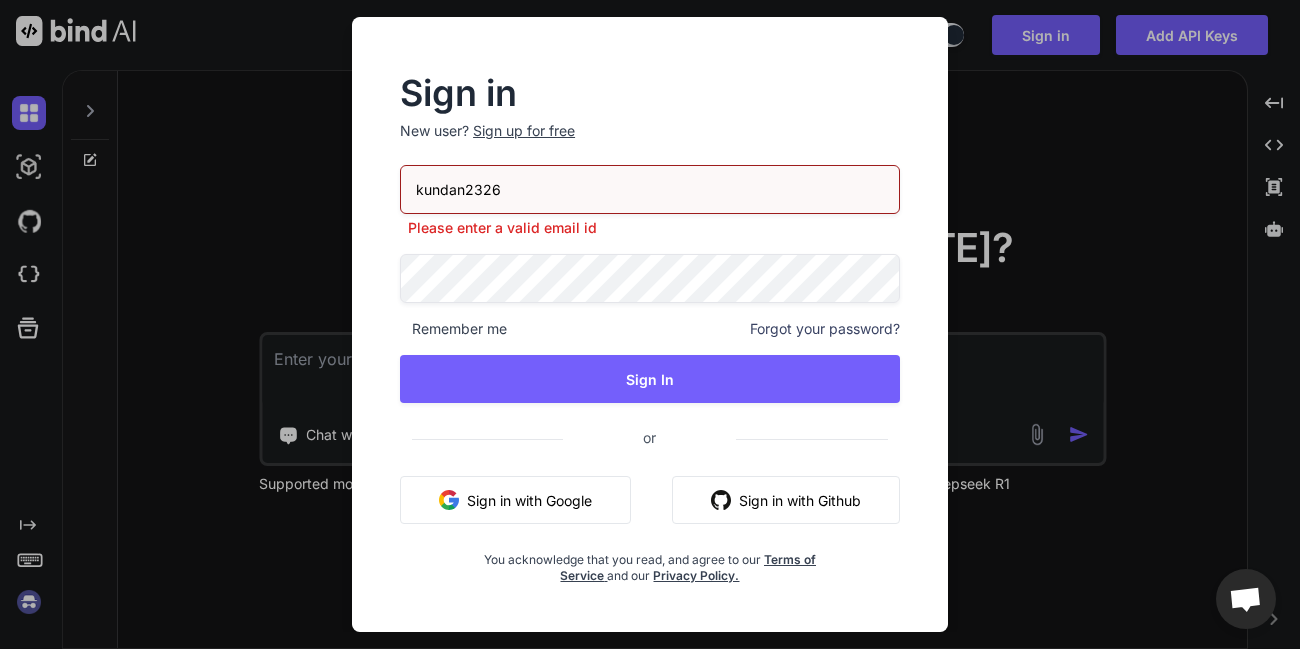 scroll, scrollTop: 0, scrollLeft: 0, axis: both 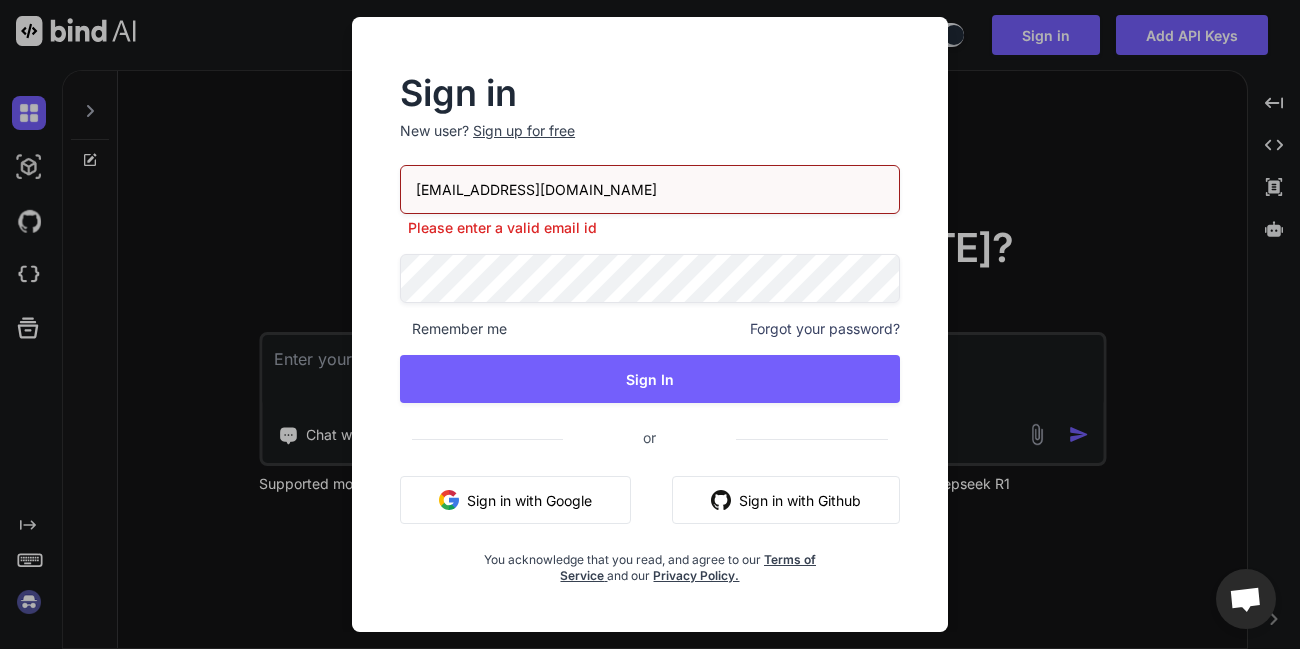 type on "[EMAIL_ADDRESS][DOMAIN_NAME]" 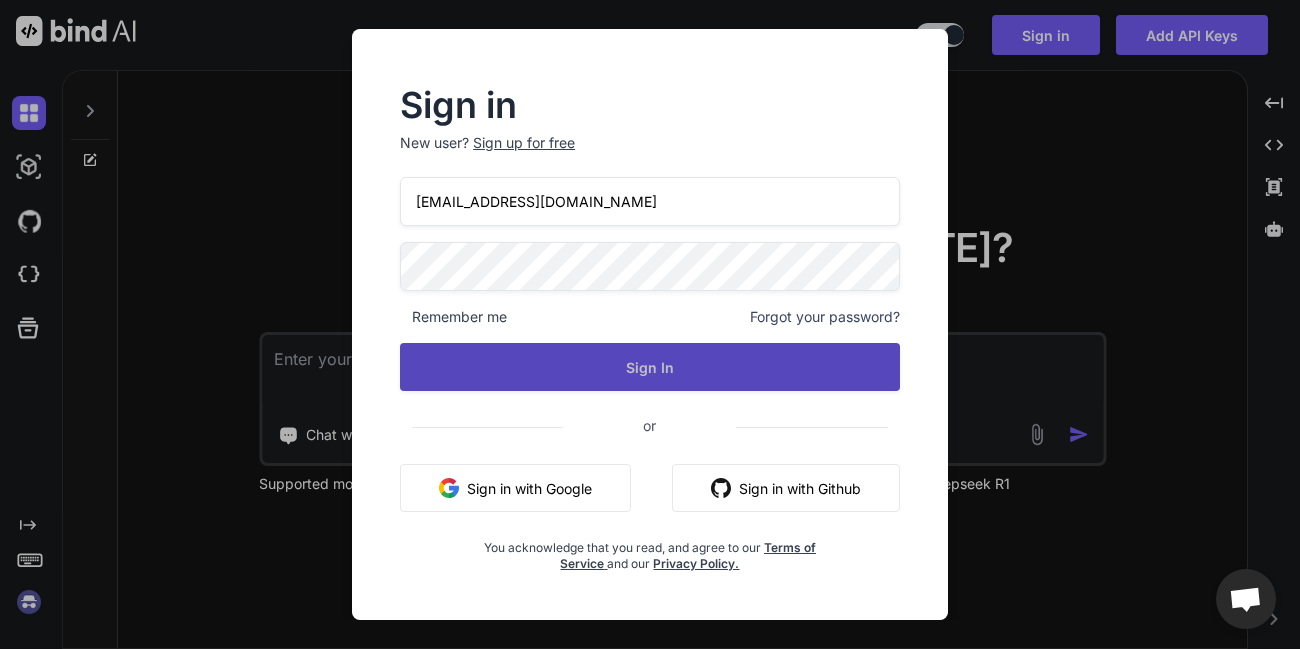 click on "Sign In" at bounding box center (650, 367) 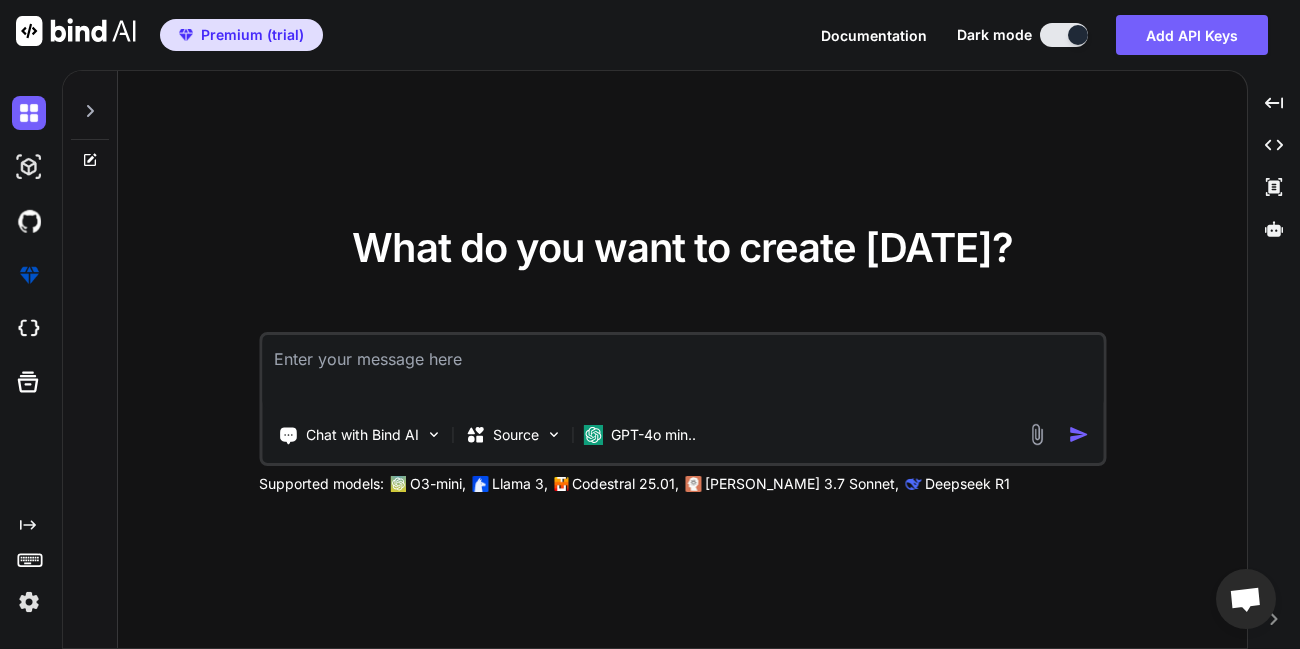 click at bounding box center (29, 602) 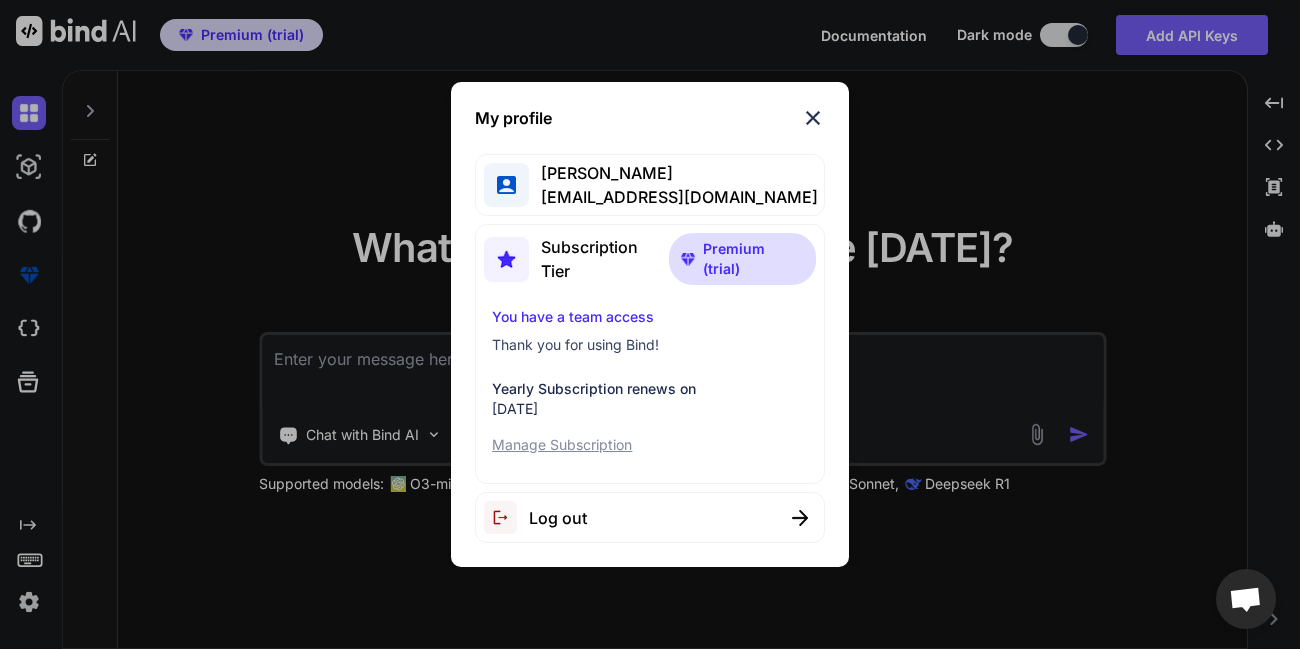 click at bounding box center [813, 118] 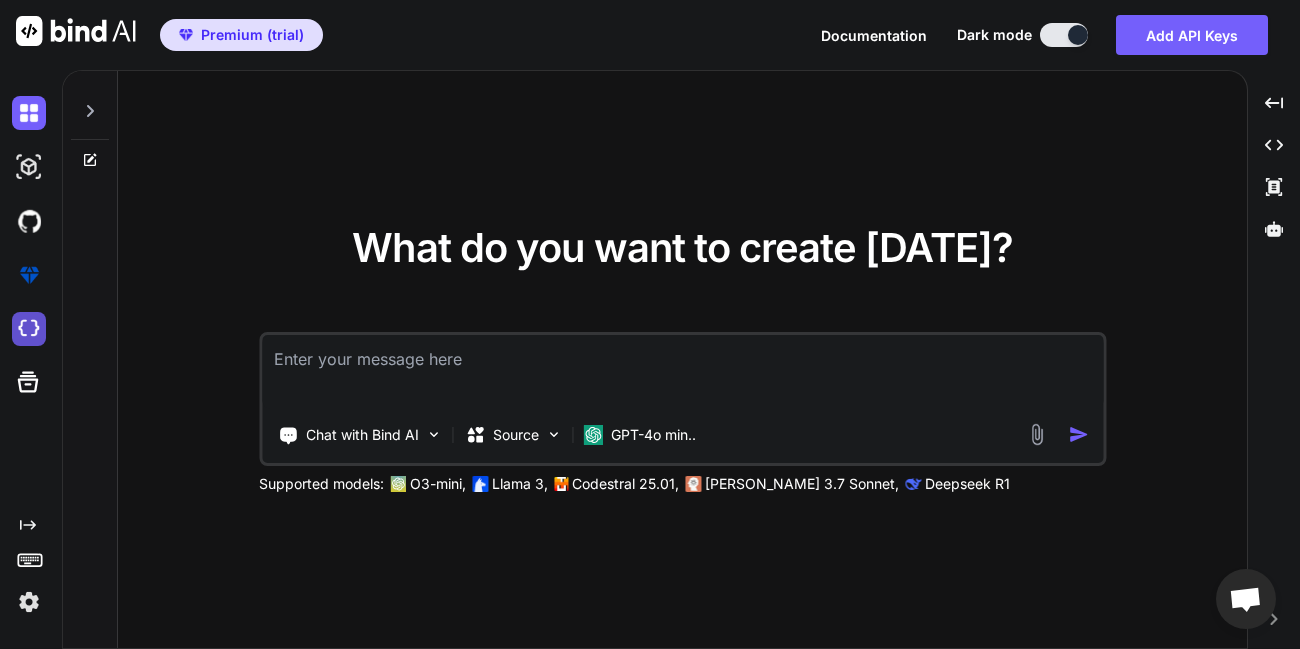 click at bounding box center [29, 329] 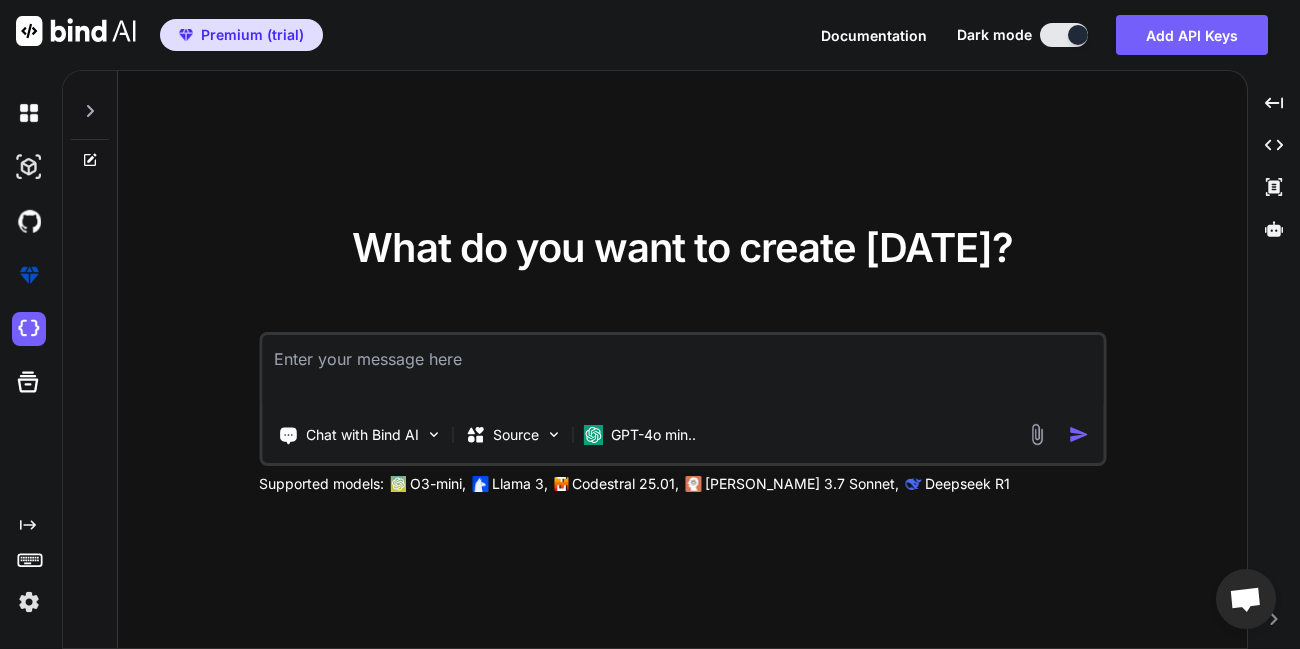 click at bounding box center [29, 602] 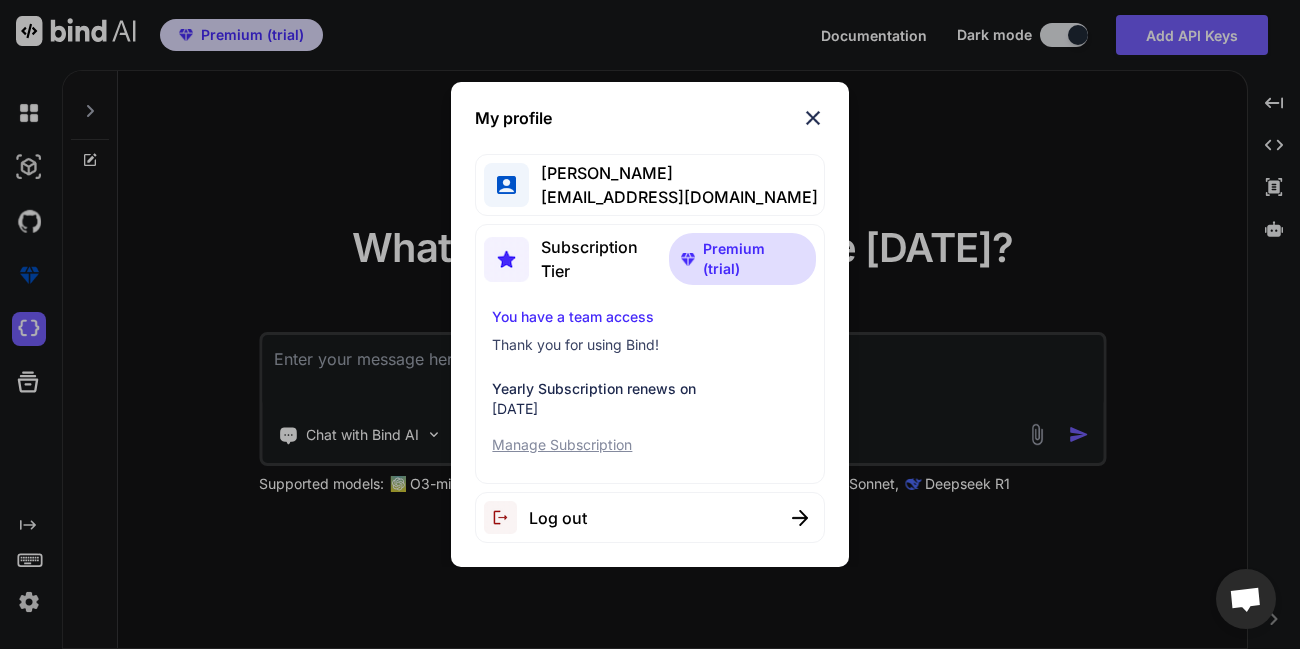 click on "My profile Kundan Kumar kundan2326@yopmail.com Subscription Tier Premium (trial) You have a team access Thank you for using Bind! Yearly Subscription renews on August 15, 2025 Manage Subscription Log out" at bounding box center (650, 324) 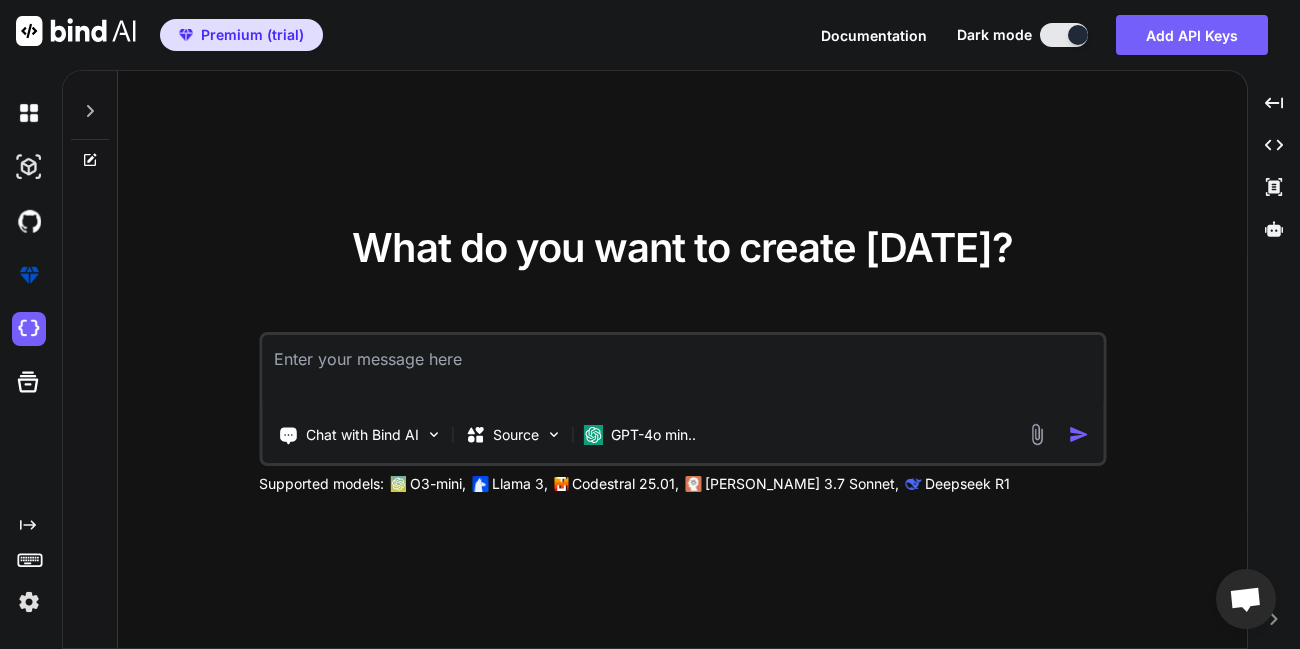 click at bounding box center [29, 329] 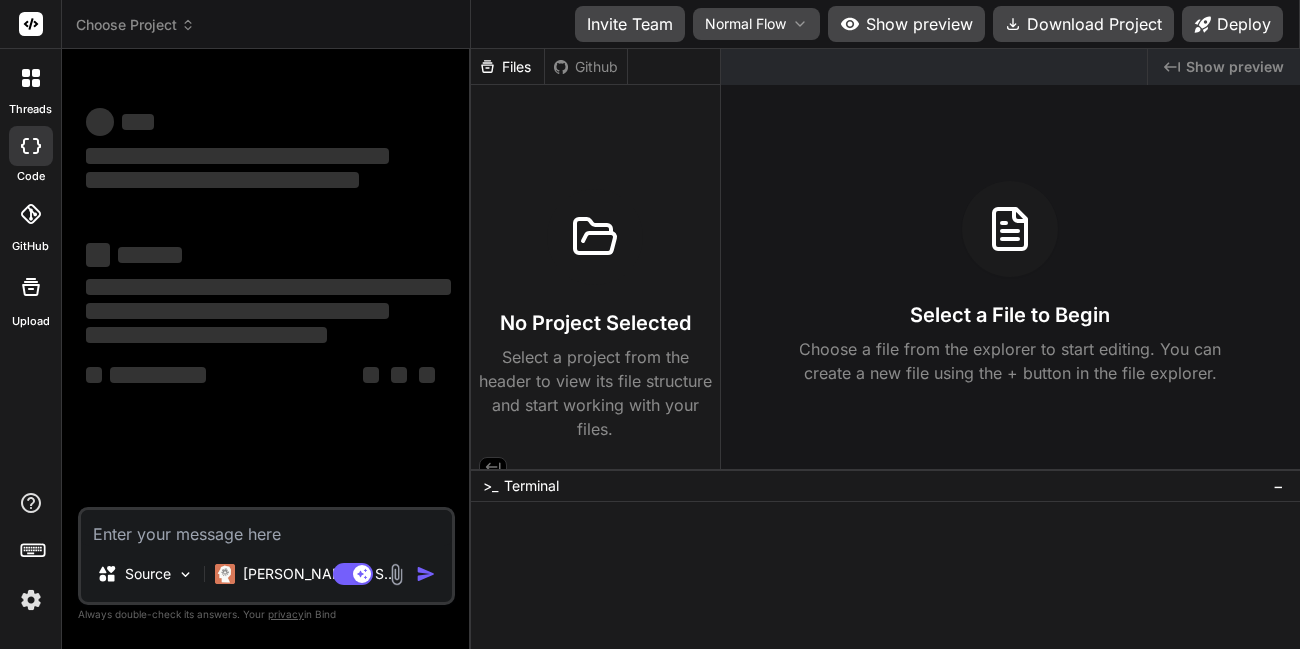 scroll, scrollTop: 0, scrollLeft: 0, axis: both 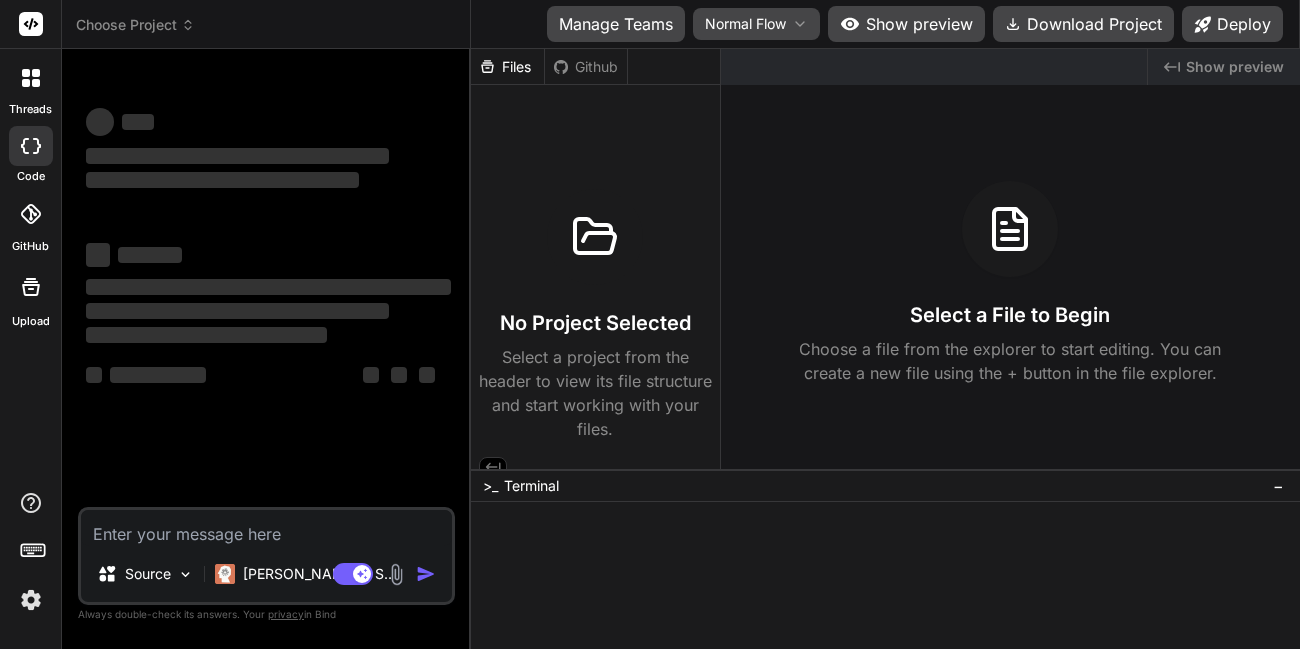 click at bounding box center (31, 78) 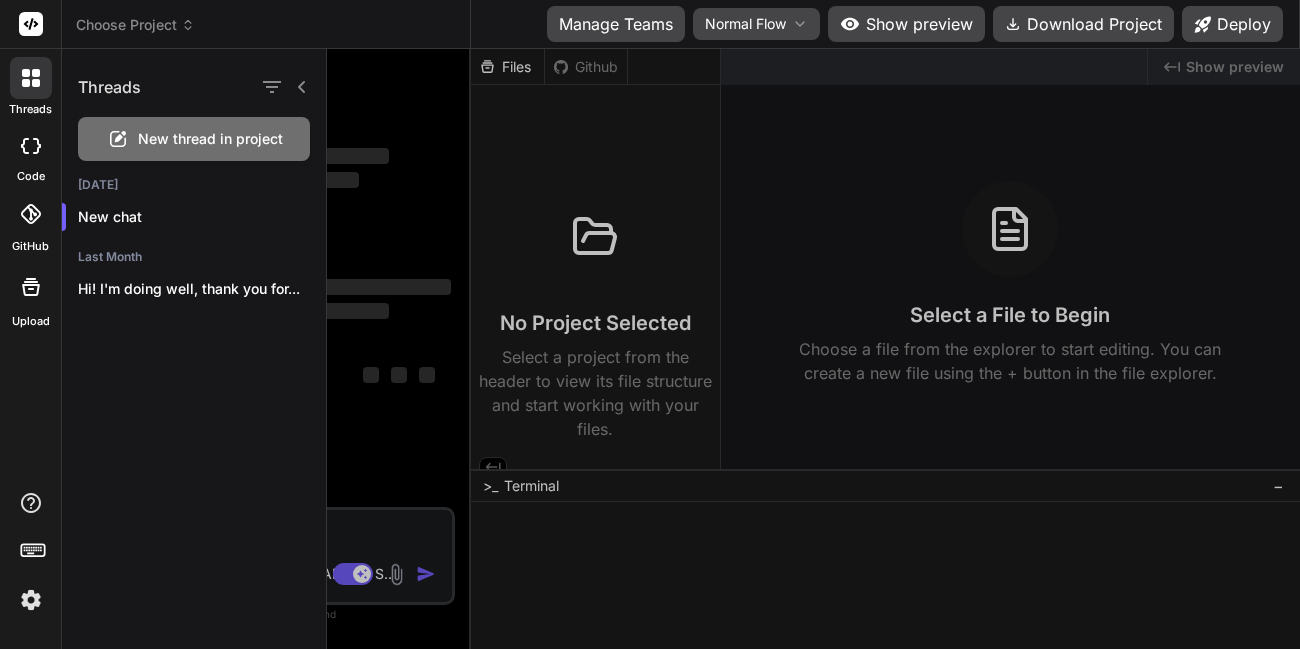 type on "x" 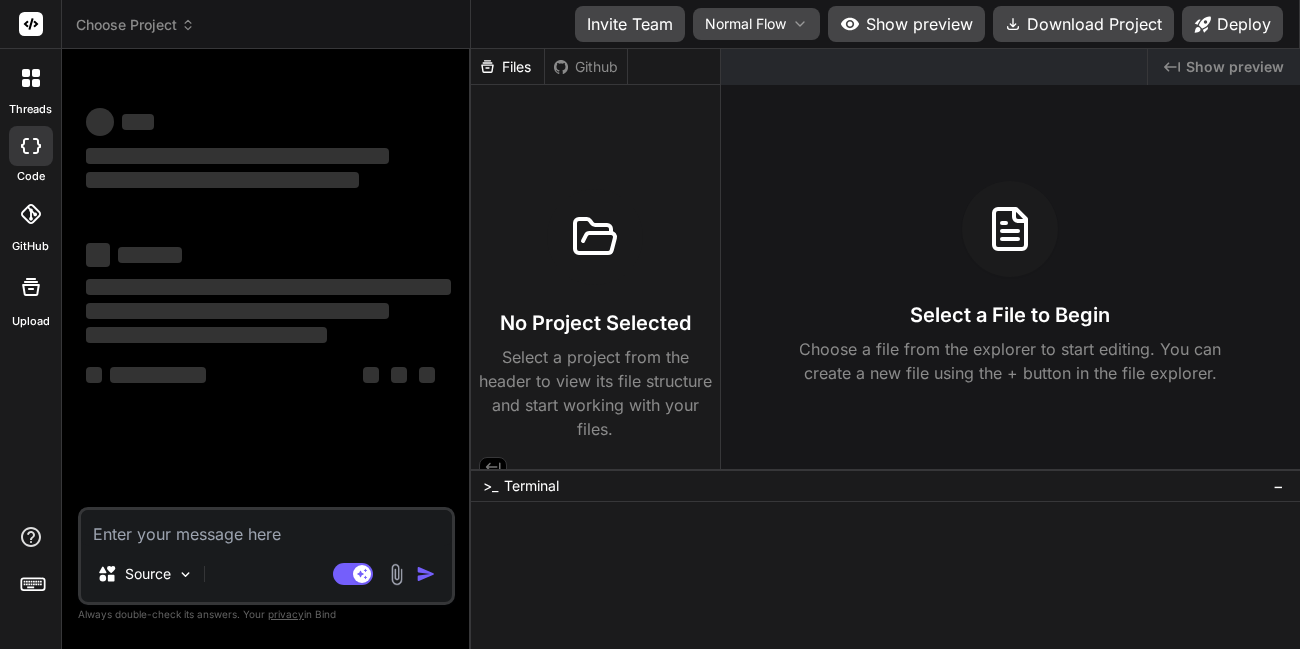 scroll, scrollTop: 0, scrollLeft: 0, axis: both 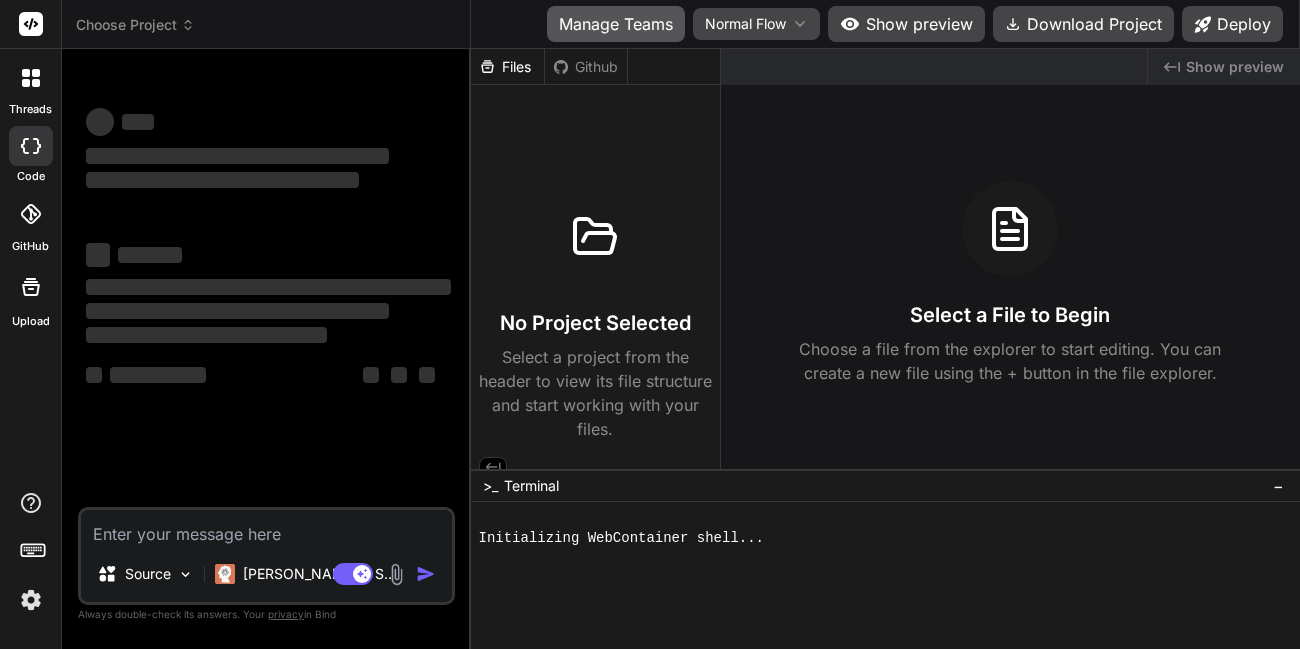 click on "Manage Teams" at bounding box center [616, 24] 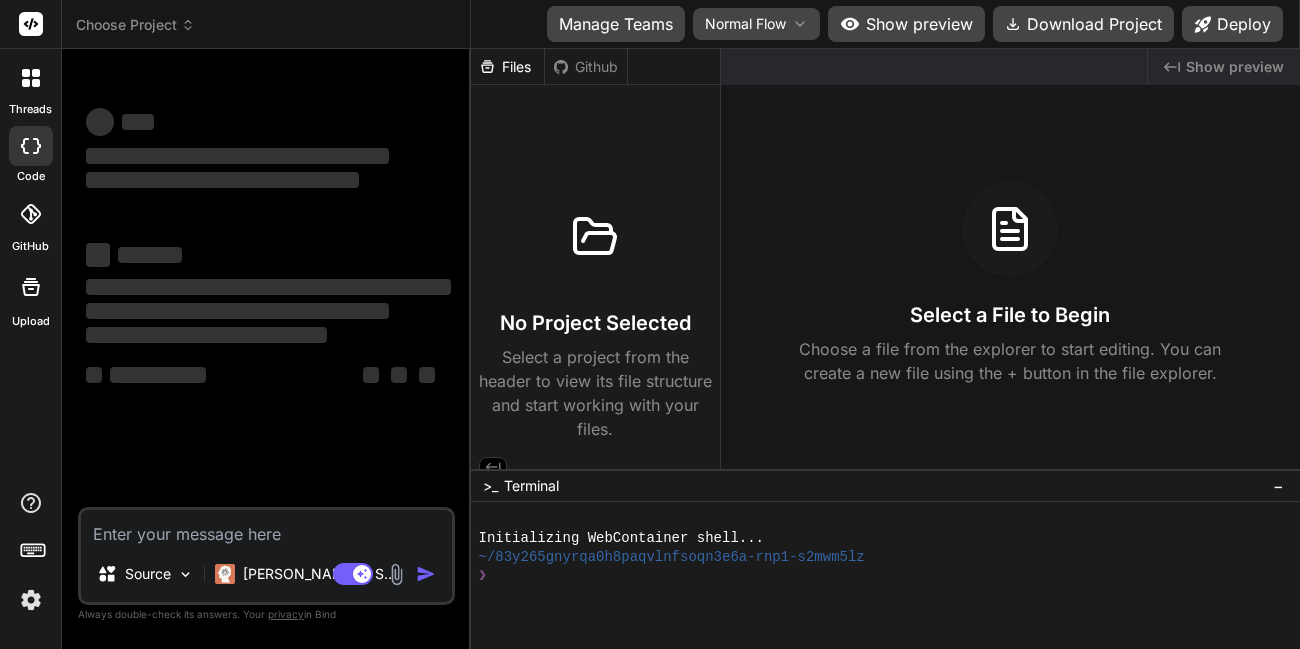 type on "x" 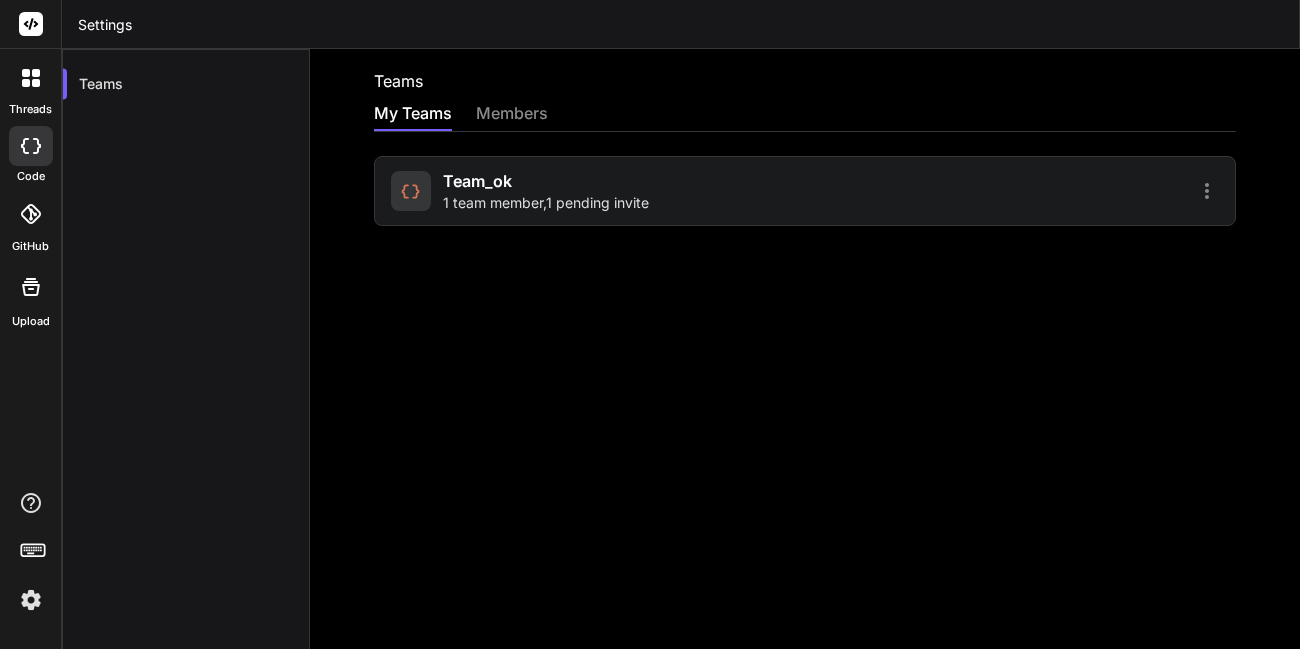 click 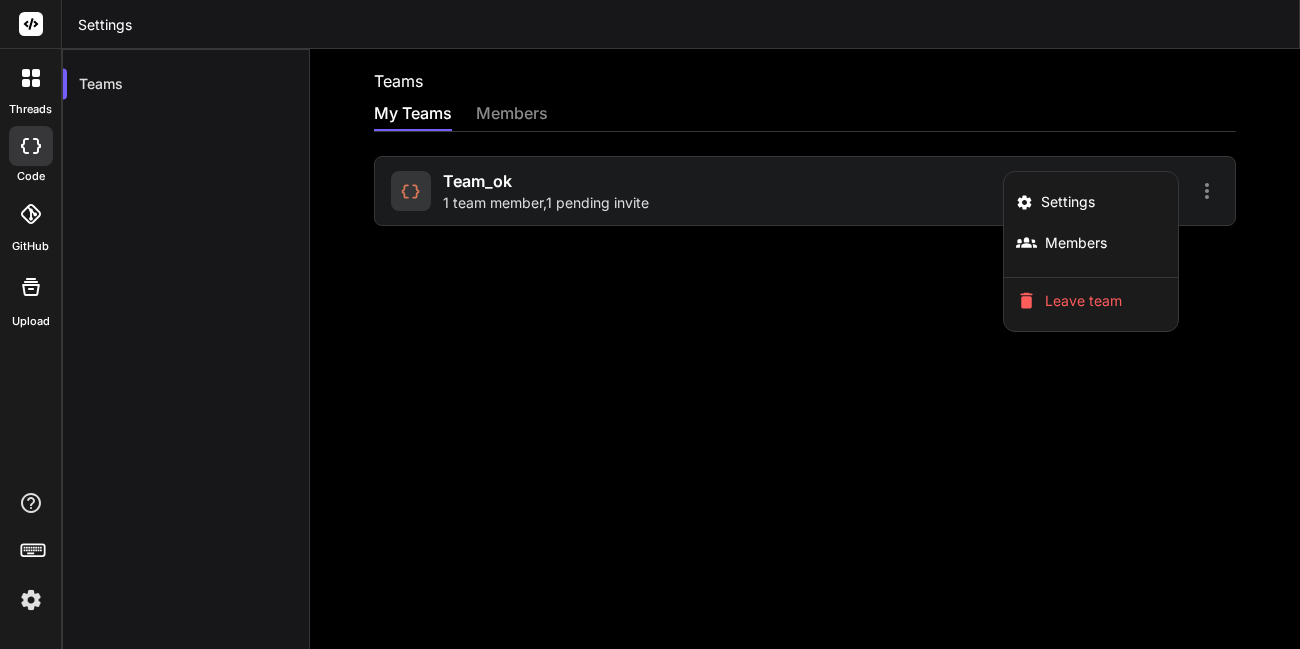 click at bounding box center (650, 324) 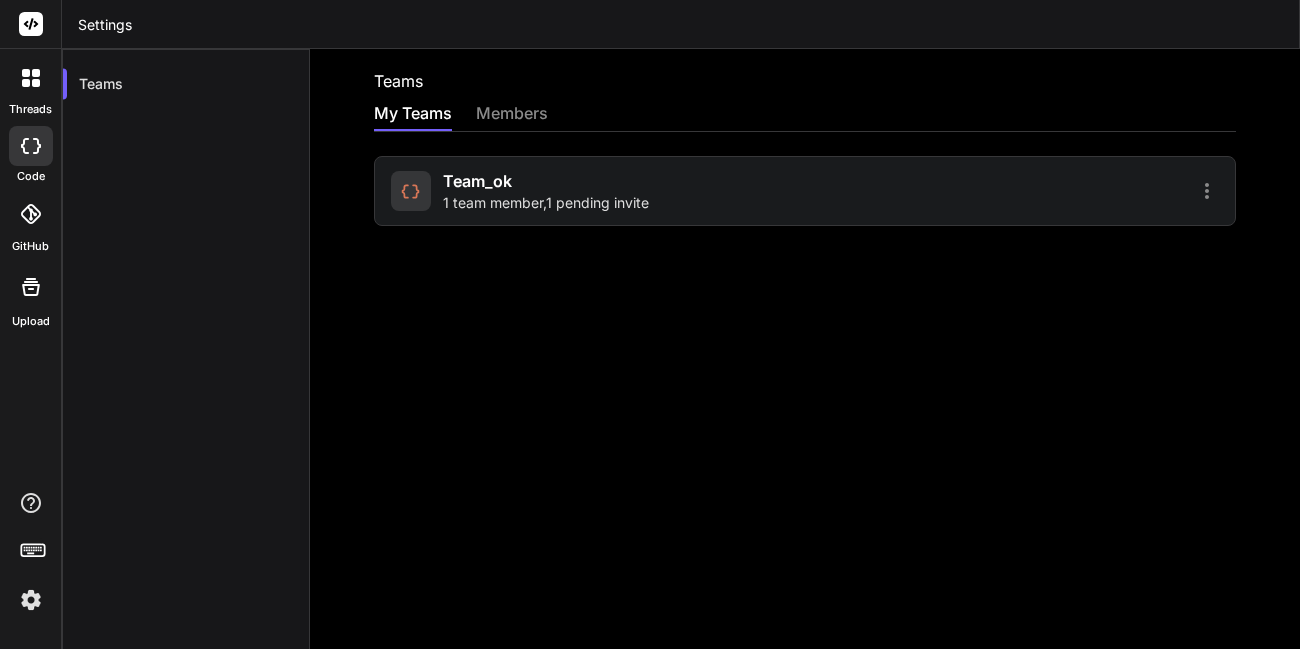 click 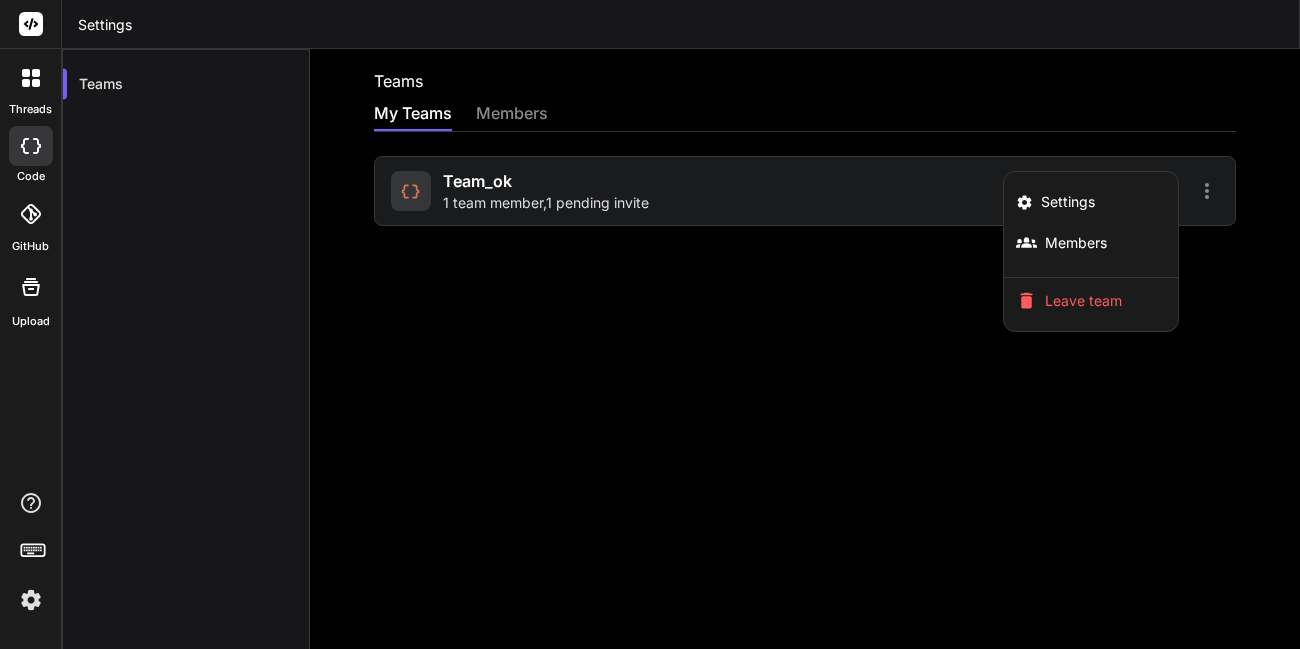 click at bounding box center [650, 324] 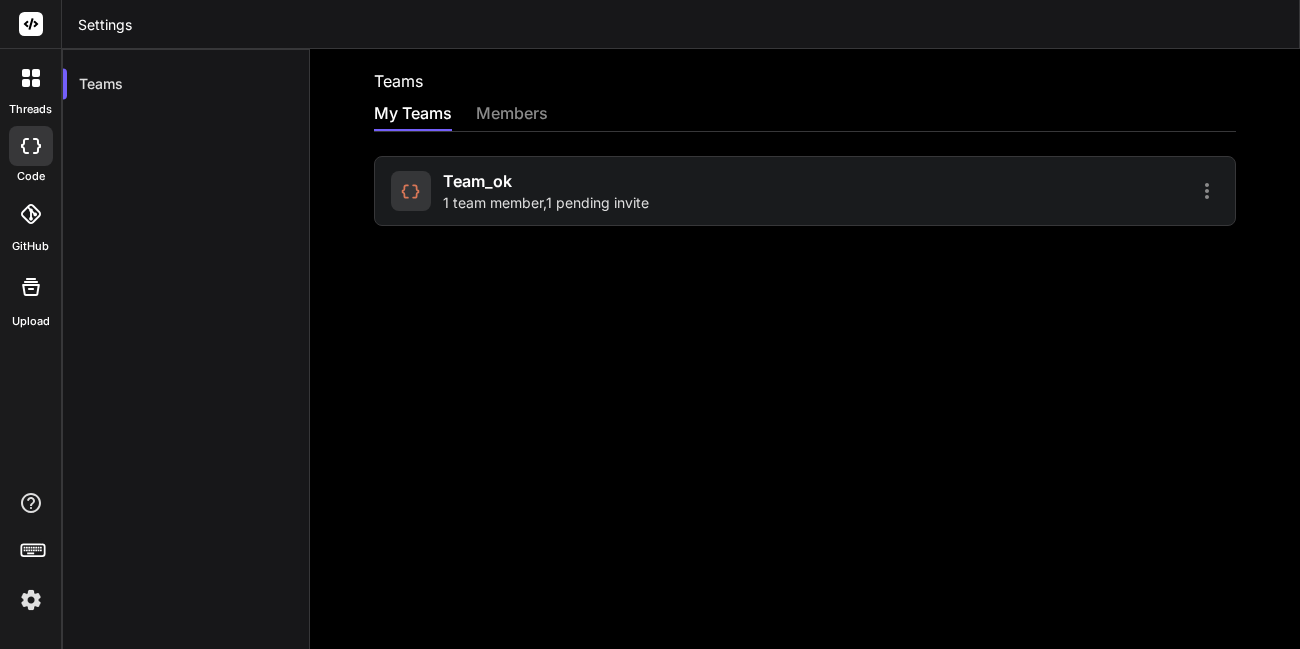 click on "team_ok" at bounding box center (477, 181) 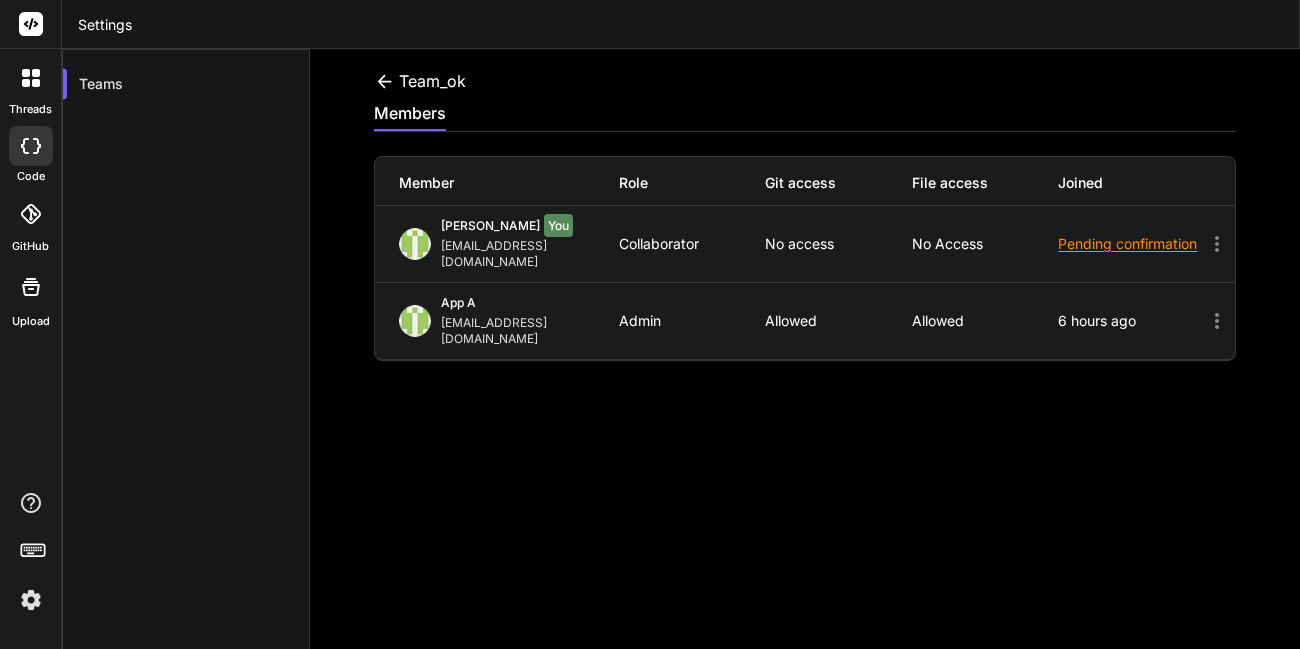 click on "Pending confirmation" at bounding box center (1131, 244) 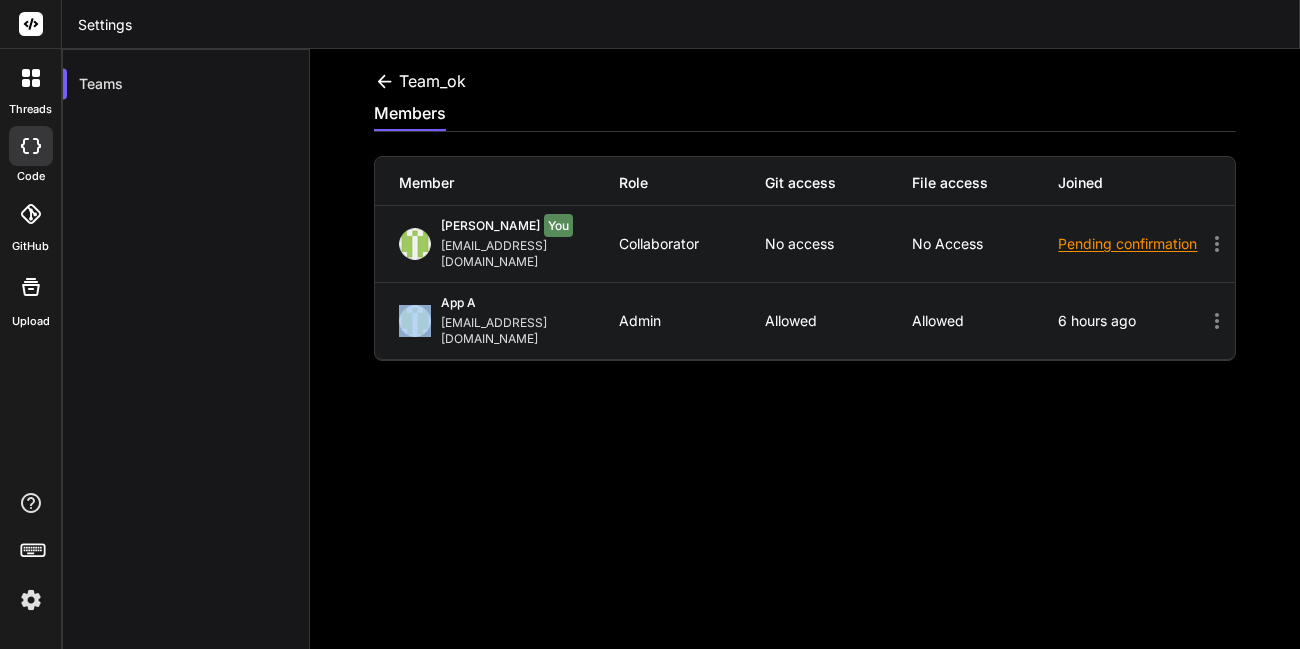 click 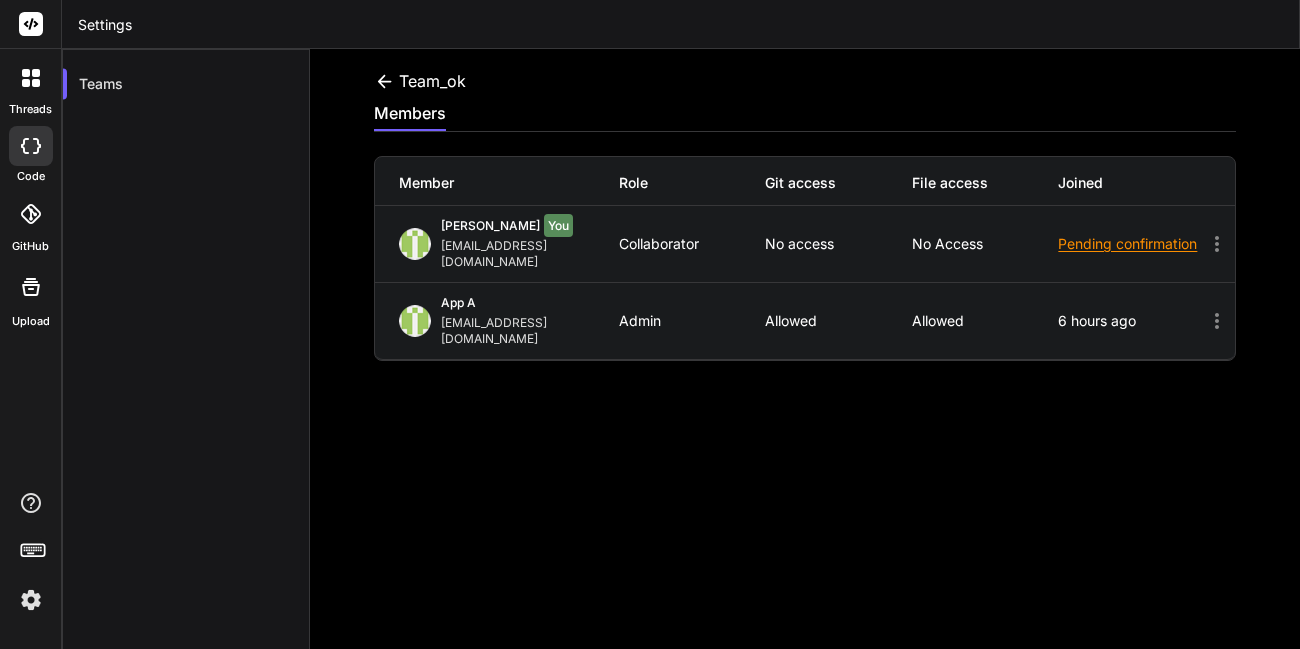 click 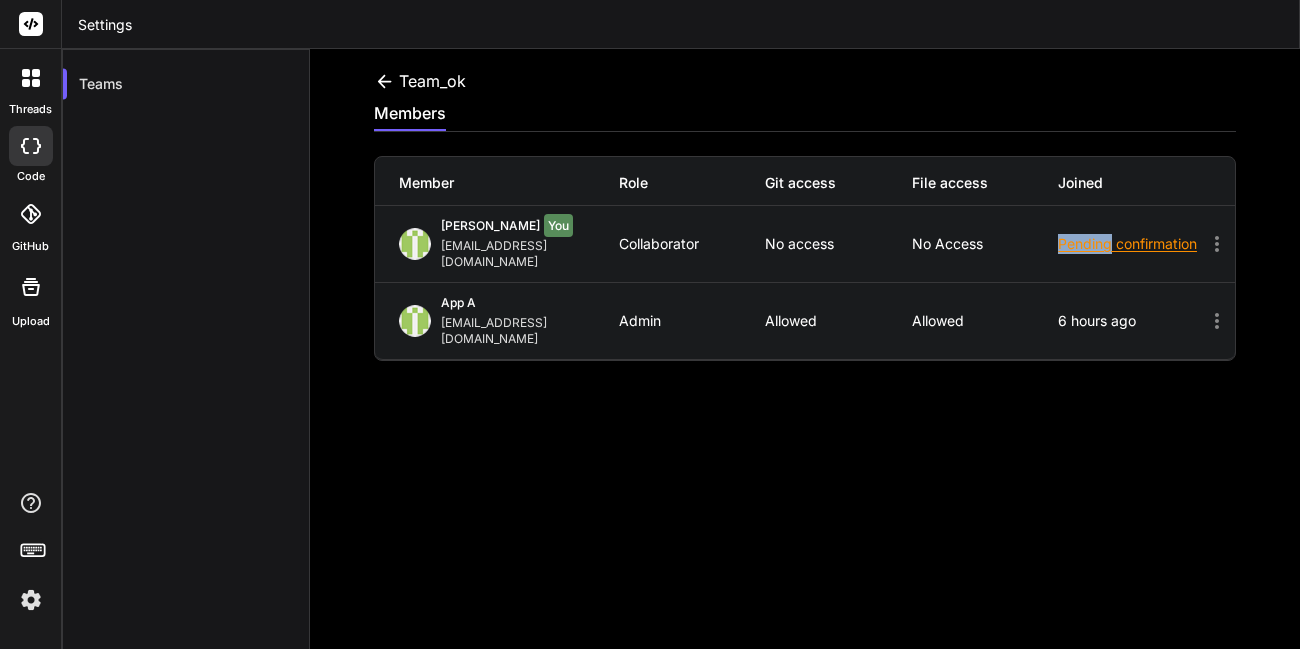 click on "Pending confirmation" at bounding box center [1131, 244] 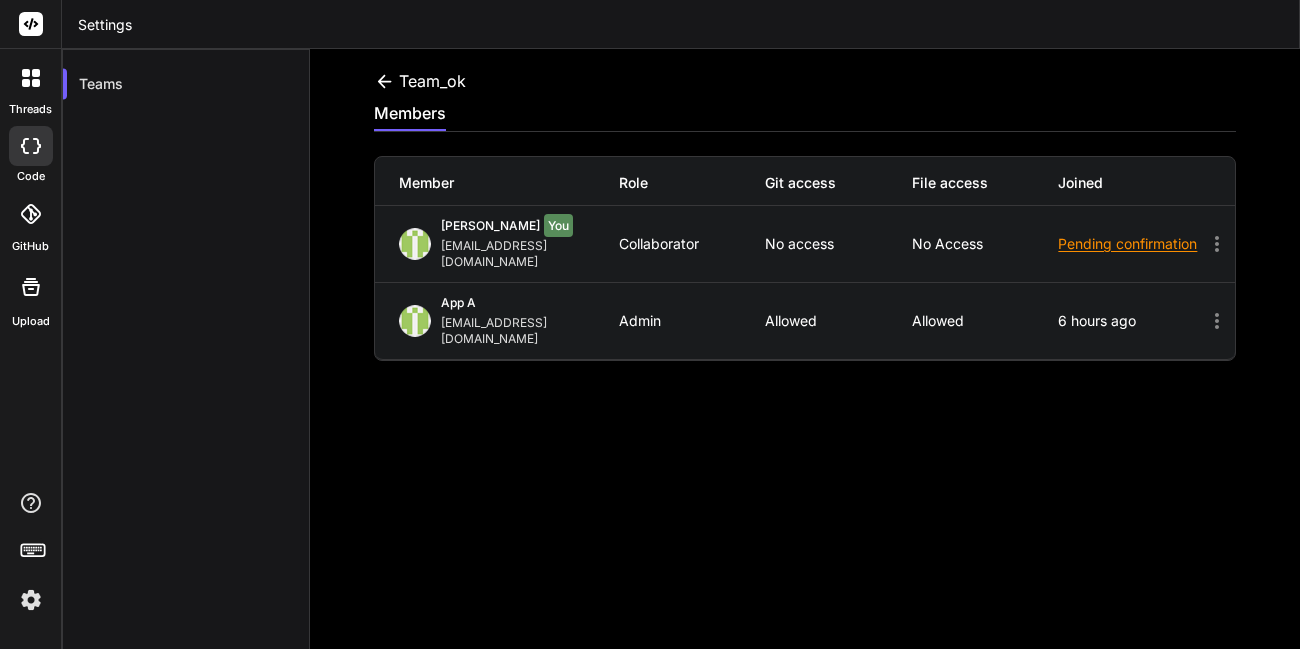 click on "Kundan Kumar" at bounding box center [490, 225] 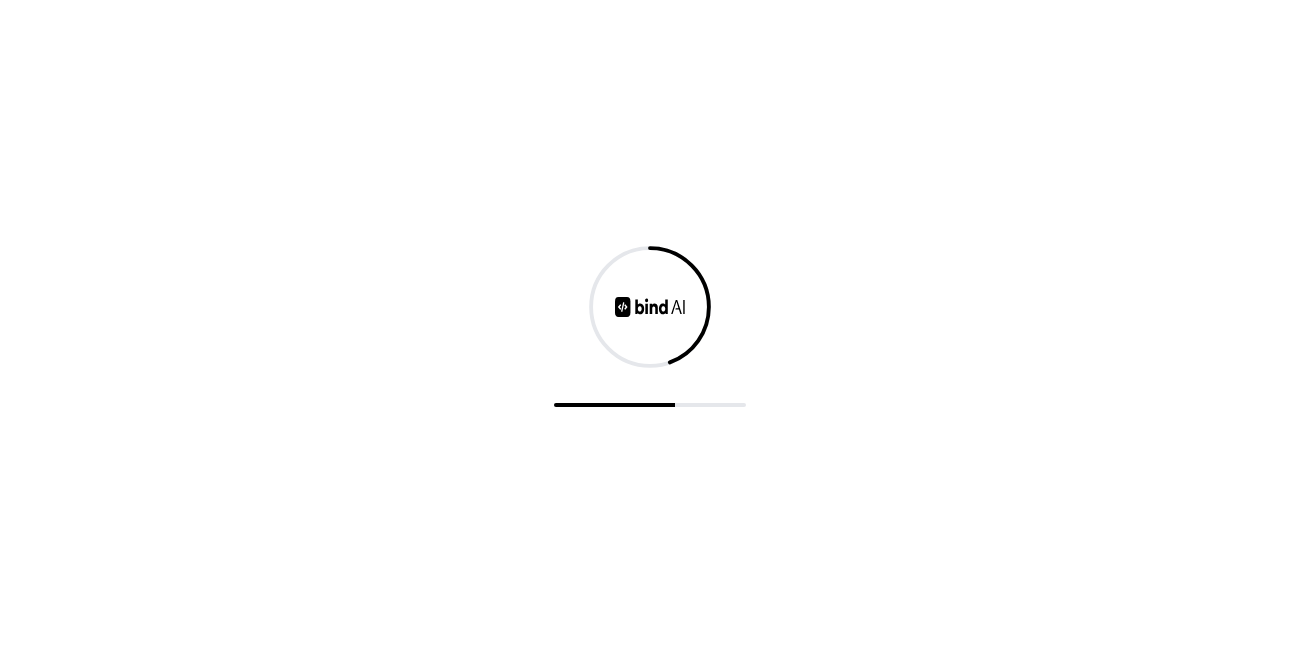 scroll, scrollTop: 0, scrollLeft: 0, axis: both 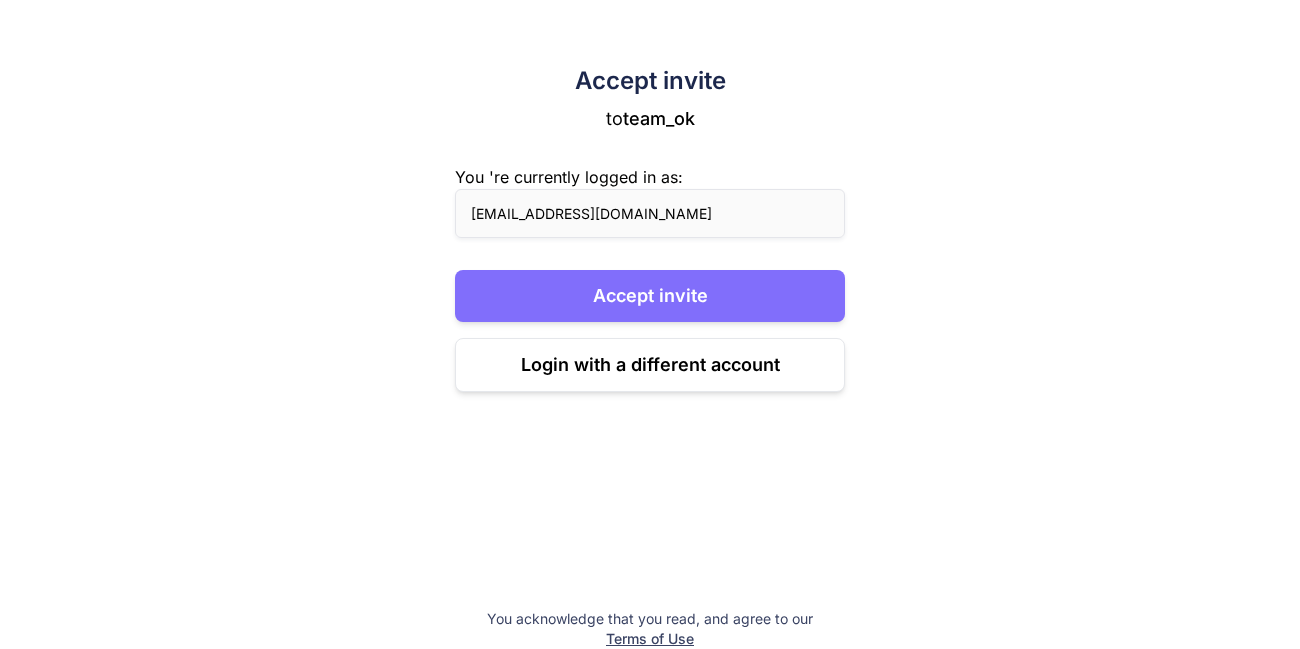 click on "Accept invite" at bounding box center (650, 296) 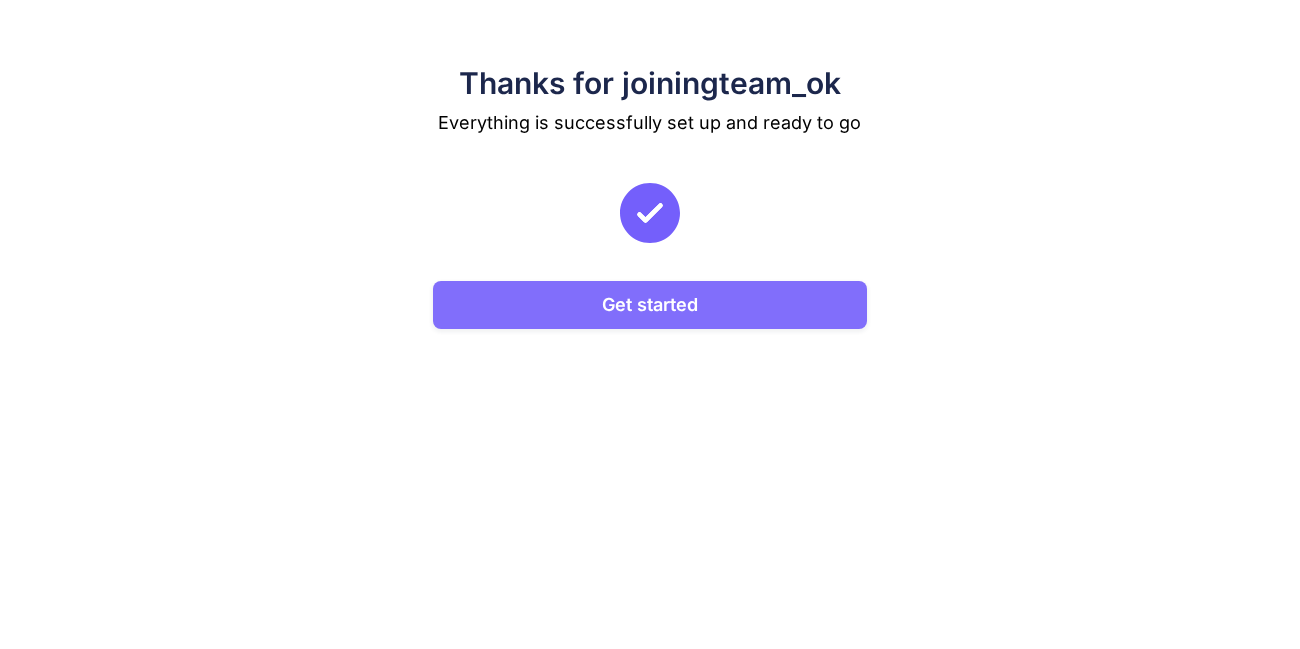 click on "Get started" at bounding box center [649, 305] 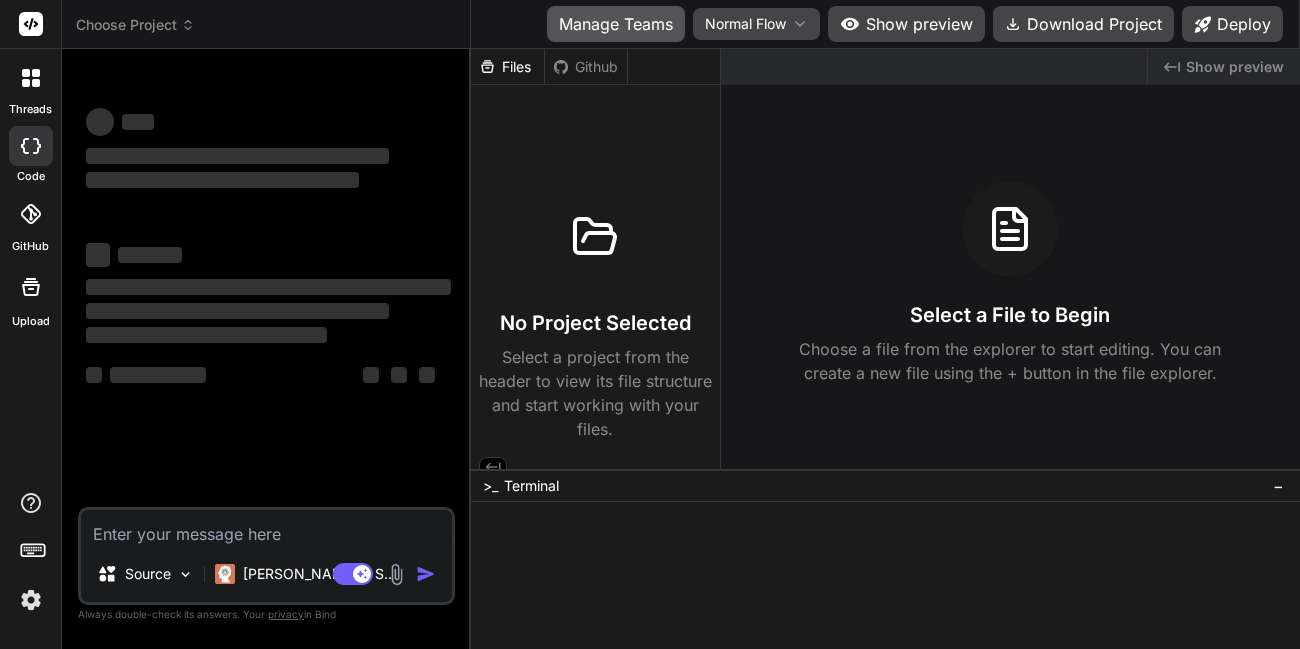 type on "x" 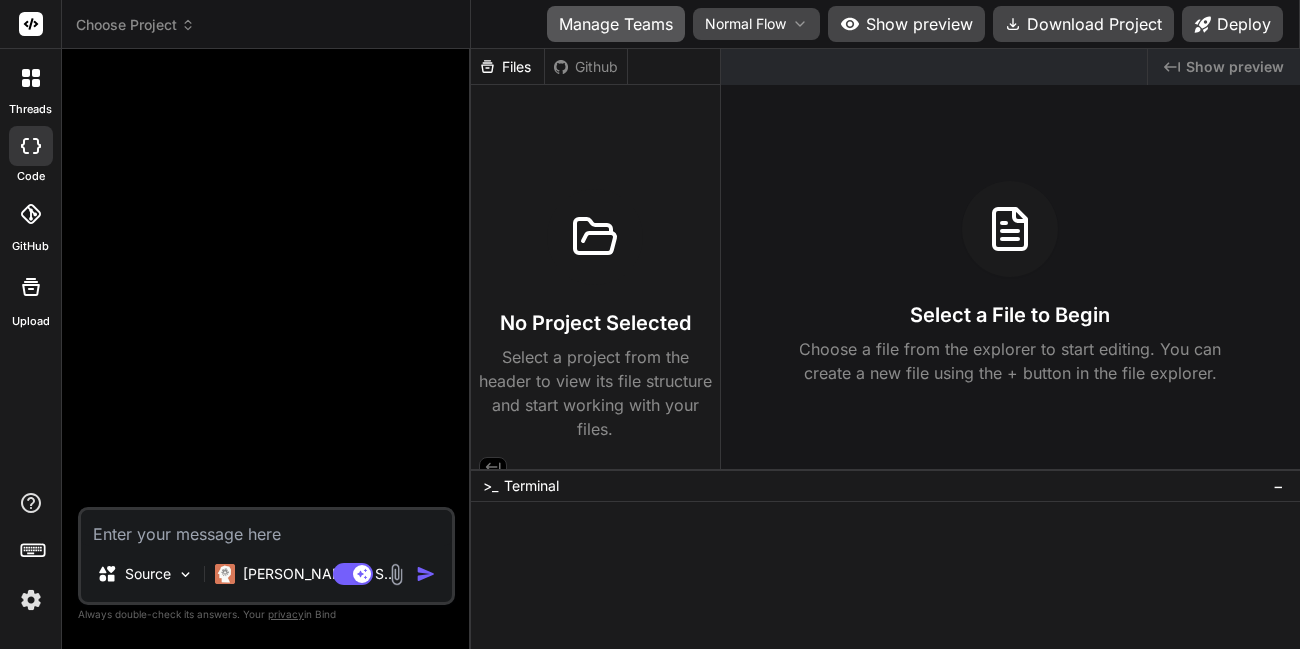 click on "Manage Teams" at bounding box center (616, 24) 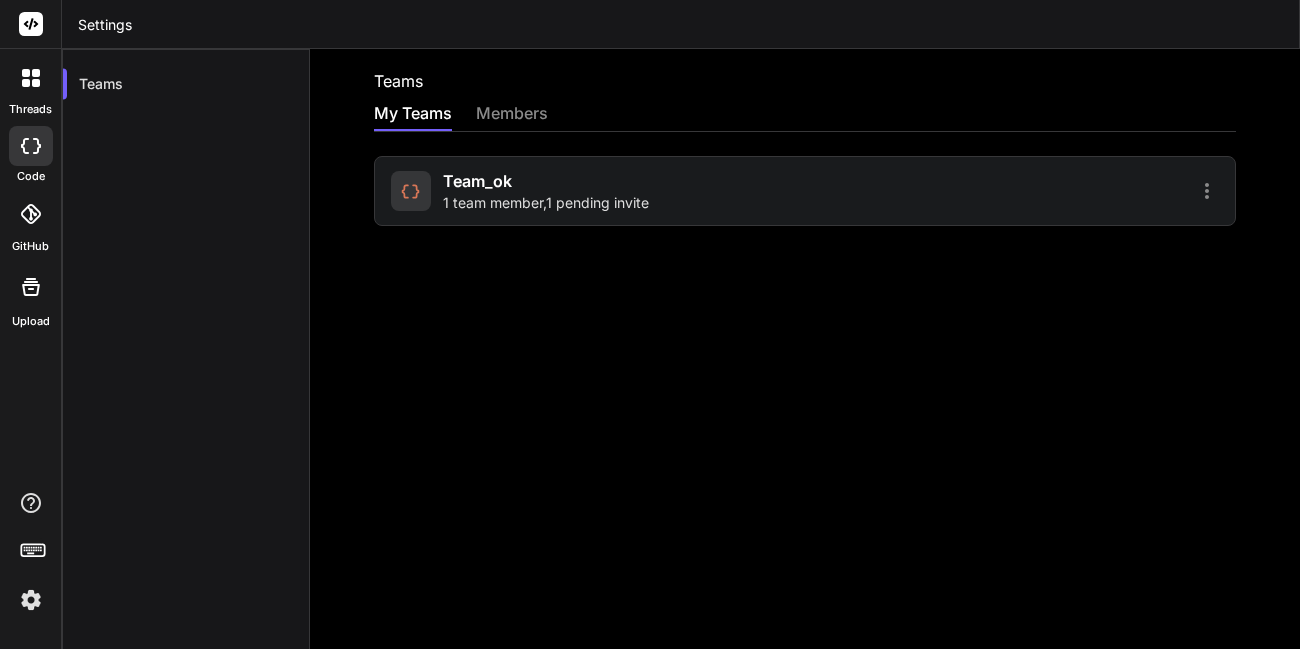 click 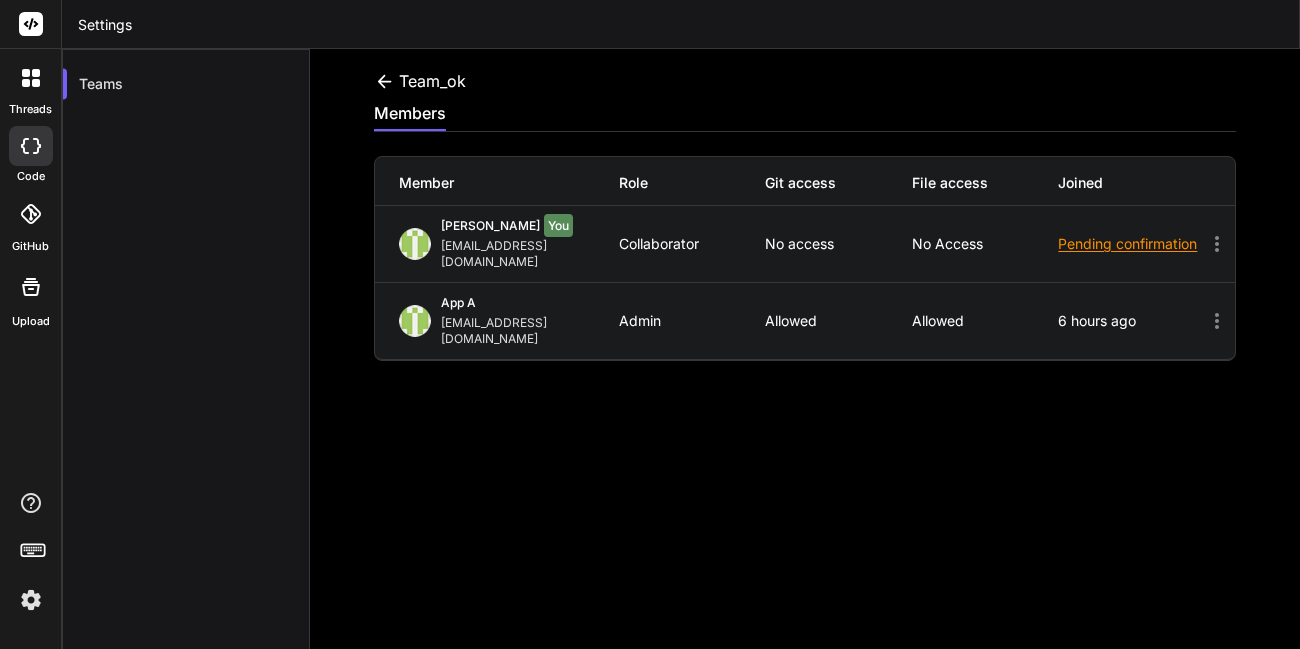 click on "Kundan Kumar You" at bounding box center [530, 228] 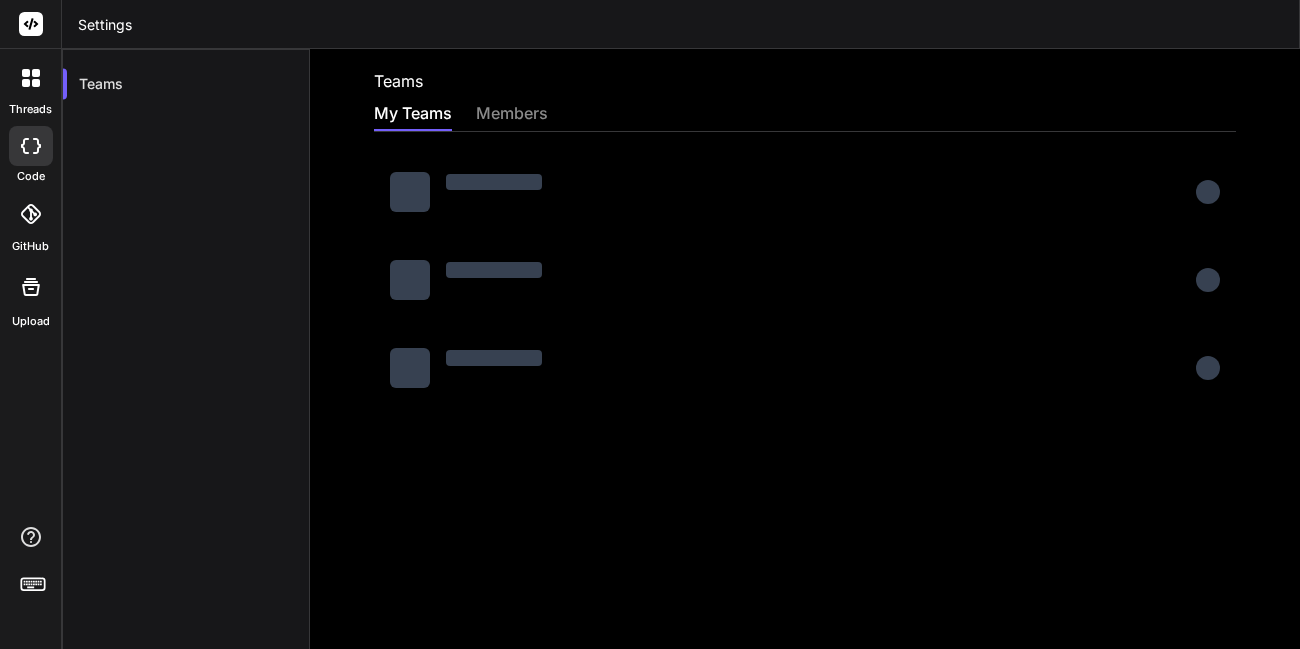 scroll, scrollTop: 0, scrollLeft: 0, axis: both 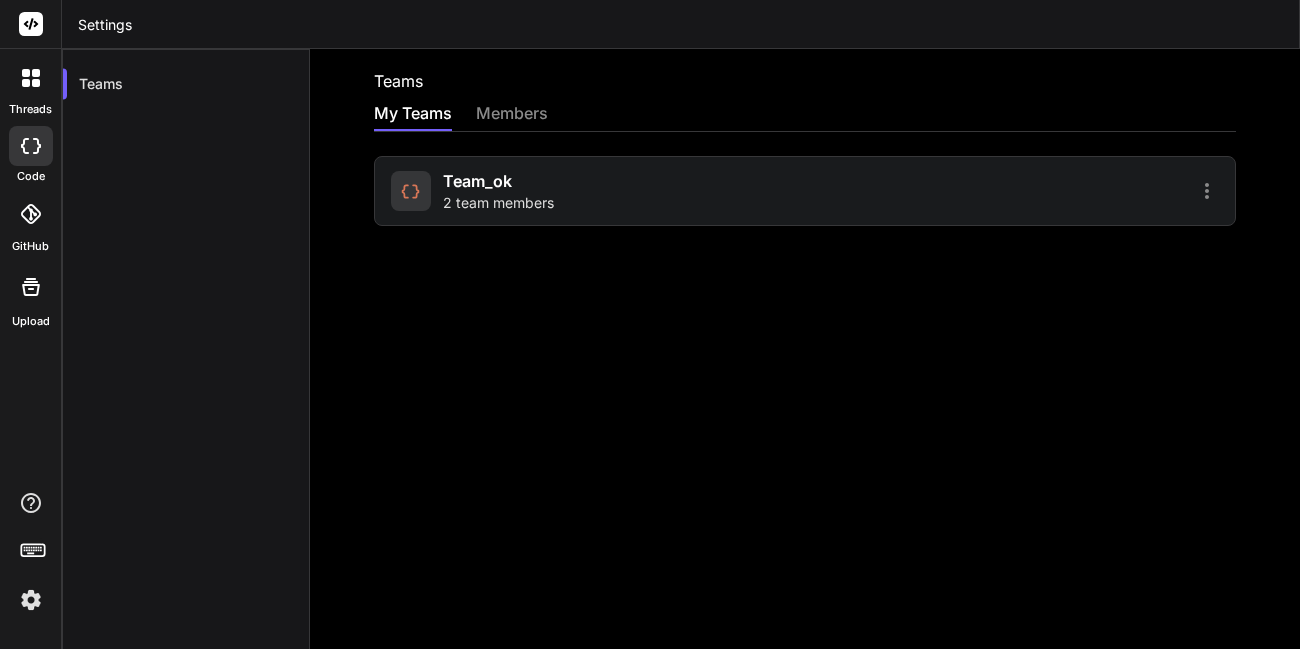 click 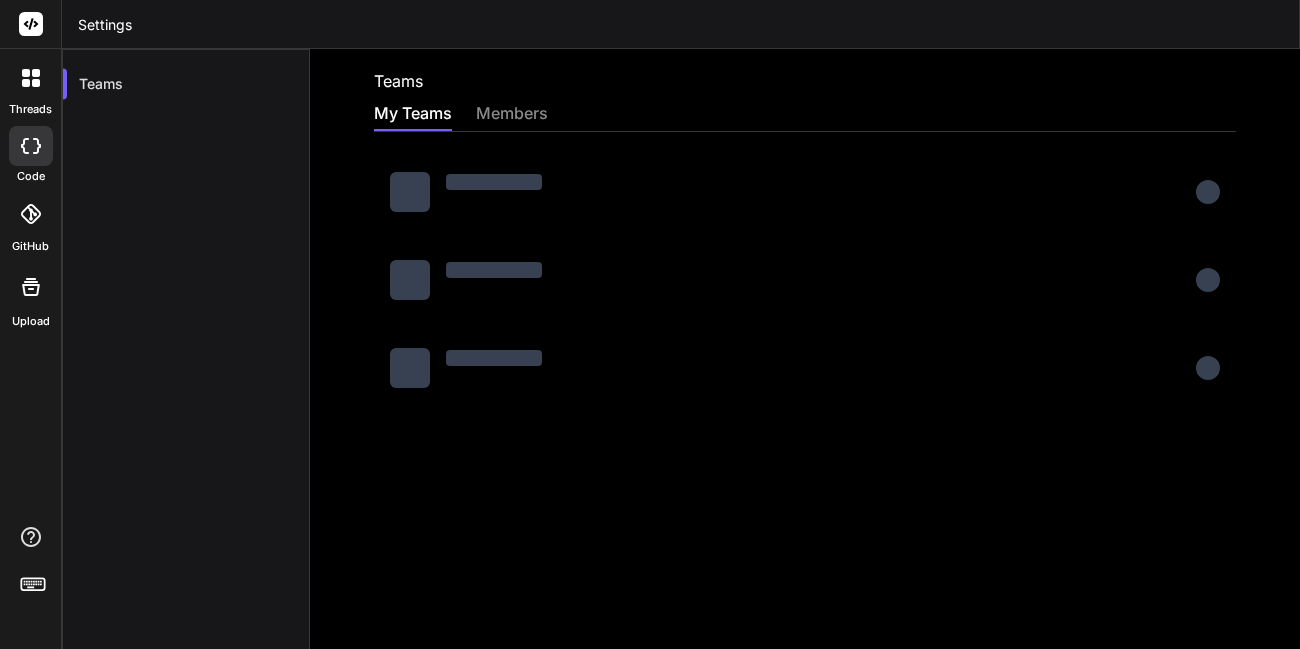 scroll, scrollTop: 0, scrollLeft: 0, axis: both 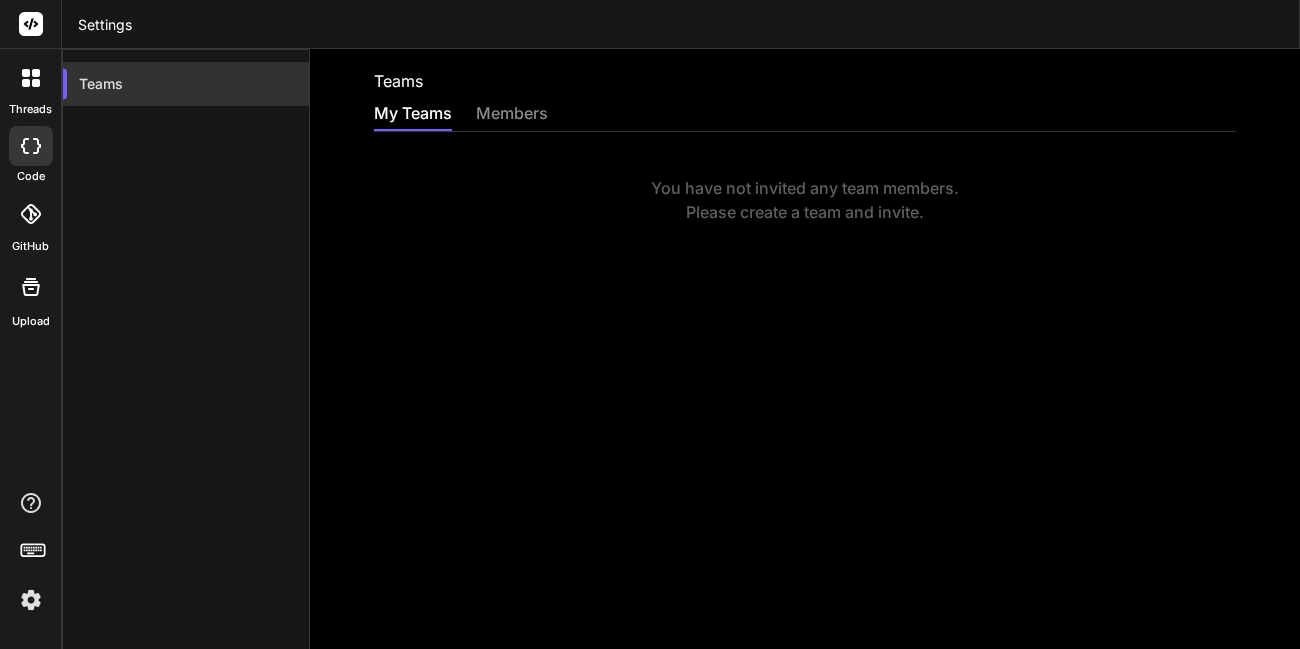 click on "Teams" at bounding box center [186, 84] 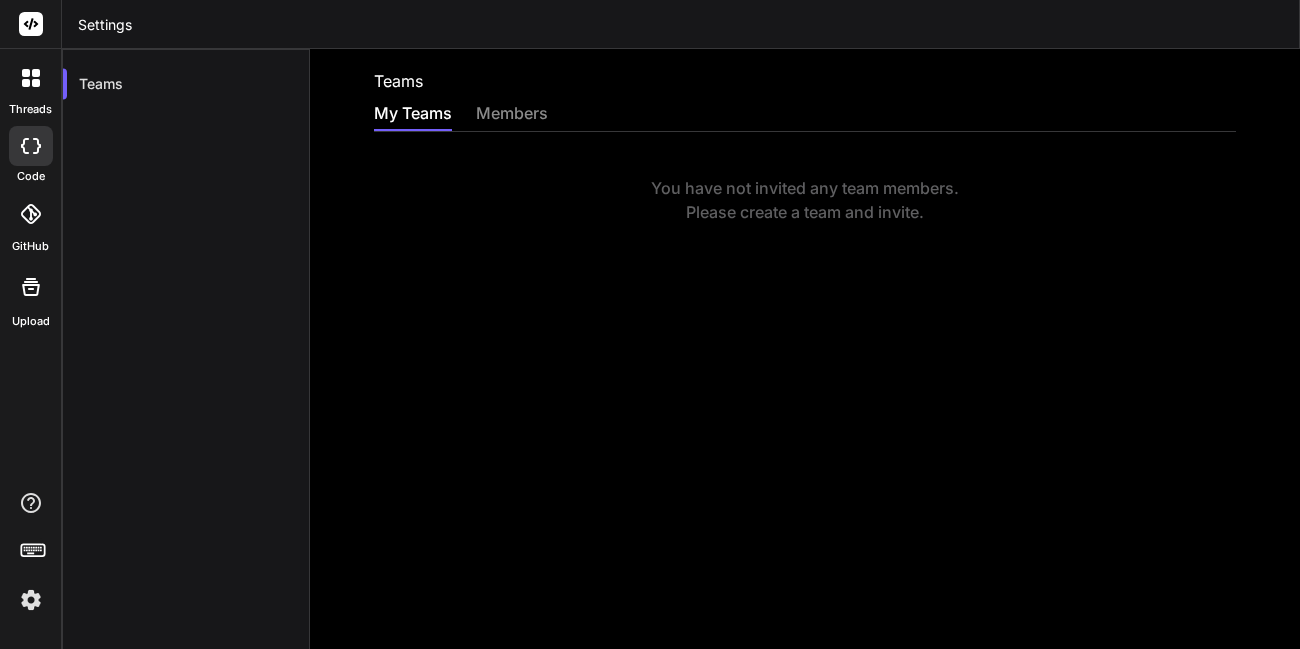 click on "members" at bounding box center [512, 115] 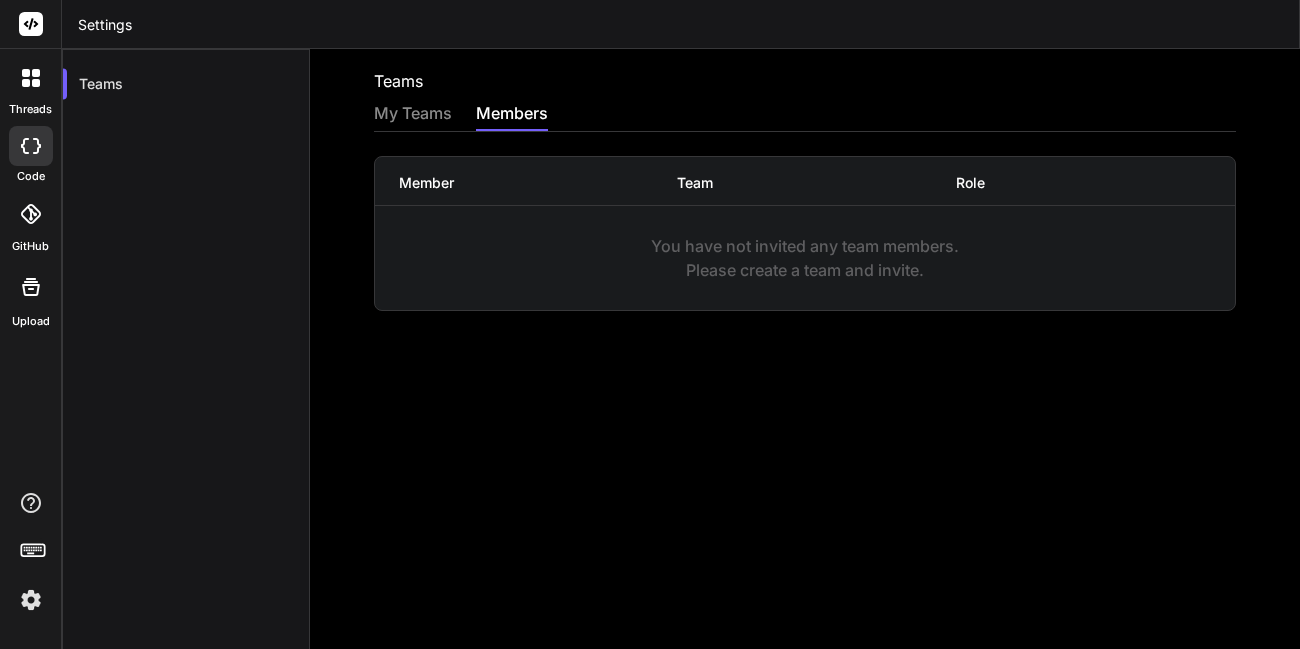 click on "My Teams" at bounding box center [413, 115] 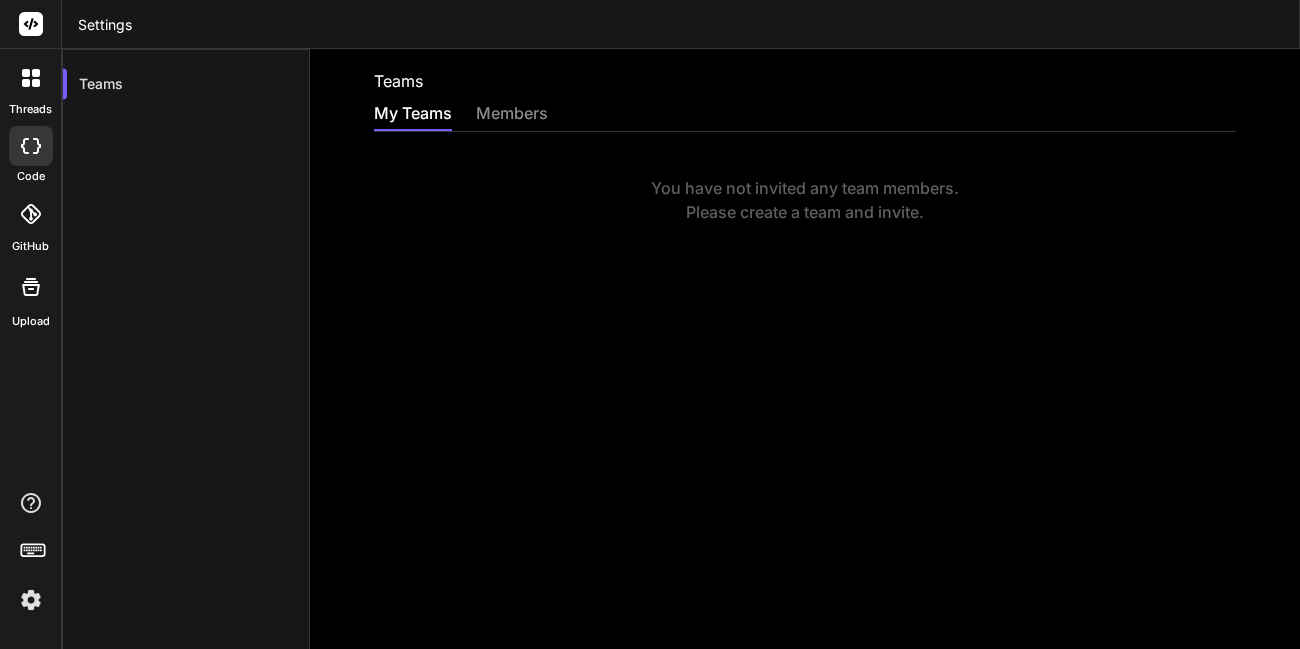 click at bounding box center [31, 600] 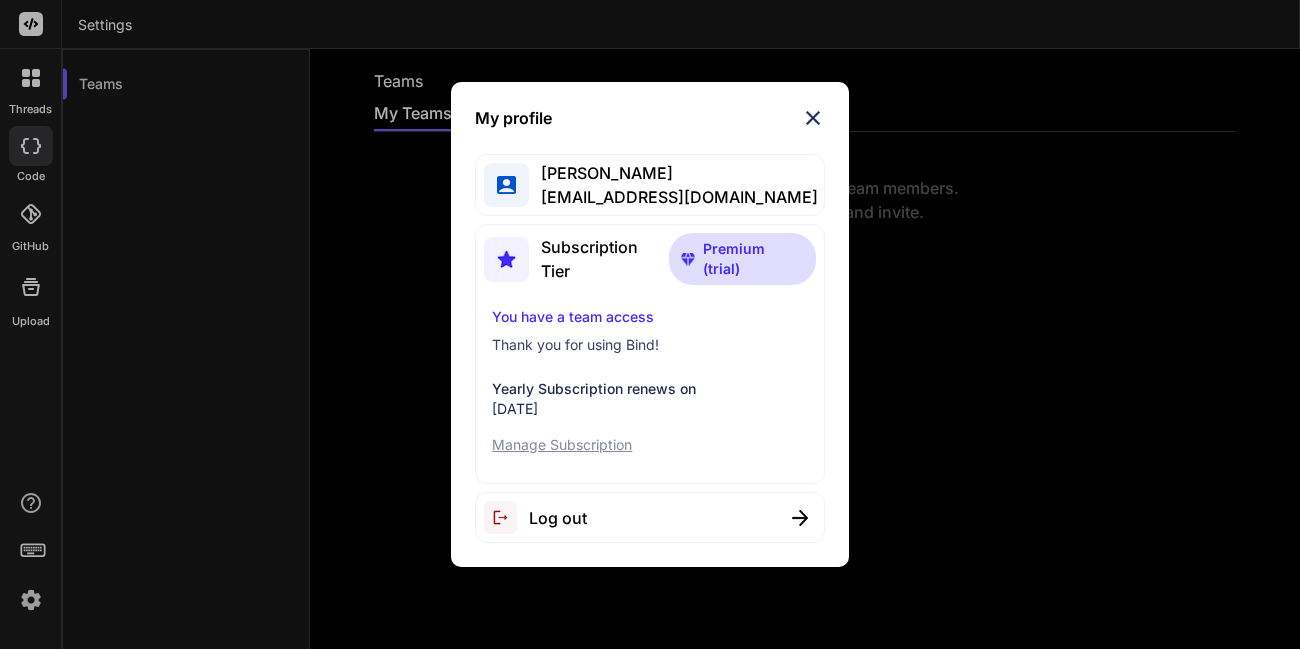 click on "My profile Kundan Kumar kundan2326@yopmail.com Subscription Tier Premium (trial) You have a team access Thank you for using Bind! Yearly Subscription renews on August 15, 2025 Manage Subscription Log out" at bounding box center (650, 324) 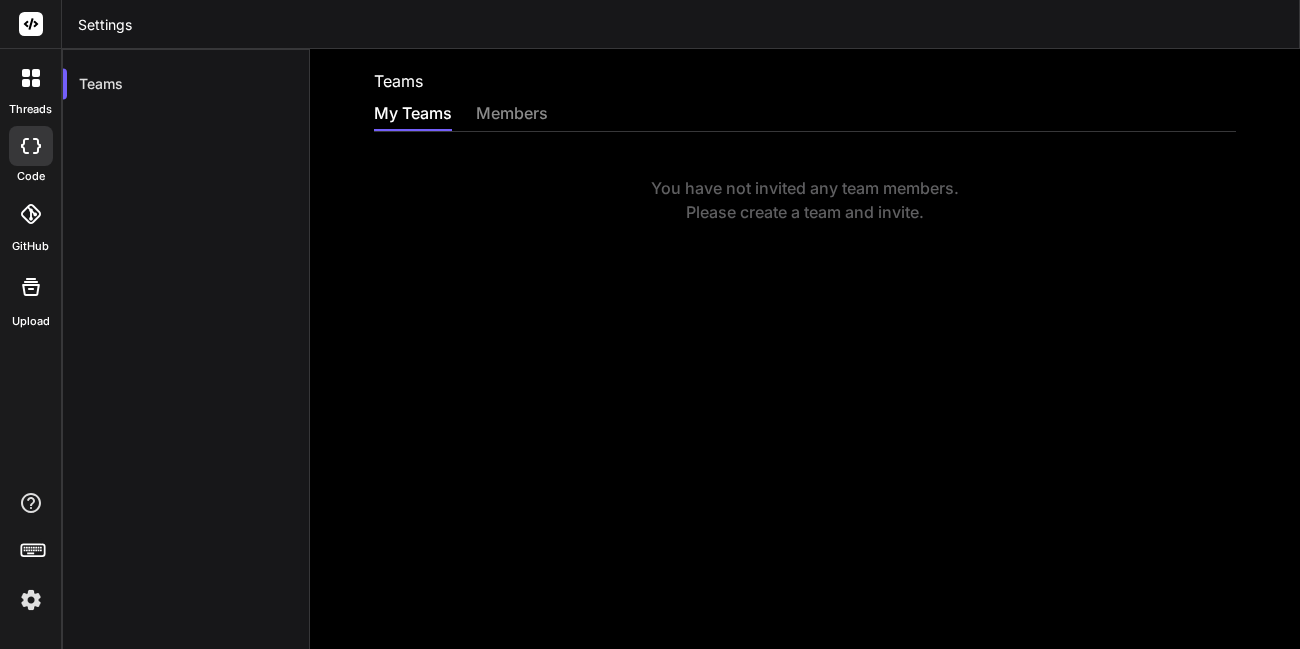 click at bounding box center [31, 146] 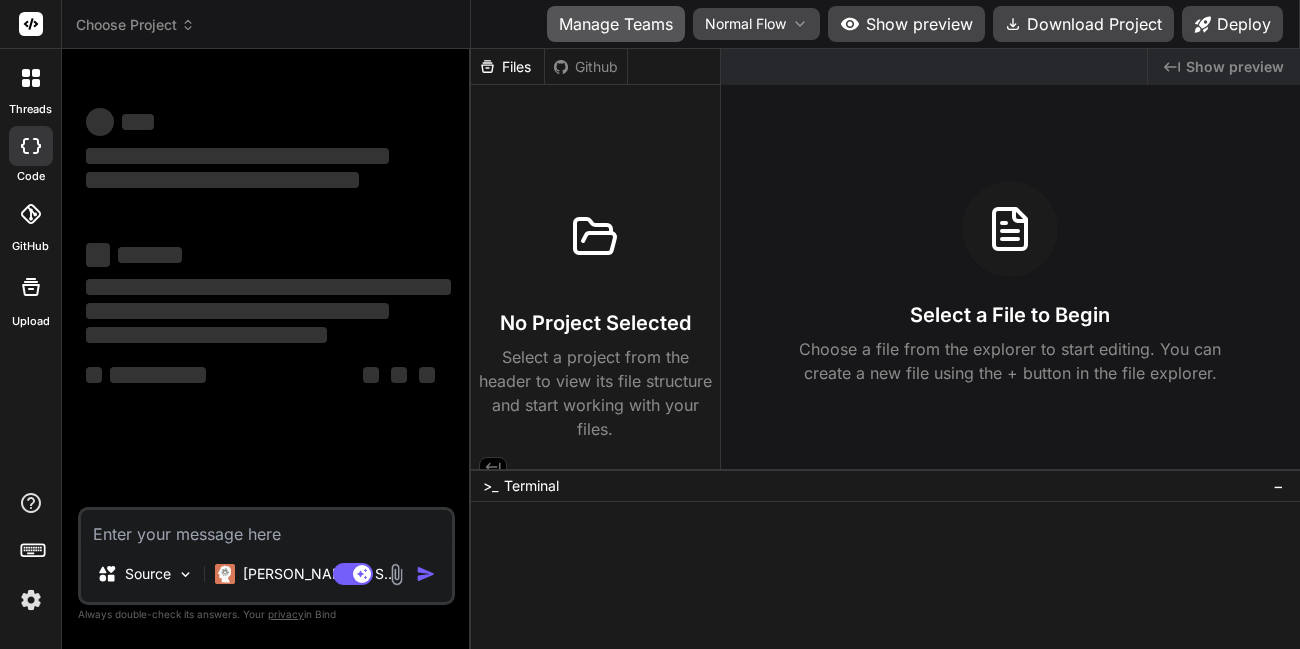 type on "x" 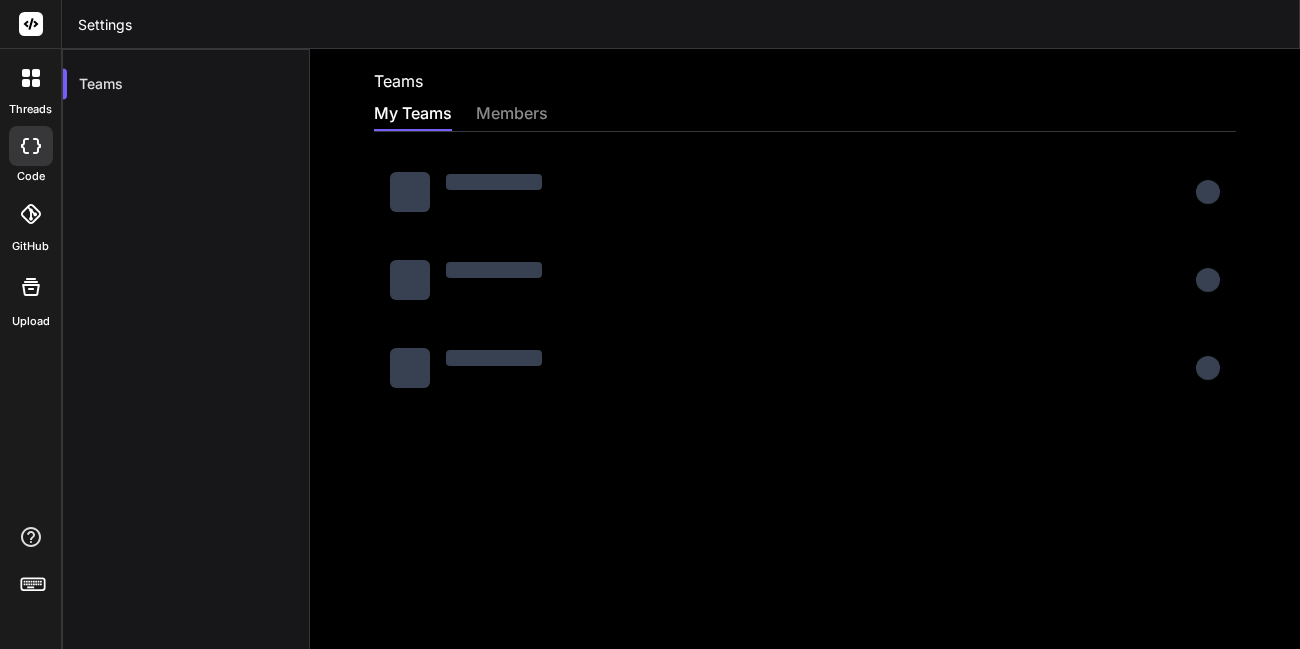 scroll, scrollTop: 0, scrollLeft: 0, axis: both 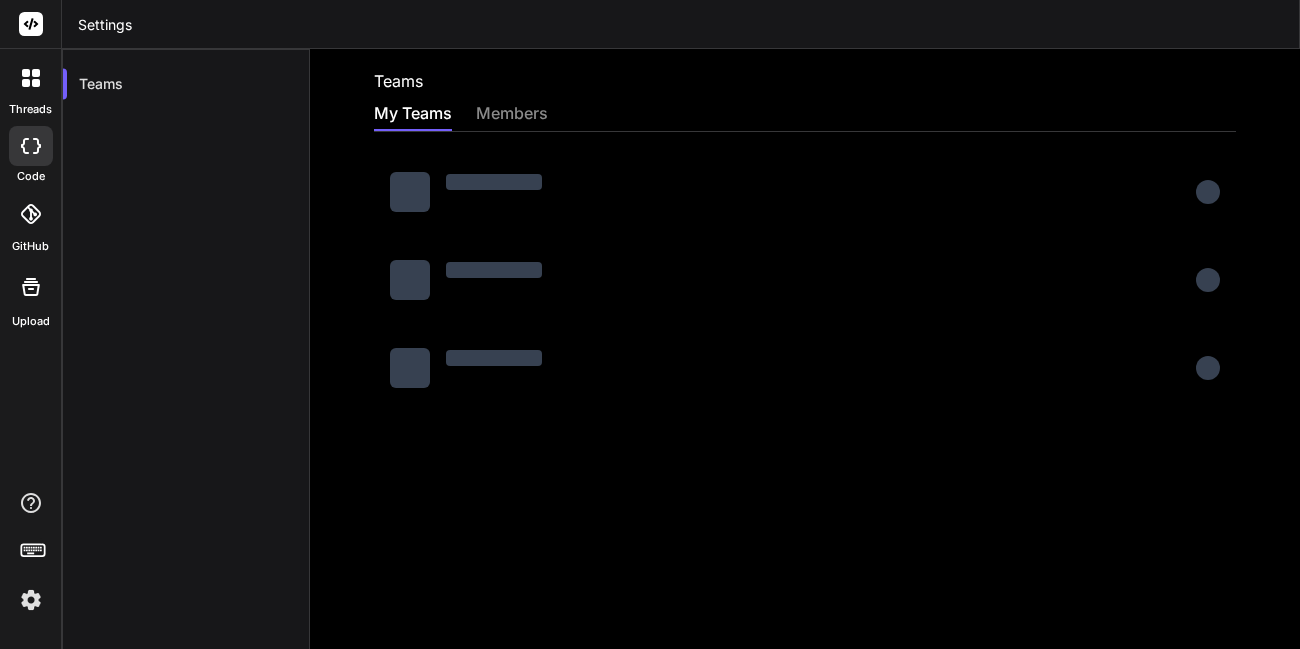 click at bounding box center (31, 600) 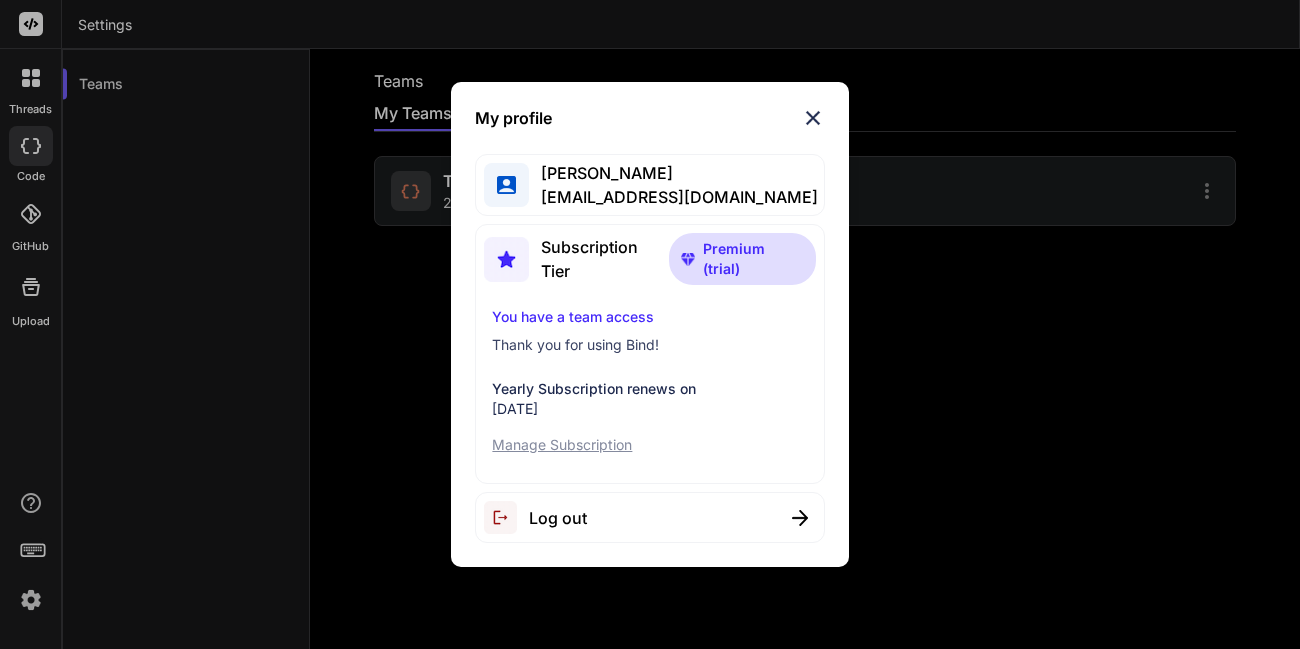 click at bounding box center [813, 118] 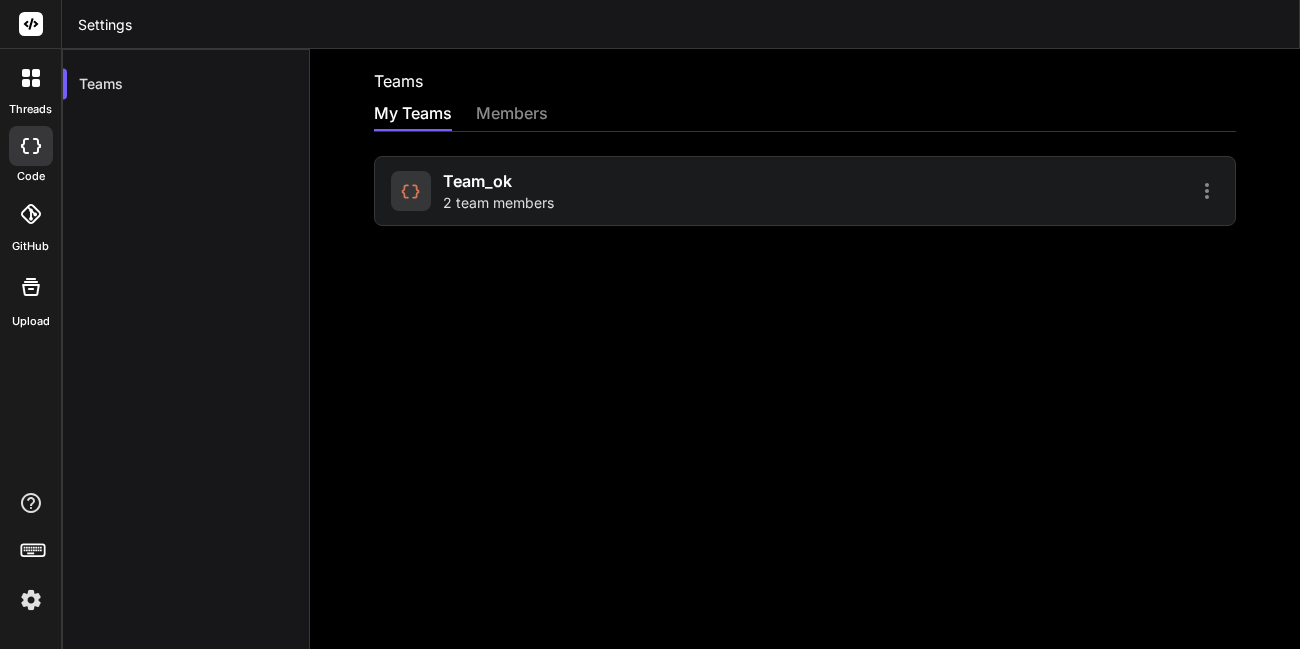 click on "team_ok" at bounding box center [477, 181] 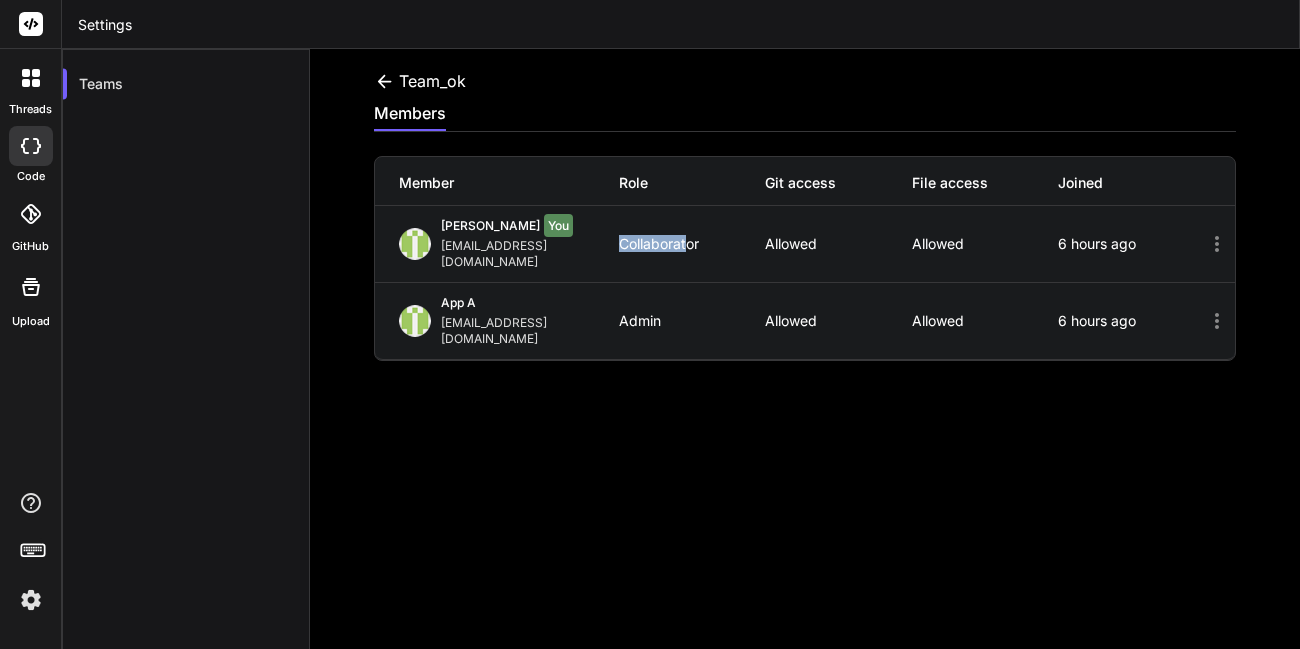 drag, startPoint x: 619, startPoint y: 231, endPoint x: 701, endPoint y: 239, distance: 82.38932 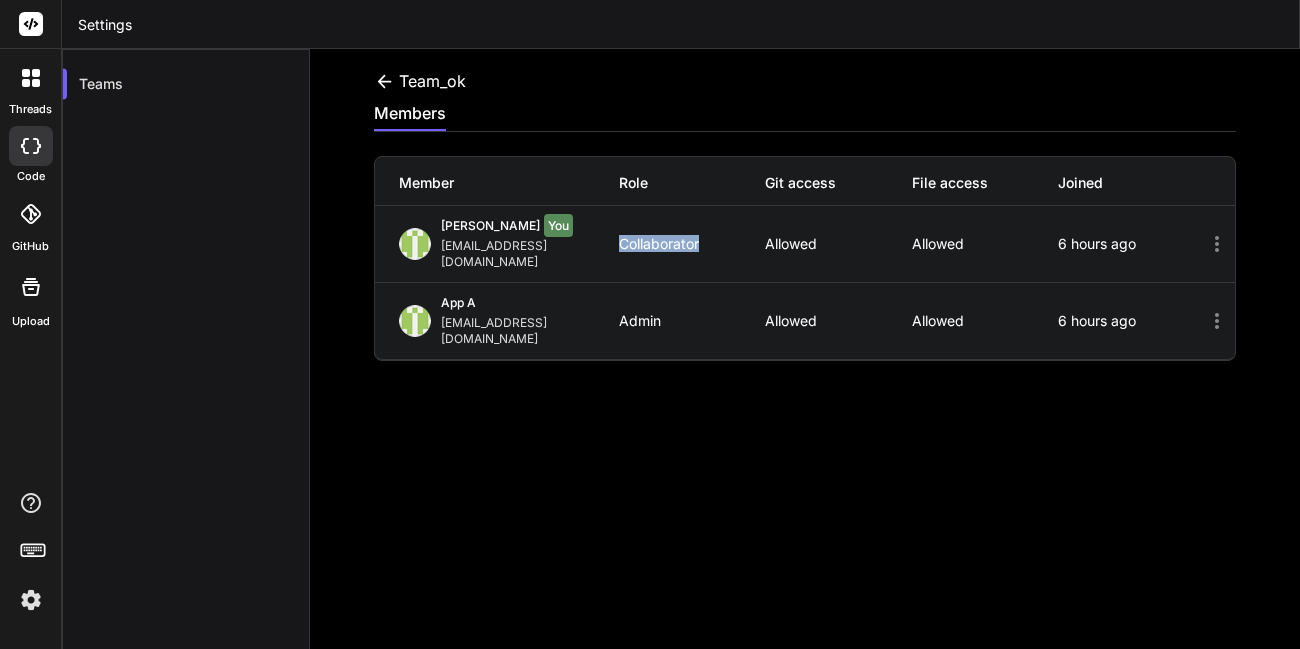 click on "Collaborator" at bounding box center (692, 244) 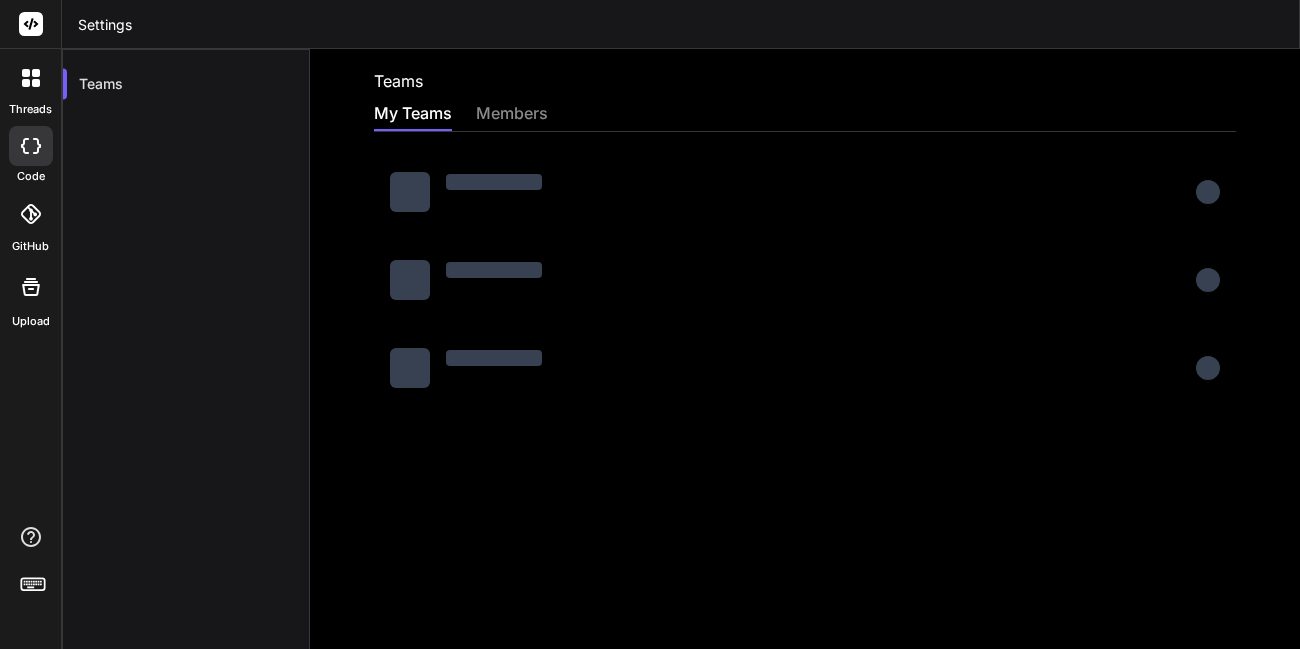 scroll, scrollTop: 0, scrollLeft: 0, axis: both 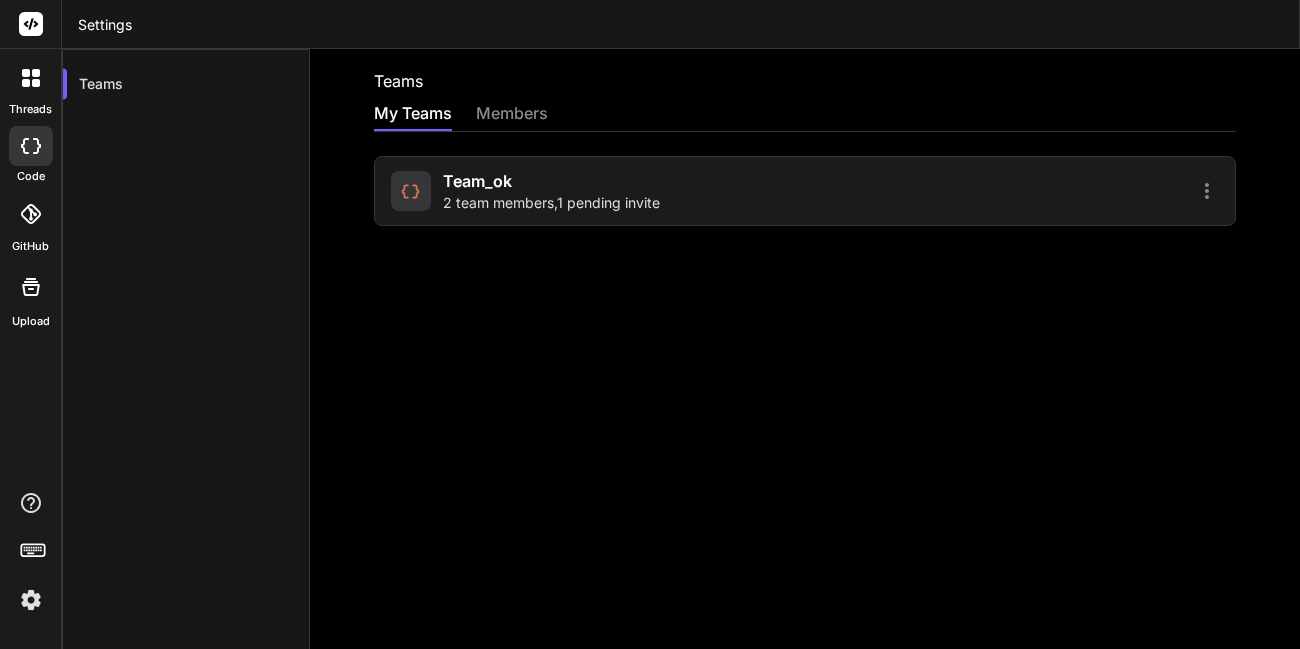 click at bounding box center (411, 191) 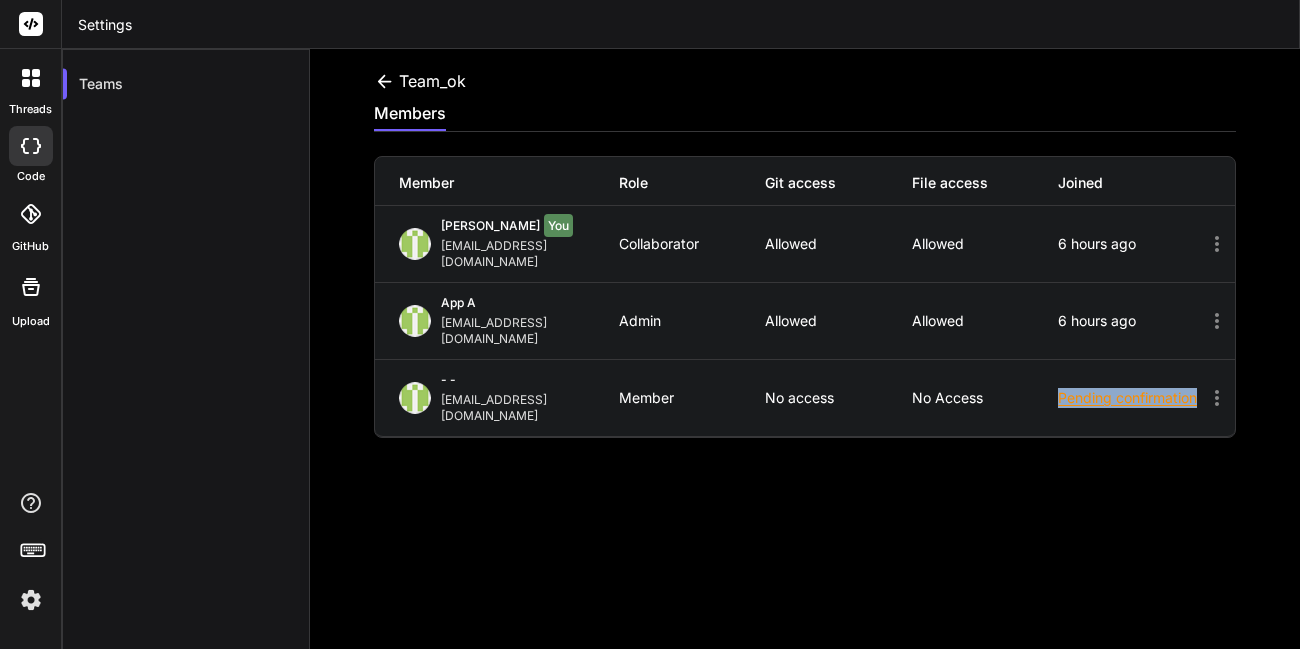 drag, startPoint x: 1045, startPoint y: 364, endPoint x: 1112, endPoint y: 368, distance: 67.11929 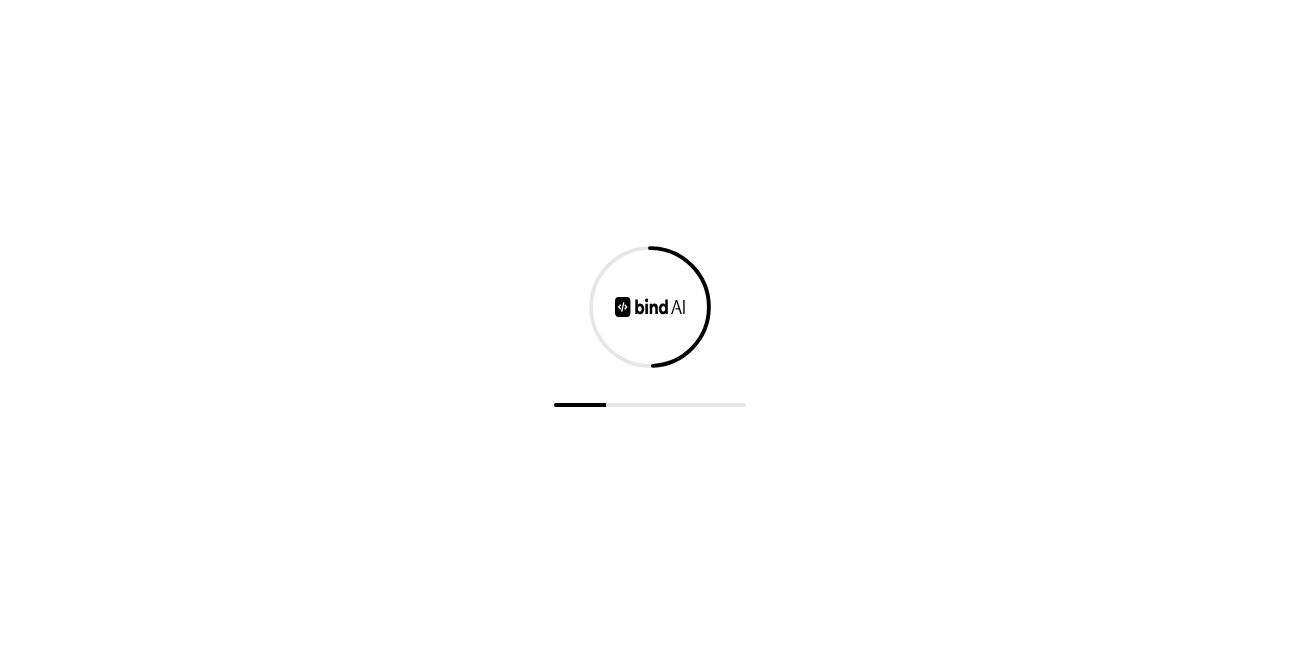 scroll, scrollTop: 0, scrollLeft: 0, axis: both 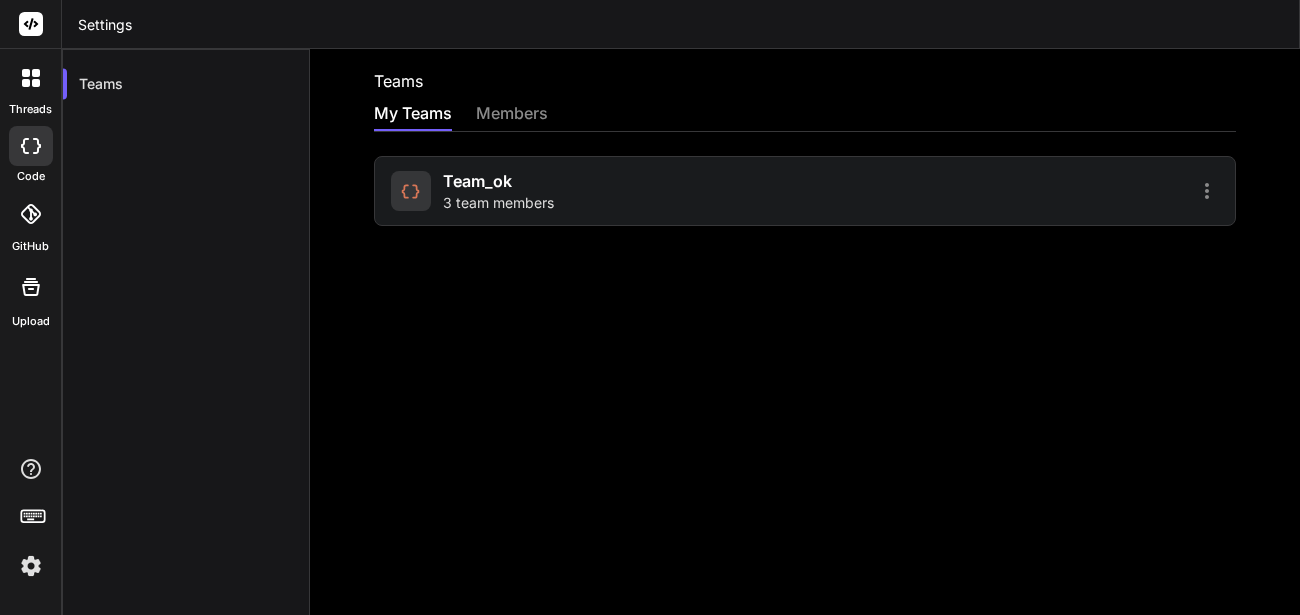 click at bounding box center [411, 191] 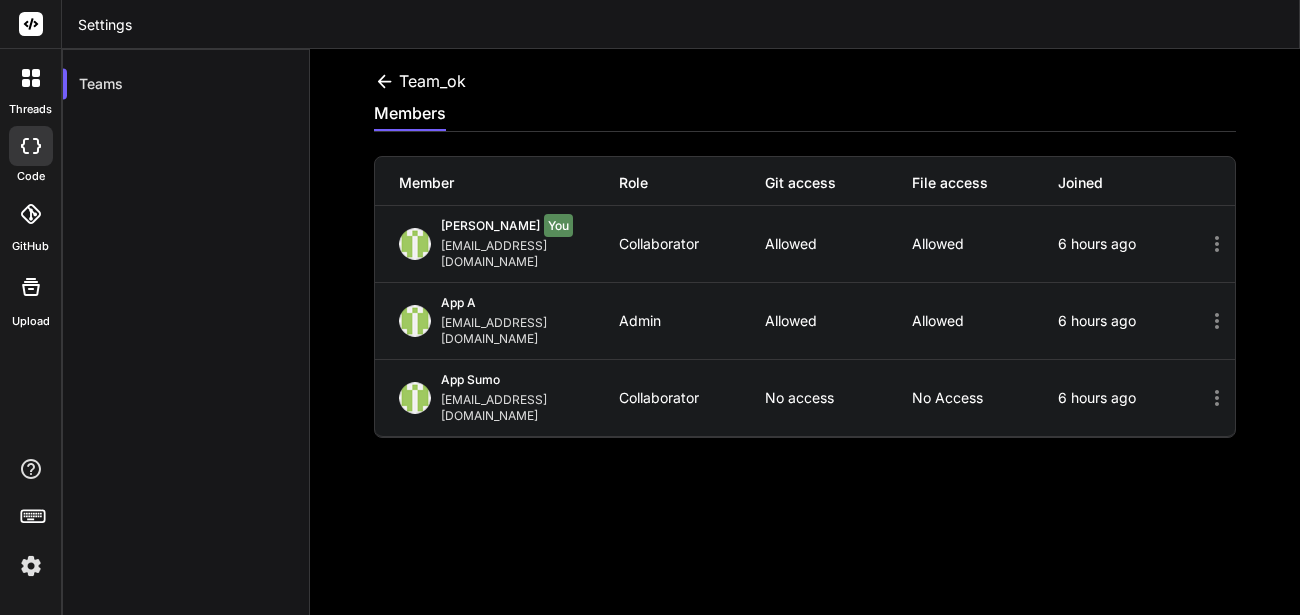 click at bounding box center (31, 78) 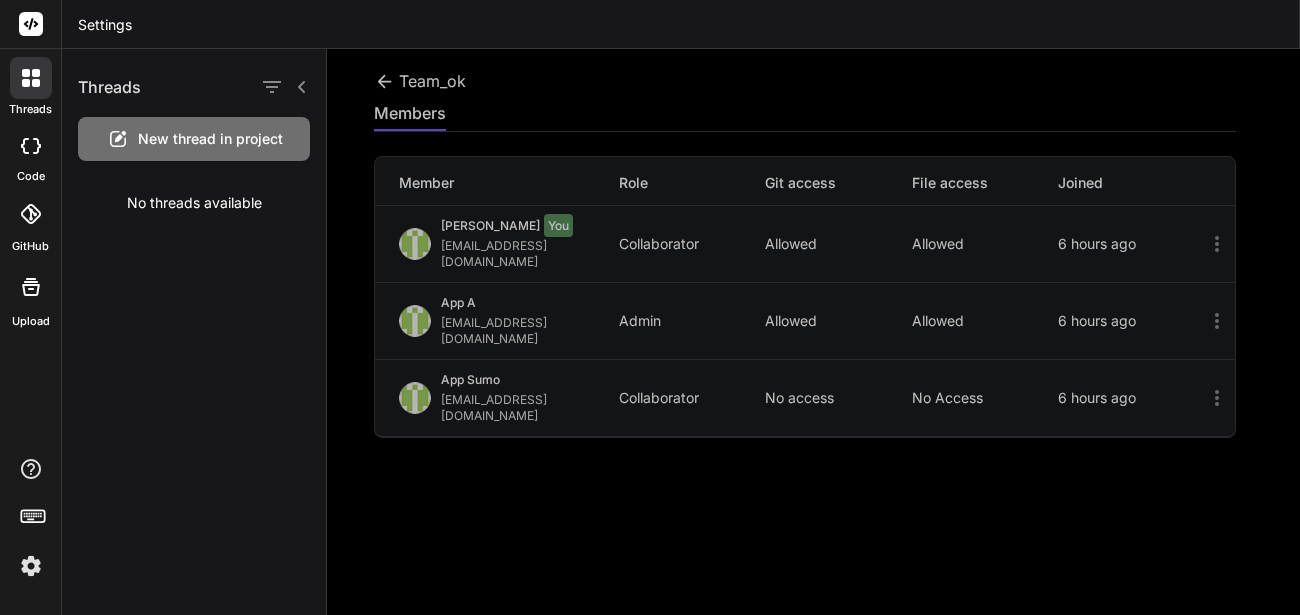 click at bounding box center [31, 78] 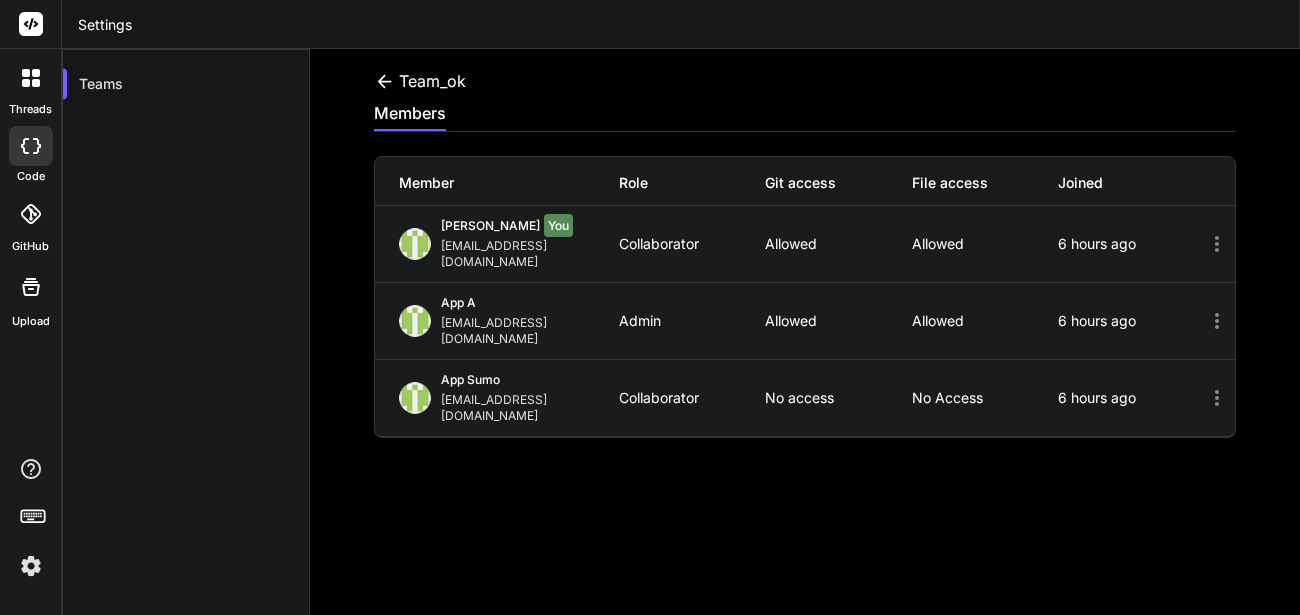 click 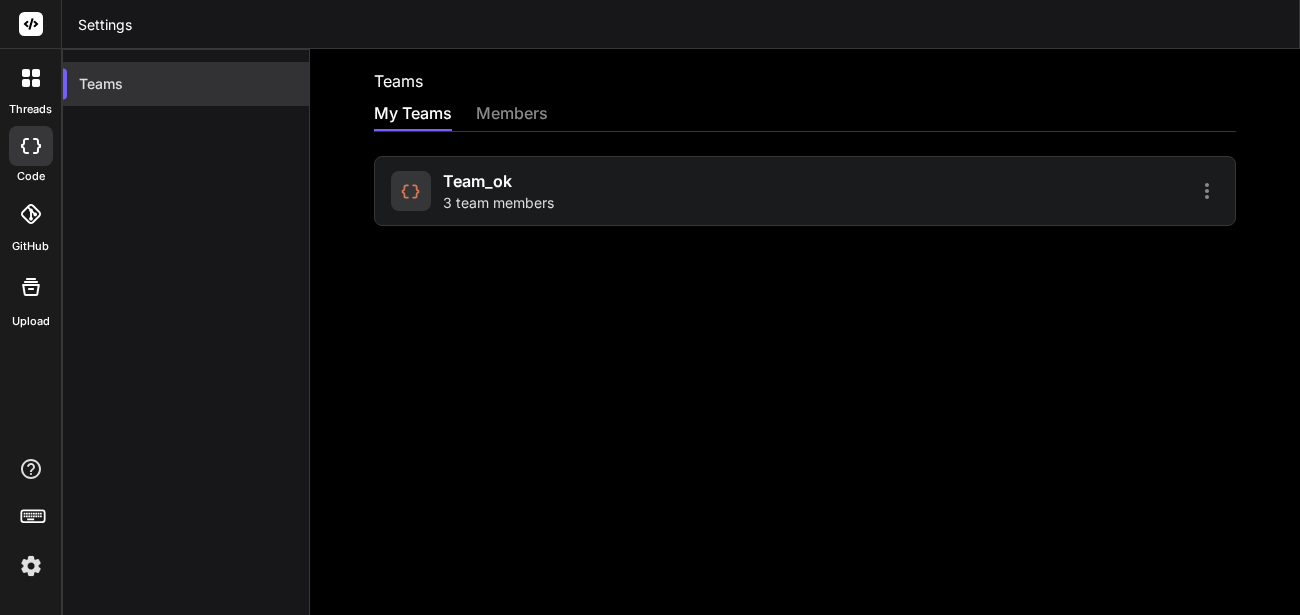 click on "Teams" at bounding box center [186, 84] 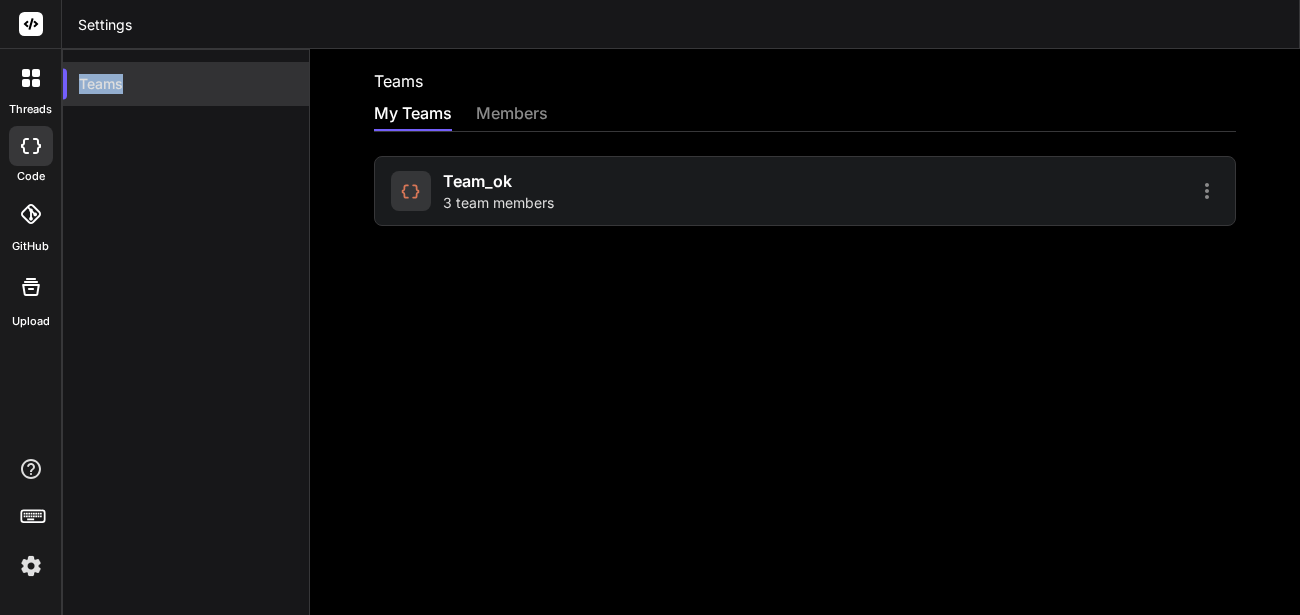 click on "Teams" at bounding box center [186, 84] 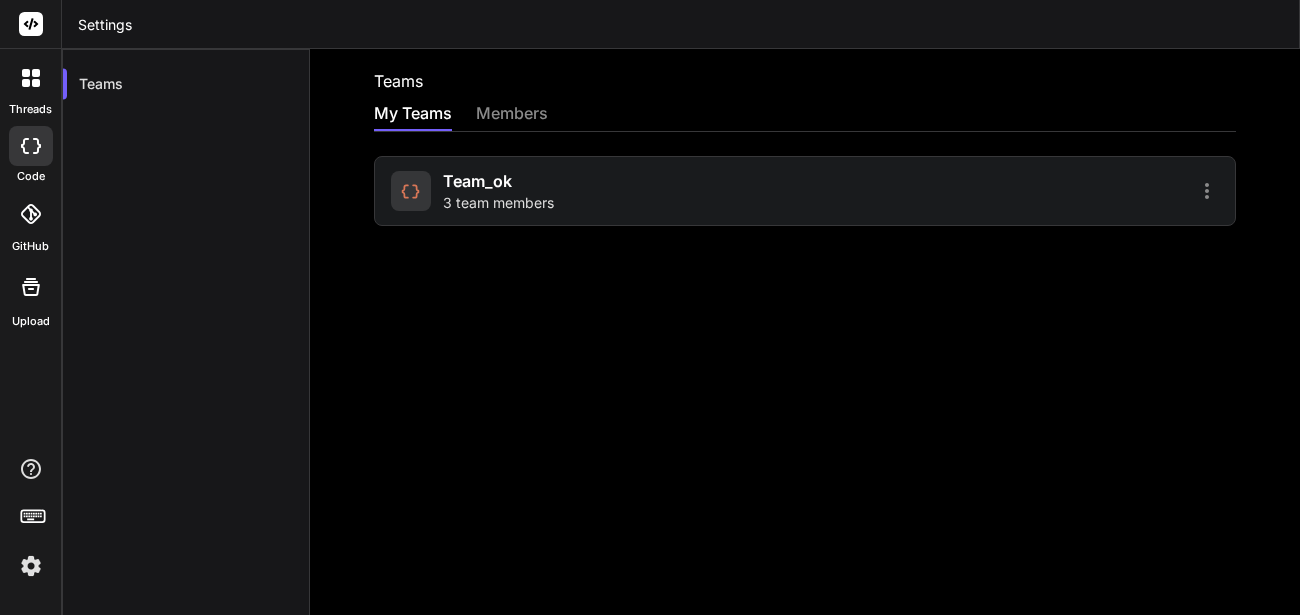click at bounding box center [31, 78] 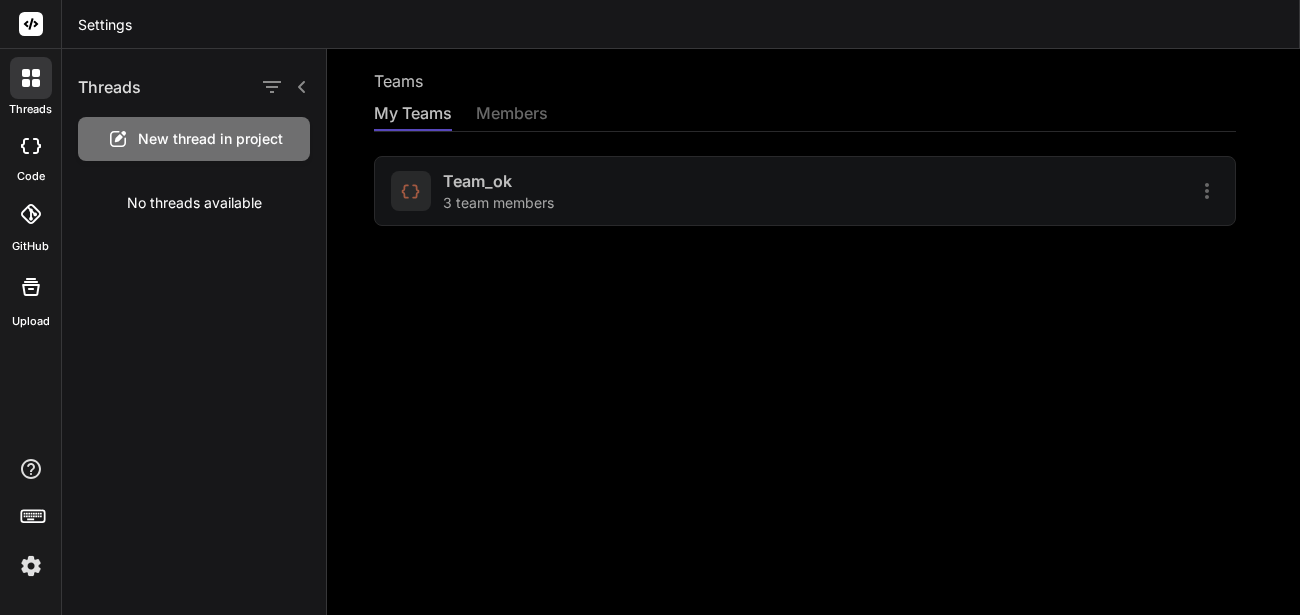 click at bounding box center [31, 146] 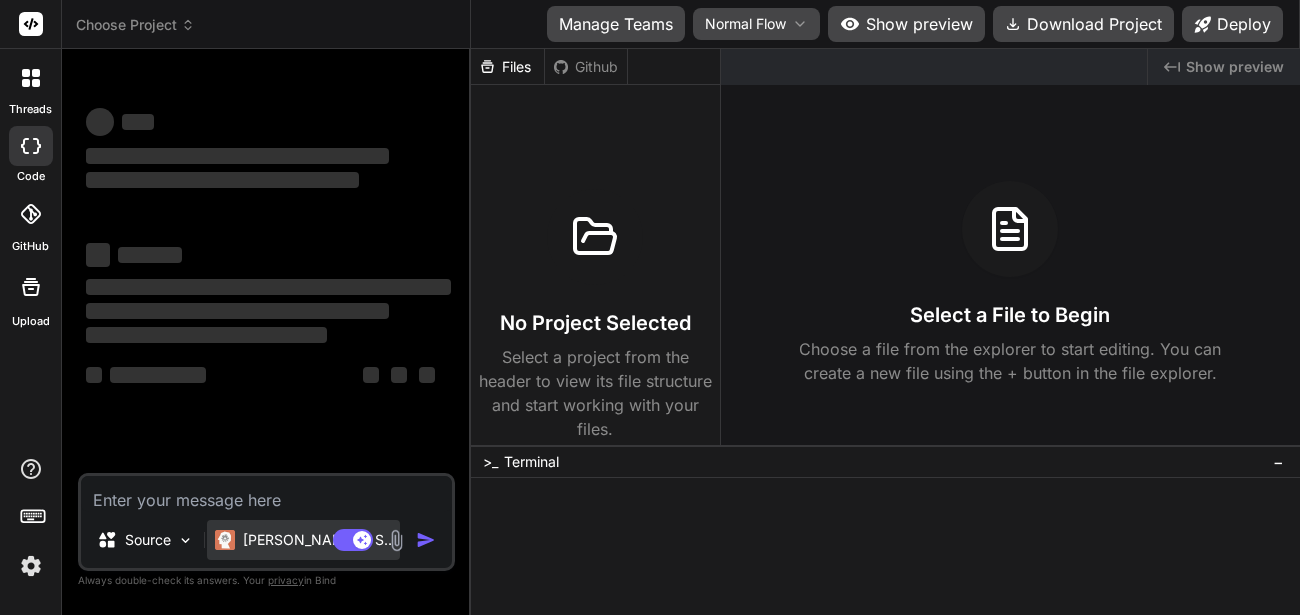 click on "Claude 4 S.." at bounding box center (317, 540) 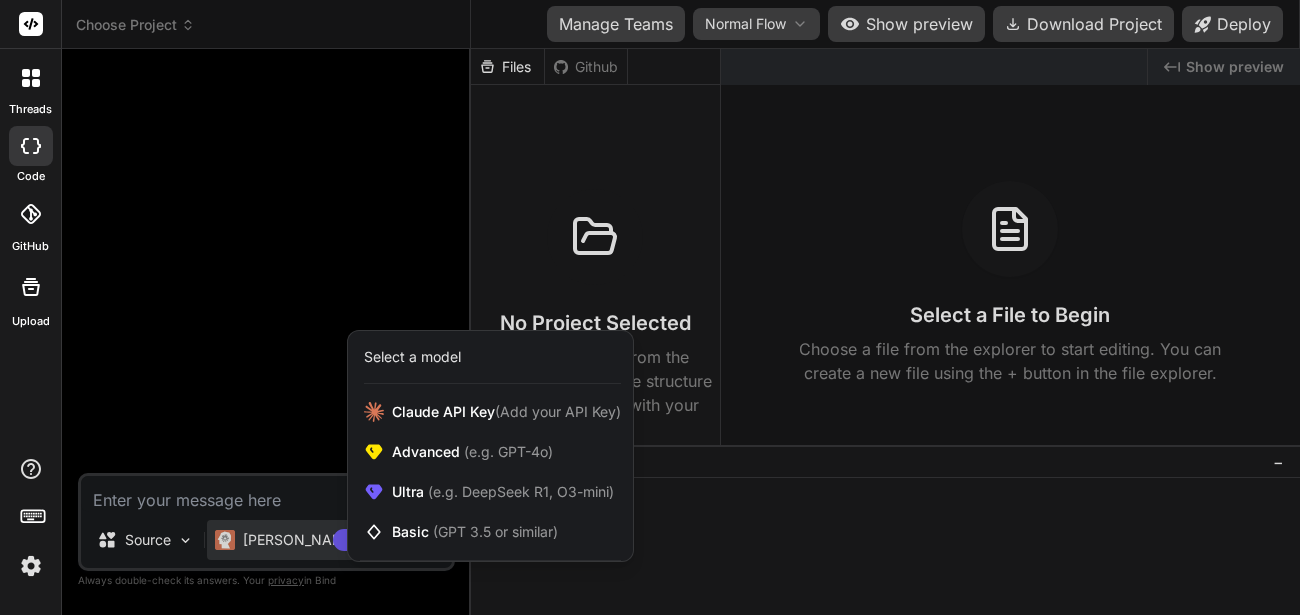 click at bounding box center [31, 566] 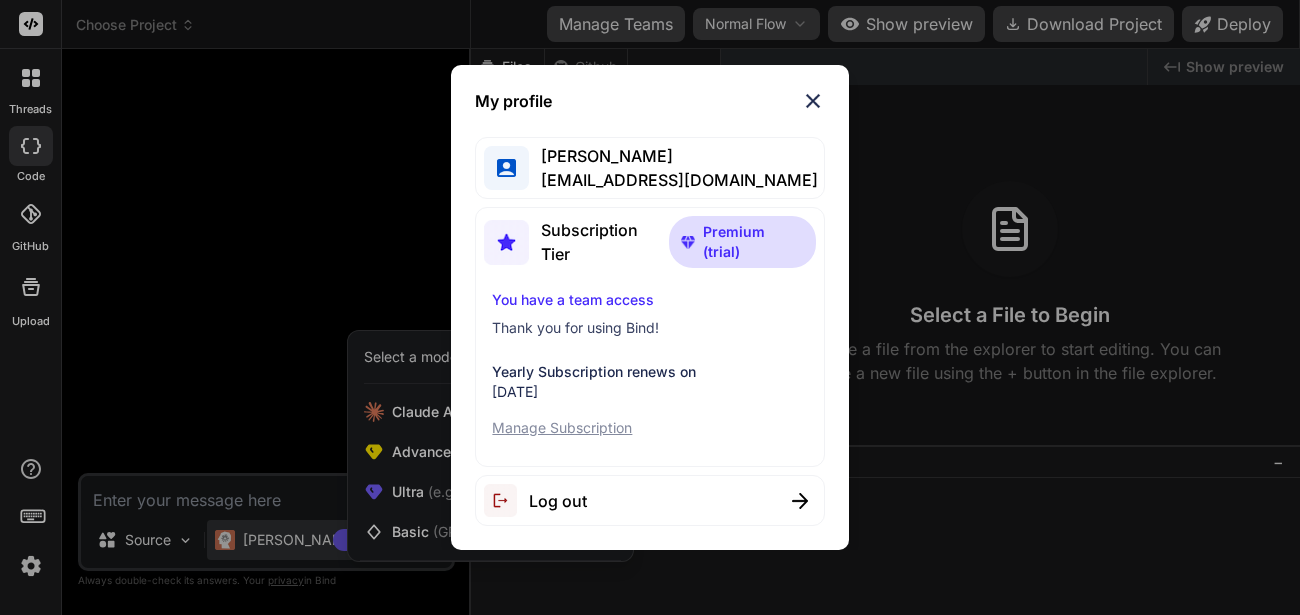 click at bounding box center (813, 101) 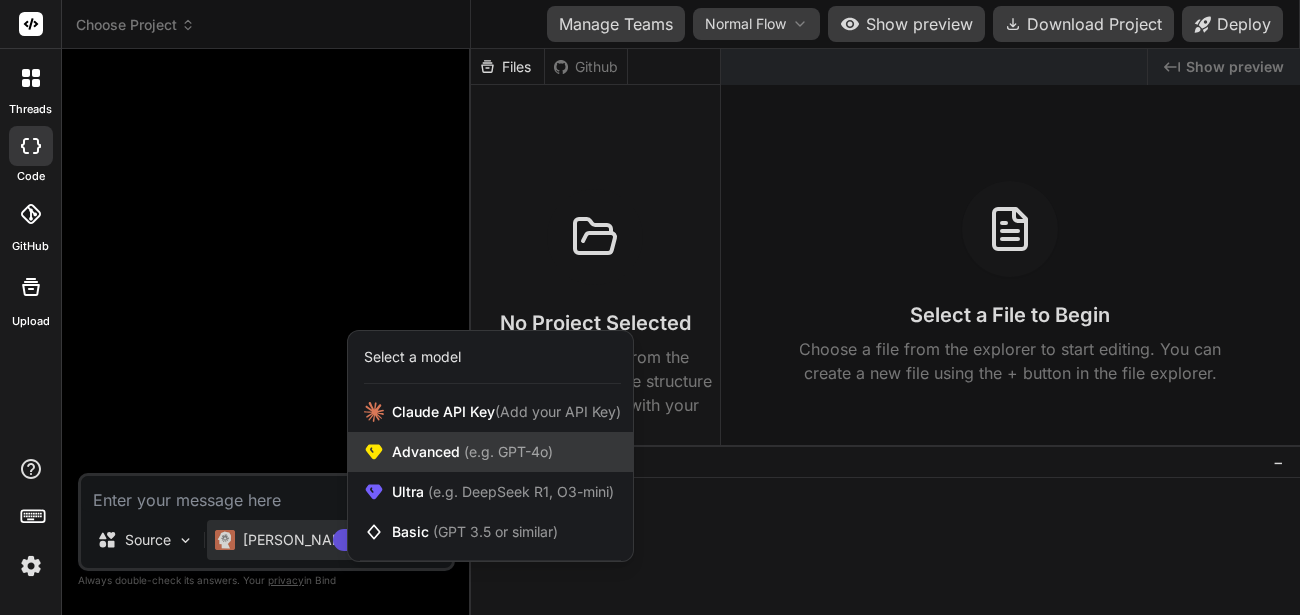 click on "Advanced     (e.g. GPT-4o)" at bounding box center (472, 452) 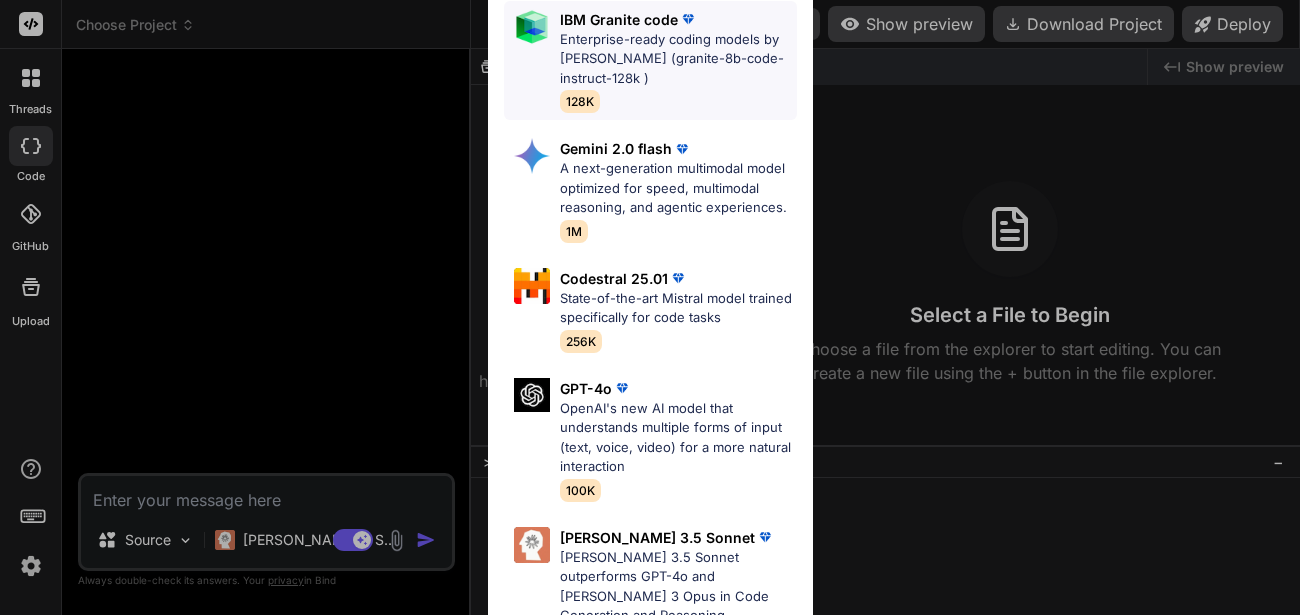 scroll, scrollTop: 215, scrollLeft: 0, axis: vertical 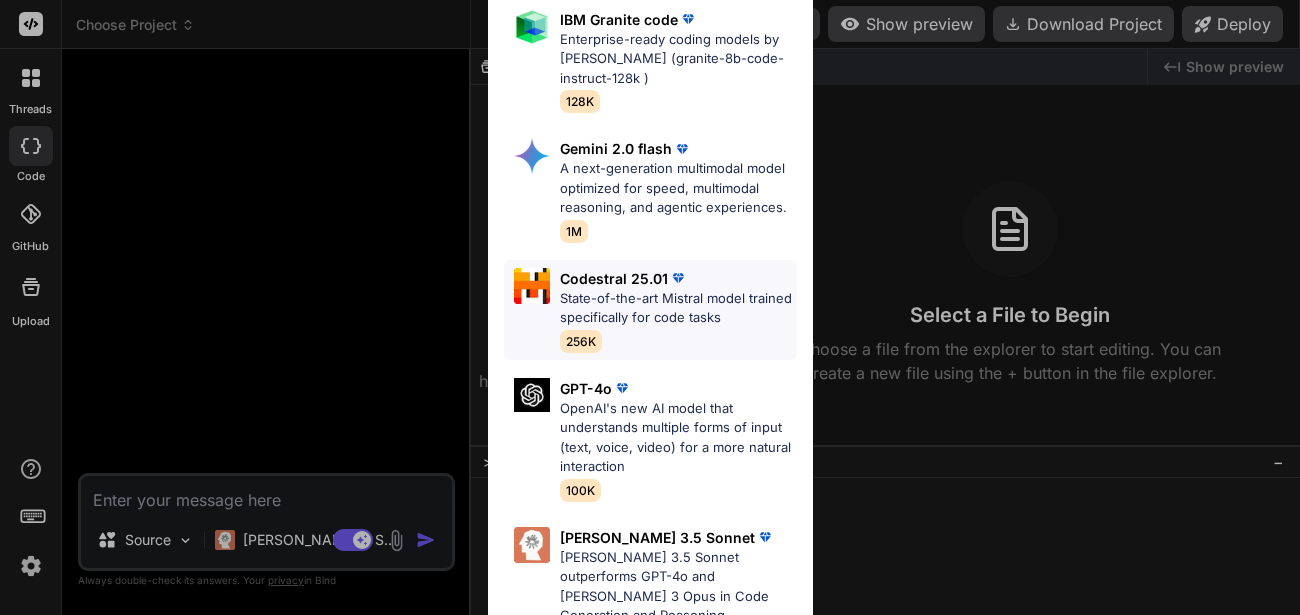 click on "State-of-the-art Mistral model trained specifically for code tasks" at bounding box center [678, 308] 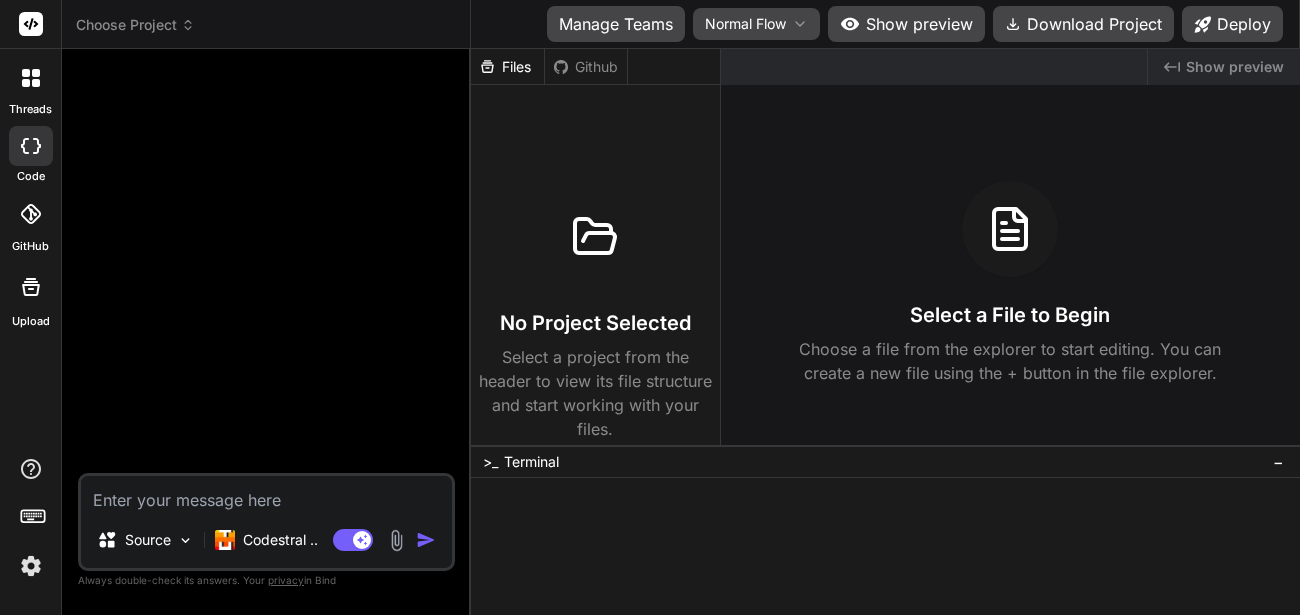 click at bounding box center [266, 494] 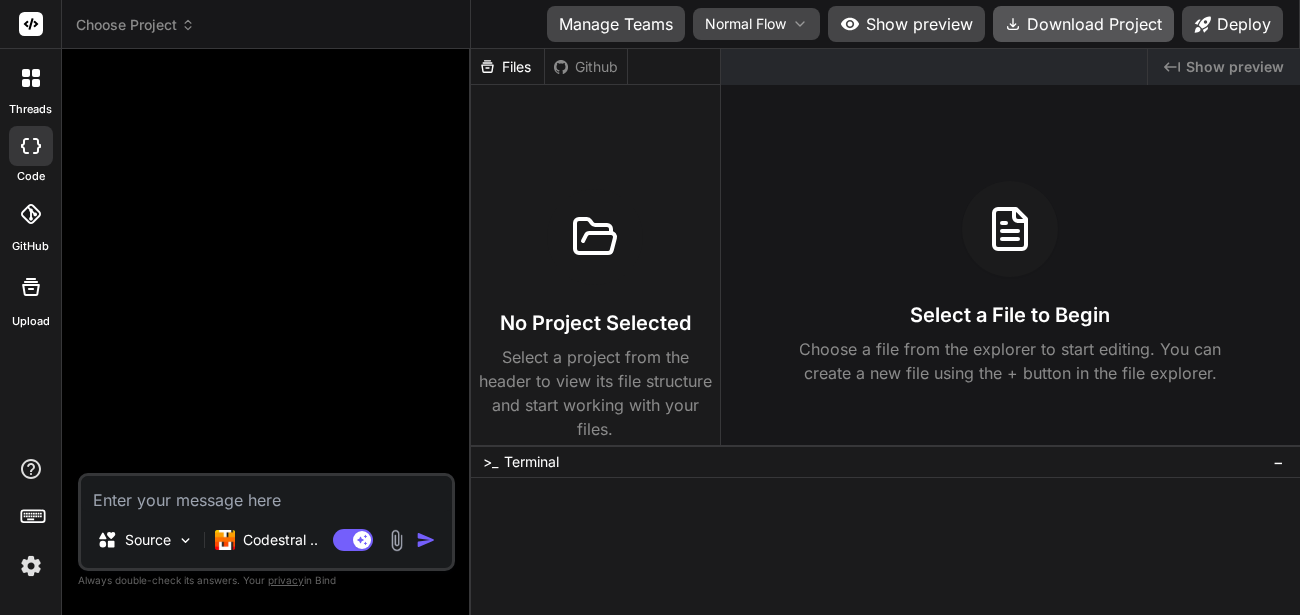 click on "Download Project" at bounding box center (1083, 24) 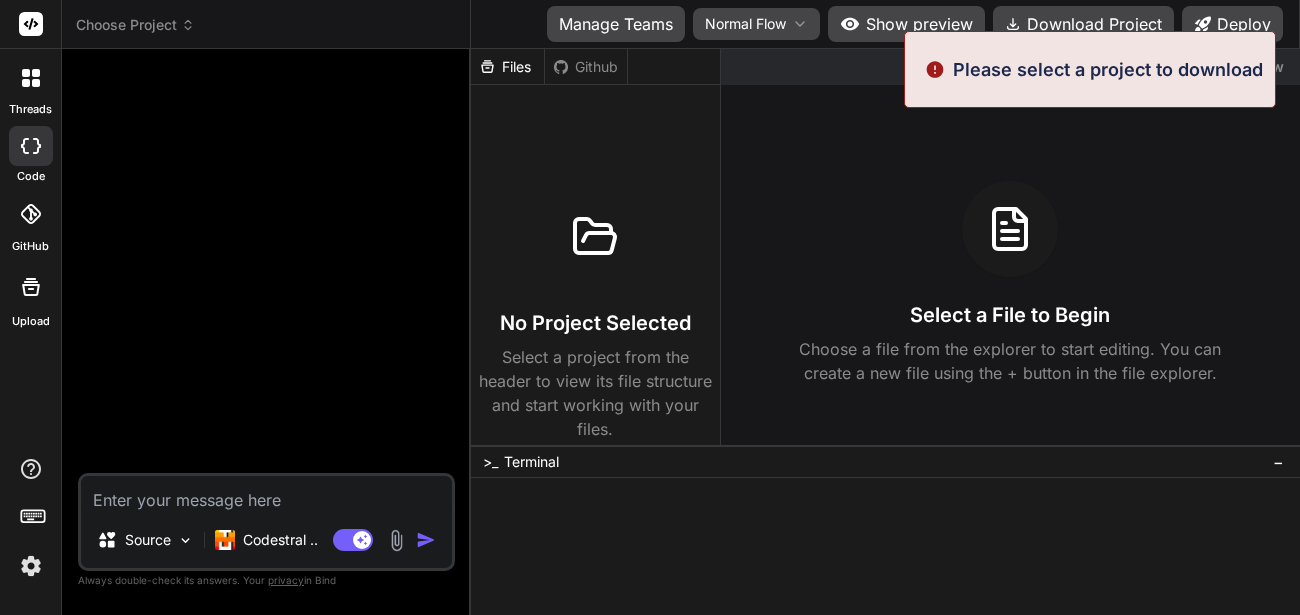 click at bounding box center [1010, 229] 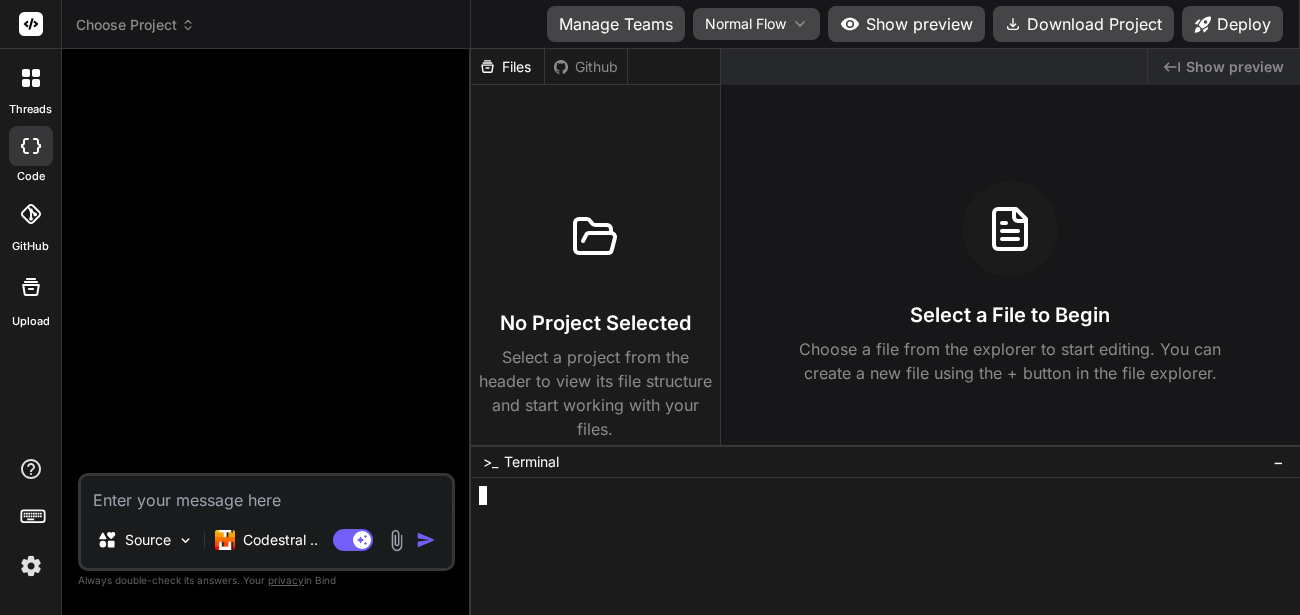 click at bounding box center (878, 533) 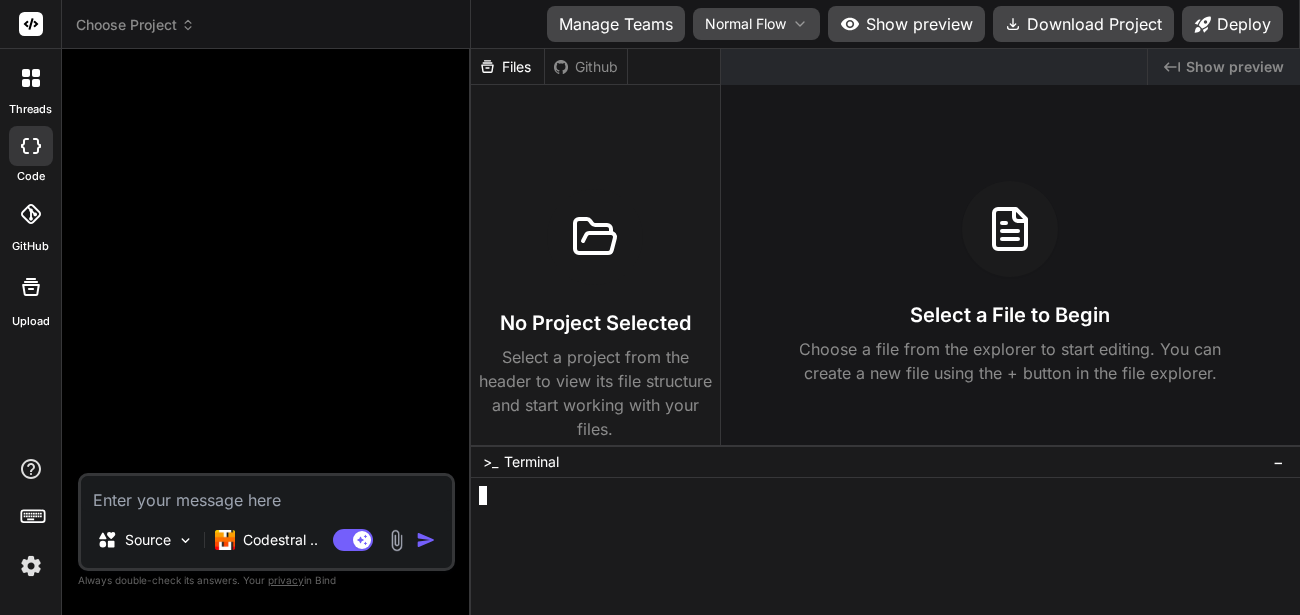 scroll, scrollTop: 2, scrollLeft: 20, axis: both 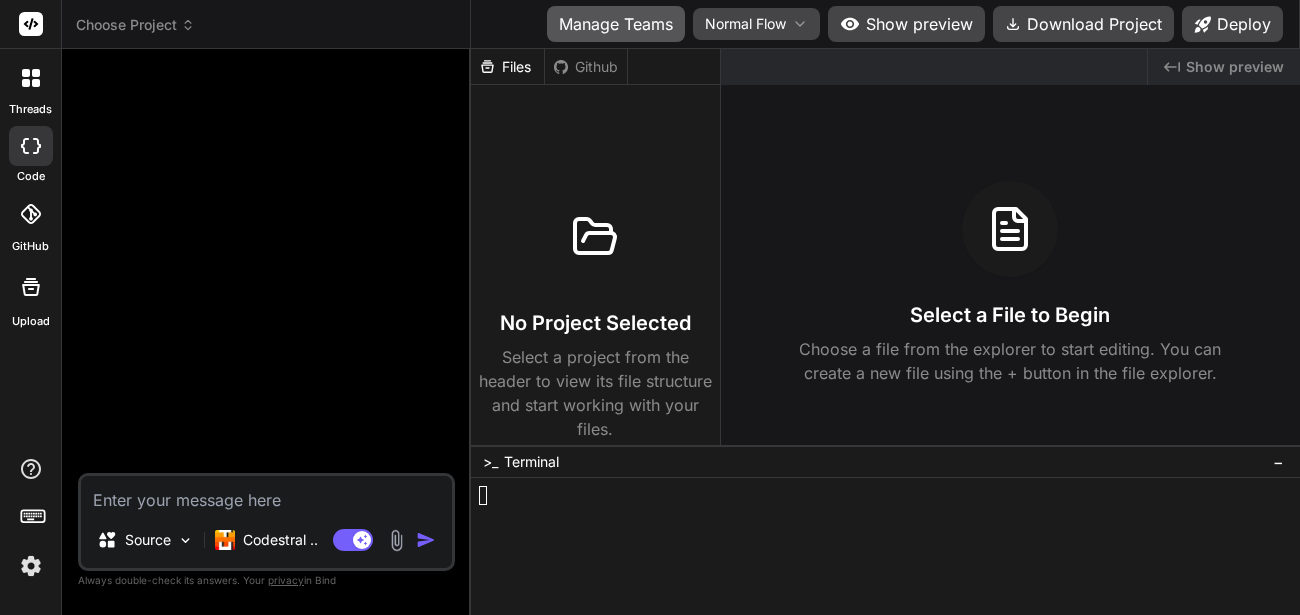 click on "Manage Teams" at bounding box center [616, 24] 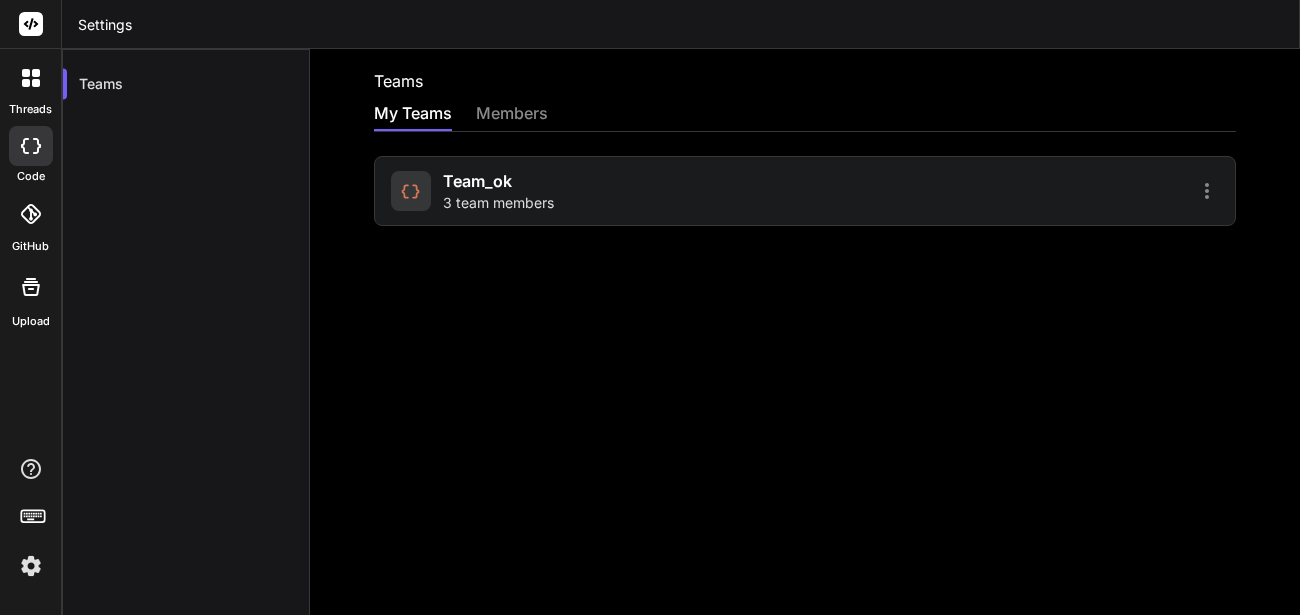 click on "3 team members" at bounding box center [498, 203] 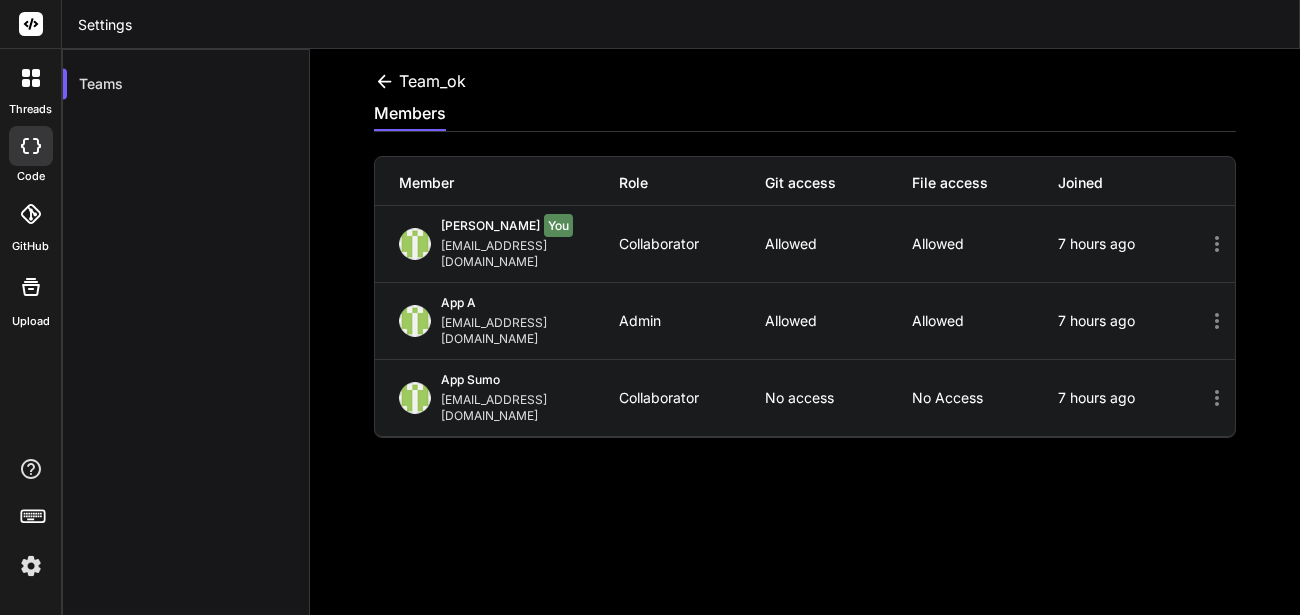 click 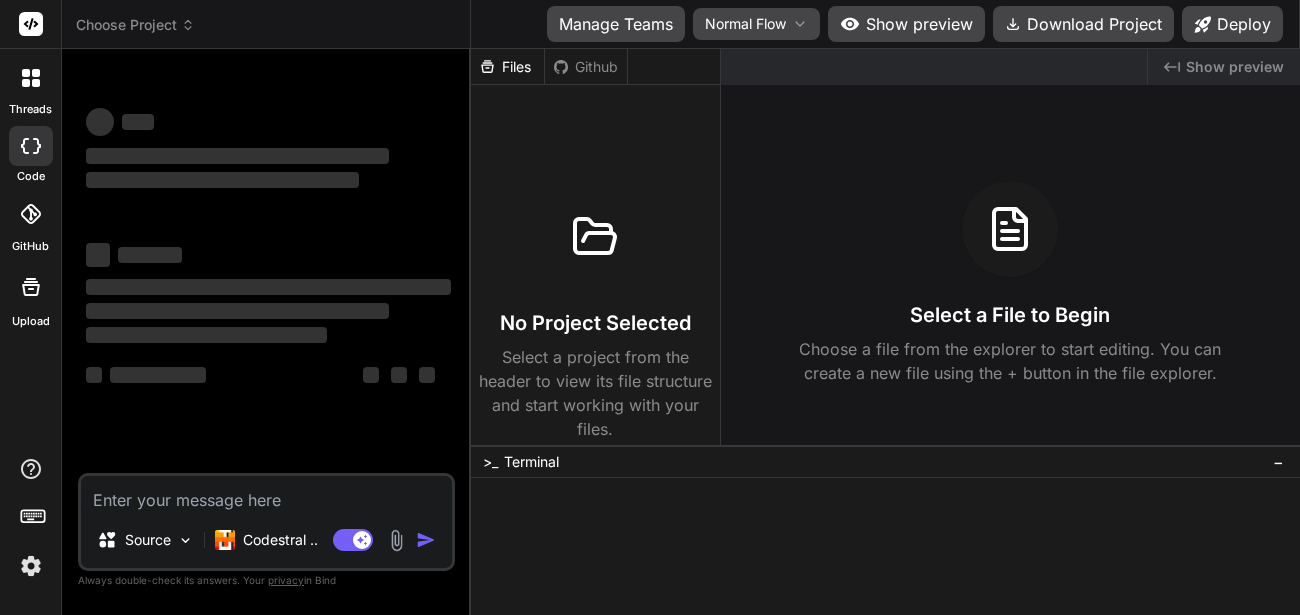 click on "Files" at bounding box center (507, 67) 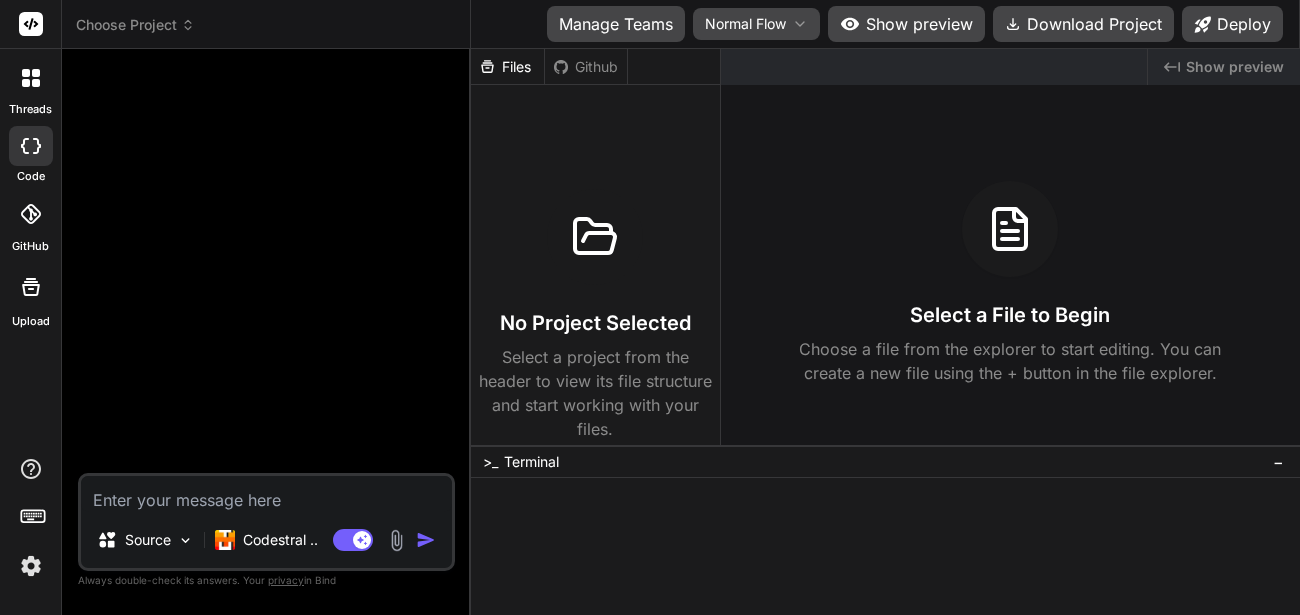 click at bounding box center (268, 269) 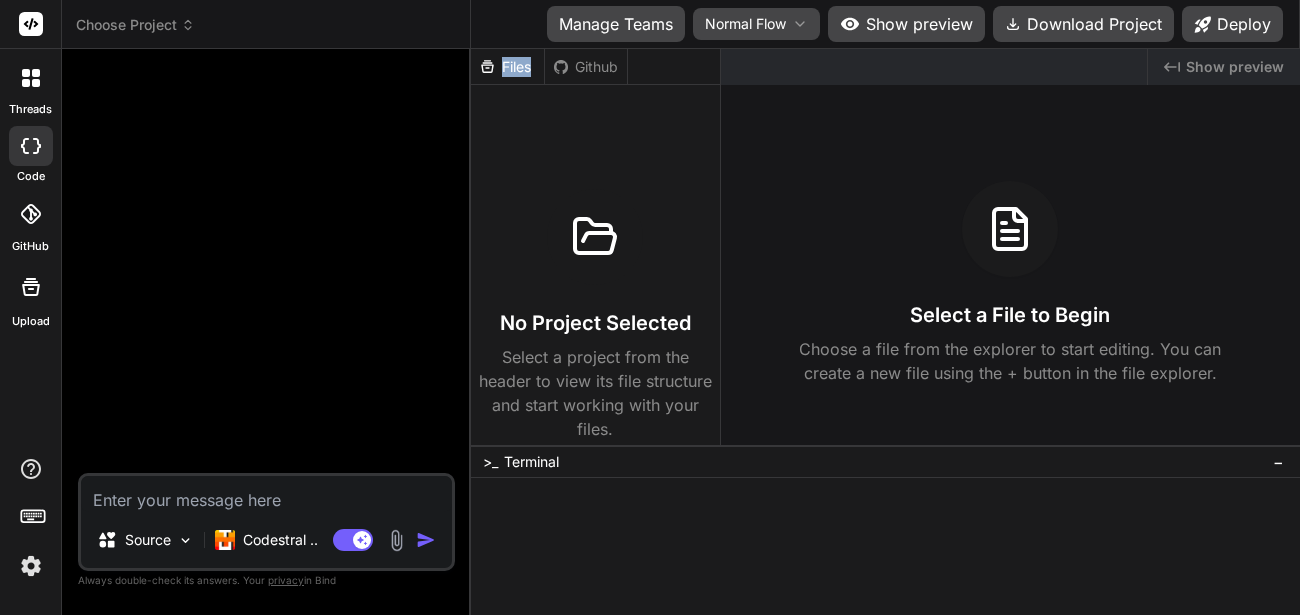 click on "Files" at bounding box center [507, 67] 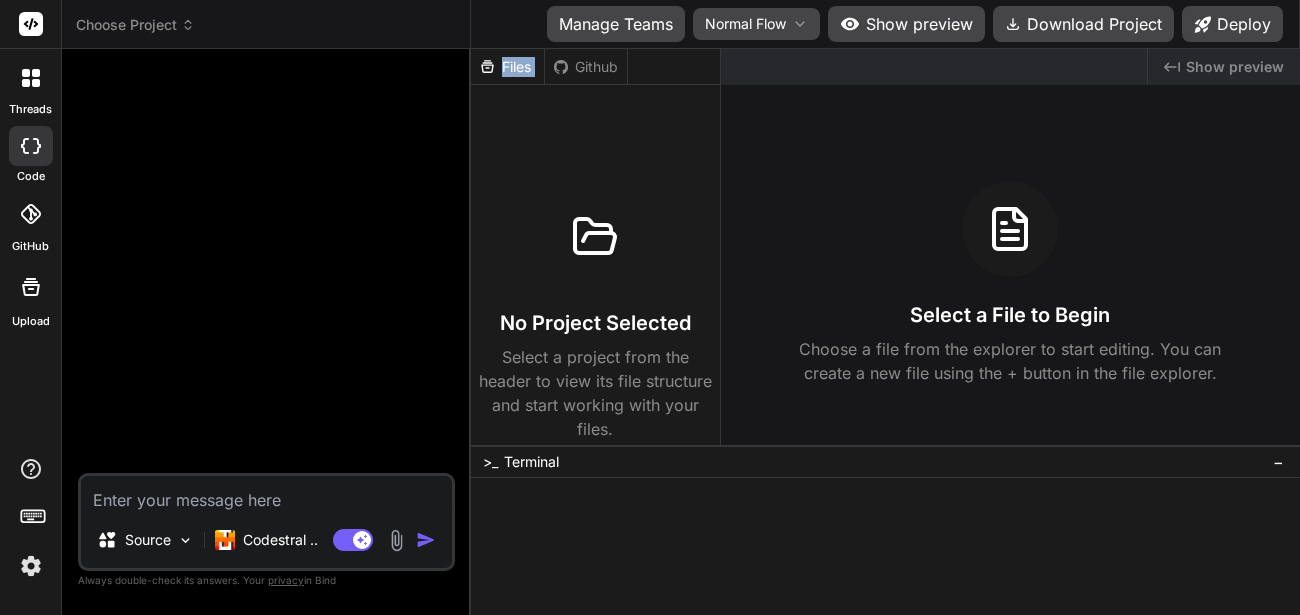 click on "Files" at bounding box center (507, 67) 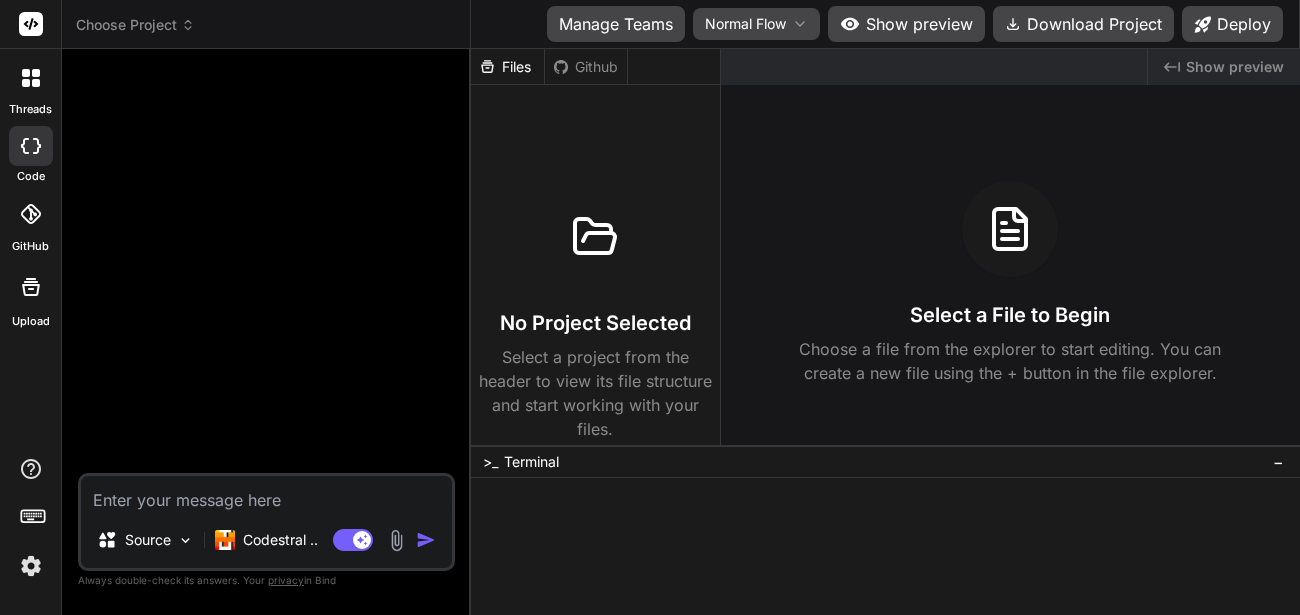 click 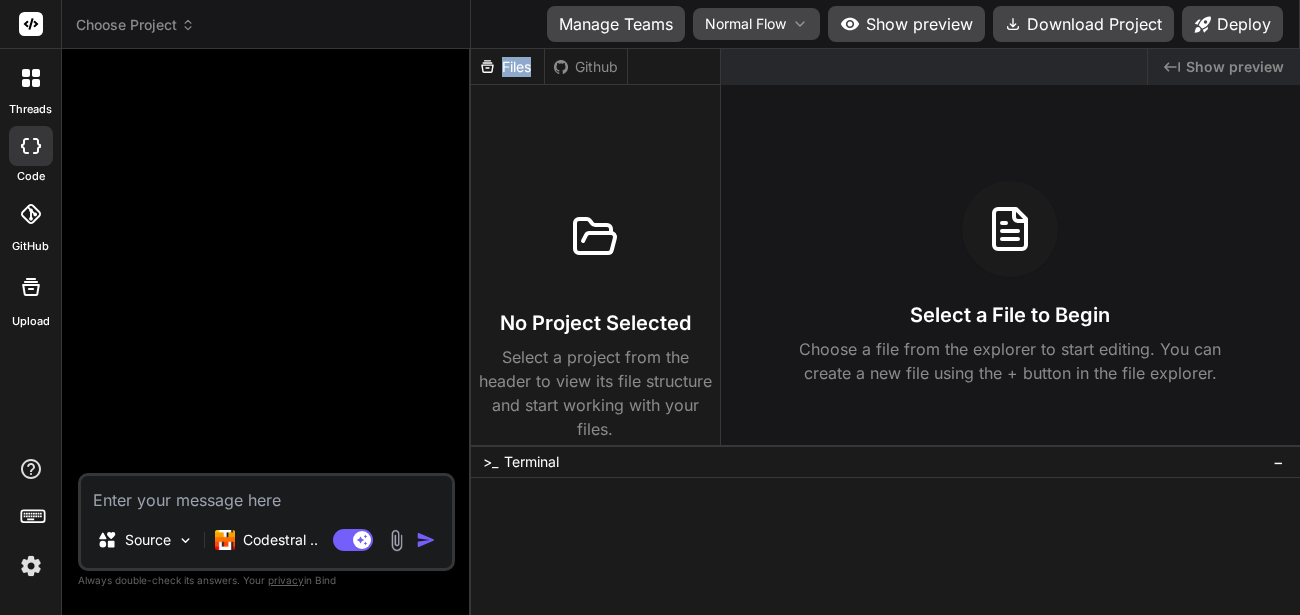 click 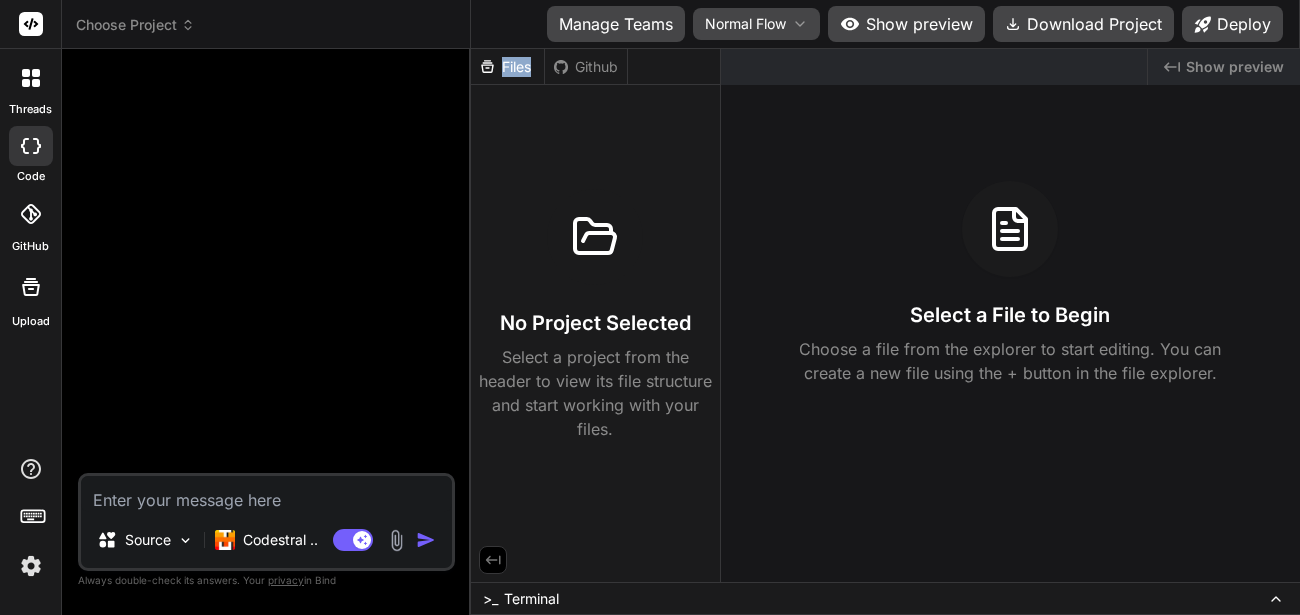 click 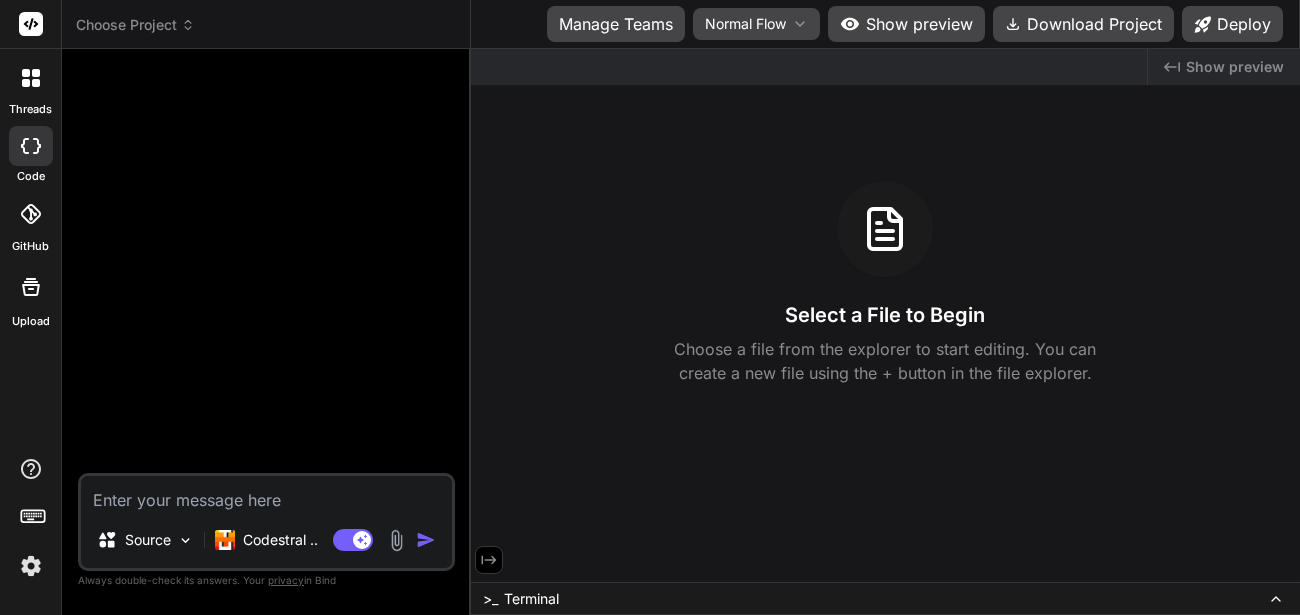 click 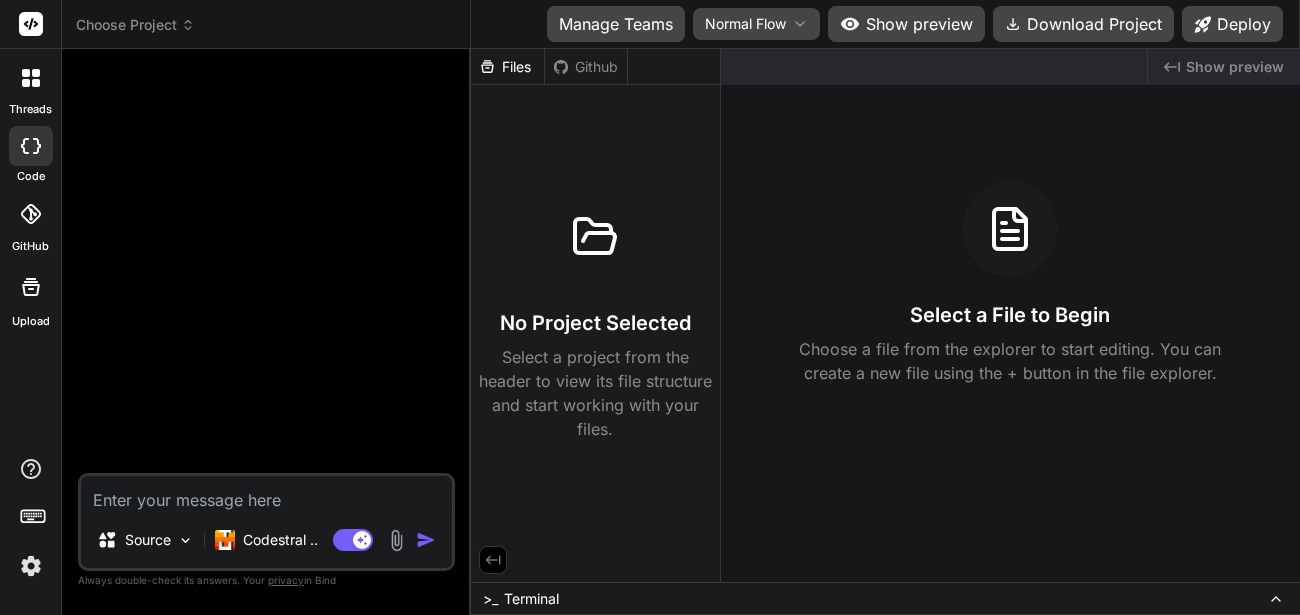 click on "No Project Selected" at bounding box center (595, 323) 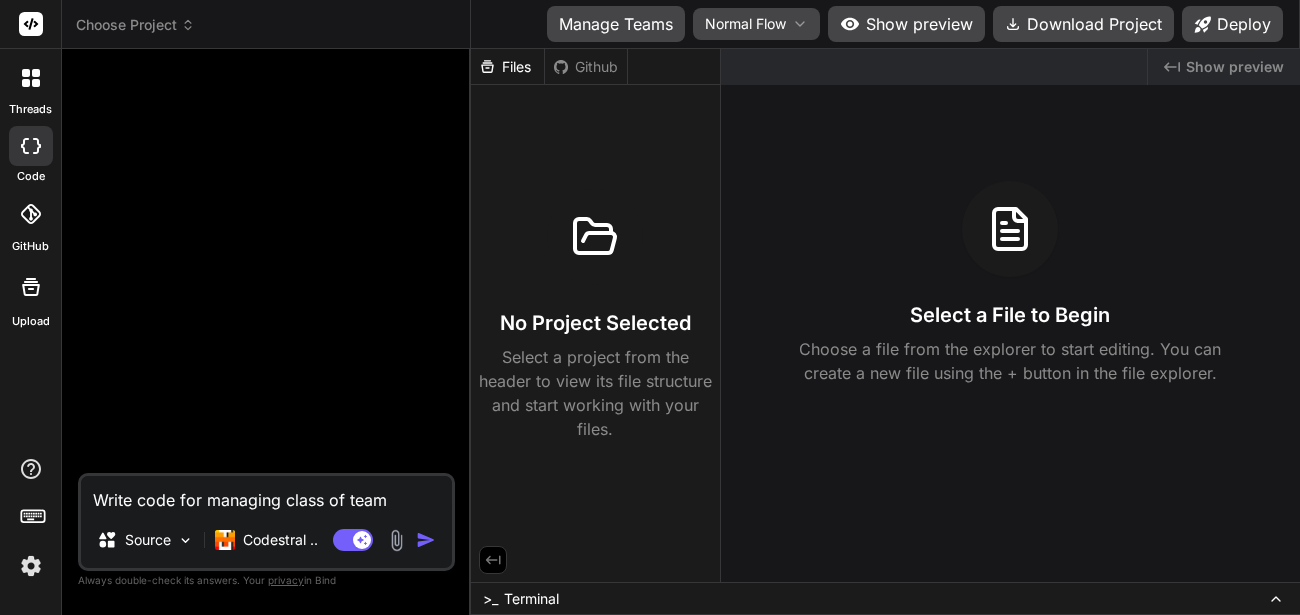 type on "Write code for managing class of team" 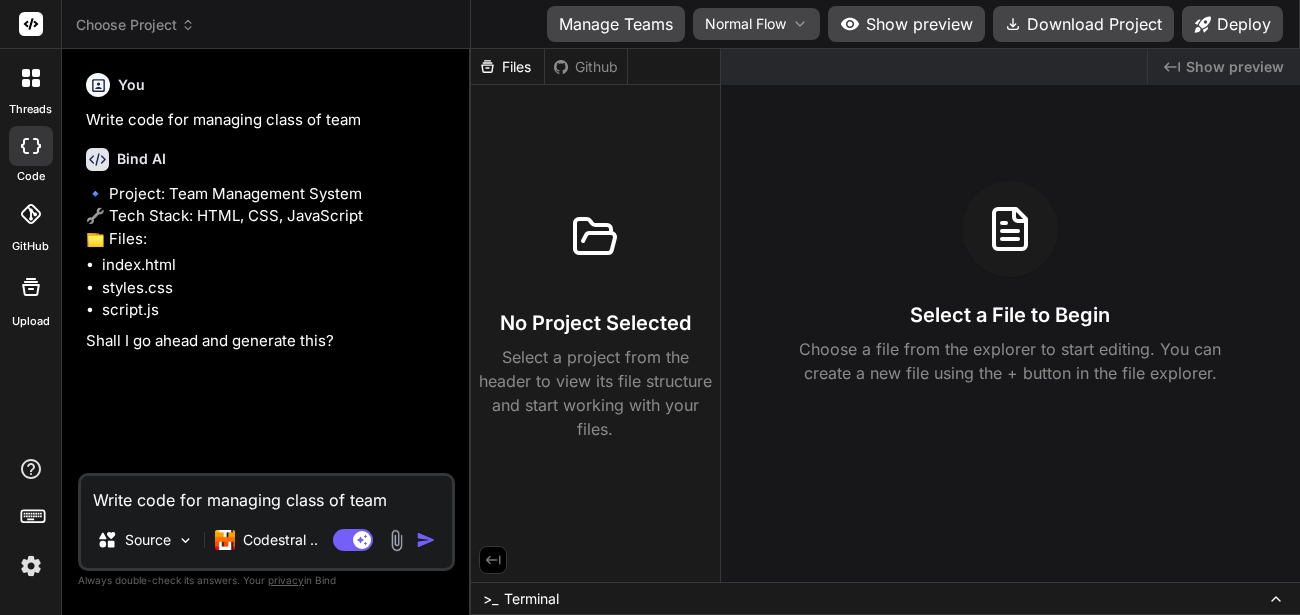 click on "Write code for managing class of team" at bounding box center (266, 494) 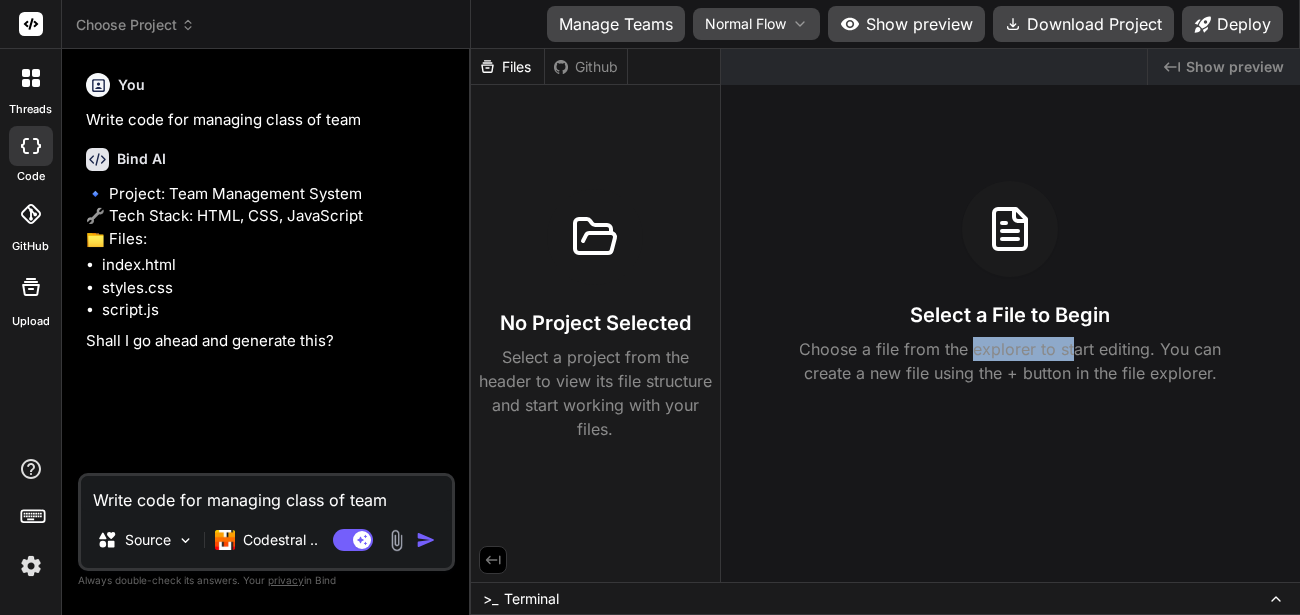 drag, startPoint x: 974, startPoint y: 353, endPoint x: 1074, endPoint y: 342, distance: 100.60318 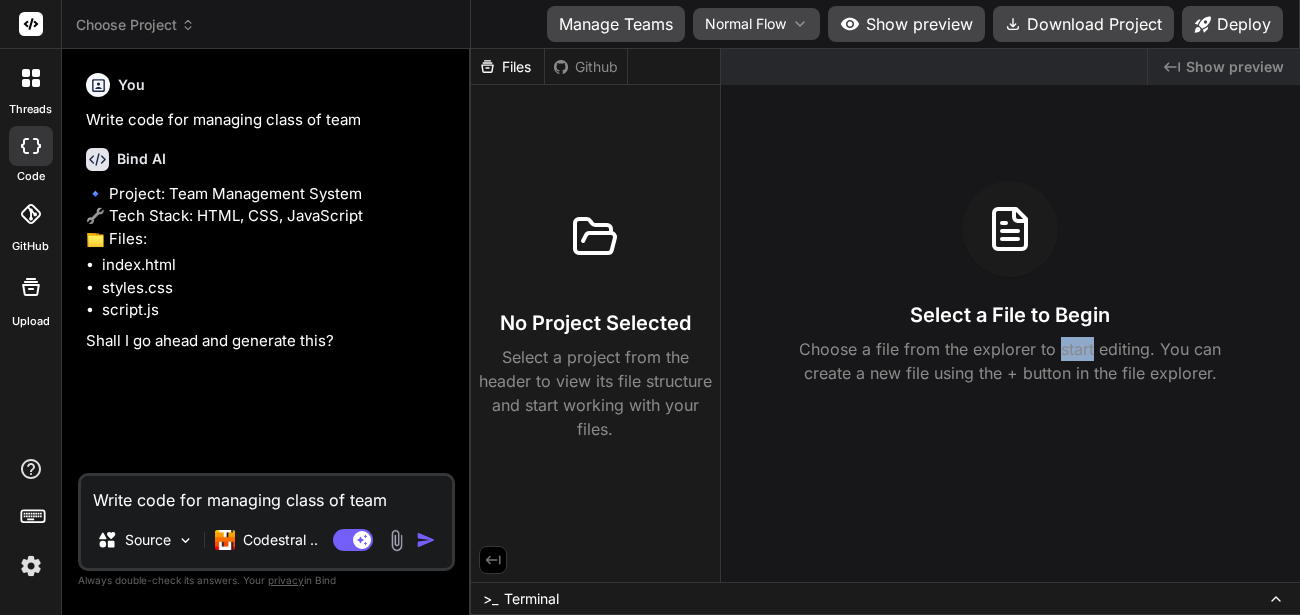 click on "Choose a file from the explorer to start editing. You can create a new file using the + button in the file explorer." at bounding box center (1010, 361) 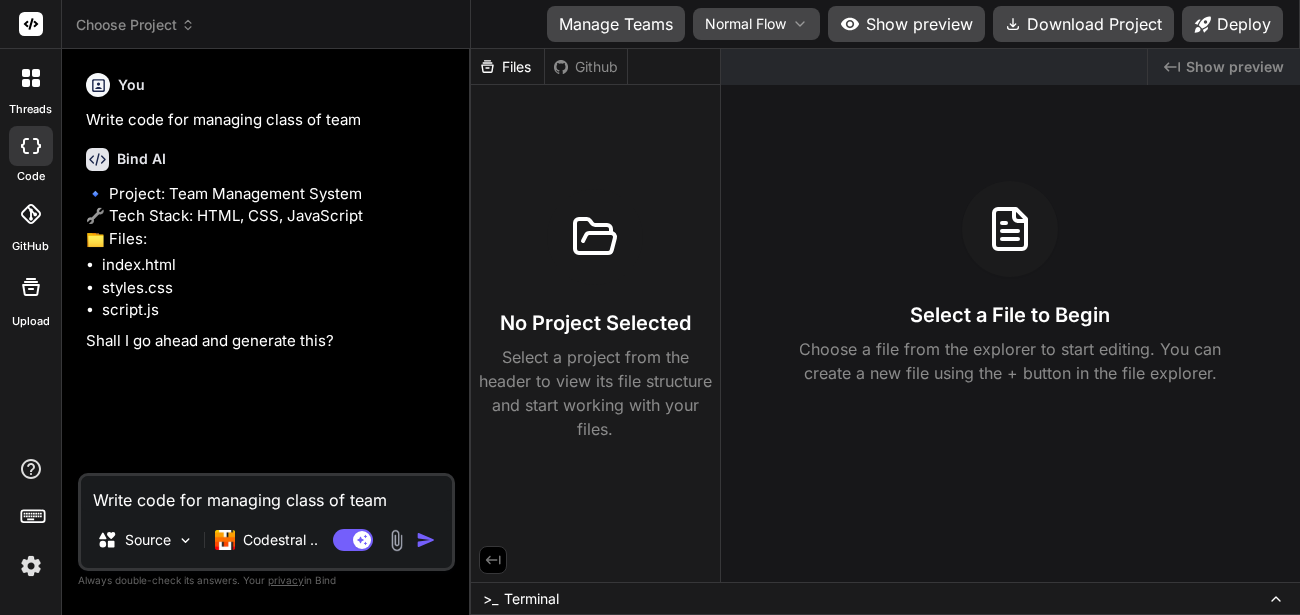 click at bounding box center (1010, 229) 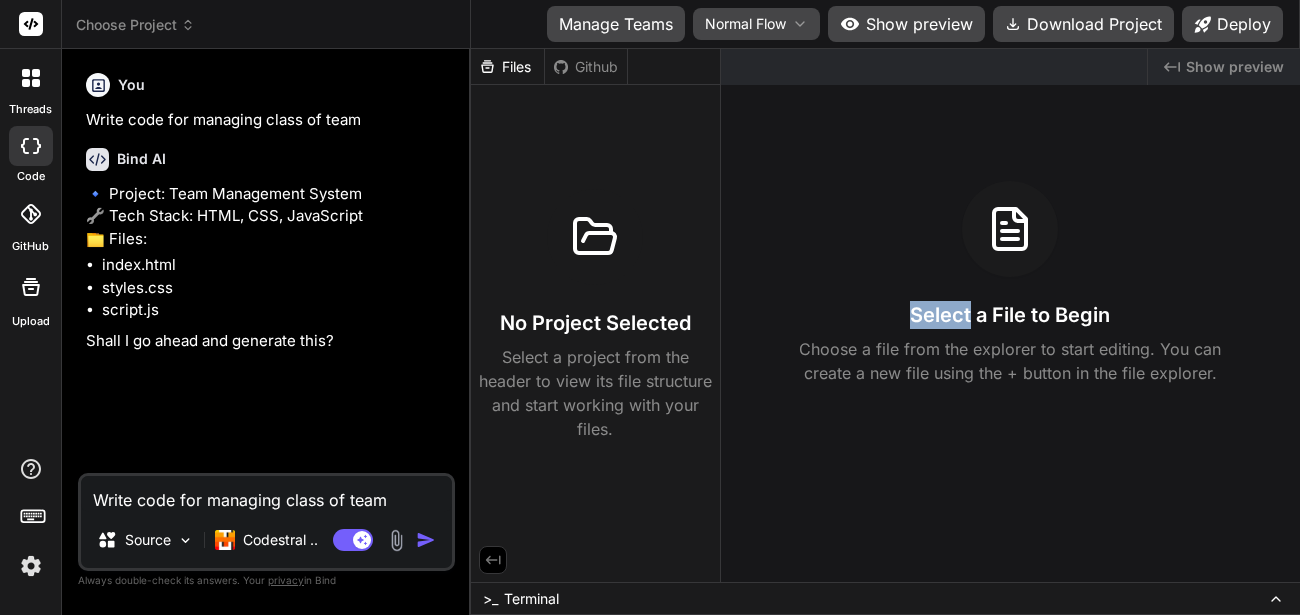 click 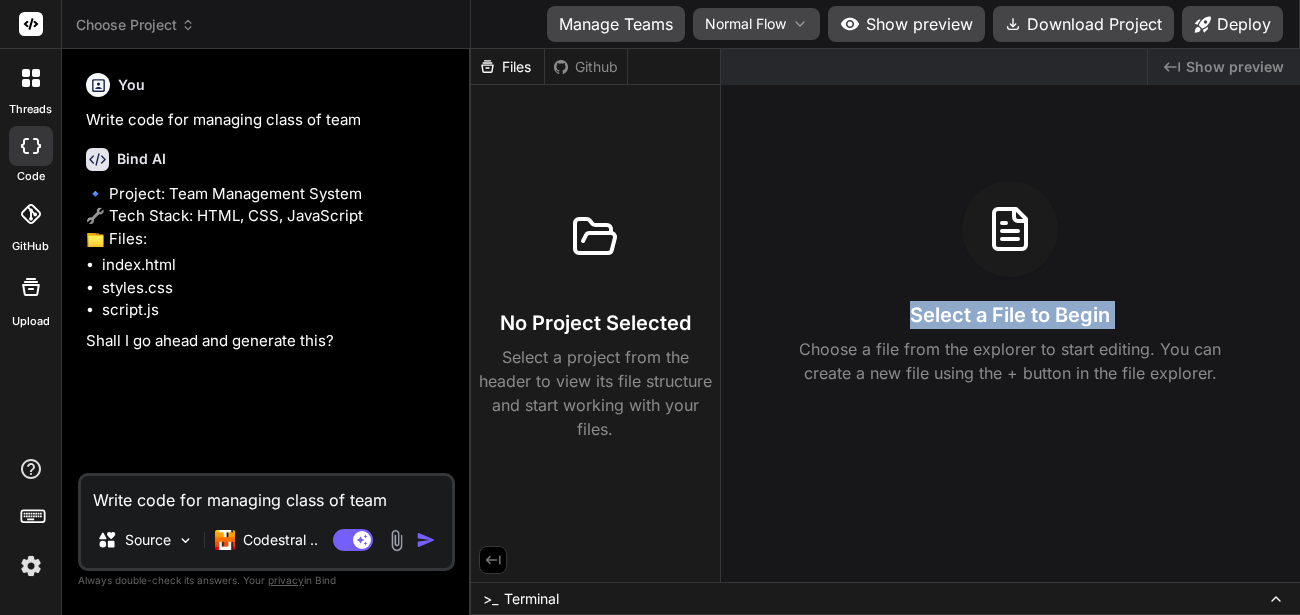 click 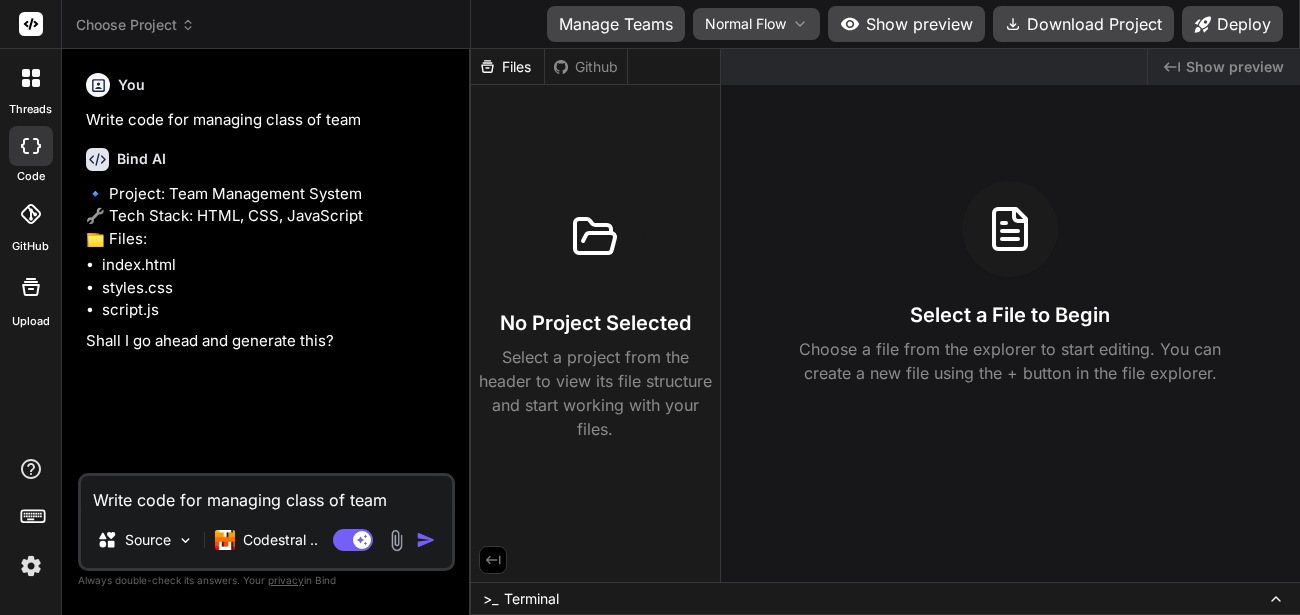click 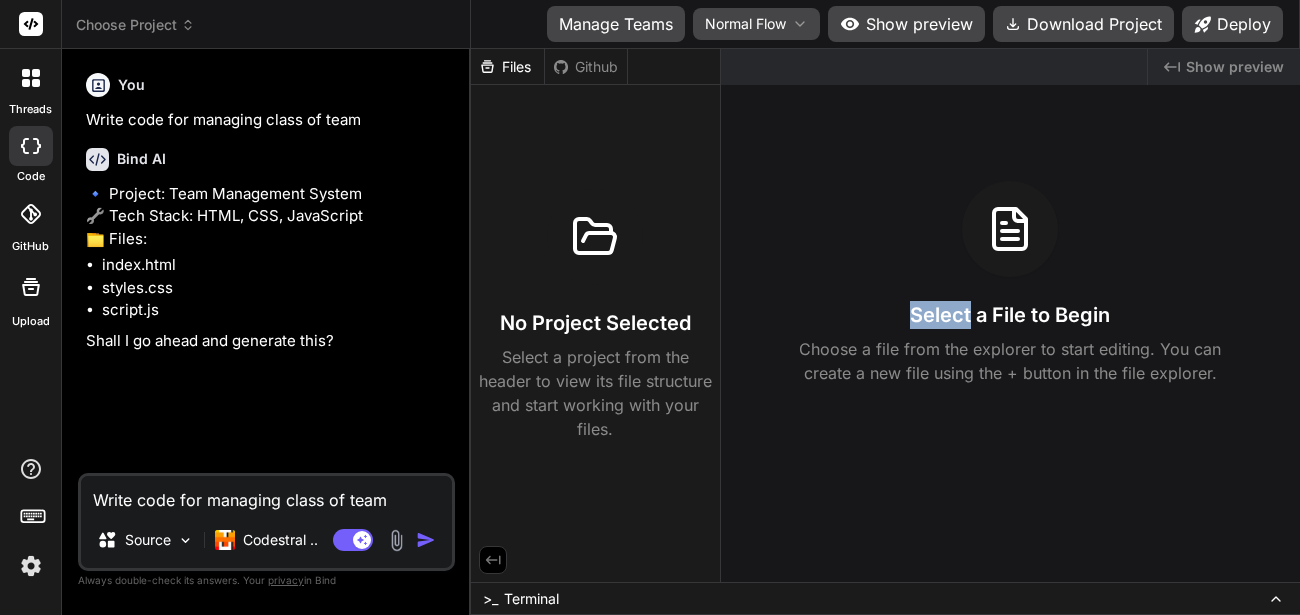 click 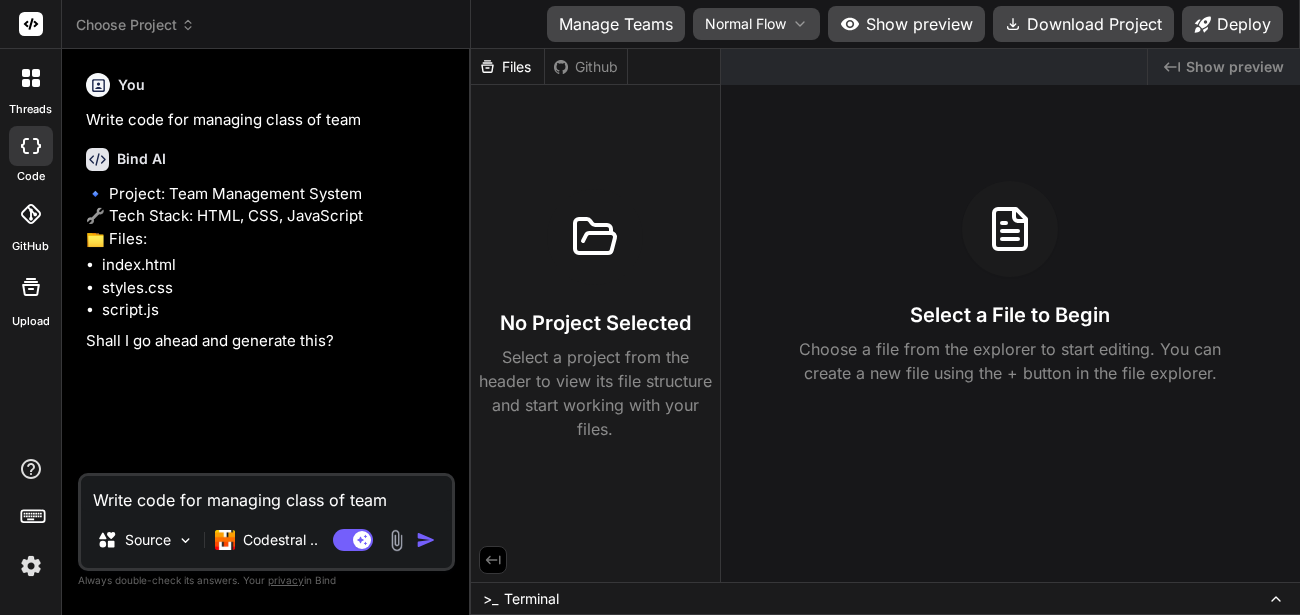 click on "No Project Selected Select a project from the header to view its file structure and start working with your files." at bounding box center [595, 315] 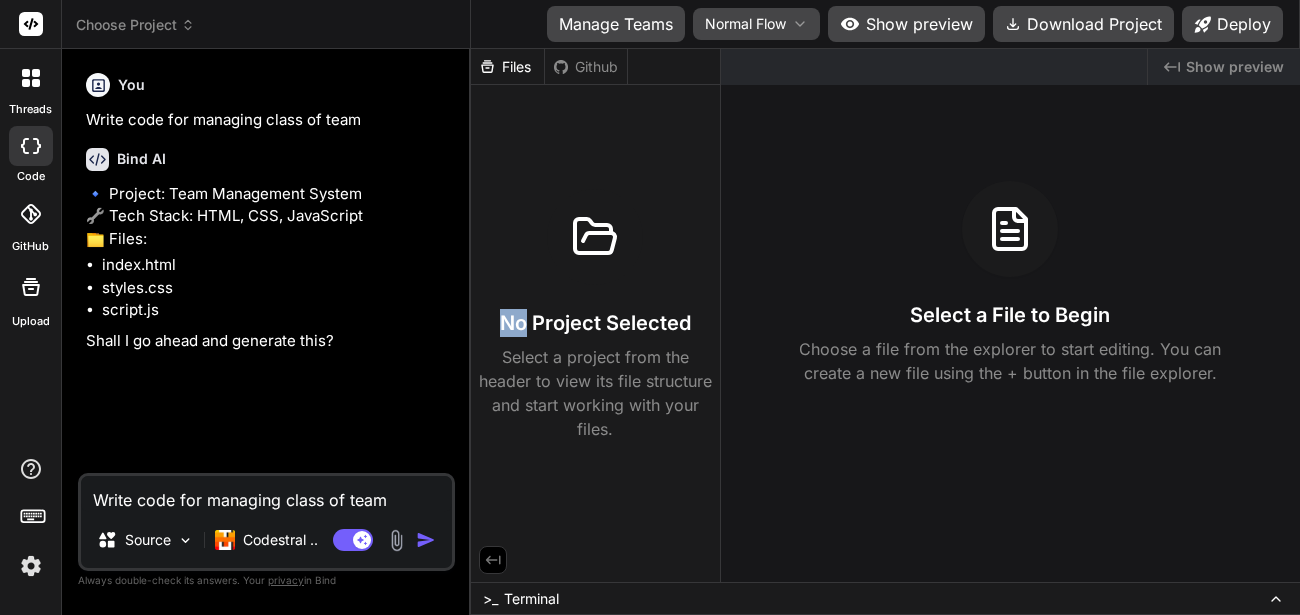 click 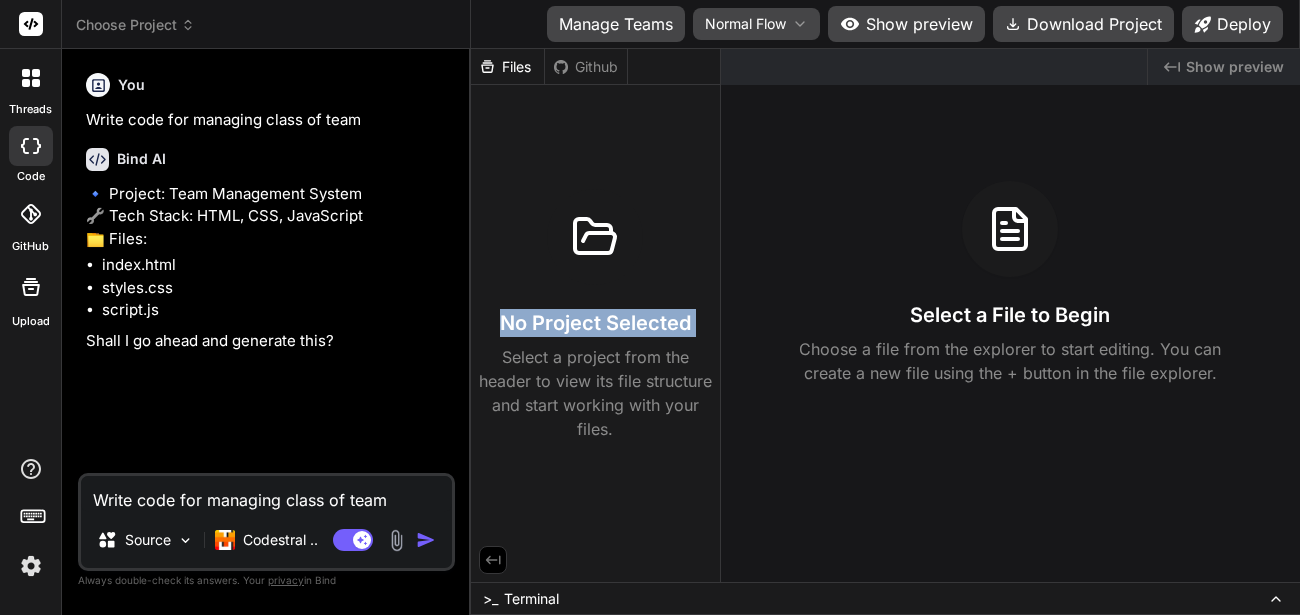 click 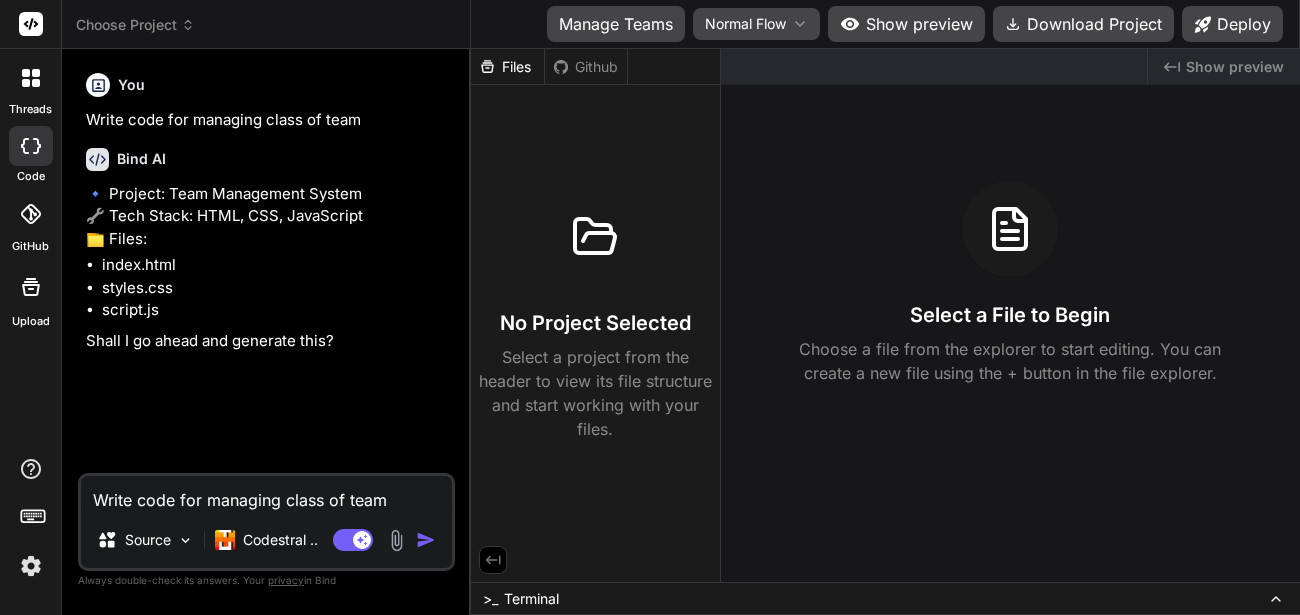 click 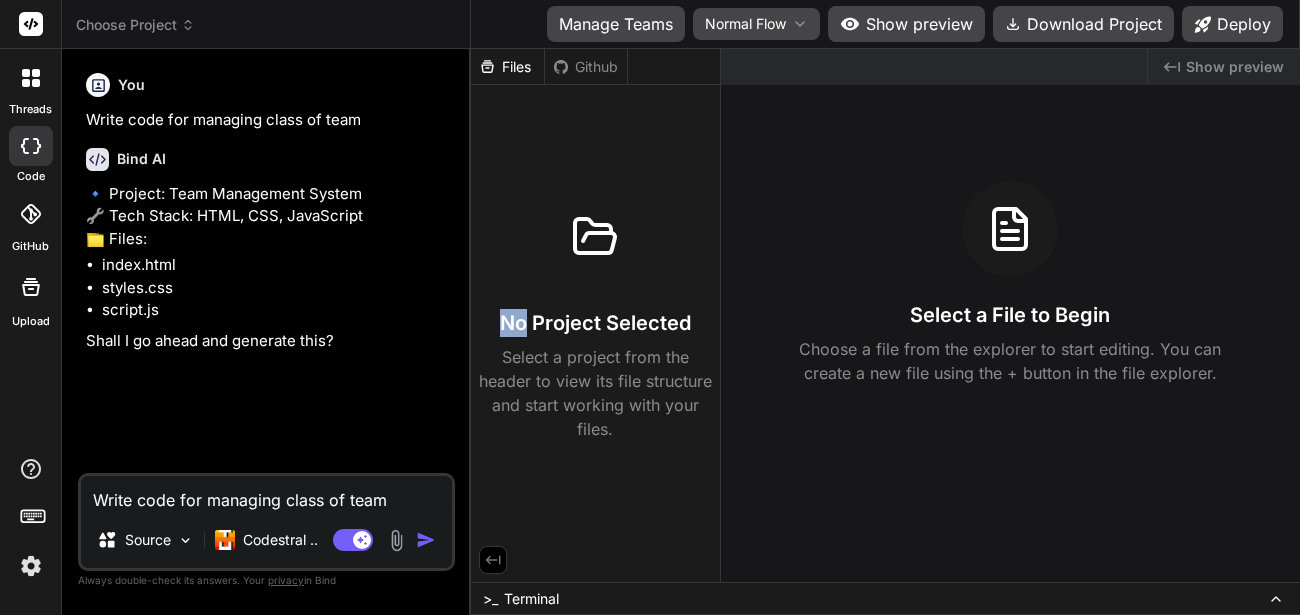 click 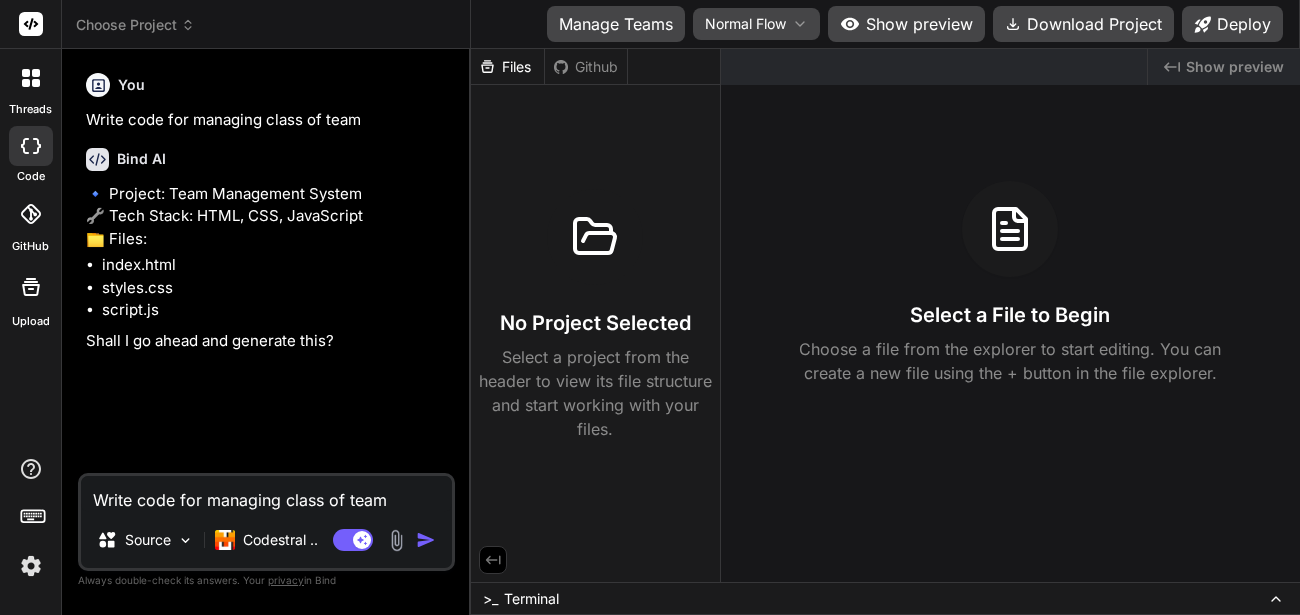 click on "Select a project from the header to view its file structure and start working with your files." at bounding box center [595, 393] 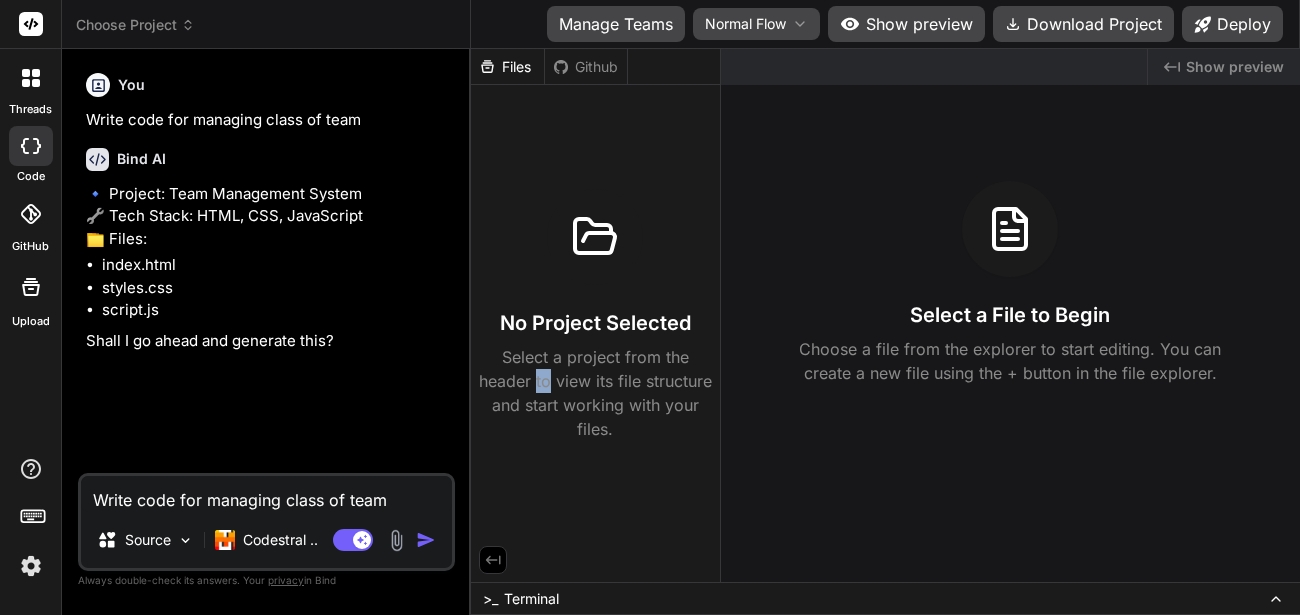 click on "Select a project from the header to view its file structure and start working with your files." at bounding box center (595, 393) 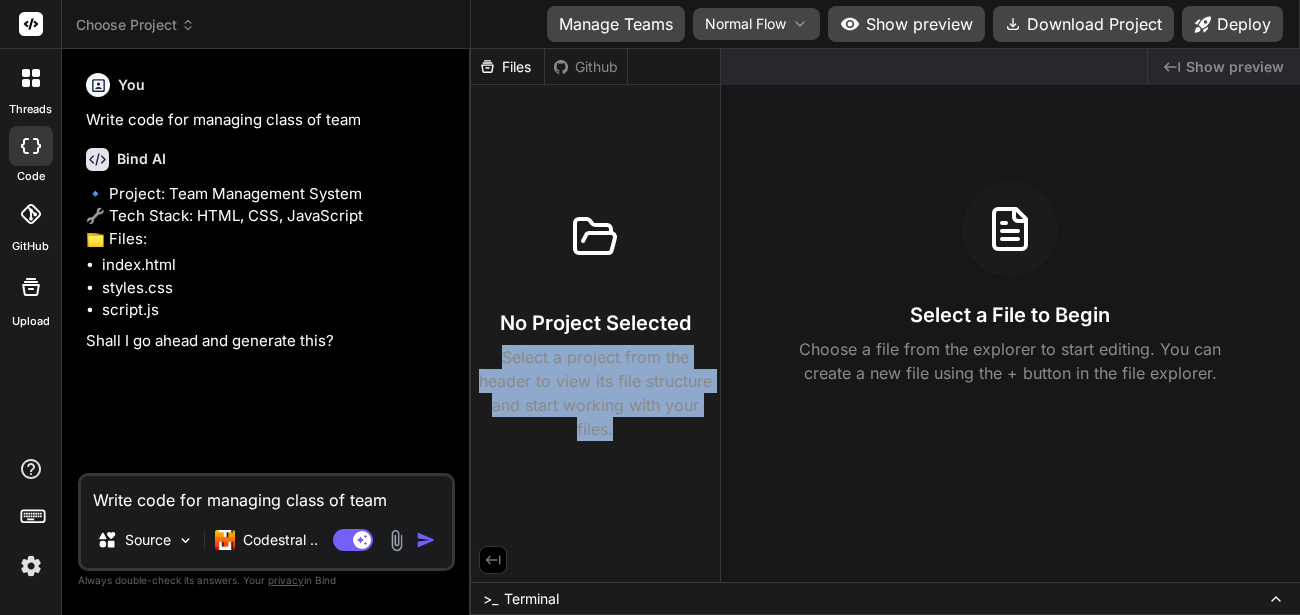 click on "Select a project from the header to view its file structure and start working with your files." at bounding box center (595, 393) 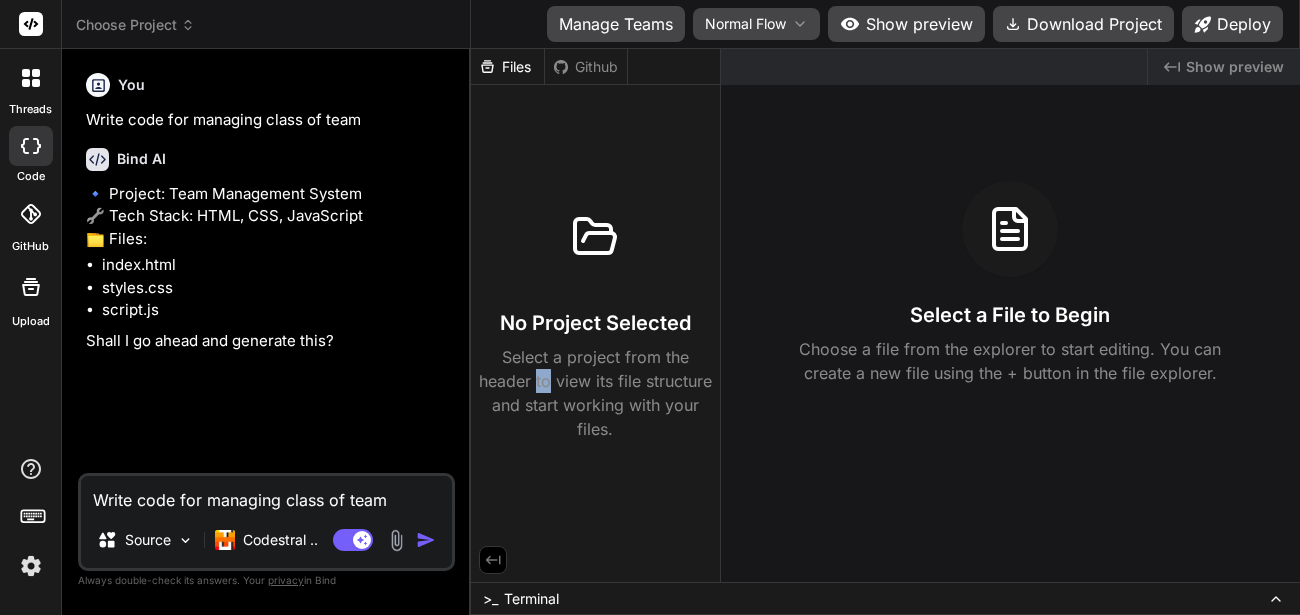 click on "Select a project from the header to view its file structure and start working with your files." at bounding box center [595, 393] 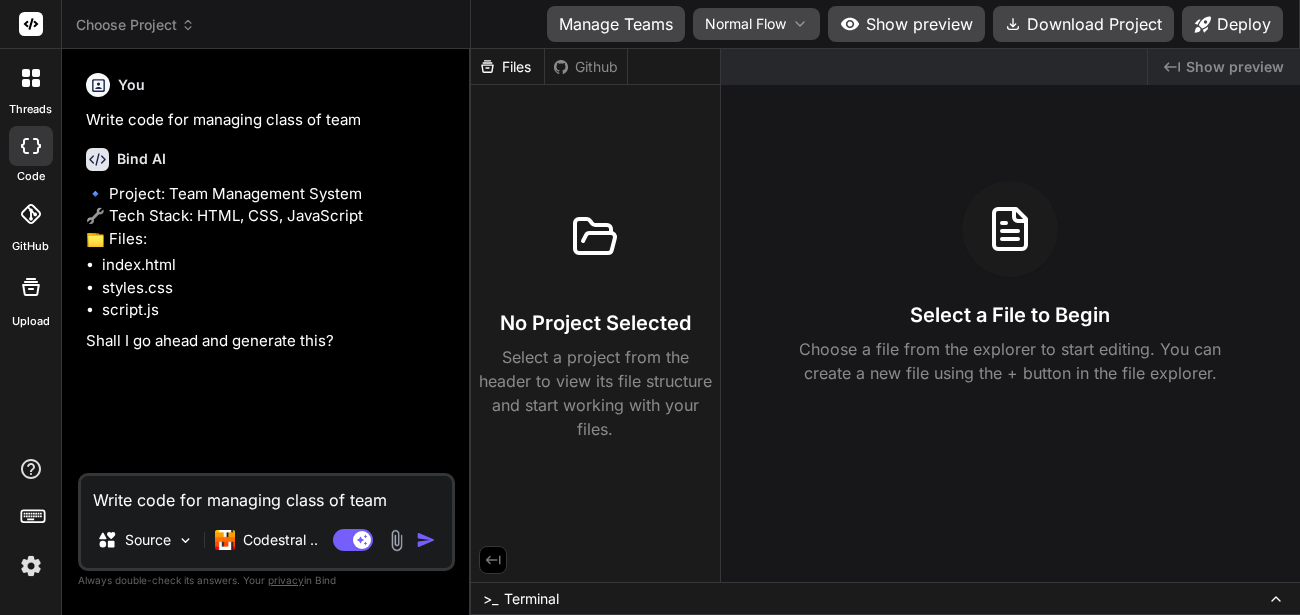 click on "index.html" at bounding box center [276, 265] 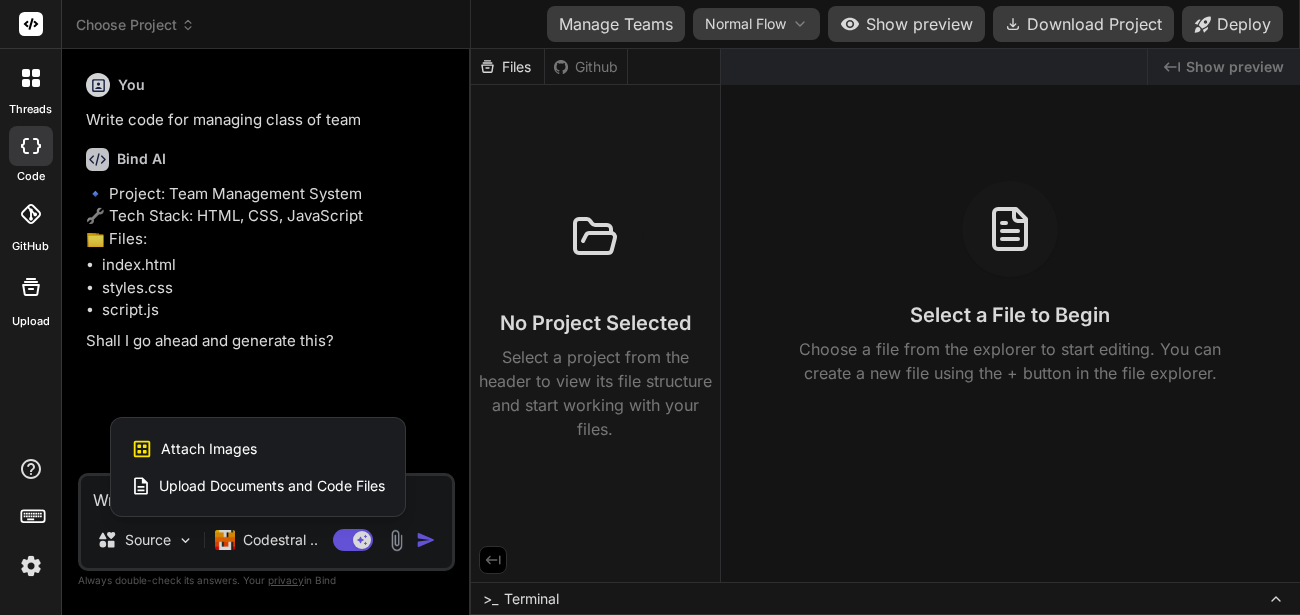 click at bounding box center [650, 307] 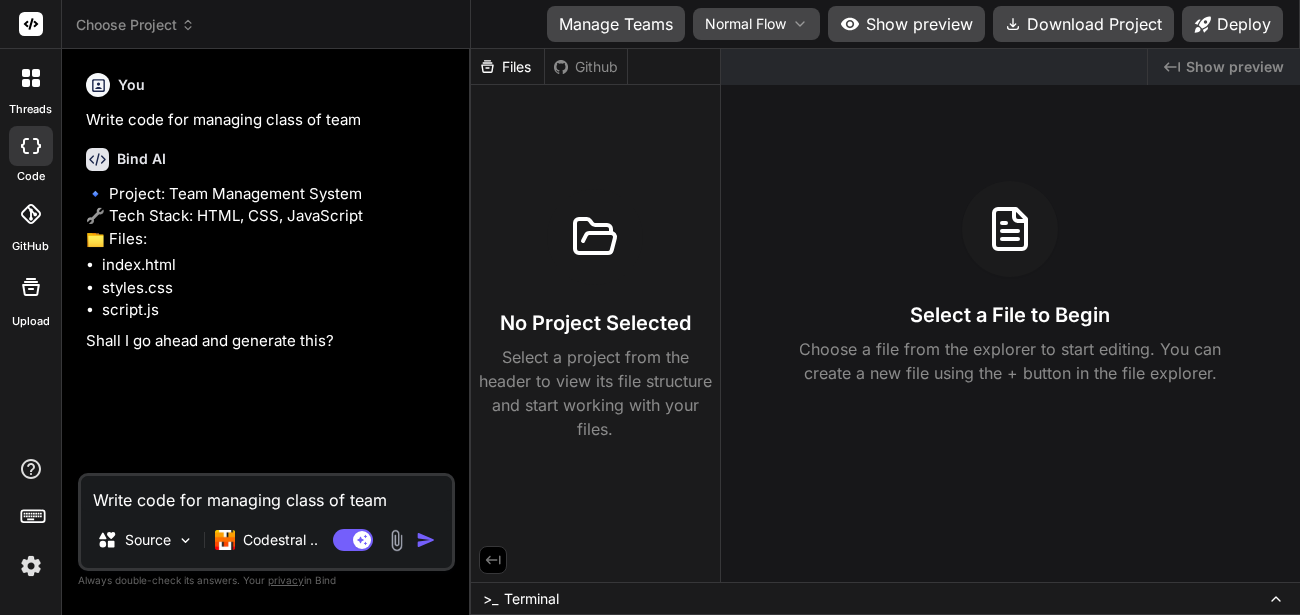 click at bounding box center (31, 566) 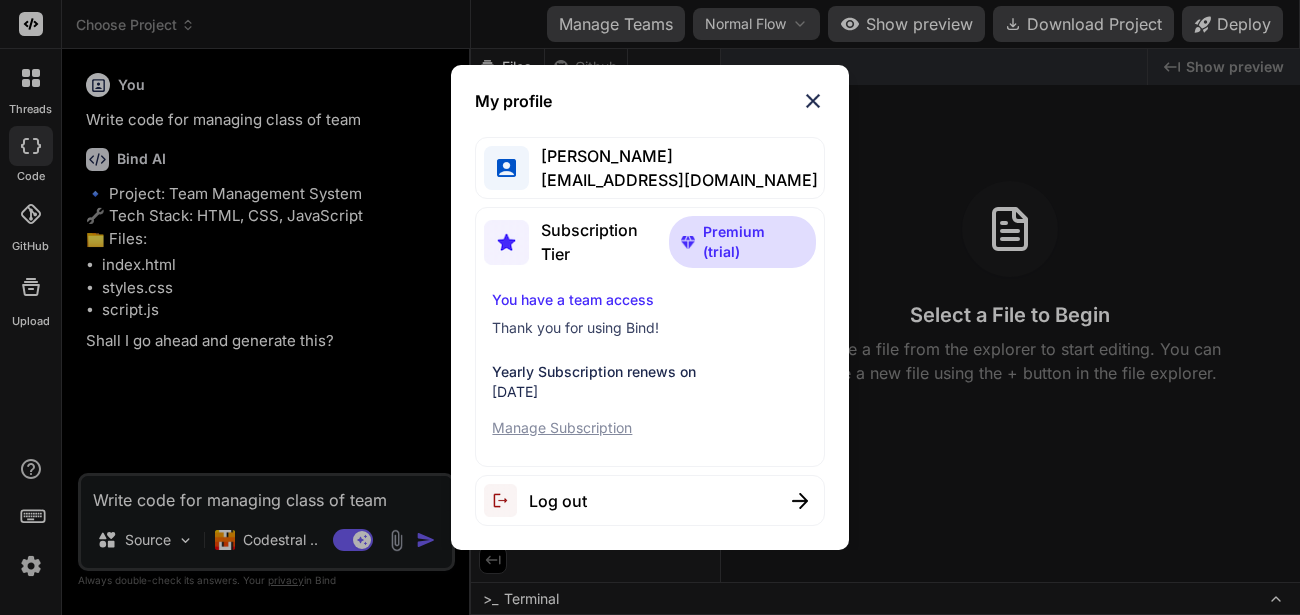 click at bounding box center (813, 101) 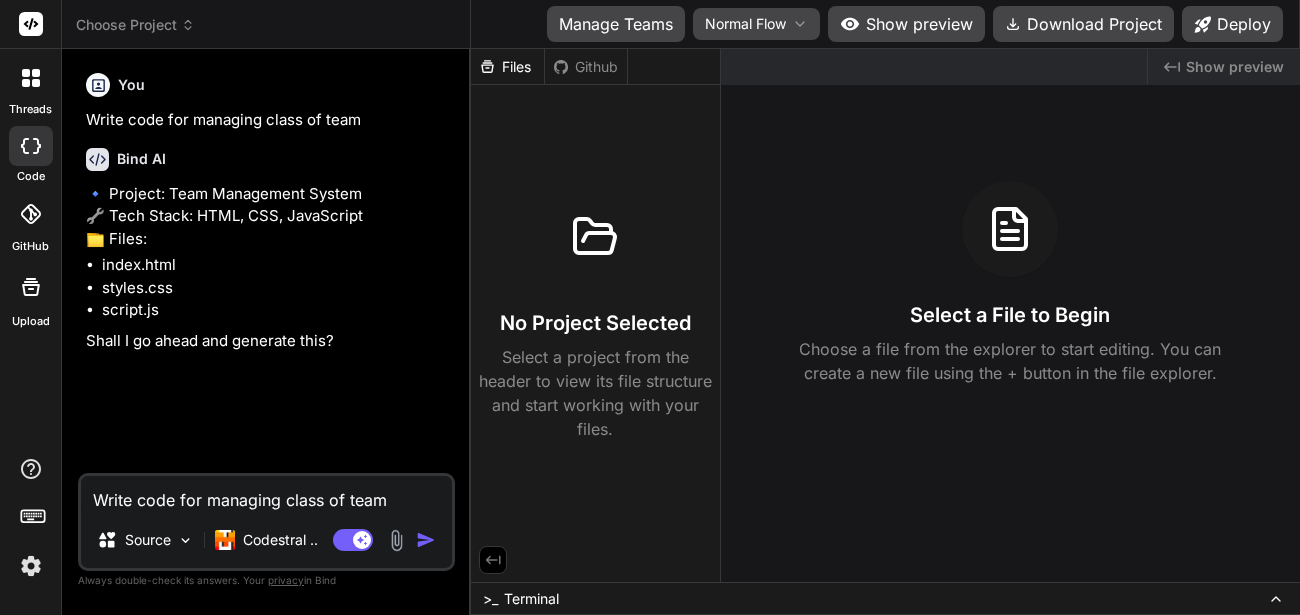 click on "Select a File to Begin Choose a file from the explorer to start editing. You can create a new file using the + button in the file explorer." at bounding box center (1010, 283) 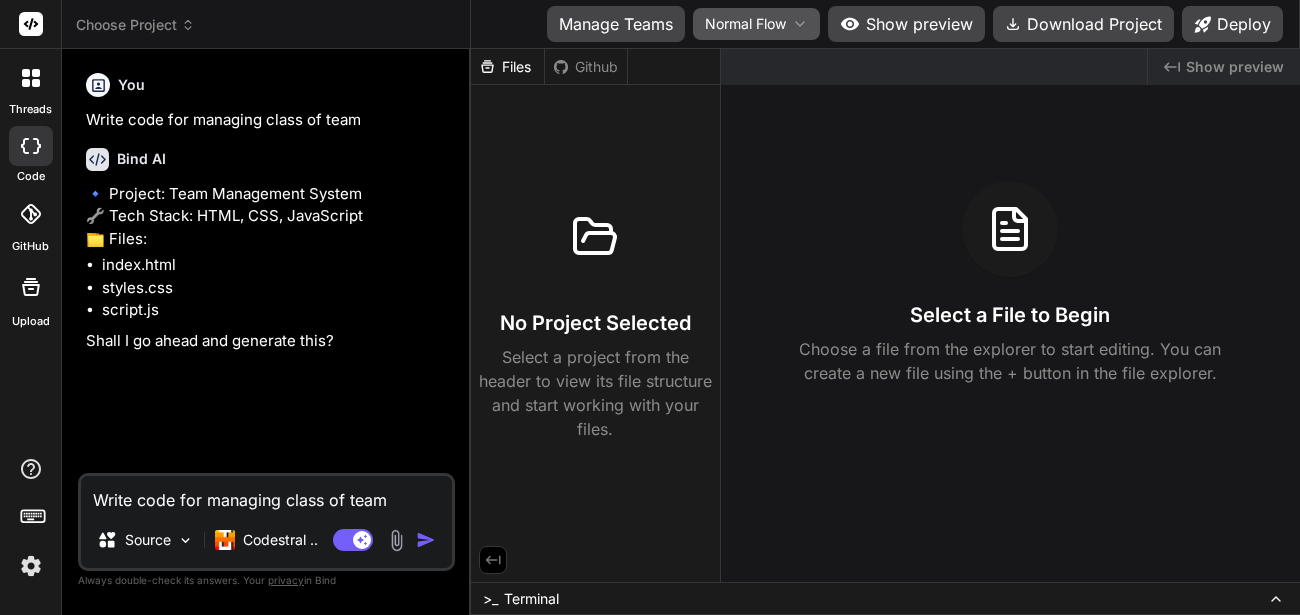 click on "Normal Flow" at bounding box center [756, 24] 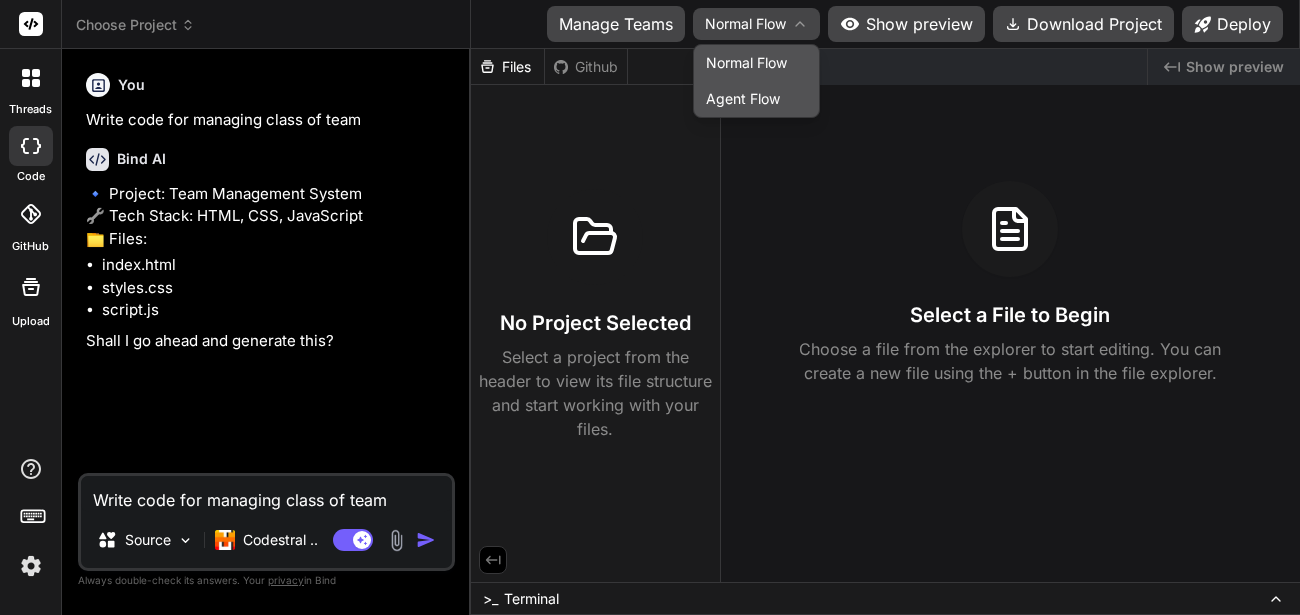 click on "Agent Flow" at bounding box center [756, 99] 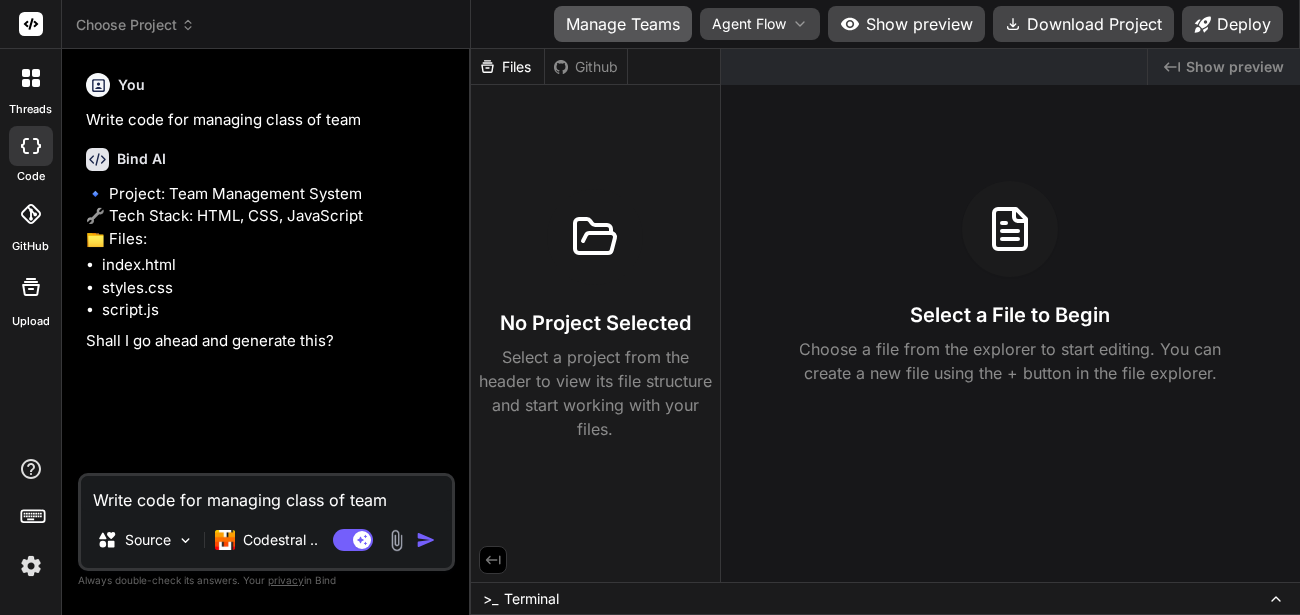 click on "Manage Teams" at bounding box center [623, 24] 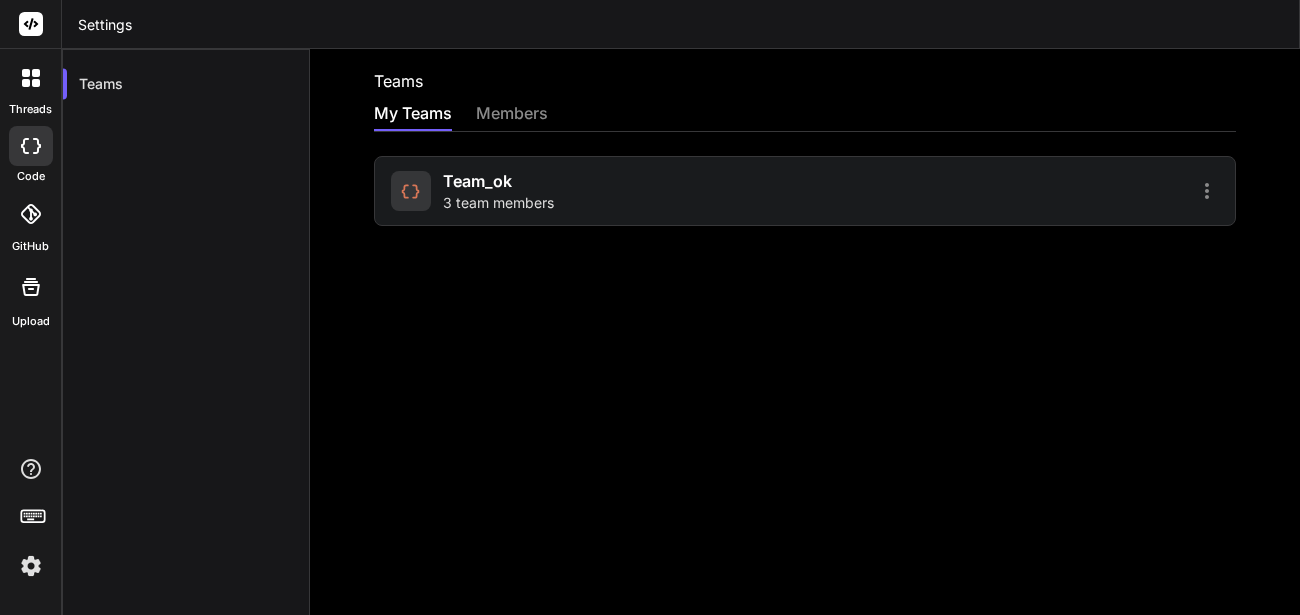 click on "team_ok" at bounding box center [477, 181] 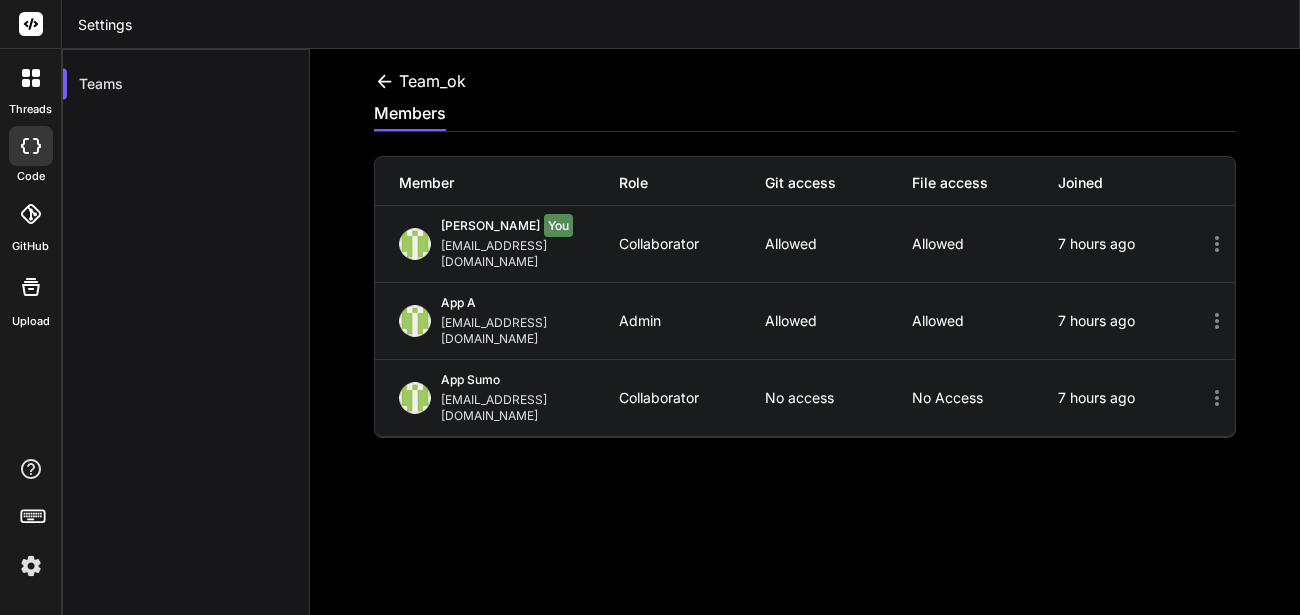 click on "Allowed" at bounding box center [838, 321] 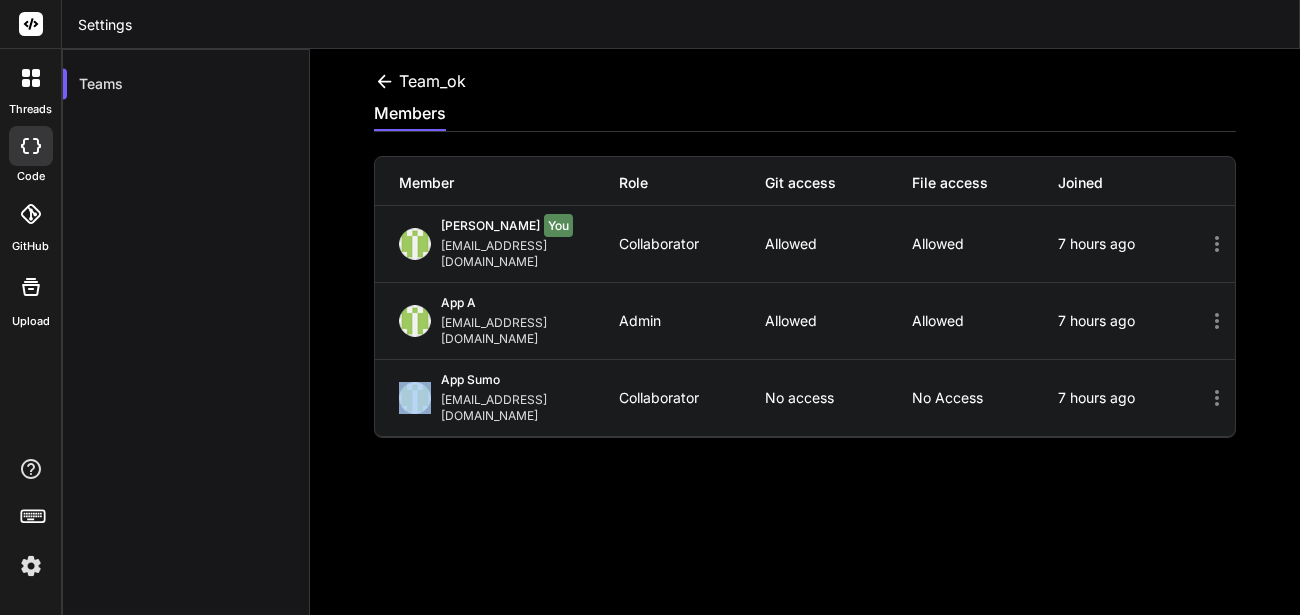 click 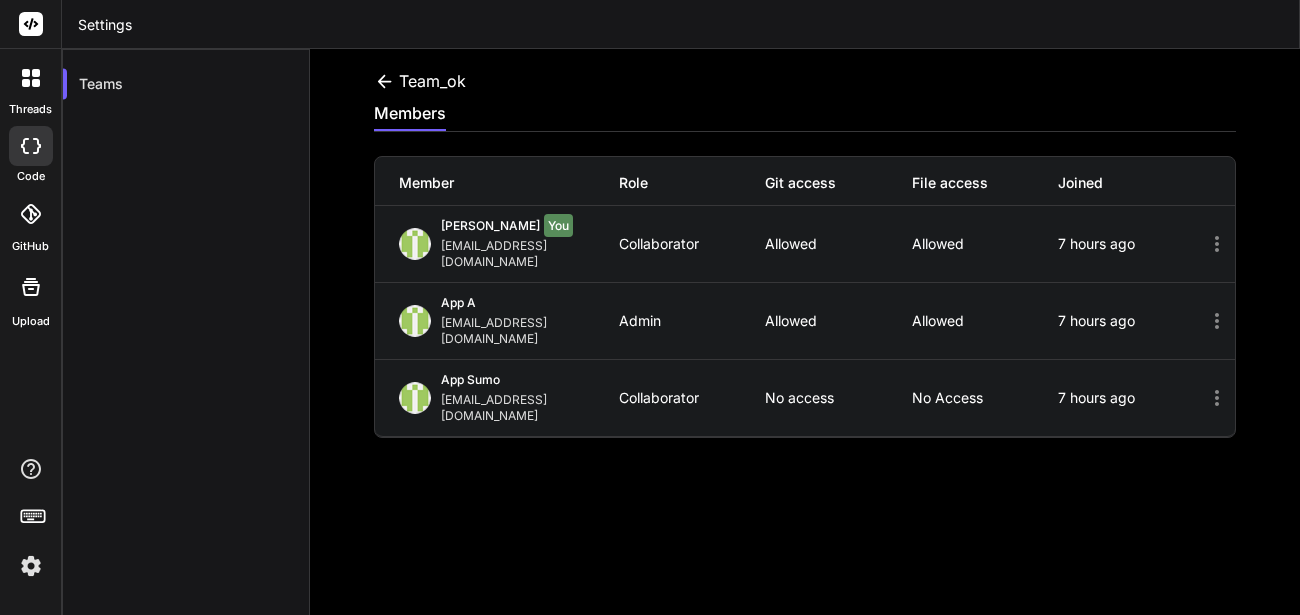 click at bounding box center (31, 78) 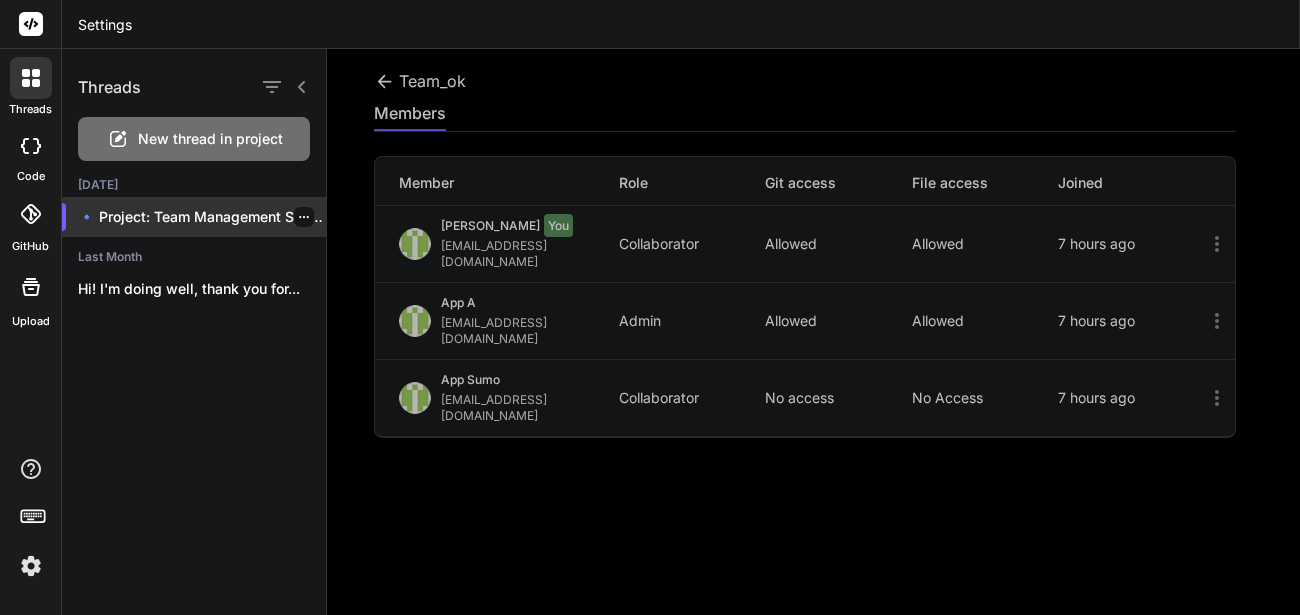 click on "🔹 Project: Team Management System
🔧 Te..." at bounding box center [202, 217] 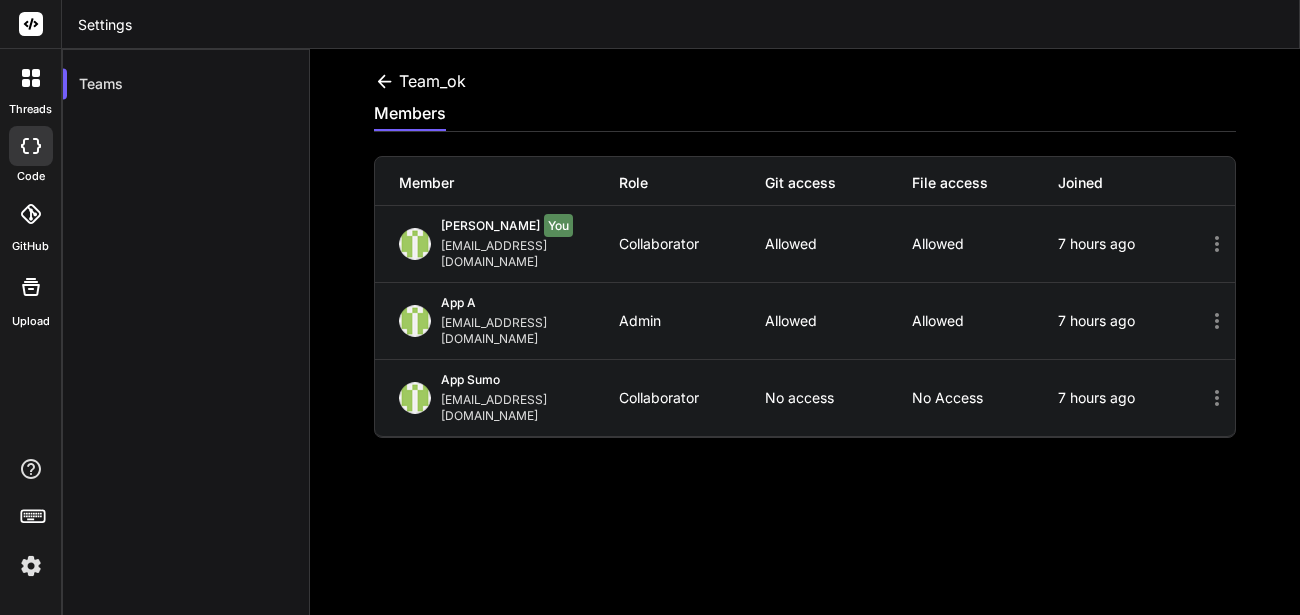 click at bounding box center [31, 78] 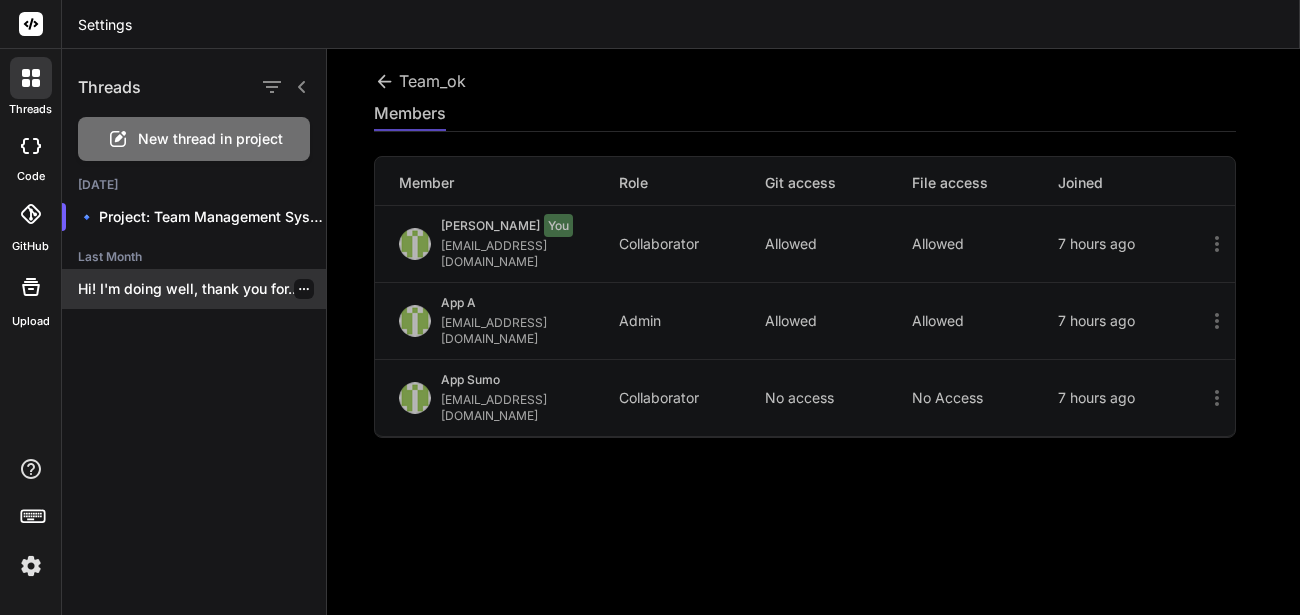 click on "Hi! I'm doing well, thank you for..." at bounding box center [194, 289] 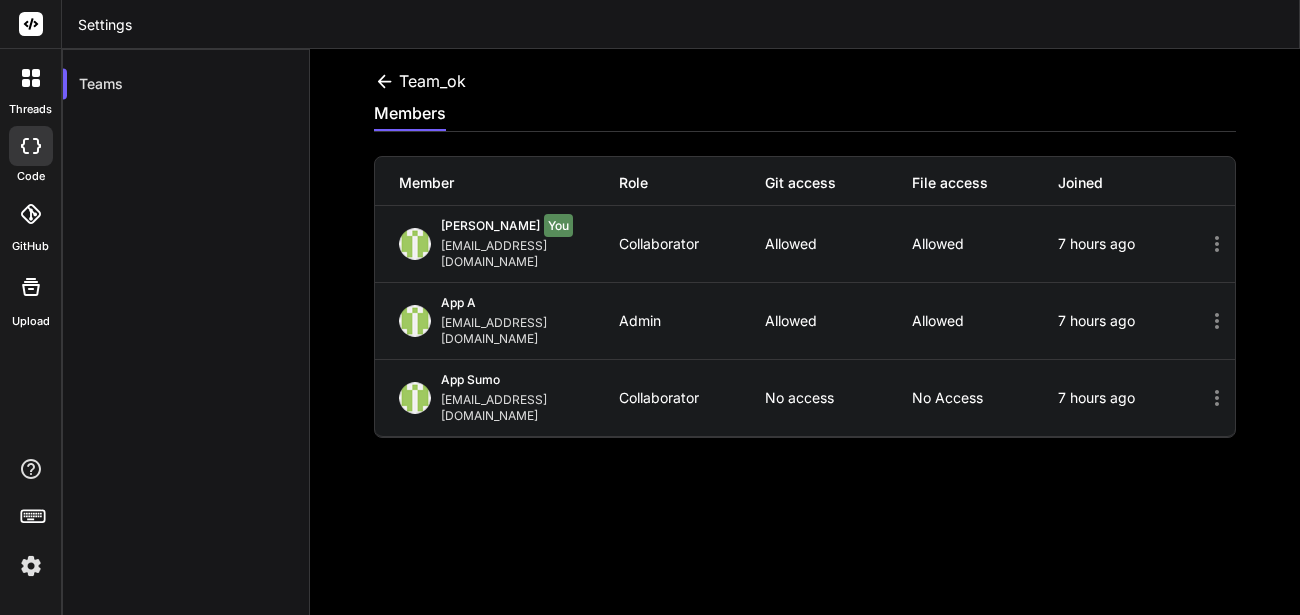 click 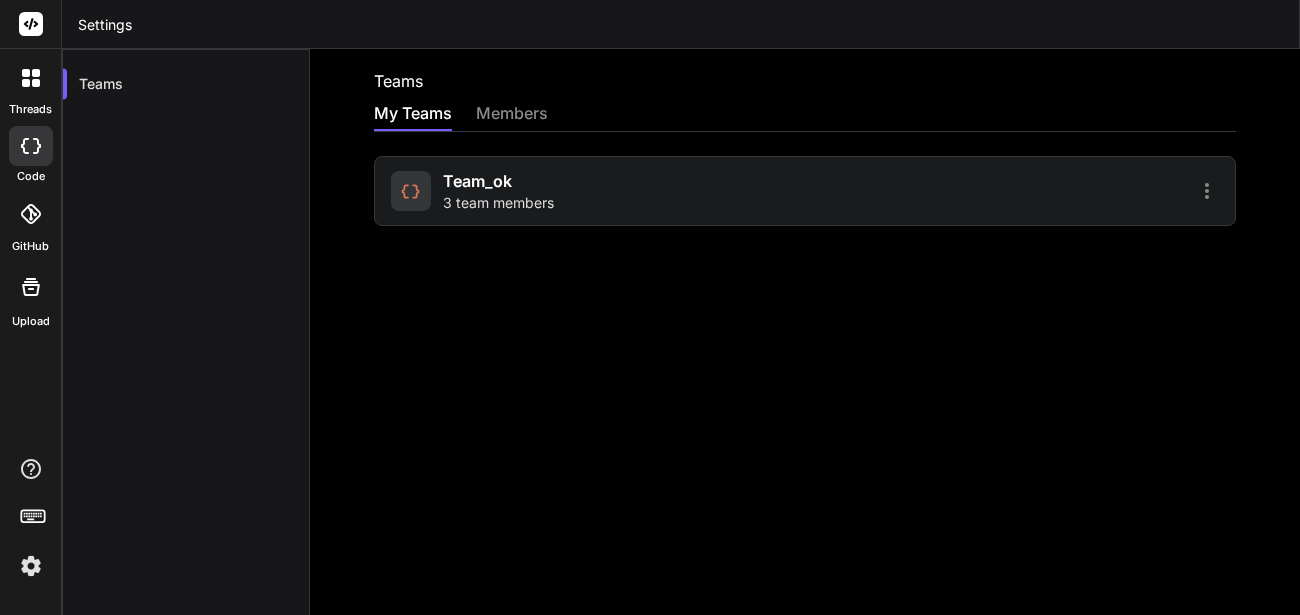 click 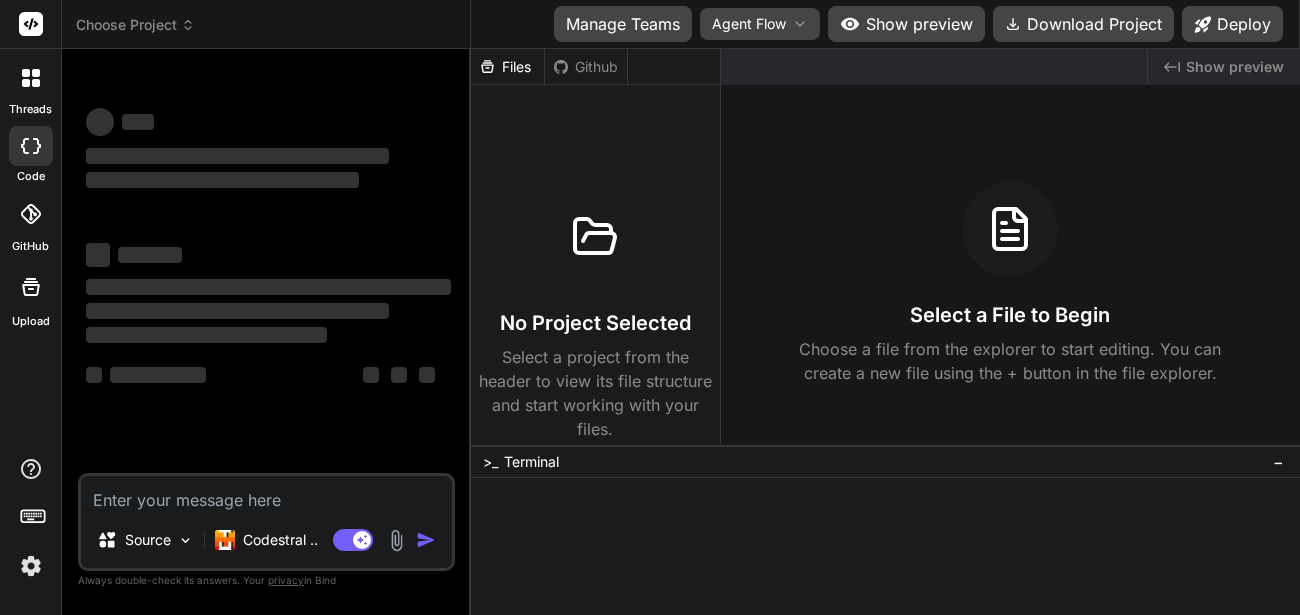 click 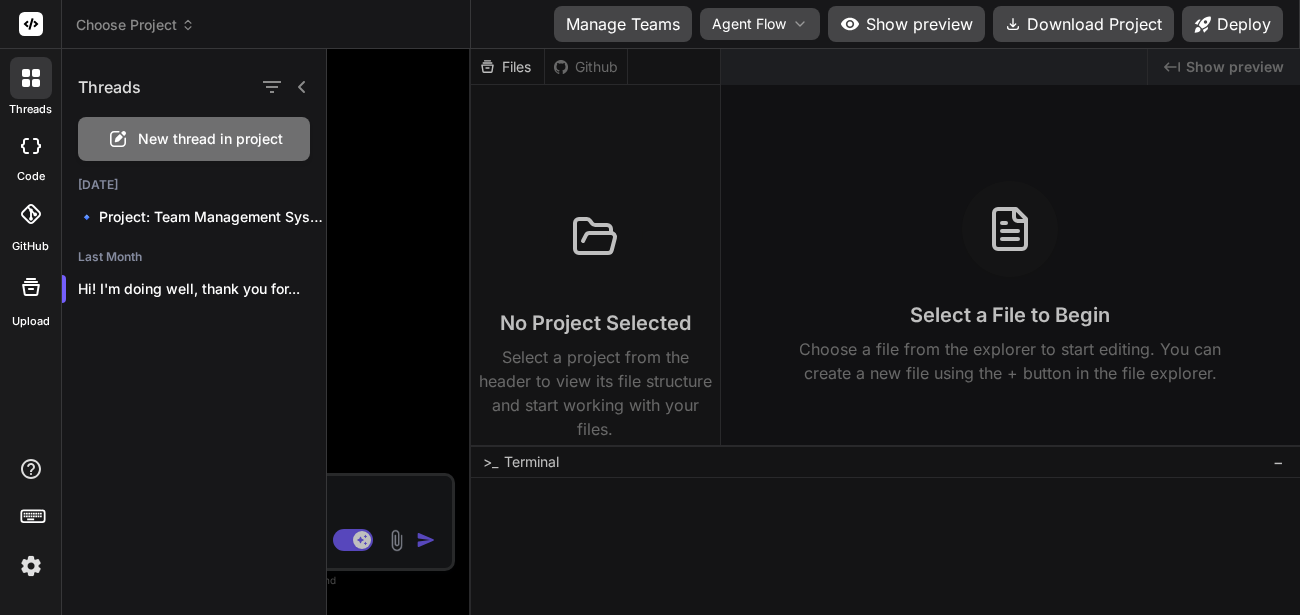 click at bounding box center (813, 332) 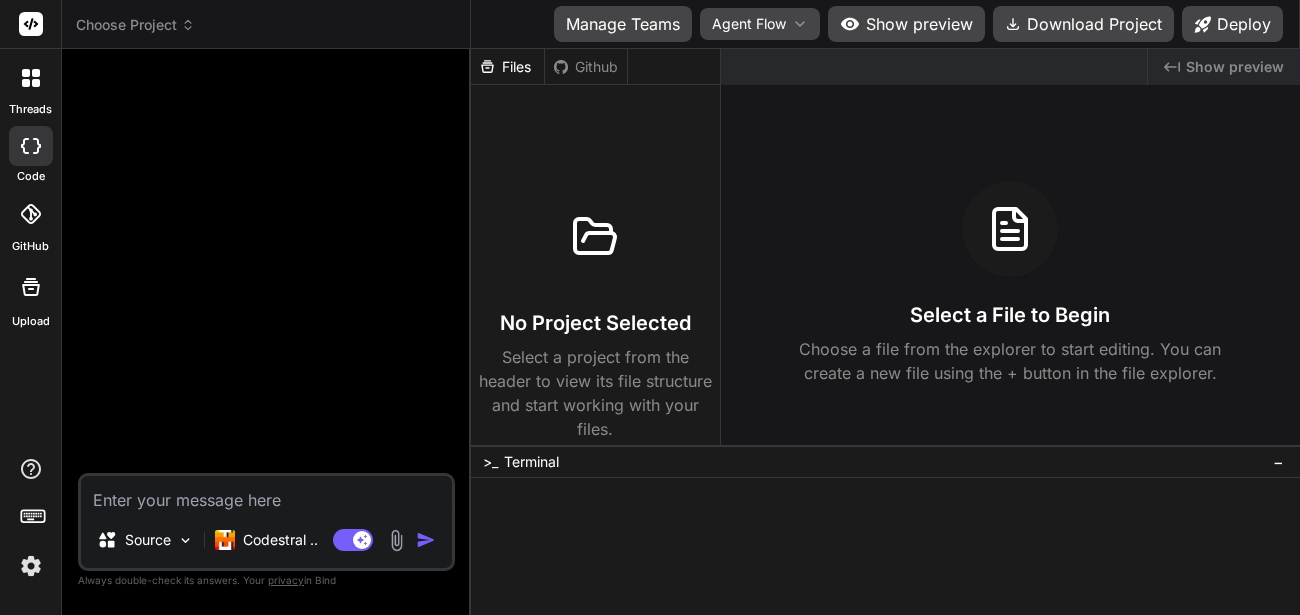 click at bounding box center [31, 78] 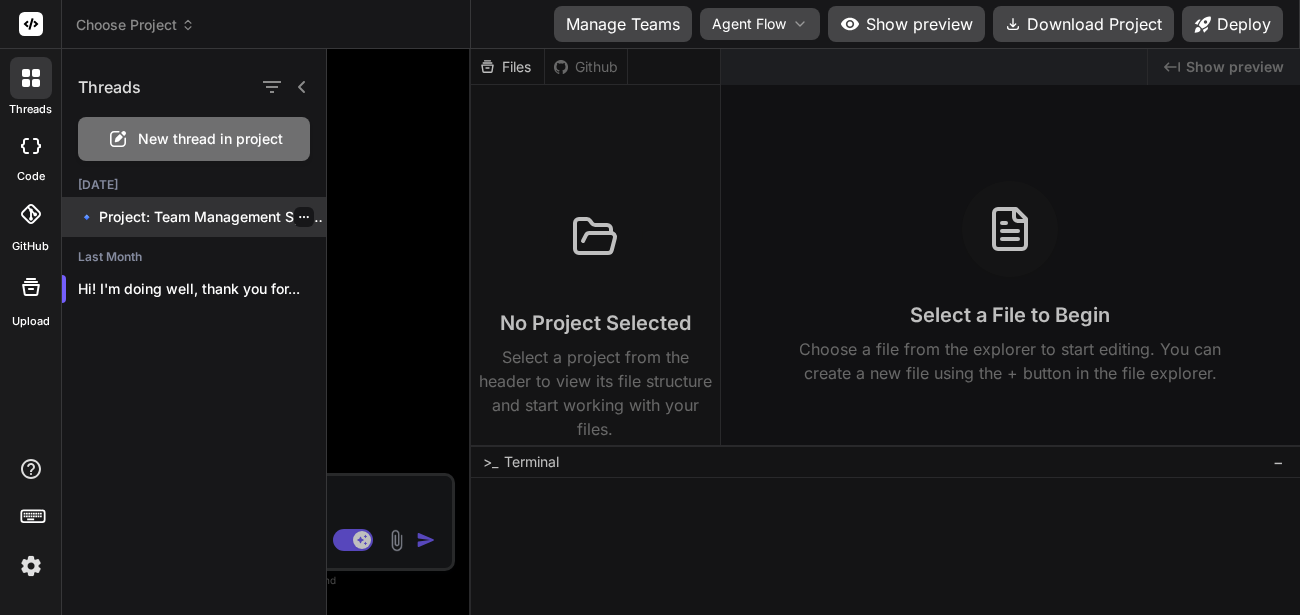 click on "🔹 Project: Team Management System 🔧 Tech..." at bounding box center (202, 217) 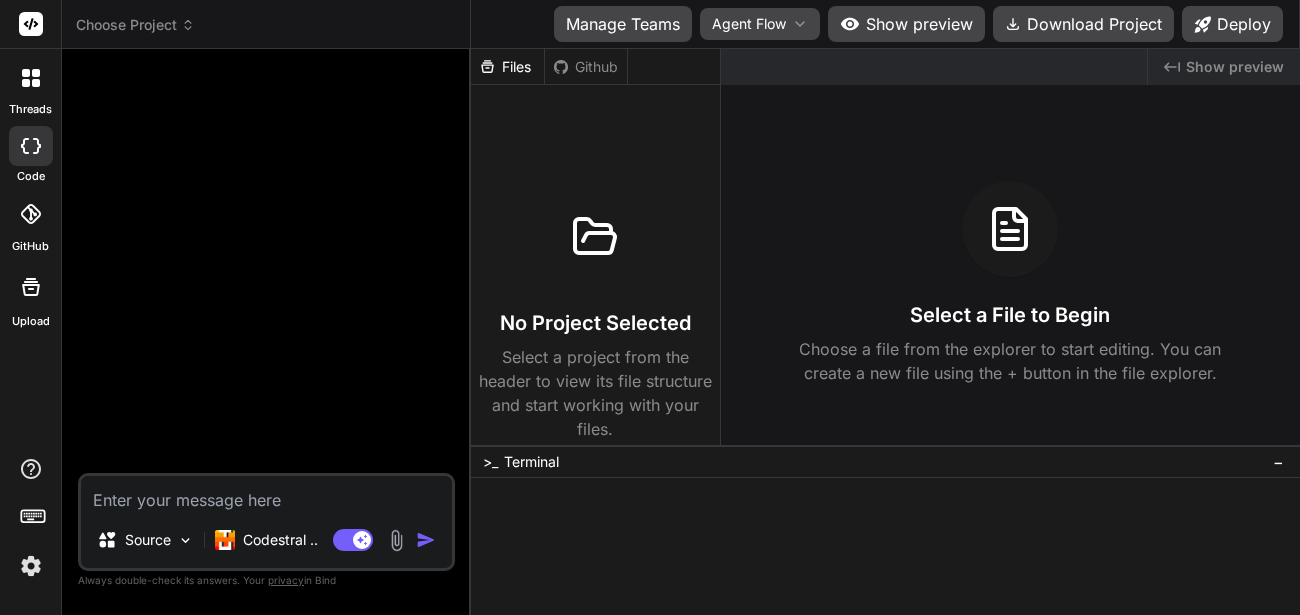 click at bounding box center (31, 78) 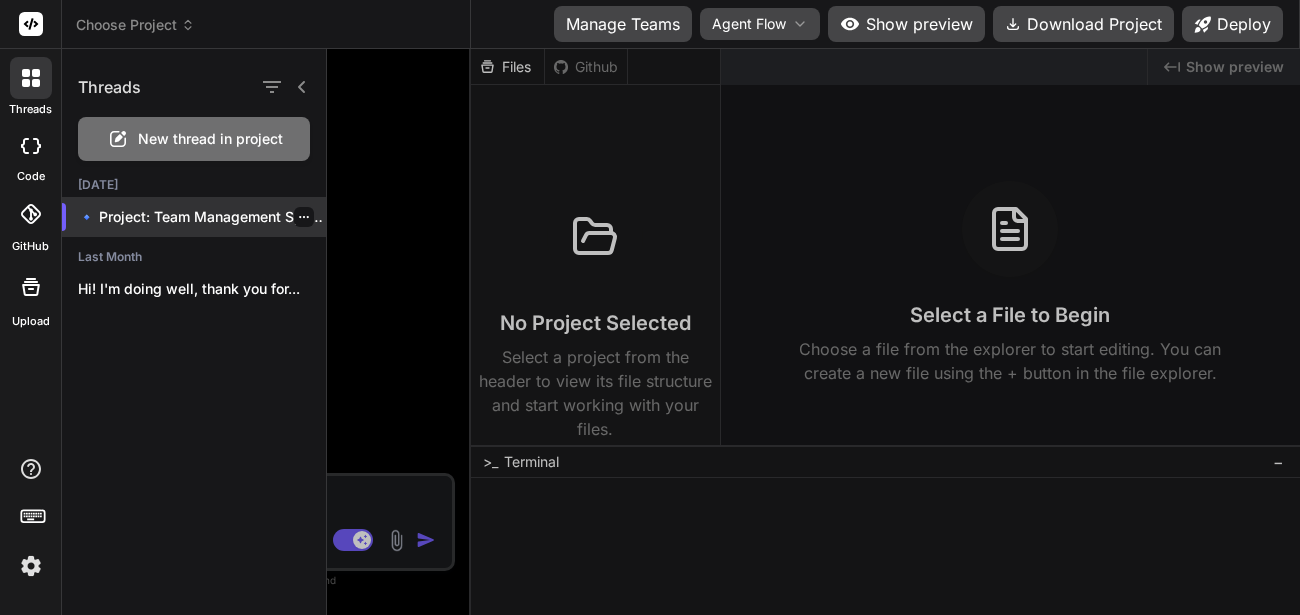 click on "🔹 Project: Team Management System 🔧 Tech..." at bounding box center (202, 217) 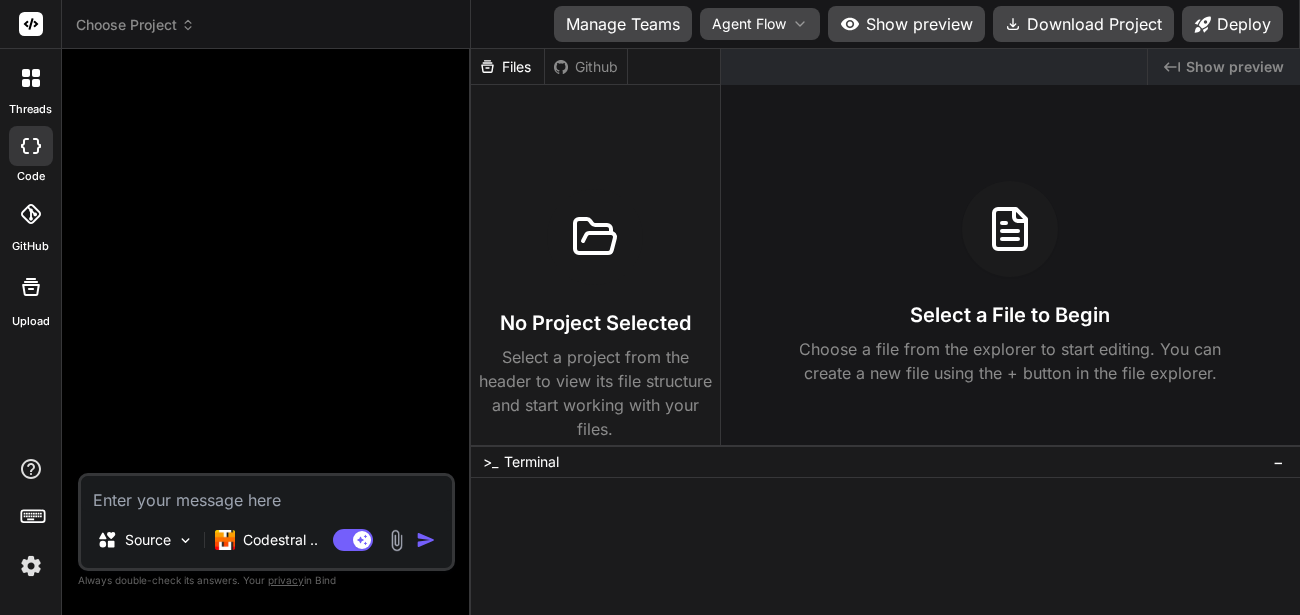 click at bounding box center (266, 494) 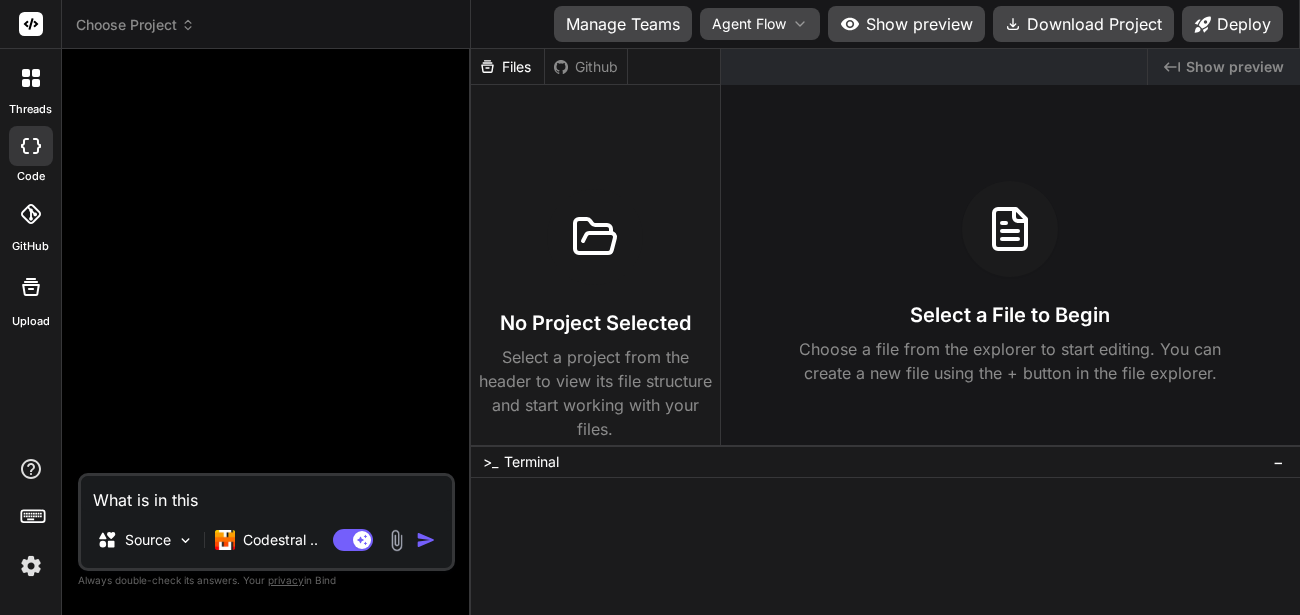 type on "What is in this" 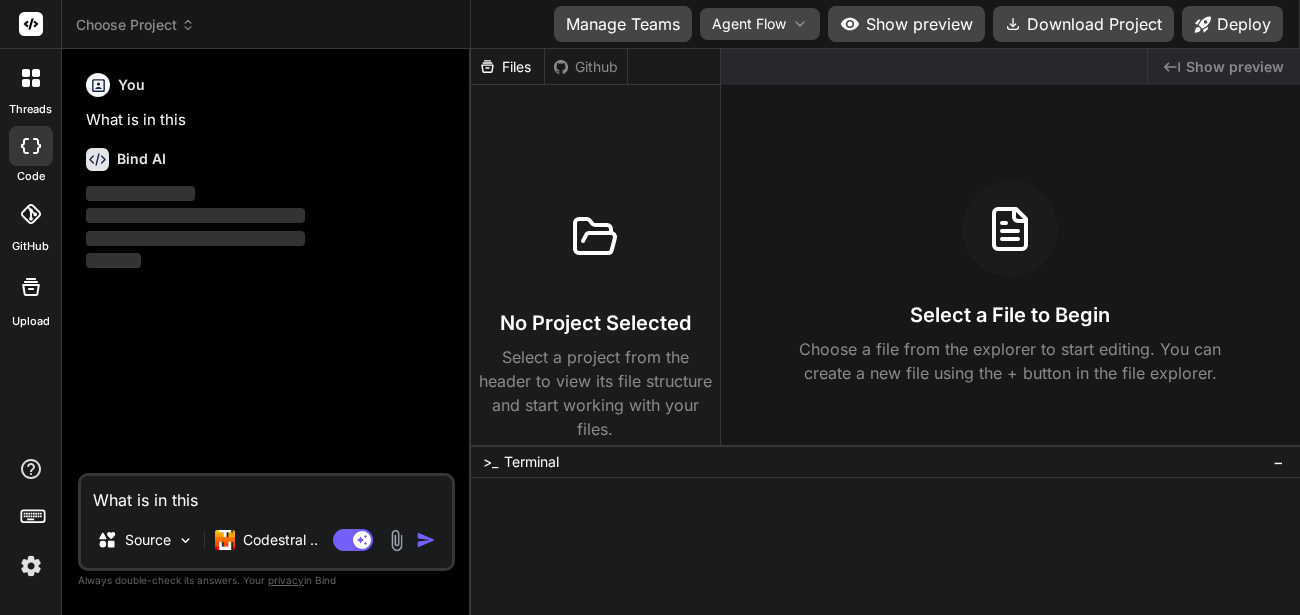 click at bounding box center [31, 146] 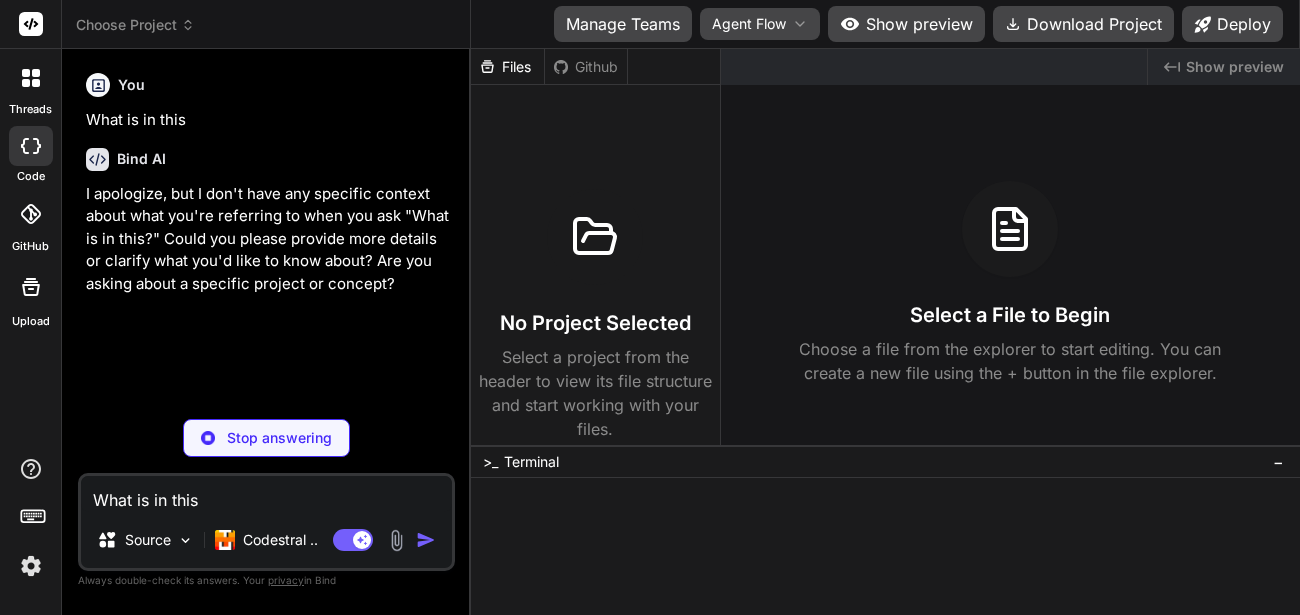 click 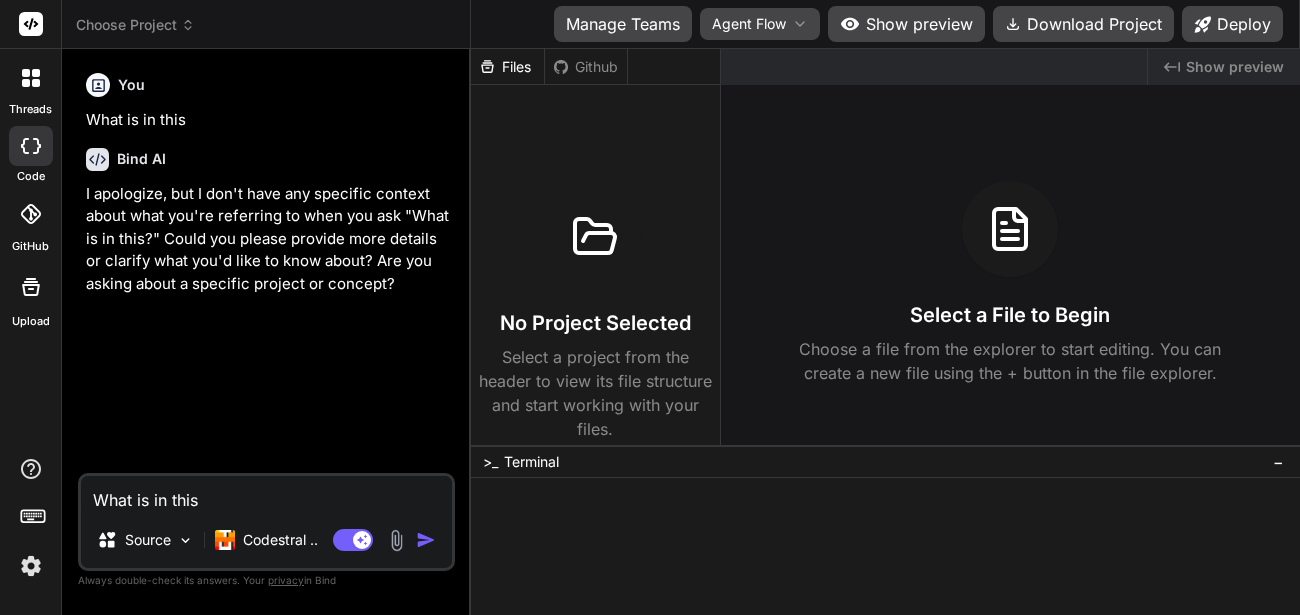 click at bounding box center [31, 78] 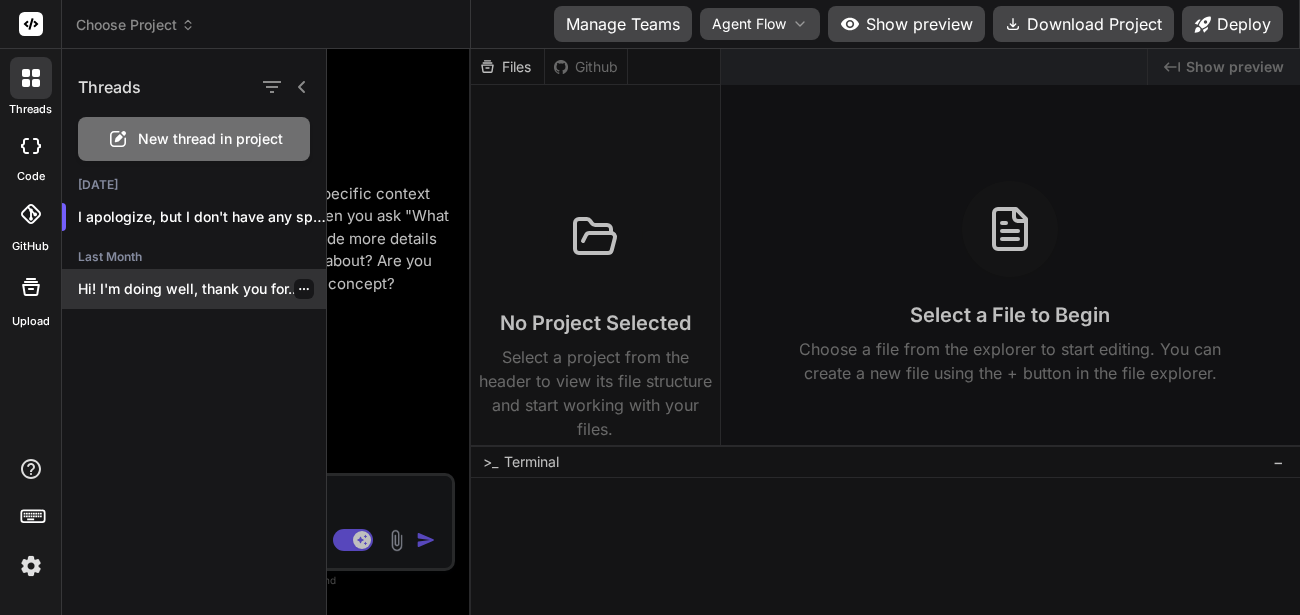 click on "Hi! I'm doing well, thank you for..." at bounding box center (202, 289) 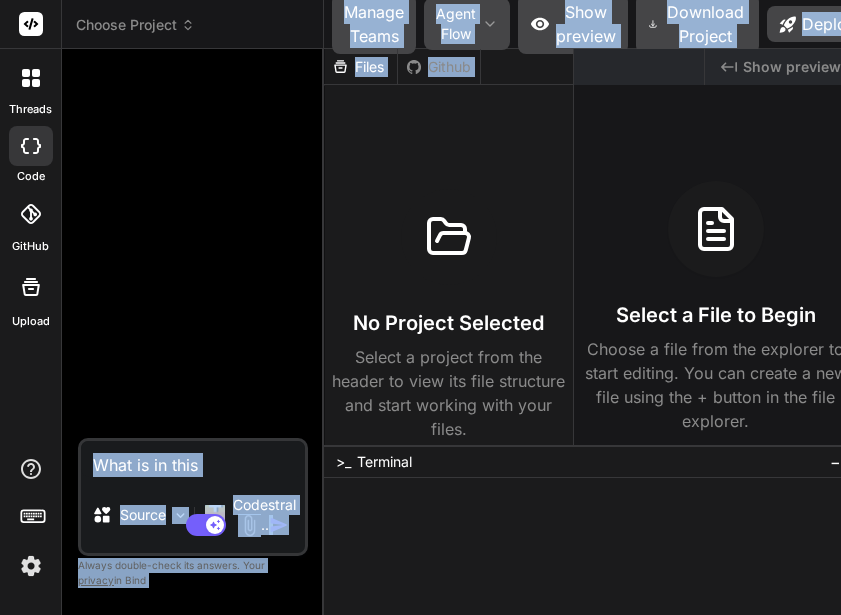 drag, startPoint x: 356, startPoint y: 226, endPoint x: 269, endPoint y: 215, distance: 87.69264 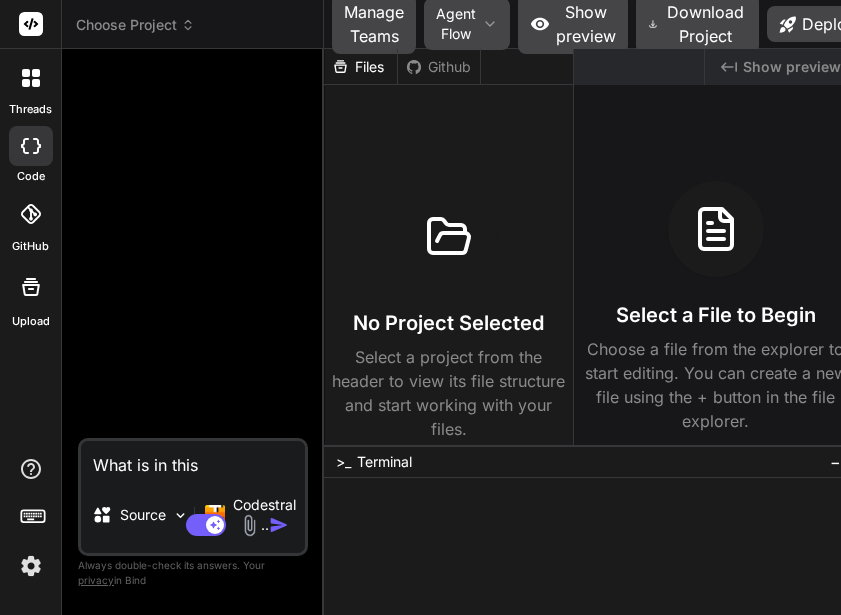 click at bounding box center (31, 78) 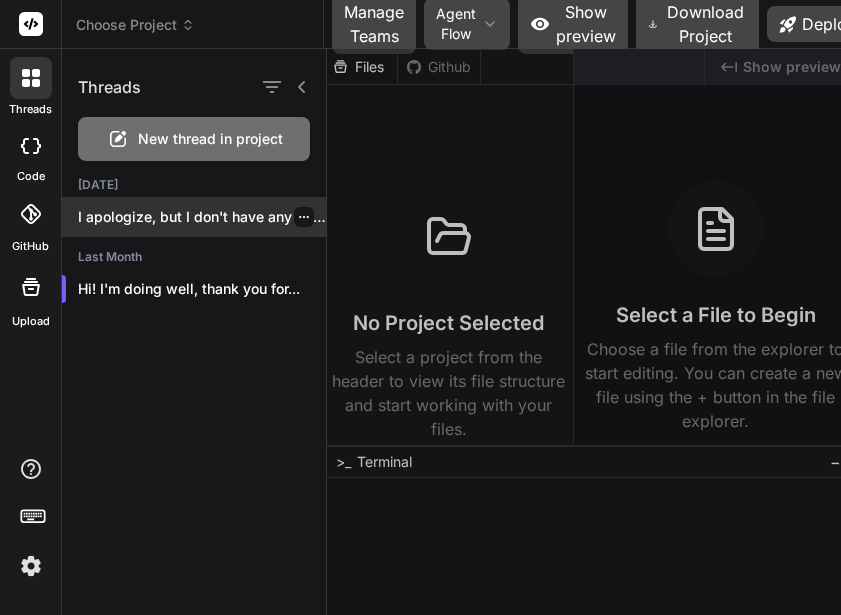 click on "I apologize, but I don't have any specif..." at bounding box center [202, 217] 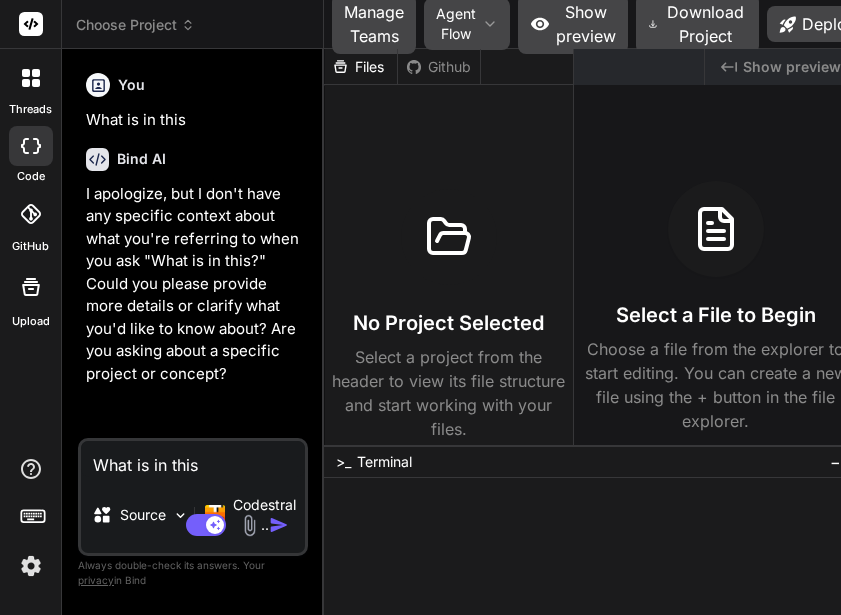 click 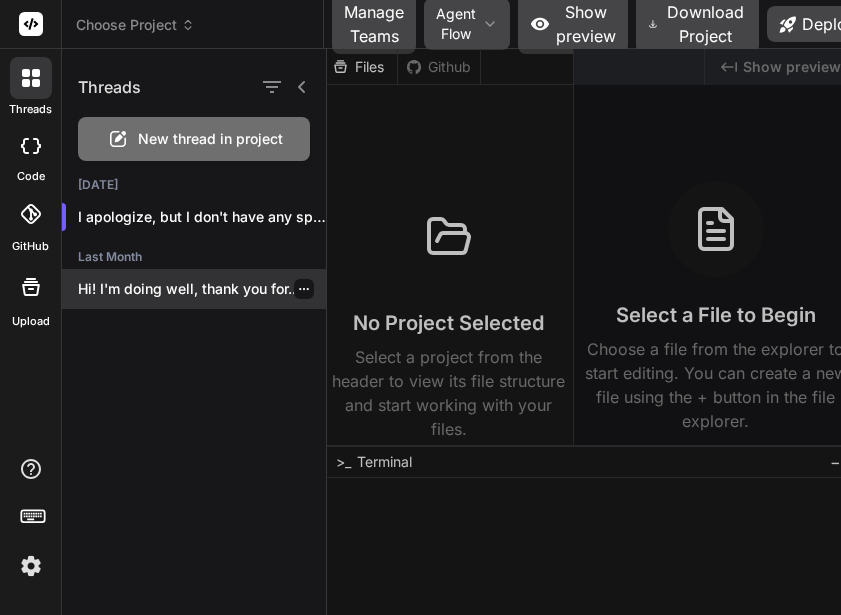 click on "Hi! I'm doing well, thank you for..." at bounding box center [202, 289] 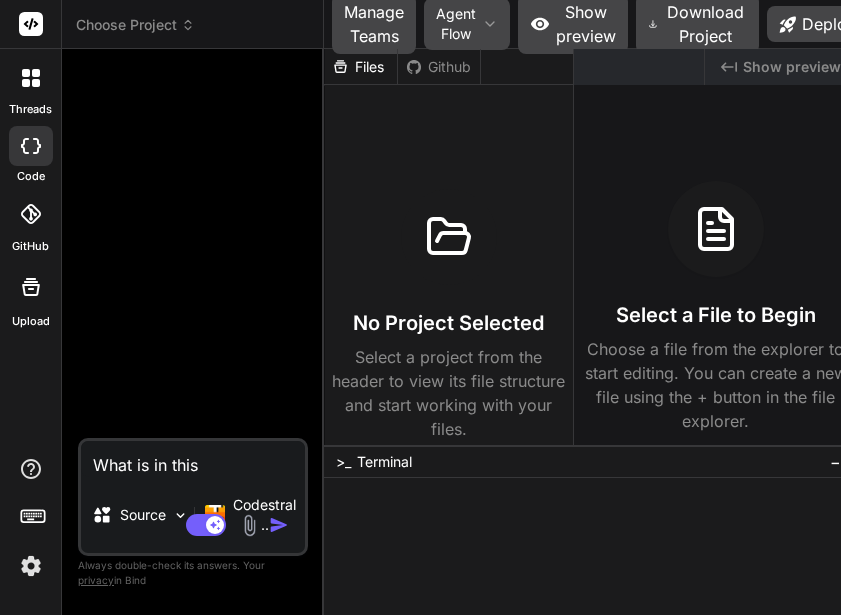 click on "What is in this" at bounding box center (193, 459) 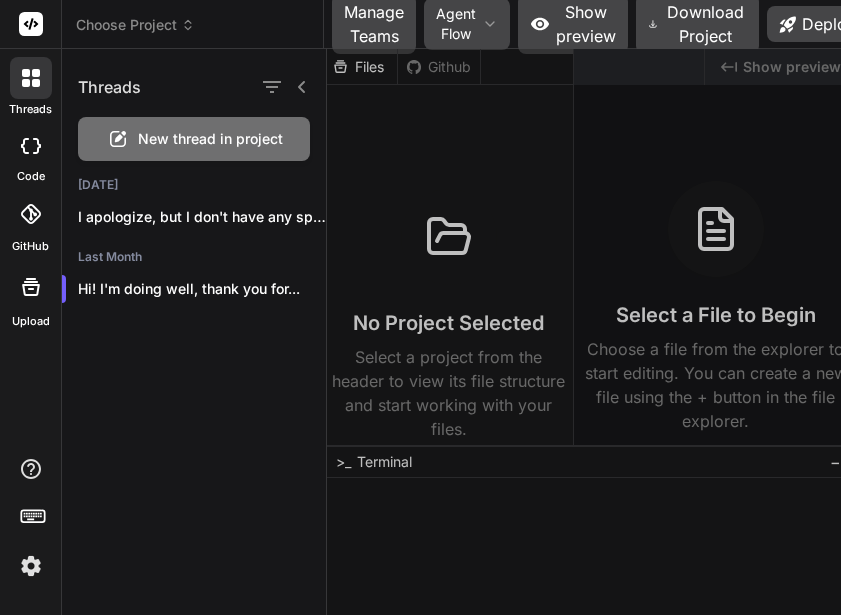 click at bounding box center [584, 332] 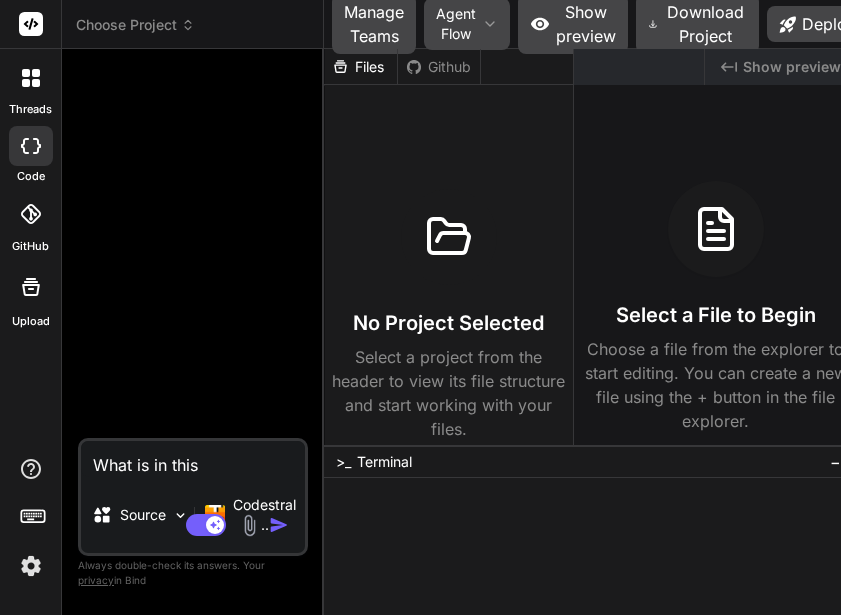 click on "What is in this" at bounding box center [193, 459] 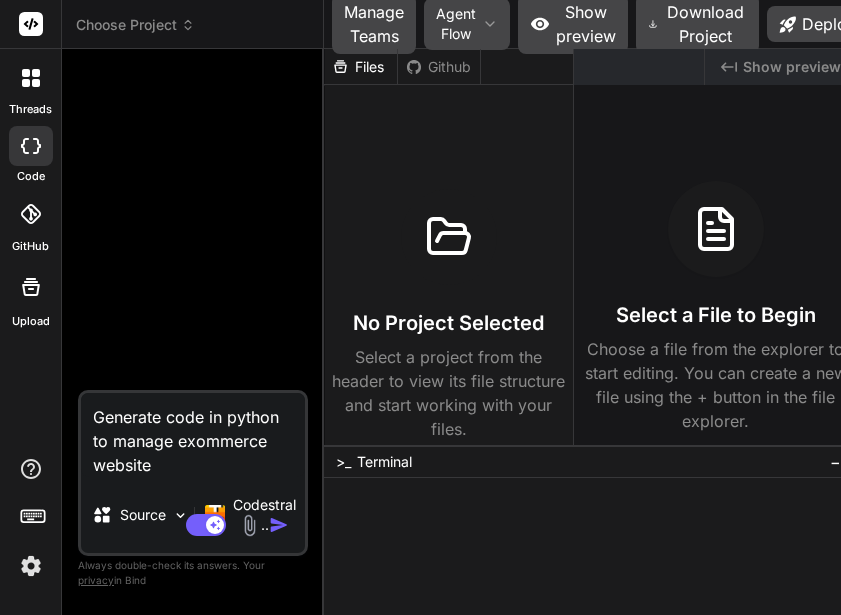 click on "Generate code in python to manage exommerce website" at bounding box center (193, 435) 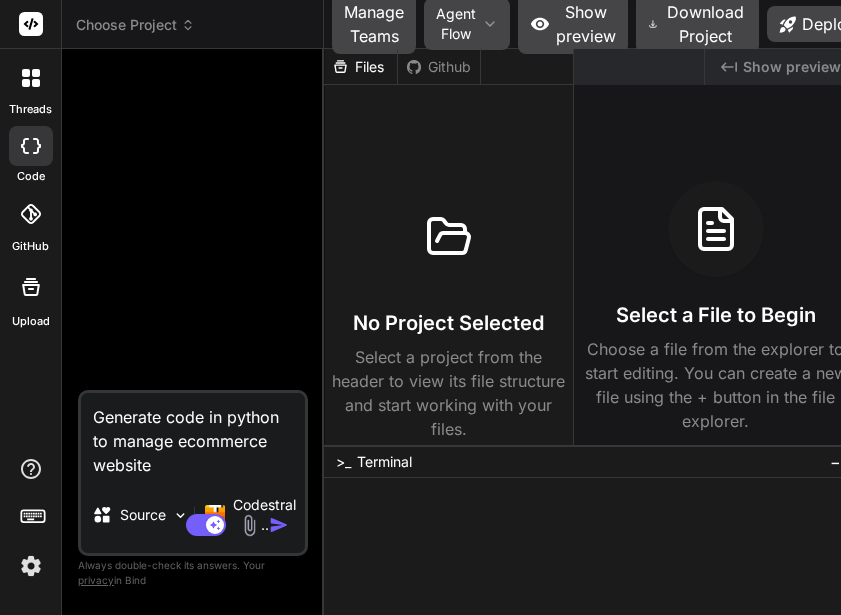 type on "Generate code in python to manage ecommerce website" 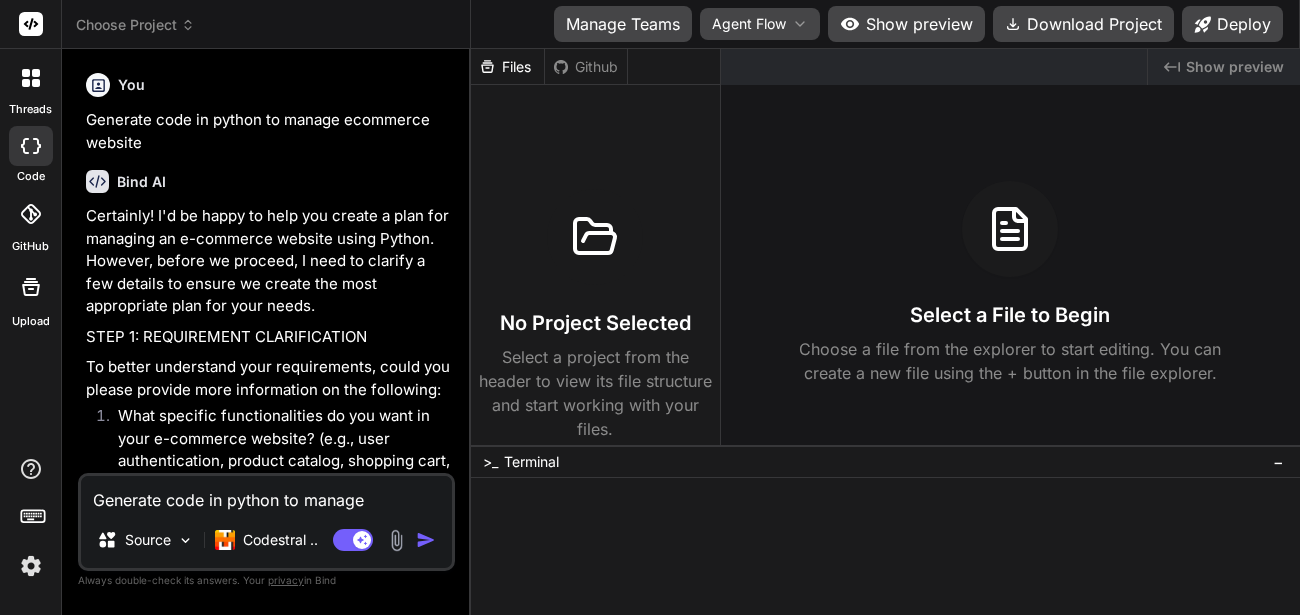 scroll, scrollTop: 282, scrollLeft: 0, axis: vertical 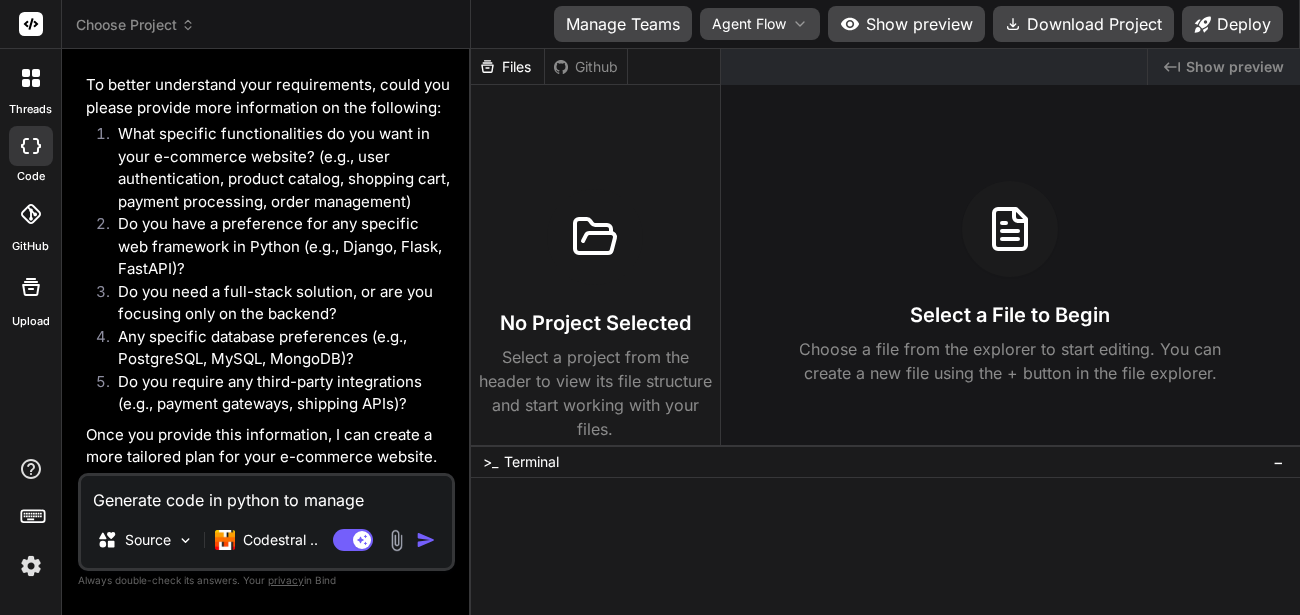 click at bounding box center (31, 78) 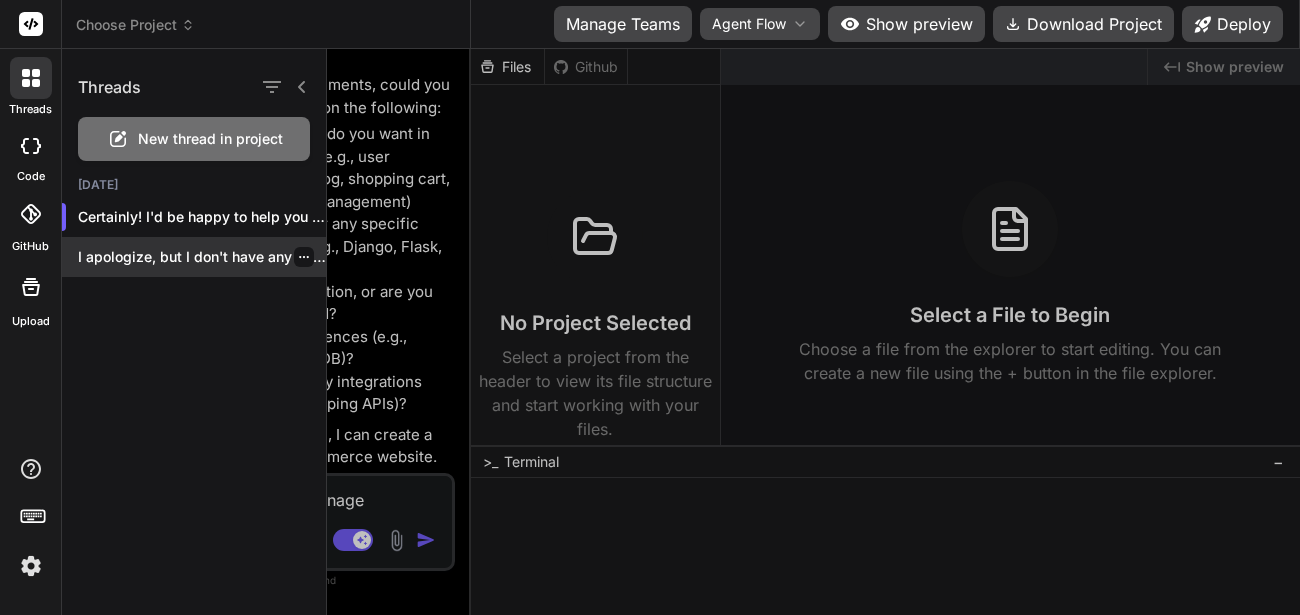 click on "I apologize, but I don't have any specif..." at bounding box center [194, 257] 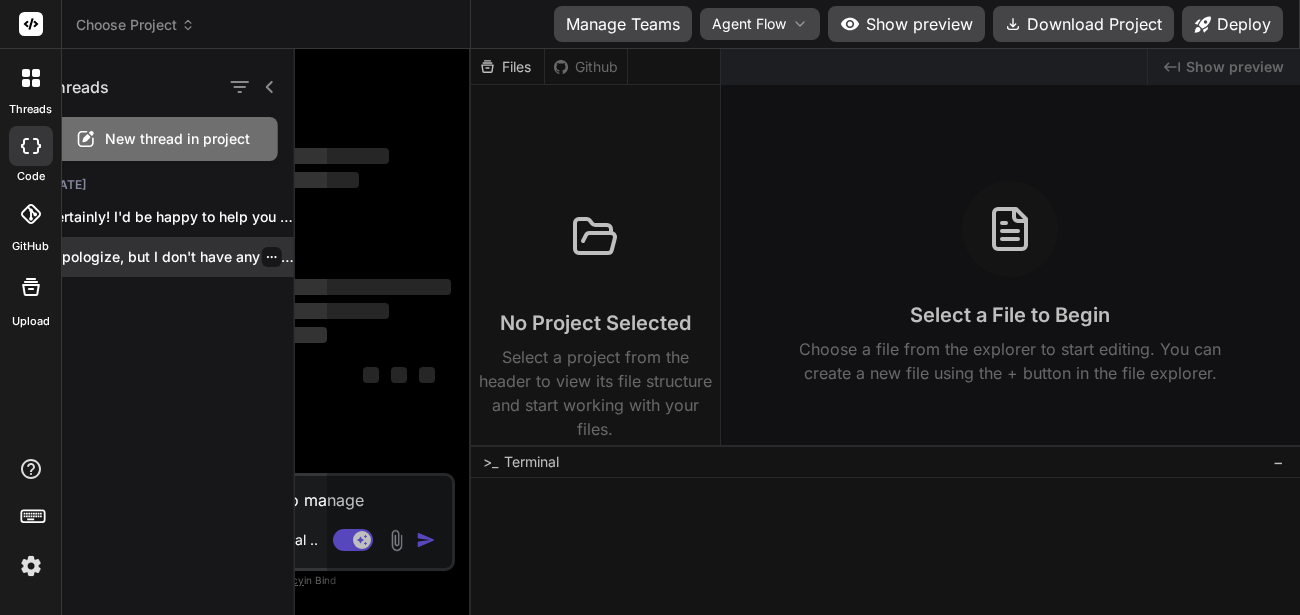 scroll, scrollTop: 0, scrollLeft: 0, axis: both 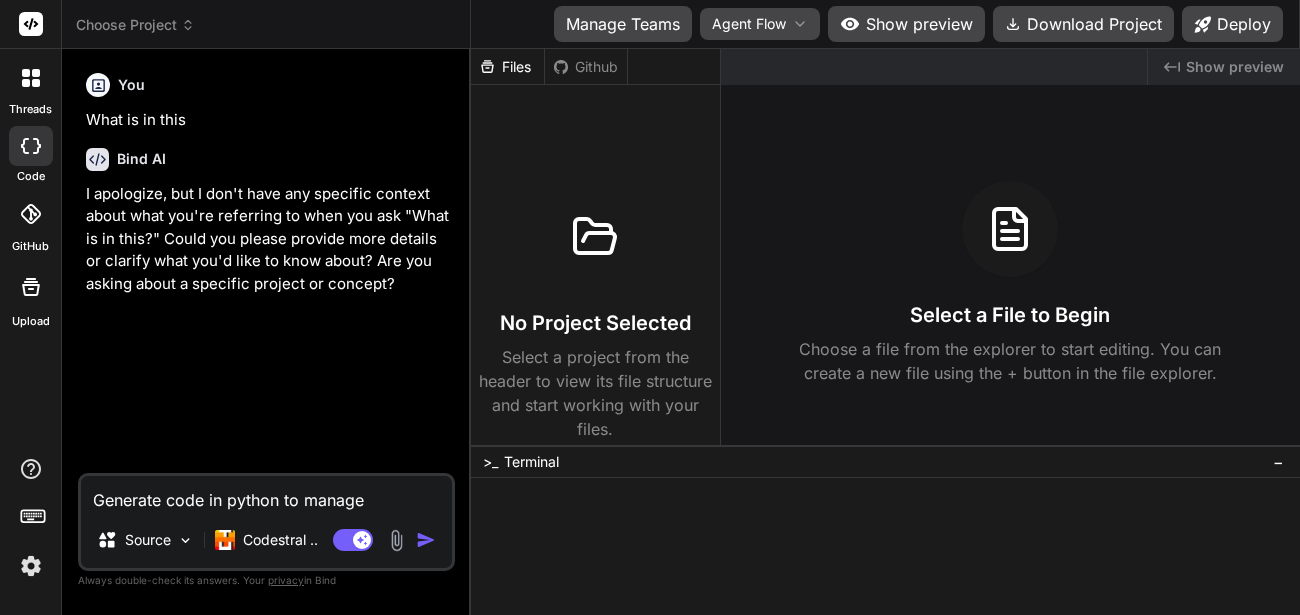 click at bounding box center [31, 146] 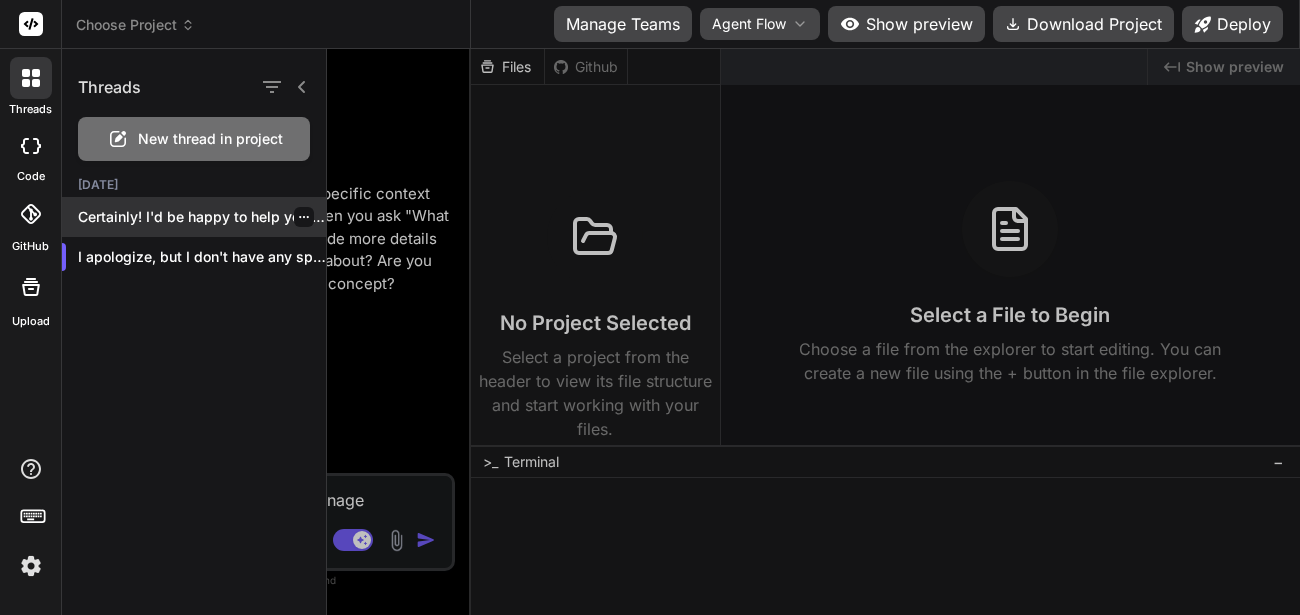 click on "Certainly! I'd be happy to help you crea..." at bounding box center [202, 217] 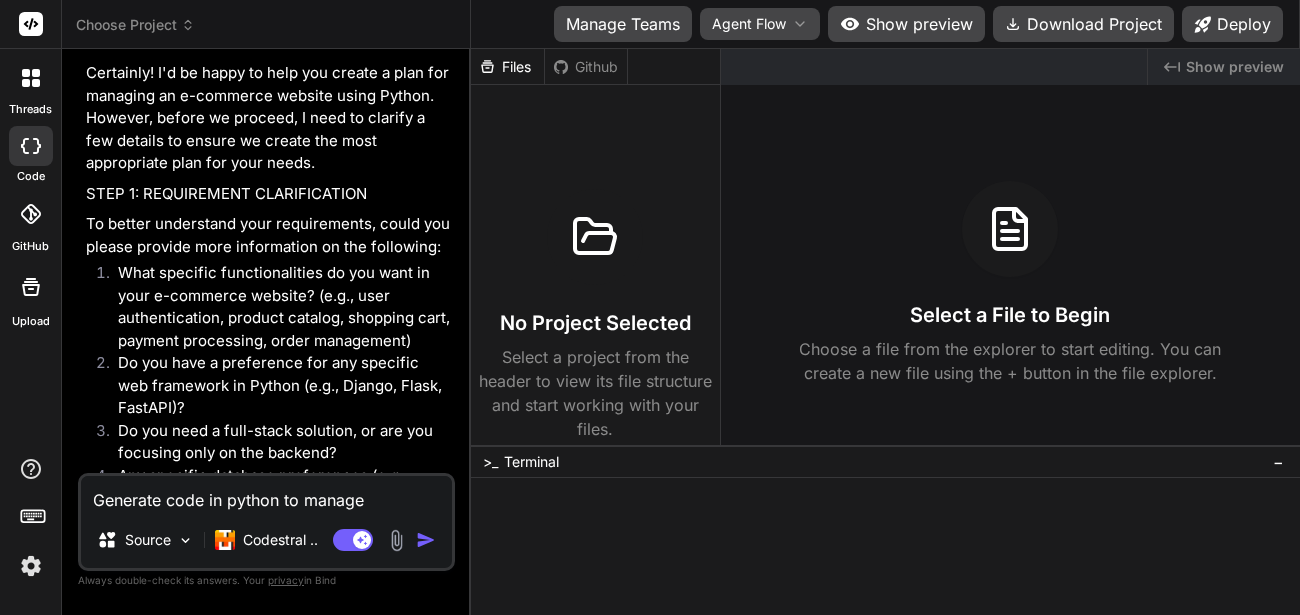 scroll, scrollTop: 0, scrollLeft: 0, axis: both 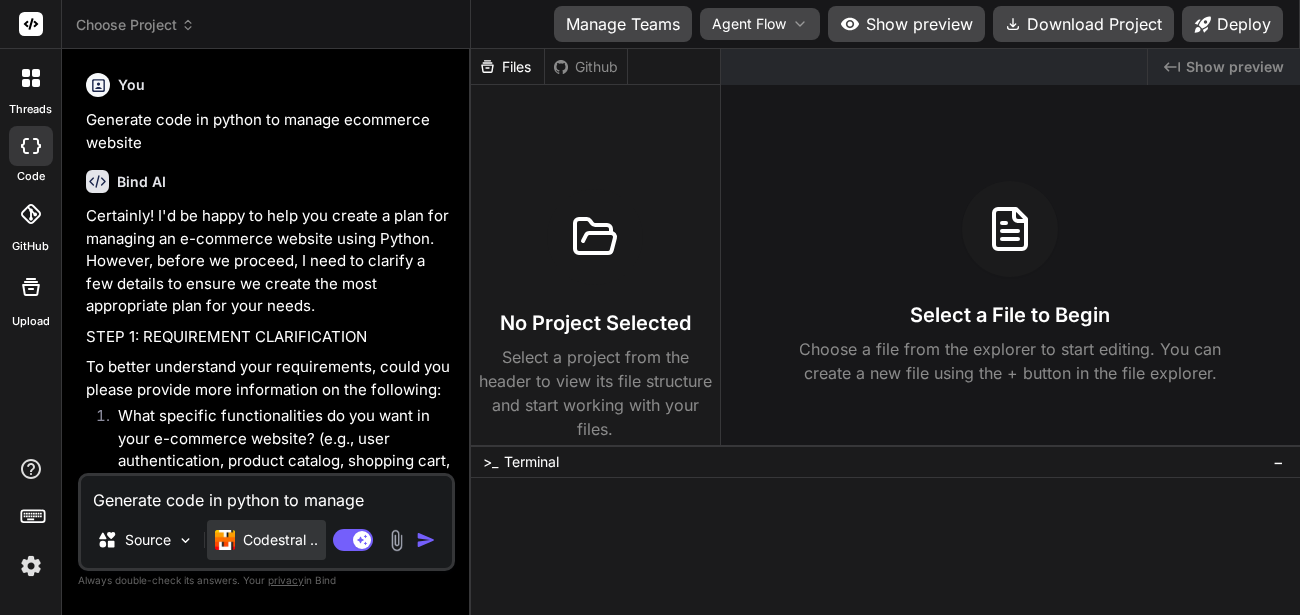 click on "Codestral .." at bounding box center (266, 540) 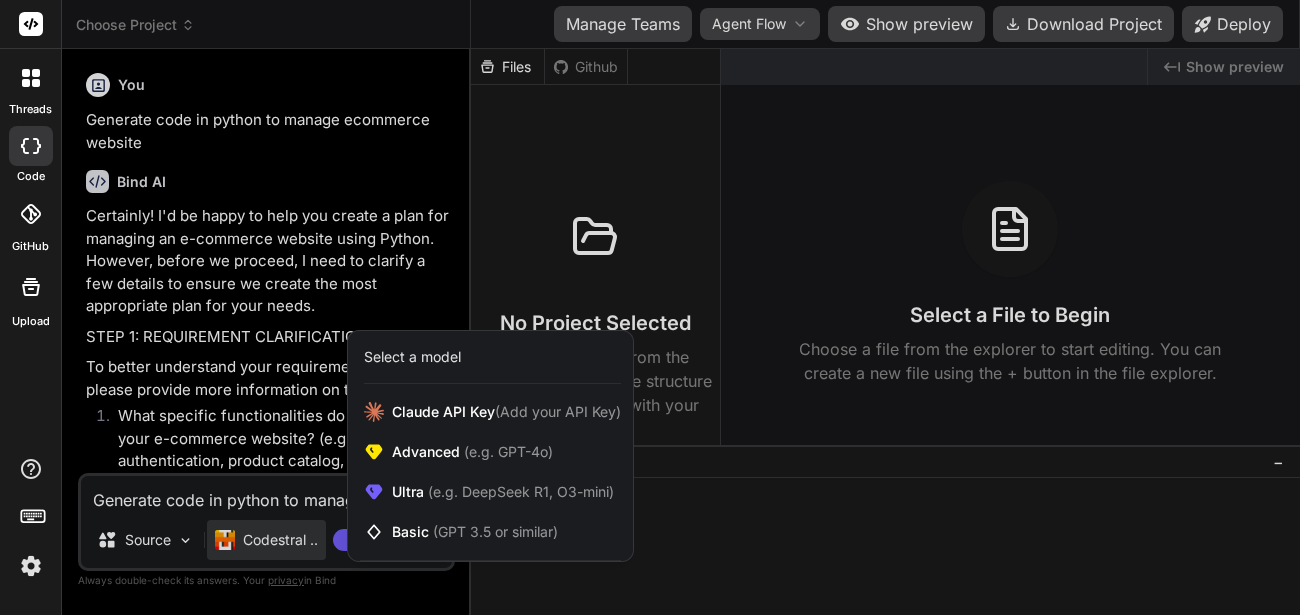 click at bounding box center [650, 307] 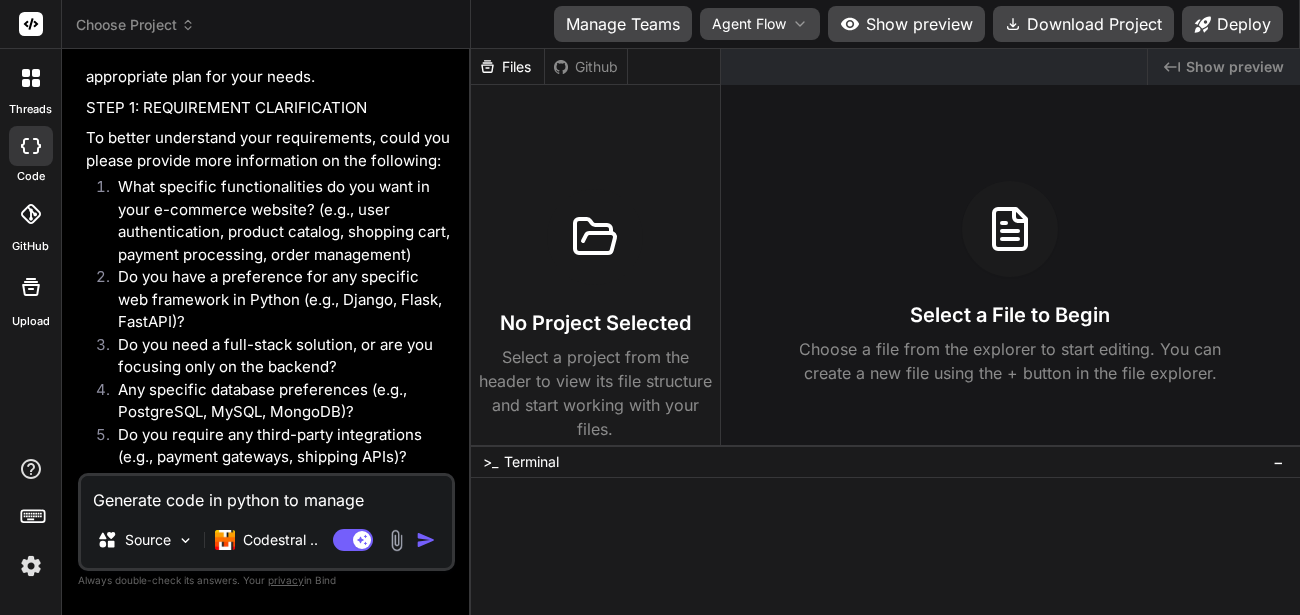 scroll, scrollTop: 282, scrollLeft: 0, axis: vertical 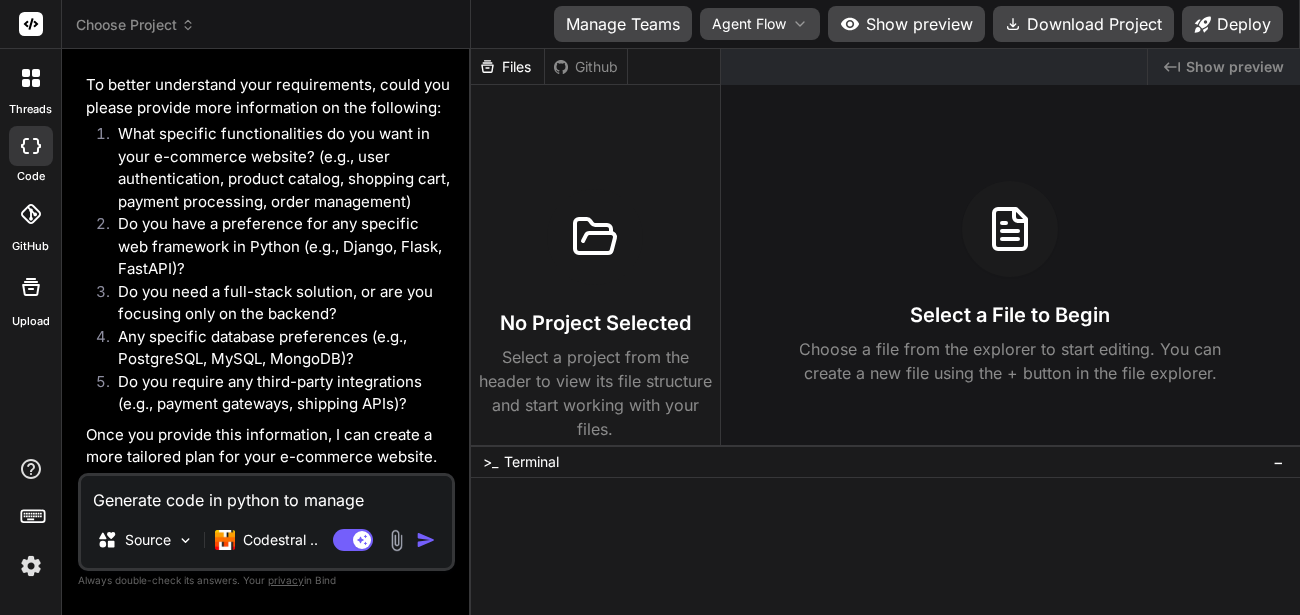 click at bounding box center [396, 540] 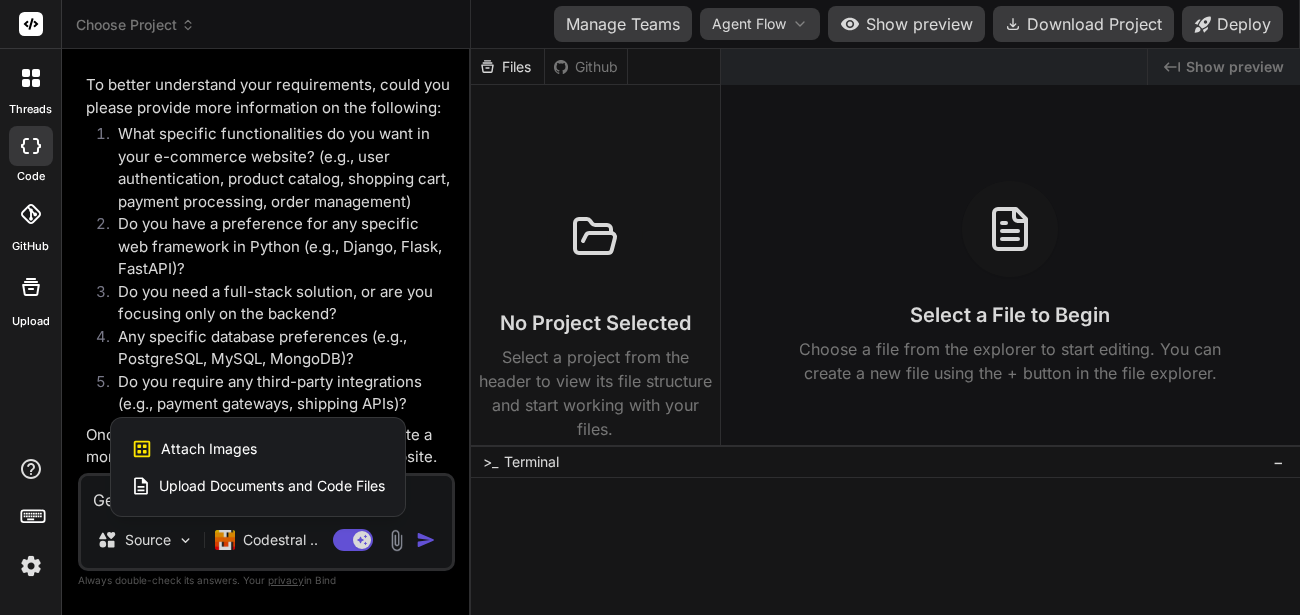 click at bounding box center [650, 307] 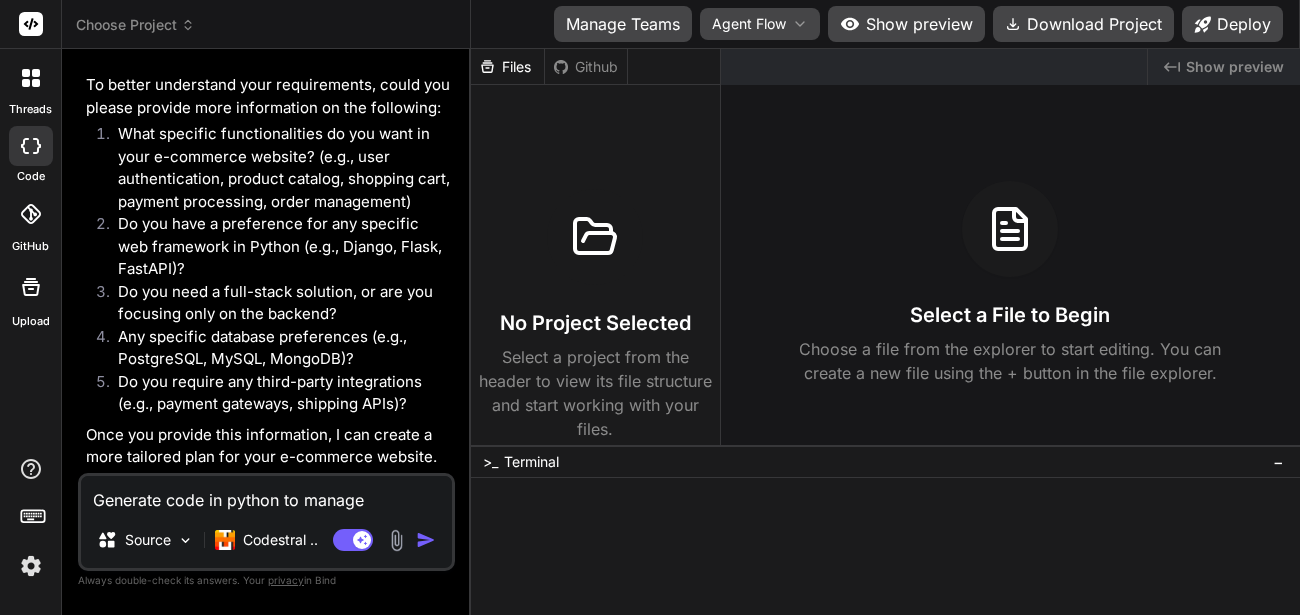 click at bounding box center [31, 566] 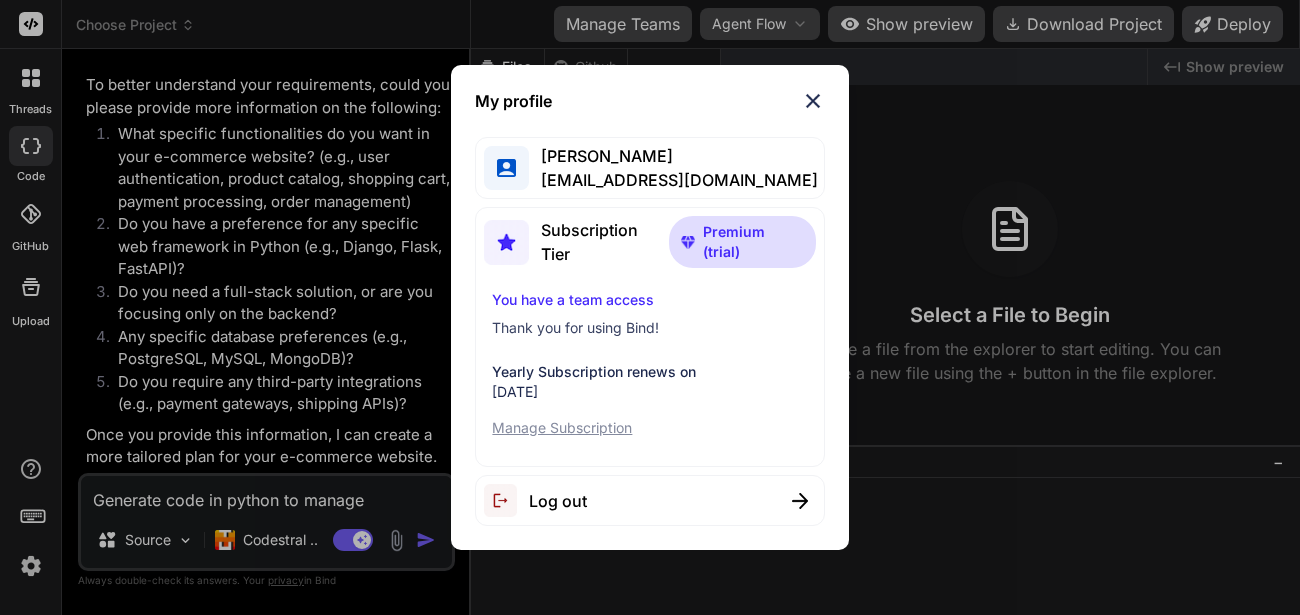 click at bounding box center [813, 101] 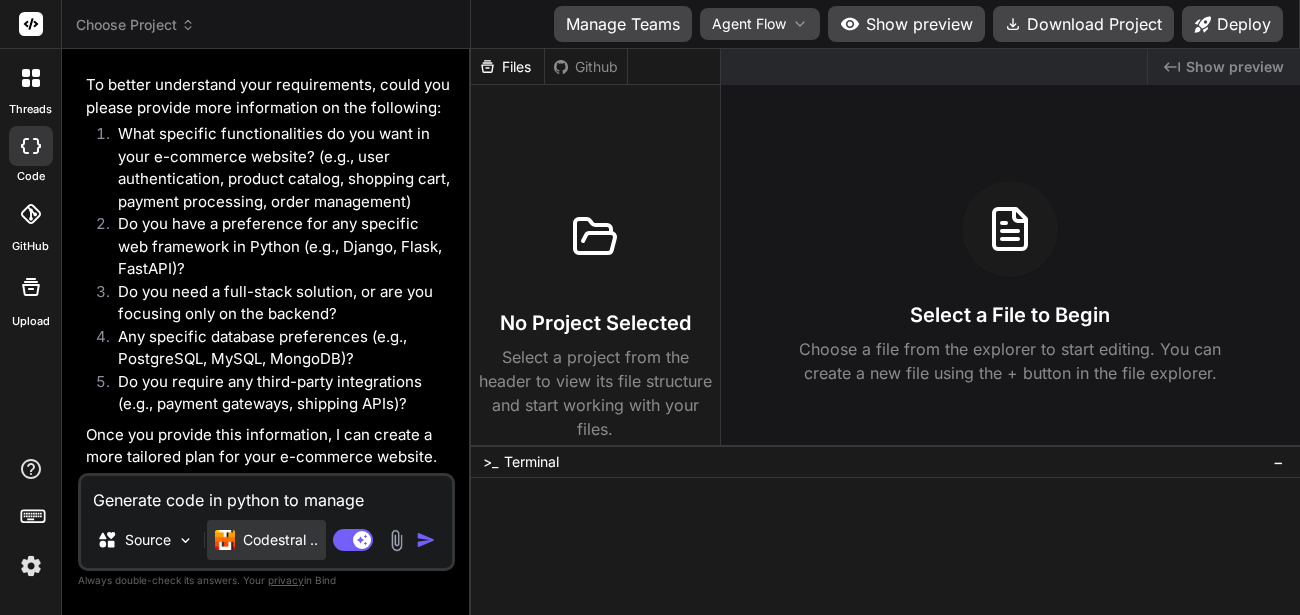 click on "Codestral .." at bounding box center (280, 540) 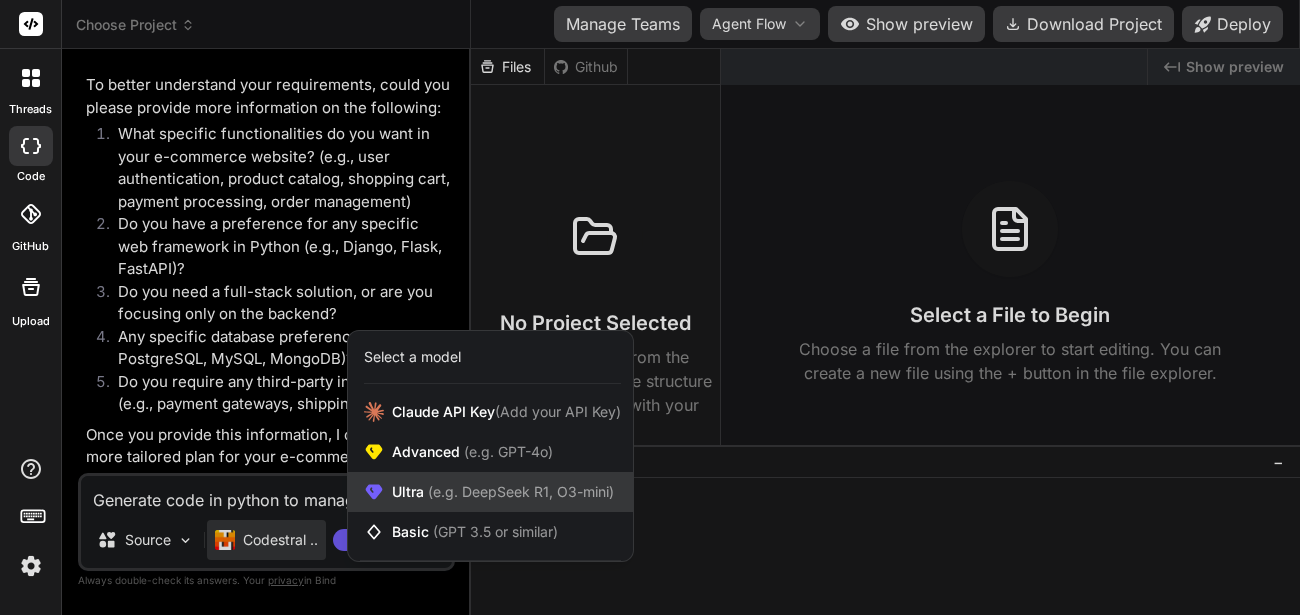 click on "Ultra     (e.g. DeepSeek R1, O3-mini)" at bounding box center [503, 492] 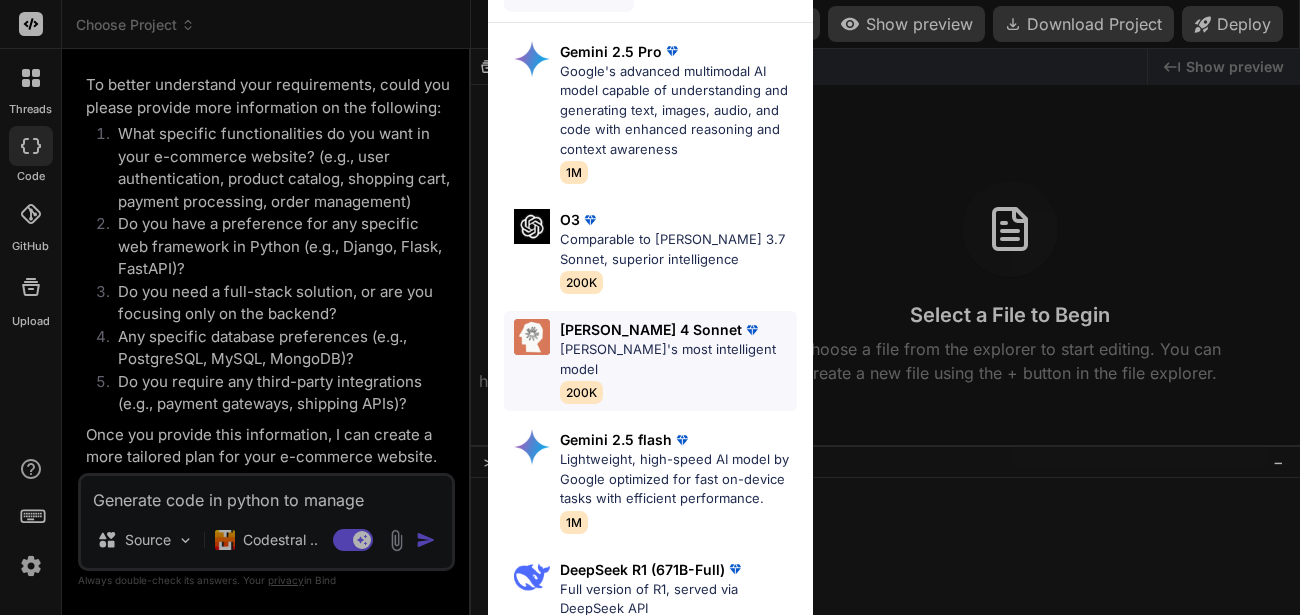 click on "Claude 4 Sonnet" at bounding box center (651, 329) 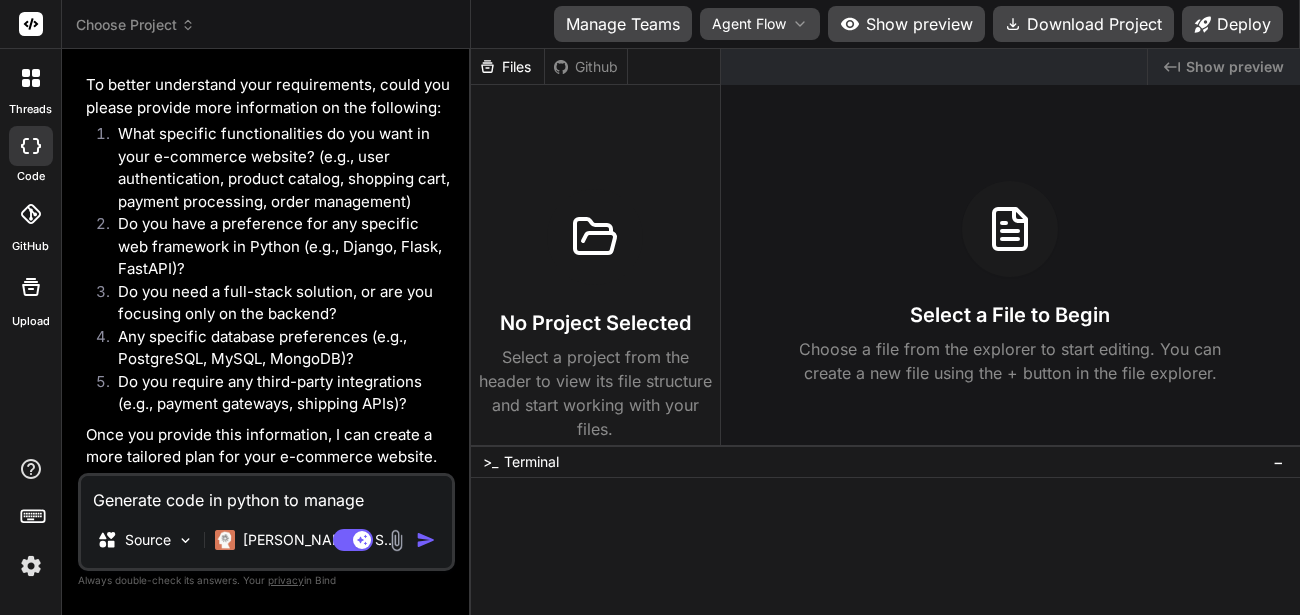 click on "Generate code in python to manage ecommerce website" at bounding box center (266, 494) 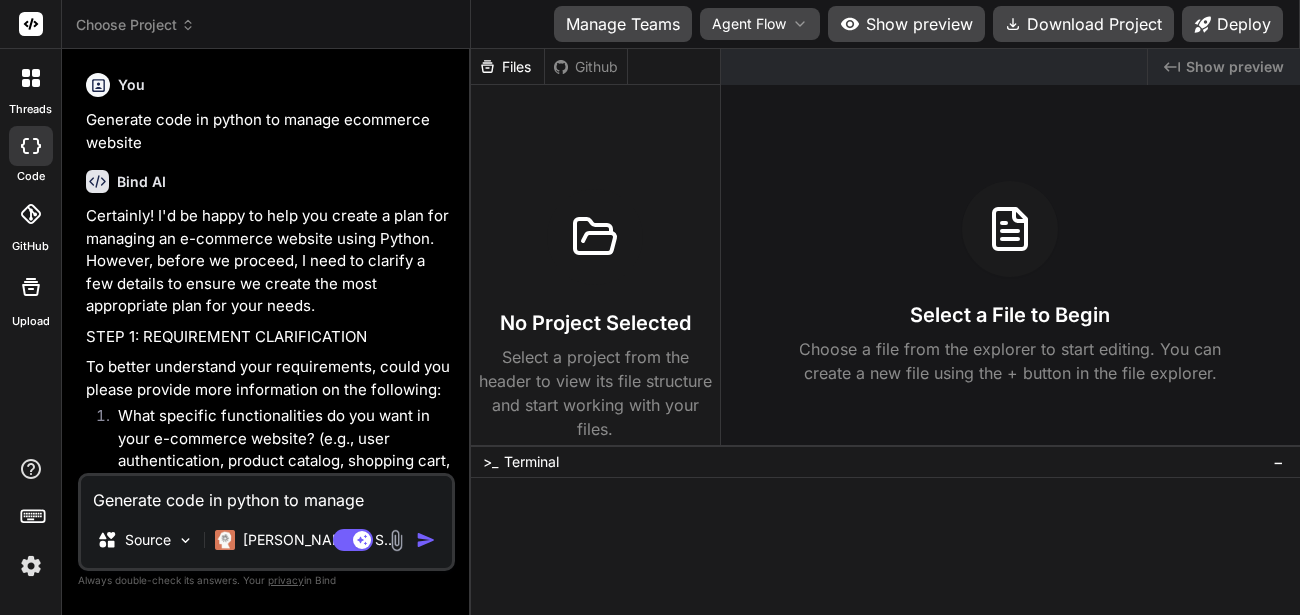 scroll, scrollTop: 282, scrollLeft: 0, axis: vertical 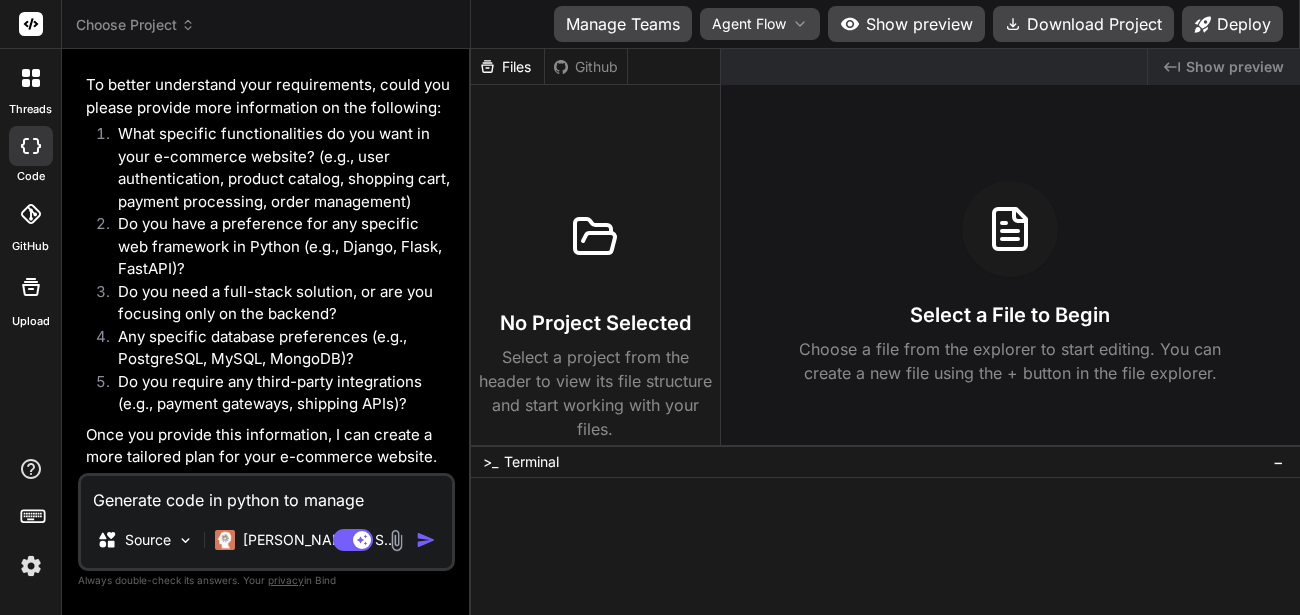 click at bounding box center [396, 540] 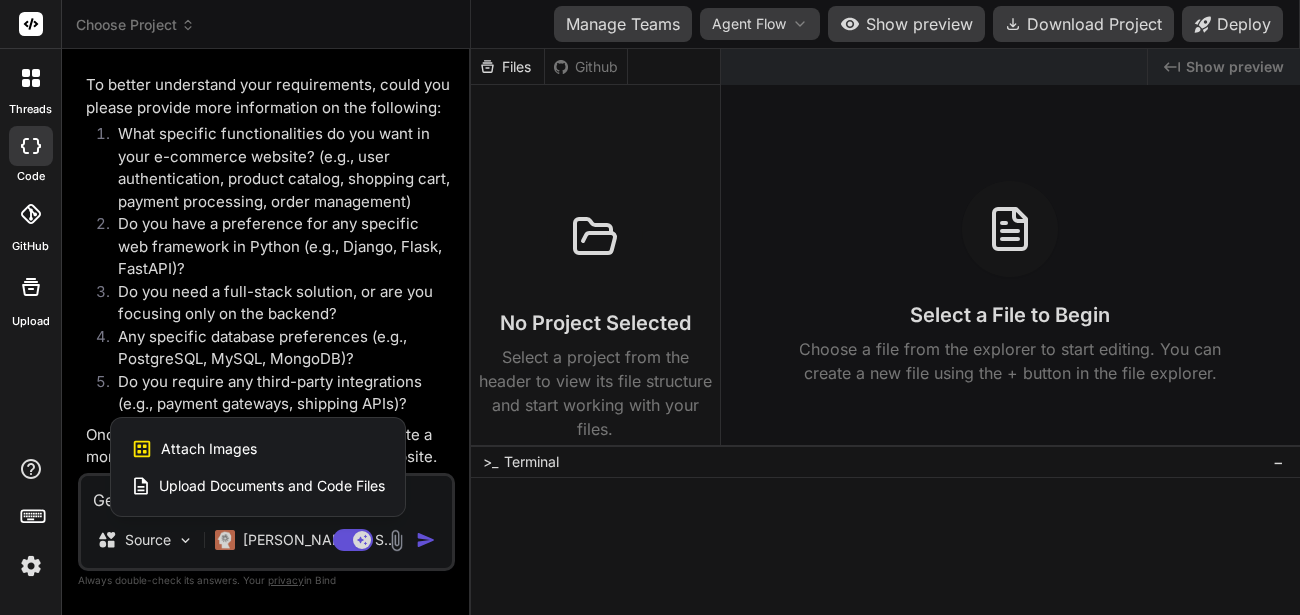 click on "Attach Images" at bounding box center [209, 449] 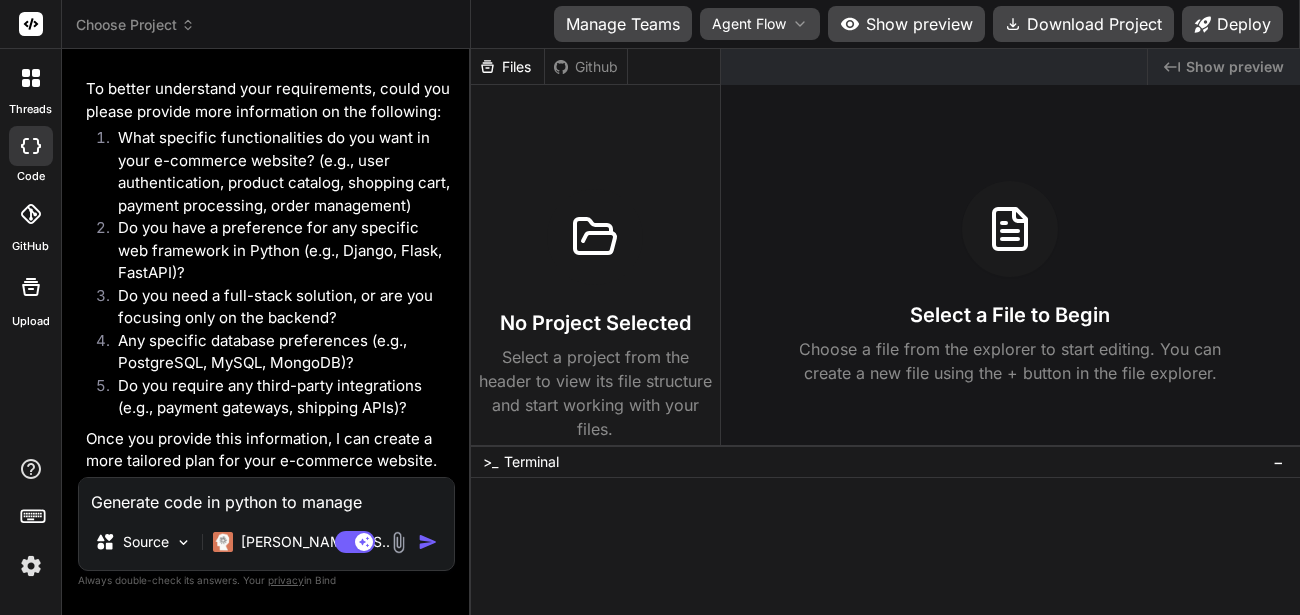 type on "C:\fakepath\Screenshot from 2025-07-21 12-59-07.png" 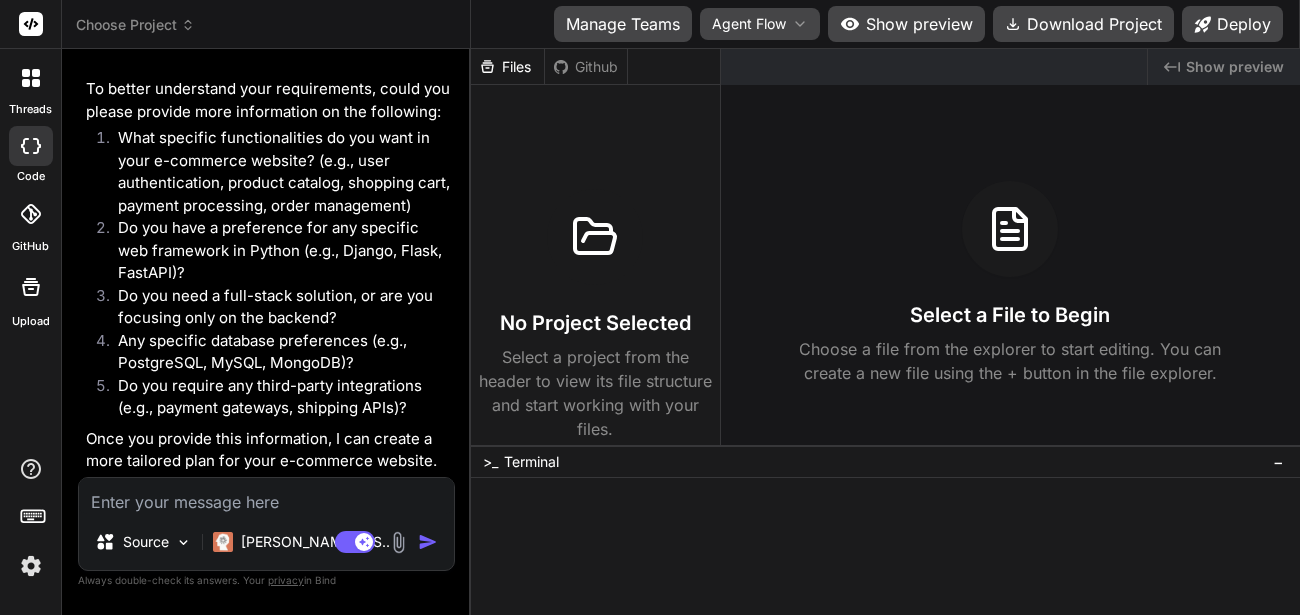 type on "T" 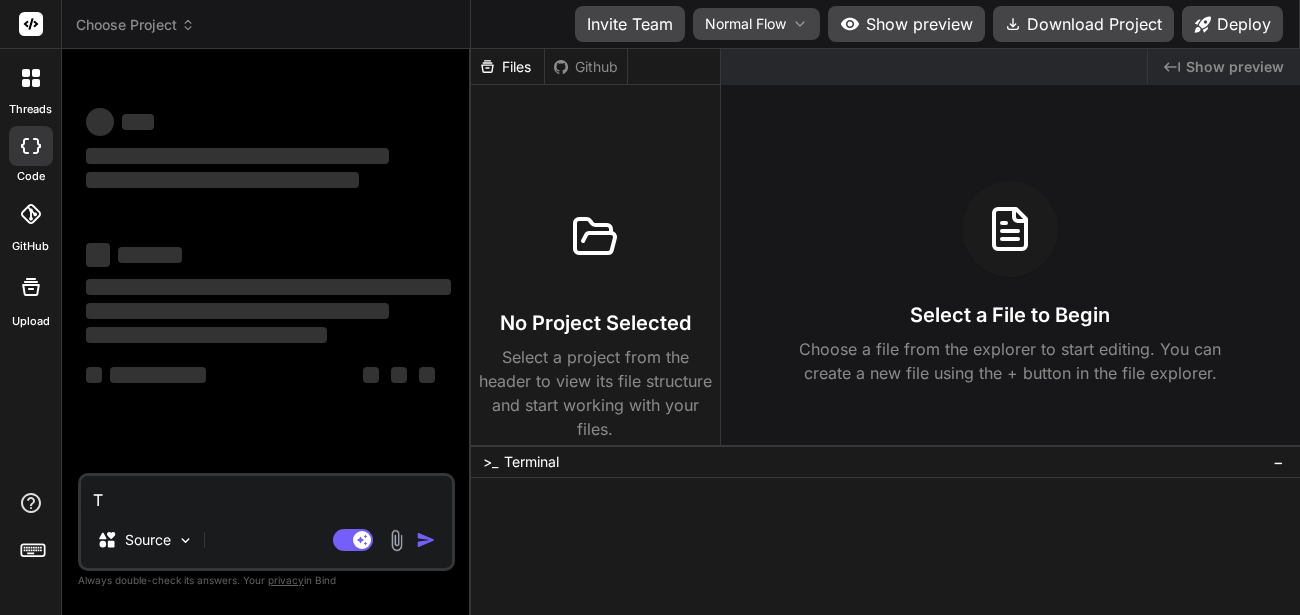 scroll, scrollTop: 0, scrollLeft: 0, axis: both 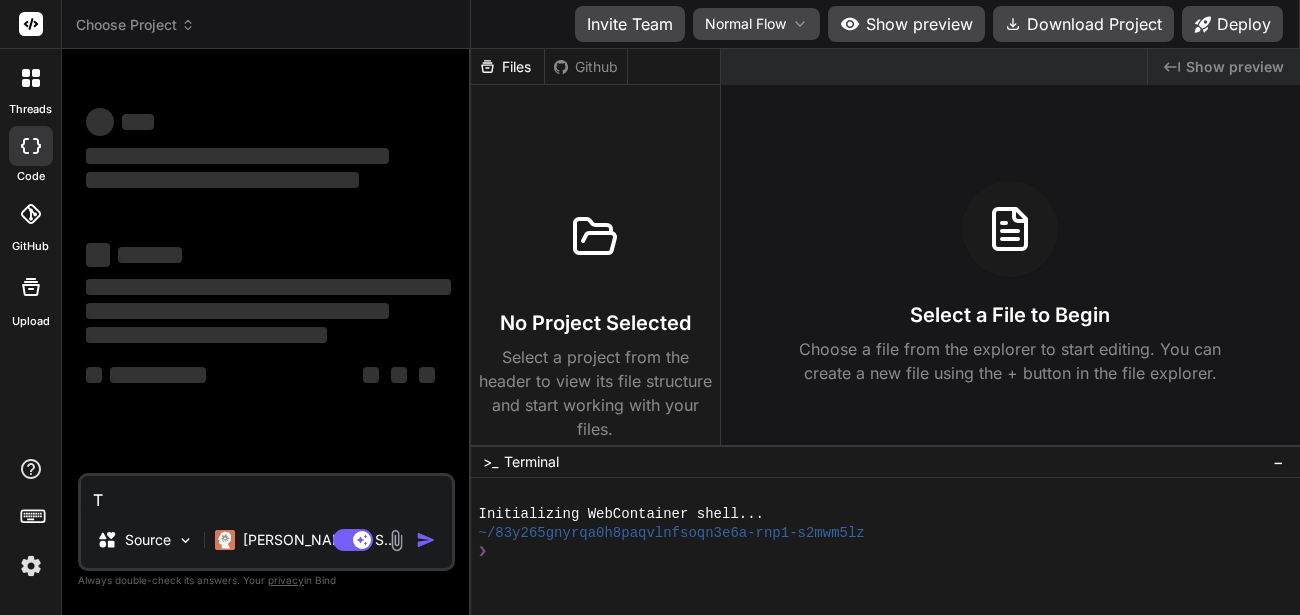 click at bounding box center (31, 566) 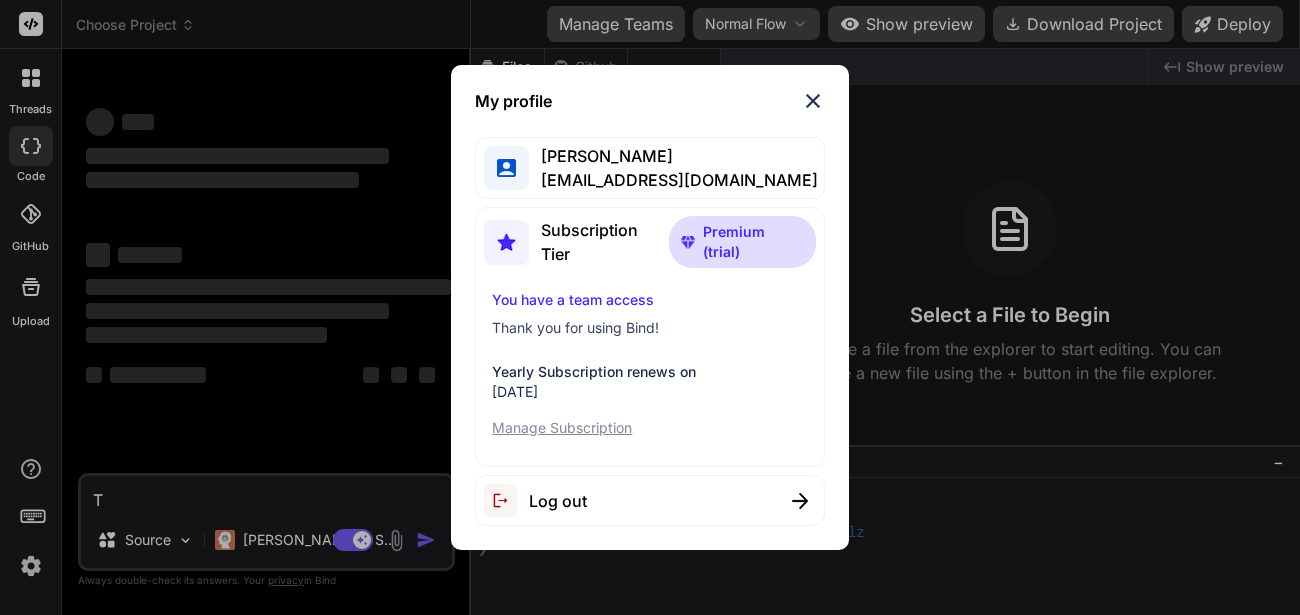 click at bounding box center (813, 101) 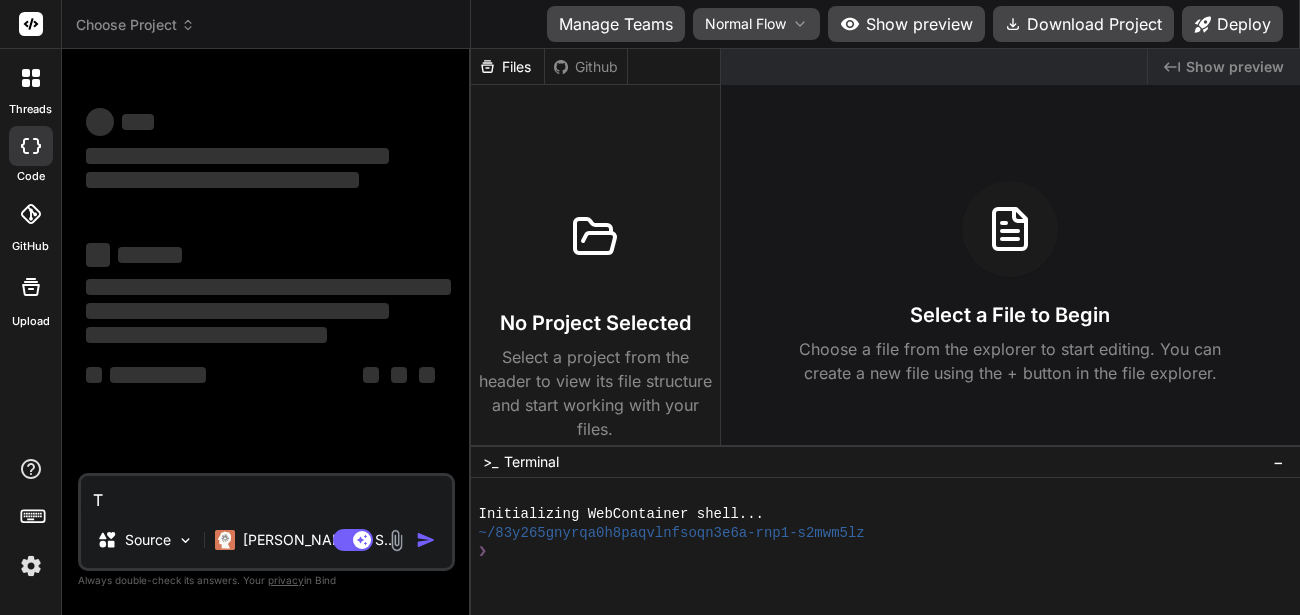 type on "x" 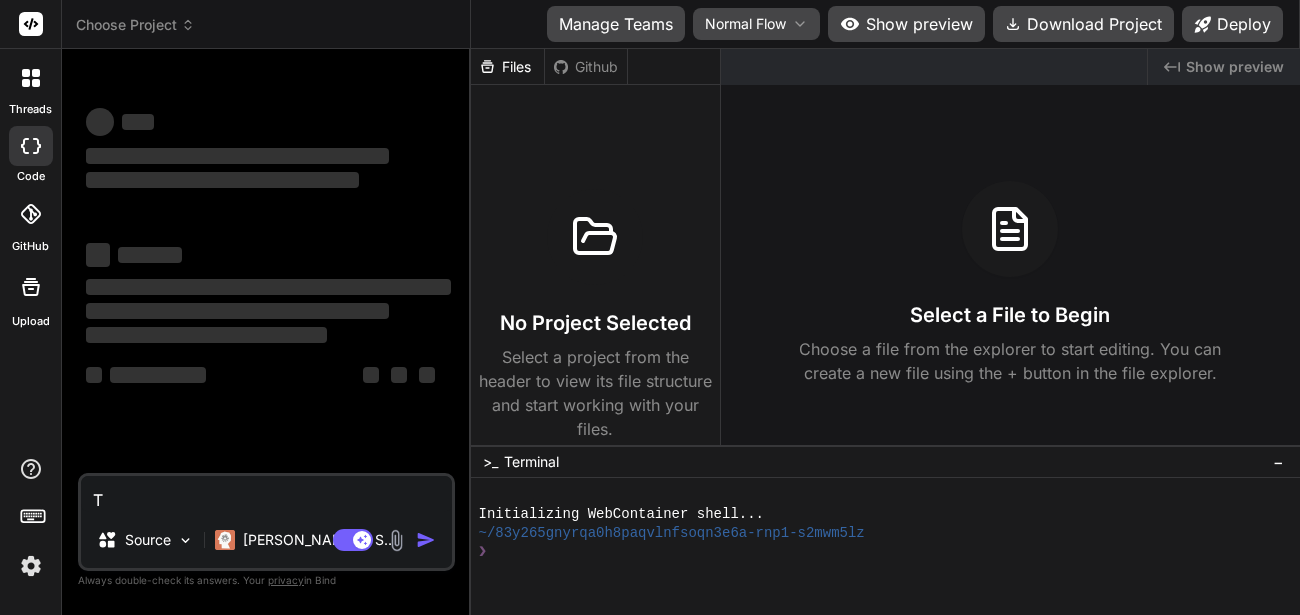 click on "T" at bounding box center [266, 494] 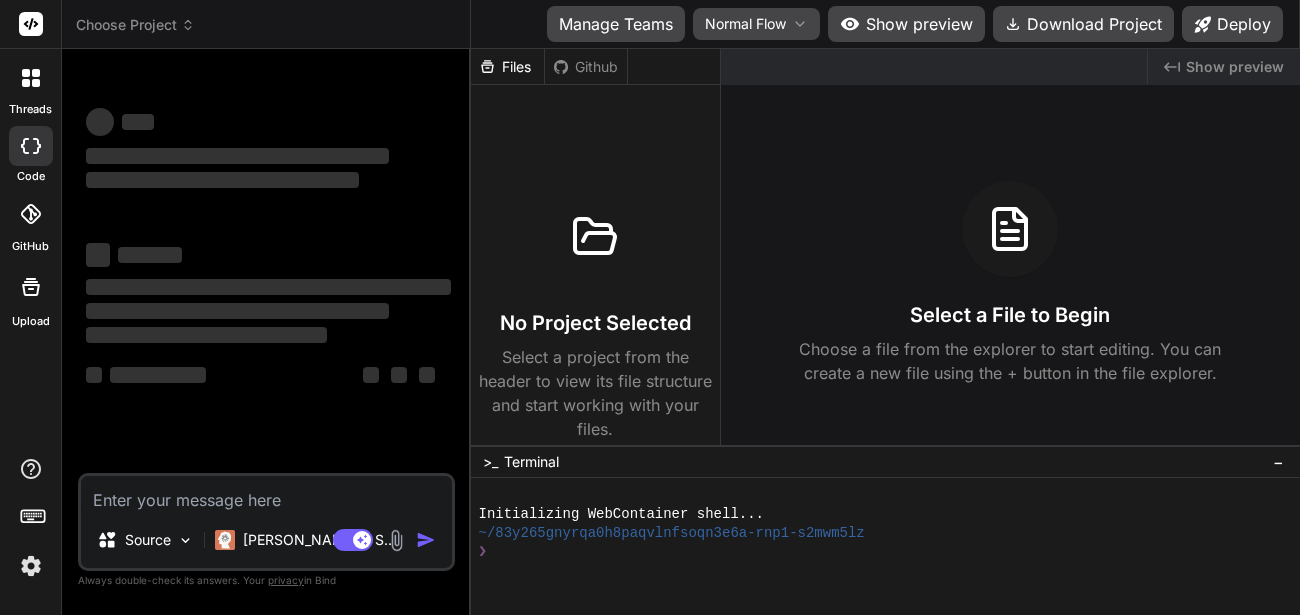 type on "x" 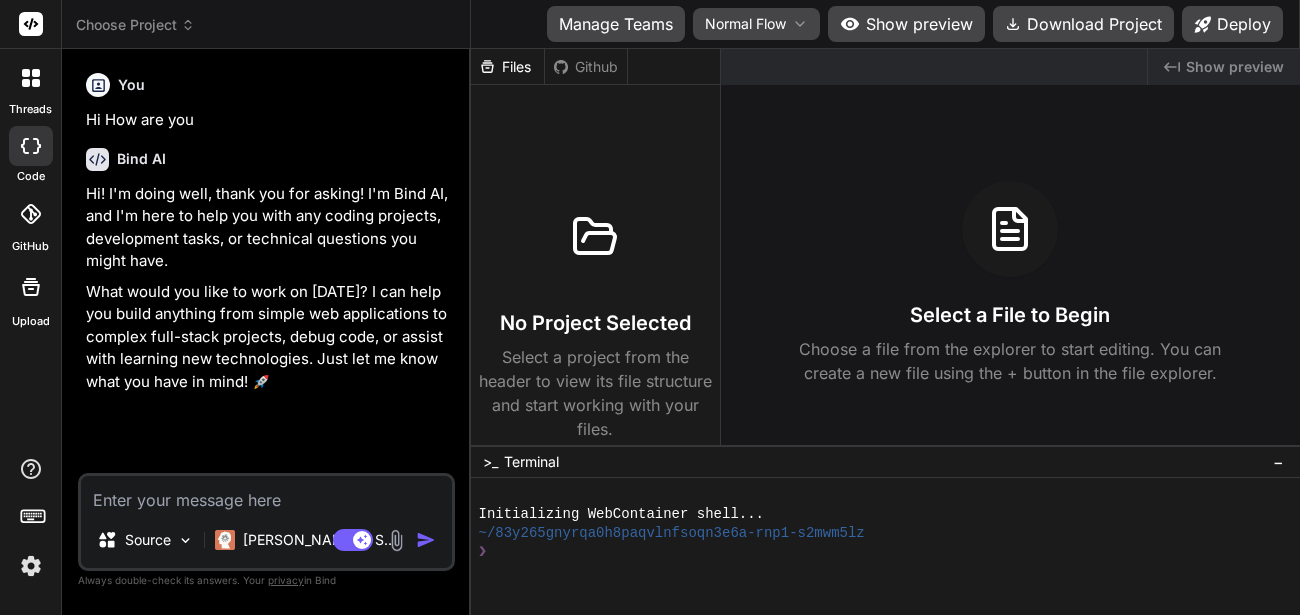 type 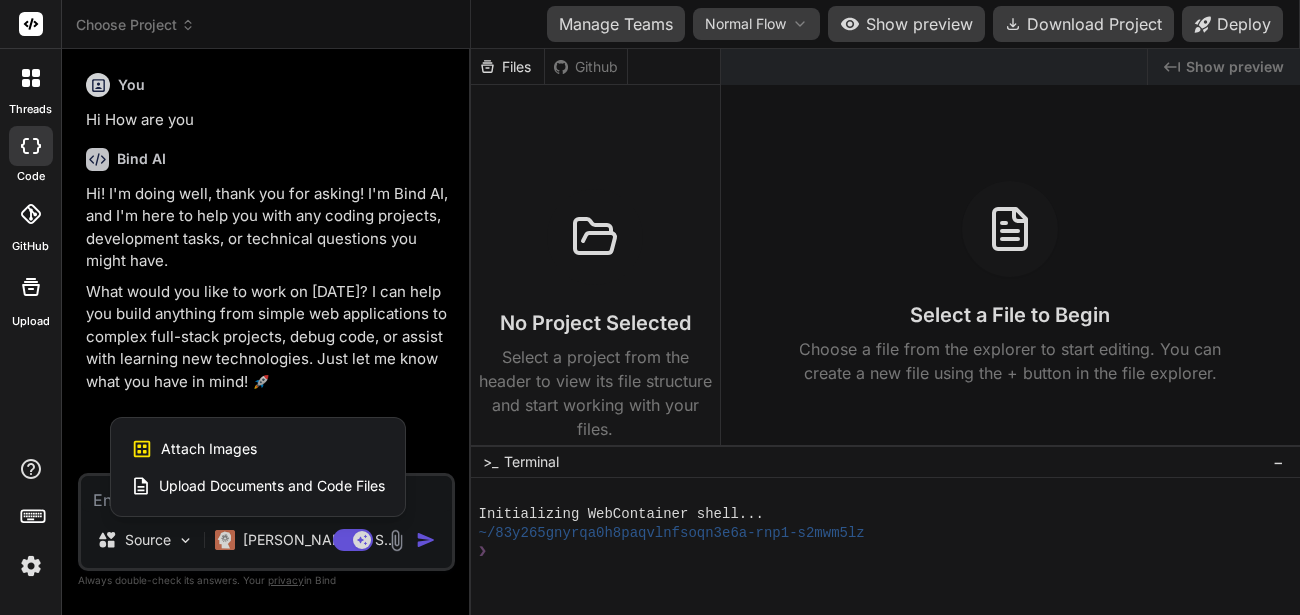 click at bounding box center (650, 307) 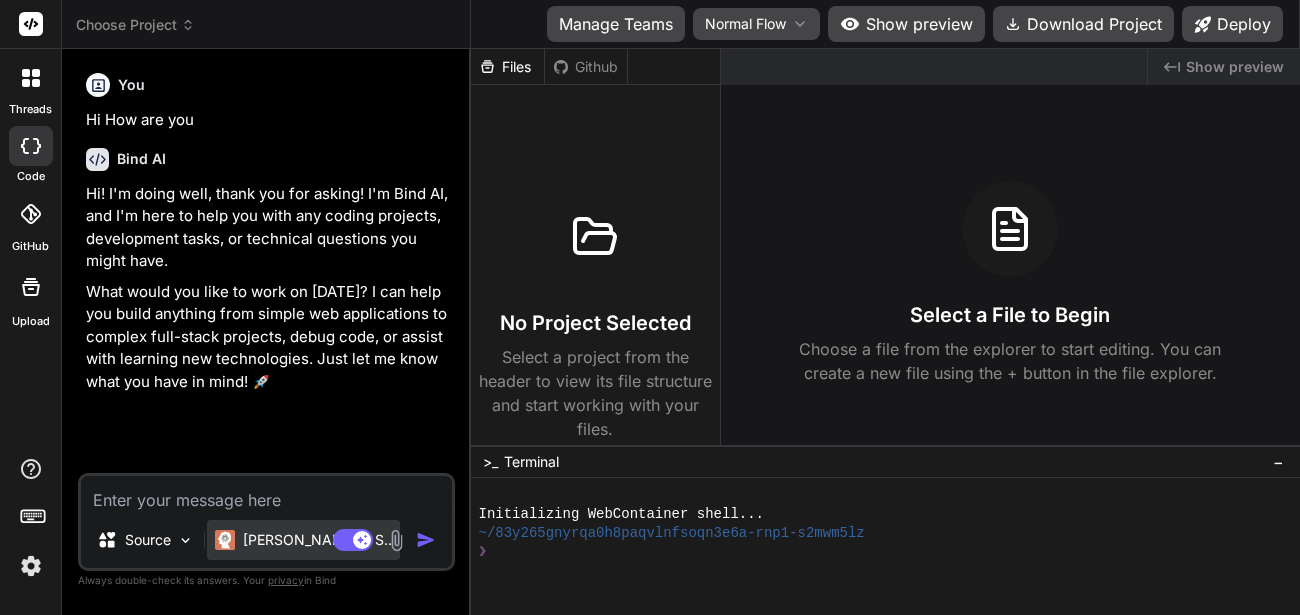 click on "Claude 4 S.." at bounding box center [317, 540] 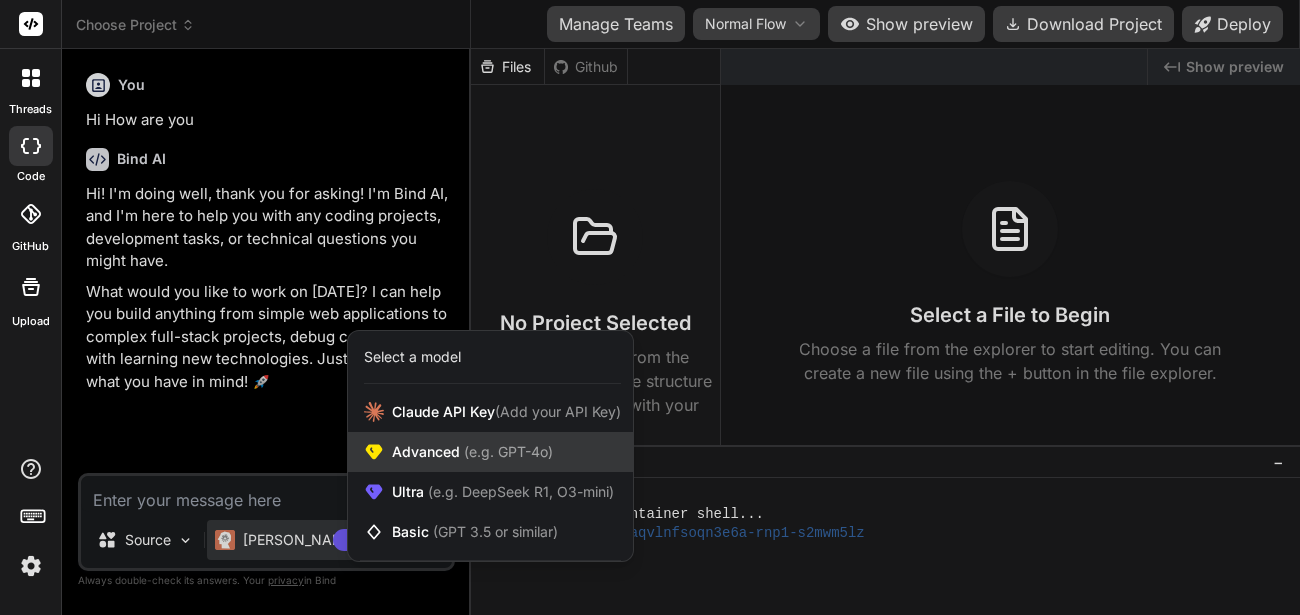 click on "Advanced     (e.g. GPT-4o)" at bounding box center (490, 452) 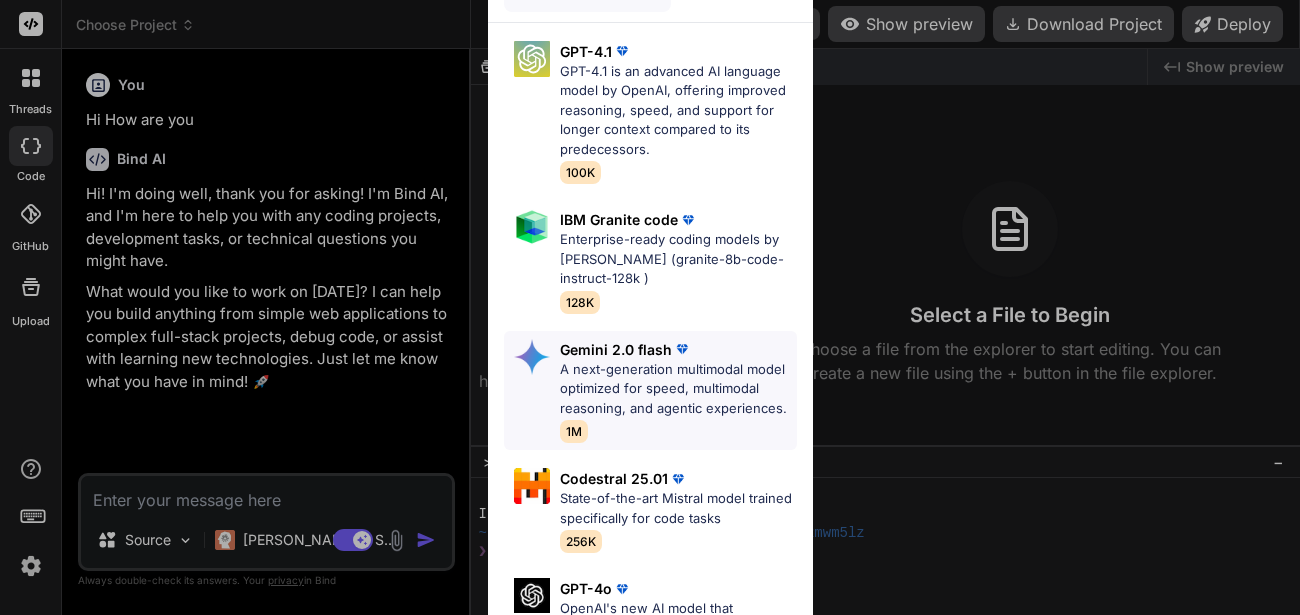 click on "A next-generation multimodal model optimized for speed, multimodal reasoning, and agentic experiences." at bounding box center (678, 389) 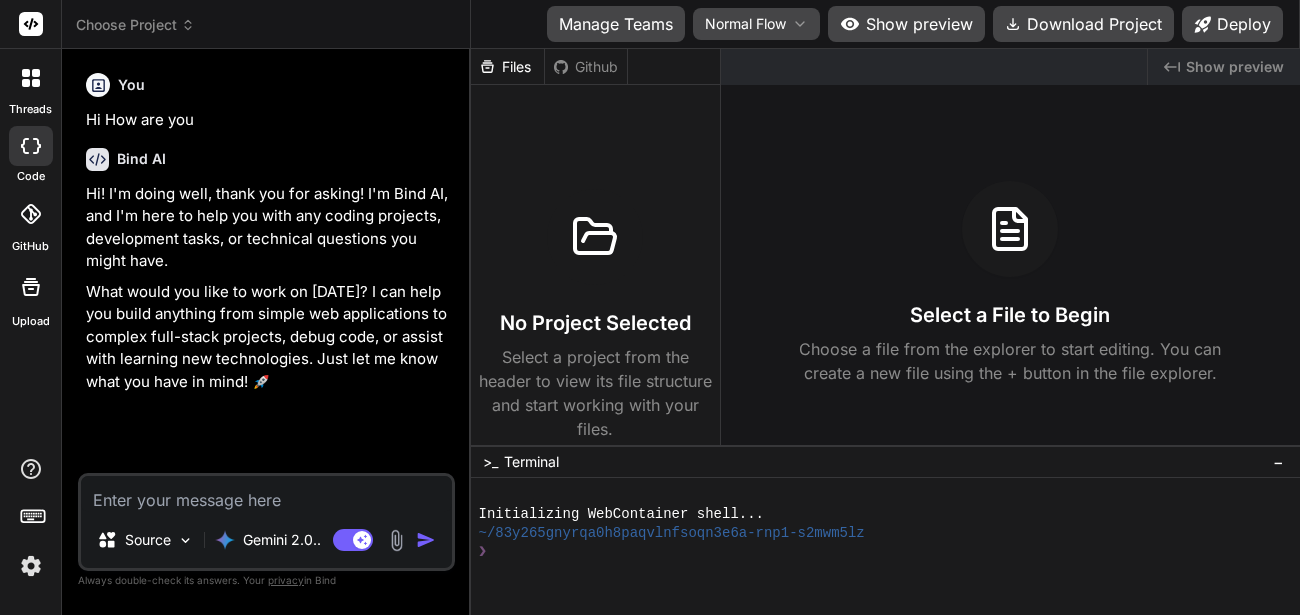 click at bounding box center [266, 494] 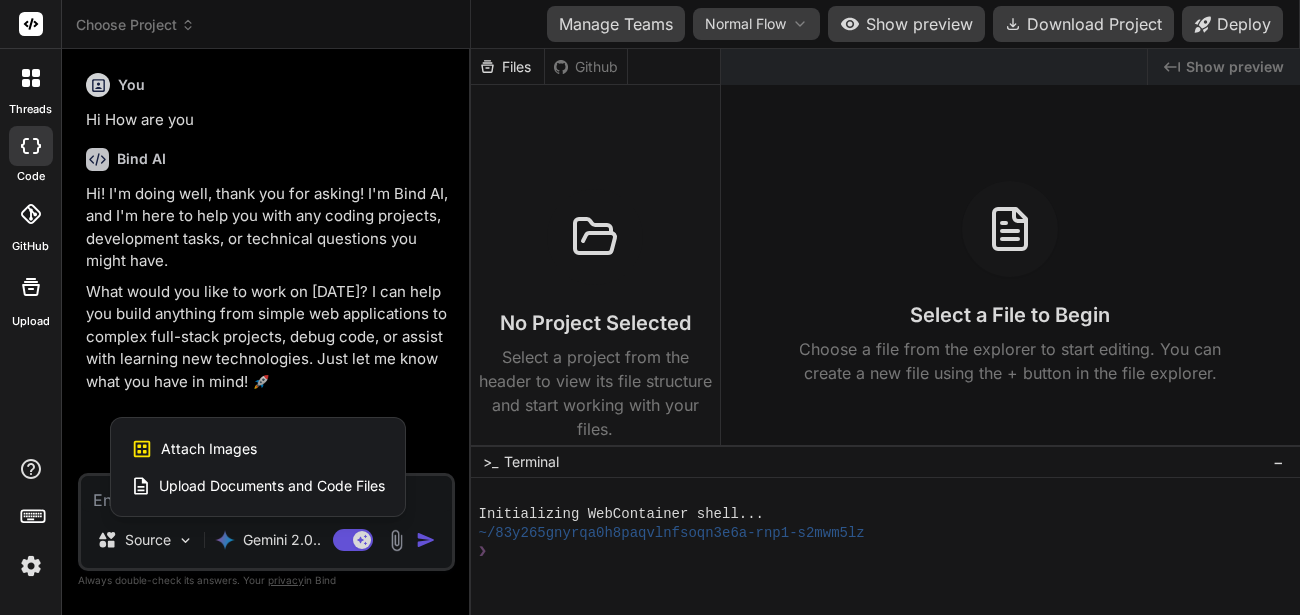 click on "Attach Images" at bounding box center [209, 449] 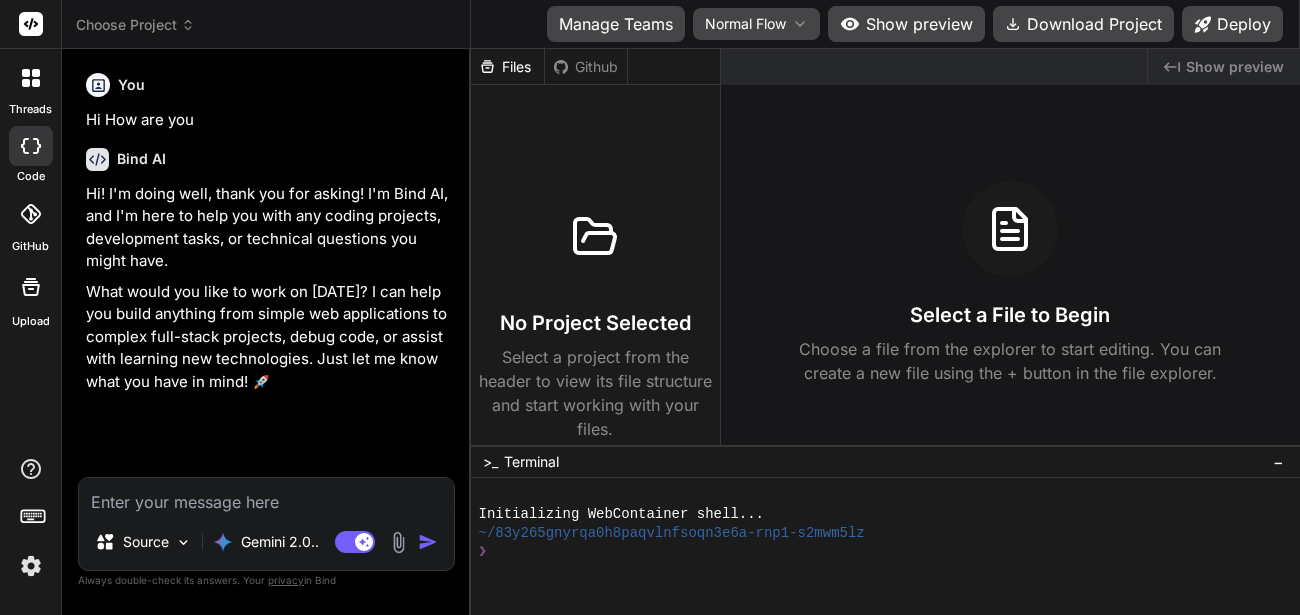 type on "C:\fakepath\Screenshot from 2025-07-22 16-19-25.png" 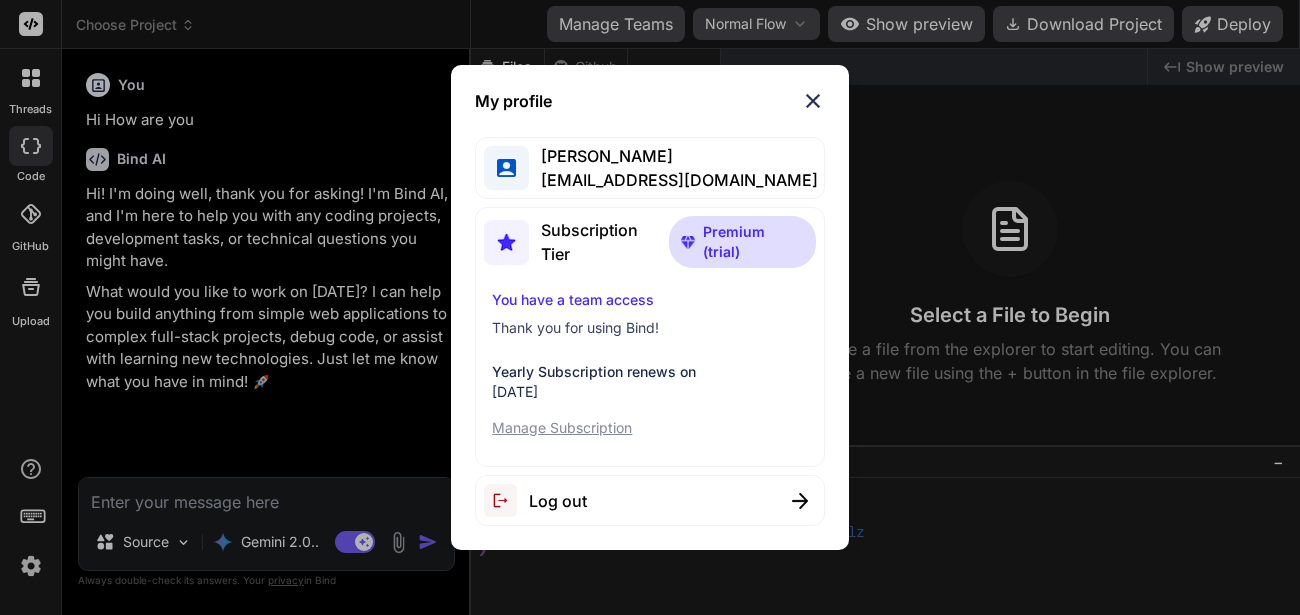 click at bounding box center [813, 101] 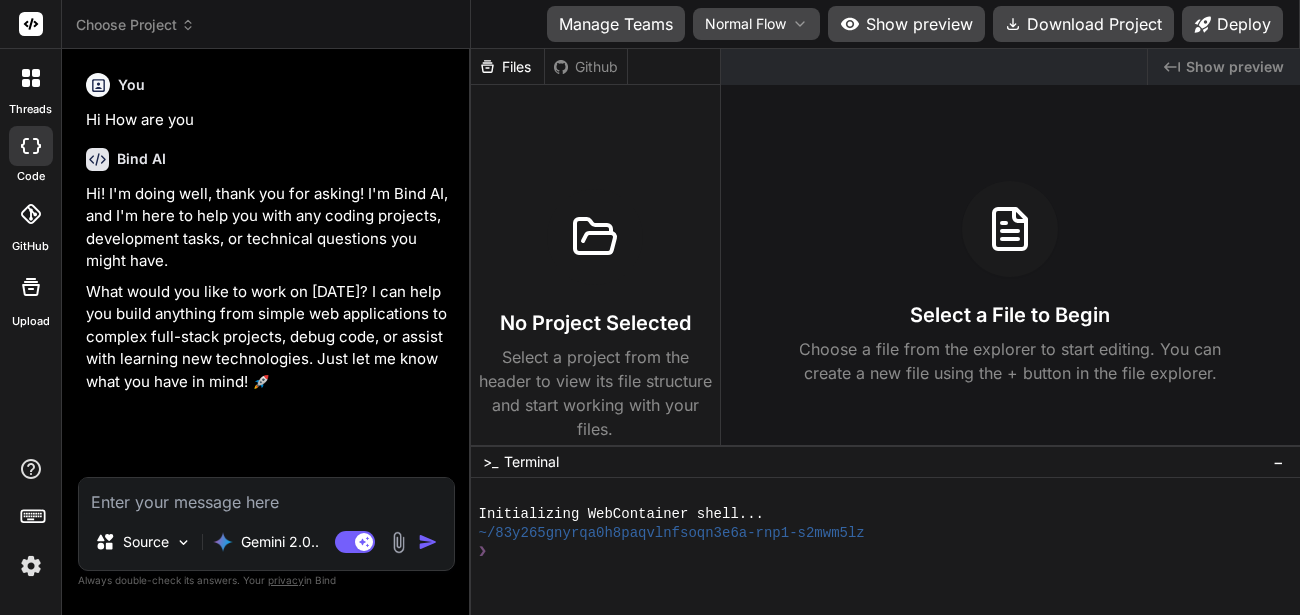 click at bounding box center [266, 496] 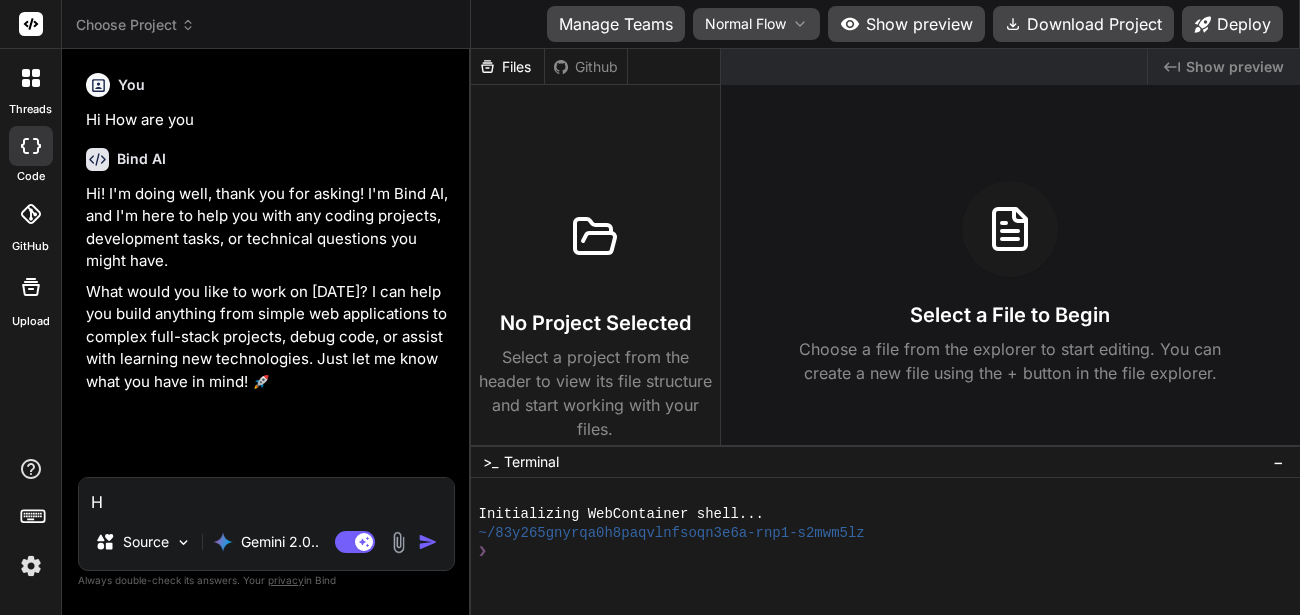 type on "Hi" 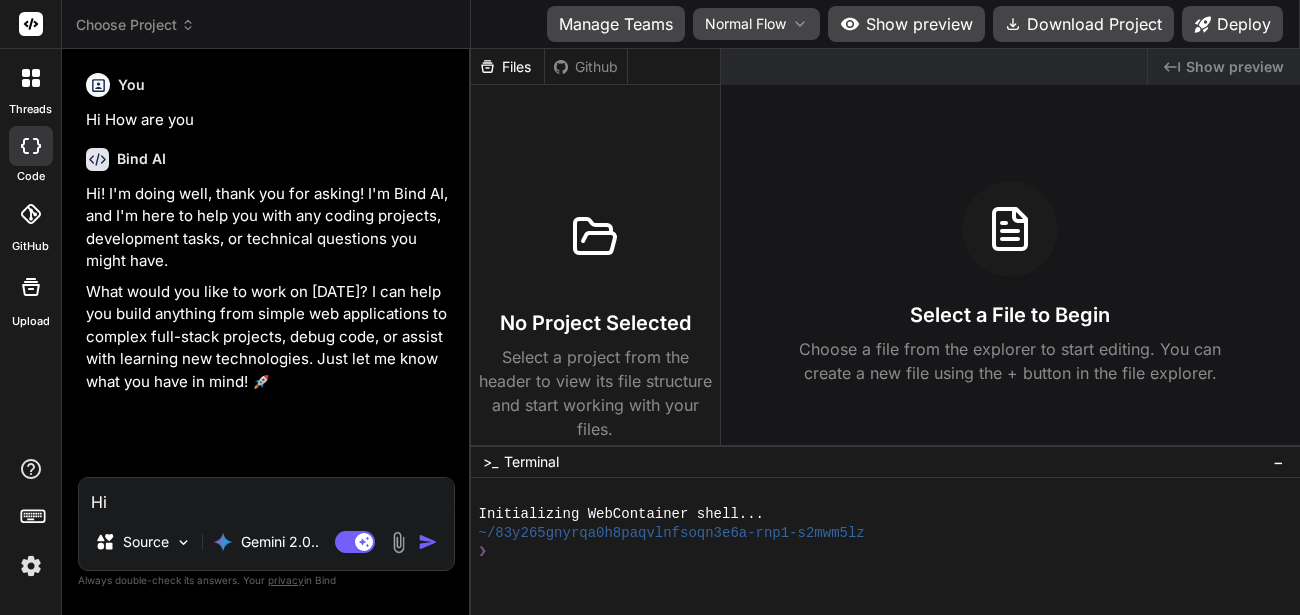 type on "x" 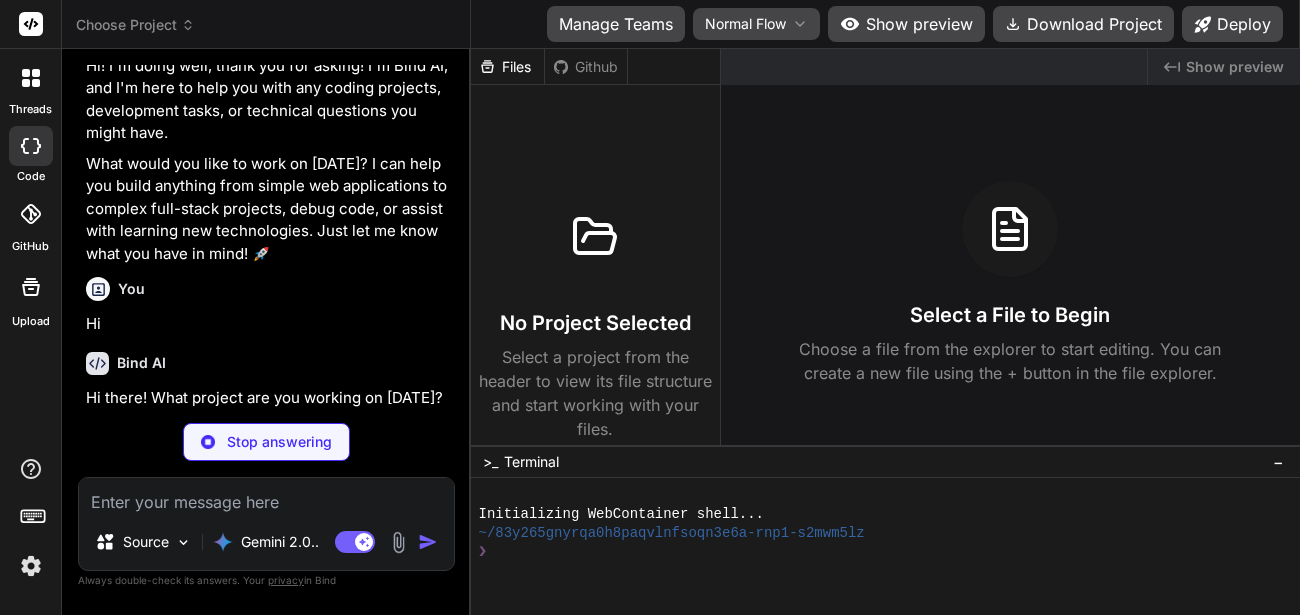 scroll, scrollTop: 64, scrollLeft: 0, axis: vertical 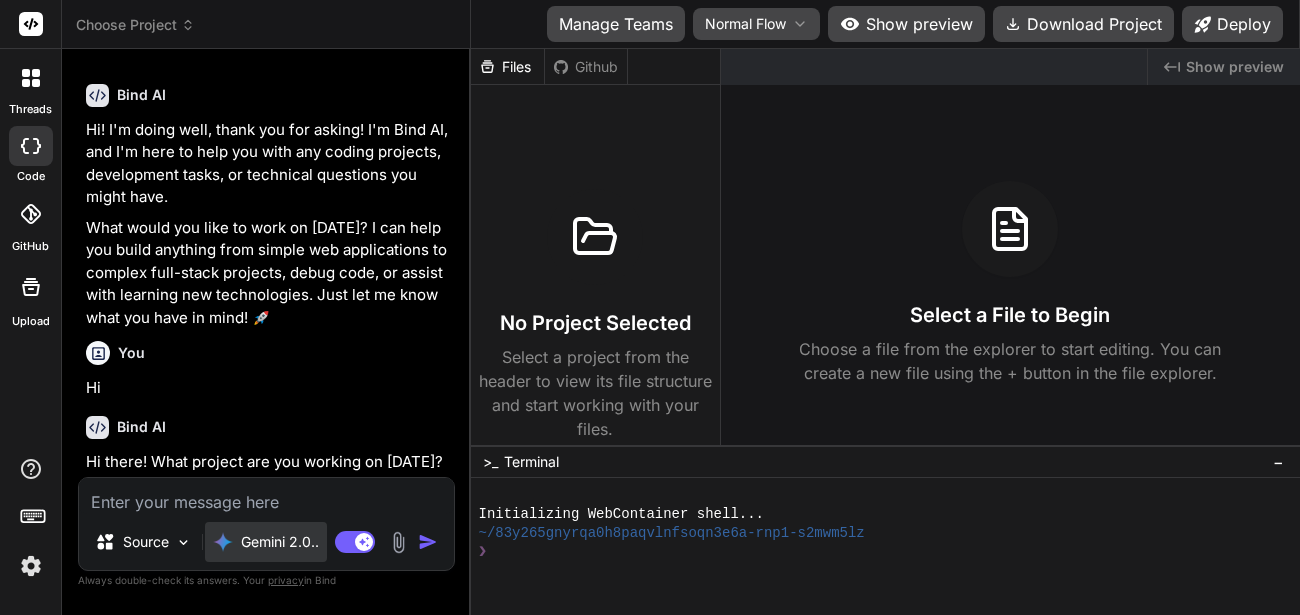 click on "Gemini 2.0.." at bounding box center [280, 542] 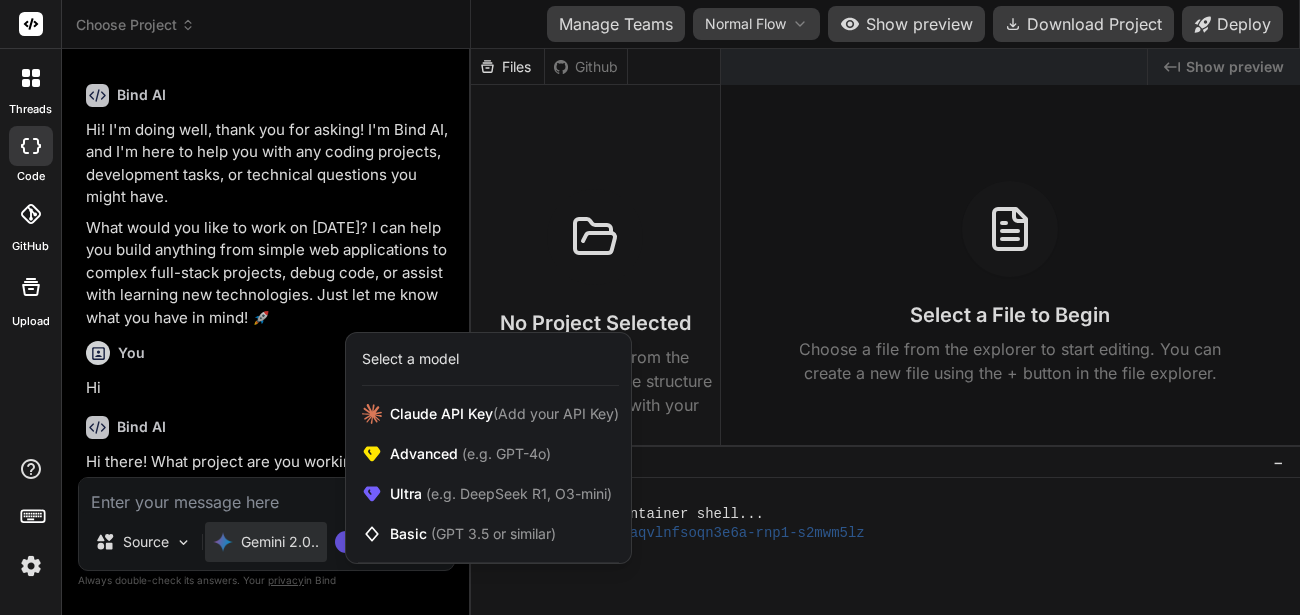 click at bounding box center [650, 307] 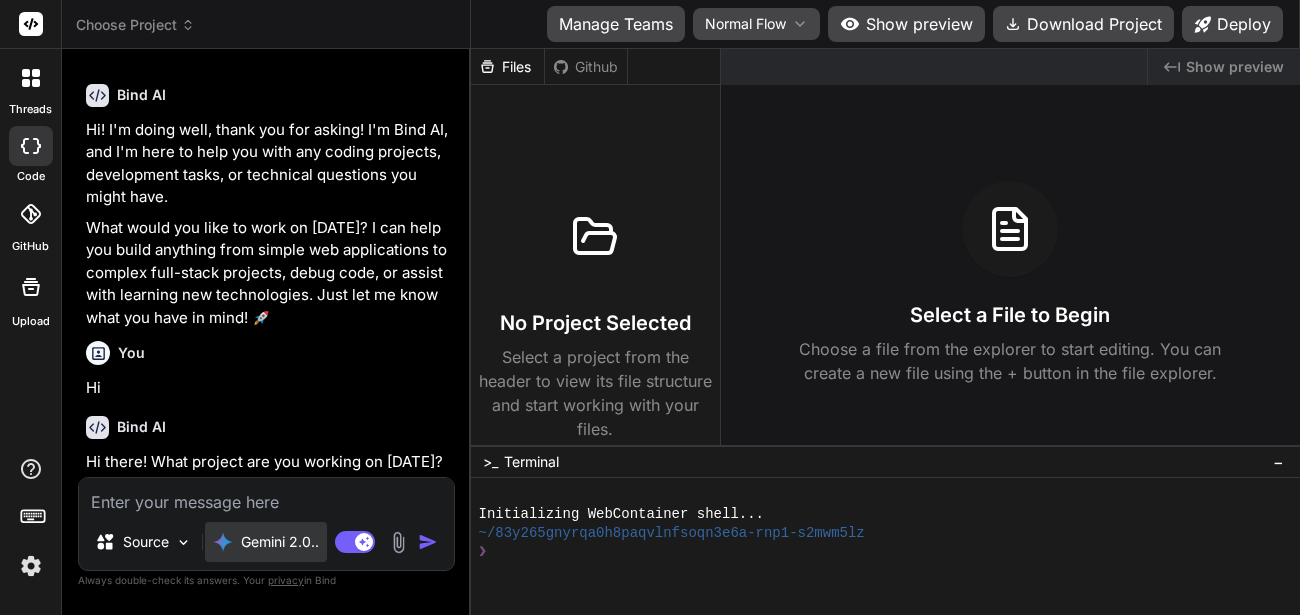 click on "Gemini 2.0.." at bounding box center [266, 542] 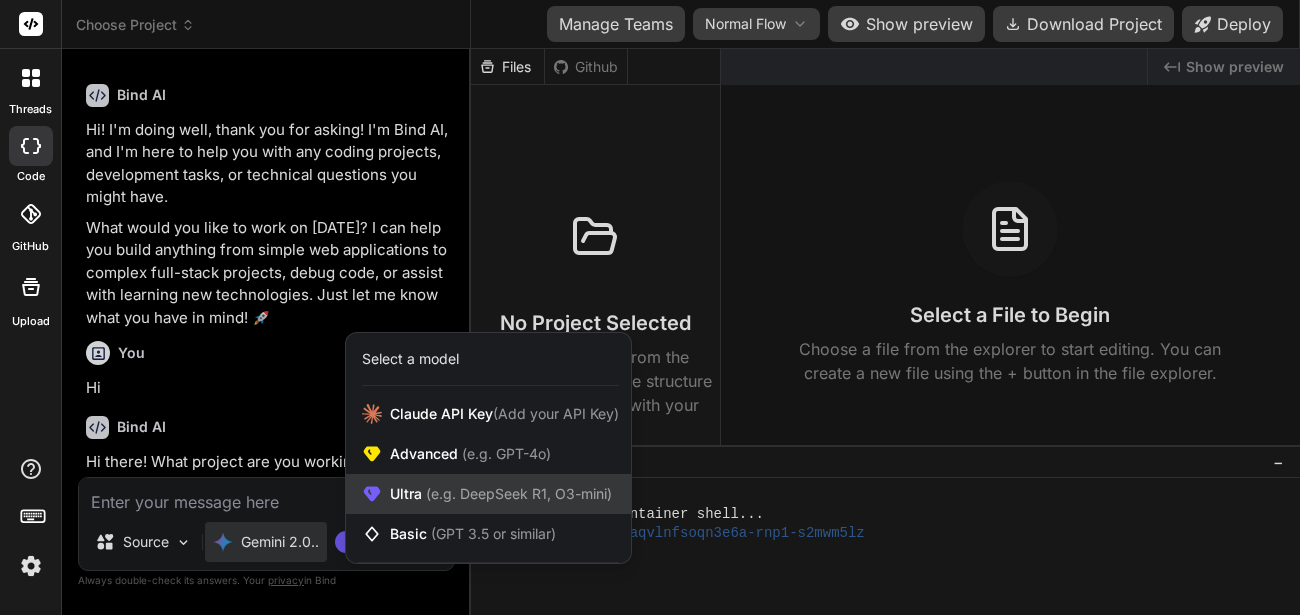 click on "(e.g. DeepSeek R1, O3-mini)" at bounding box center [517, 493] 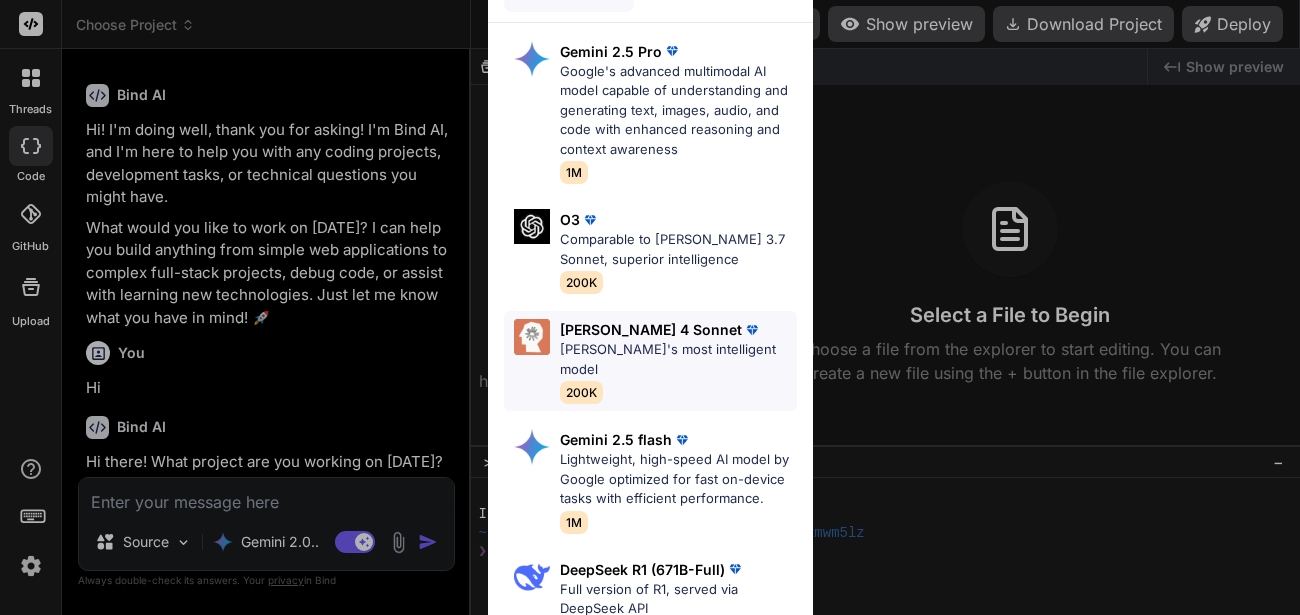 click on "Claude 4 Sonnet Claude's most intelligent model 200K" at bounding box center (678, 361) 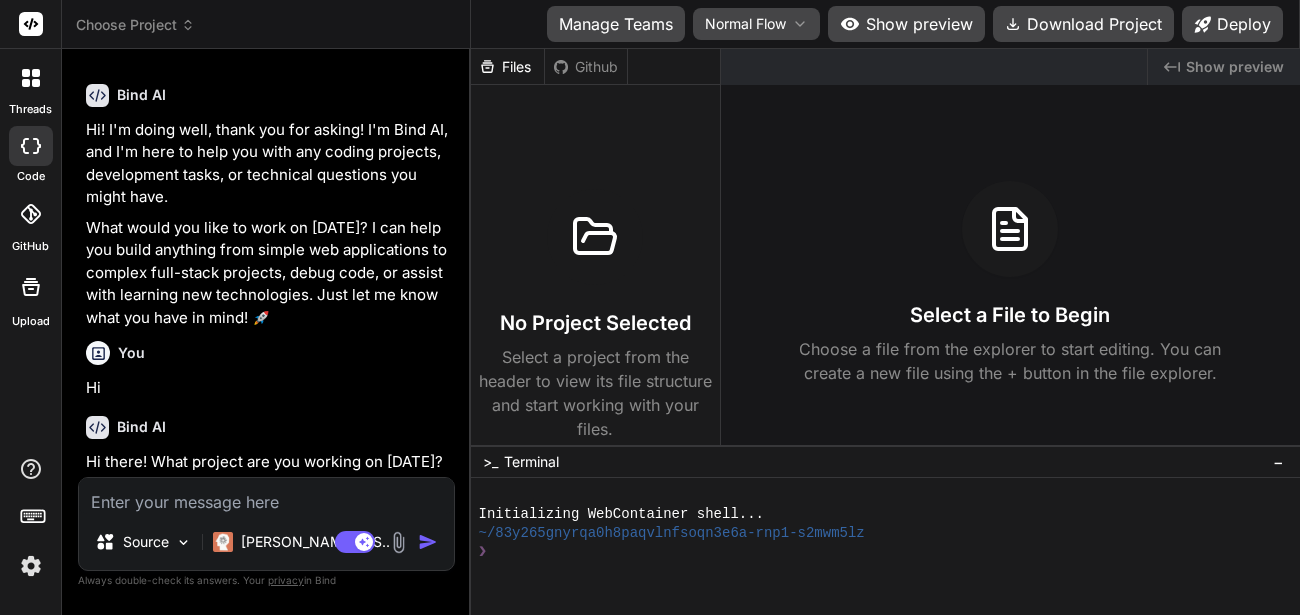 click at bounding box center (31, 566) 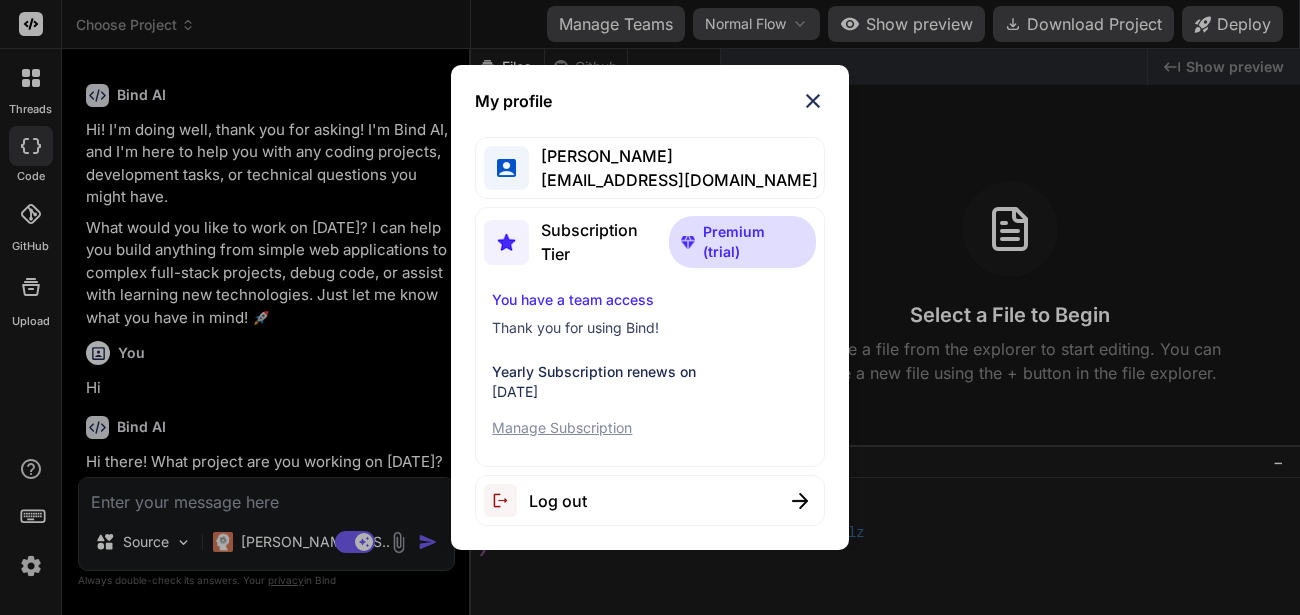 click at bounding box center [813, 101] 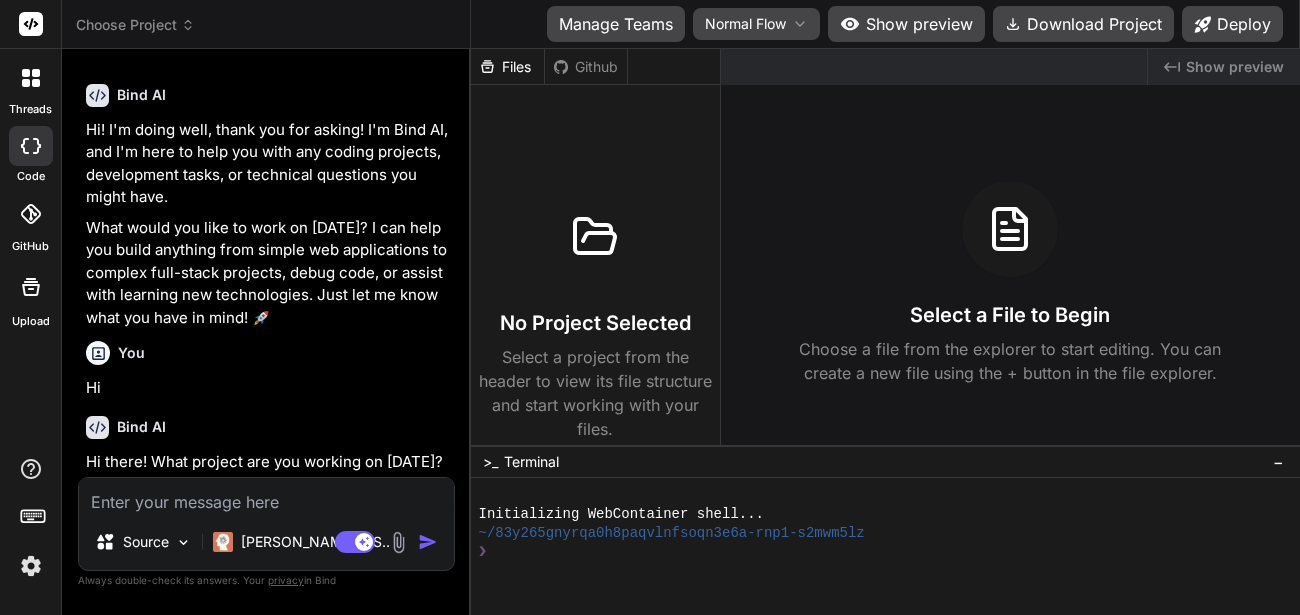 click at bounding box center [31, 566] 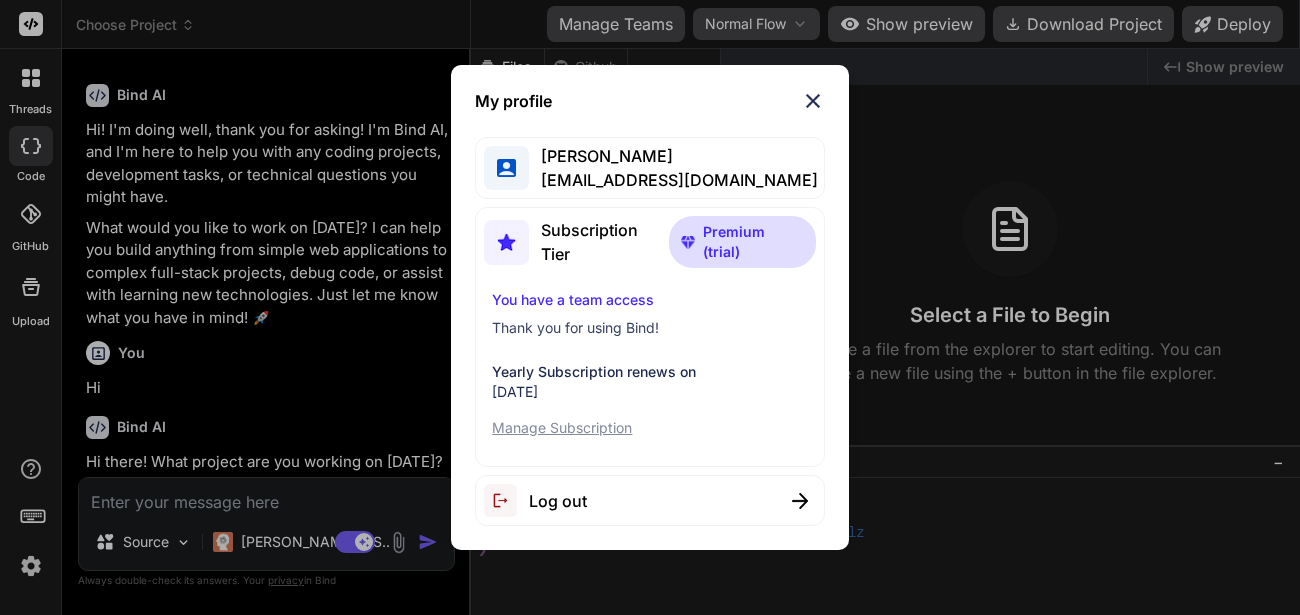 click on "My profile Kundan Kumar kundan2326@yopmail.com Subscription Tier Premium (trial) You have a team access Thank you for using Bind! Yearly Subscription renews on August 15, 2025 Manage Subscription Log out" at bounding box center (650, 307) 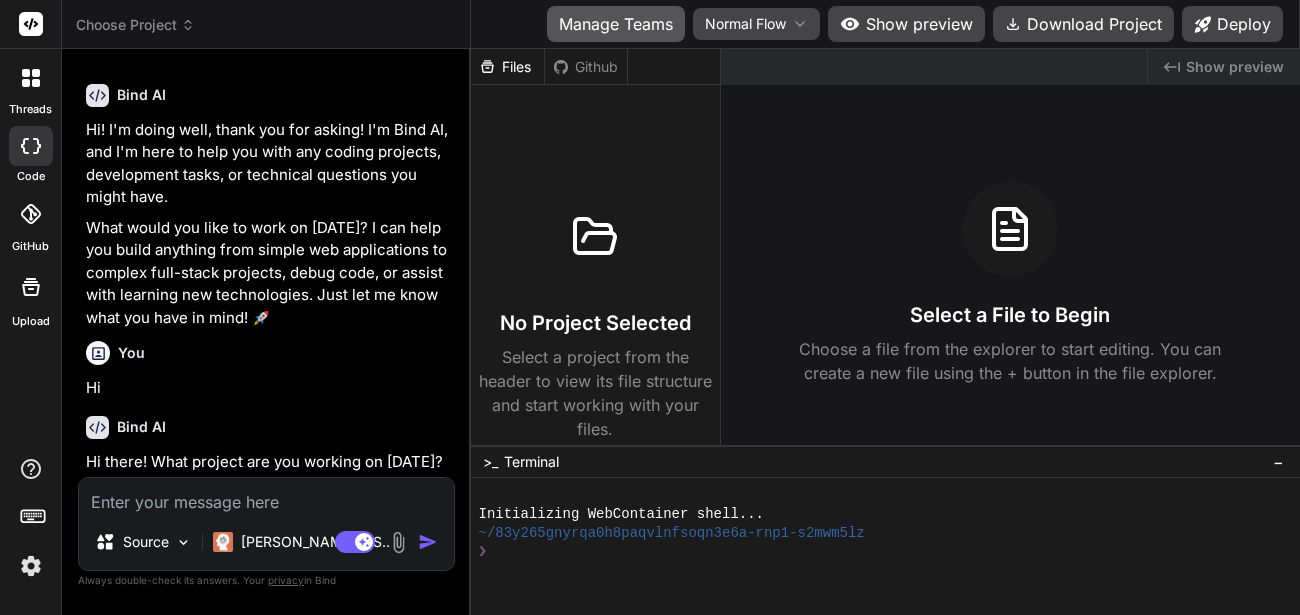 click on "Manage Teams" at bounding box center (616, 24) 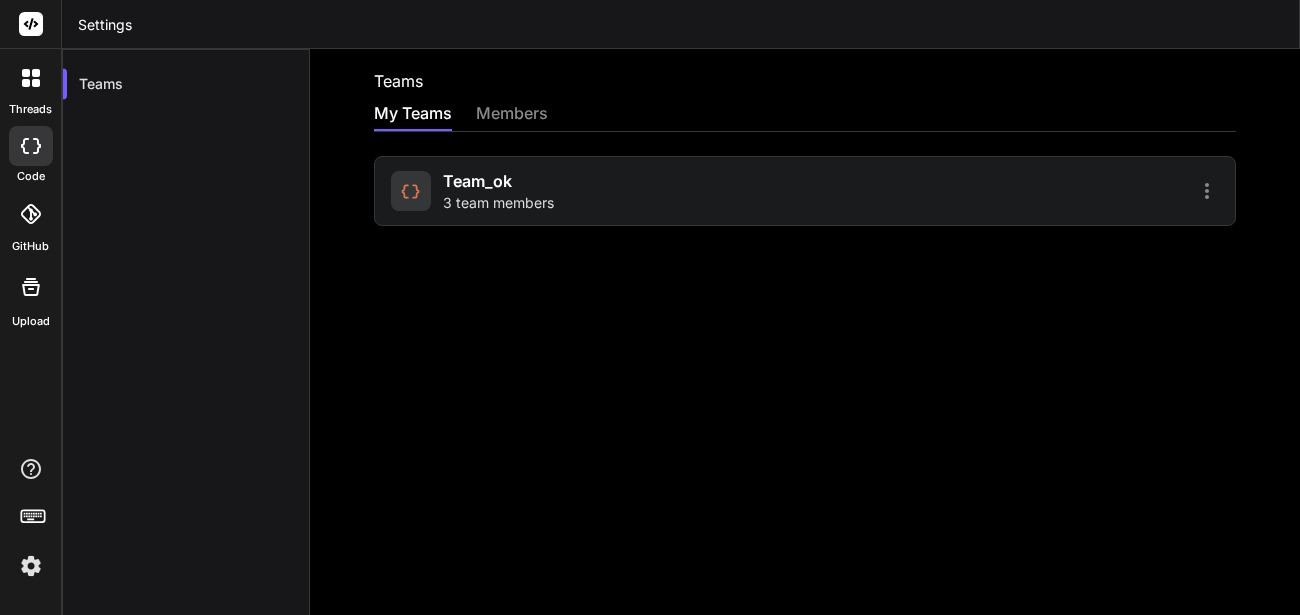 click at bounding box center [411, 191] 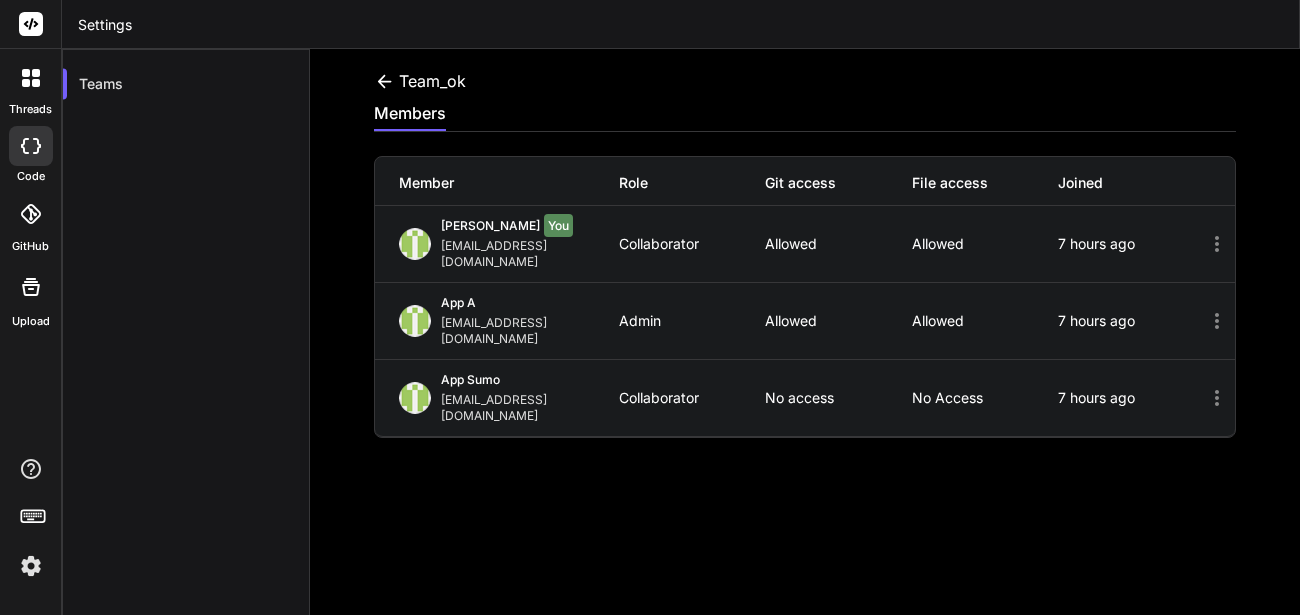 click 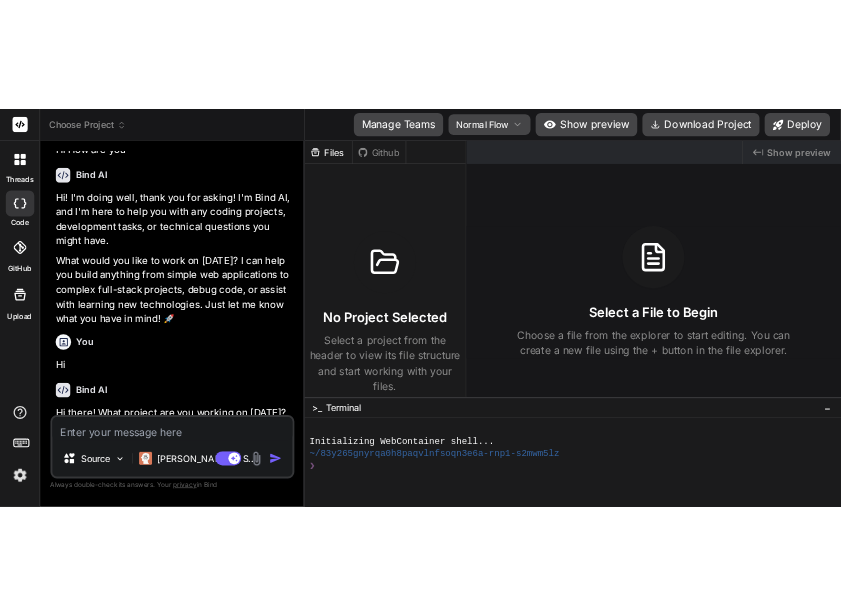 scroll, scrollTop: 68, scrollLeft: 0, axis: vertical 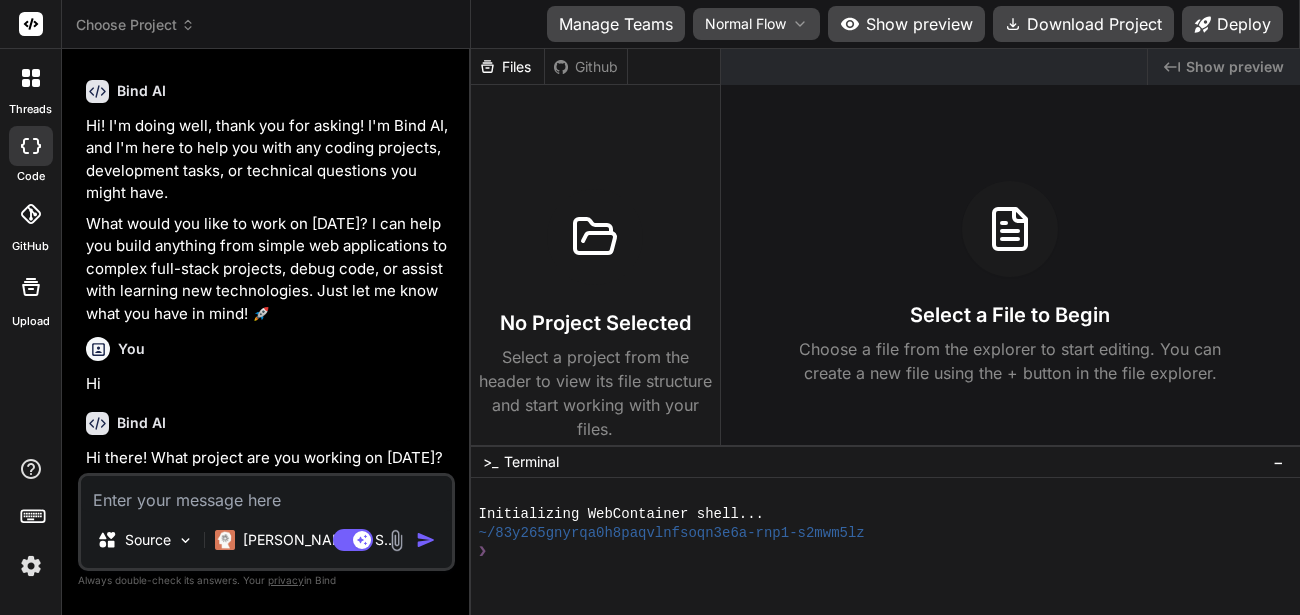 click at bounding box center [31, 566] 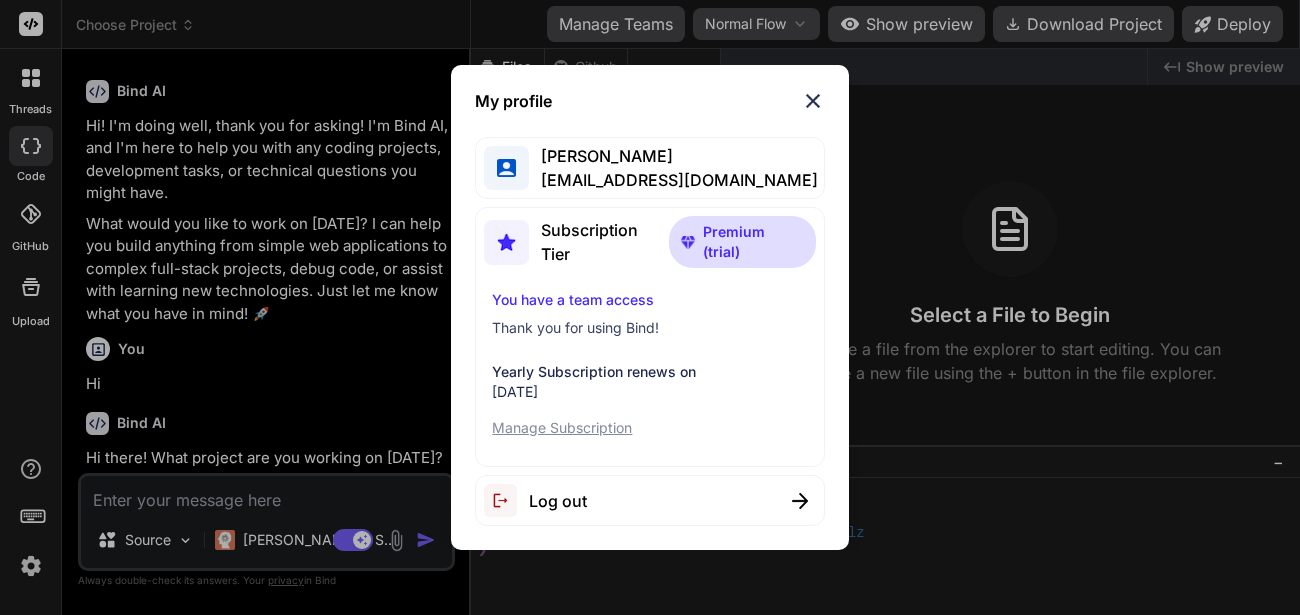click at bounding box center (813, 101) 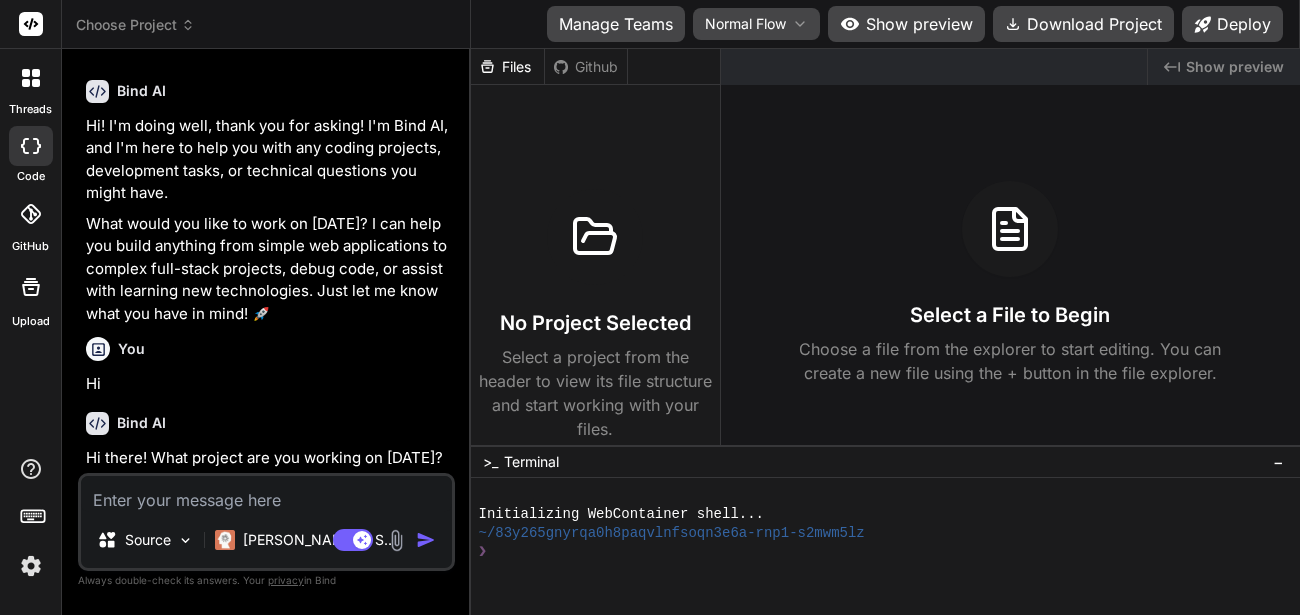 click at bounding box center [396, 540] 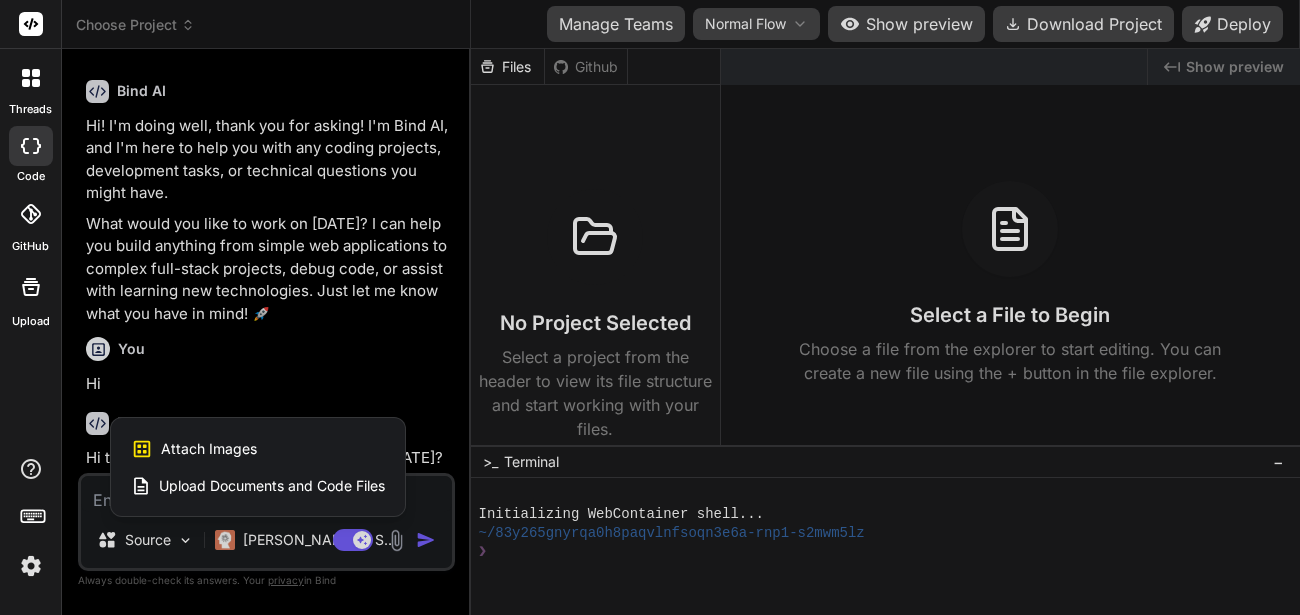 click on "Upload Documents and Code Files" at bounding box center (272, 486) 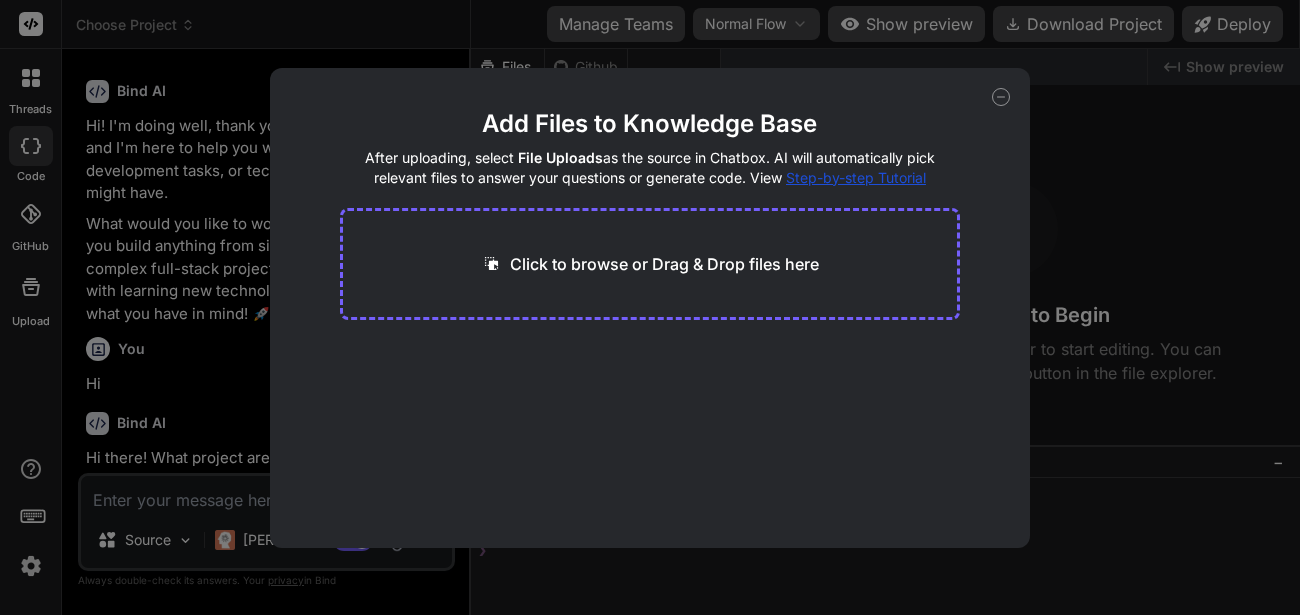 click on "Click to browse or Drag & Drop files here" at bounding box center (664, 264) 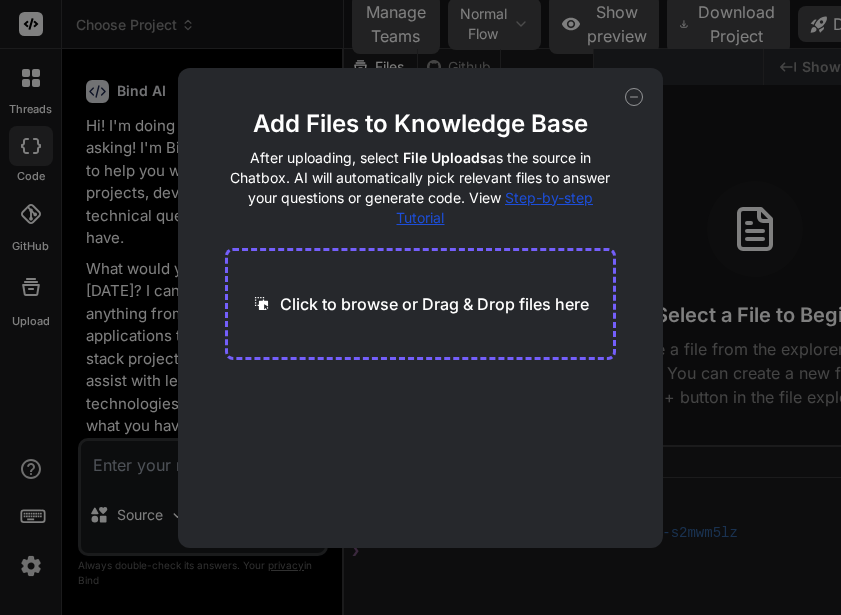 click on "Click to browse or Drag & Drop files here" at bounding box center (434, 304) 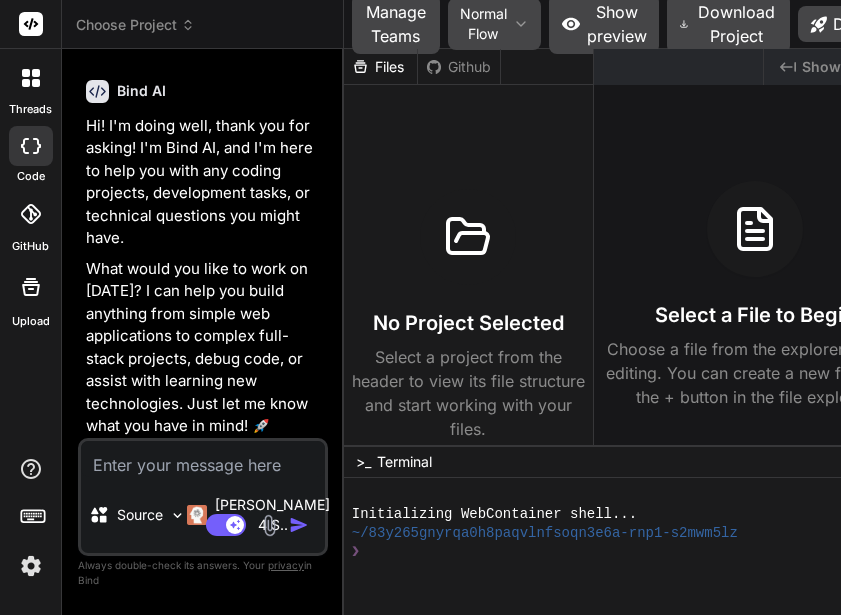 click at bounding box center [31, 566] 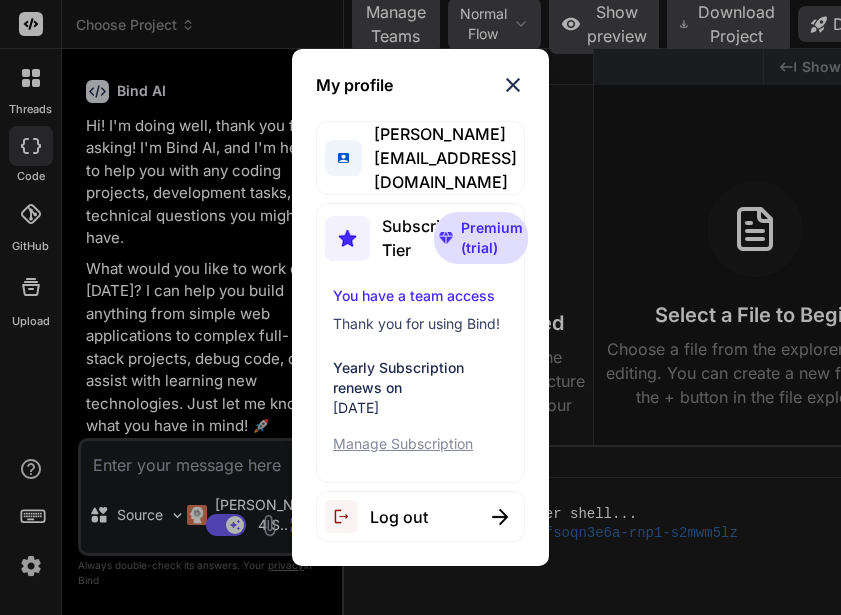 click at bounding box center [513, 85] 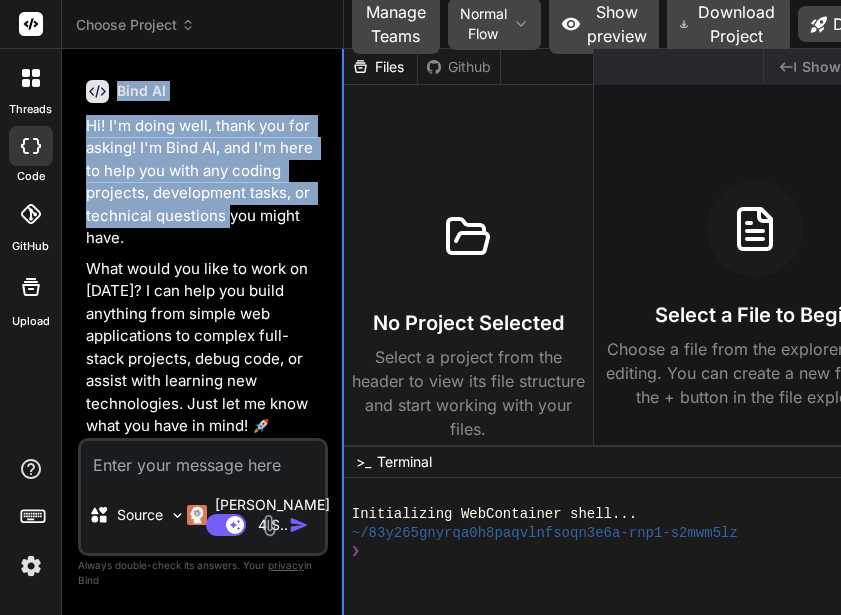 click on "Bind AI Web Search Created with Pixso. Code Generator You Hi How are you Bind AI Hi! I'm doing well, thank you for asking! I'm Bind AI, and I'm here to help you with any coding projects, development tasks, or technical questions you might have.
What would you like to work on today? I can help you build anything from simple web applications to complex full-stack projects, debug code, or assist with learning new technologies. Just let me know what you have in mind! 🚀 You Hi Bind AI Hi there! What project are you working on today? Source   Claude 4 S.. Agent Mode. When this toggle is activated, AI automatically makes decisions, reasons, creates files, and runs terminal commands. Almost full autopilot. Created with Bind Always check its answers. Privacy  in Bind Always double-check its answers. Your   privacy  in Bind" at bounding box center (203, 332) 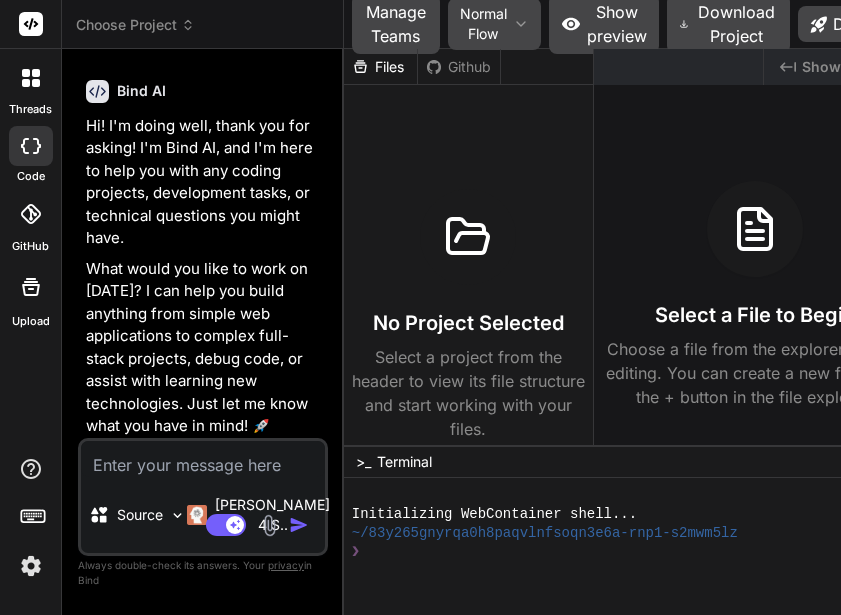 type on "x" 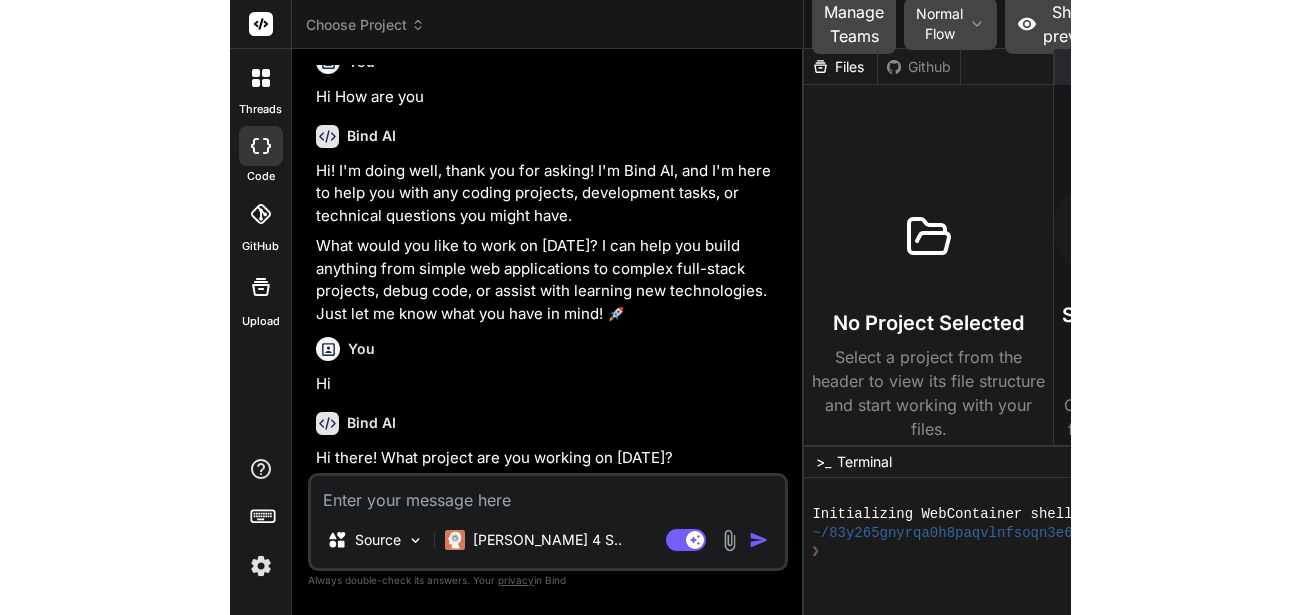 scroll, scrollTop: 23, scrollLeft: 0, axis: vertical 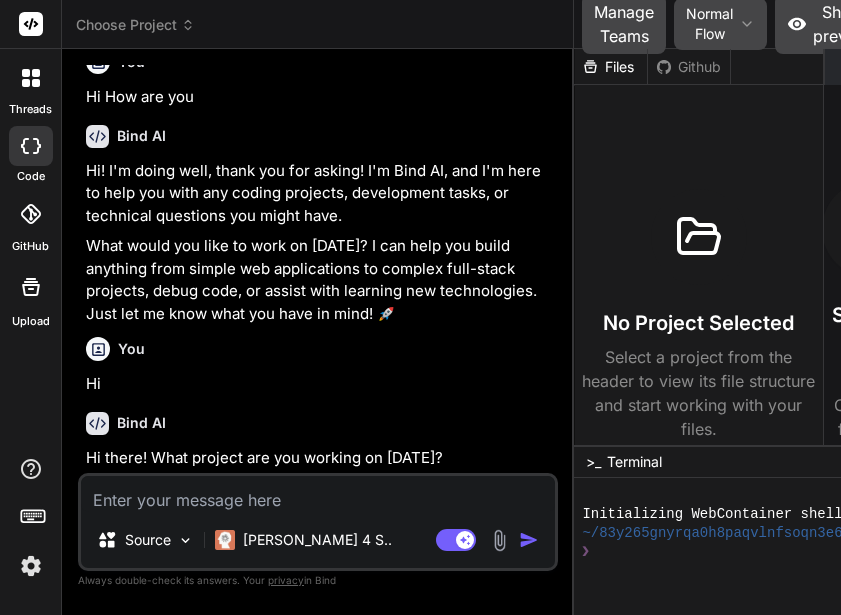 drag, startPoint x: 320, startPoint y: 218, endPoint x: 611, endPoint y: 203, distance: 291.38635 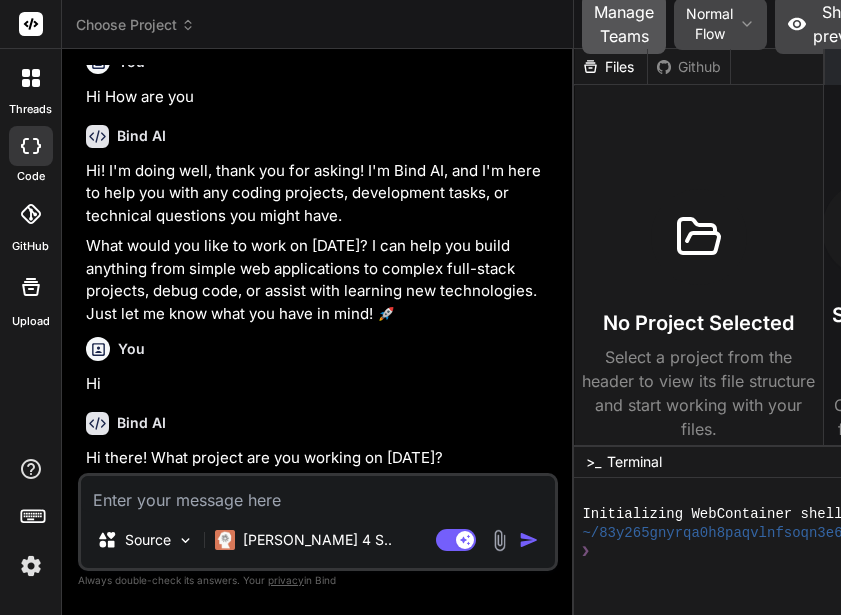 click on "Manage Teams" at bounding box center [624, 24] 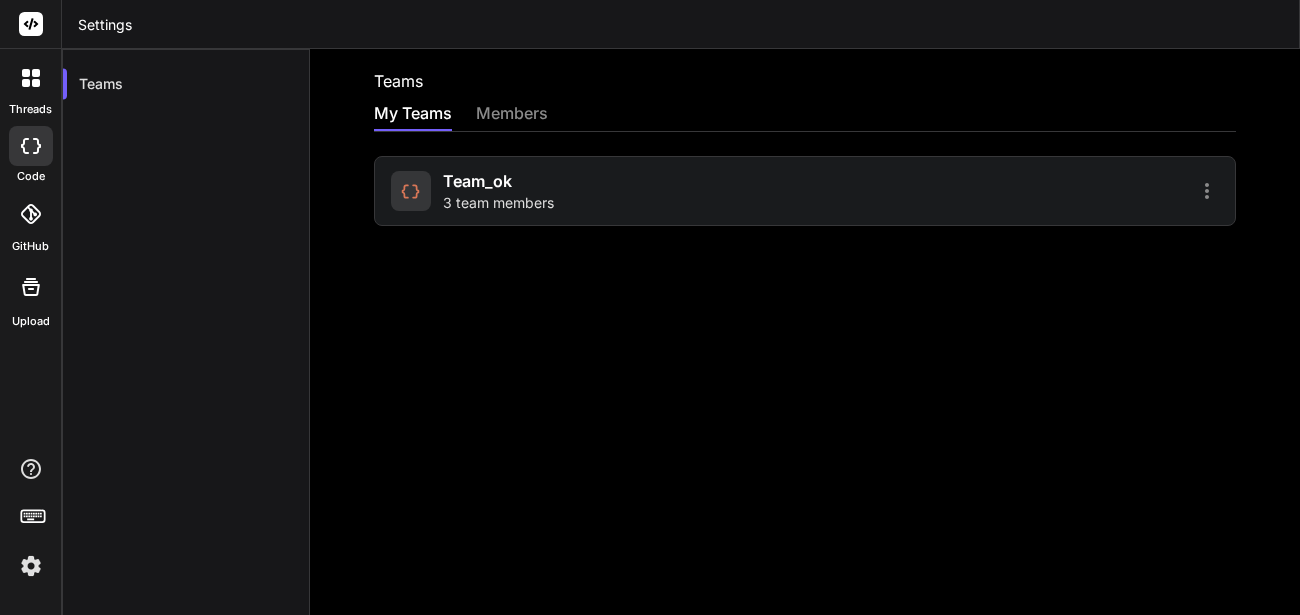 click on "team_ok 3 team members" at bounding box center [595, 191] 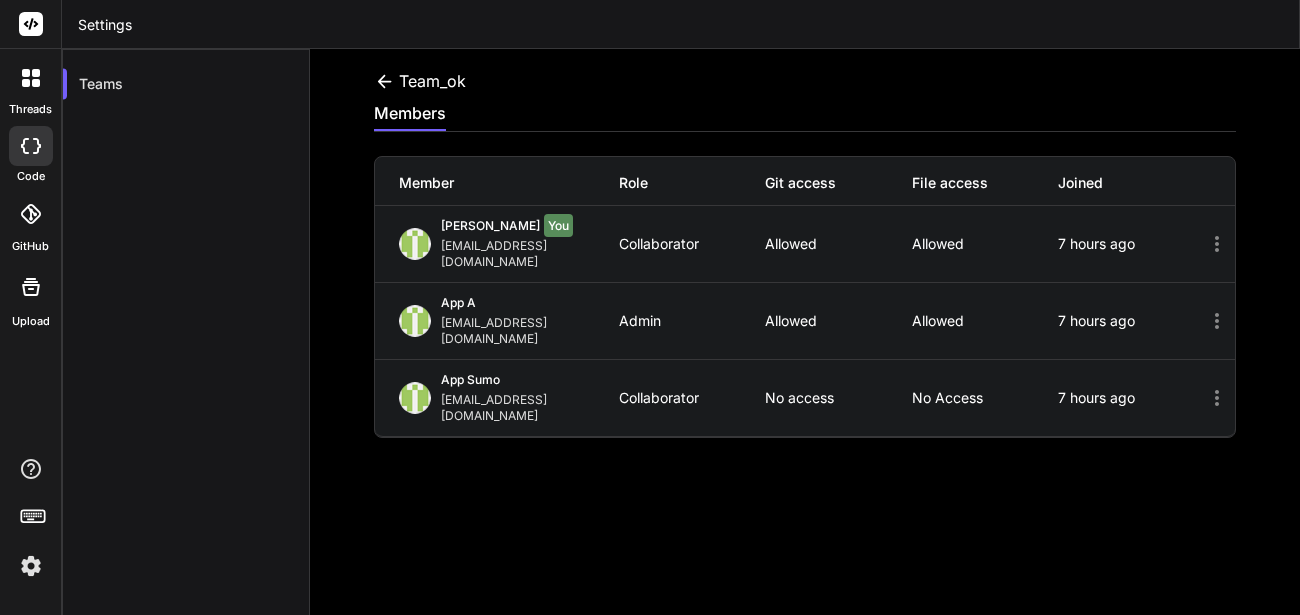 click 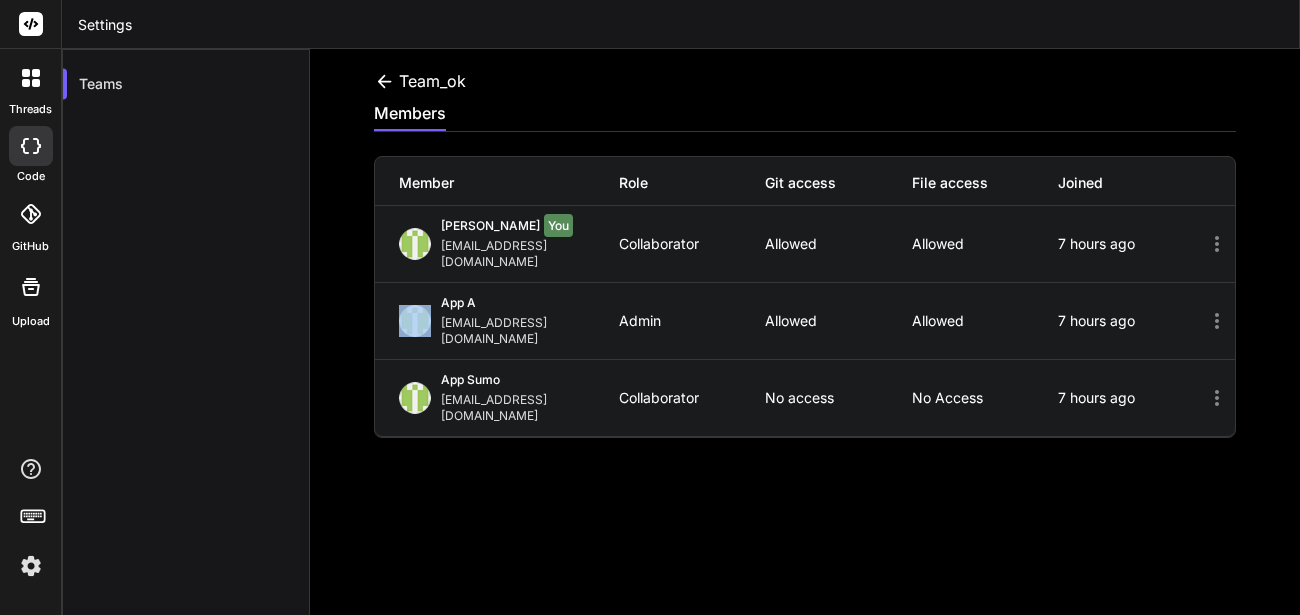 click 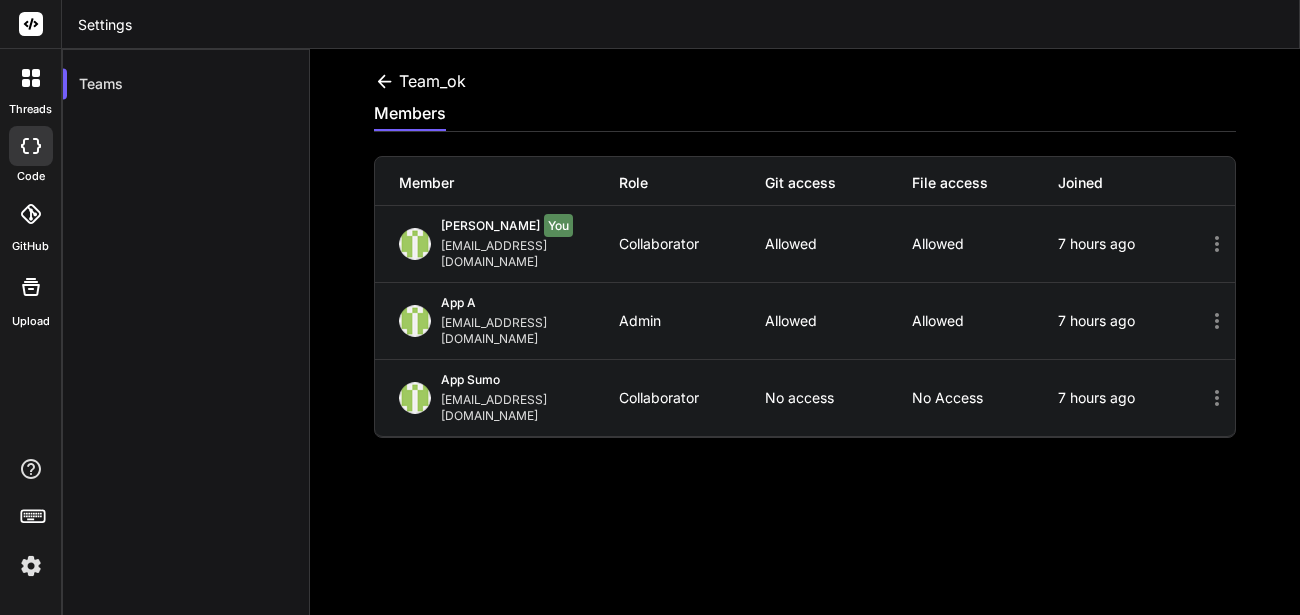 click 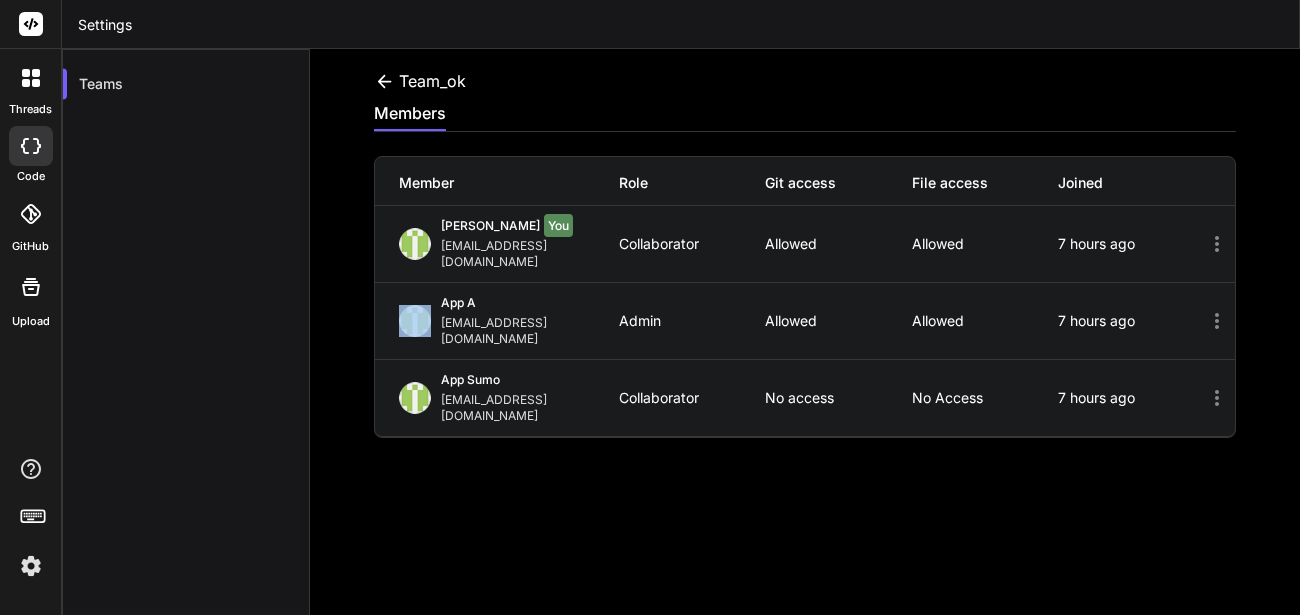 click 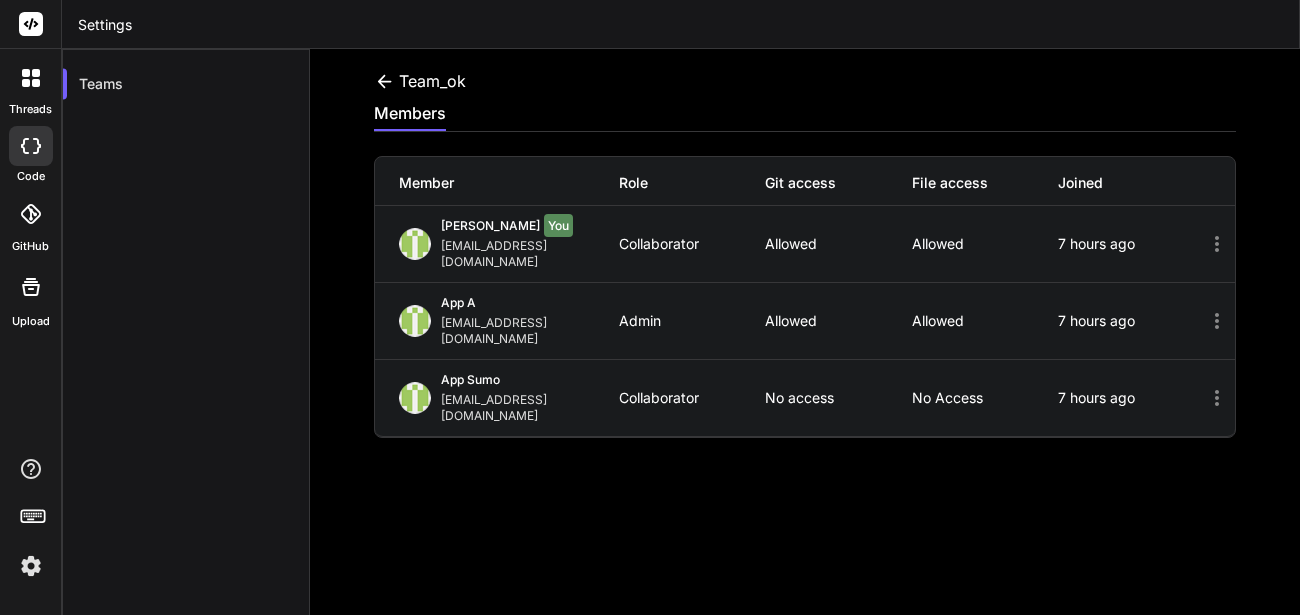 click 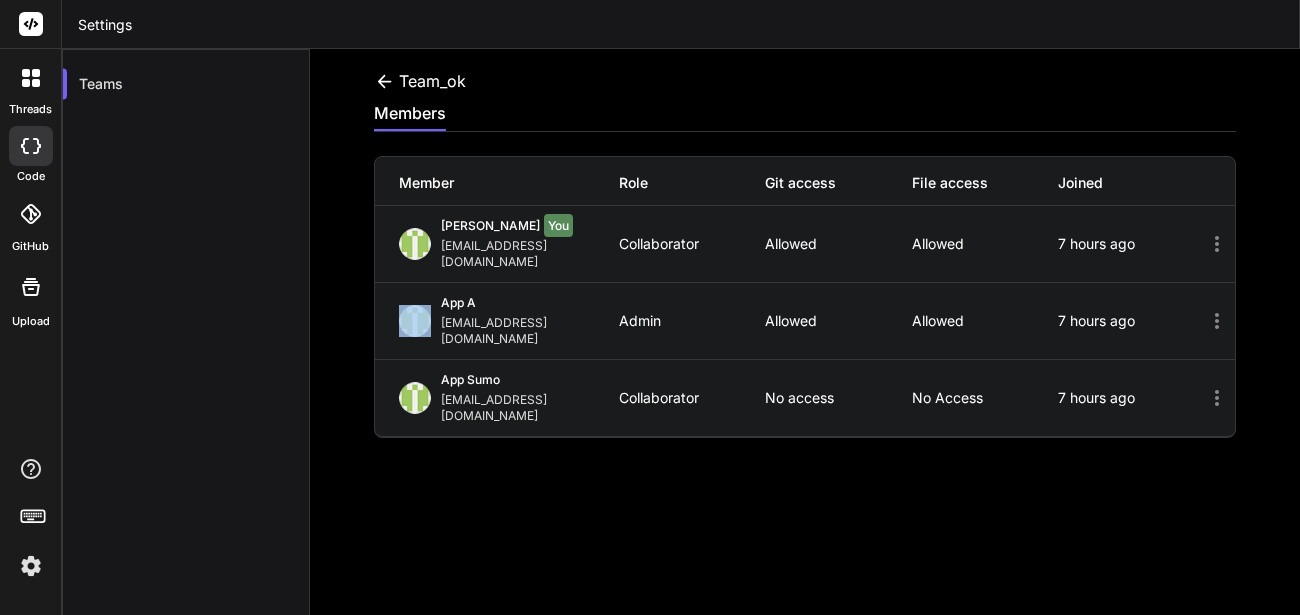 click 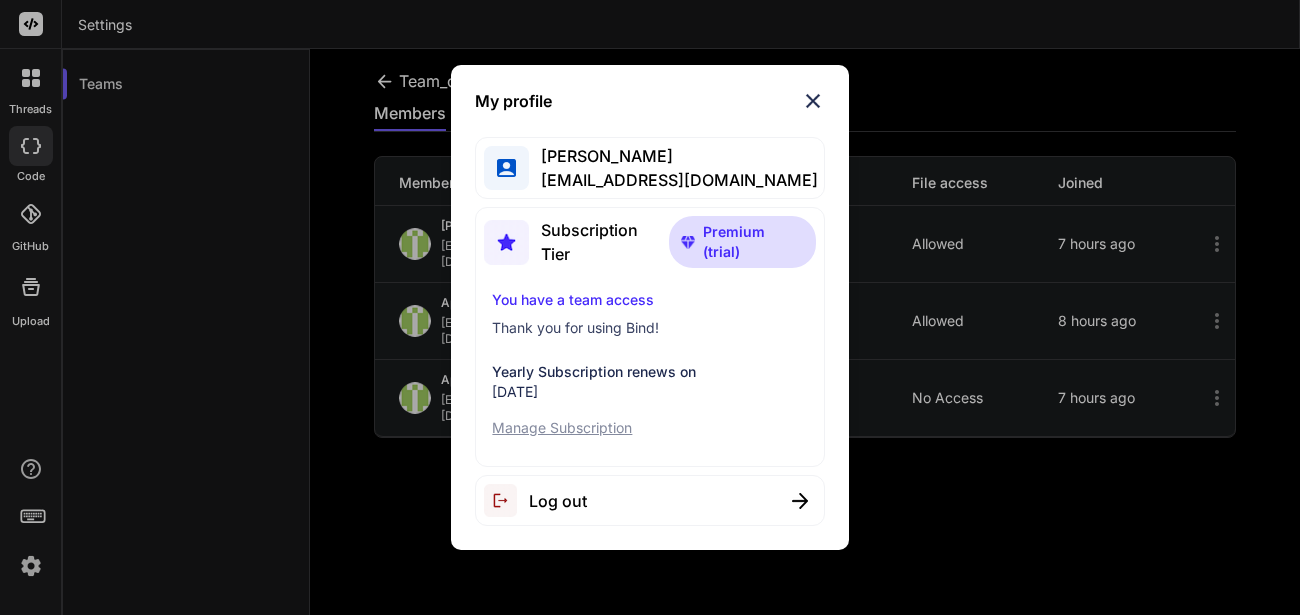 click on "Log out" at bounding box center (649, 500) 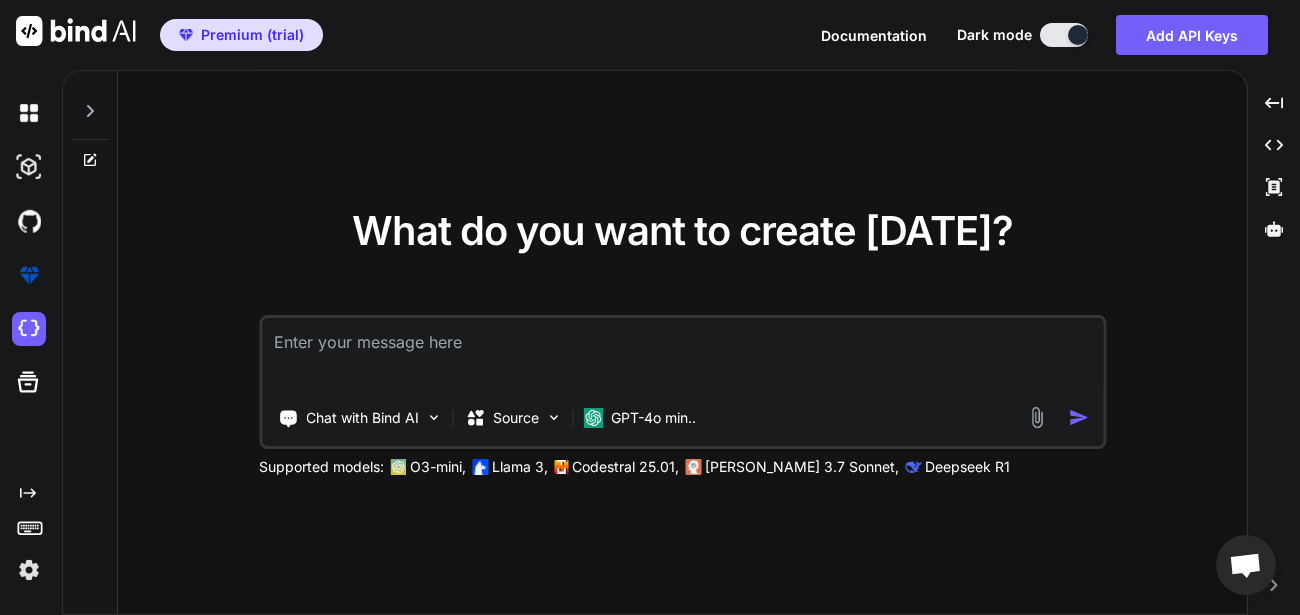 scroll, scrollTop: 0, scrollLeft: 0, axis: both 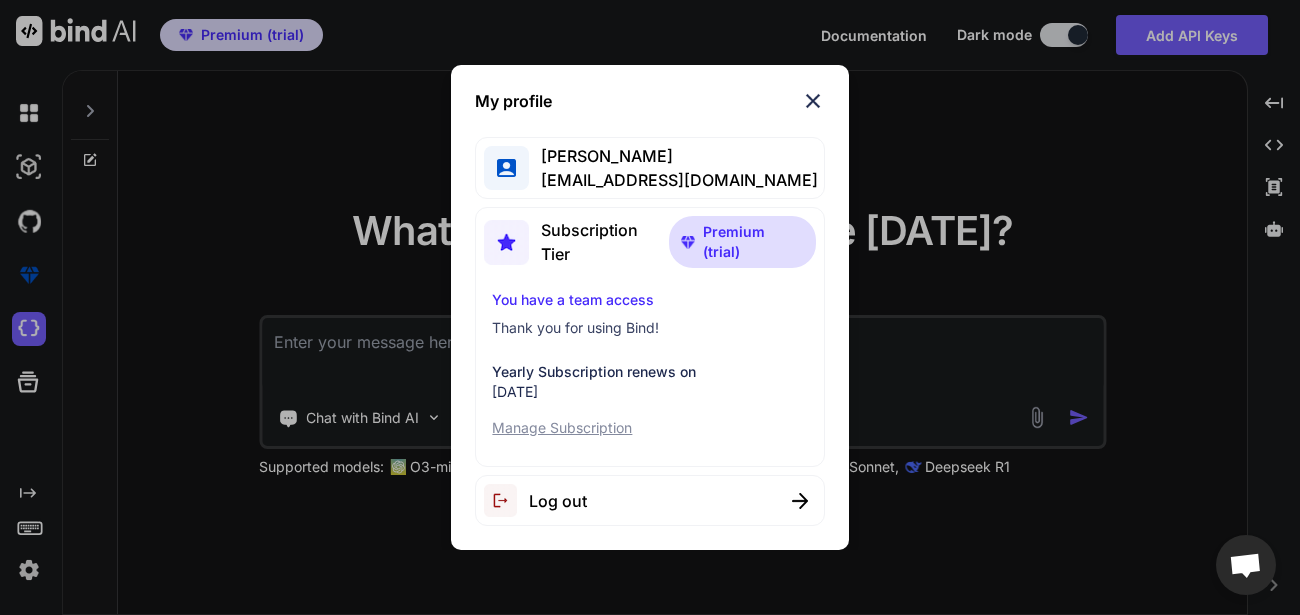 click on "Log out" at bounding box center [558, 501] 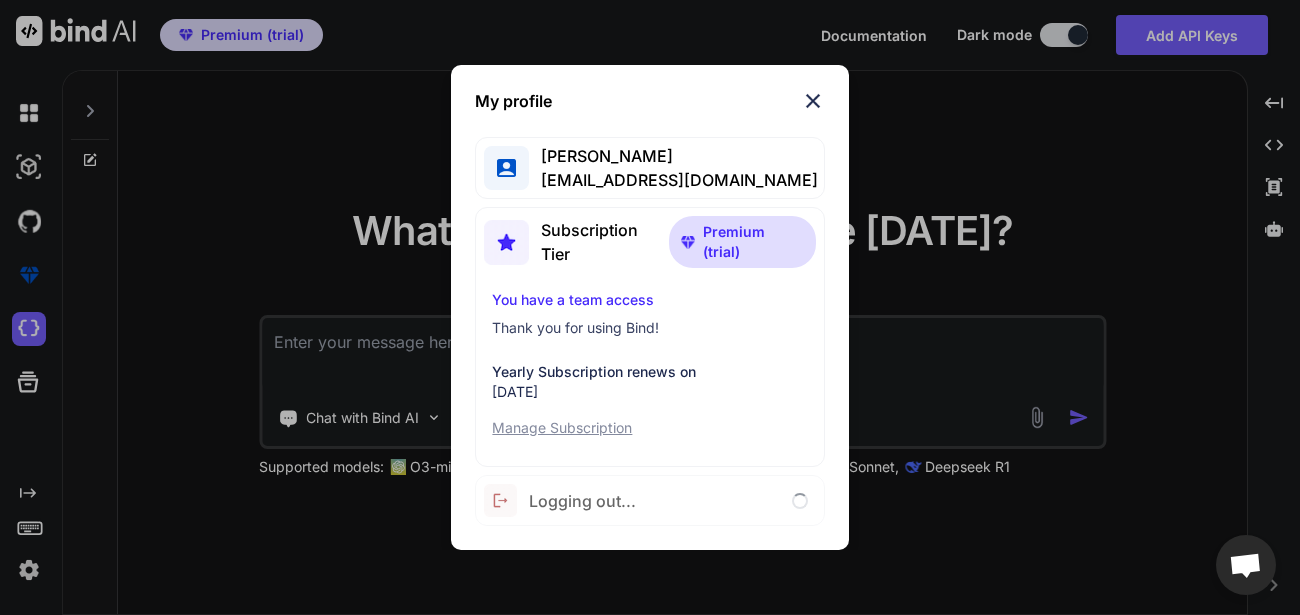 type on "x" 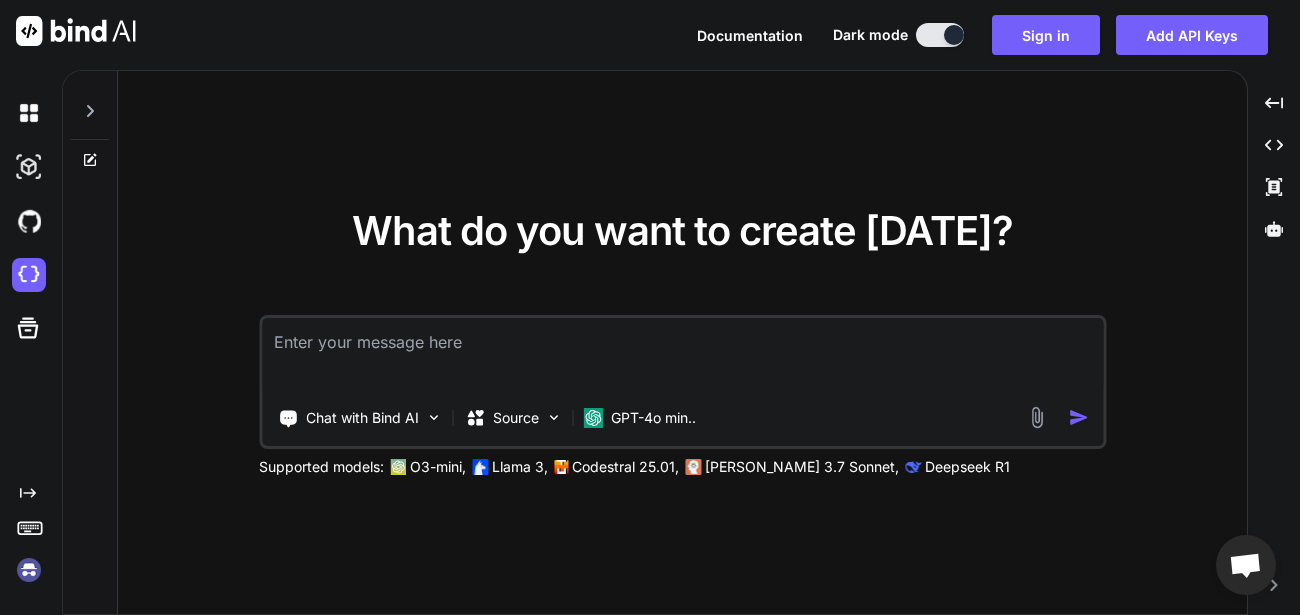 click at bounding box center (29, 570) 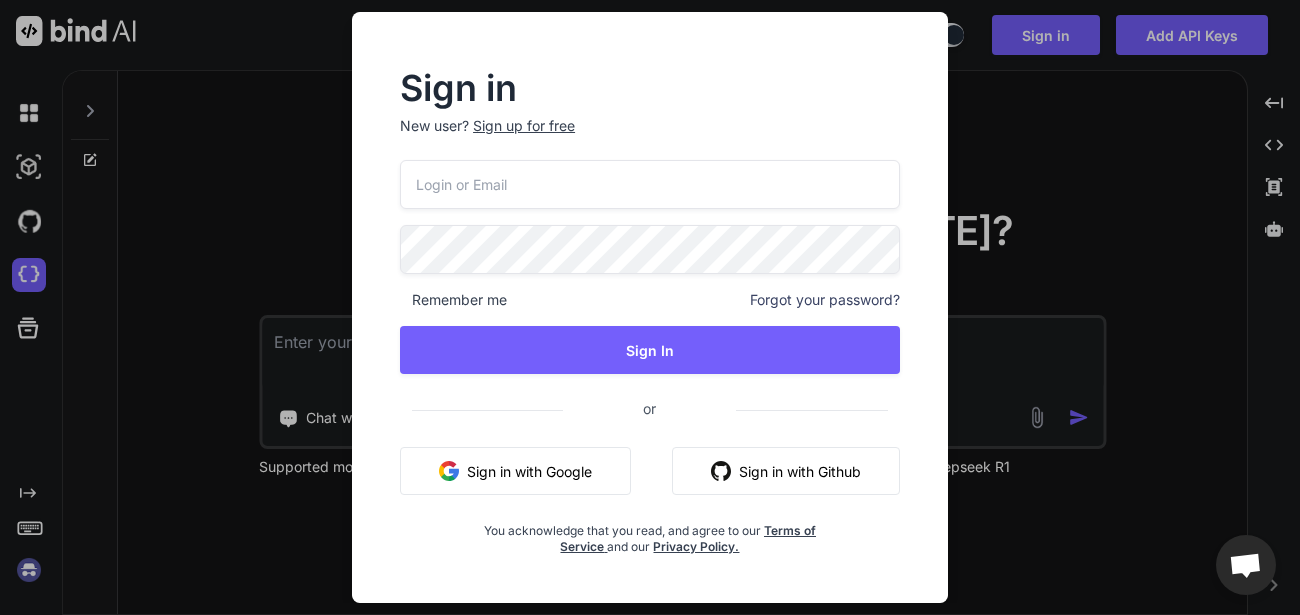 click on "Sign up for free" at bounding box center (524, 126) 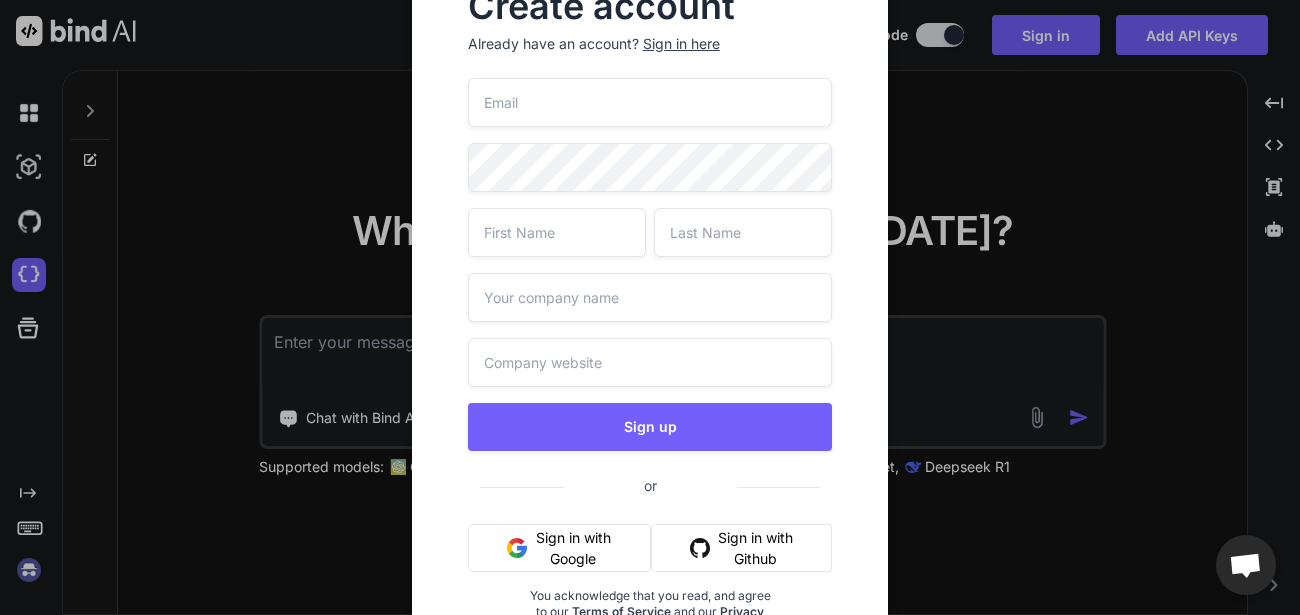 click at bounding box center (650, 102) 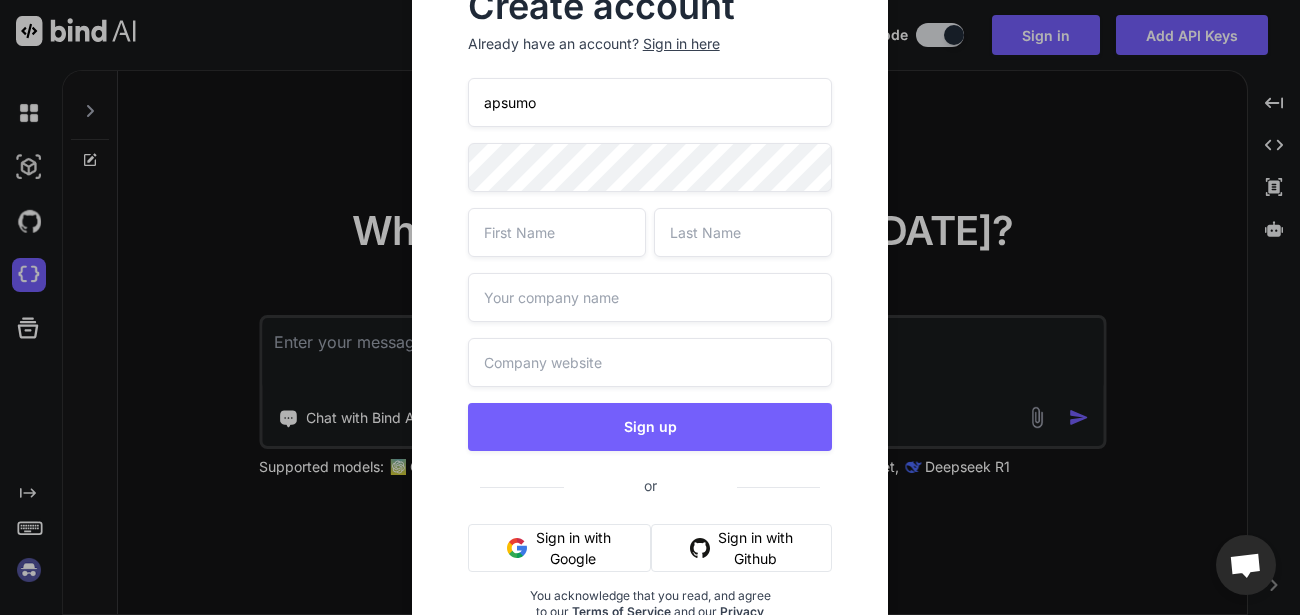click on "apsumo" at bounding box center (650, 102) 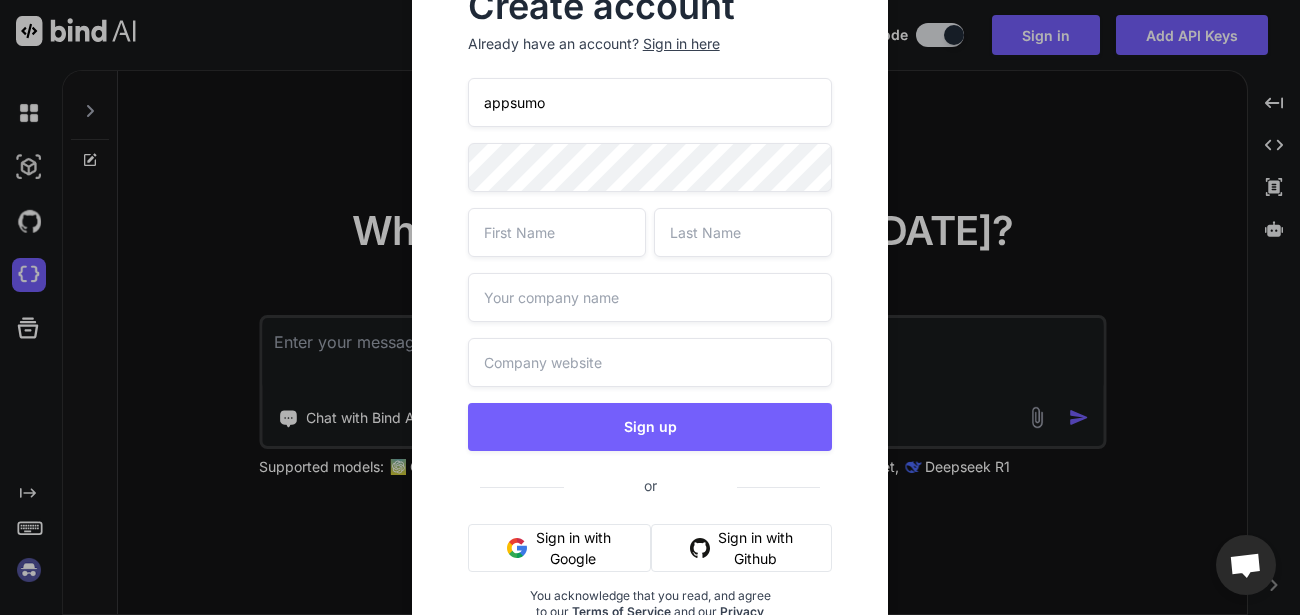click on "appsumo" at bounding box center [650, 102] 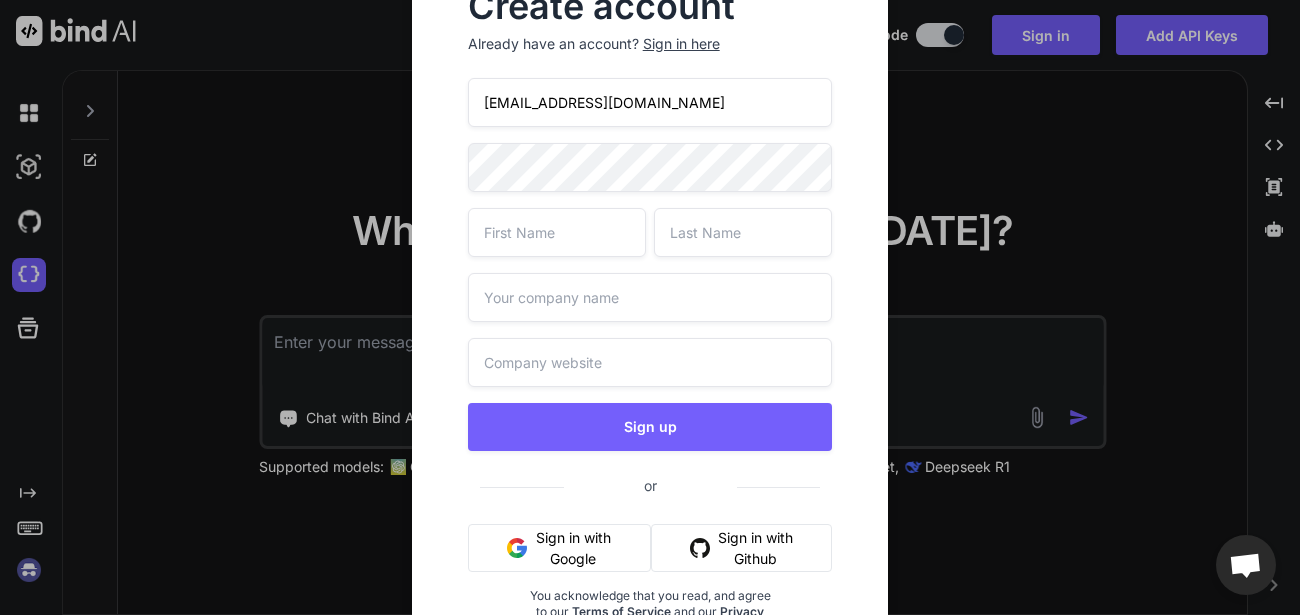 type on "[EMAIL_ADDRESS][DOMAIN_NAME]" 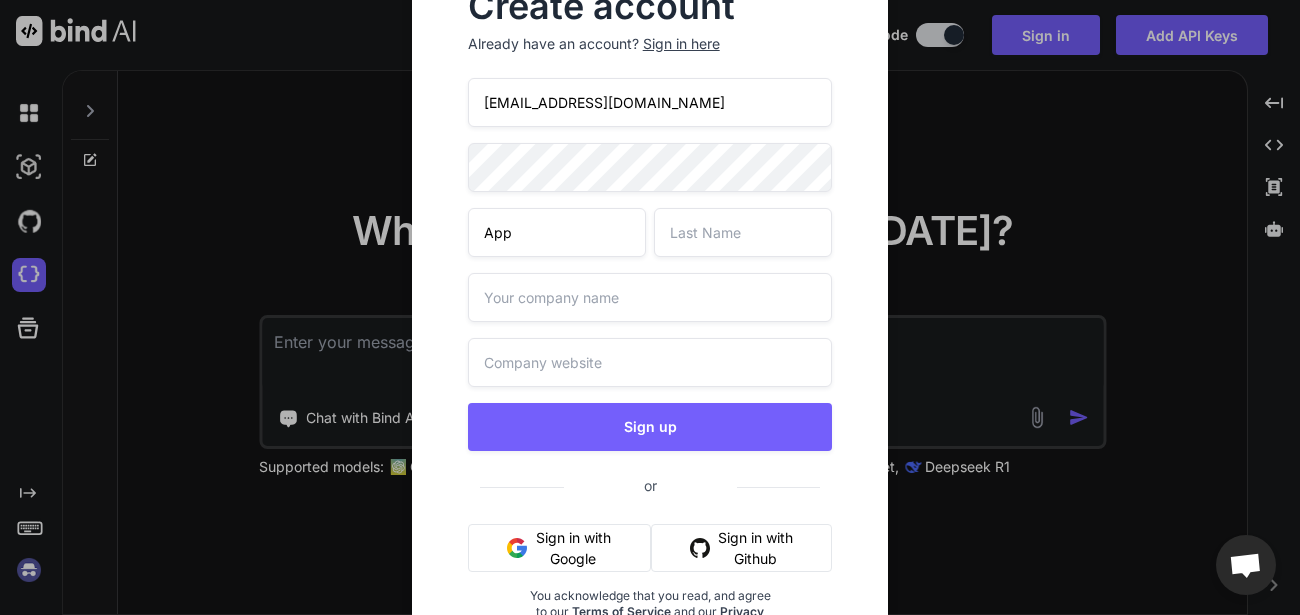type on "App" 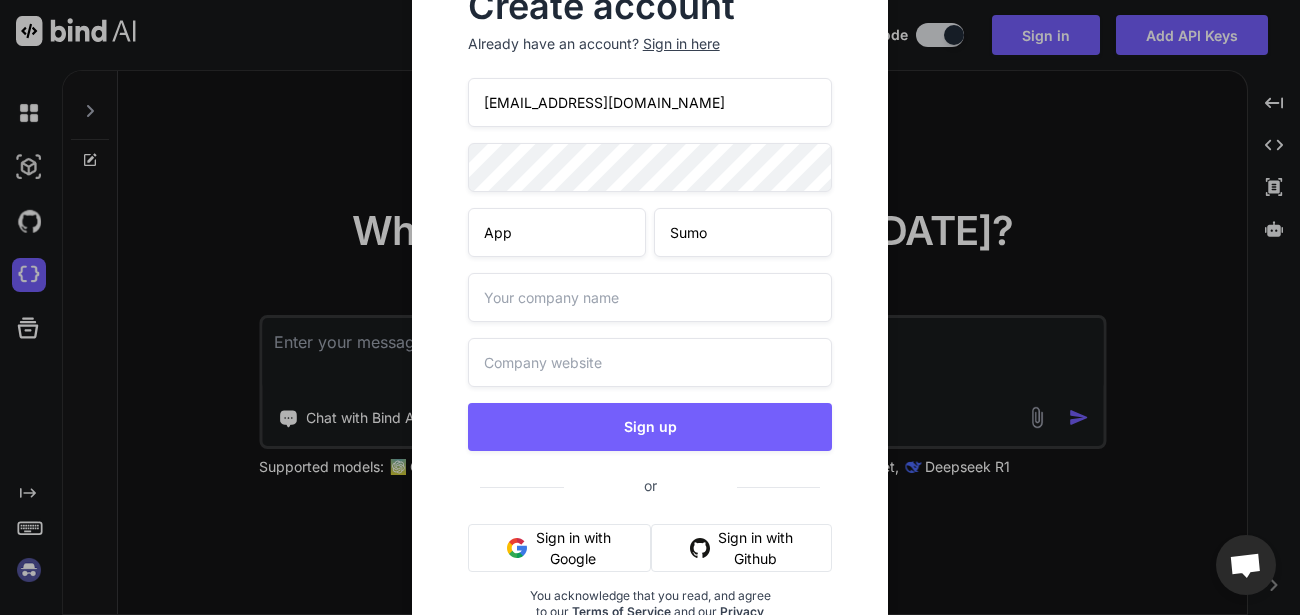 type on "Sumo" 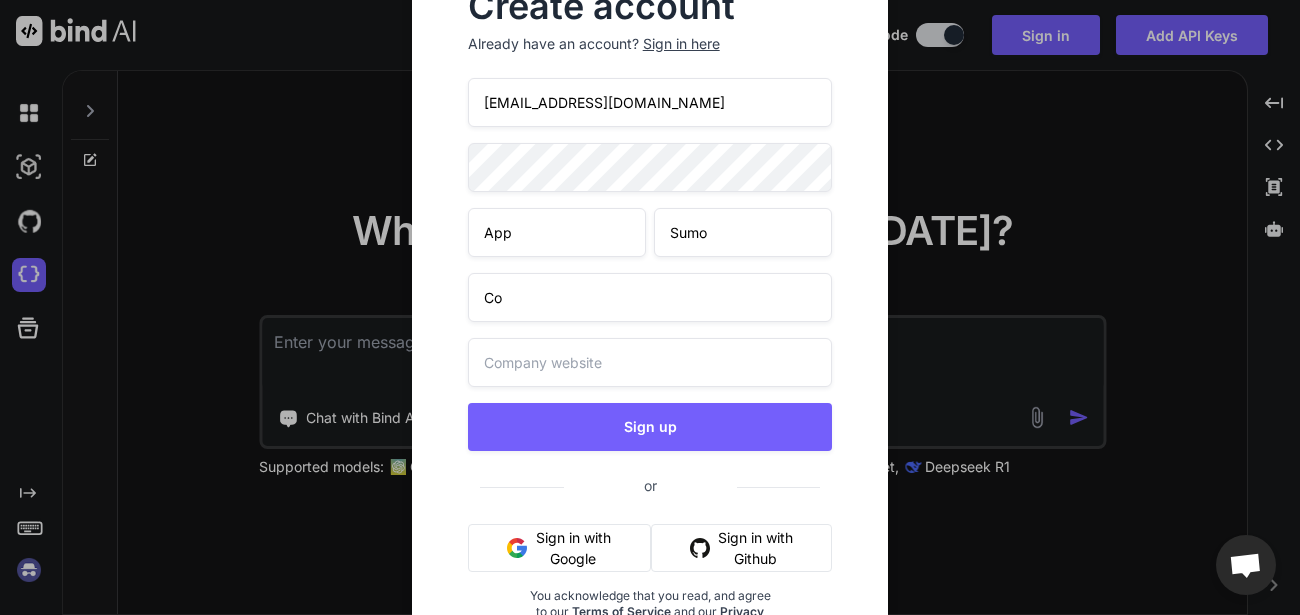 type on "Co" 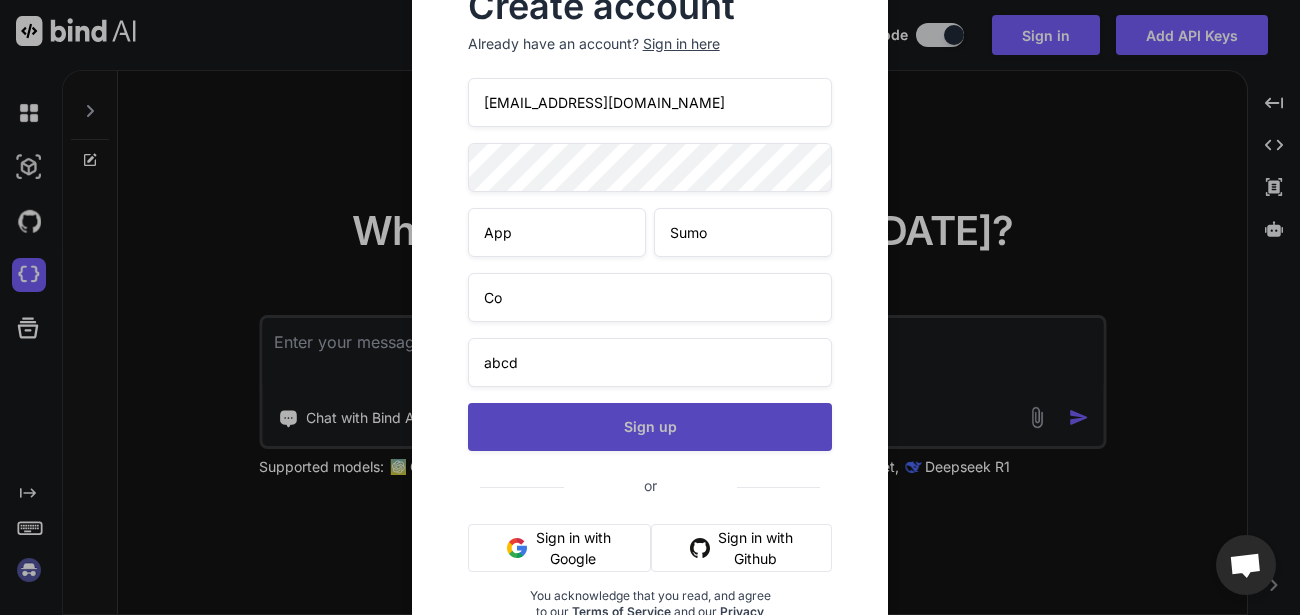 type on "abcd" 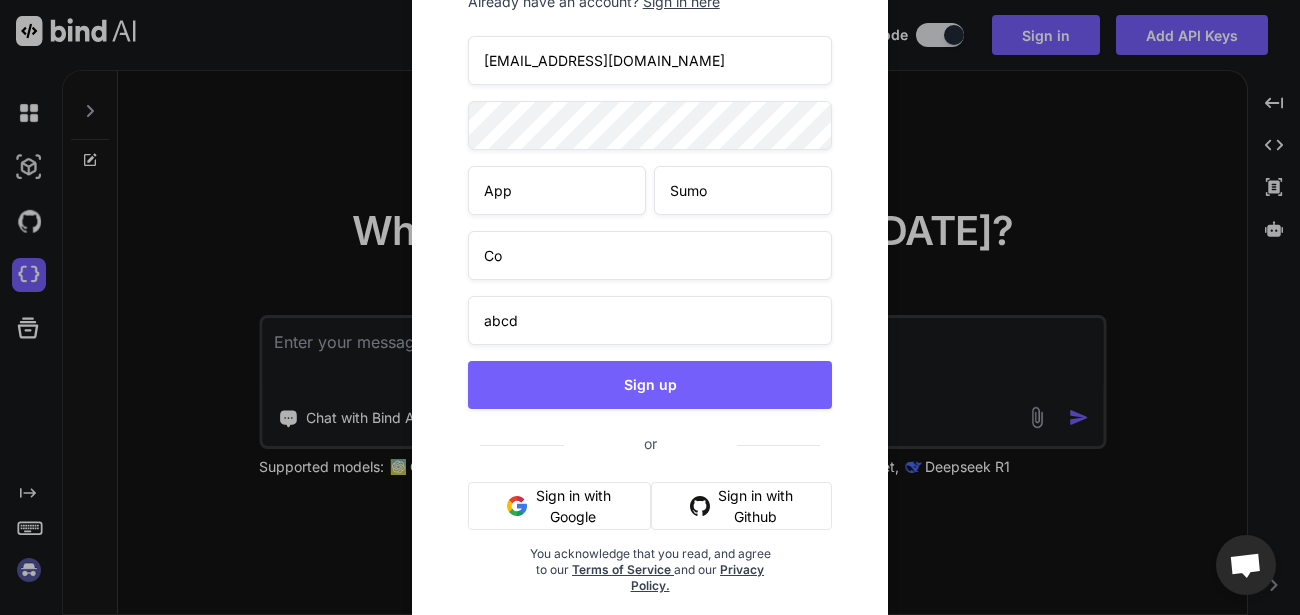 scroll, scrollTop: 0, scrollLeft: 0, axis: both 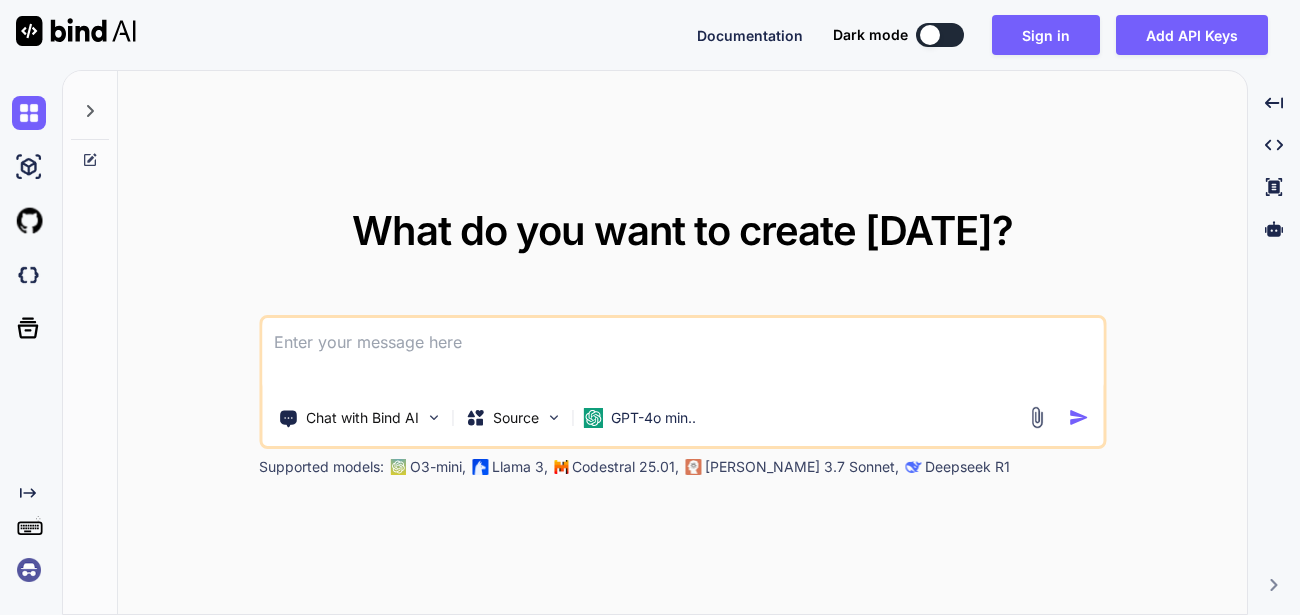 click at bounding box center [29, 570] 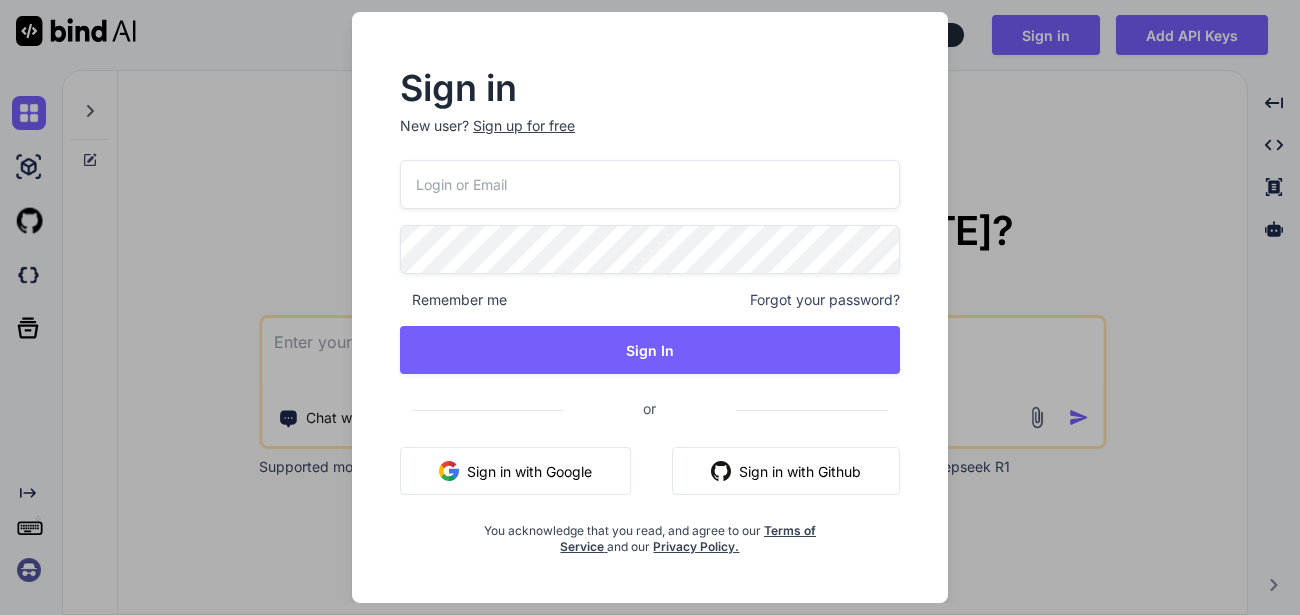 click at bounding box center (650, 184) 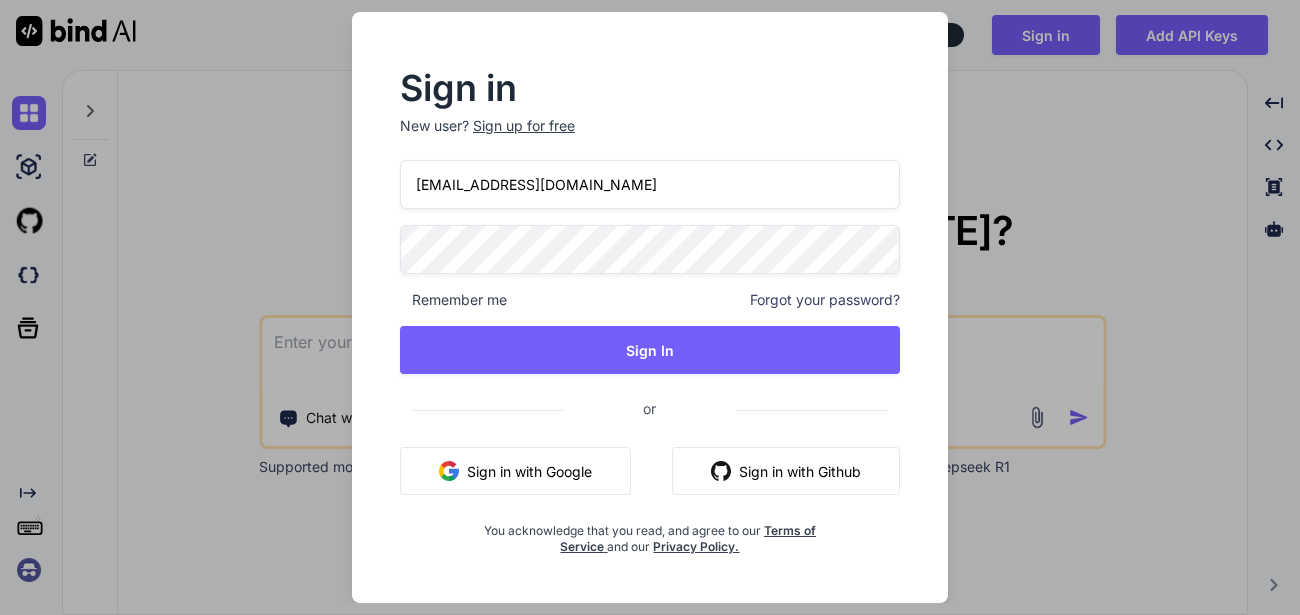 type on "[EMAIL_ADDRESS][DOMAIN_NAME]" 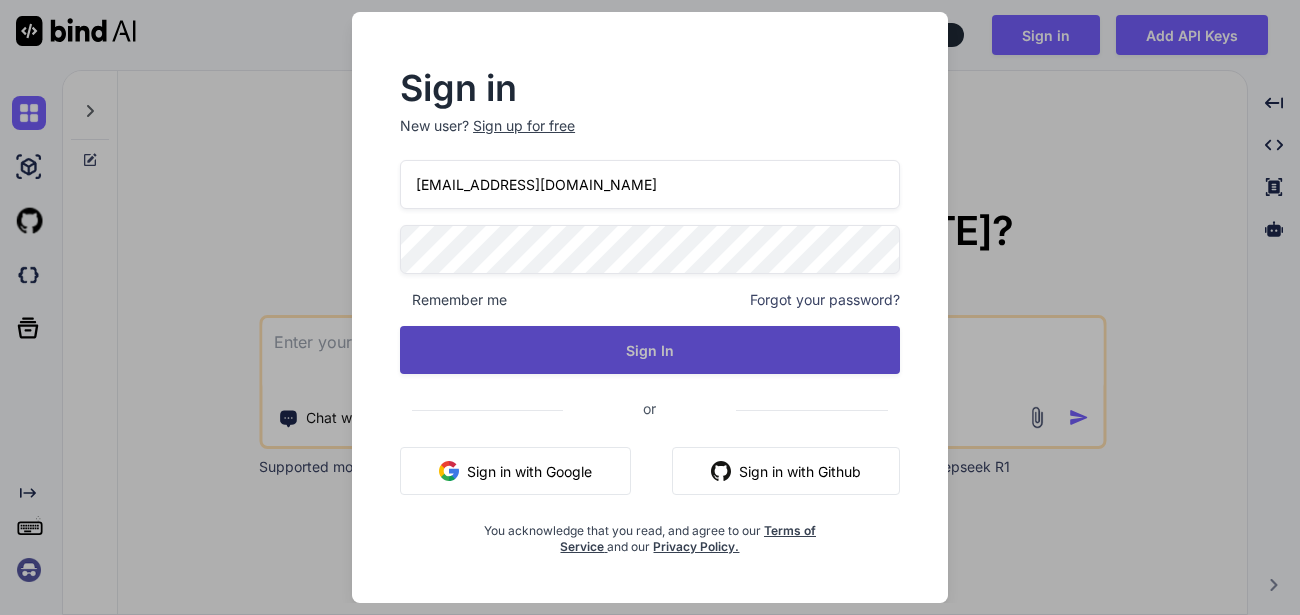 click on "Sign In" at bounding box center [650, 350] 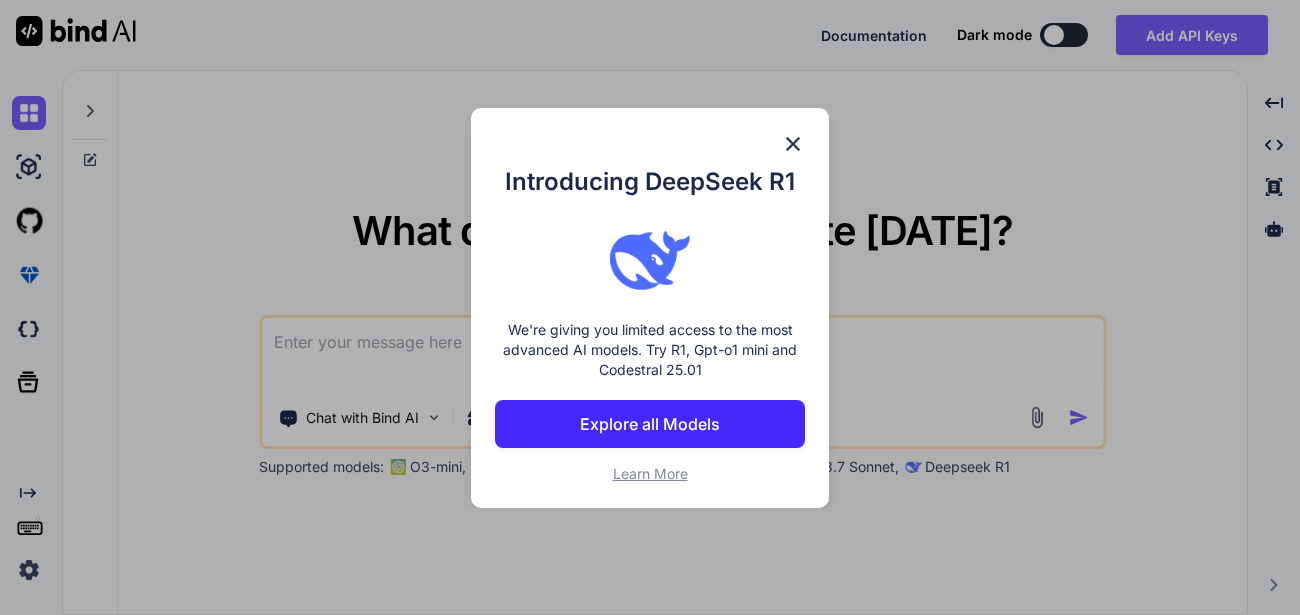 type on "x" 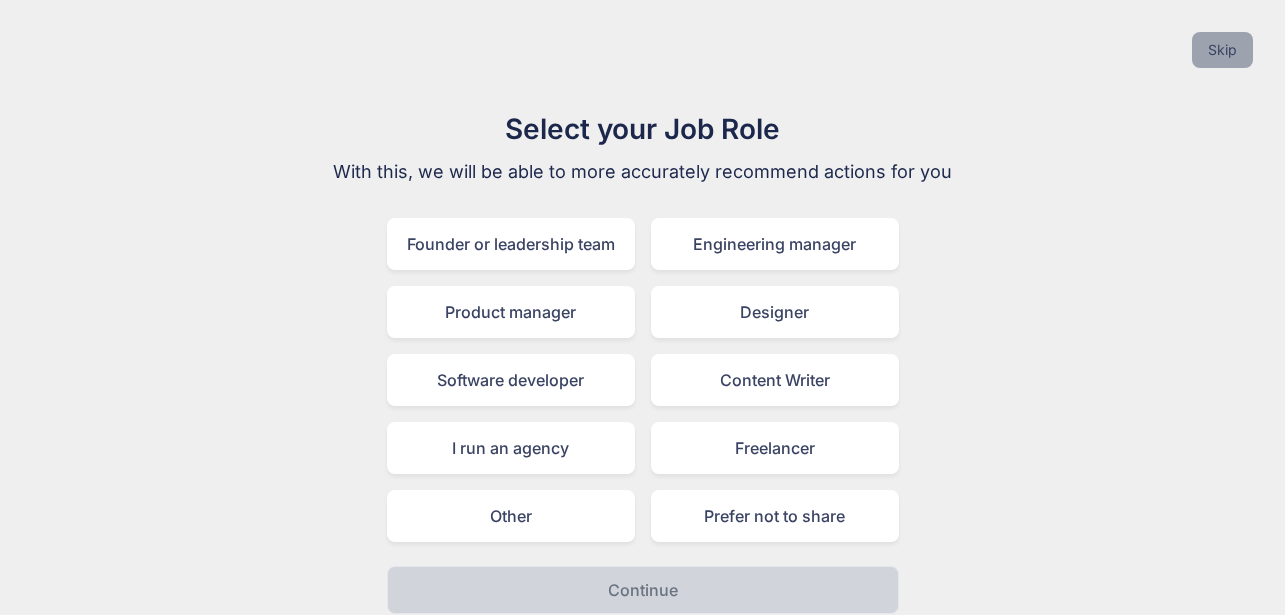 click on "Skip" at bounding box center (1222, 50) 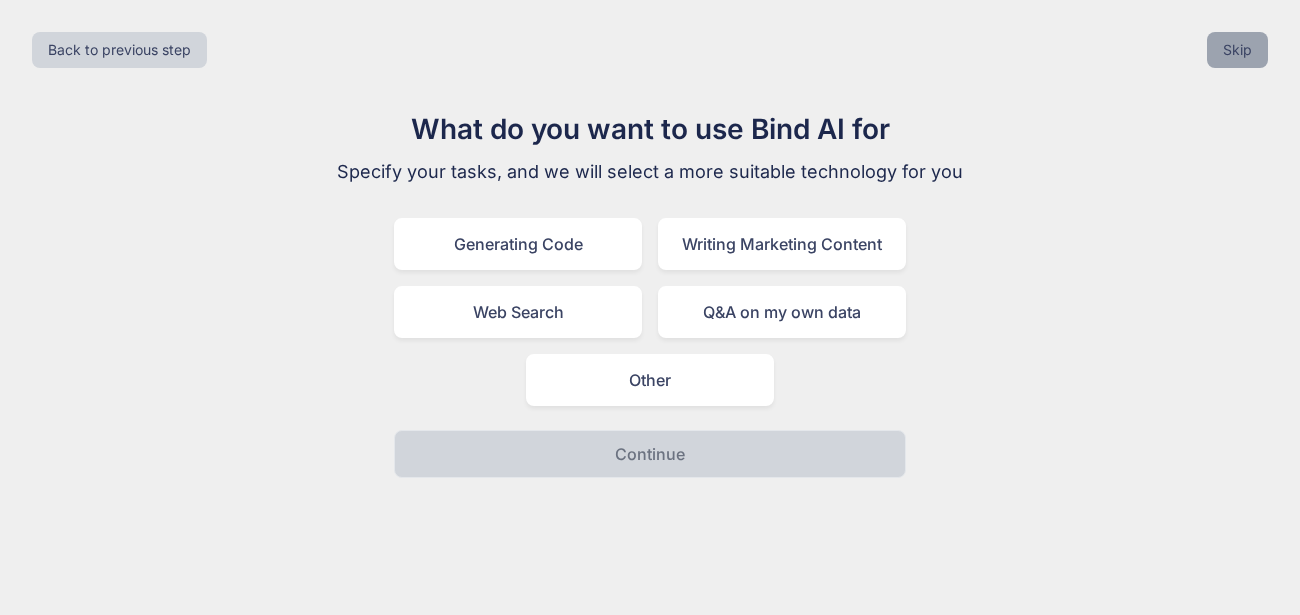 click on "Skip" at bounding box center [1237, 50] 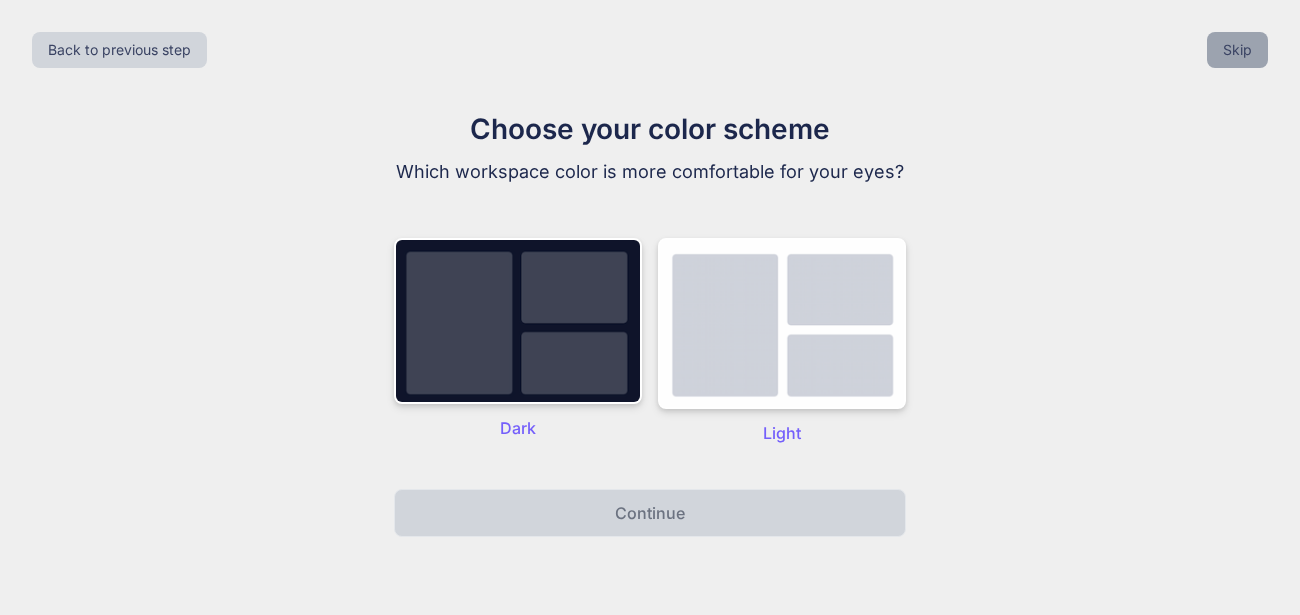 click on "Skip" at bounding box center (1237, 50) 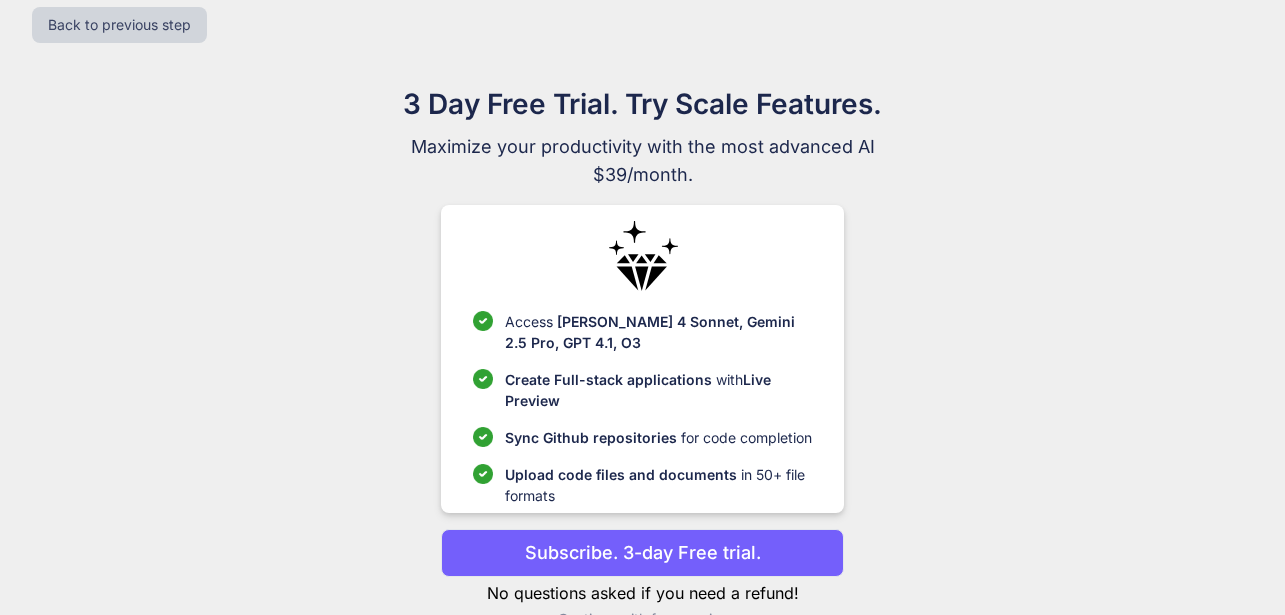 scroll, scrollTop: 0, scrollLeft: 0, axis: both 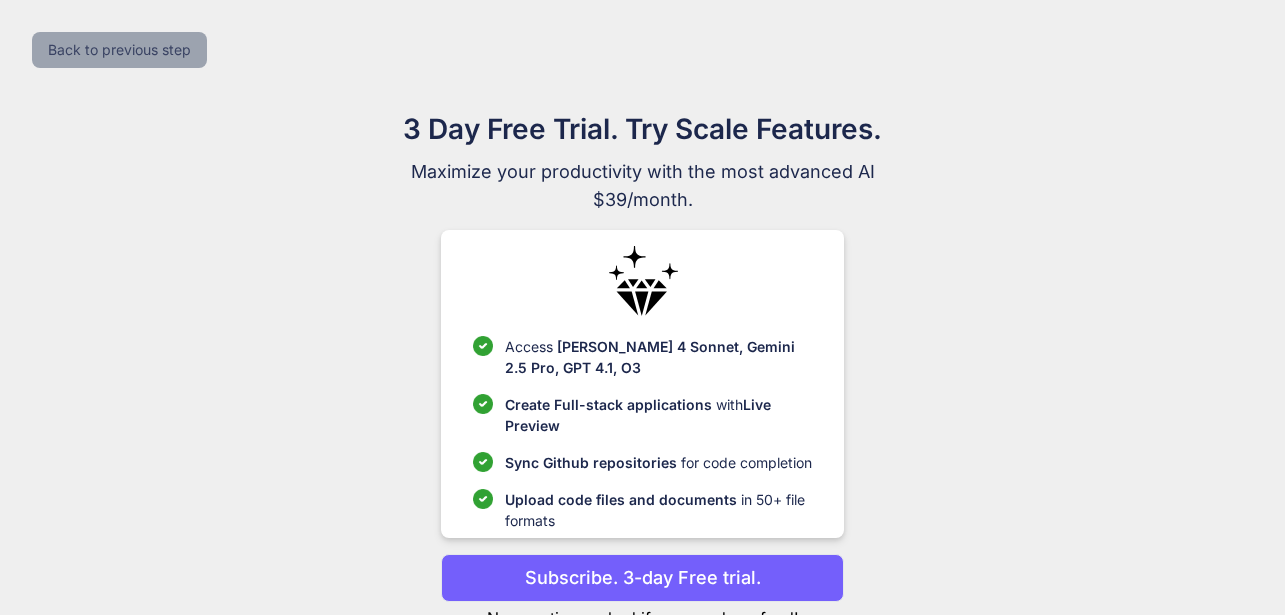click on "Back to previous step" at bounding box center (119, 50) 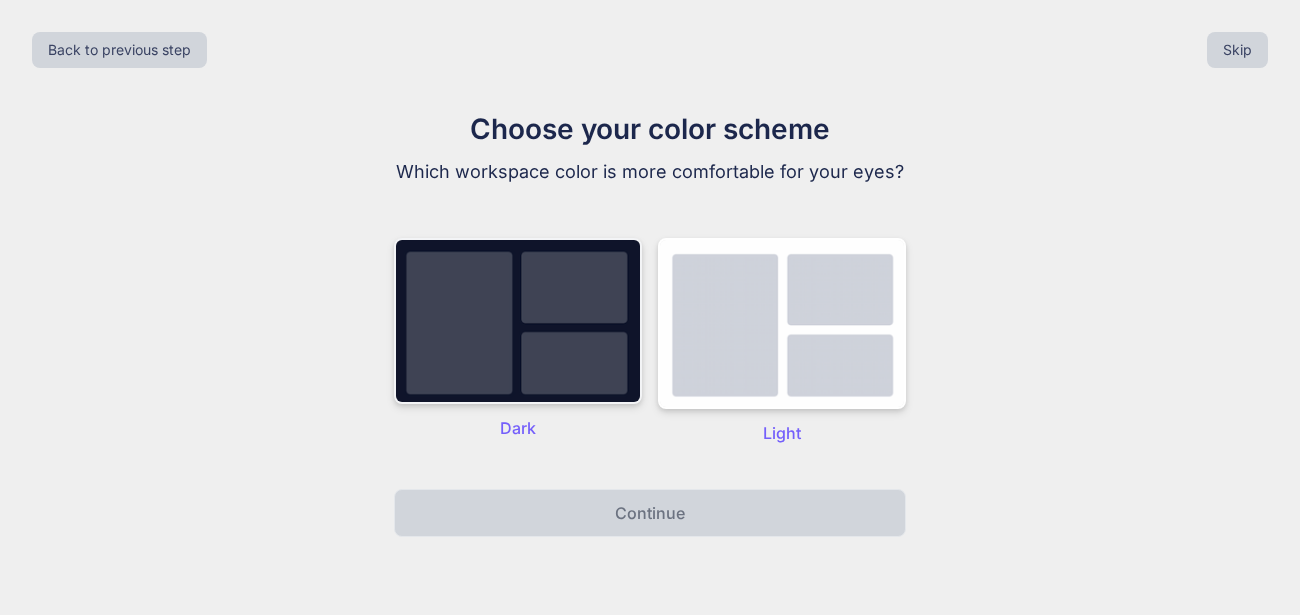 click at bounding box center [518, 321] 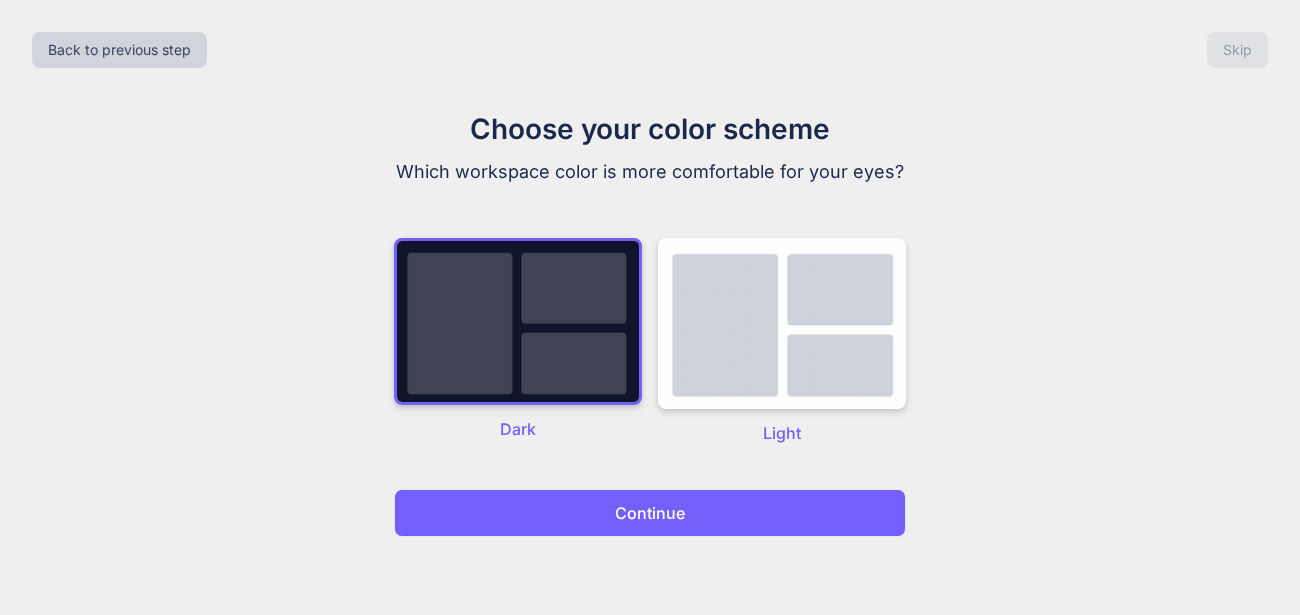 click on "Continue" at bounding box center (650, 513) 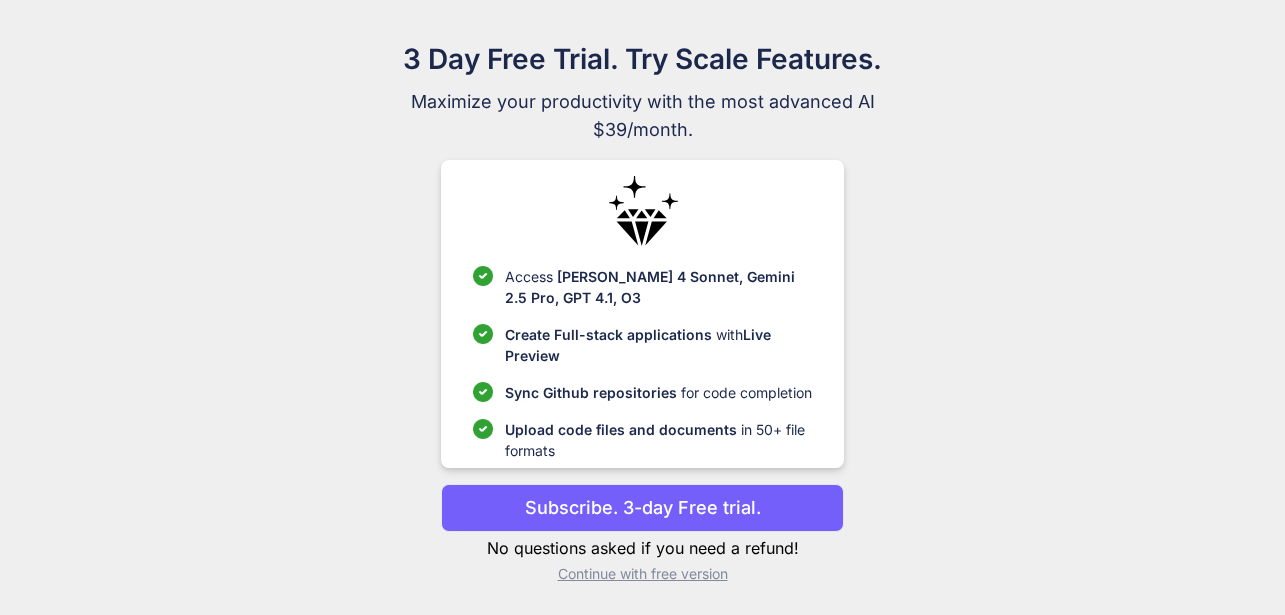 scroll, scrollTop: 71, scrollLeft: 0, axis: vertical 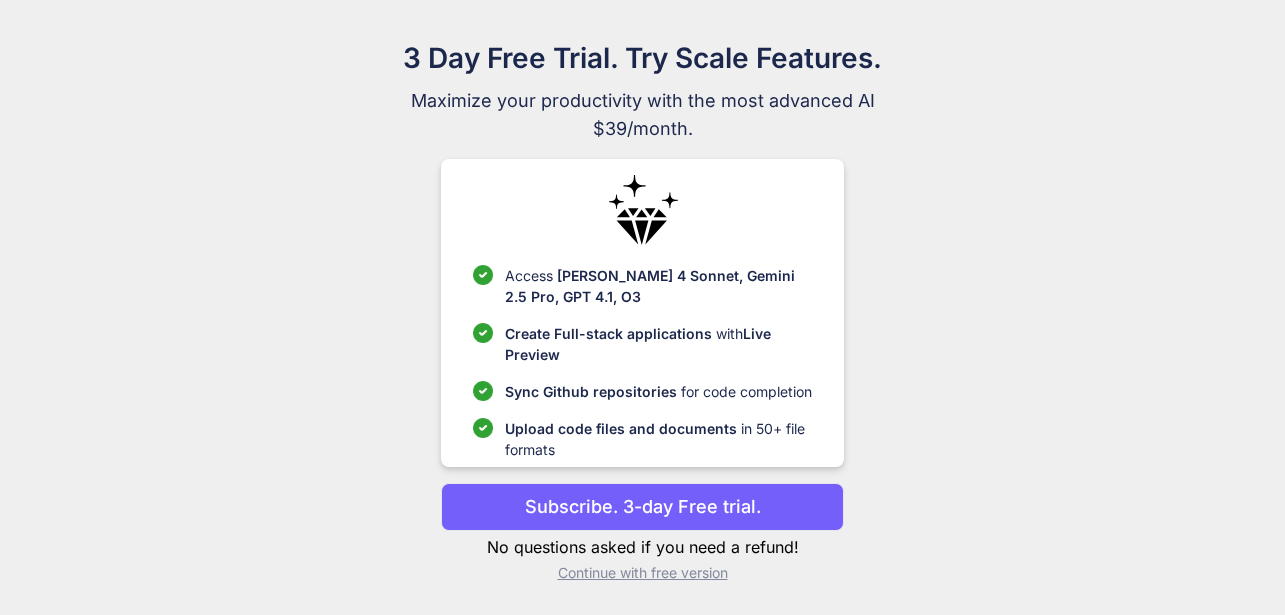click on "Subscribe. 3-day Free trial." at bounding box center [643, 506] 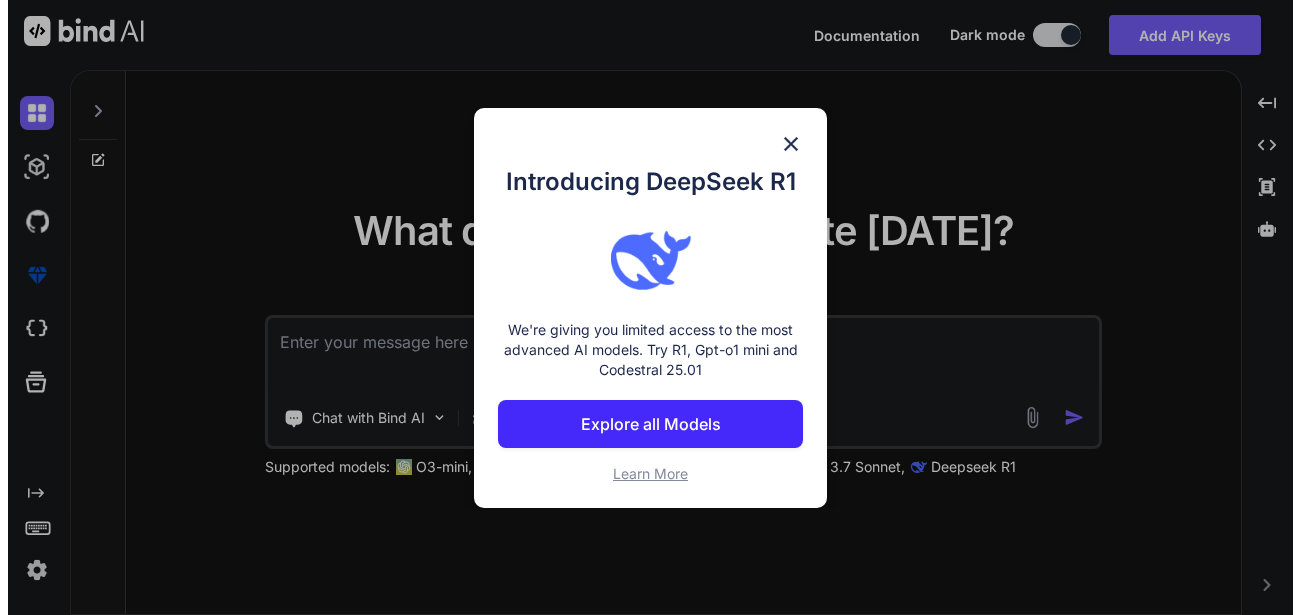 scroll, scrollTop: 0, scrollLeft: 0, axis: both 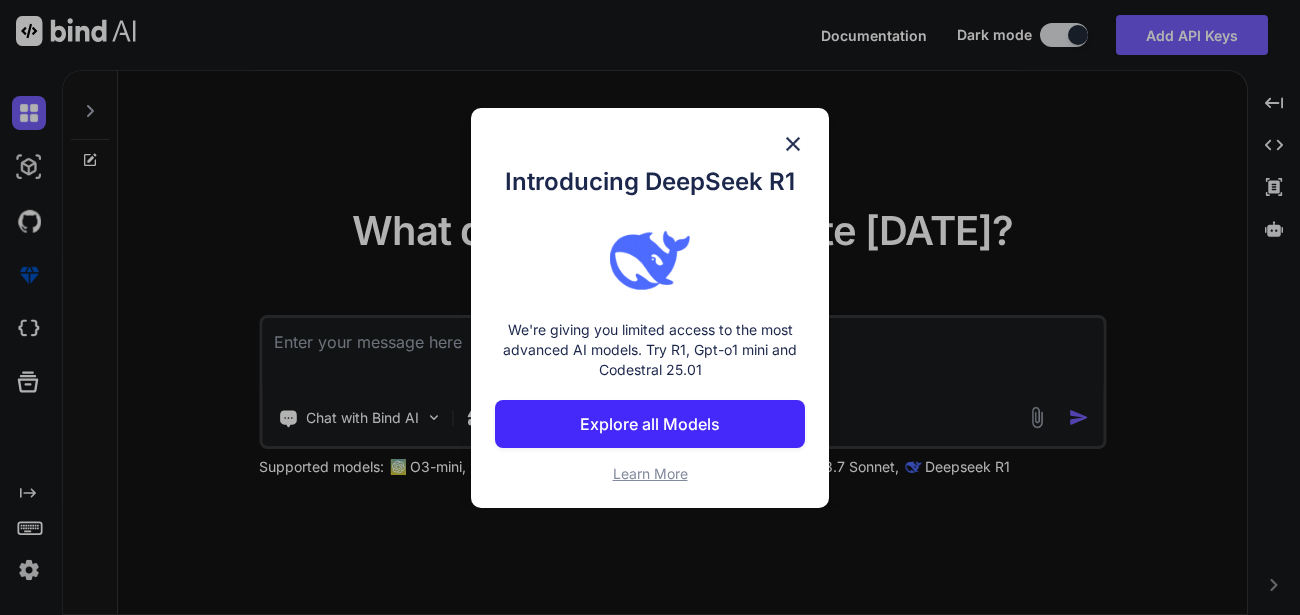 click at bounding box center (793, 144) 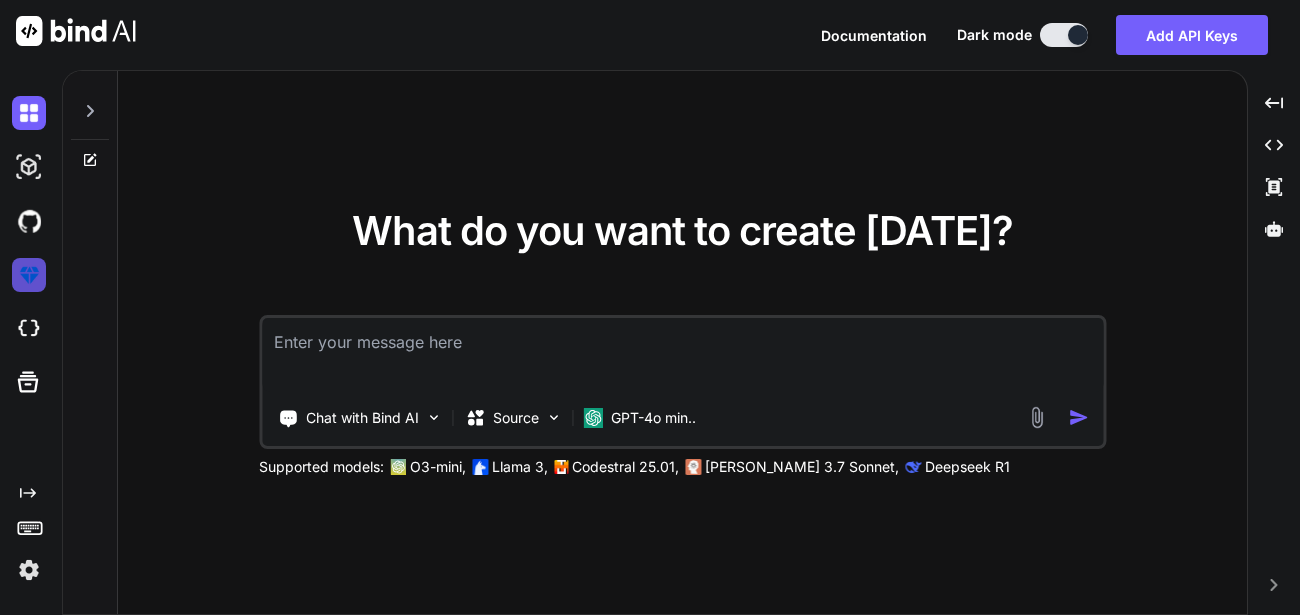 click at bounding box center [27, 247] 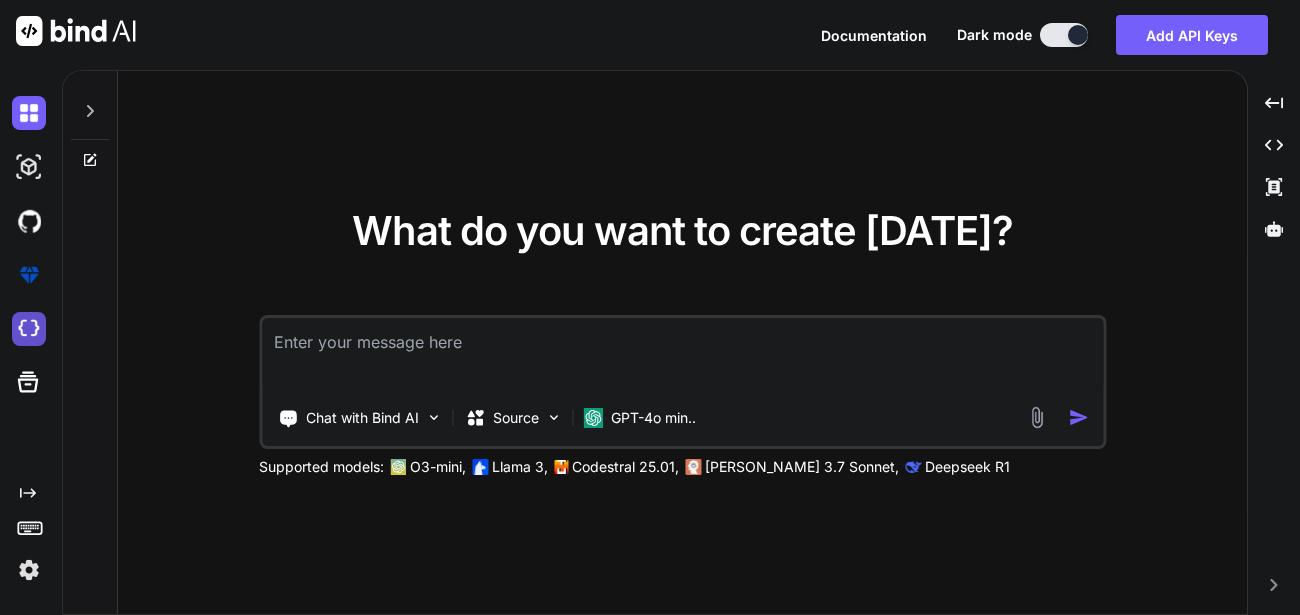 click at bounding box center [29, 329] 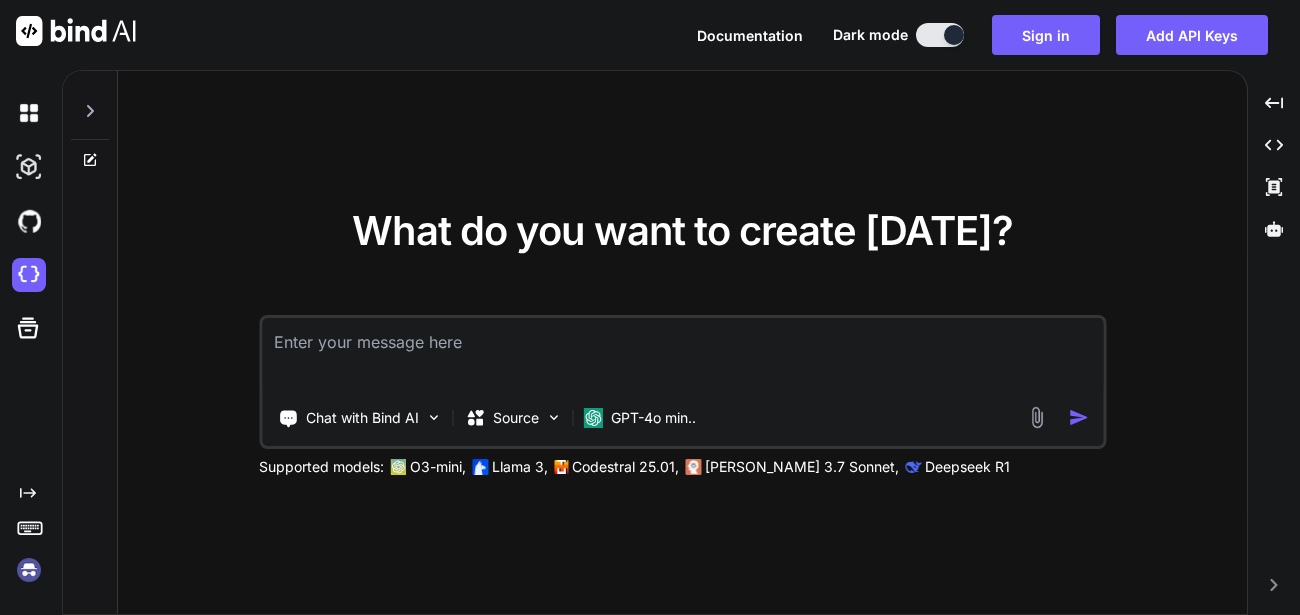 click at bounding box center (29, 570) 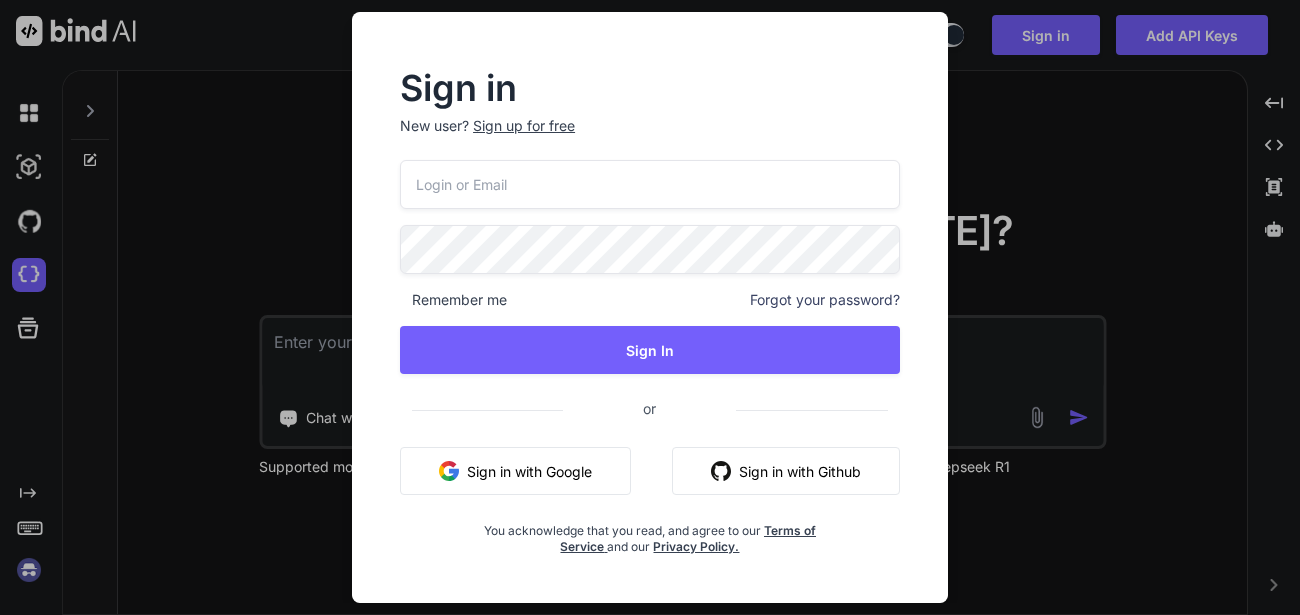click on "Sign in New user?   Sign up for free Remember me Forgot your password? Sign In   or Sign in with Google Sign in with Github You acknowledge that you read, and agree to our   Terms of Service     and our   Privacy Policy." at bounding box center (650, 307) 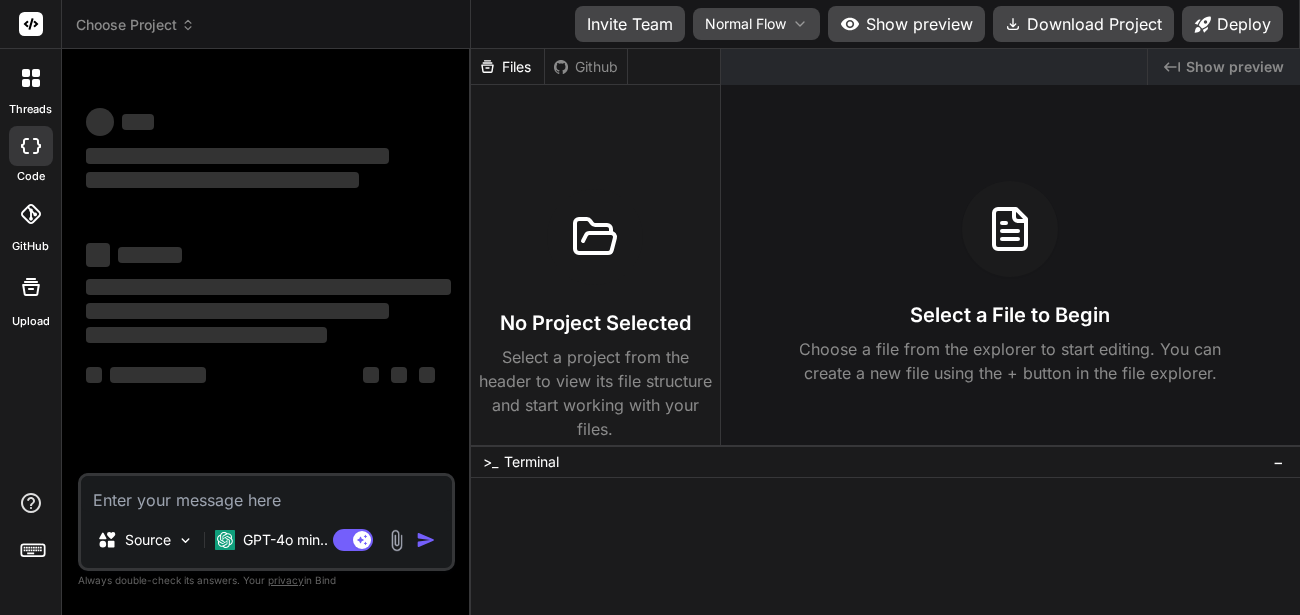 scroll, scrollTop: 0, scrollLeft: 0, axis: both 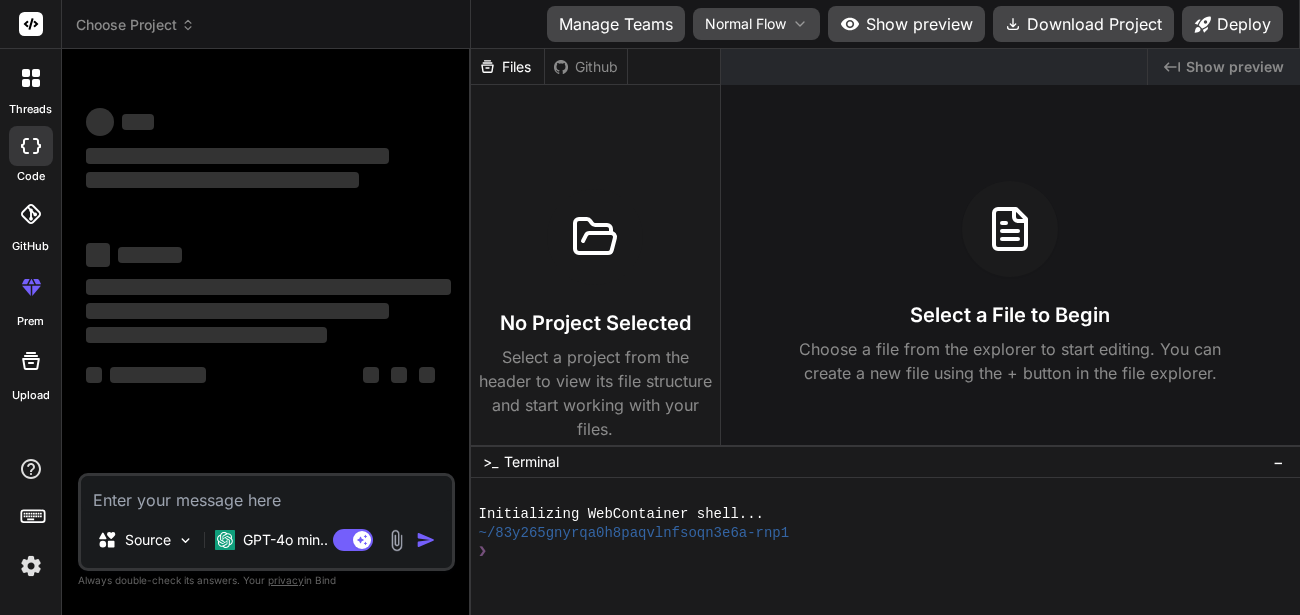 type on "x" 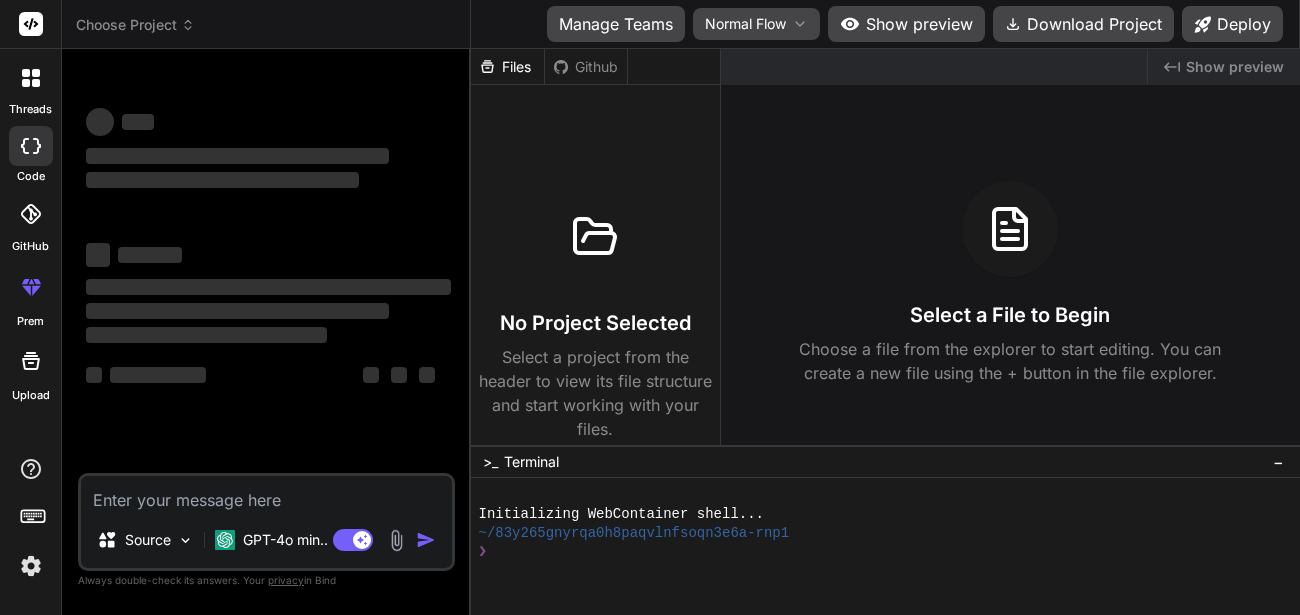 click at bounding box center (31, 566) 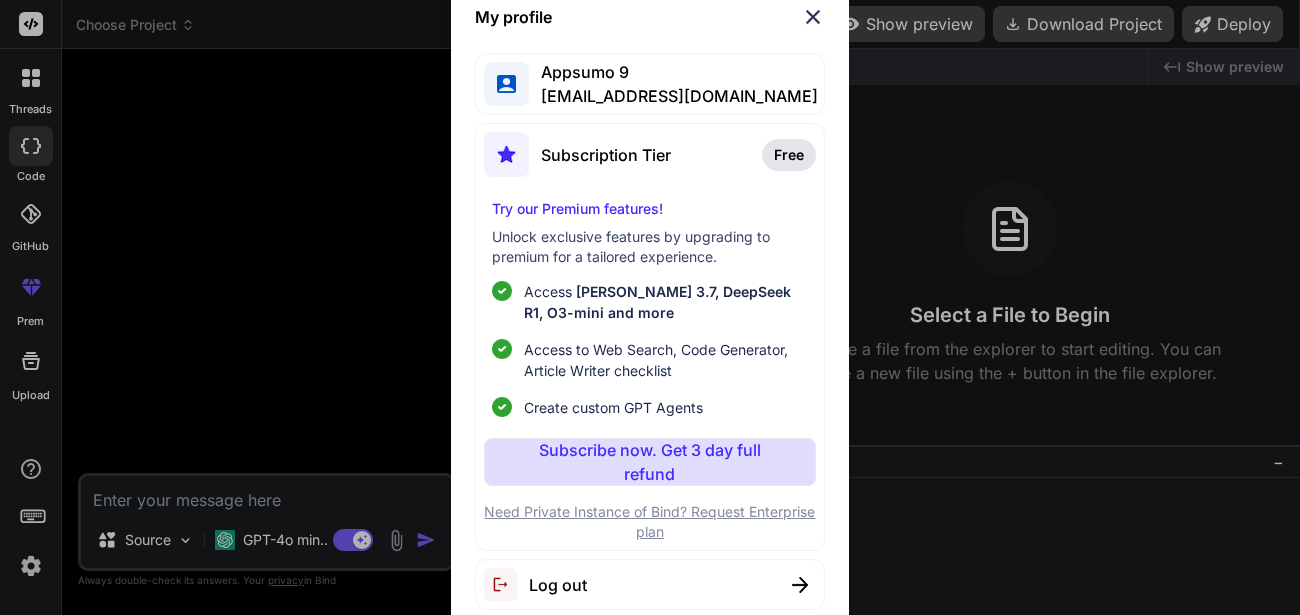 click on "My profile" at bounding box center [649, 17] 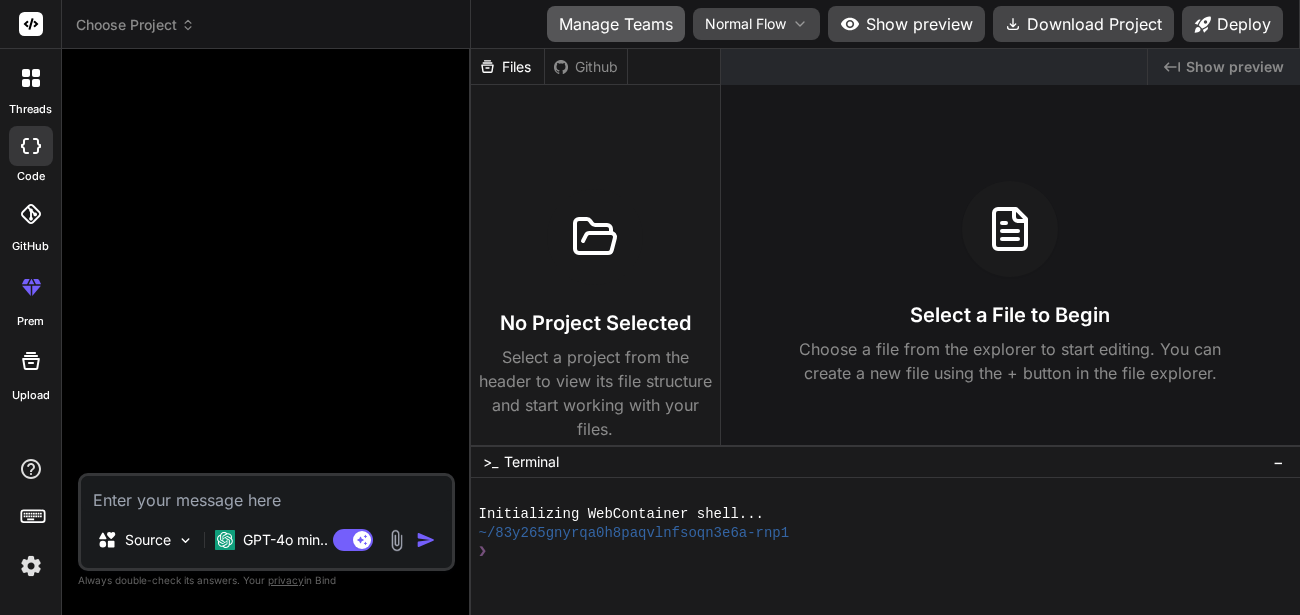 click on "Manage Teams" at bounding box center [616, 24] 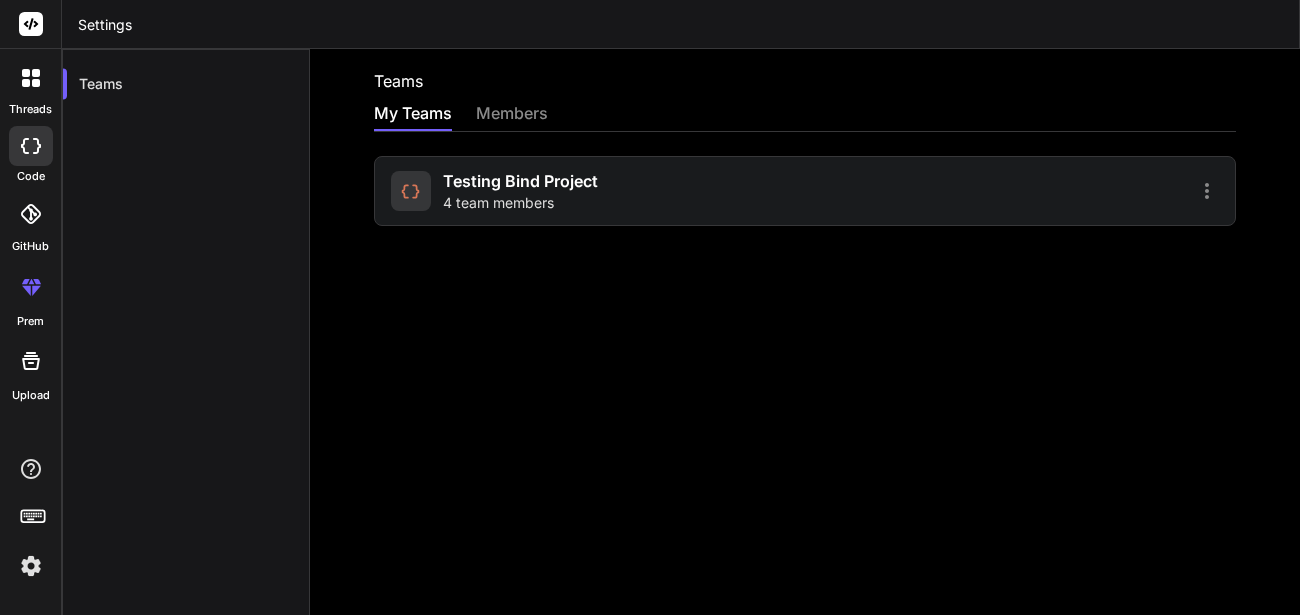 click on "4 team members" at bounding box center [498, 203] 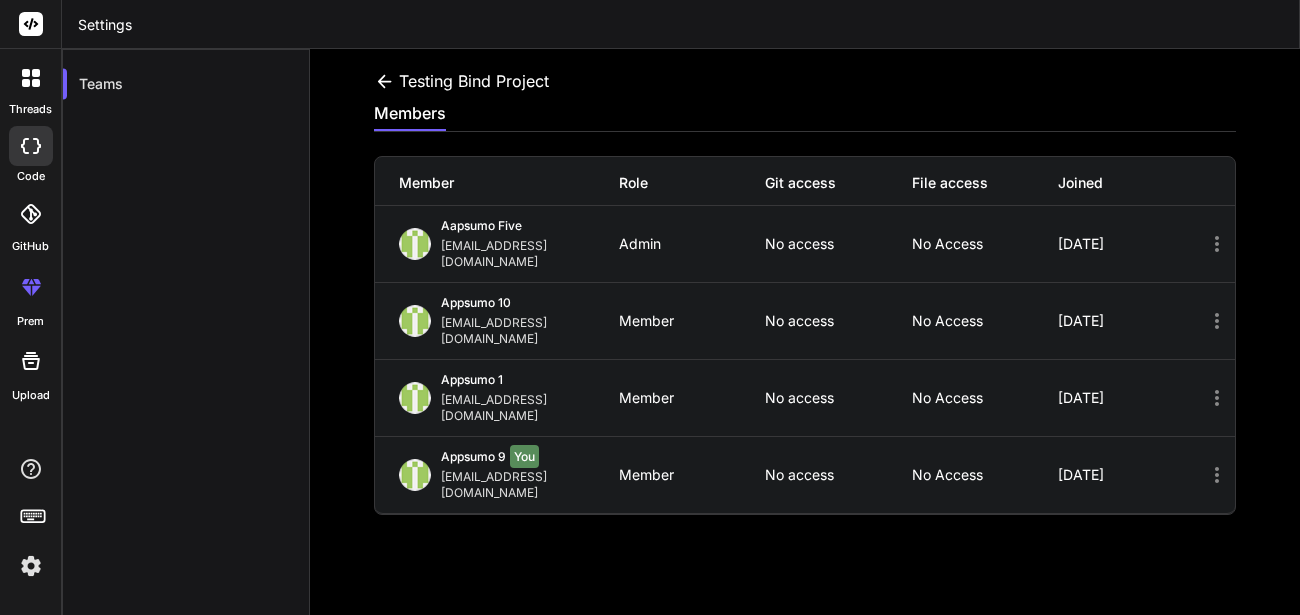 click at bounding box center [31, 566] 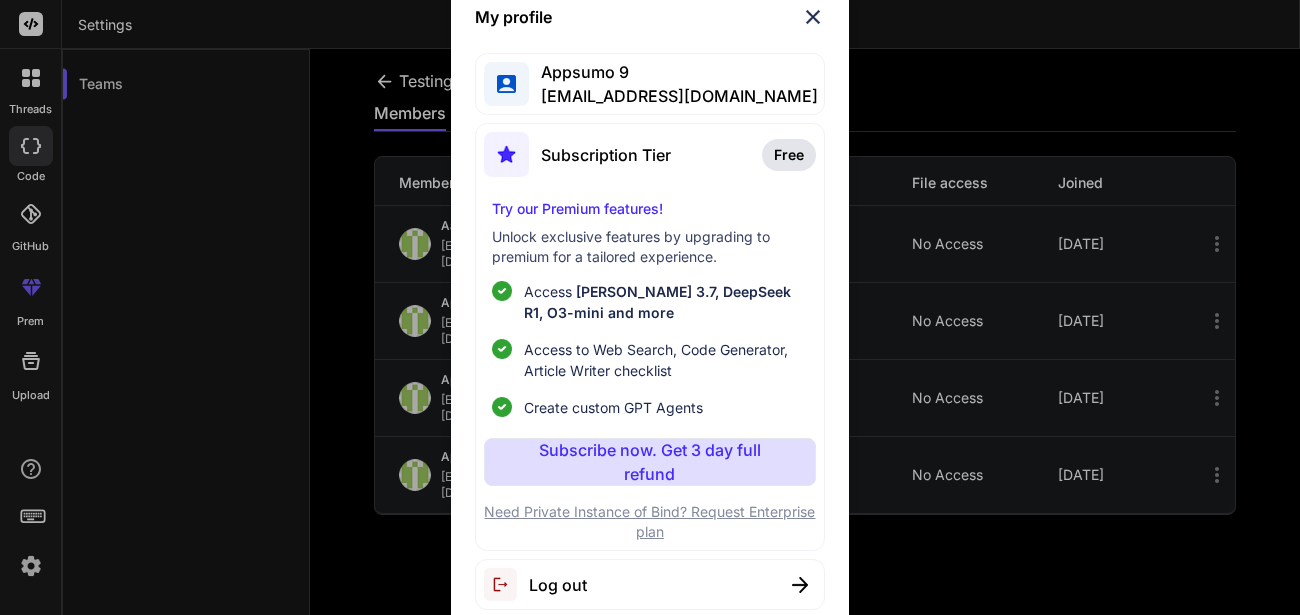 click on "My profile" at bounding box center [649, 17] 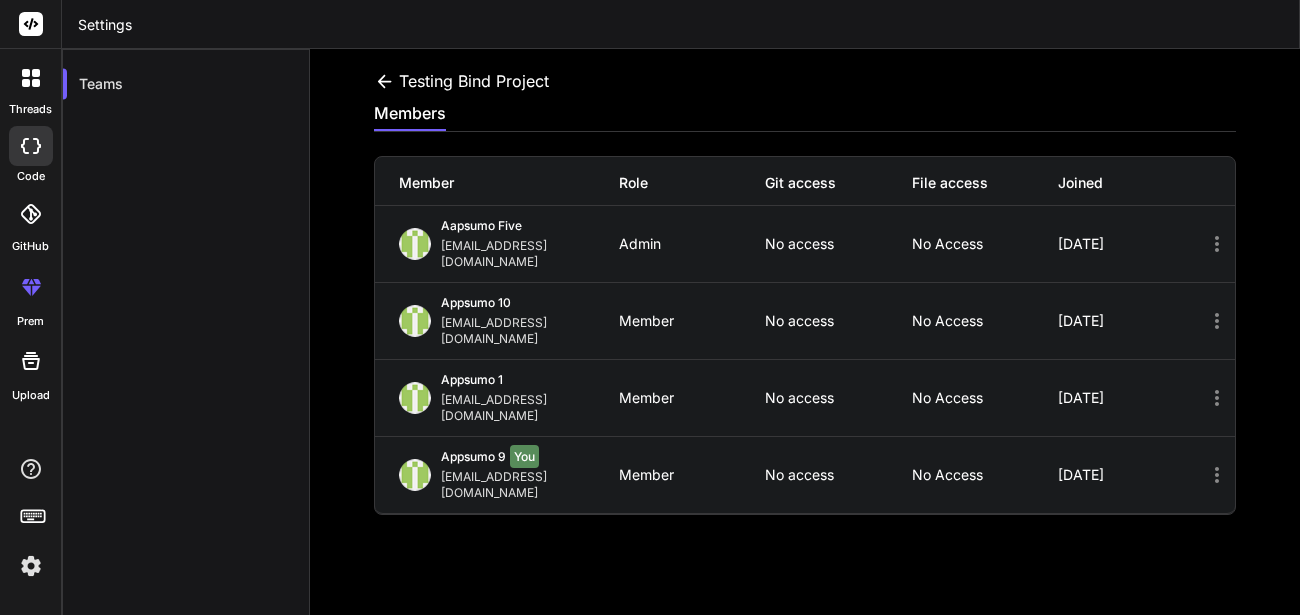click 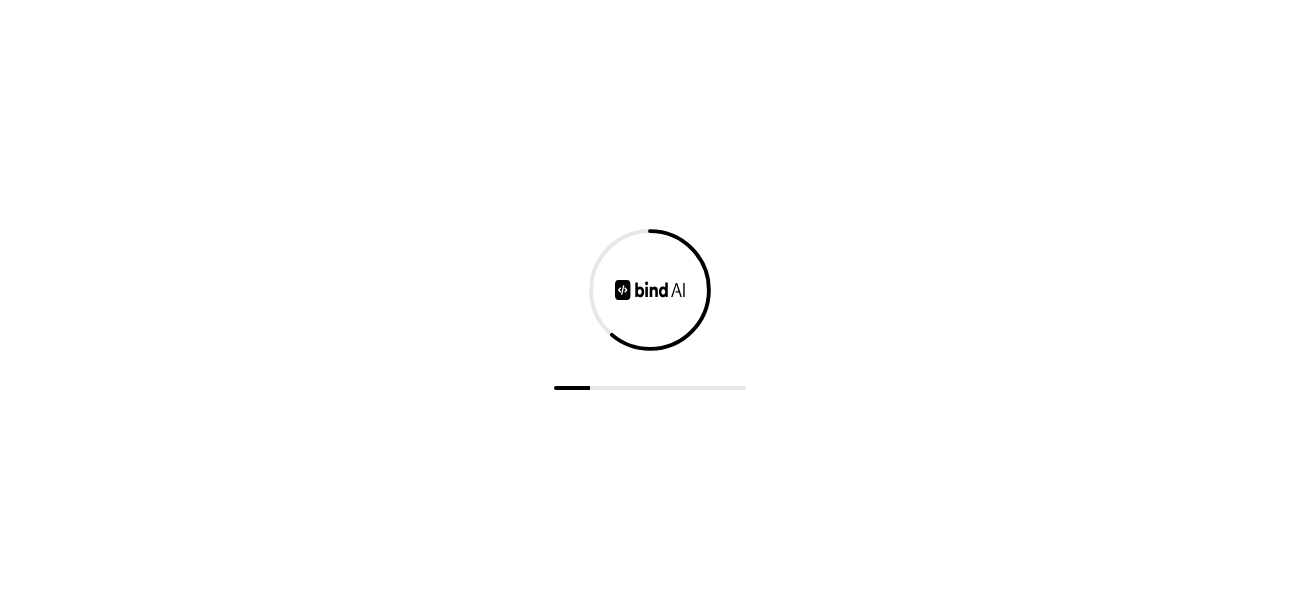 scroll, scrollTop: 0, scrollLeft: 0, axis: both 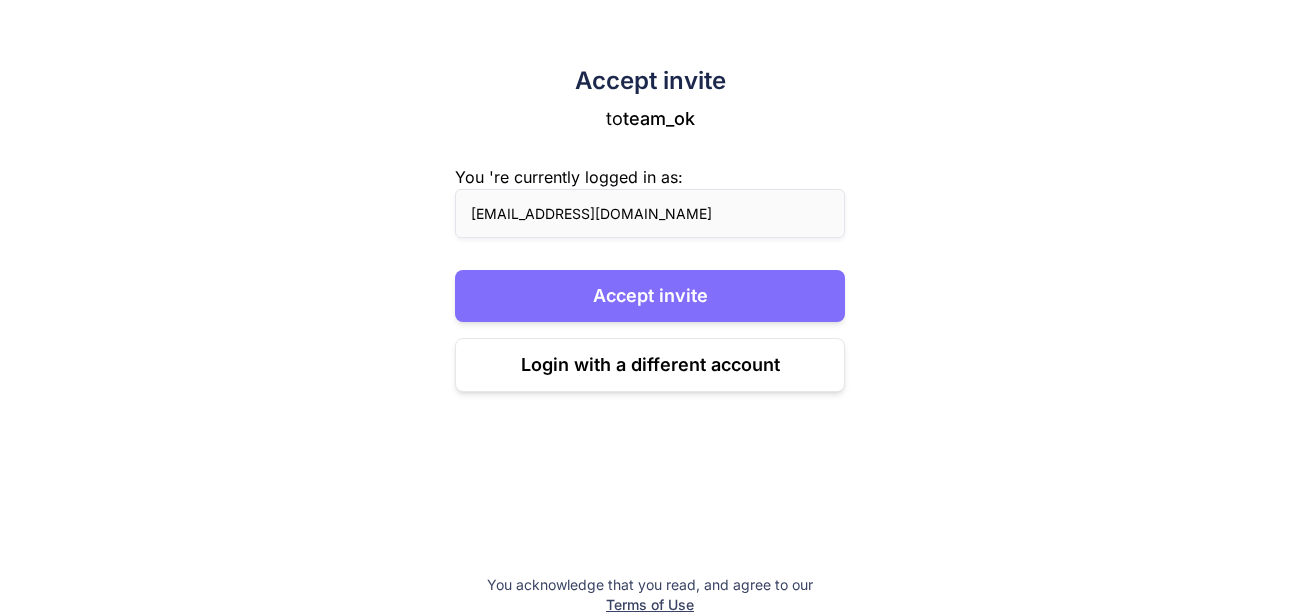 click on "Accept invite" at bounding box center [650, 296] 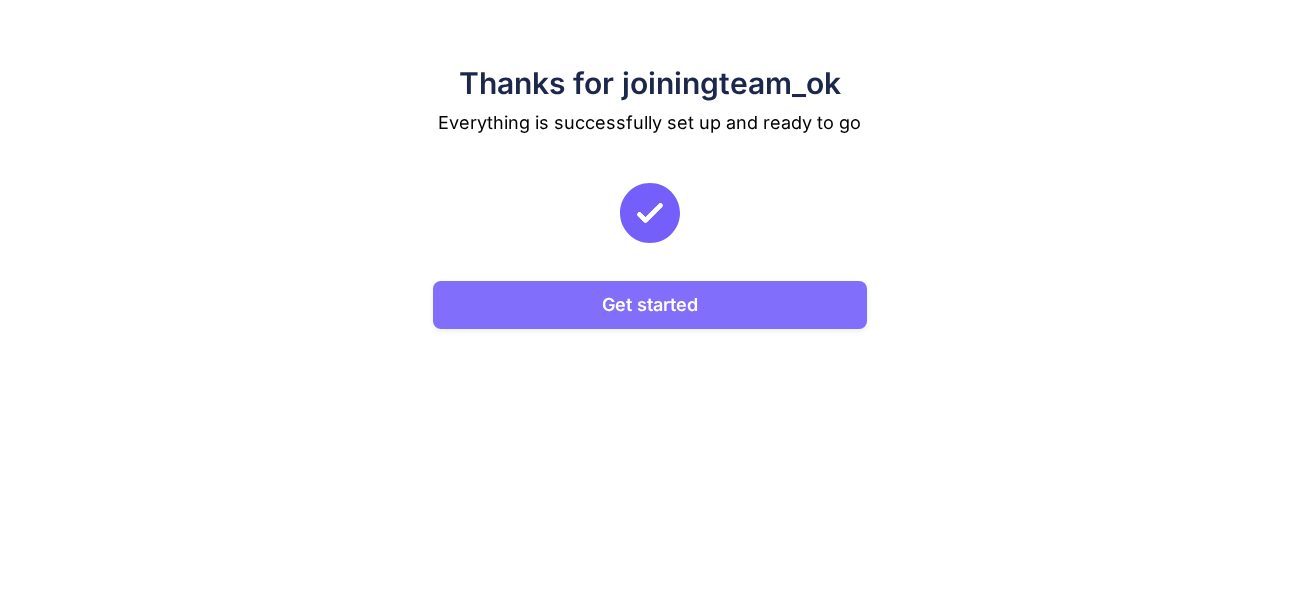 click on "Get started" at bounding box center [649, 305] 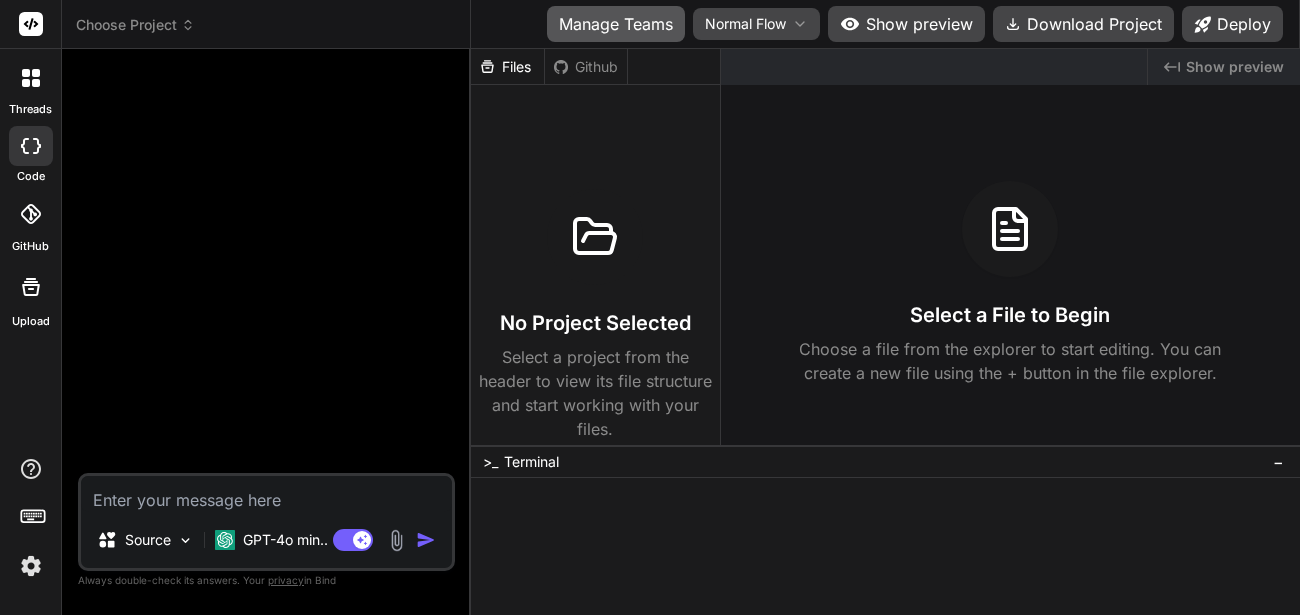 click on "Manage Teams" at bounding box center [616, 24] 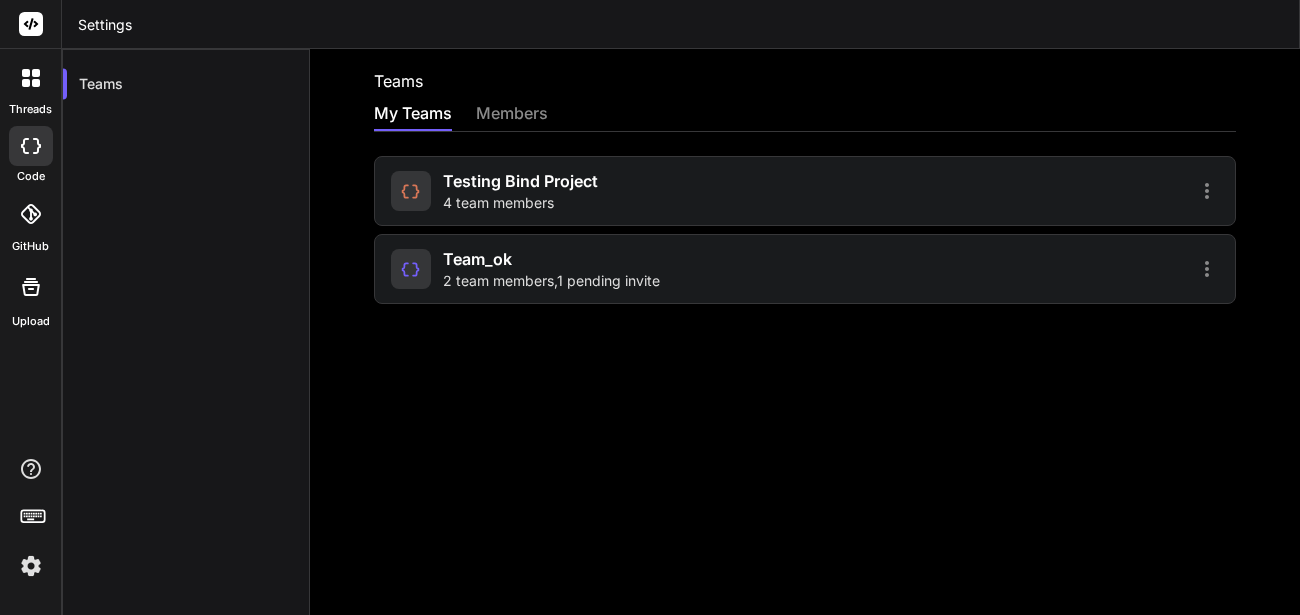click at bounding box center [411, 269] 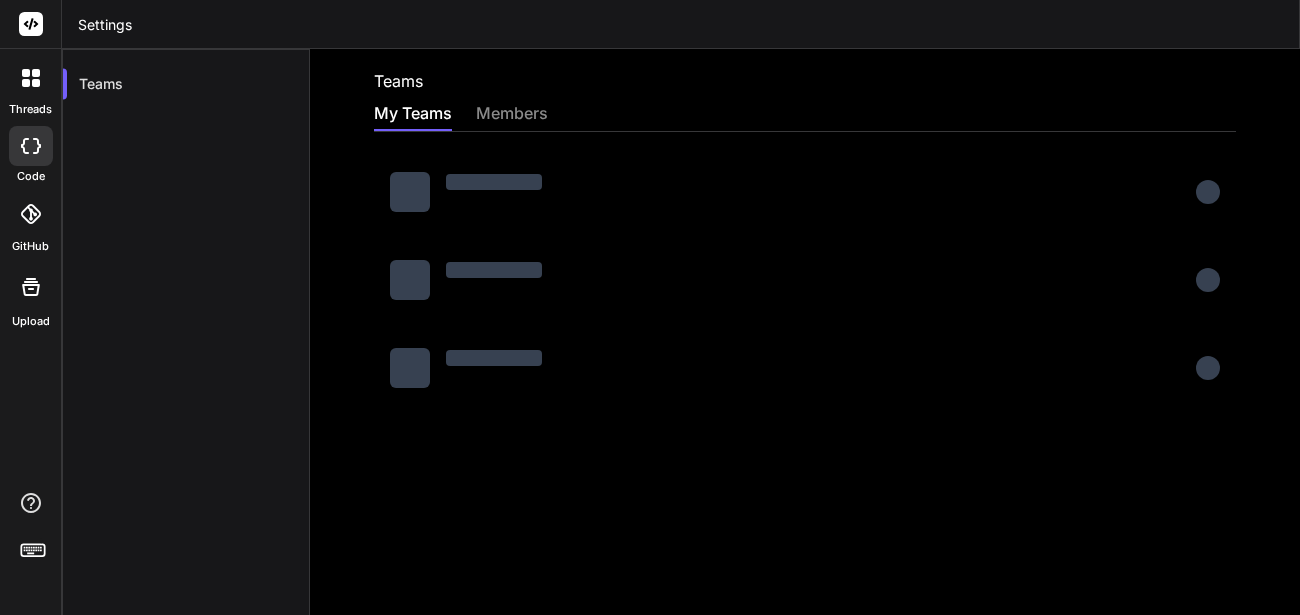 scroll, scrollTop: 0, scrollLeft: 0, axis: both 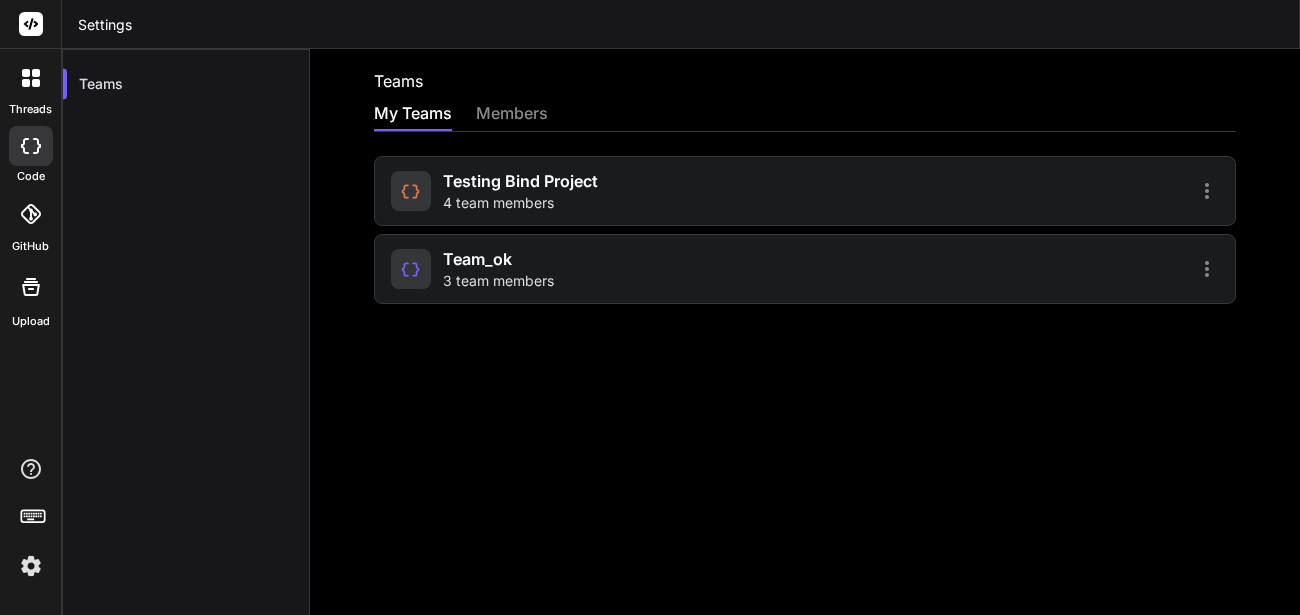 click 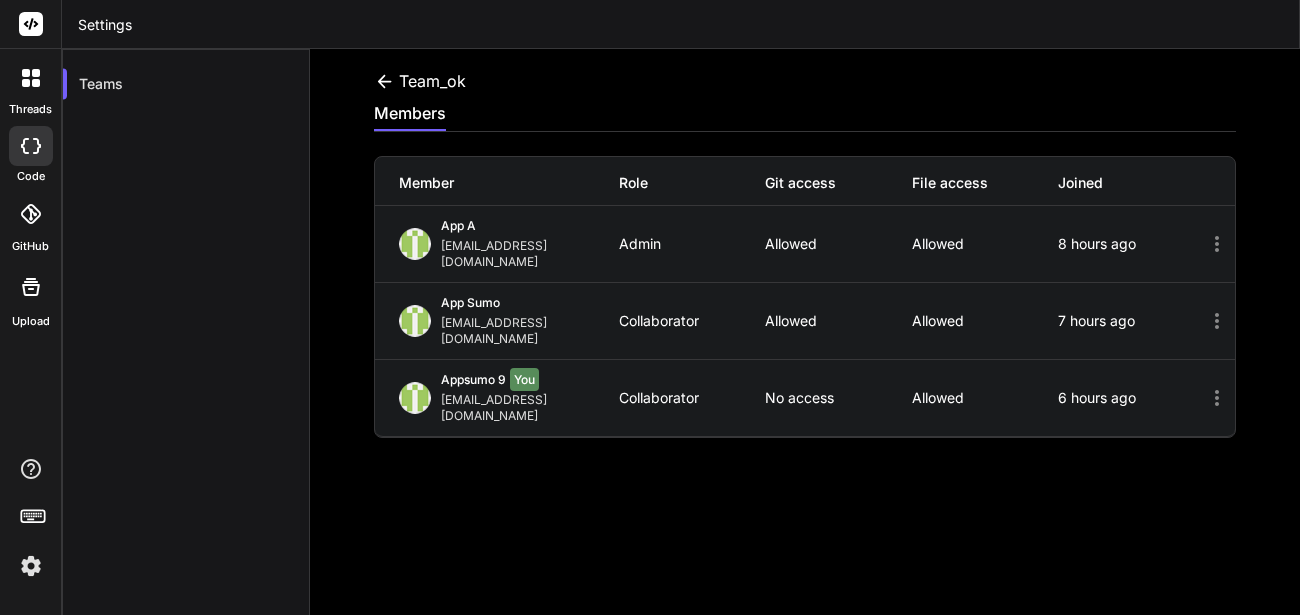 click at bounding box center [31, 566] 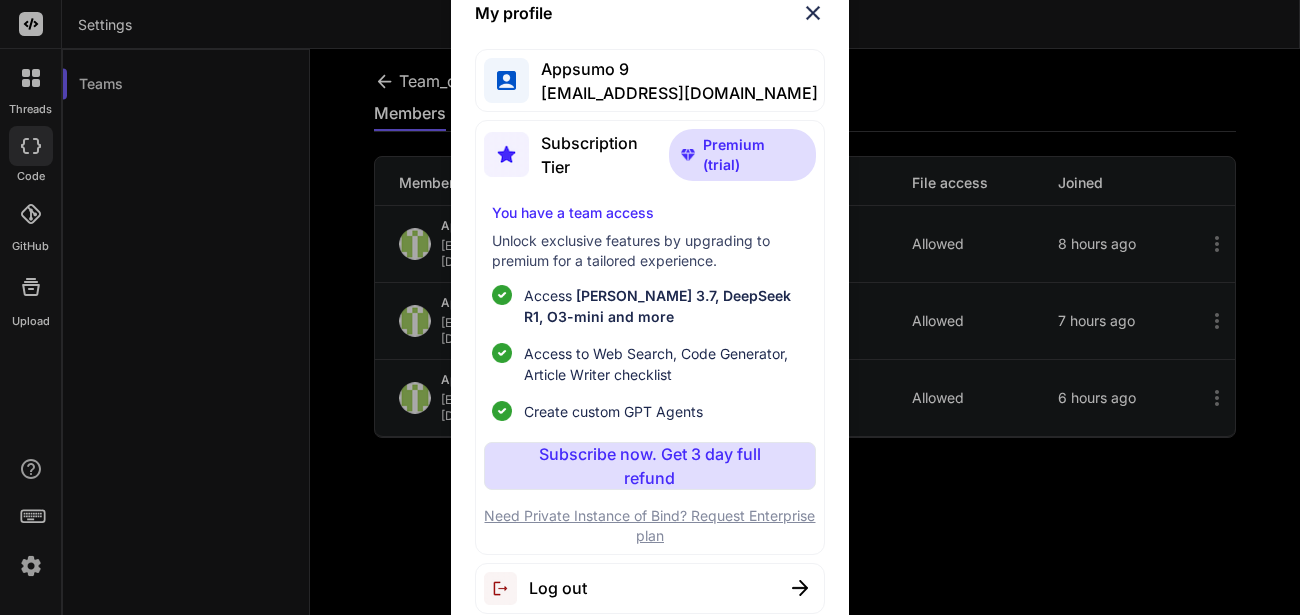 click on "Log out" at bounding box center [649, 588] 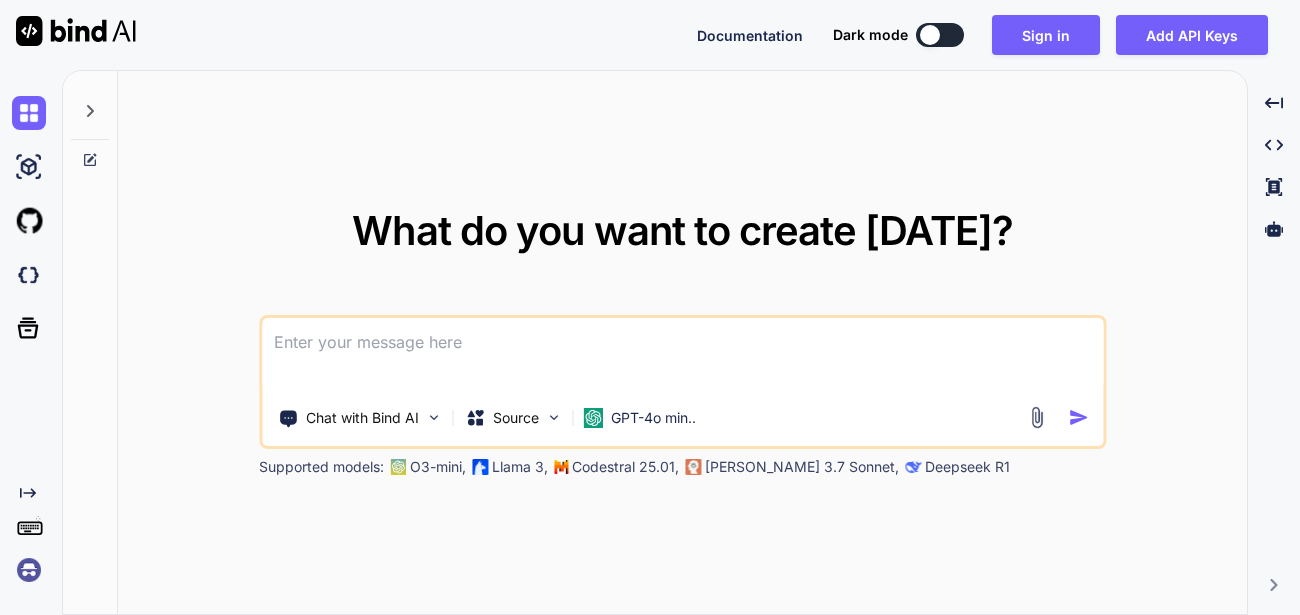 scroll, scrollTop: 0, scrollLeft: 0, axis: both 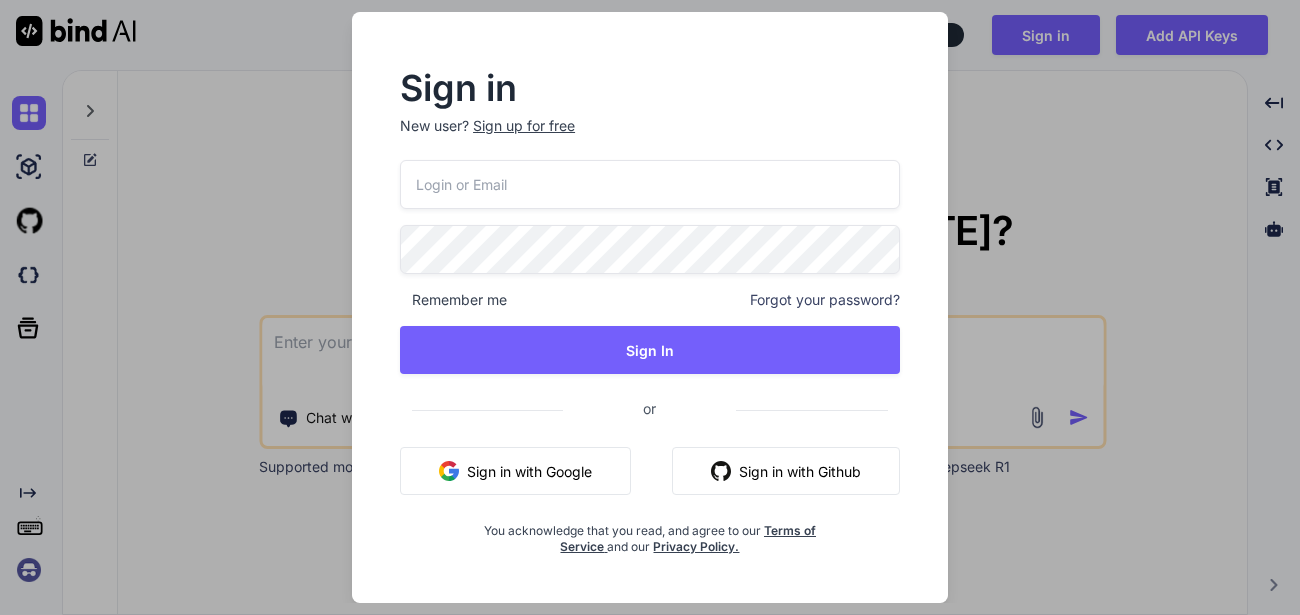 click at bounding box center [650, 184] 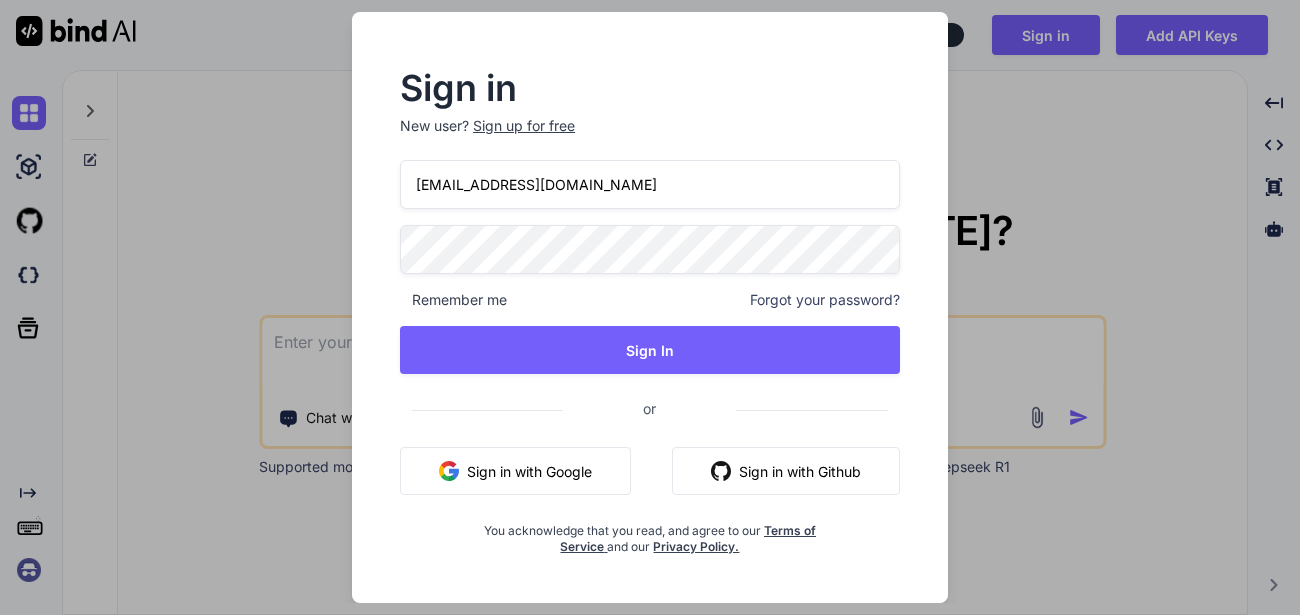 type on "[EMAIL_ADDRESS][DOMAIN_NAME]" 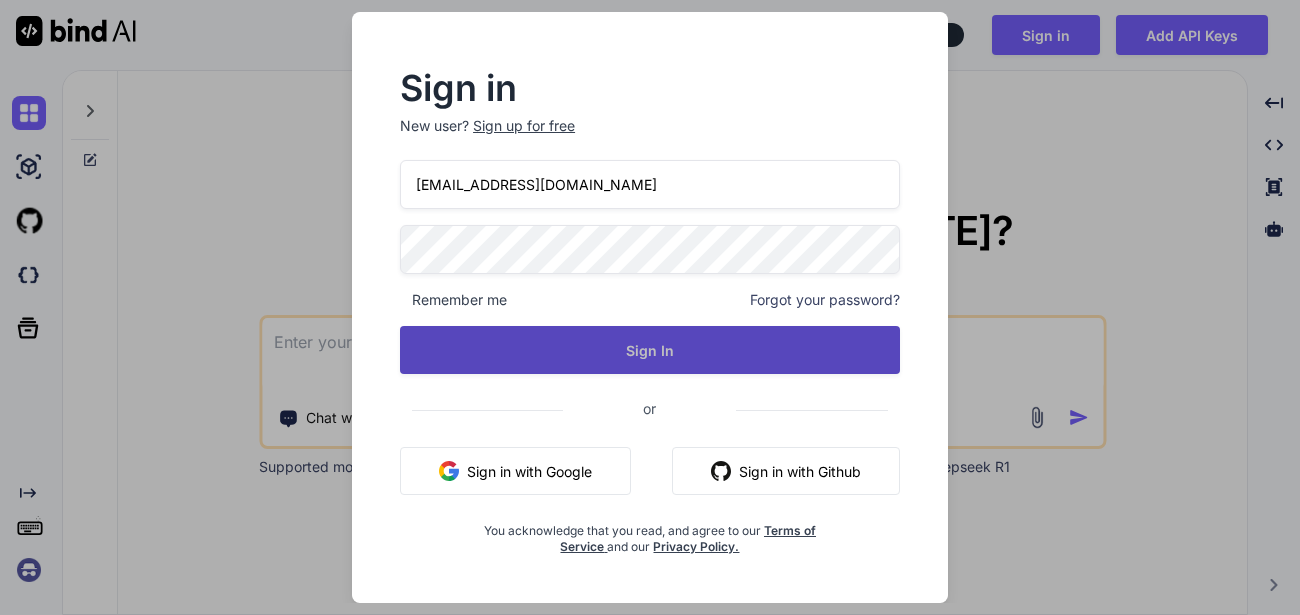 click on "Sign In" at bounding box center (650, 350) 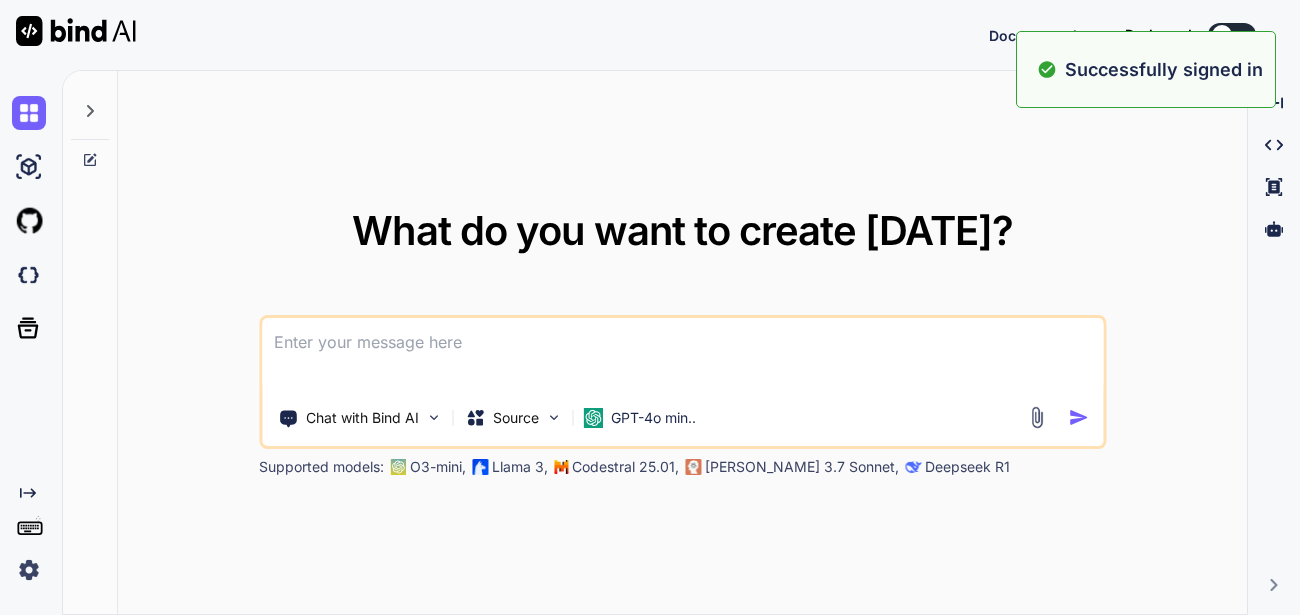 type on "x" 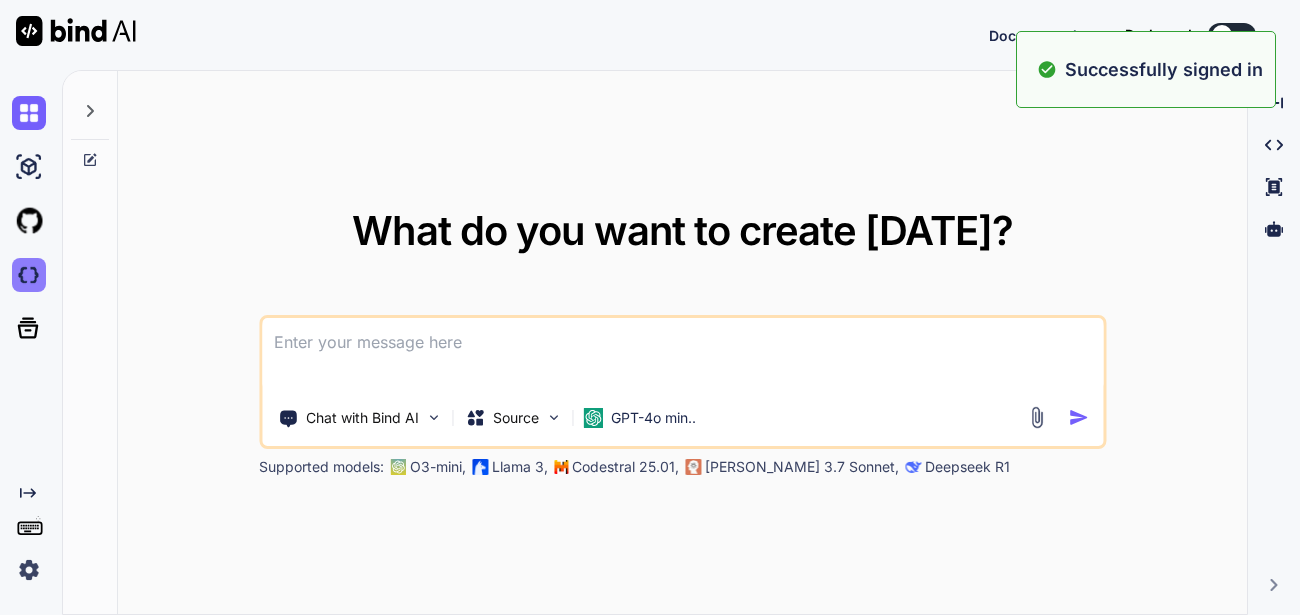 click at bounding box center (29, 275) 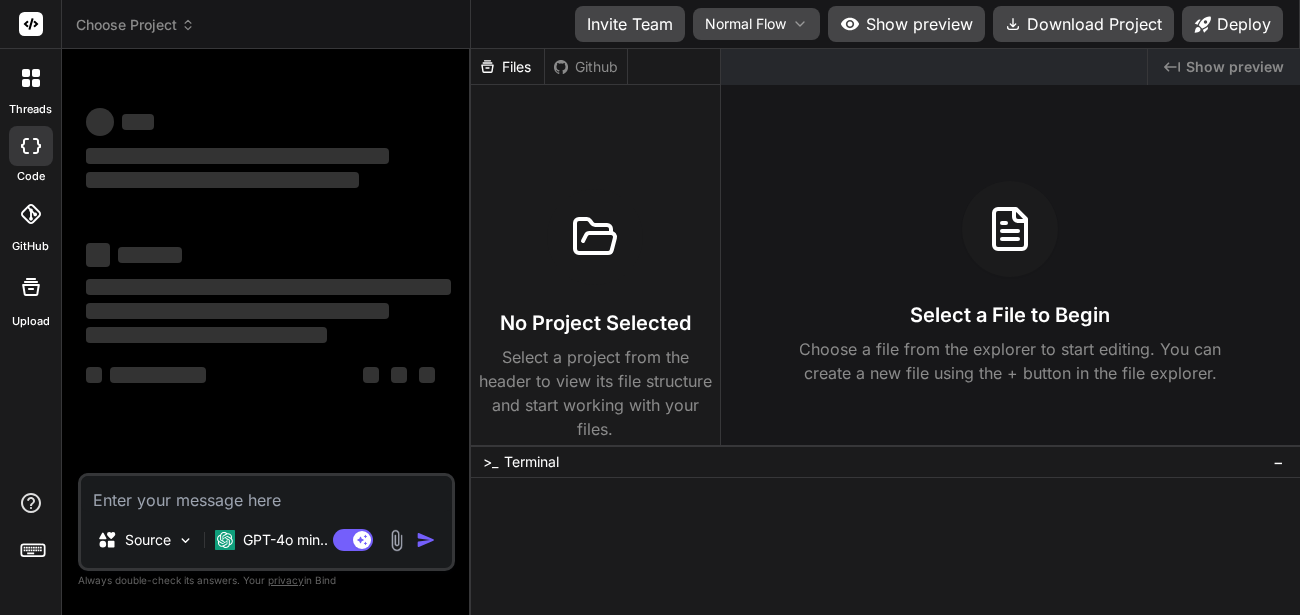 scroll, scrollTop: 0, scrollLeft: 0, axis: both 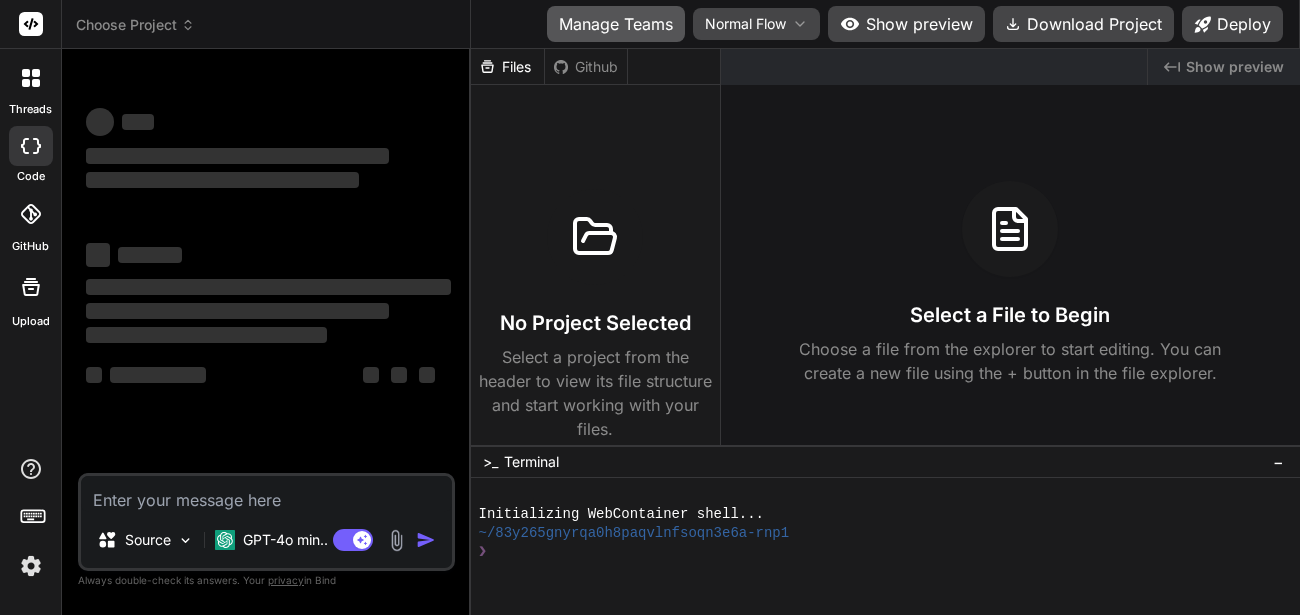 click on "Manage Teams" at bounding box center [616, 24] 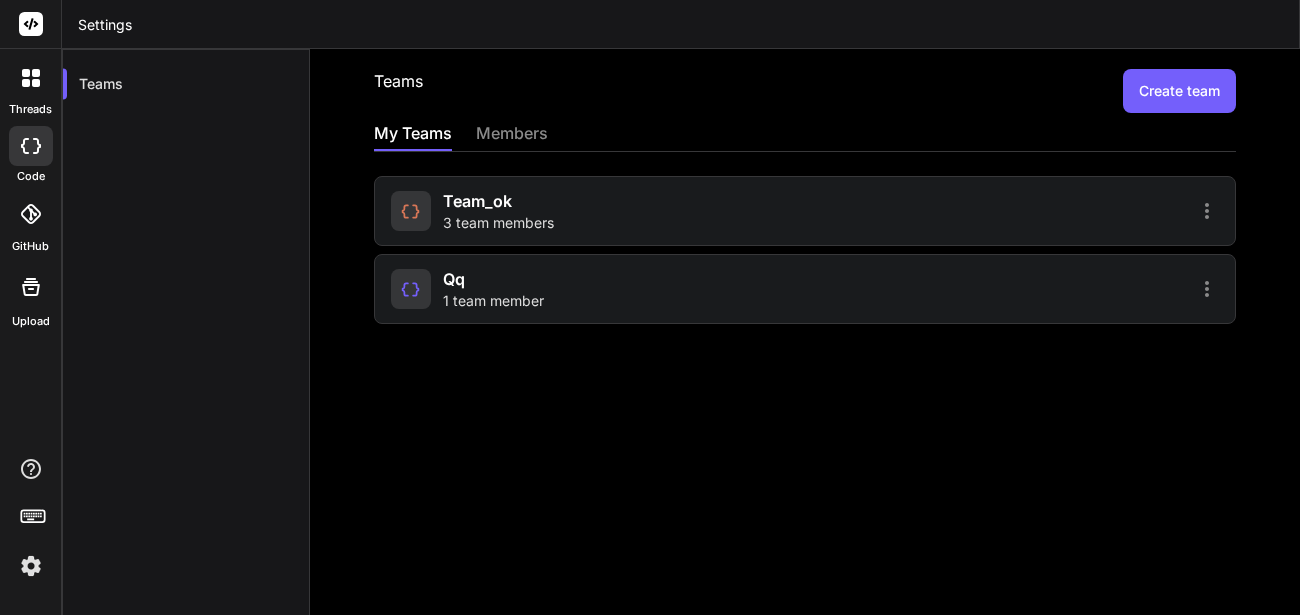 click 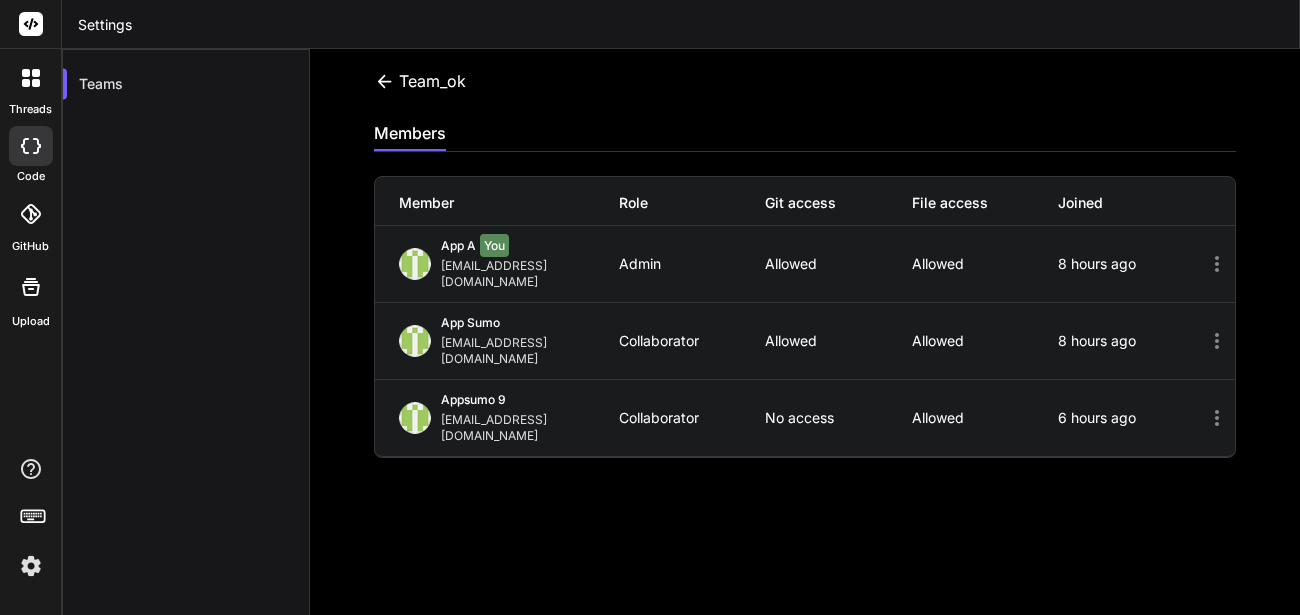 click at bounding box center (31, 146) 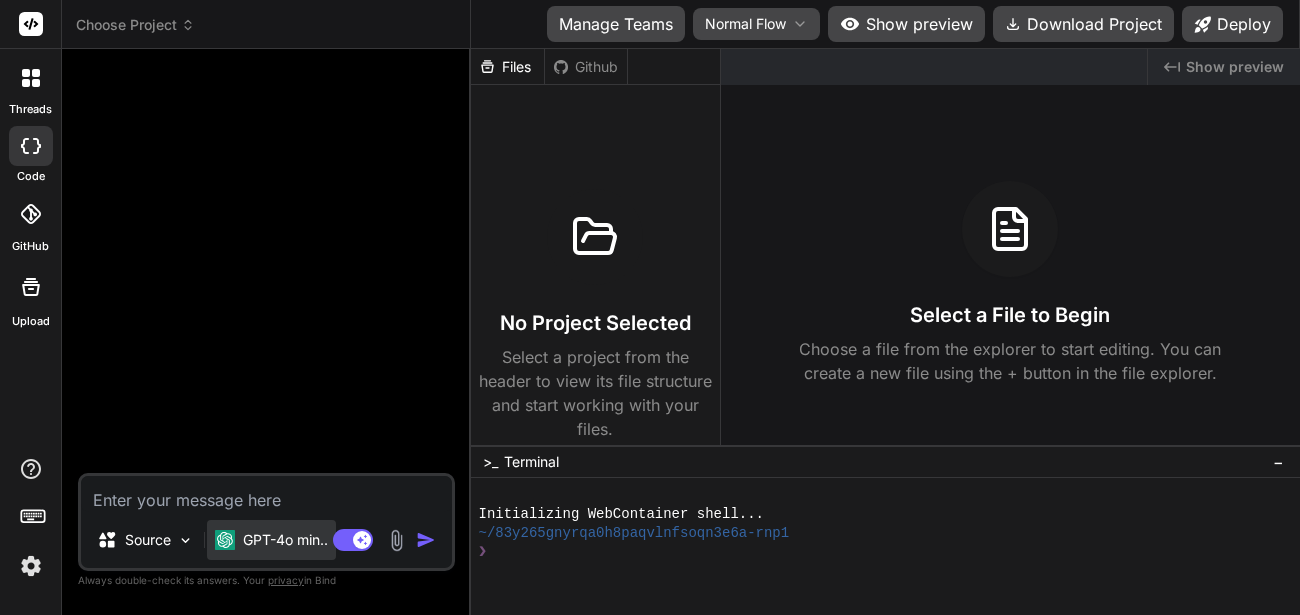 click on "GPT-4o min.." at bounding box center (285, 540) 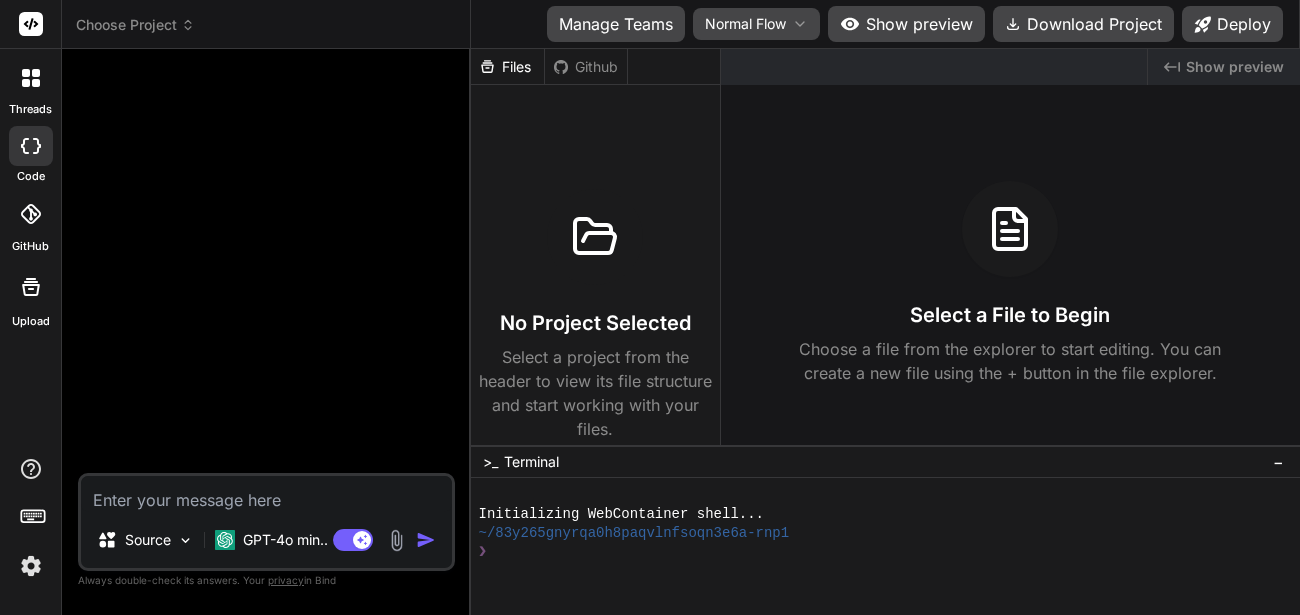 click at bounding box center [266, 494] 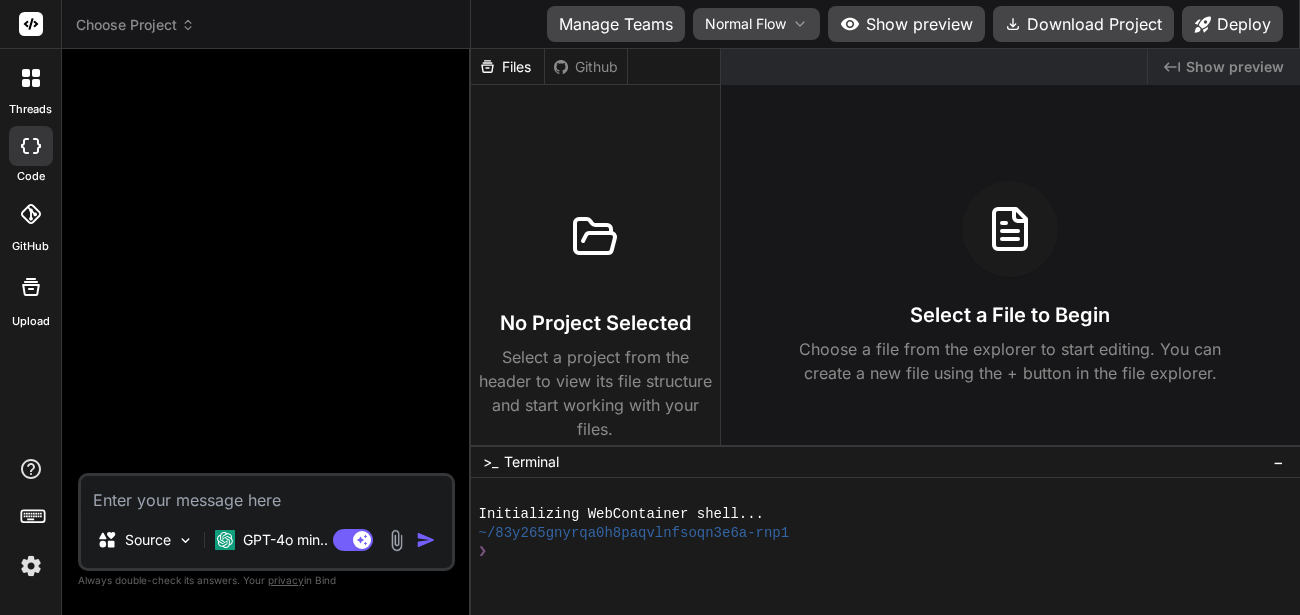 type on "x" 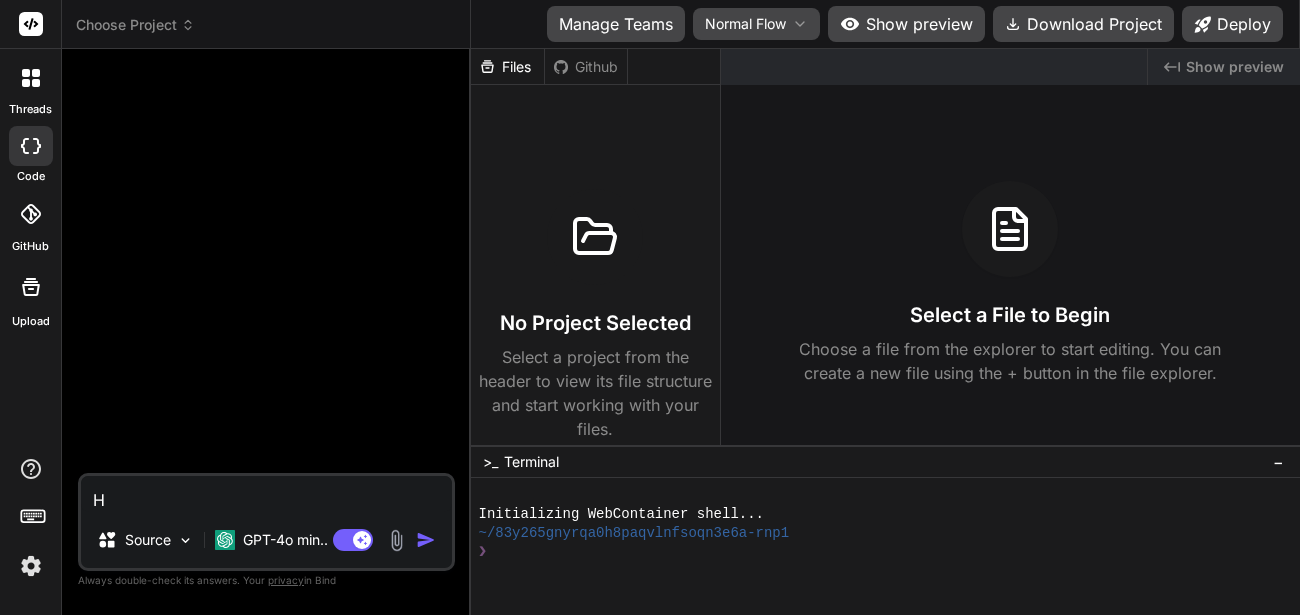 type on "x" 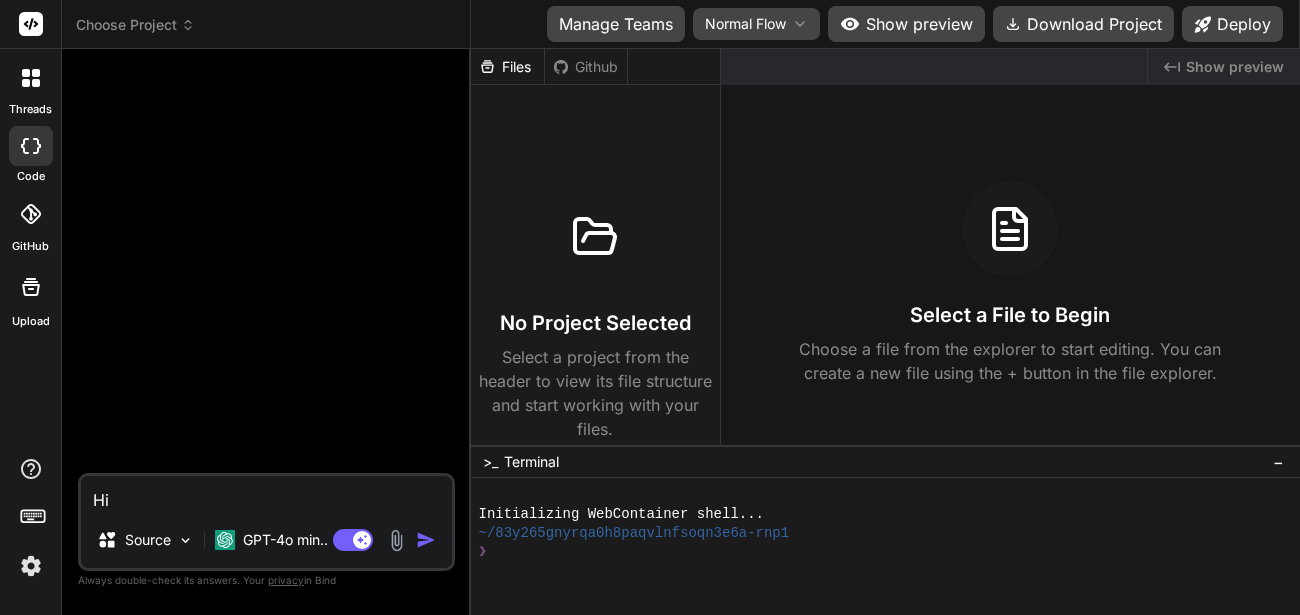 type on "x" 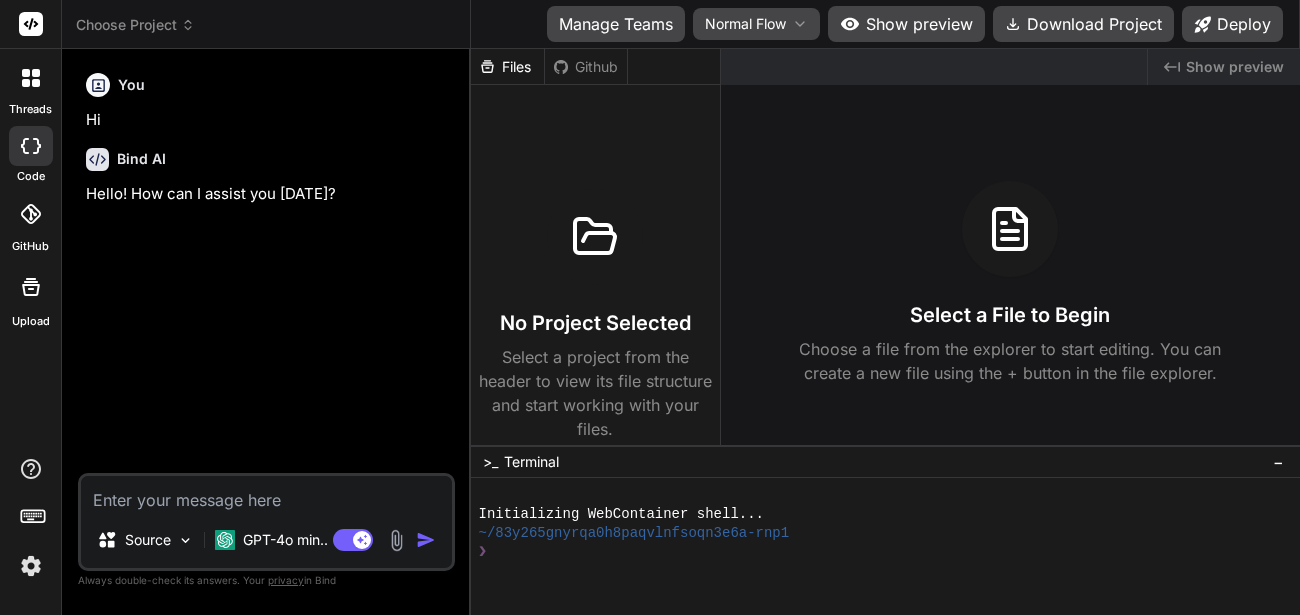 click at bounding box center [396, 540] 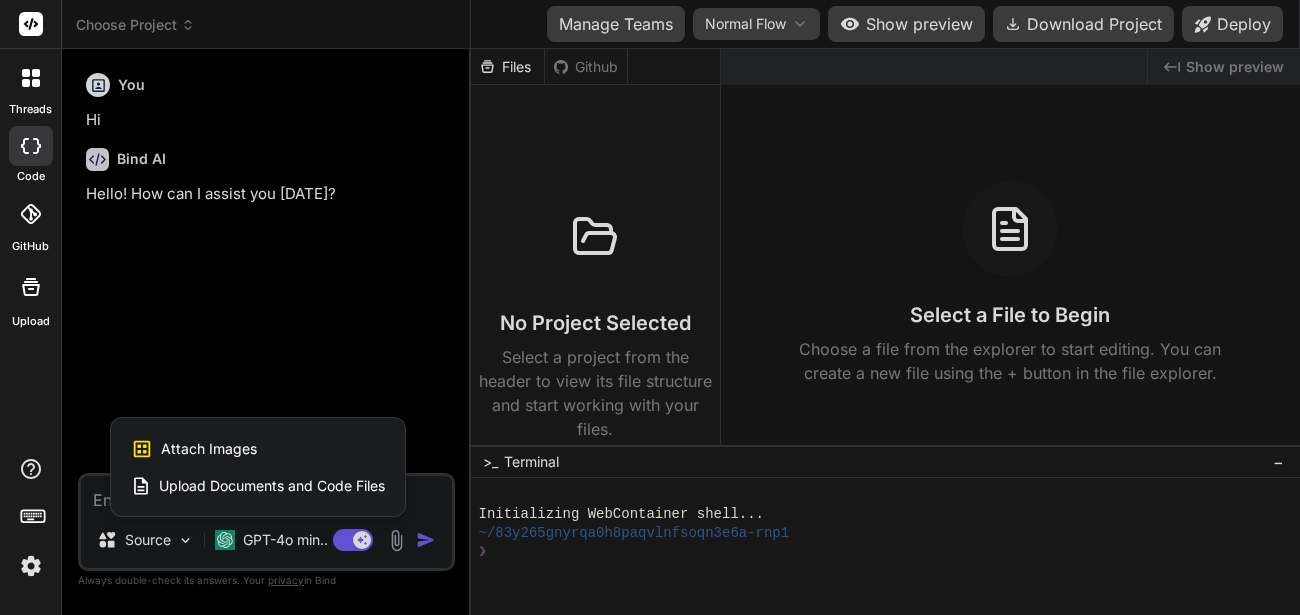 click at bounding box center [650, 307] 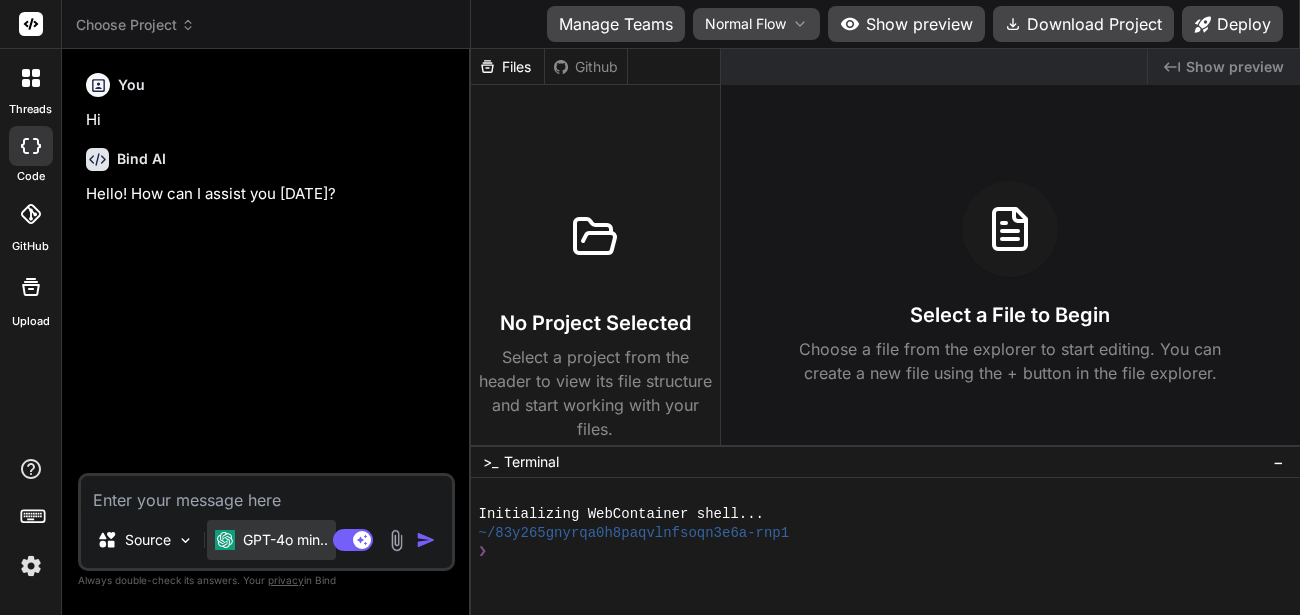 click on "GPT-4o min.." at bounding box center [271, 540] 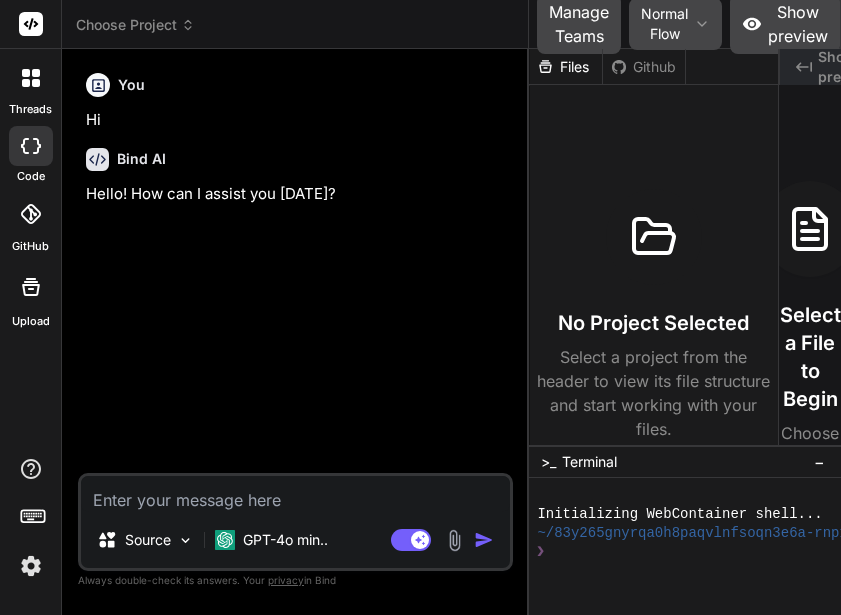 drag, startPoint x: 319, startPoint y: 266, endPoint x: 597, endPoint y: 278, distance: 278.25888 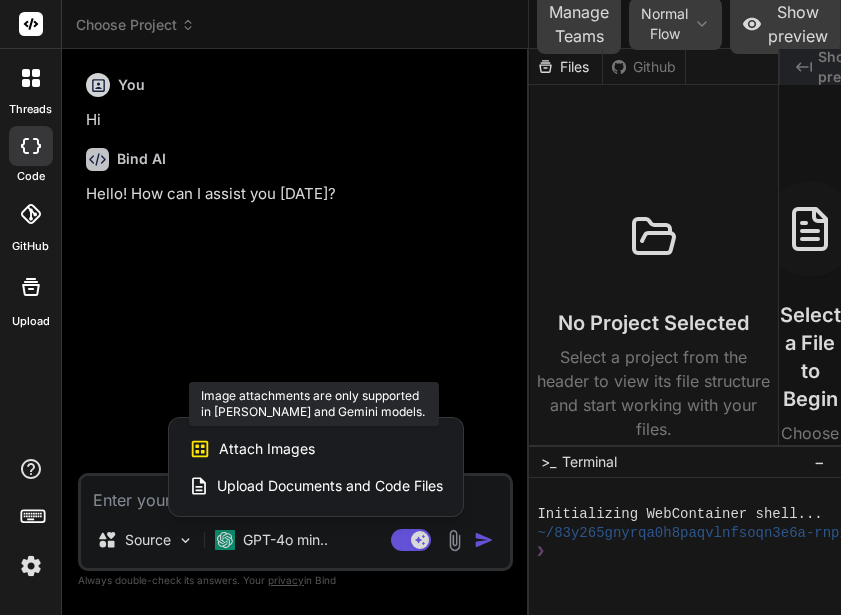 click on "Attach Images Image attachments are only supported in Claude and Gemini models." at bounding box center (316, 449) 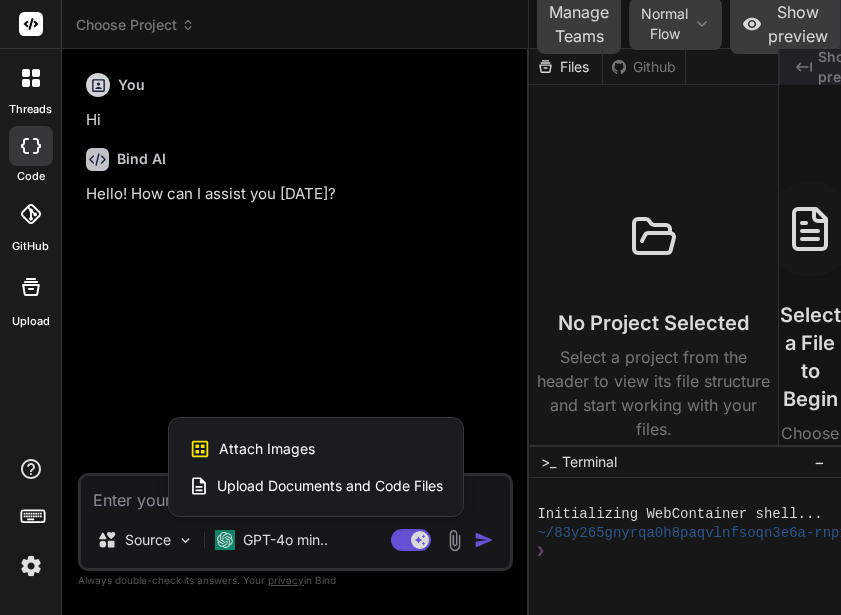 click on "Upload Documents and Code Files" at bounding box center [330, 486] 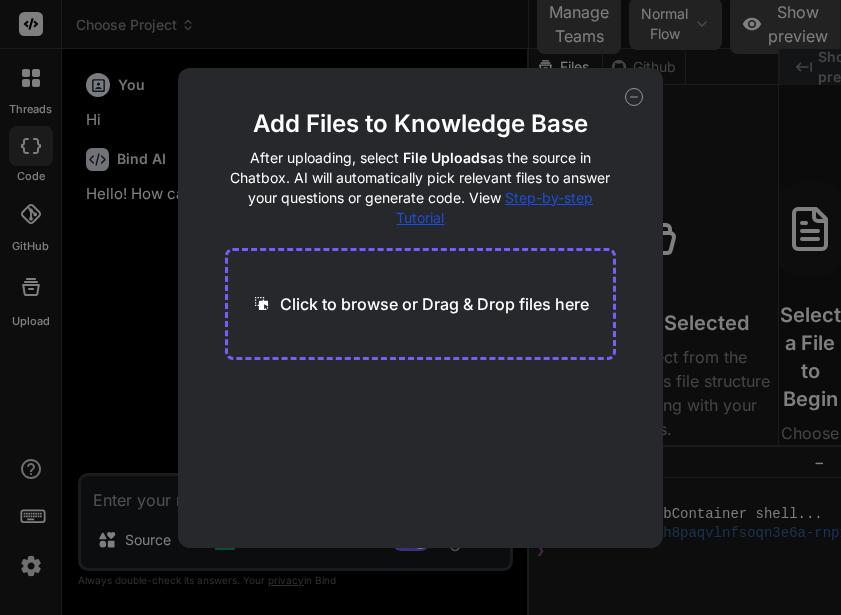 click on "Click to browse or Drag & Drop files here" at bounding box center (434, 304) 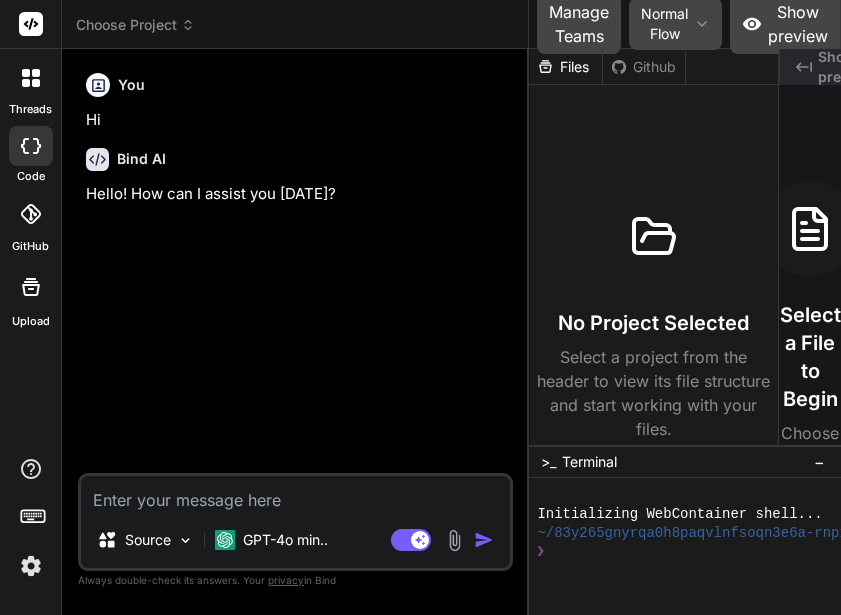 click at bounding box center [454, 540] 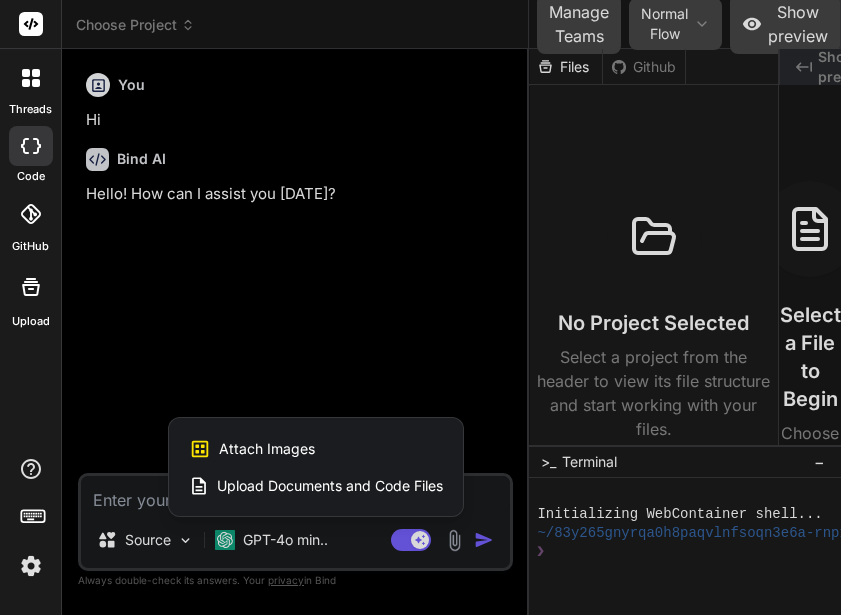 click on "Upload Documents and Code Files" at bounding box center [330, 486] 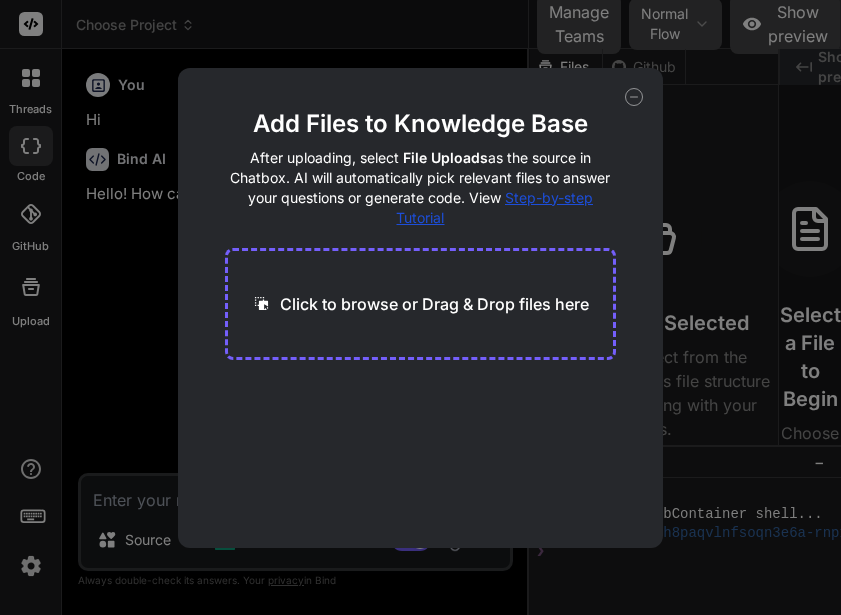click on "Click to browse or Drag & Drop files here" at bounding box center (420, 304) 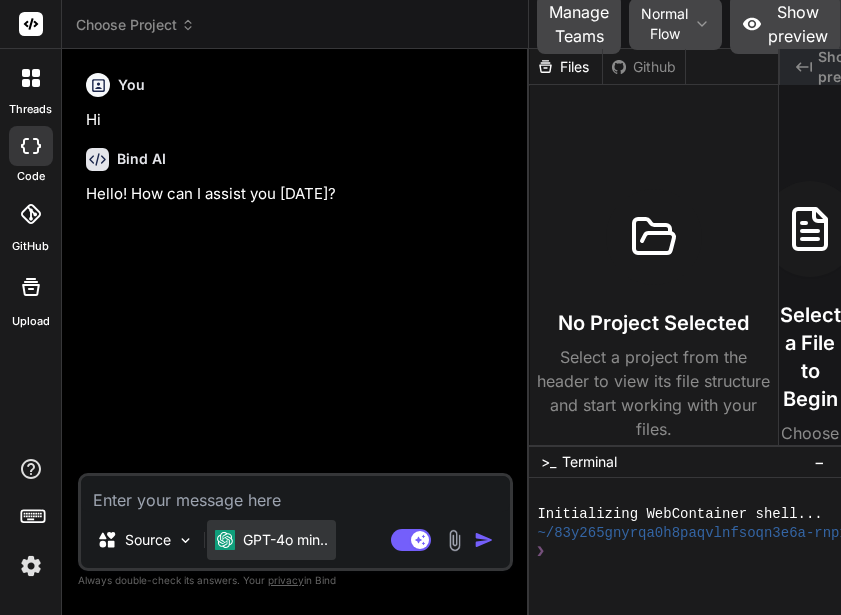 click on "GPT-4o min.." at bounding box center (285, 540) 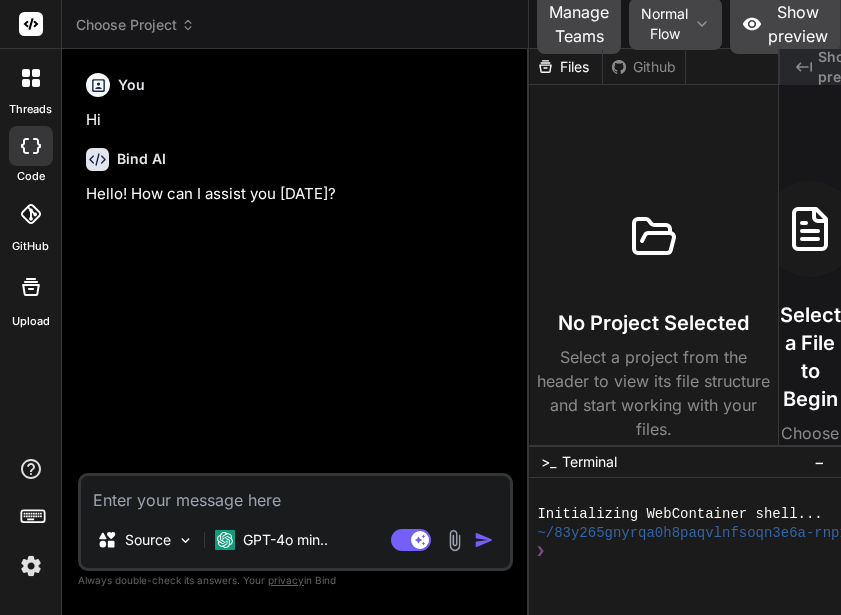 click at bounding box center [31, 566] 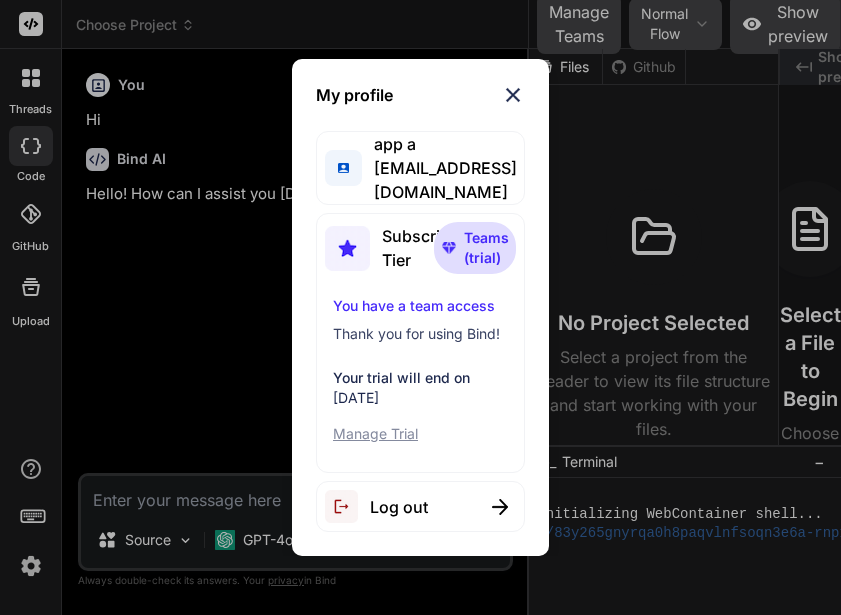click on "Log out" at bounding box center [399, 507] 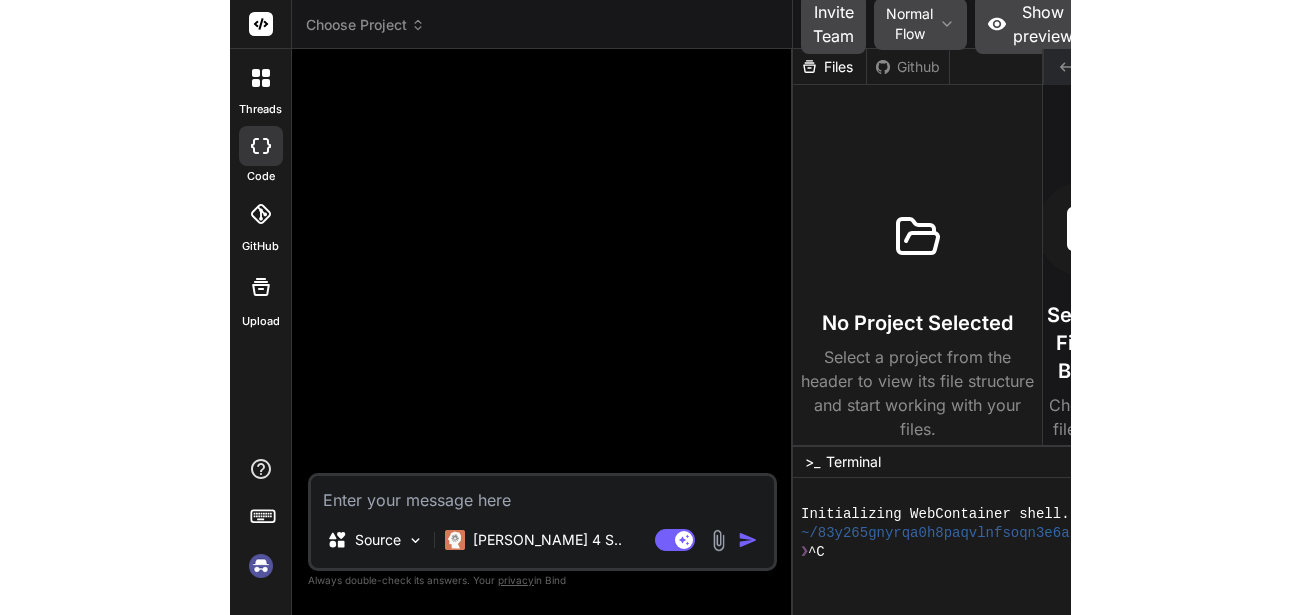 scroll, scrollTop: 38, scrollLeft: 0, axis: vertical 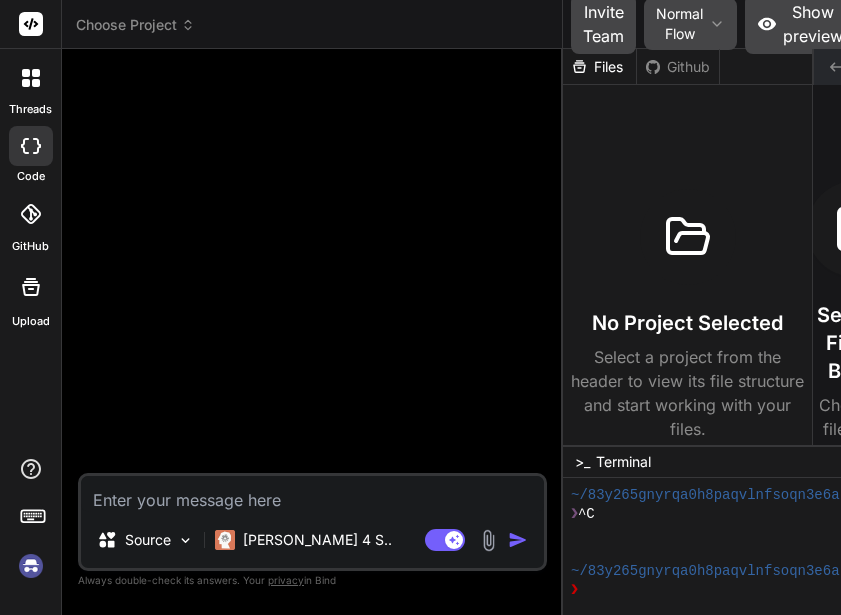 click at bounding box center (31, 566) 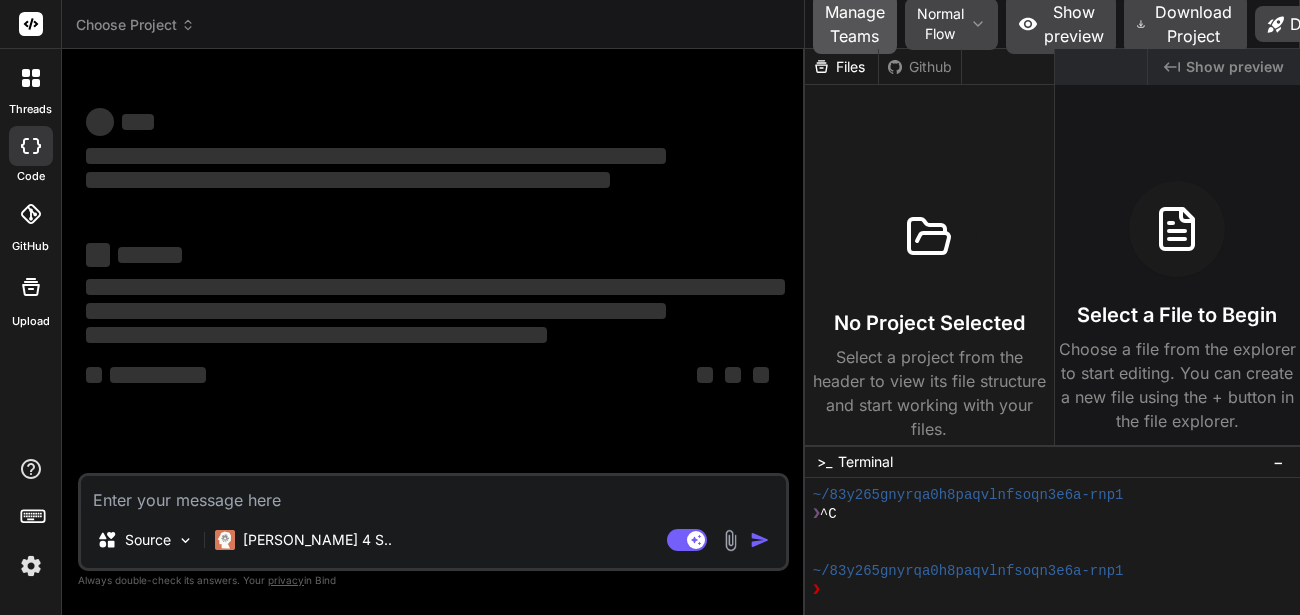 click on "Manage Teams" at bounding box center [855, 24] 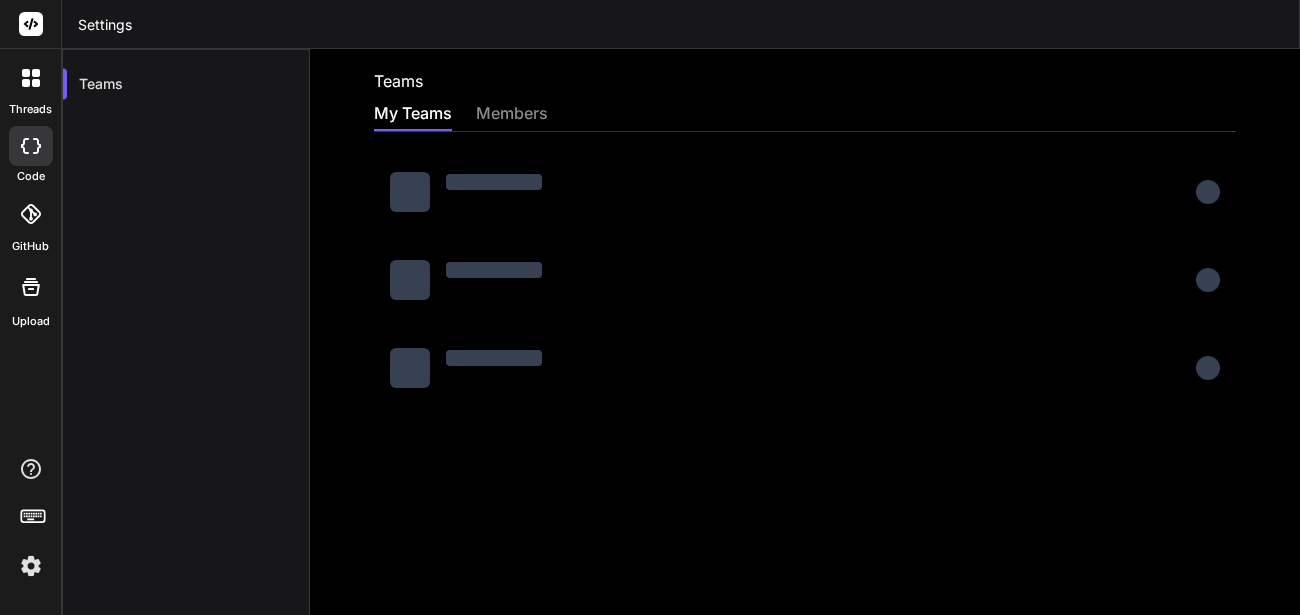 click at bounding box center [31, 566] 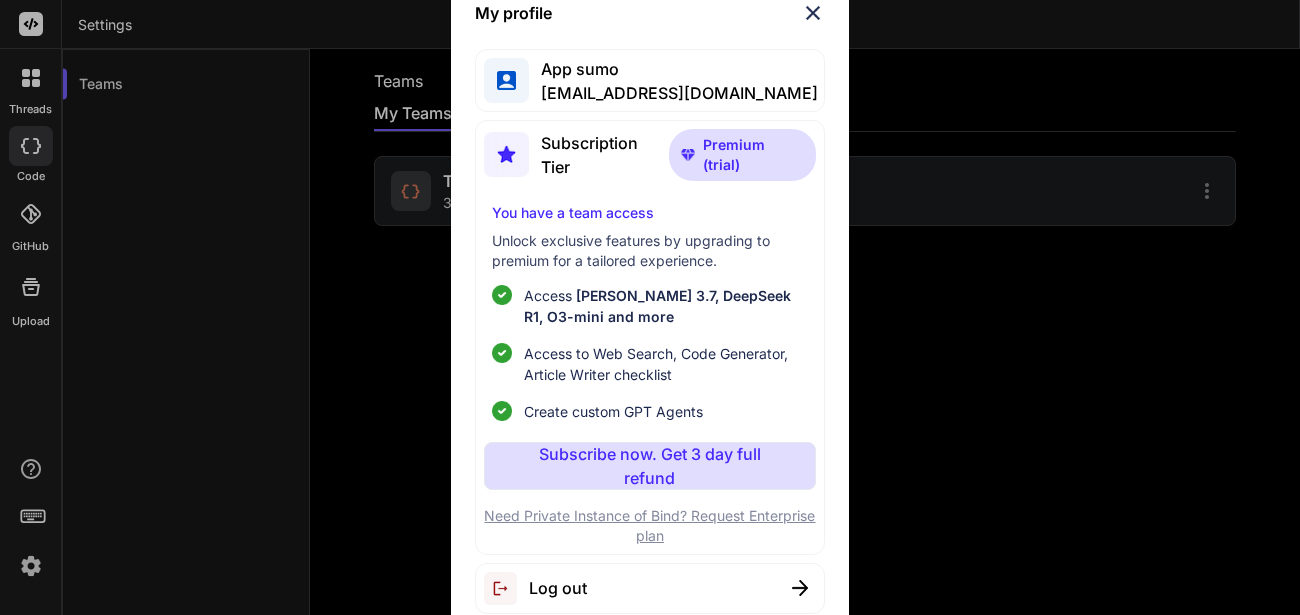 click at bounding box center [813, 13] 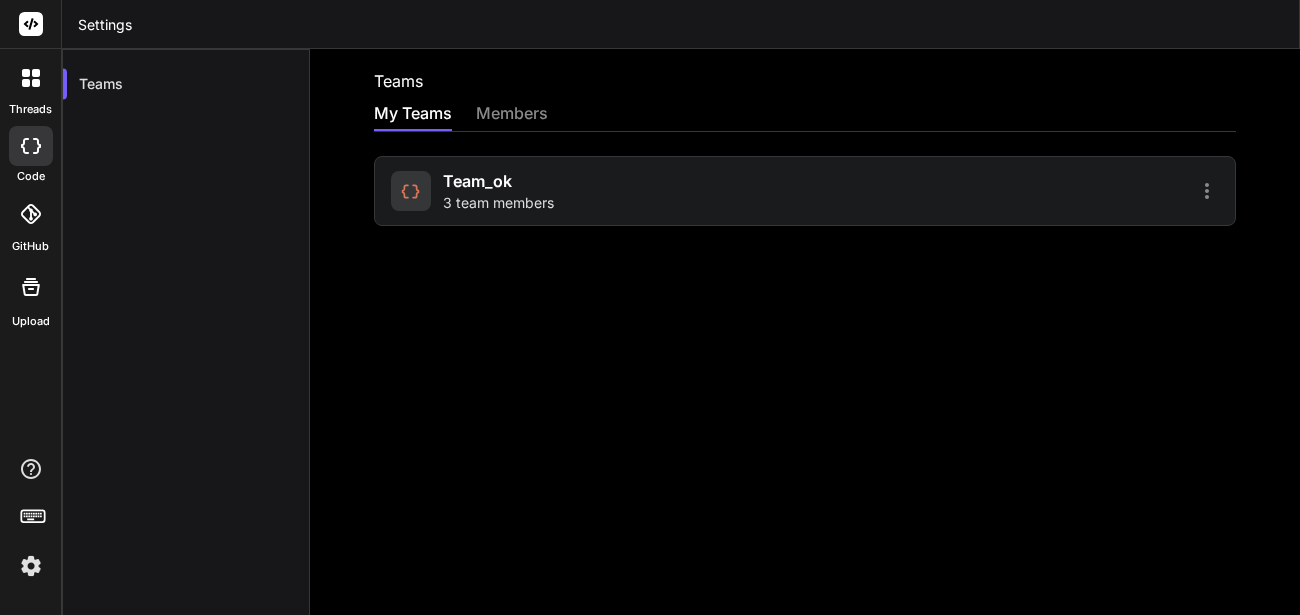 click on "3 team members" at bounding box center [498, 203] 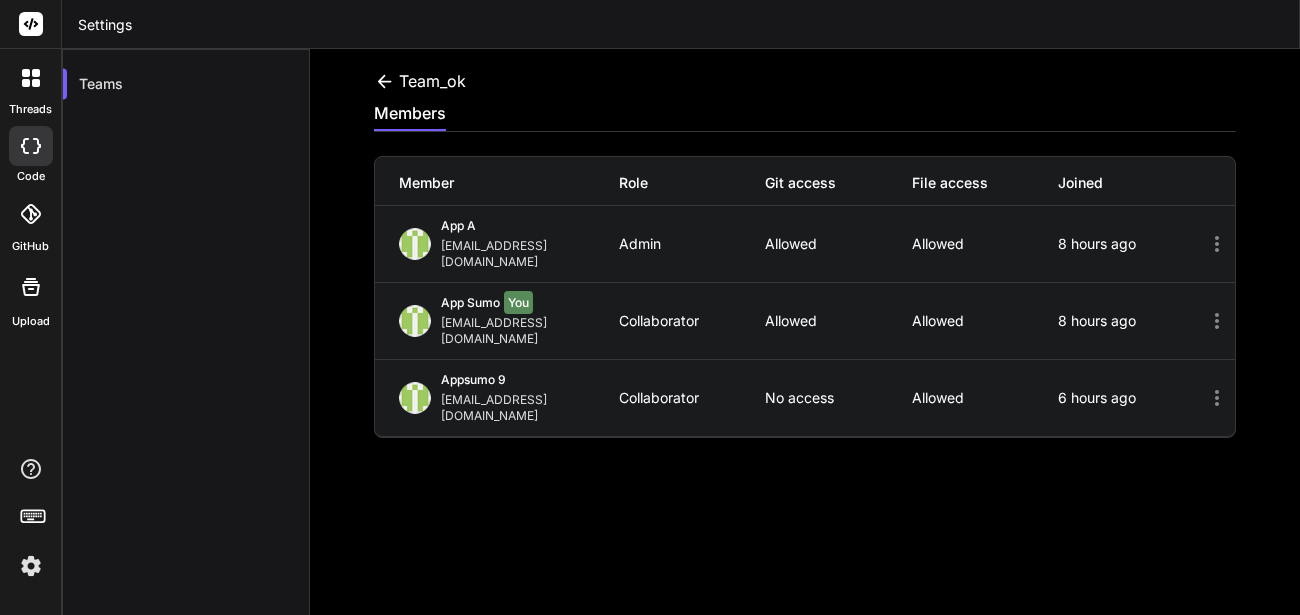 click 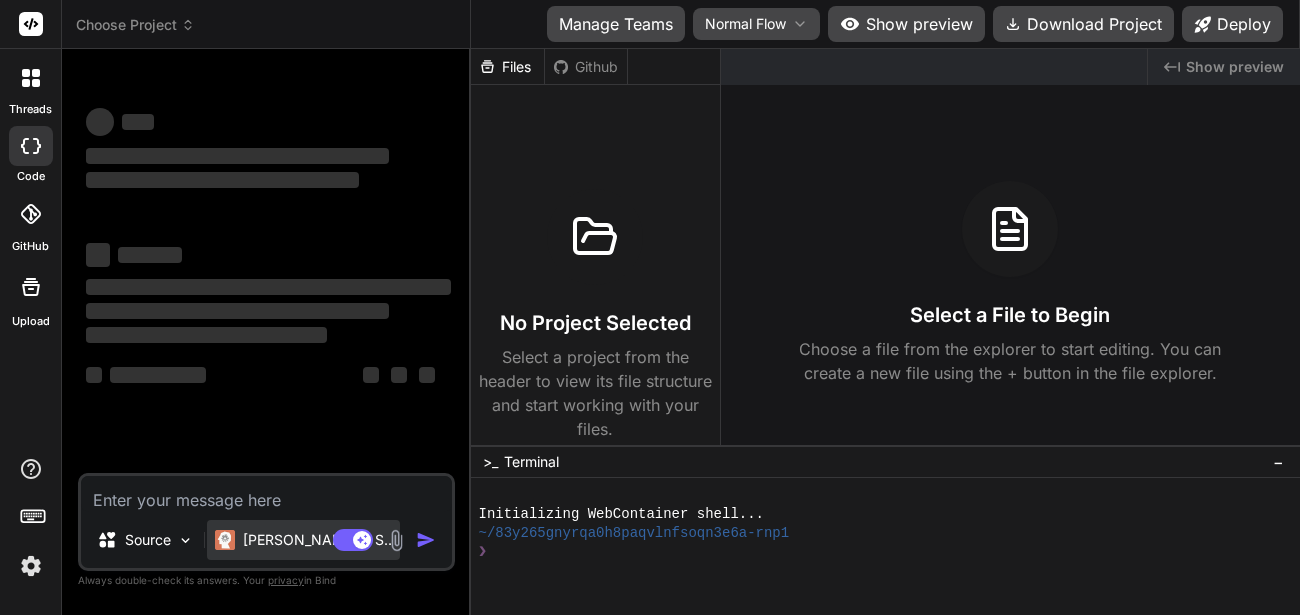 click on "Claude 4 S.." at bounding box center [317, 540] 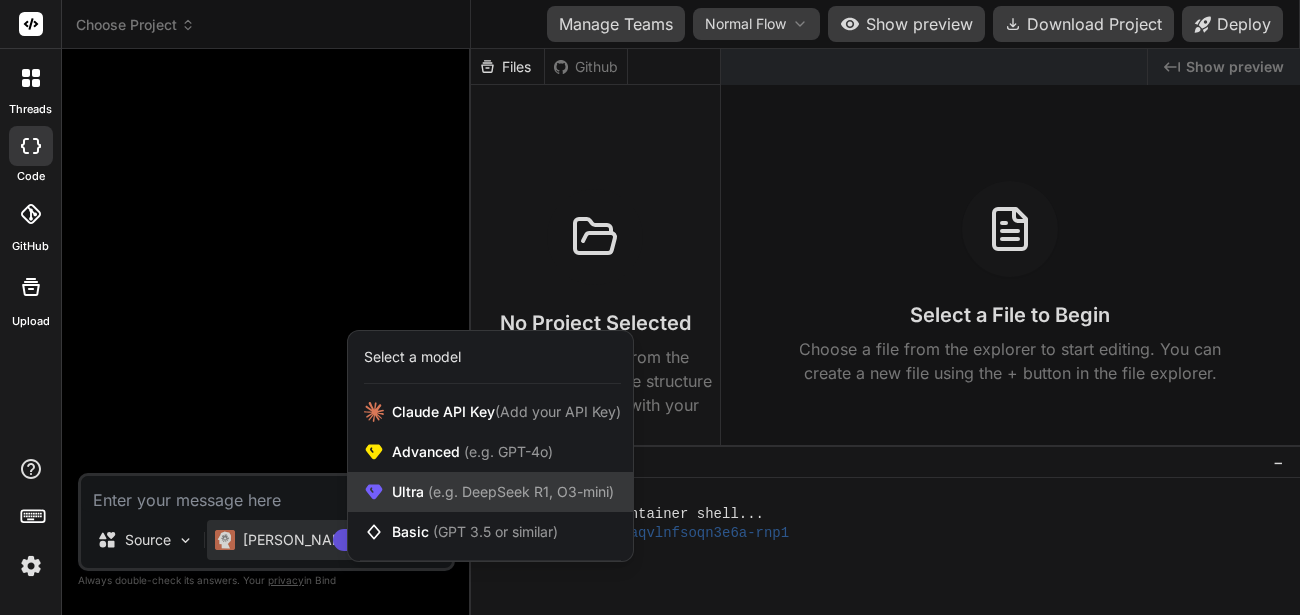 click on "Ultra     (e.g. DeepSeek R1, O3-mini)" at bounding box center (503, 492) 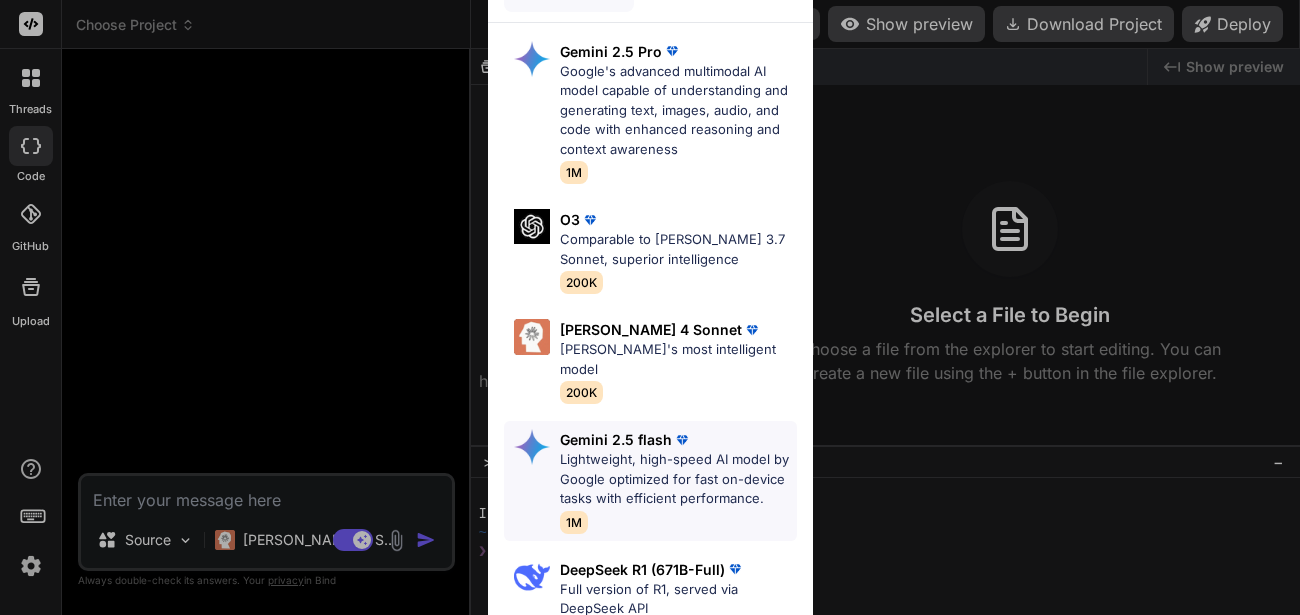 click on "Lightweight, high-speed AI model by Google optimized for fast on-device tasks with efficient performance." at bounding box center [678, 479] 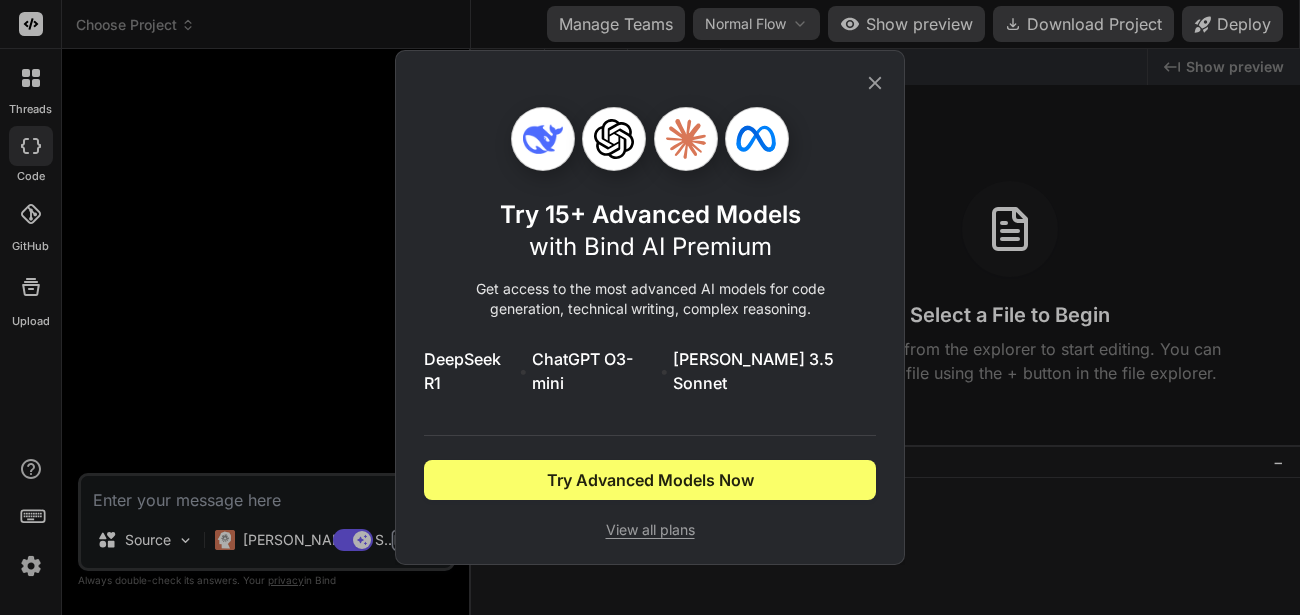 click 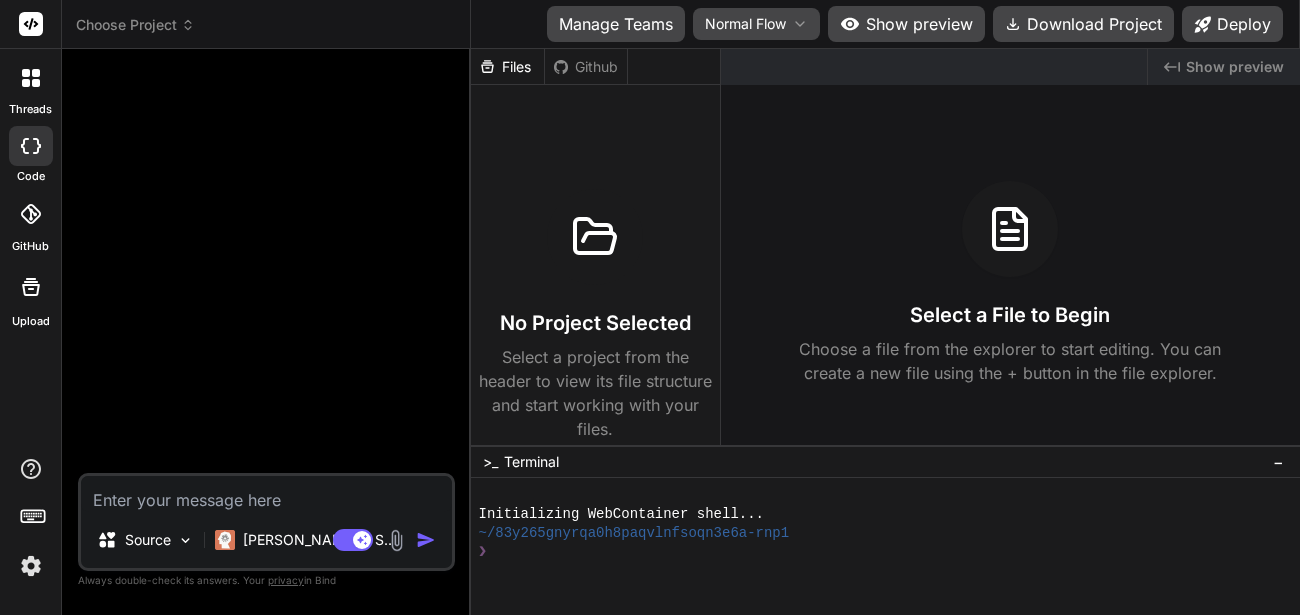click at bounding box center (266, 494) 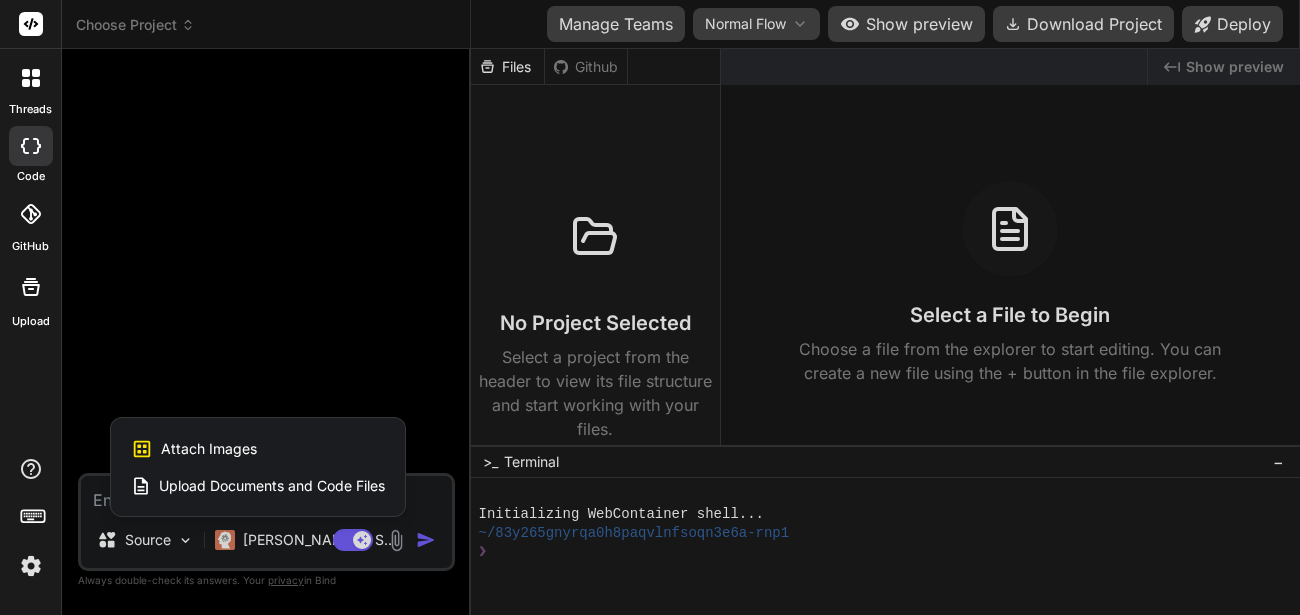click on "Attach Images" at bounding box center [209, 449] 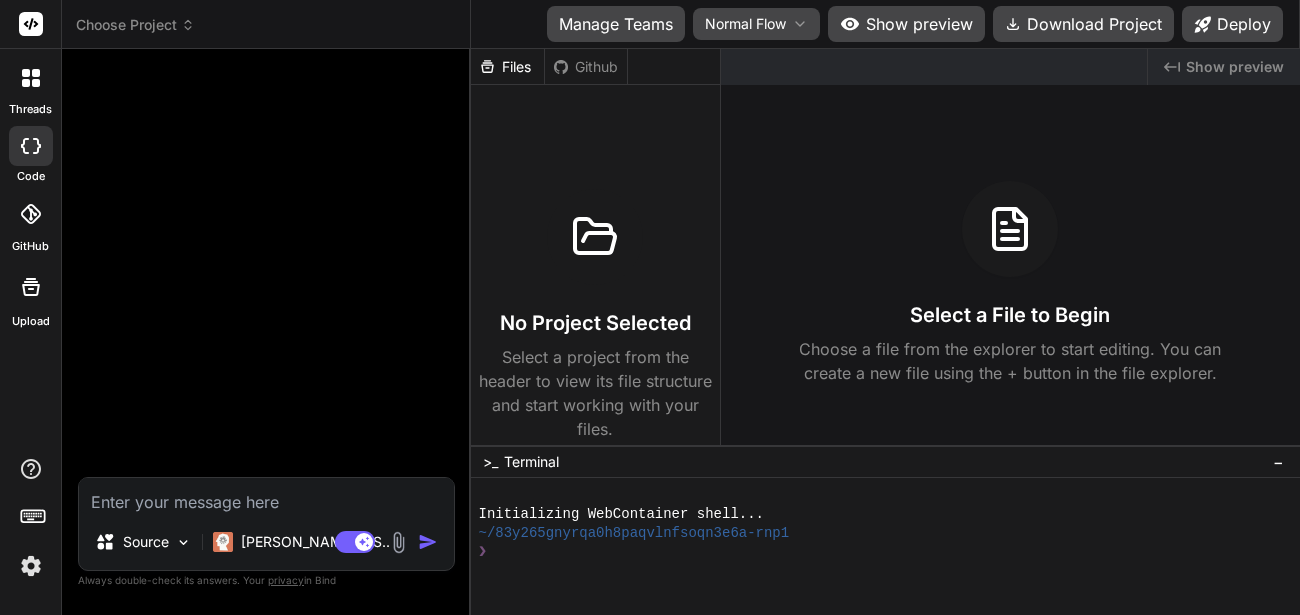 type on "C:\fakepath\Screenshot from 2025-07-22 16-19-25.png" 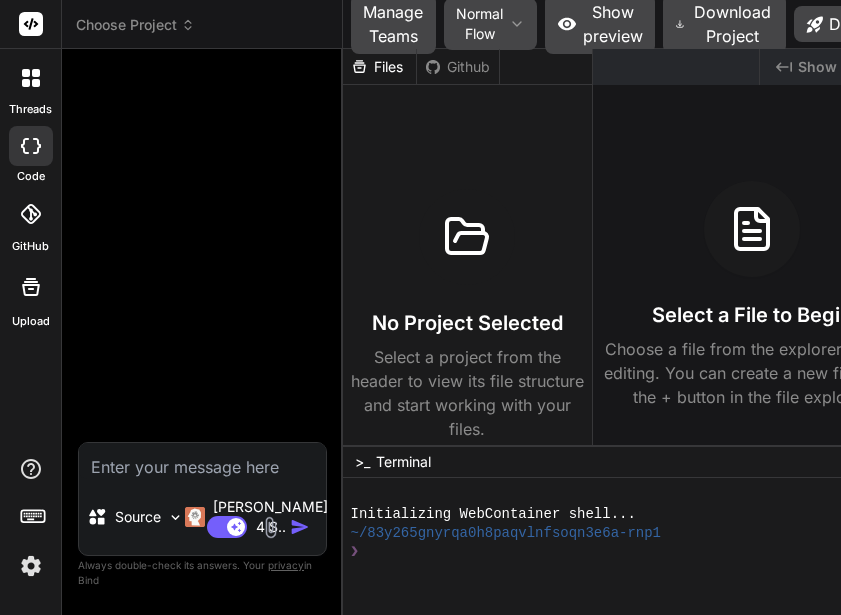 click at bounding box center (270, 527) 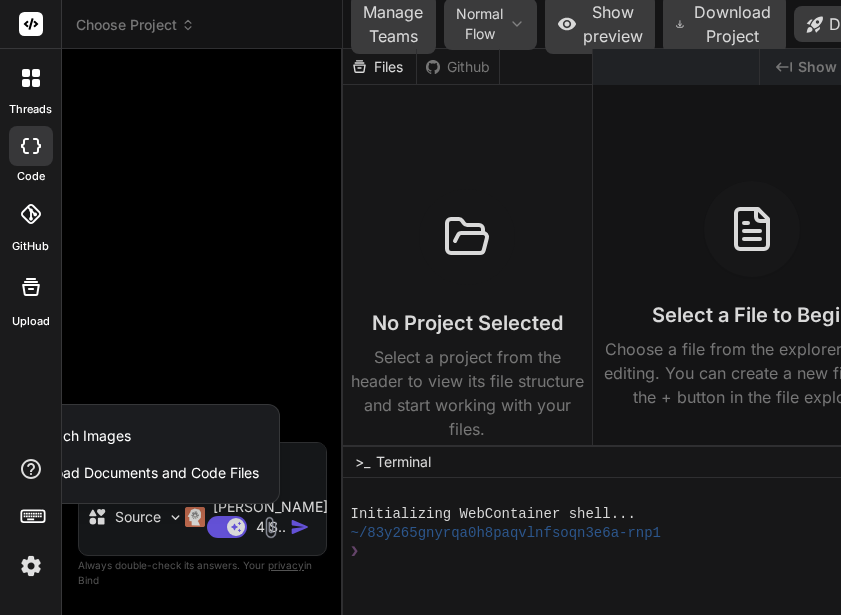 click on "Attach Images Image attachments are only supported in Claude and Gemini models." at bounding box center (132, 436) 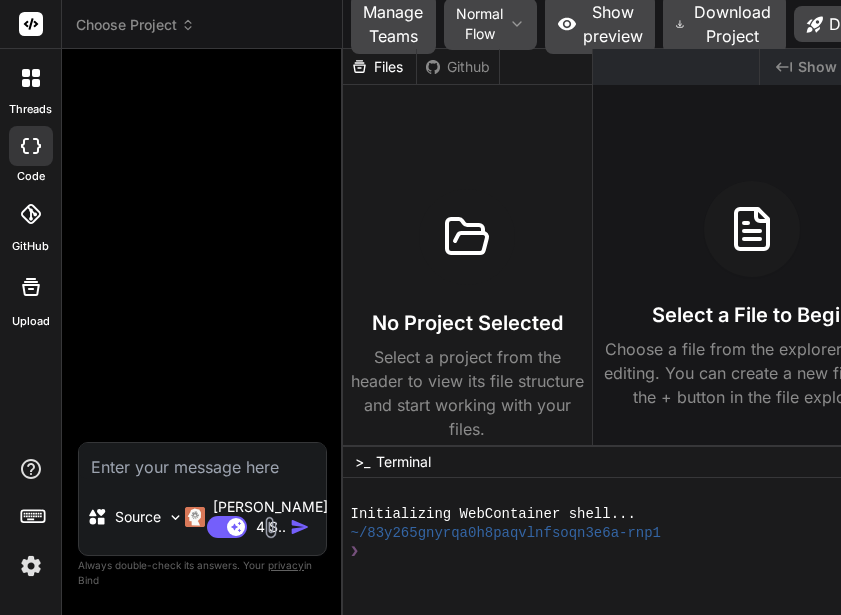 click at bounding box center [270, 527] 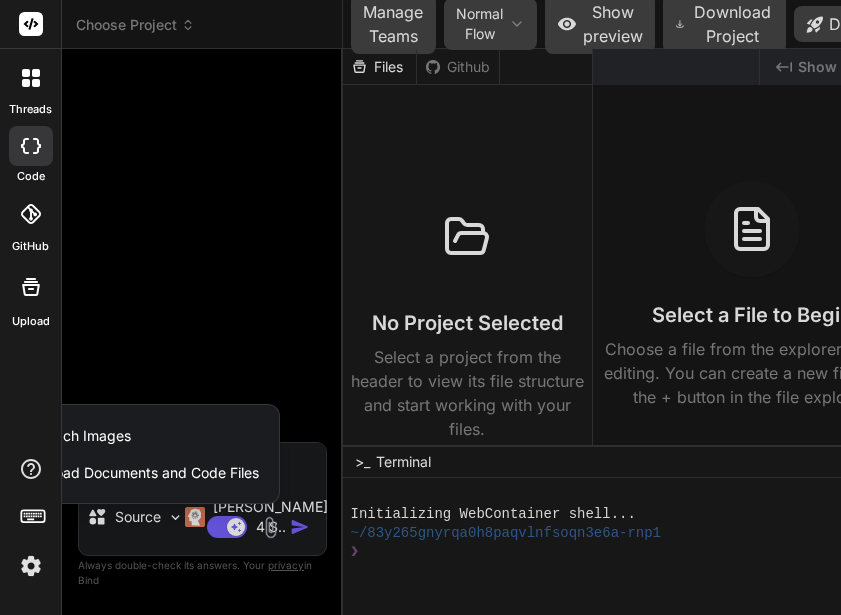 click on "Upload Documents and Code Files" at bounding box center [146, 473] 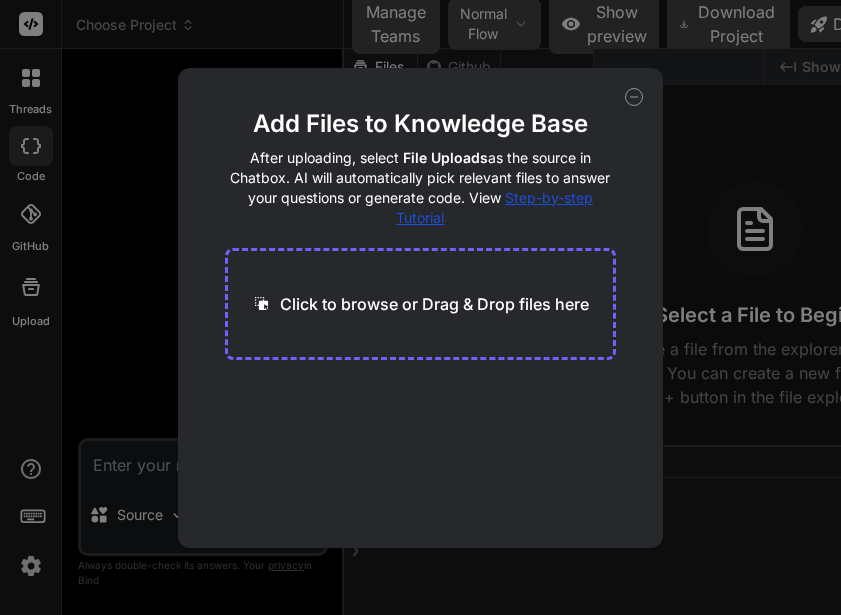 click on "Click to browse or Drag & Drop files here" at bounding box center (420, 304) 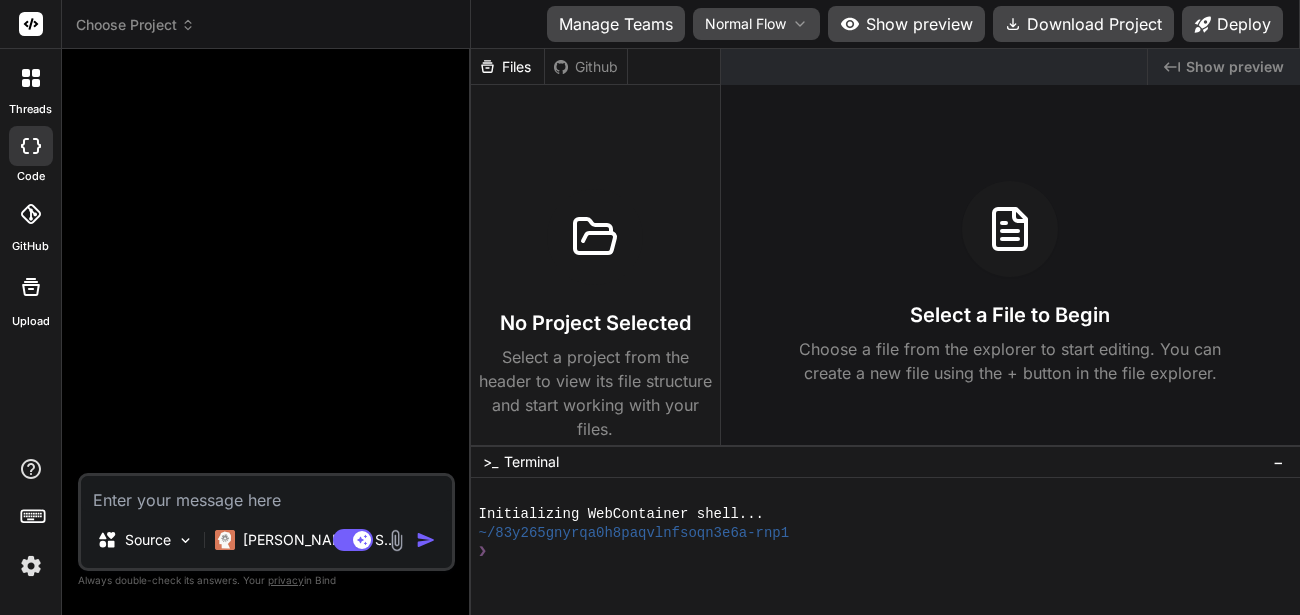 click at bounding box center (31, 566) 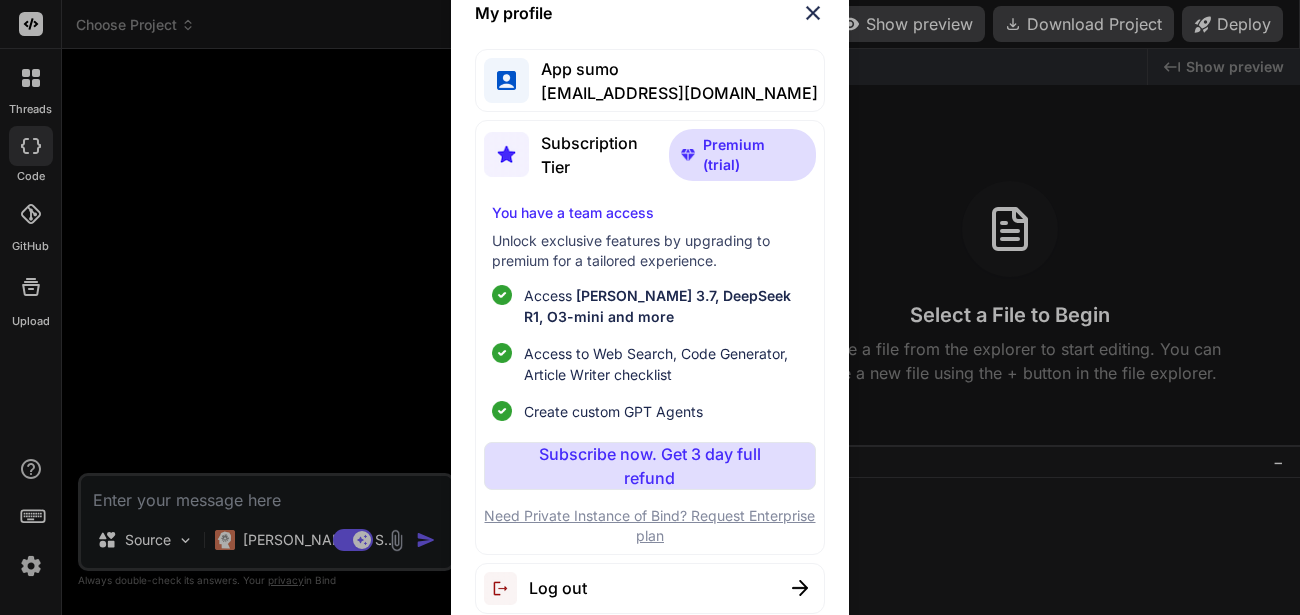 click at bounding box center [506, 588] 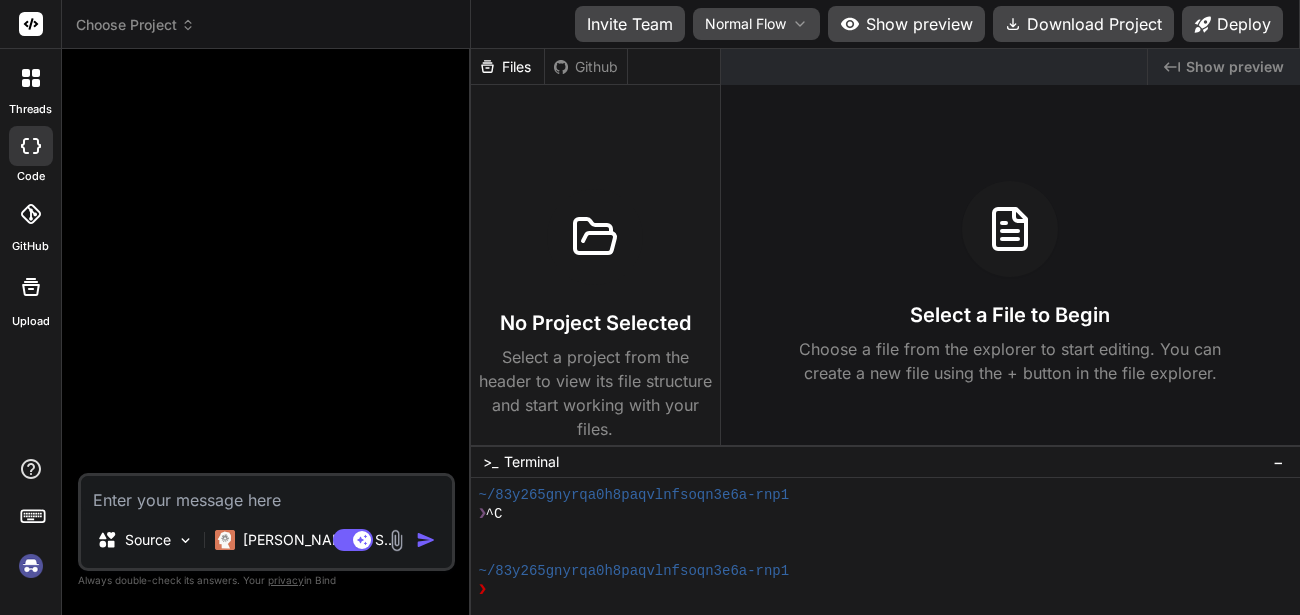 scroll, scrollTop: 38, scrollLeft: 0, axis: vertical 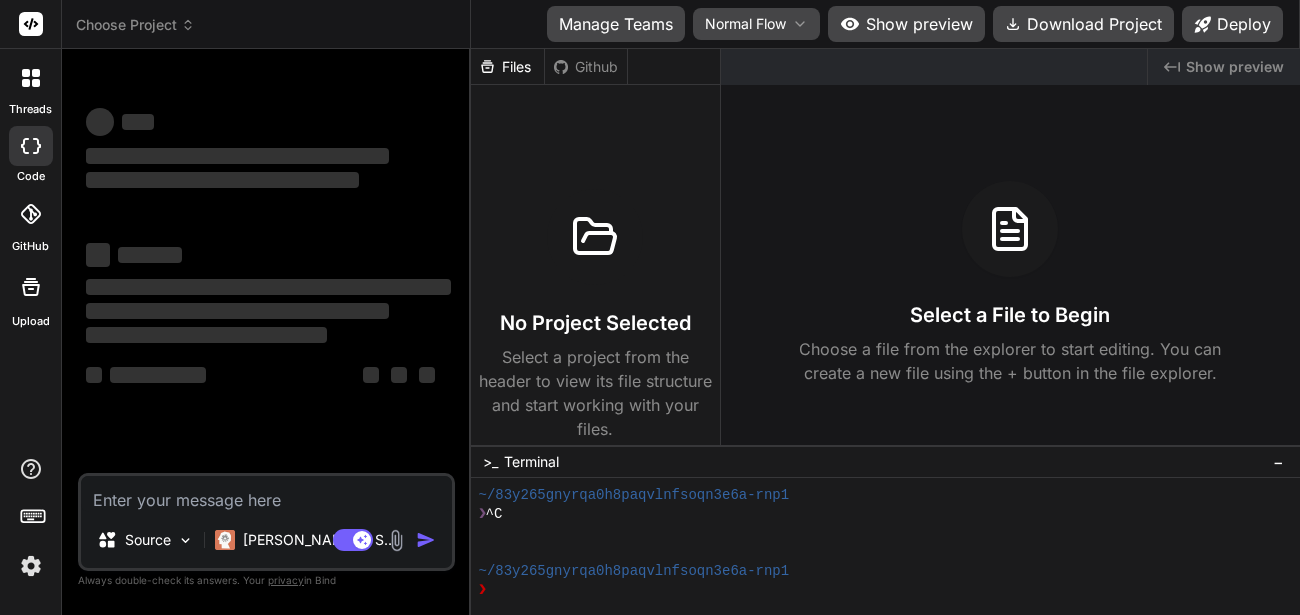 click at bounding box center [31, 566] 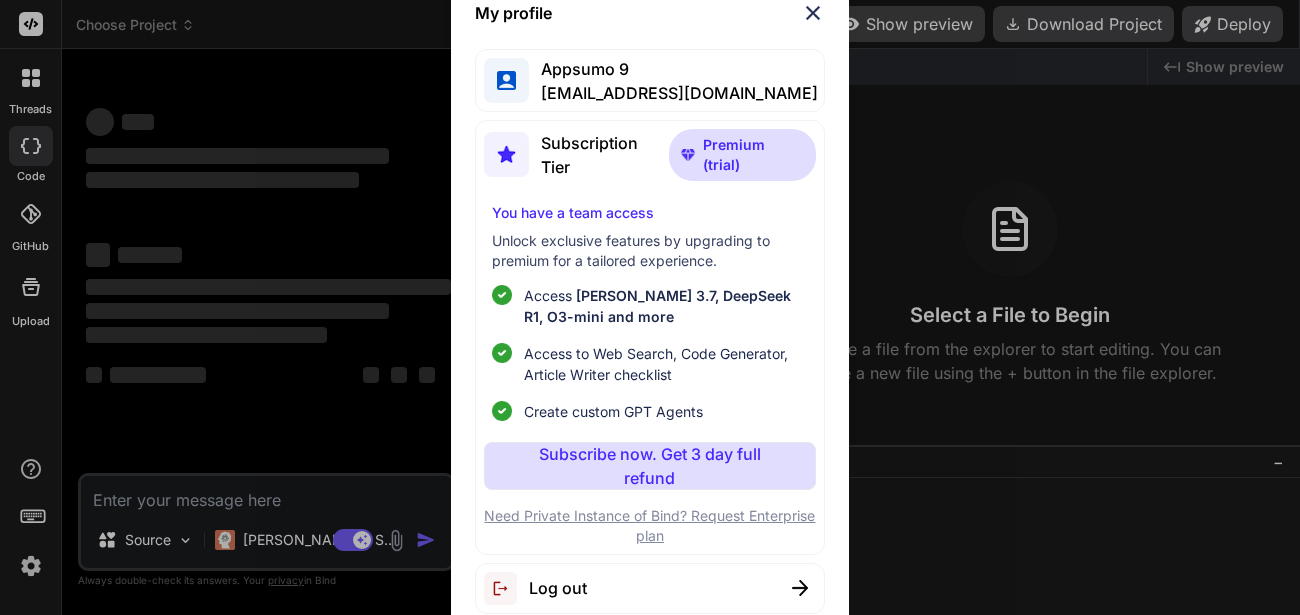 click at bounding box center [813, 13] 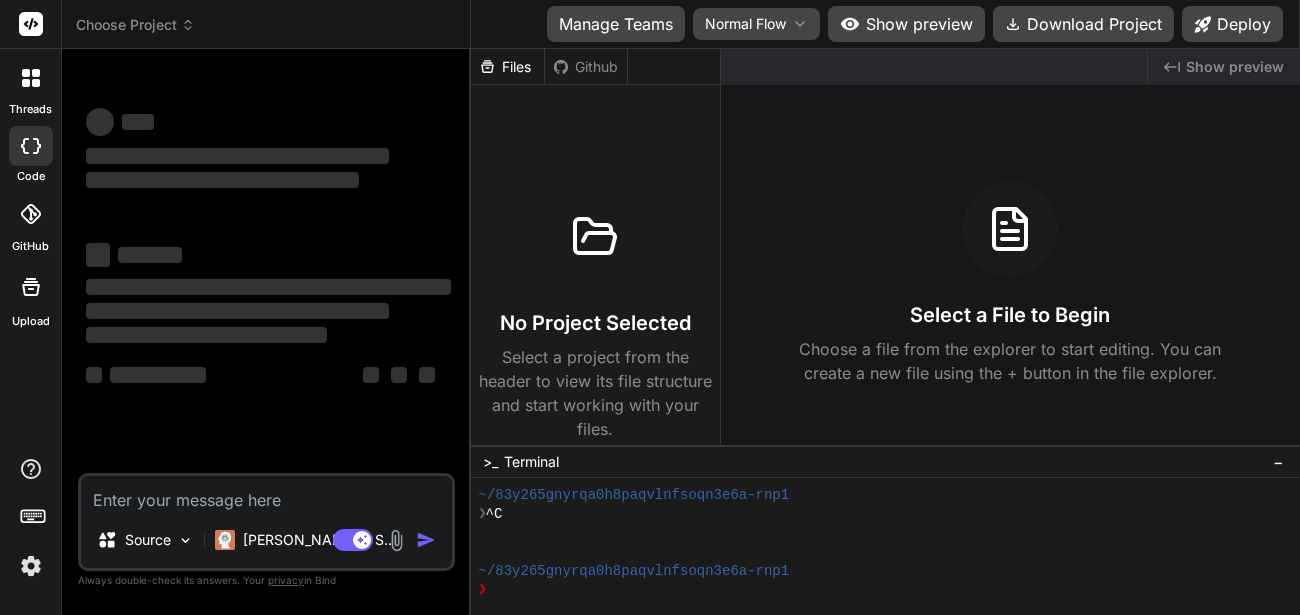 click on "Manage Teams Normal Flow     Show preview Download Project Deploy" at bounding box center [885, 24] 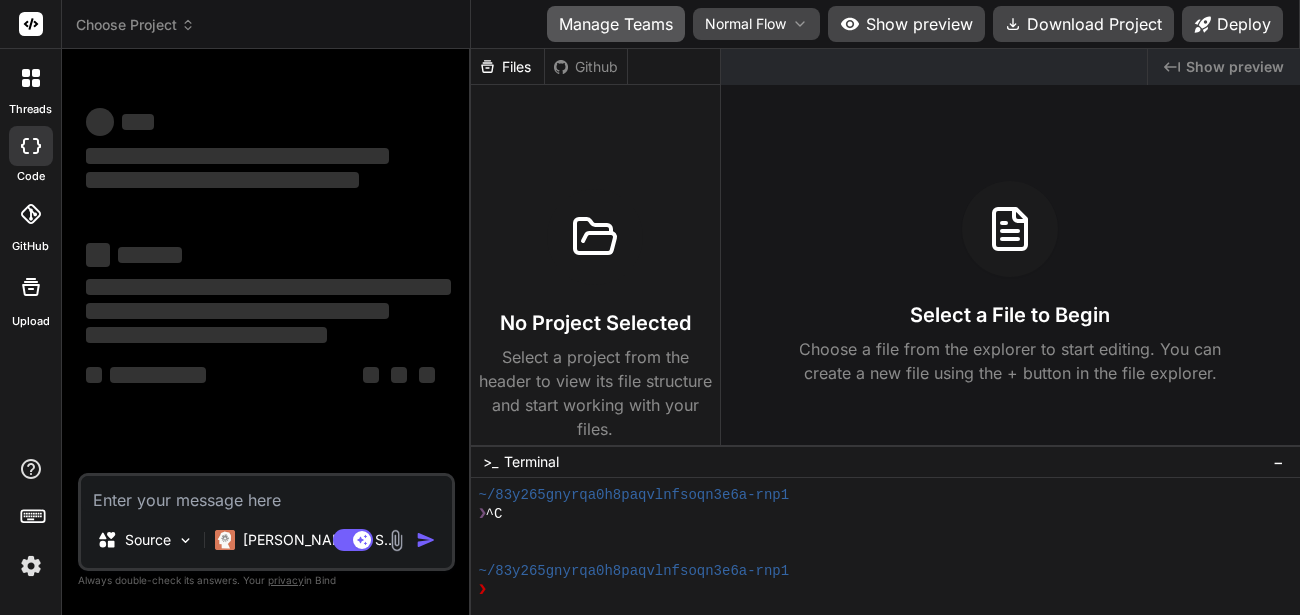 click on "Manage Teams" at bounding box center (616, 24) 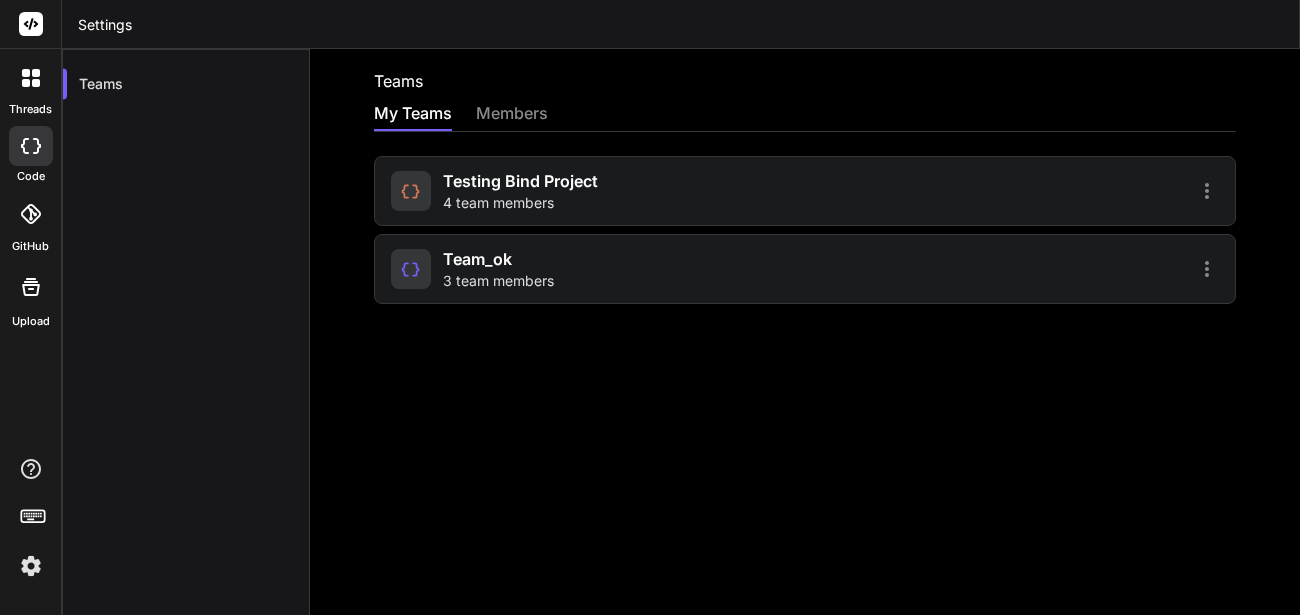 click 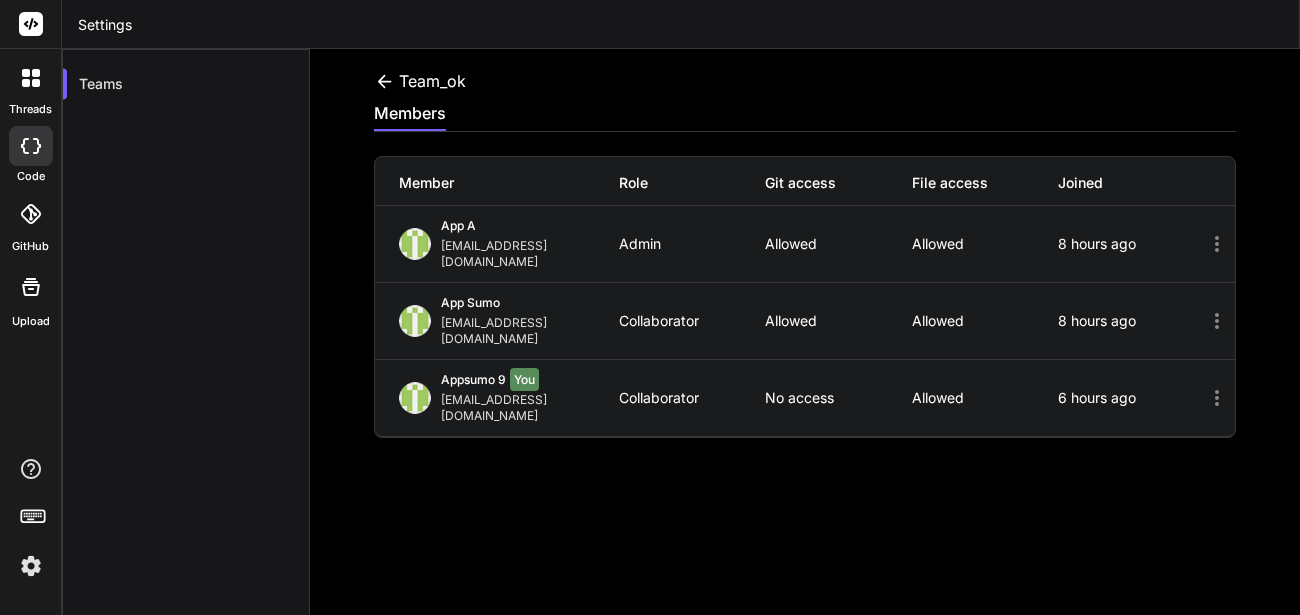 click at bounding box center [31, 146] 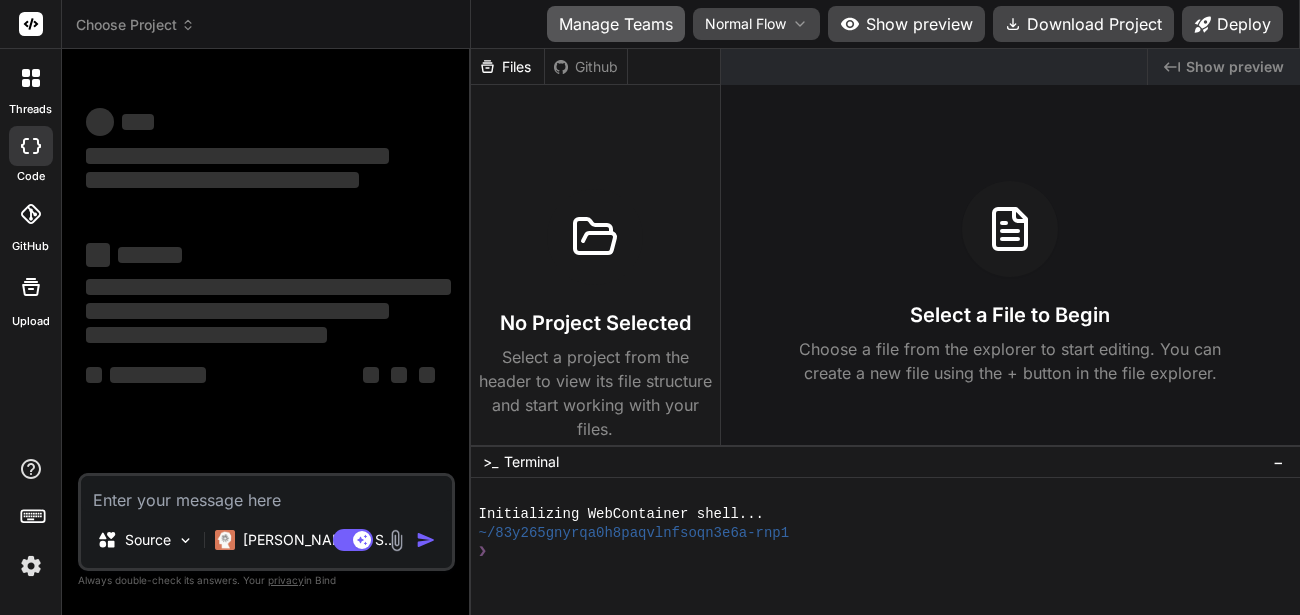click on "Manage Teams" at bounding box center [616, 24] 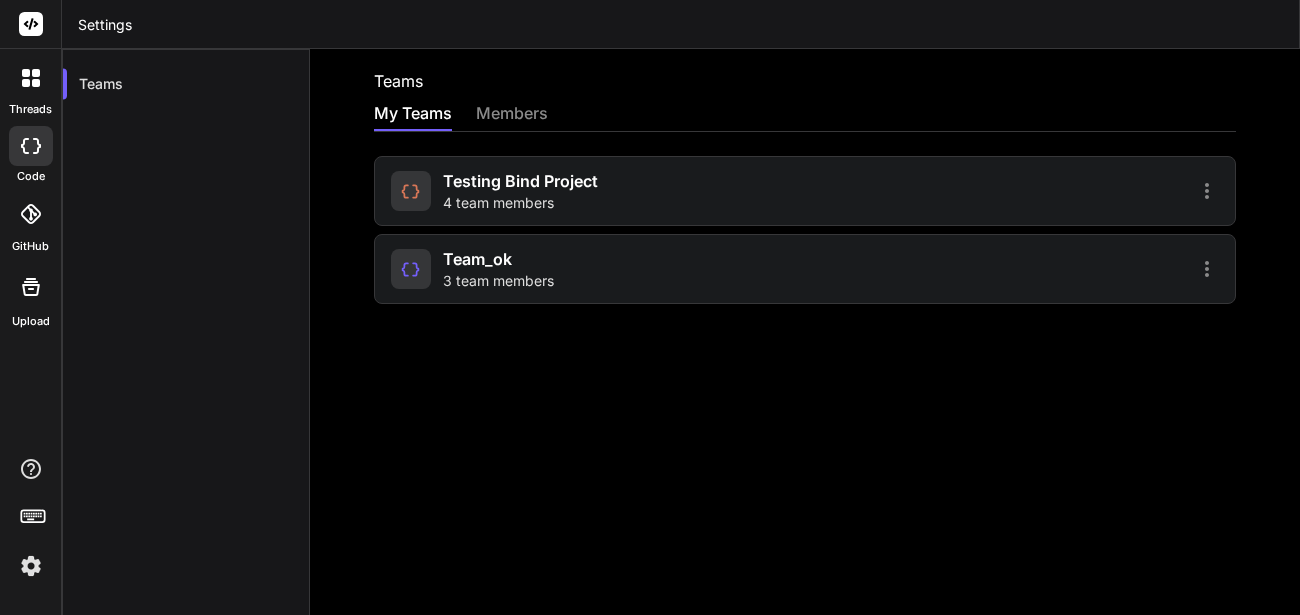 click 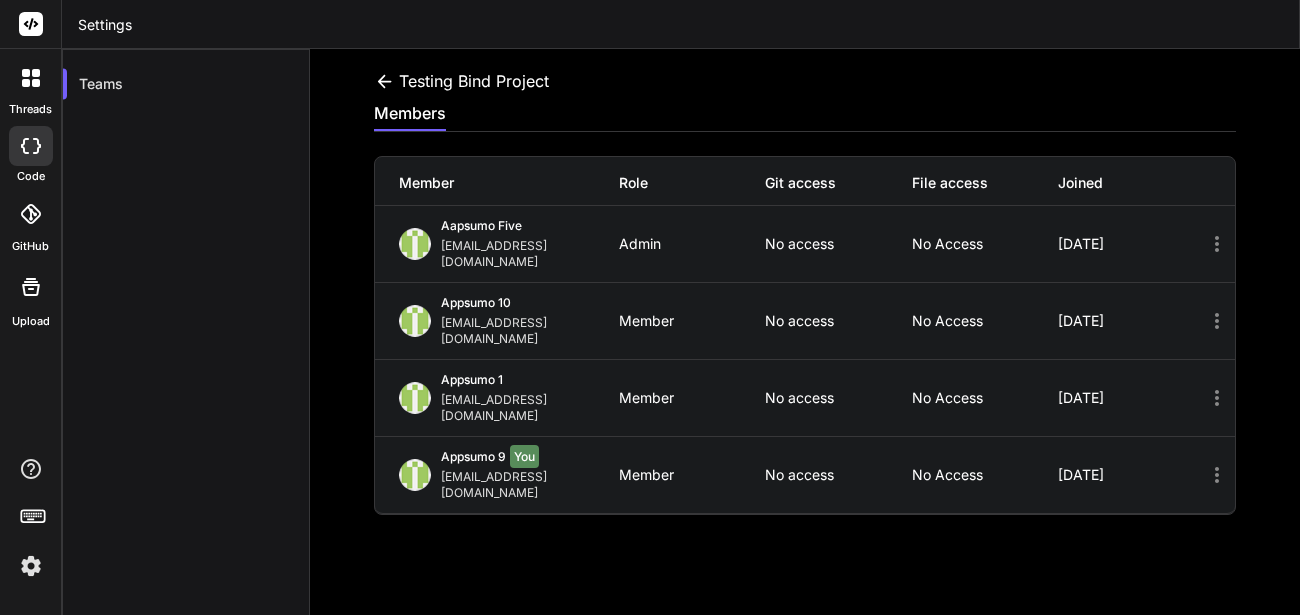 click at bounding box center [31, 146] 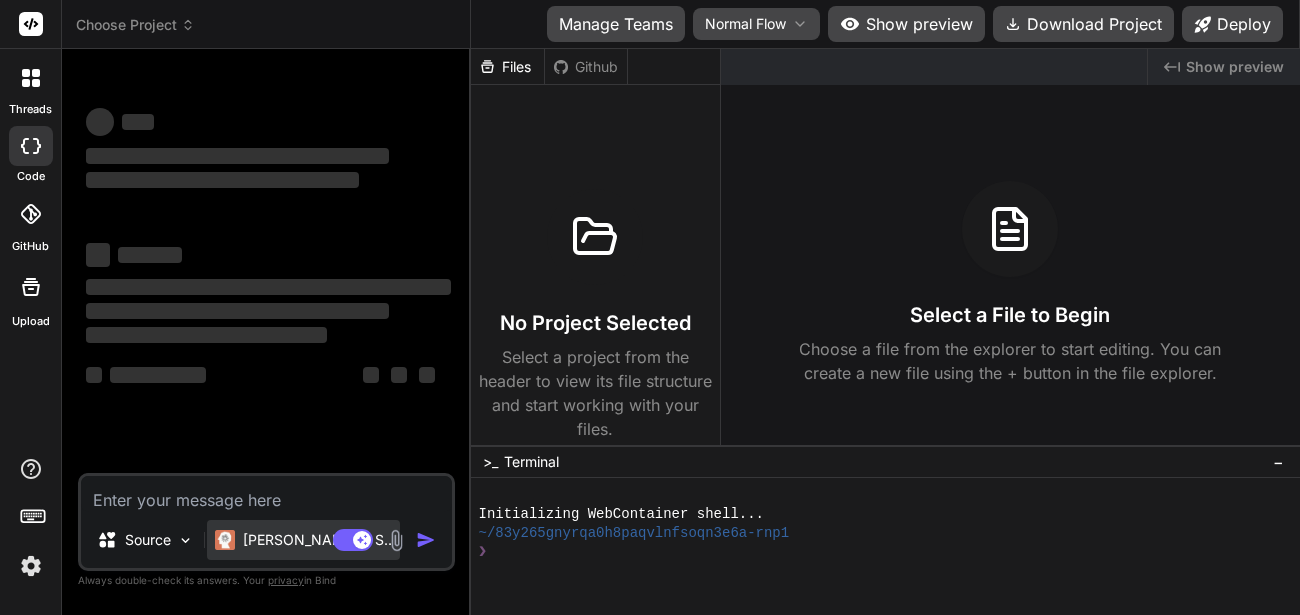 click at bounding box center [225, 540] 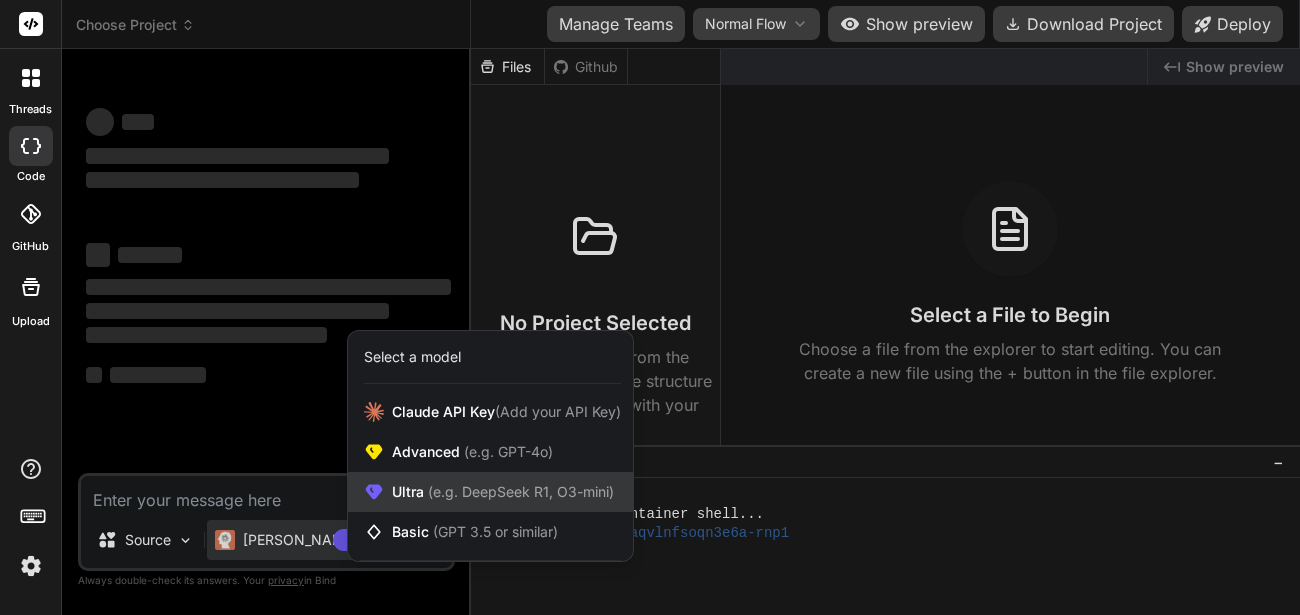 click on "Ultra     (e.g. DeepSeek R1, O3-mini)" at bounding box center (490, 492) 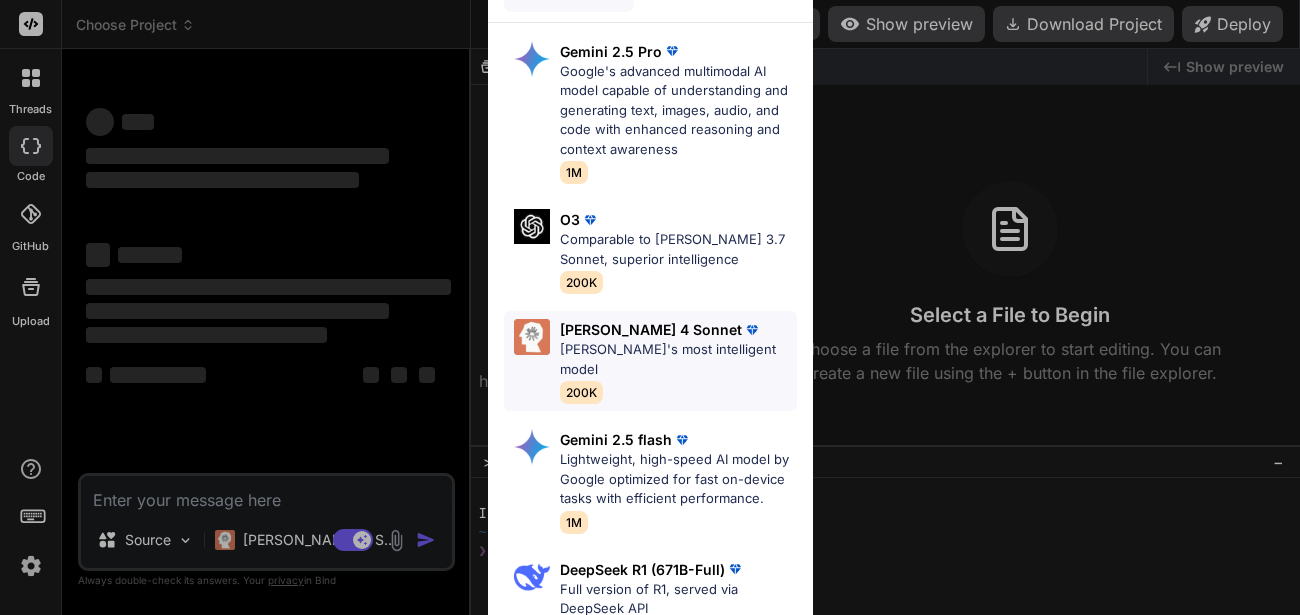 click on "Claude 4 Sonnet" at bounding box center [651, 329] 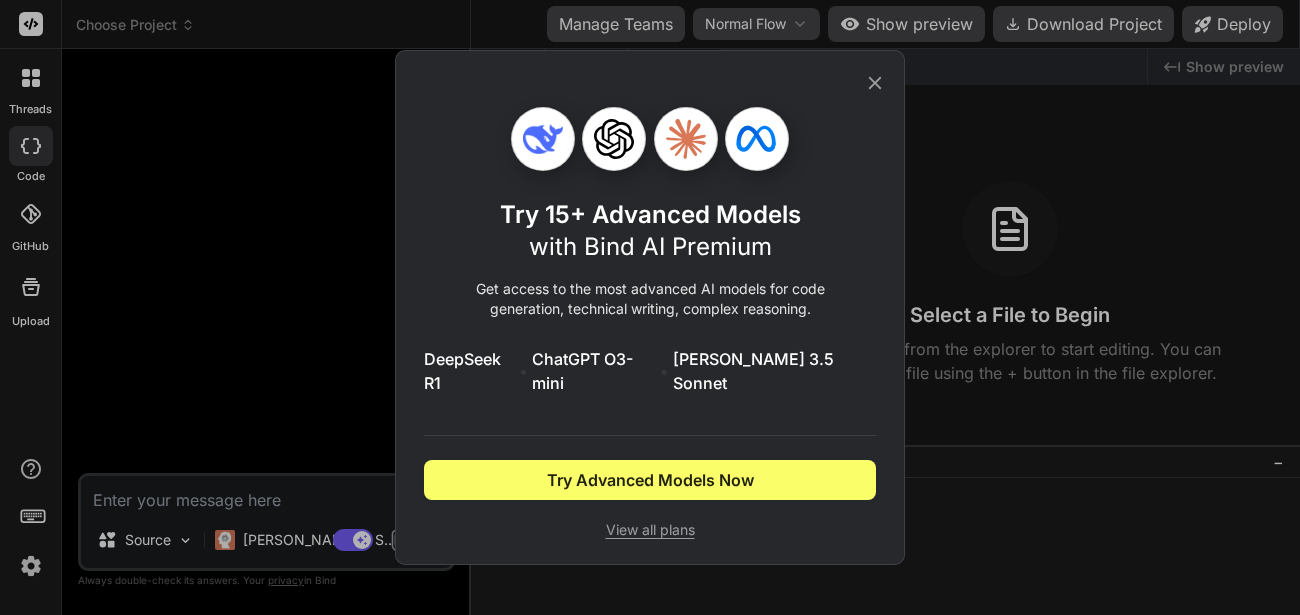 click on "Try 15+ Advanced Models with Bind AI Premium Get access to the most advanced AI models for code  generation, technical writing, complex reasoning. DeepSeek R1 •   ChatGPT O3-mini • Claude 3.5 Sonnet Try Advanced Models Now View all plans" at bounding box center (650, 307) 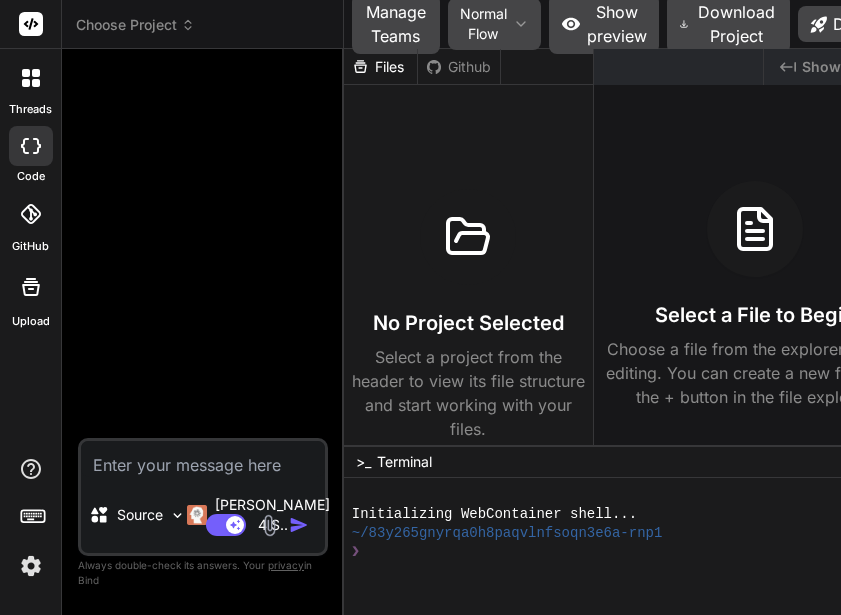click at bounding box center (269, 525) 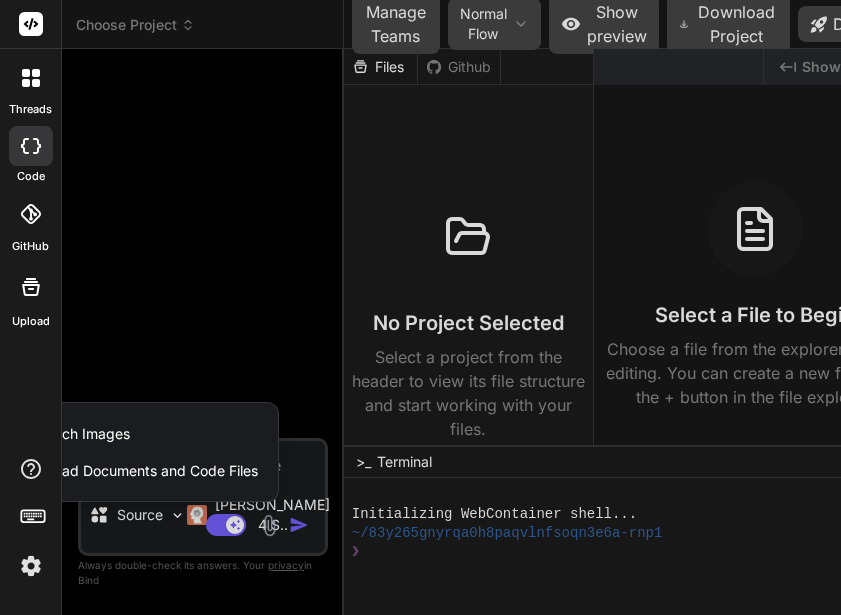 click on "Attach Images" at bounding box center (82, 434) 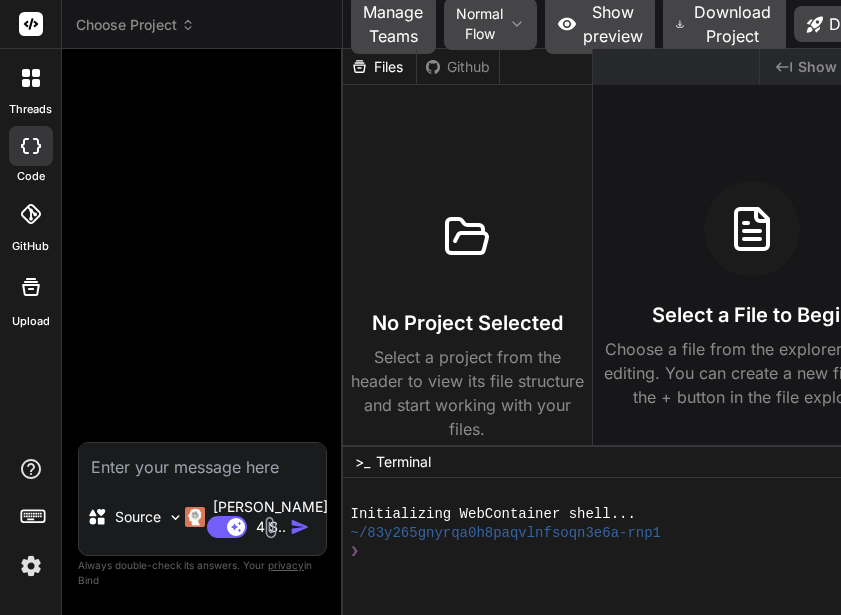type on "C:\fakepath\Screenshot from [DATE] 19-55-02.png" 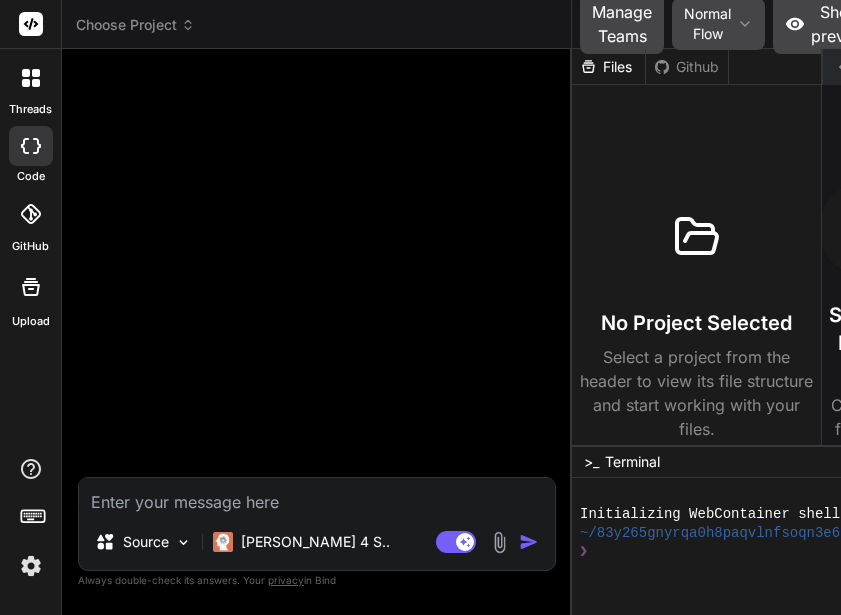 drag, startPoint x: 318, startPoint y: 336, endPoint x: 691, endPoint y: 345, distance: 373.10855 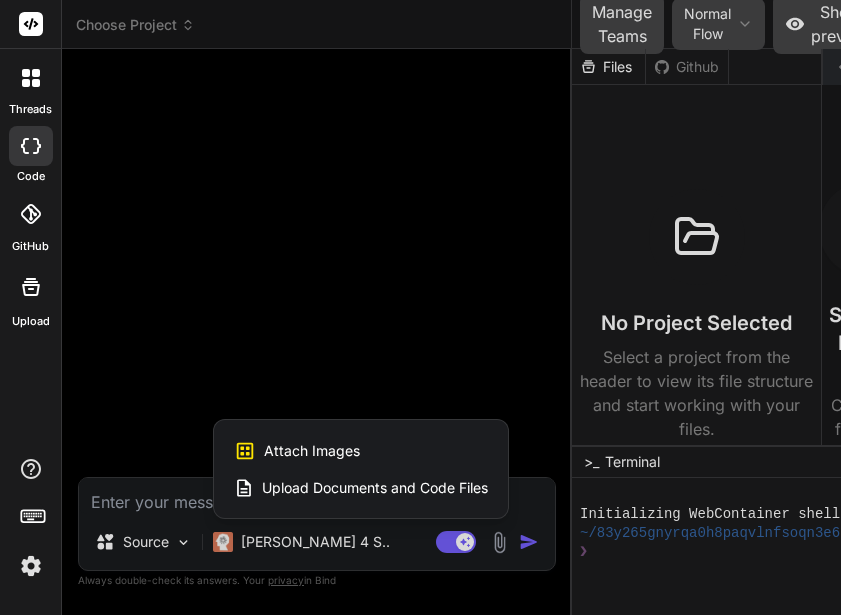 click on "Upload Documents and Code Files" at bounding box center [375, 488] 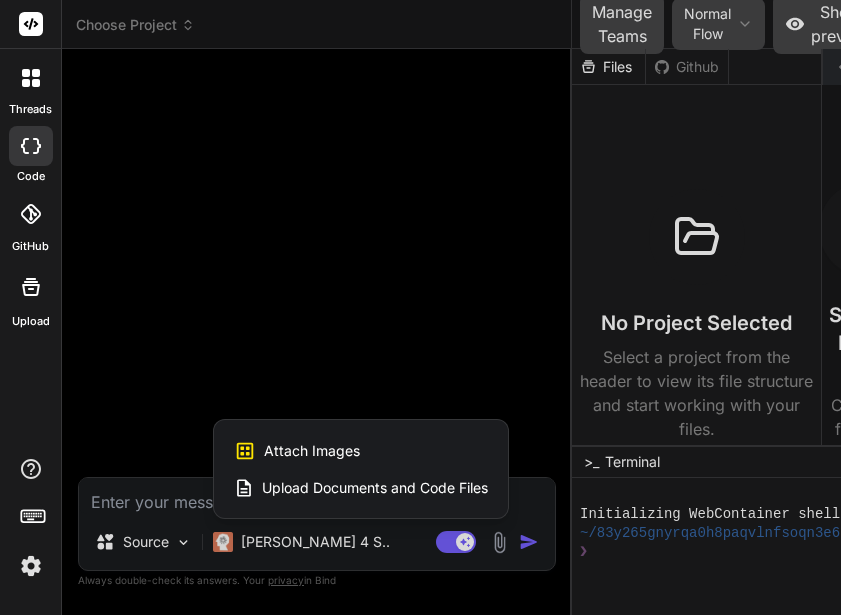 type on "x" 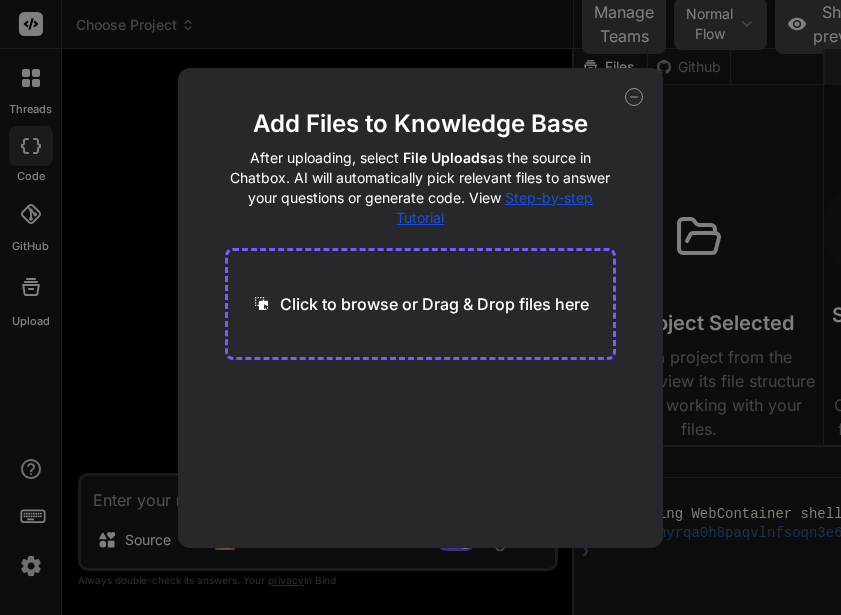 click on "Click to browse or Drag & Drop files here" at bounding box center (434, 304) 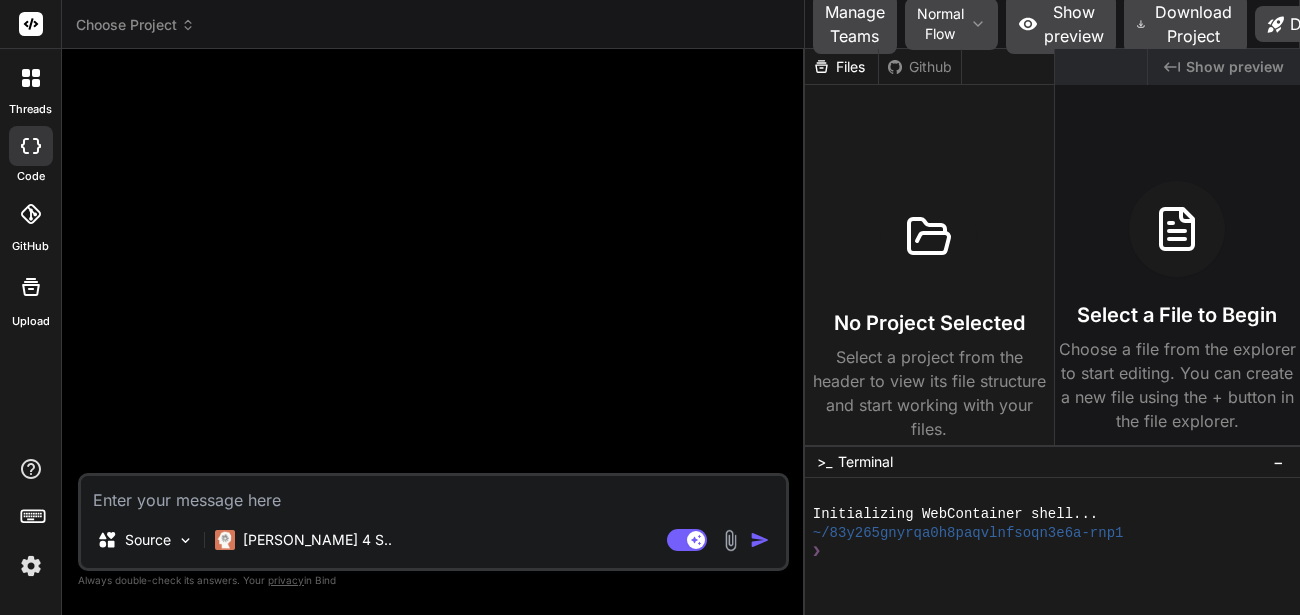click at bounding box center [31, 566] 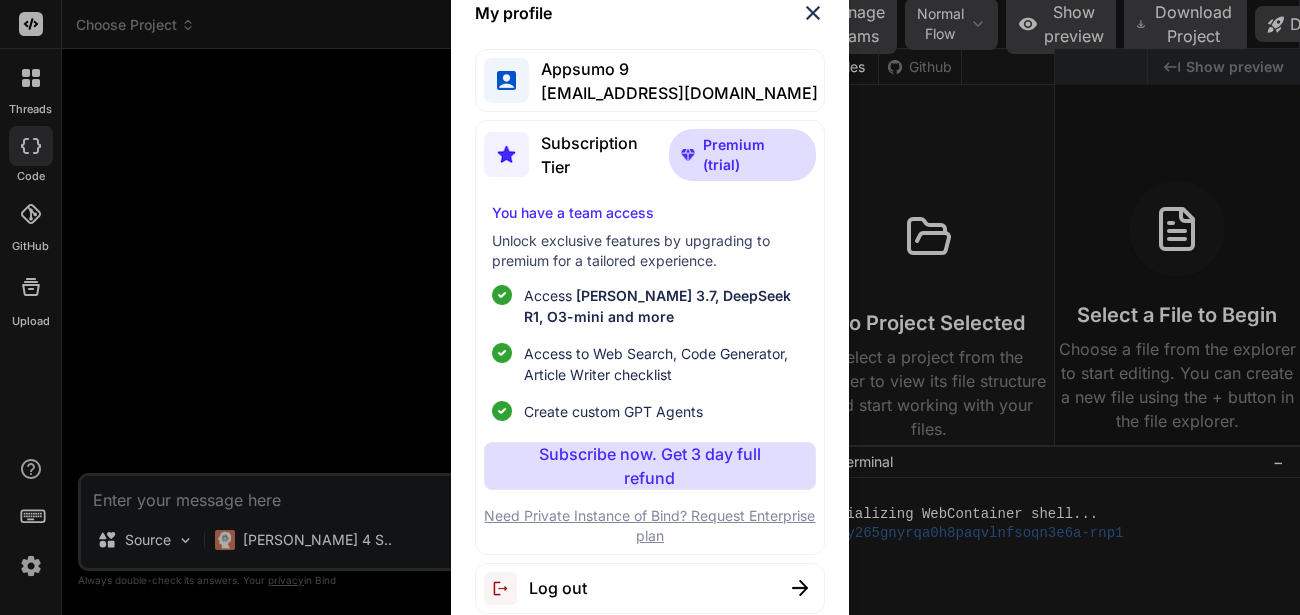 click on "Log out" at bounding box center [558, 588] 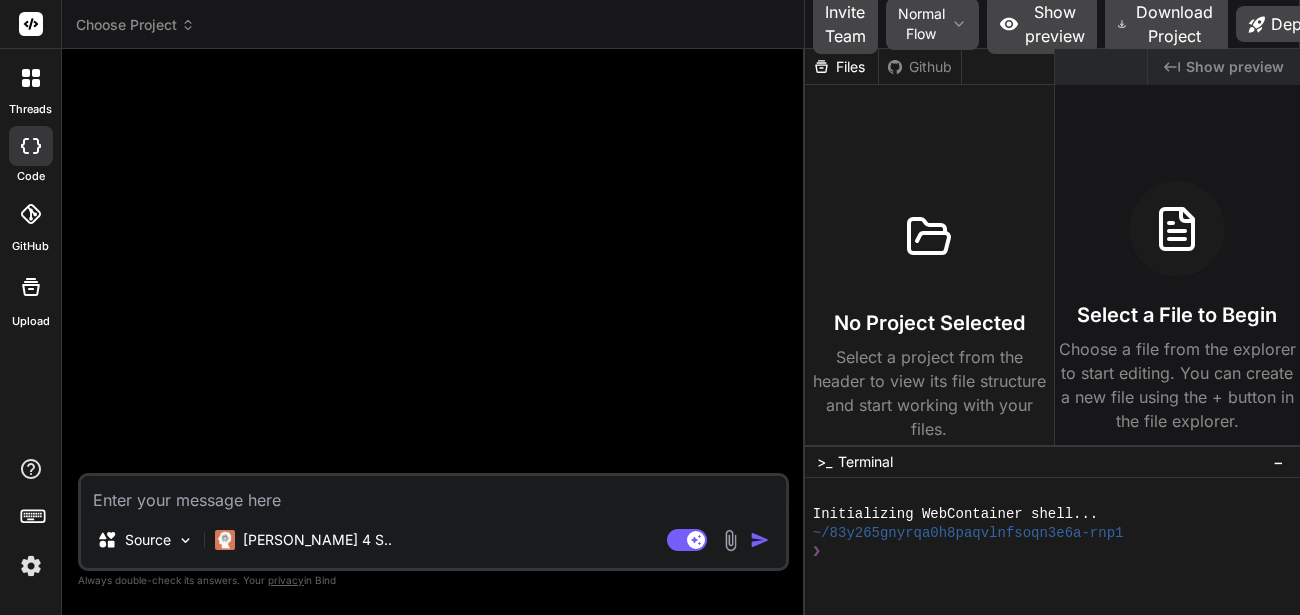 scroll, scrollTop: 38, scrollLeft: 0, axis: vertical 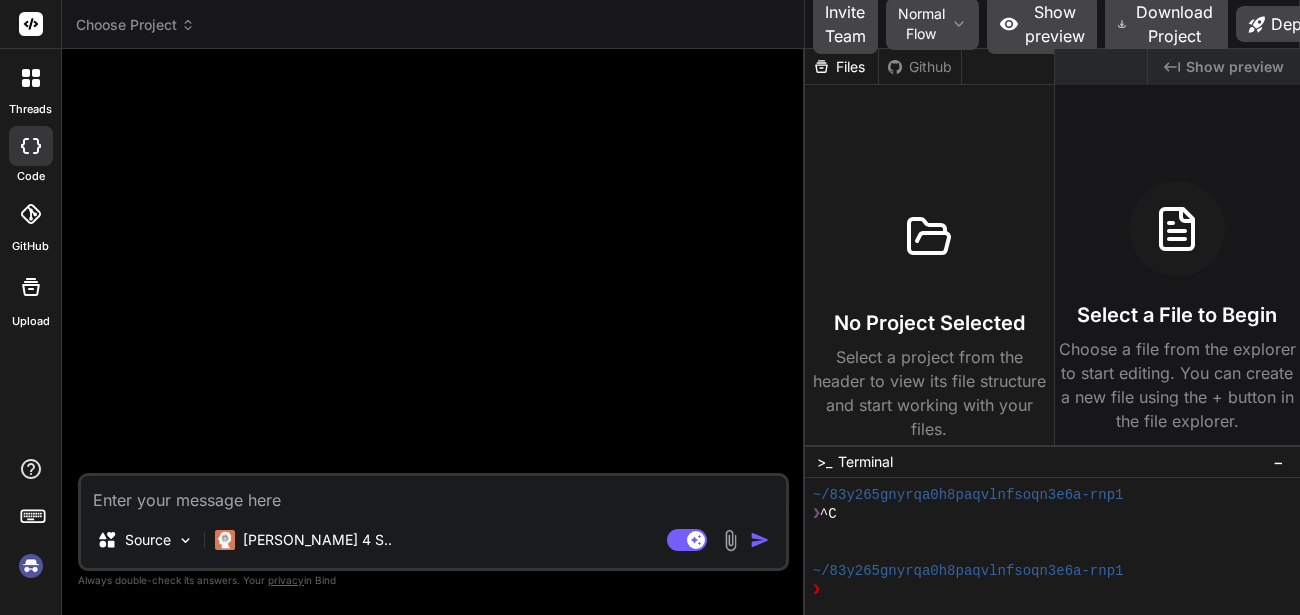 click at bounding box center [31, 566] 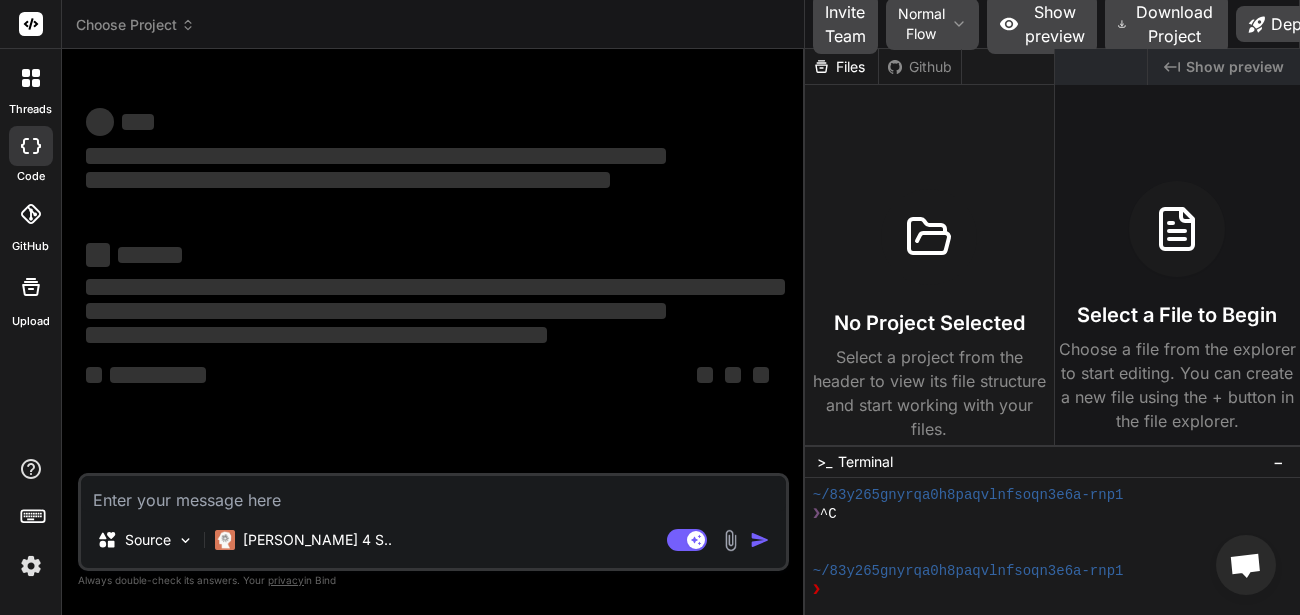 click at bounding box center [31, 566] 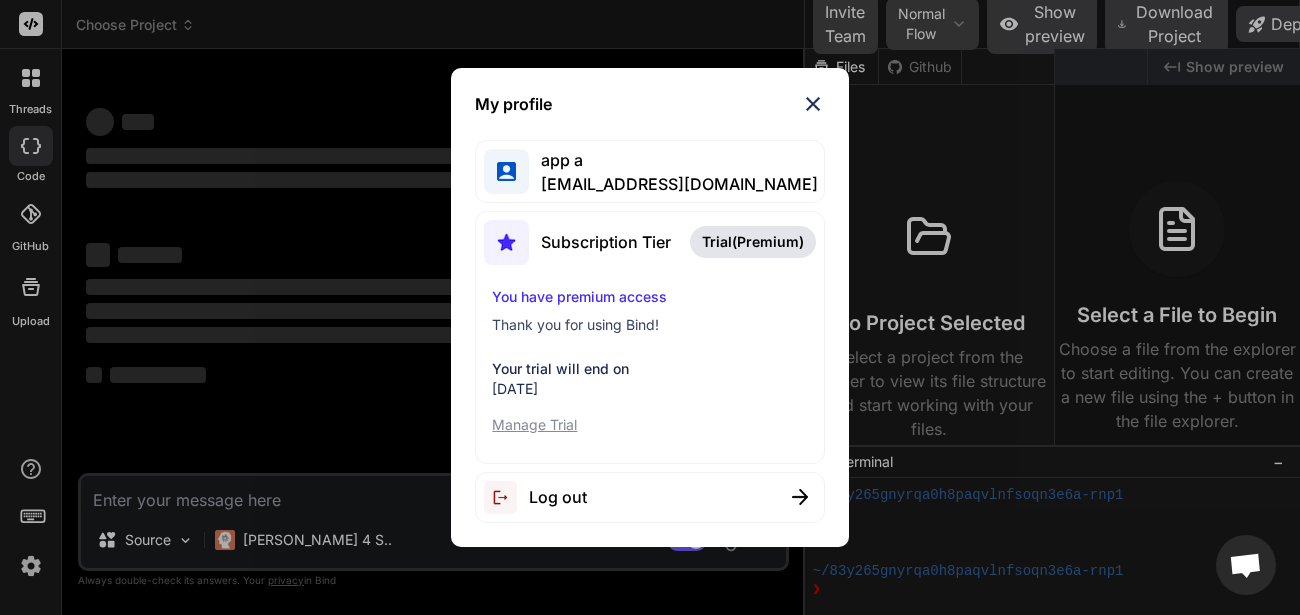 type on "x" 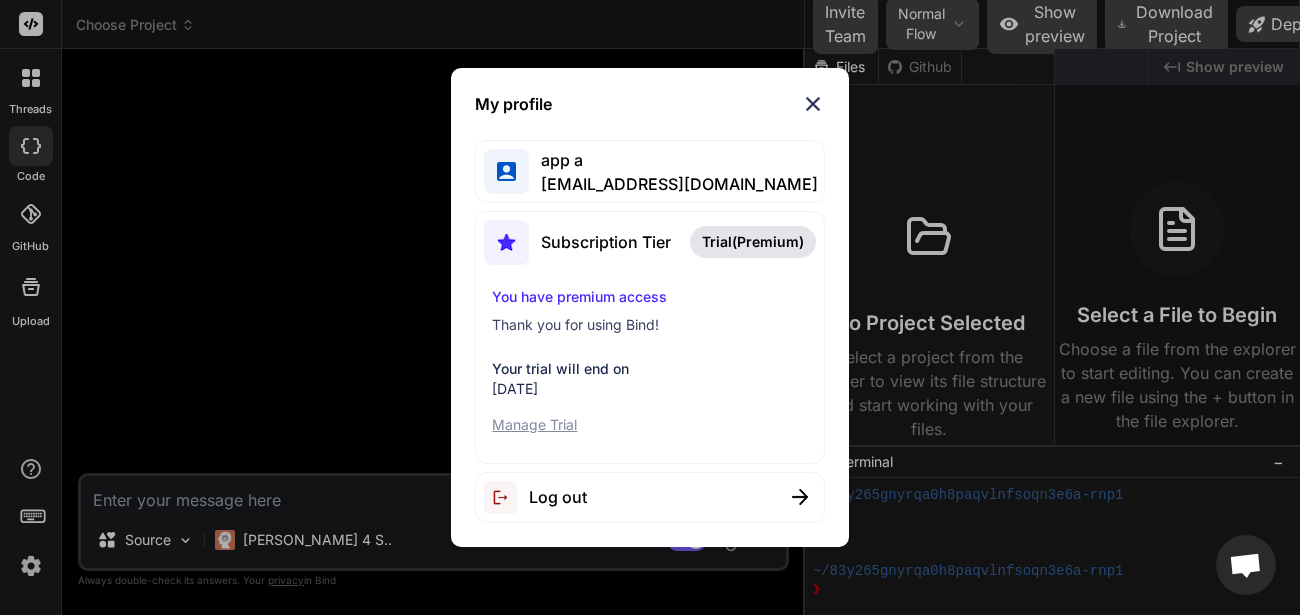 click at bounding box center [813, 104] 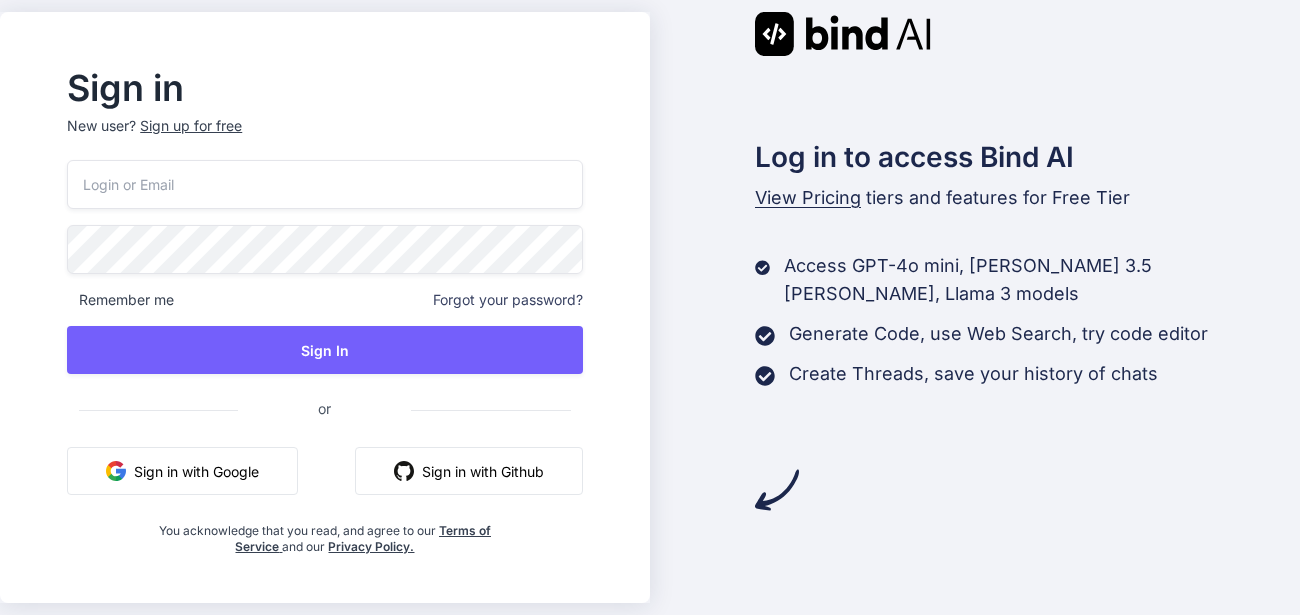 scroll, scrollTop: 0, scrollLeft: 0, axis: both 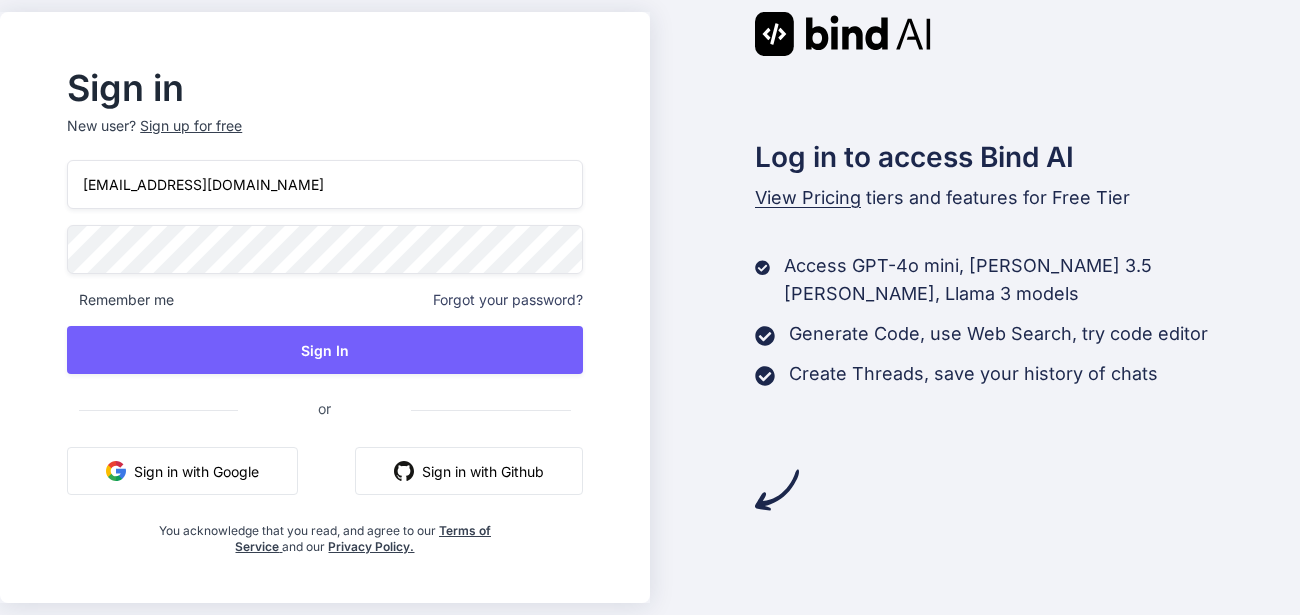 type on "[EMAIL_ADDRESS][DOMAIN_NAME]" 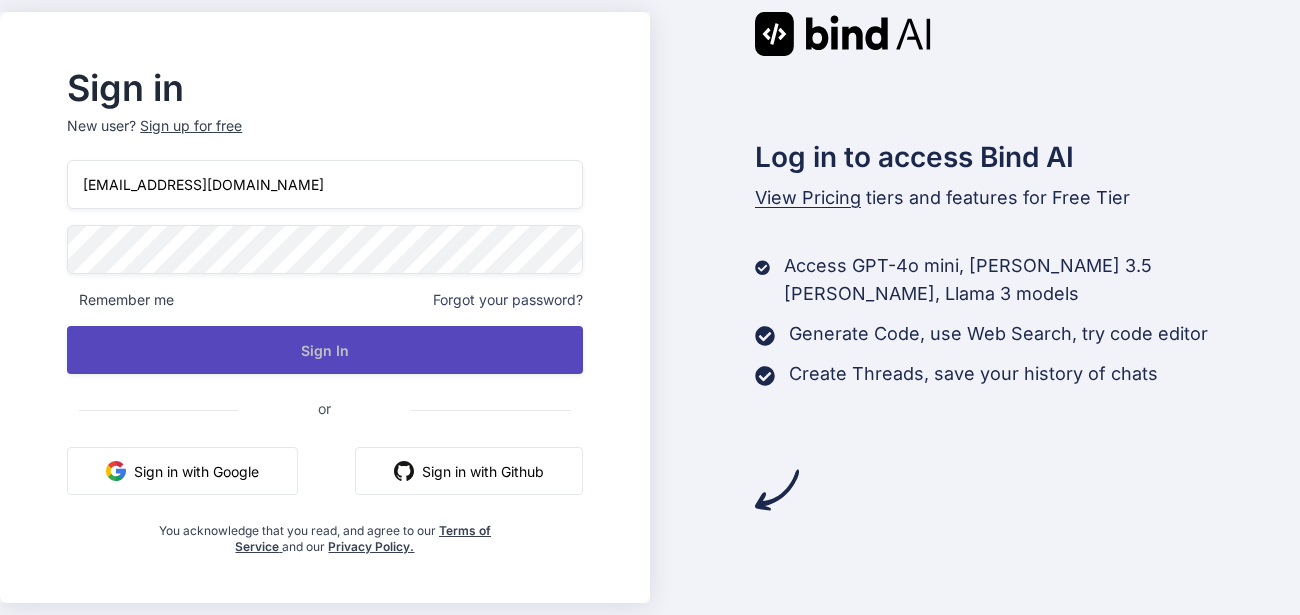 click on "Sign In" at bounding box center (324, 350) 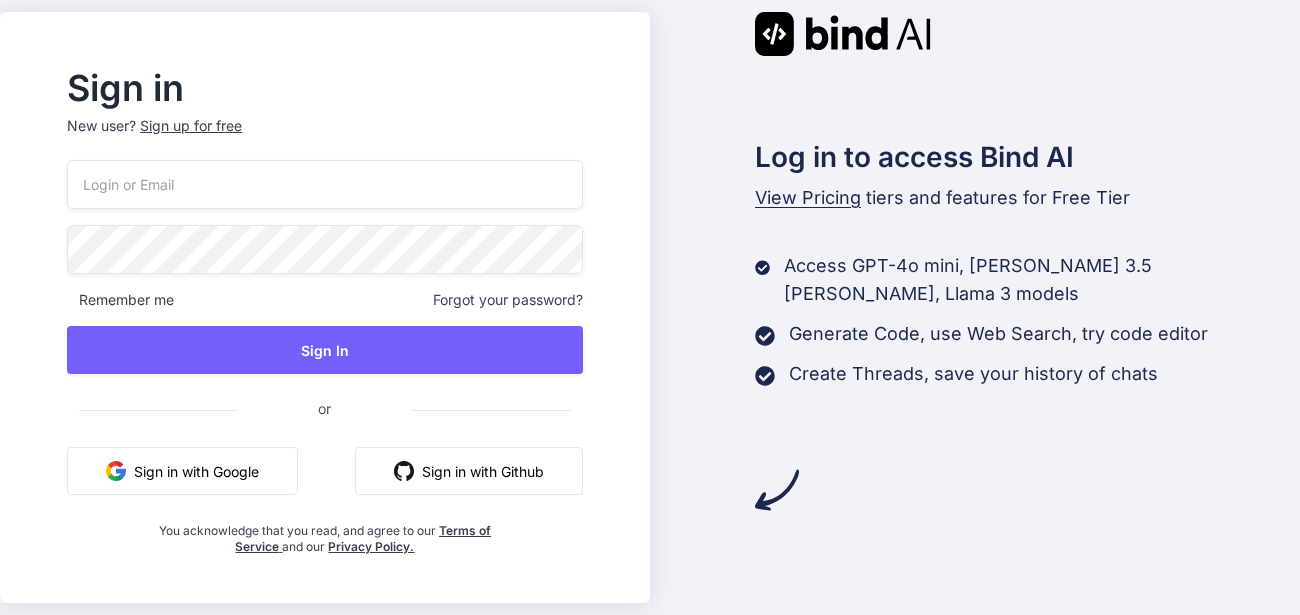 scroll, scrollTop: 0, scrollLeft: 0, axis: both 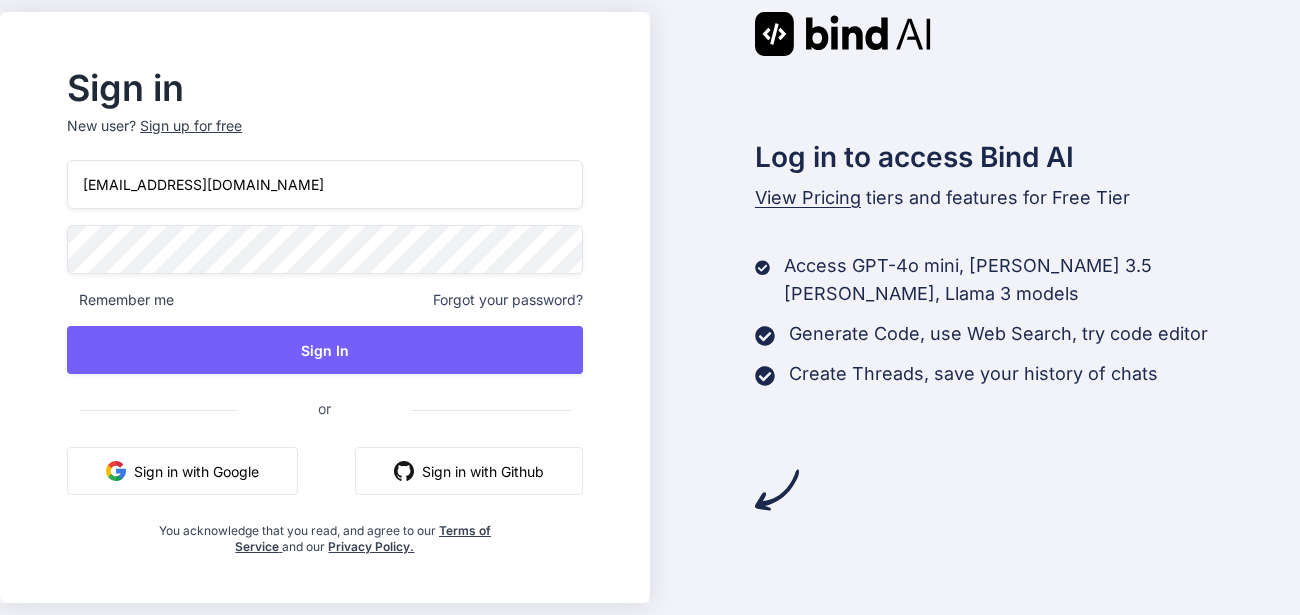 type on "[EMAIL_ADDRESS][DOMAIN_NAME]" 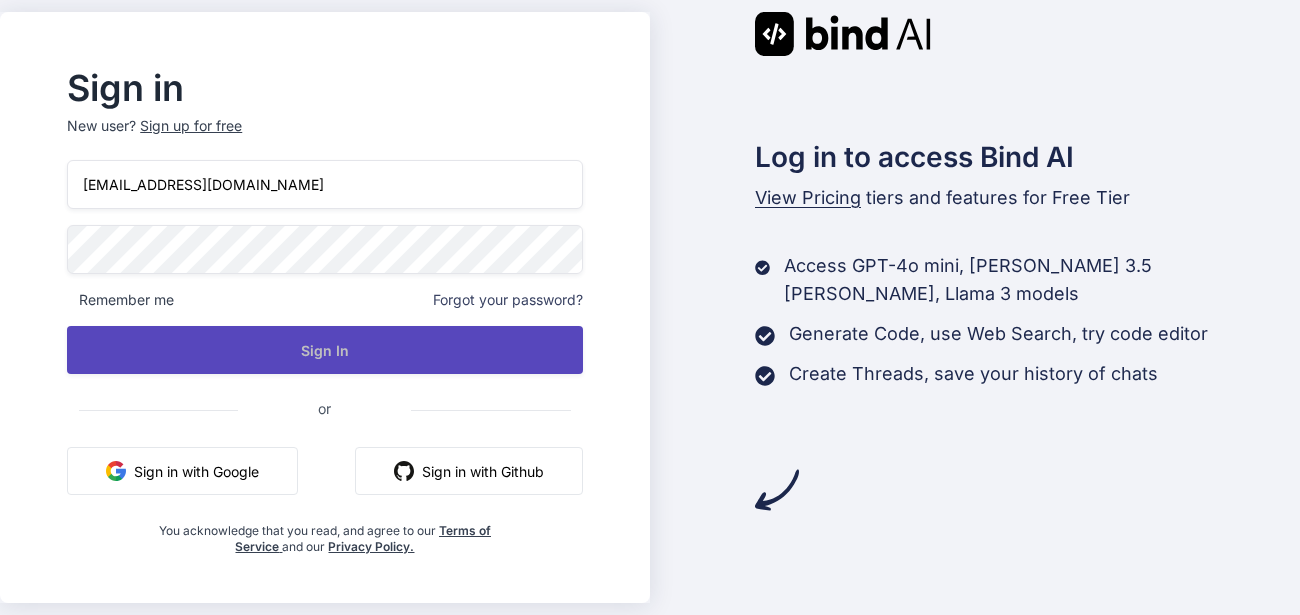 click on "Sign In" at bounding box center [324, 350] 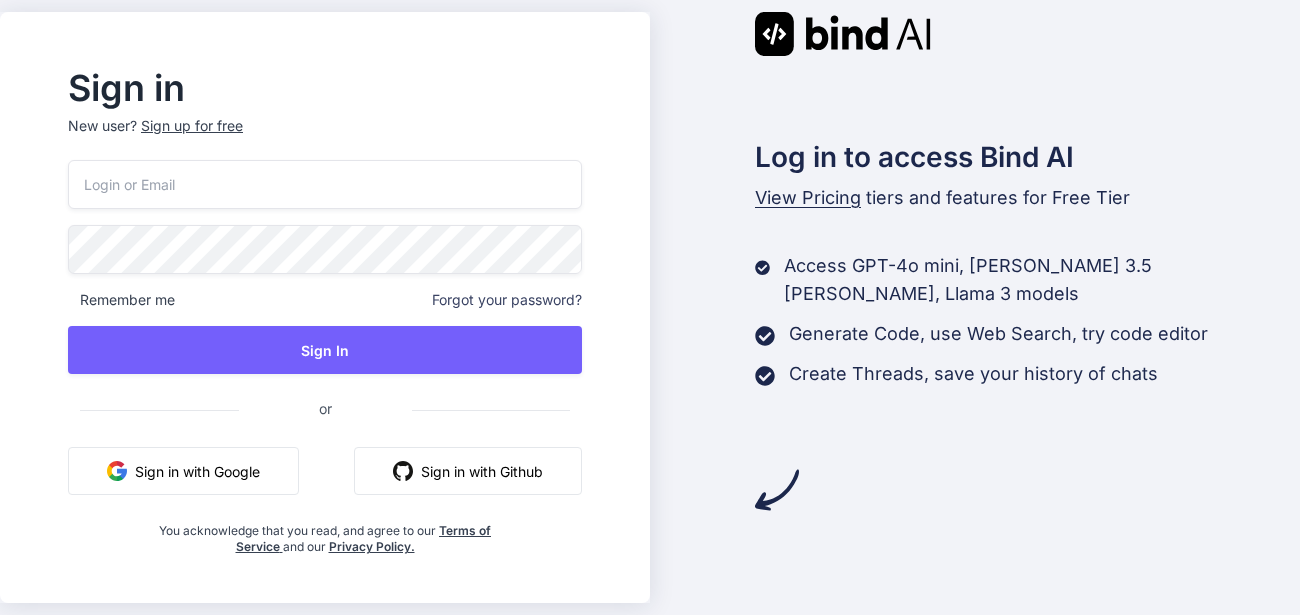 scroll, scrollTop: 0, scrollLeft: 0, axis: both 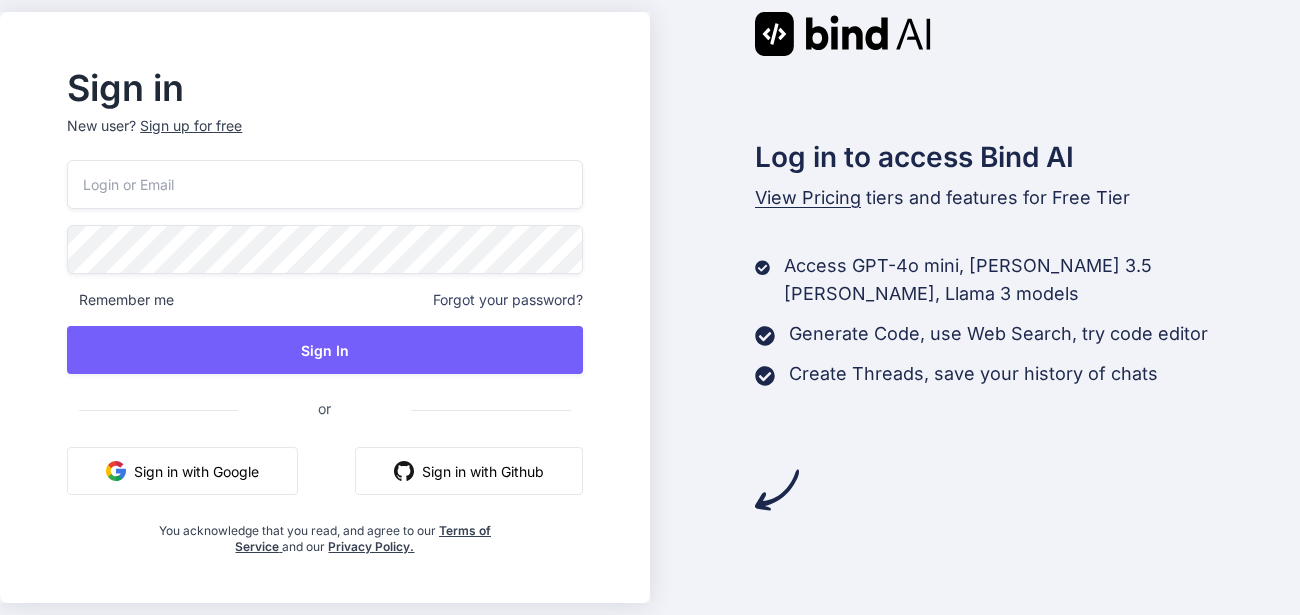 click at bounding box center (324, 184) 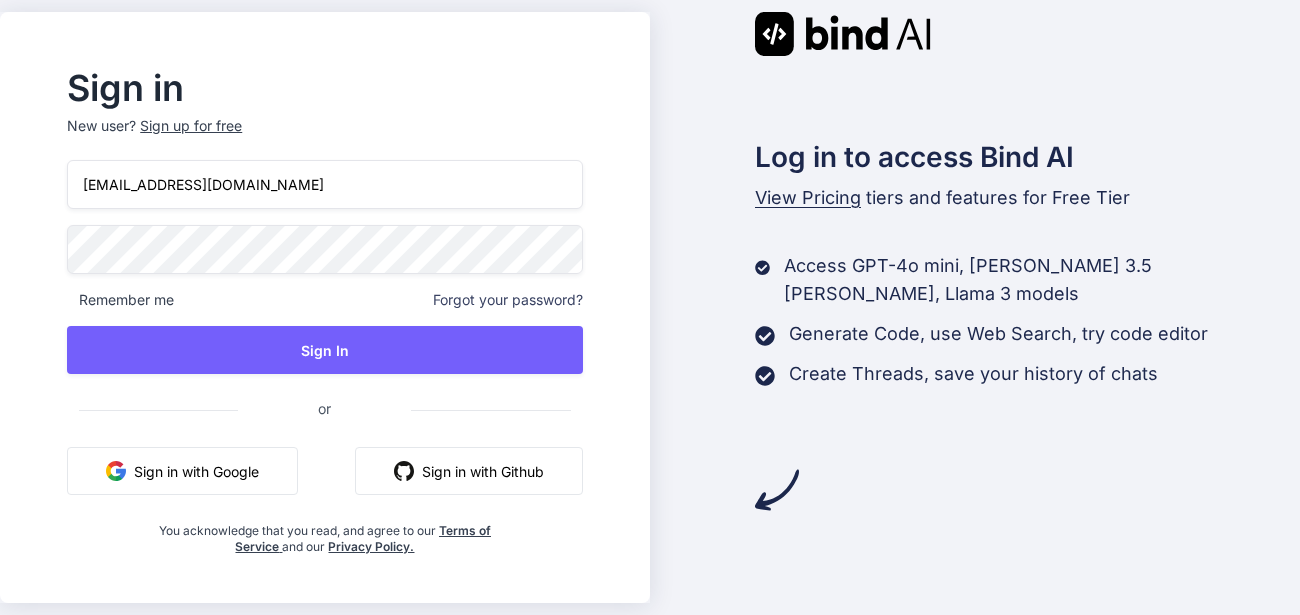 type on "[EMAIL_ADDRESS][DOMAIN_NAME]" 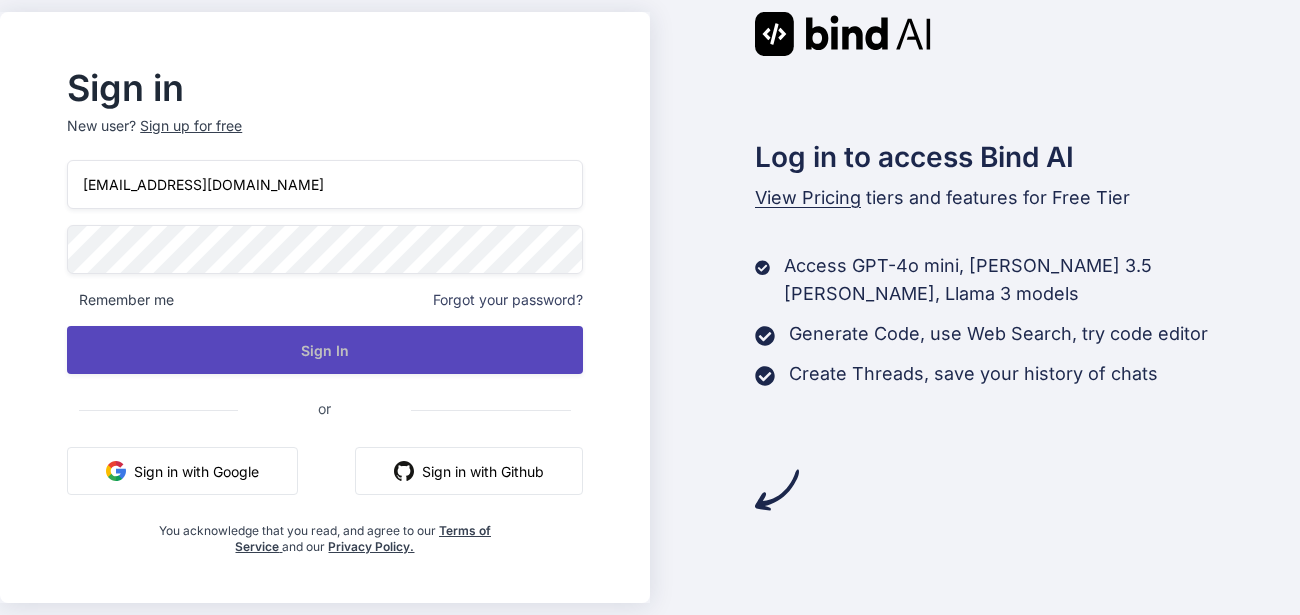 click on "Sign In" at bounding box center [324, 350] 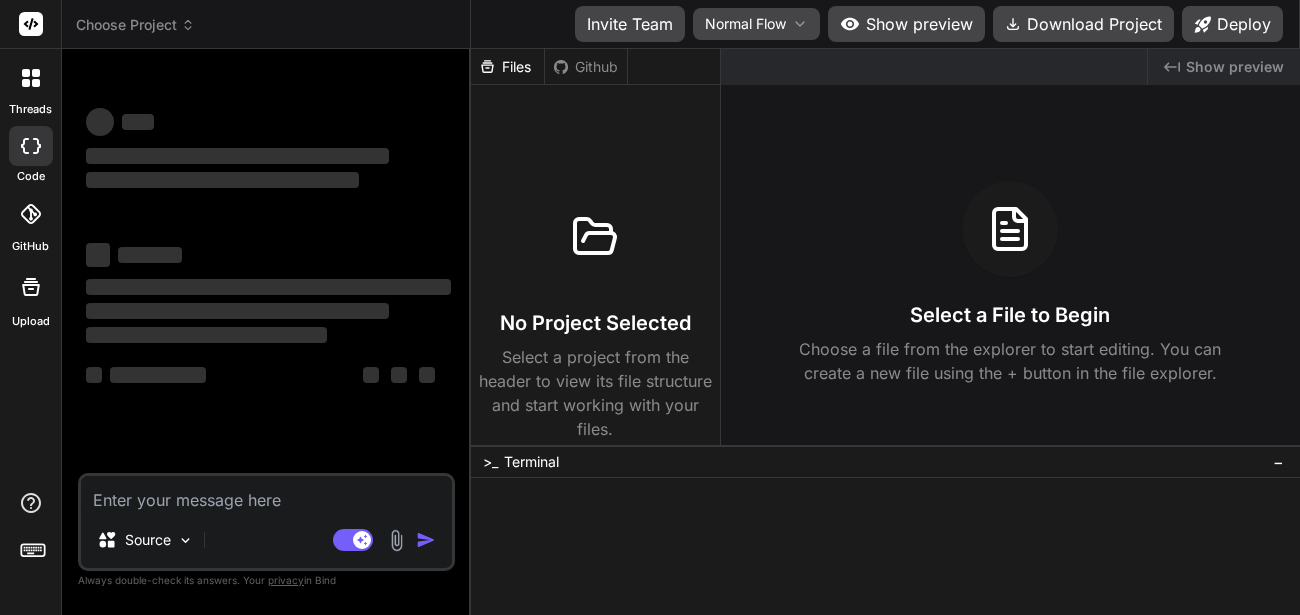 scroll, scrollTop: 0, scrollLeft: 0, axis: both 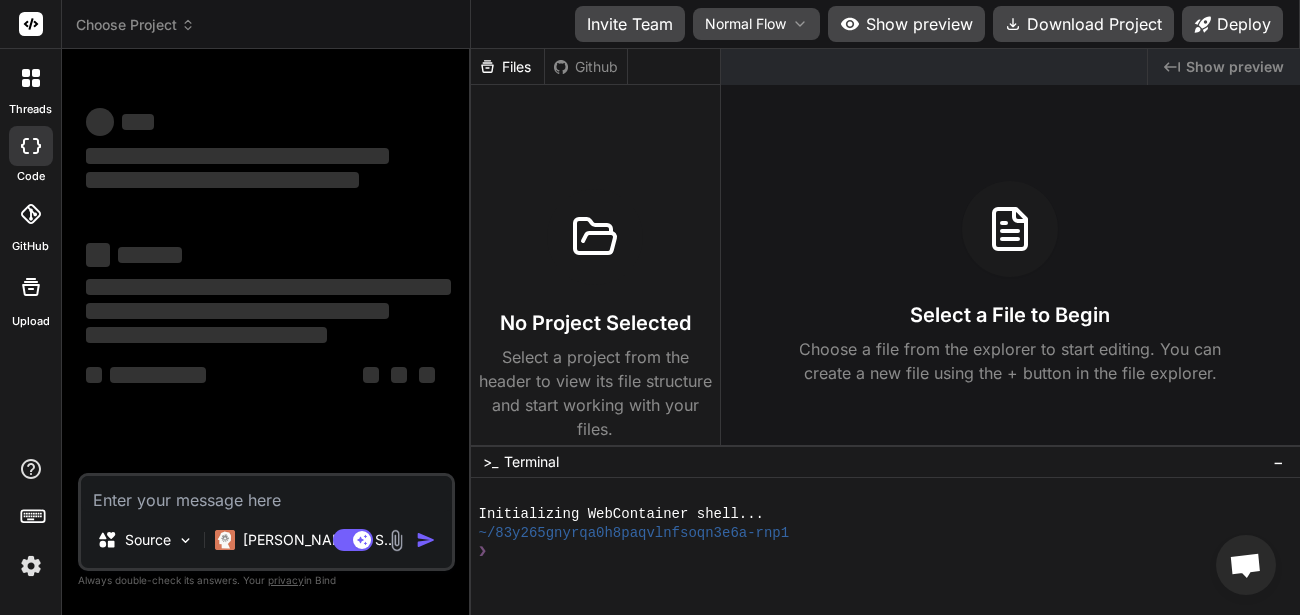 click at bounding box center (31, 566) 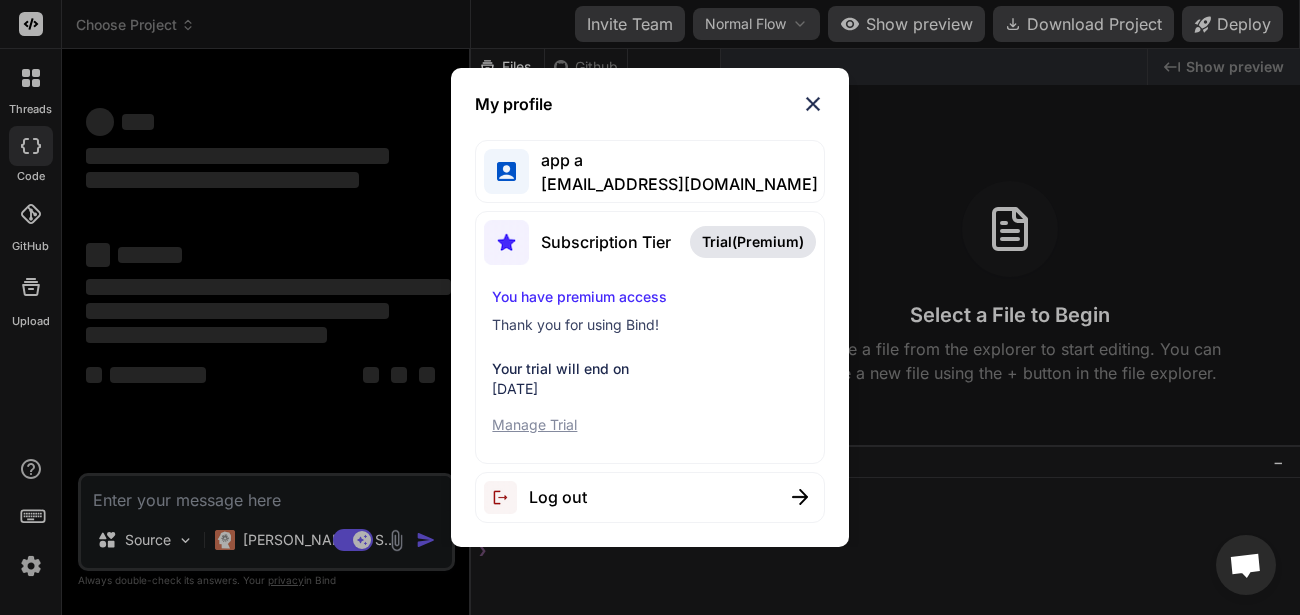 click at bounding box center [813, 104] 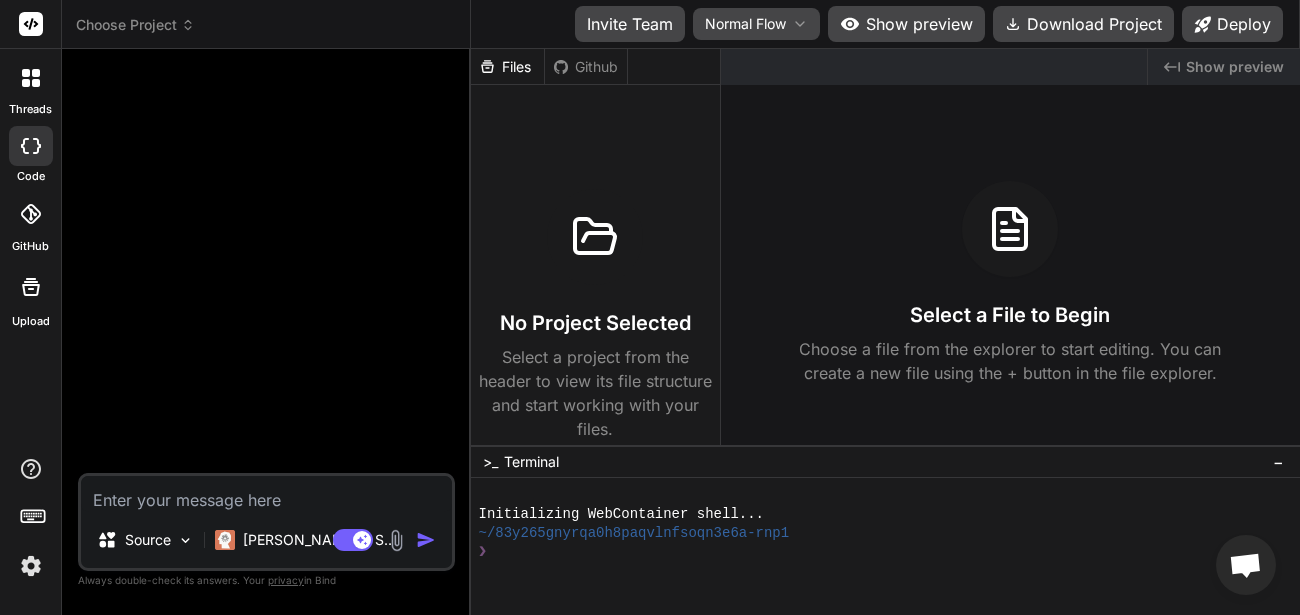 click at bounding box center [31, 566] 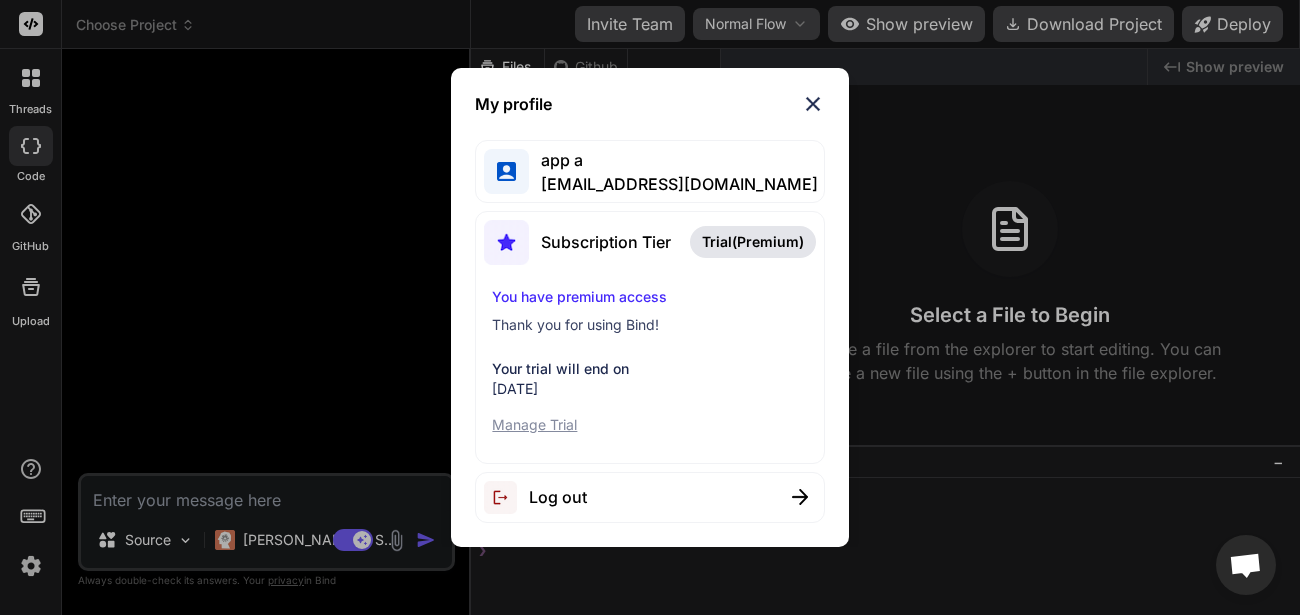 click on "My profile app a [EMAIL_ADDRESS][DOMAIN_NAME] Subscription Tier Trial(Premium) You have premium  access Thank you for using Bind! Your trial will end on [DATE] Manage Trial Log out" at bounding box center [649, 307] 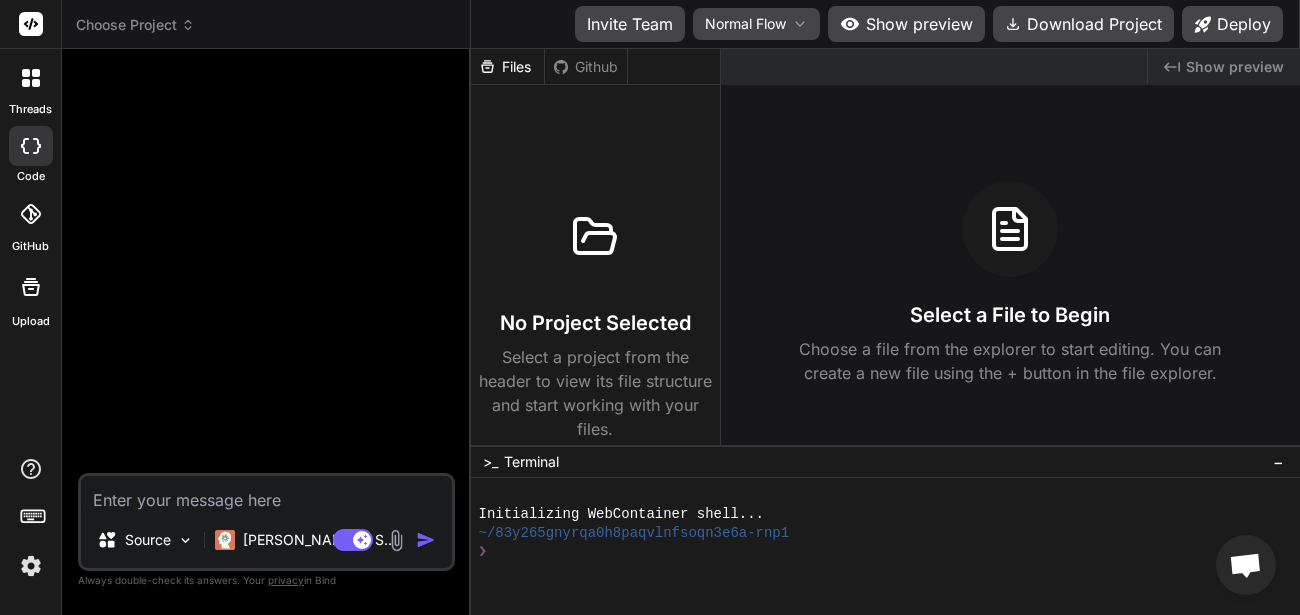 click at bounding box center [31, 566] 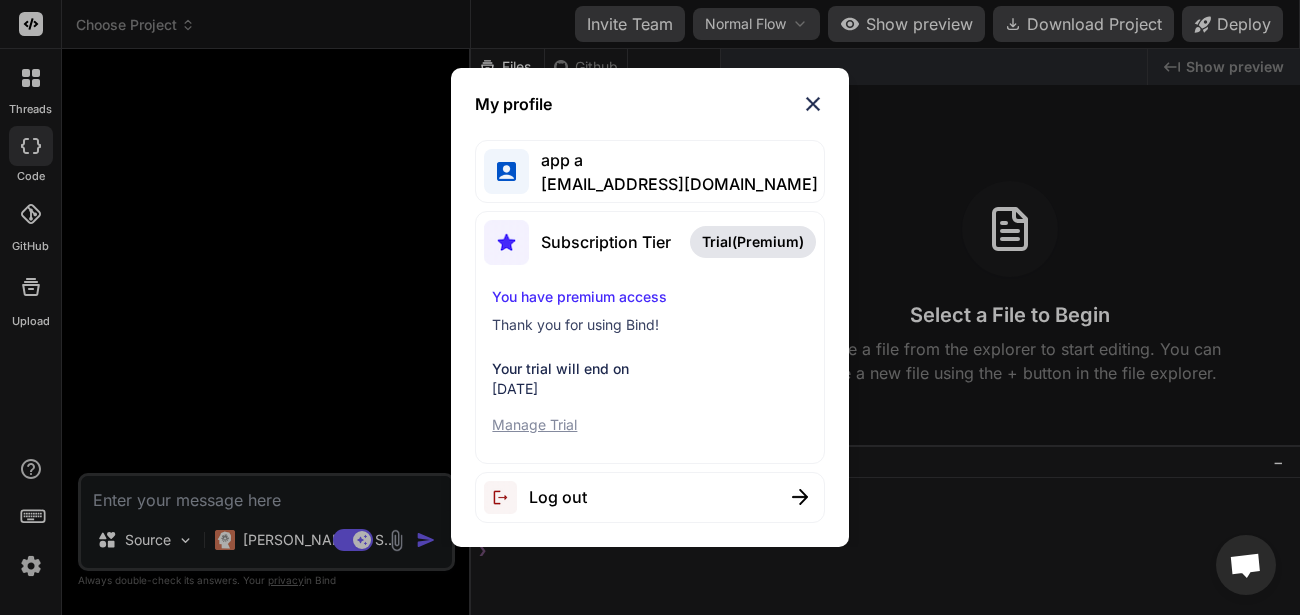 click on "Log out" at bounding box center (558, 497) 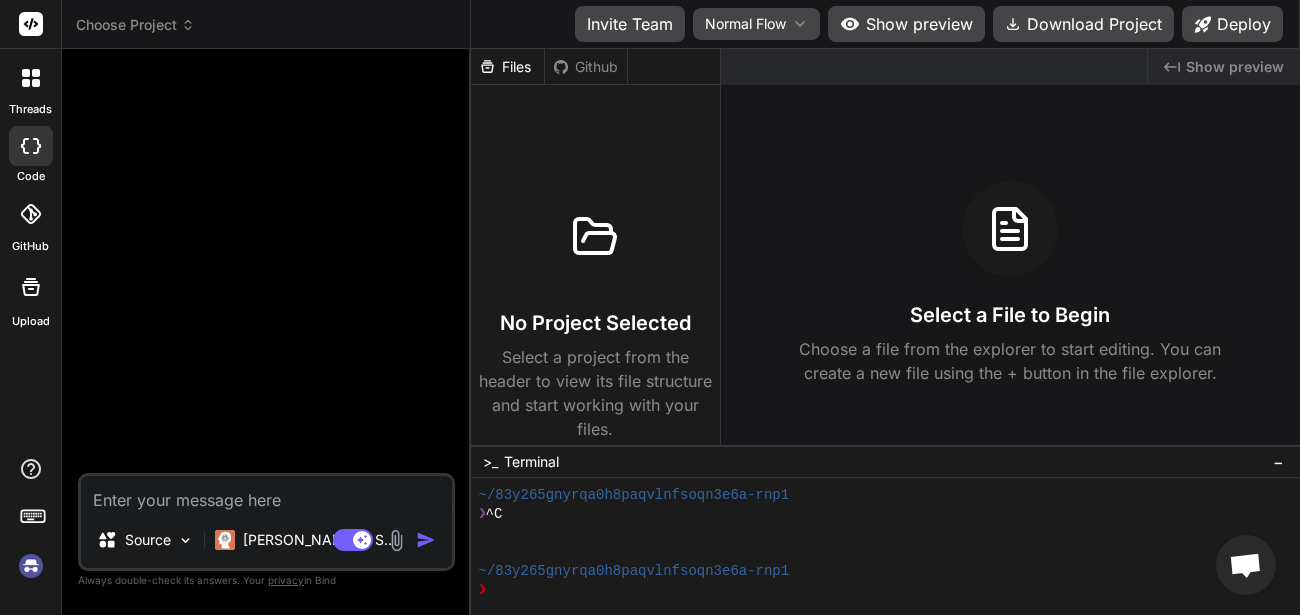 scroll, scrollTop: 38, scrollLeft: 0, axis: vertical 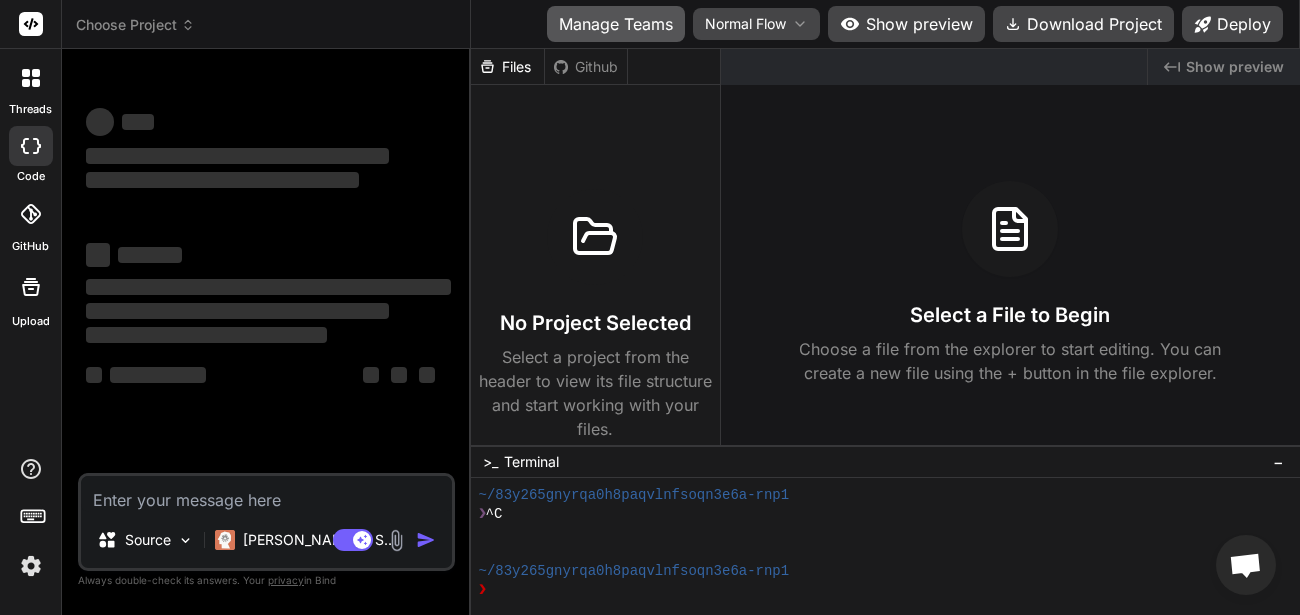 click on "Manage Teams" at bounding box center [616, 24] 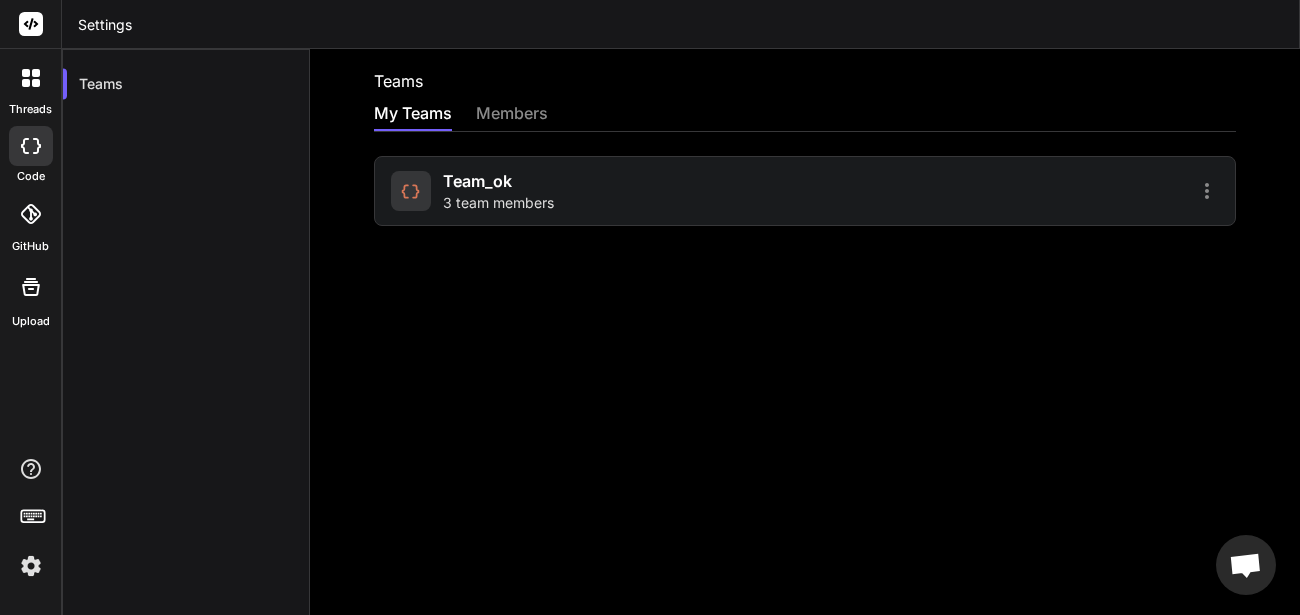 click on "3 team members" at bounding box center [498, 203] 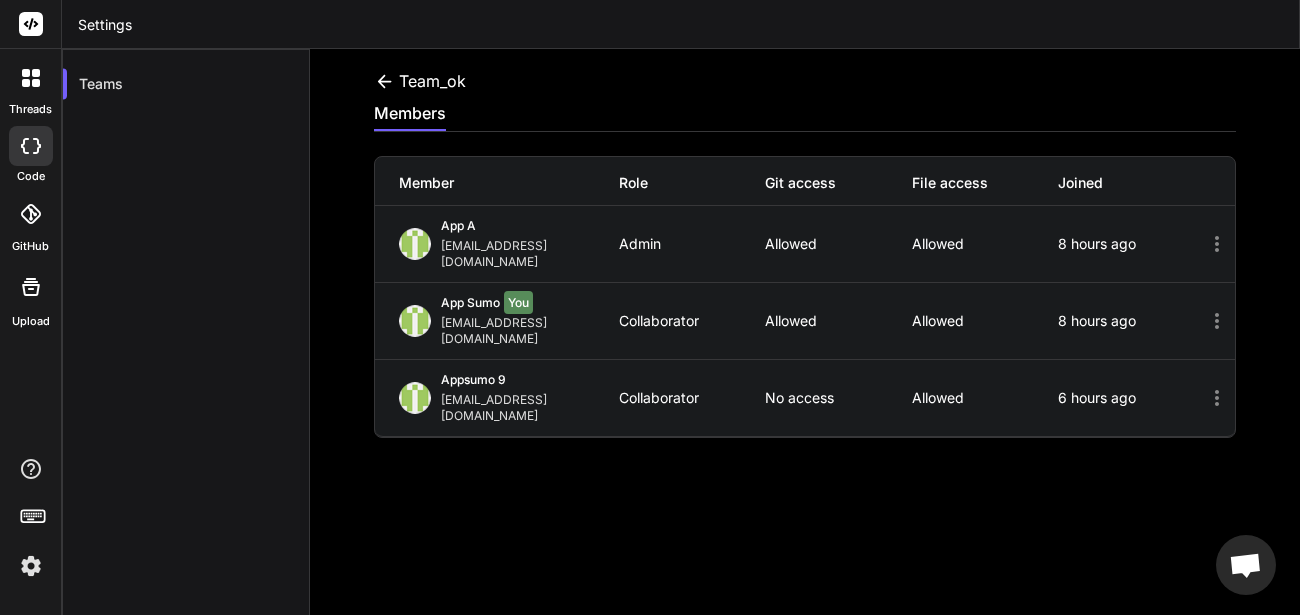 click at bounding box center [31, 566] 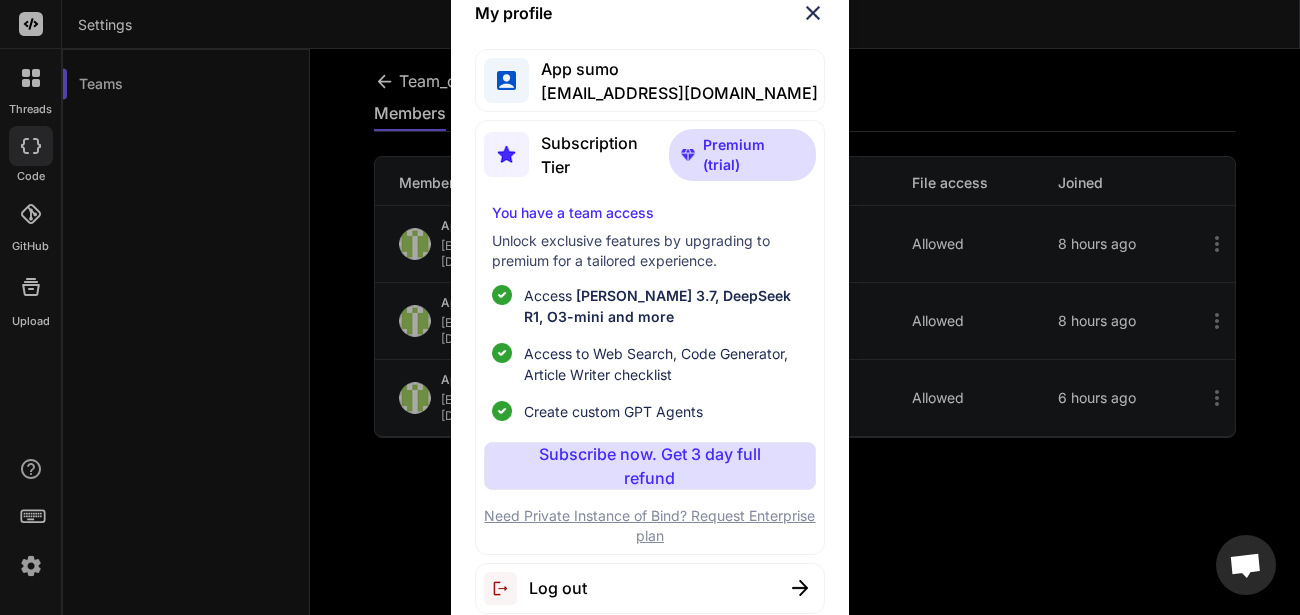 click on "Log out" at bounding box center (649, 588) 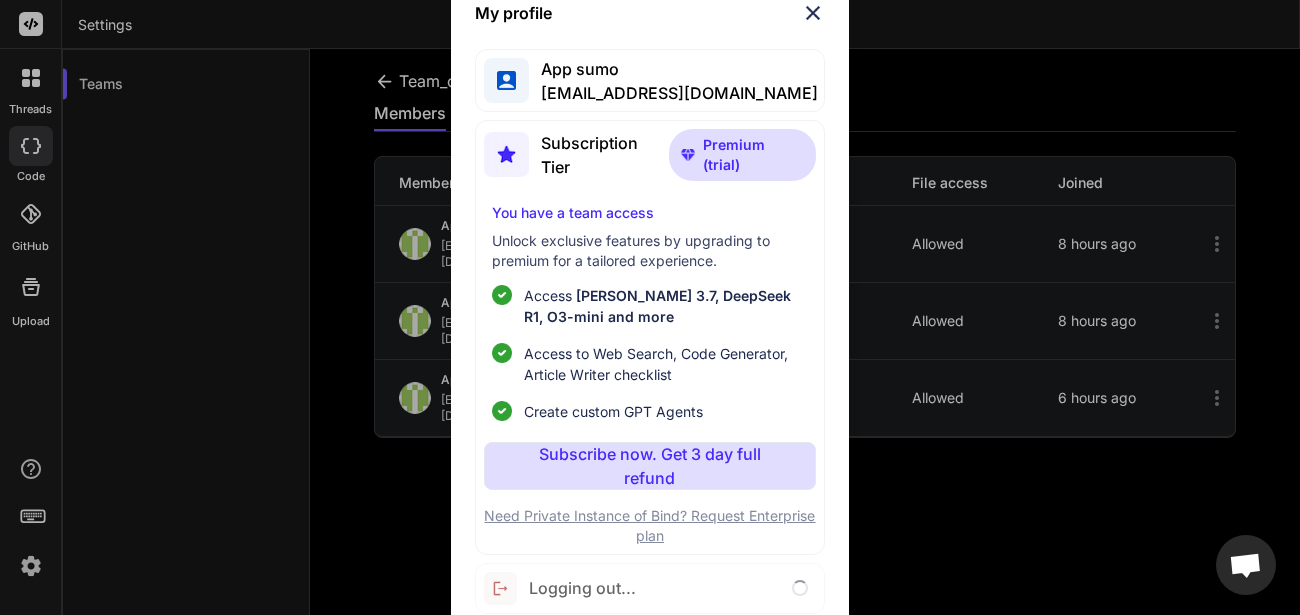 click at bounding box center (813, 13) 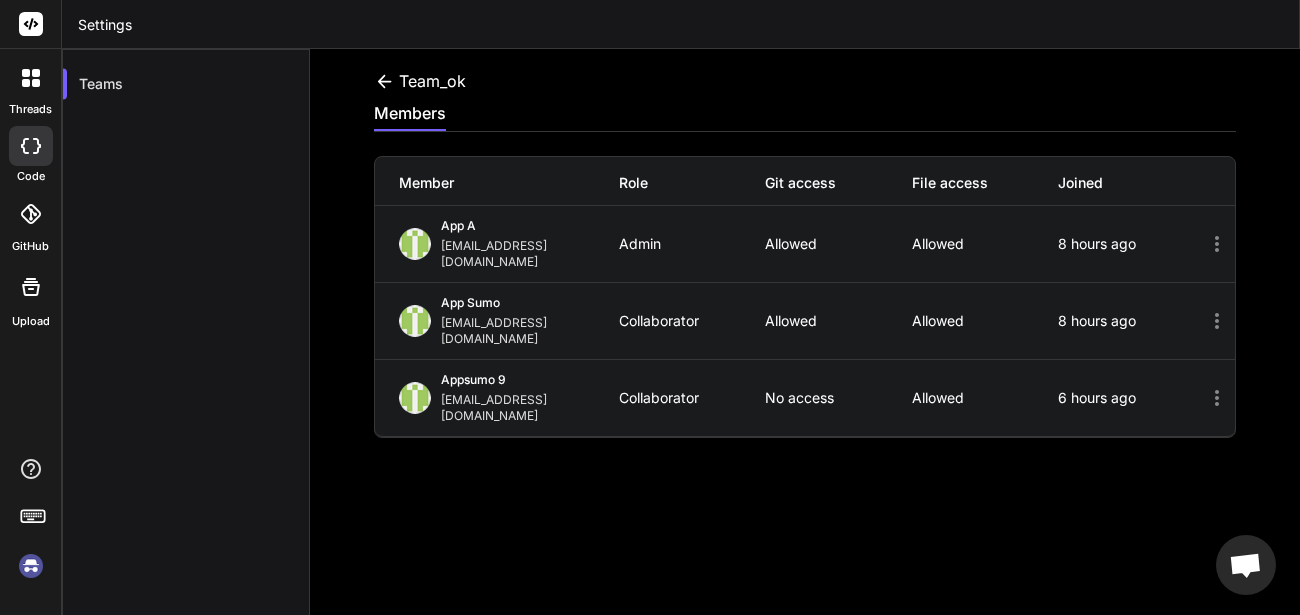 click at bounding box center (31, 566) 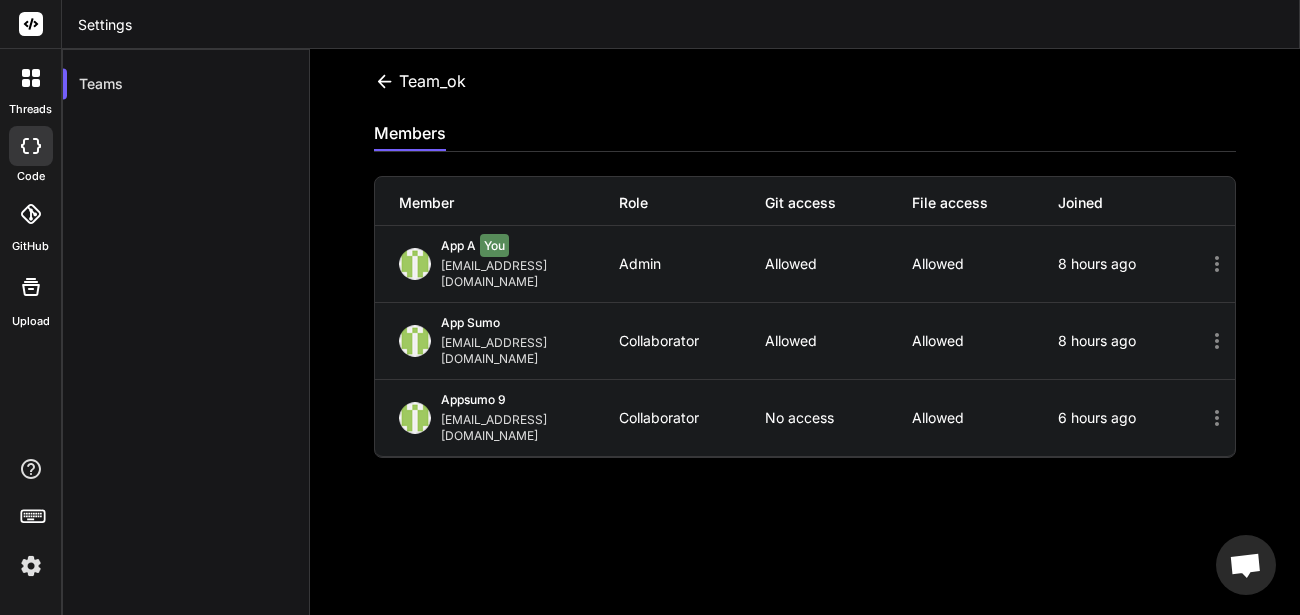 click at bounding box center [31, 566] 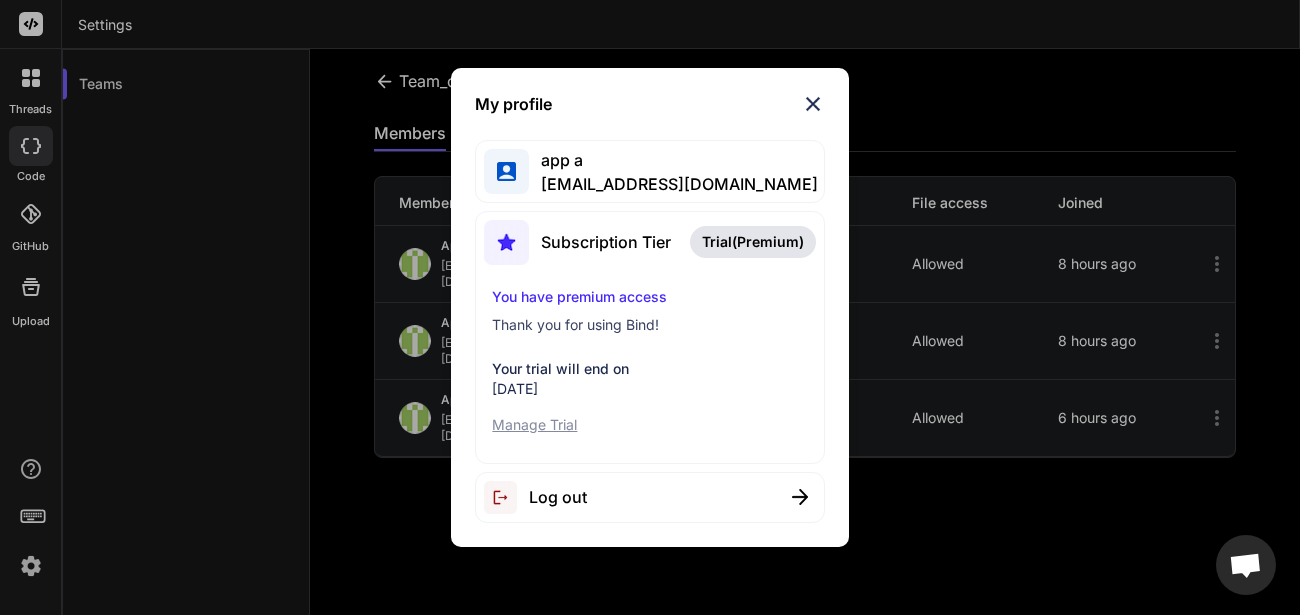 click at bounding box center [813, 104] 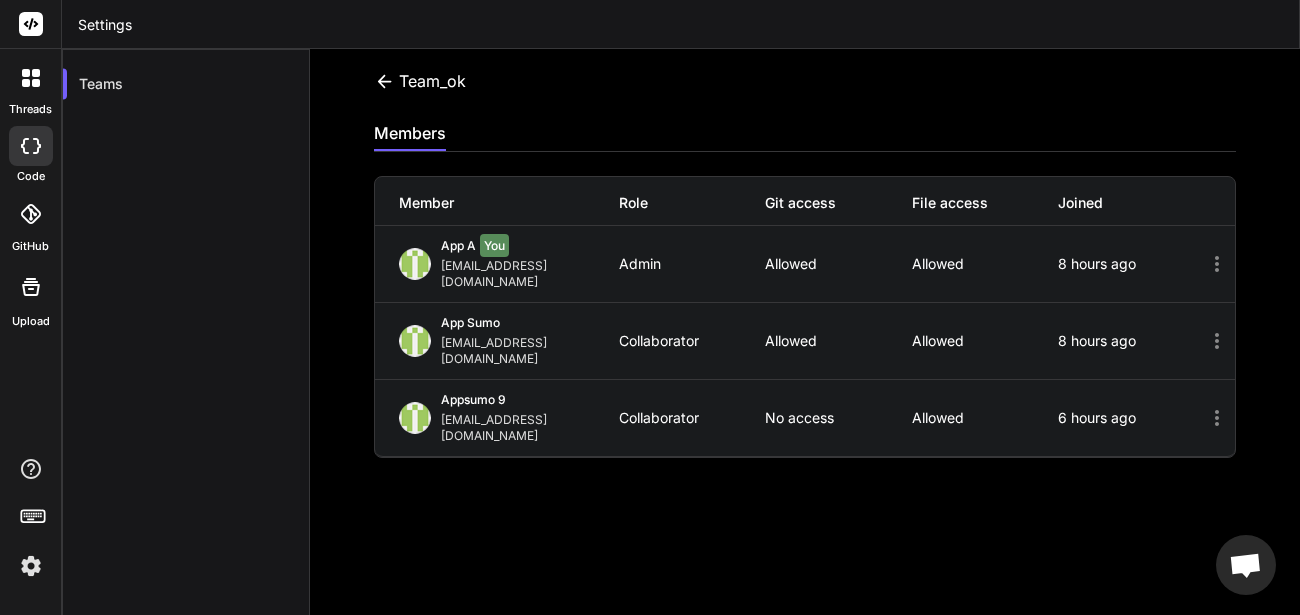 click 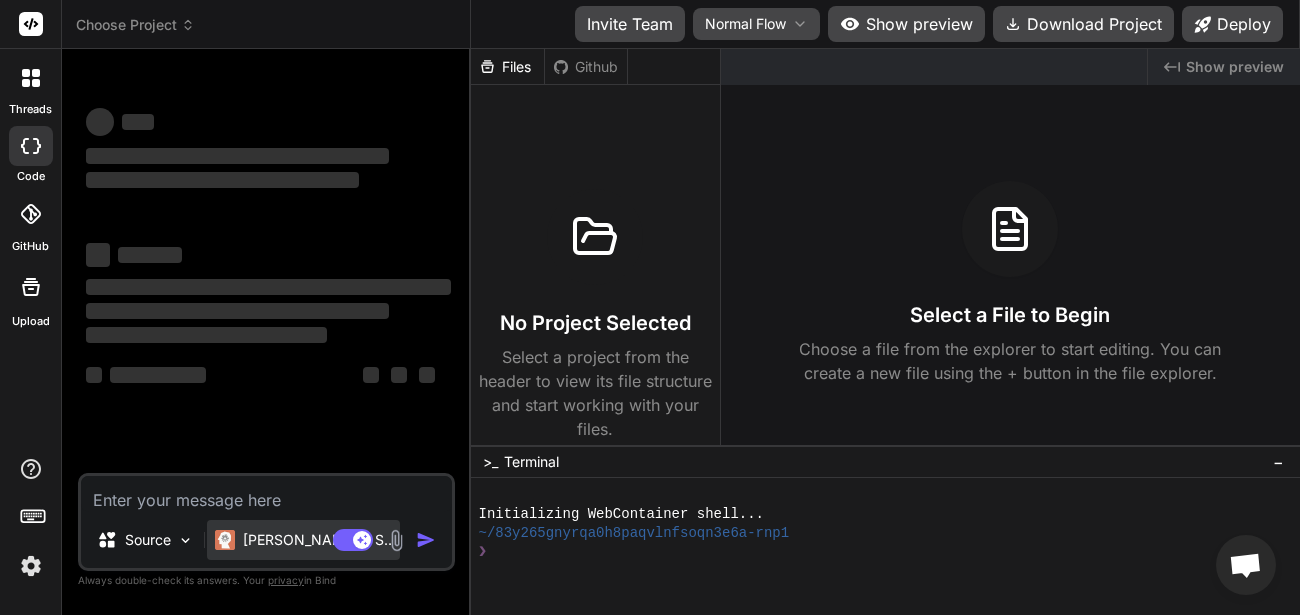 click on "Claude 4 S.." at bounding box center (317, 540) 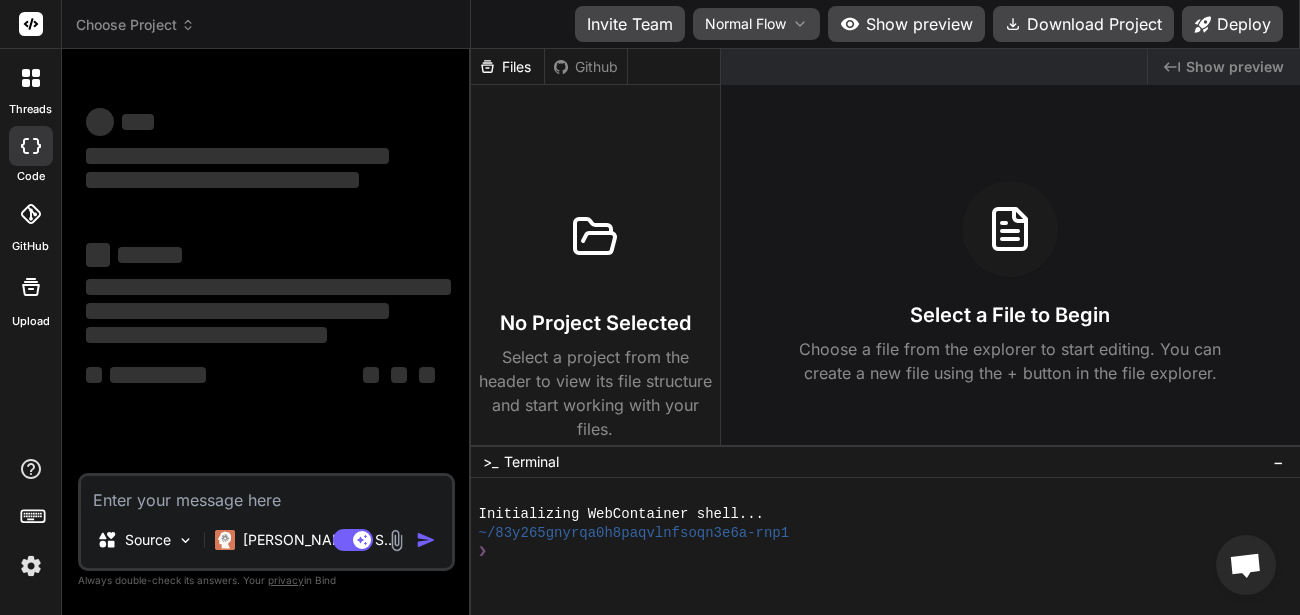 click at bounding box center (396, 540) 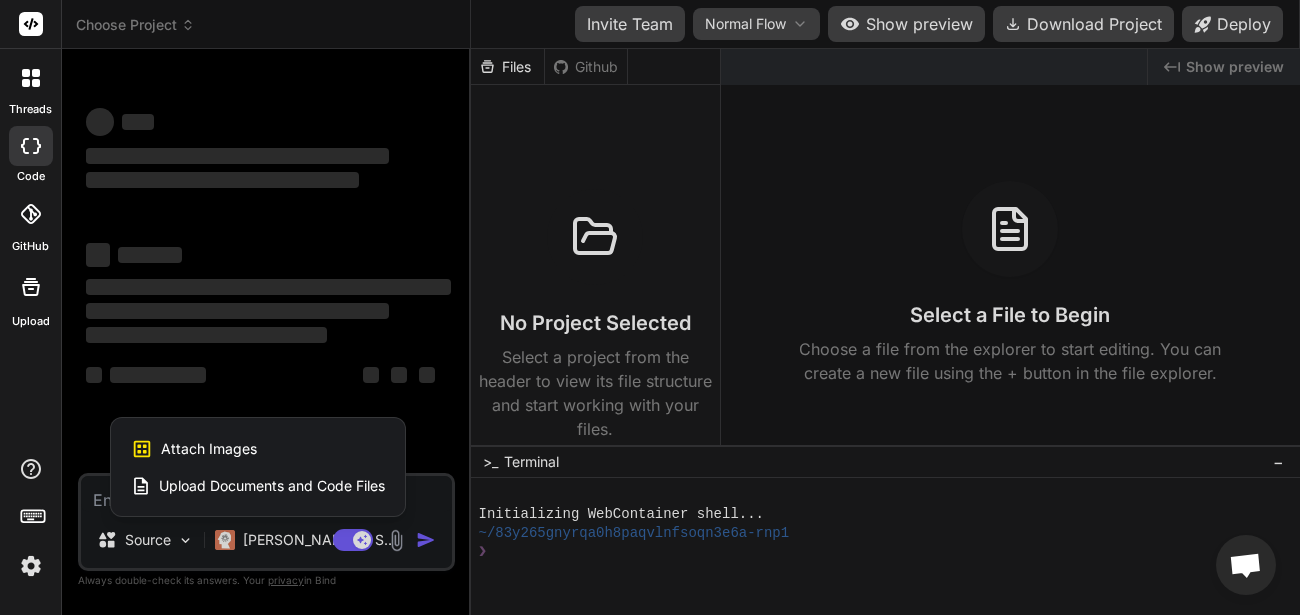 click on "Attach Images Image attachments are only supported in Claude and Gemini models." at bounding box center (258, 449) 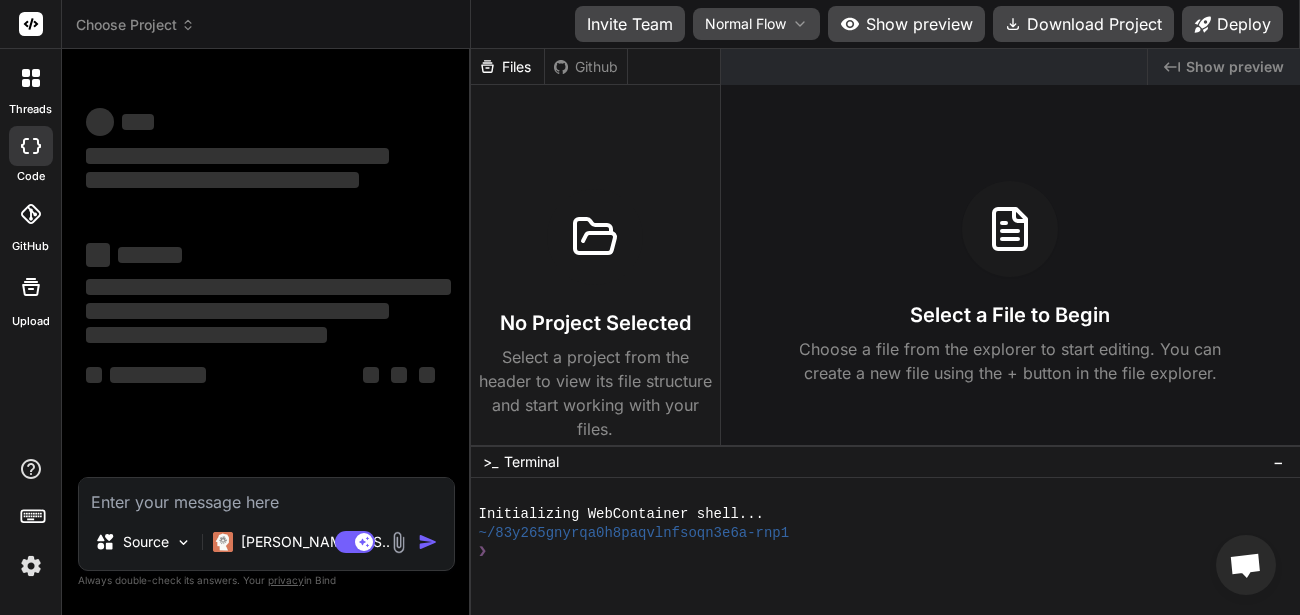 type on "x" 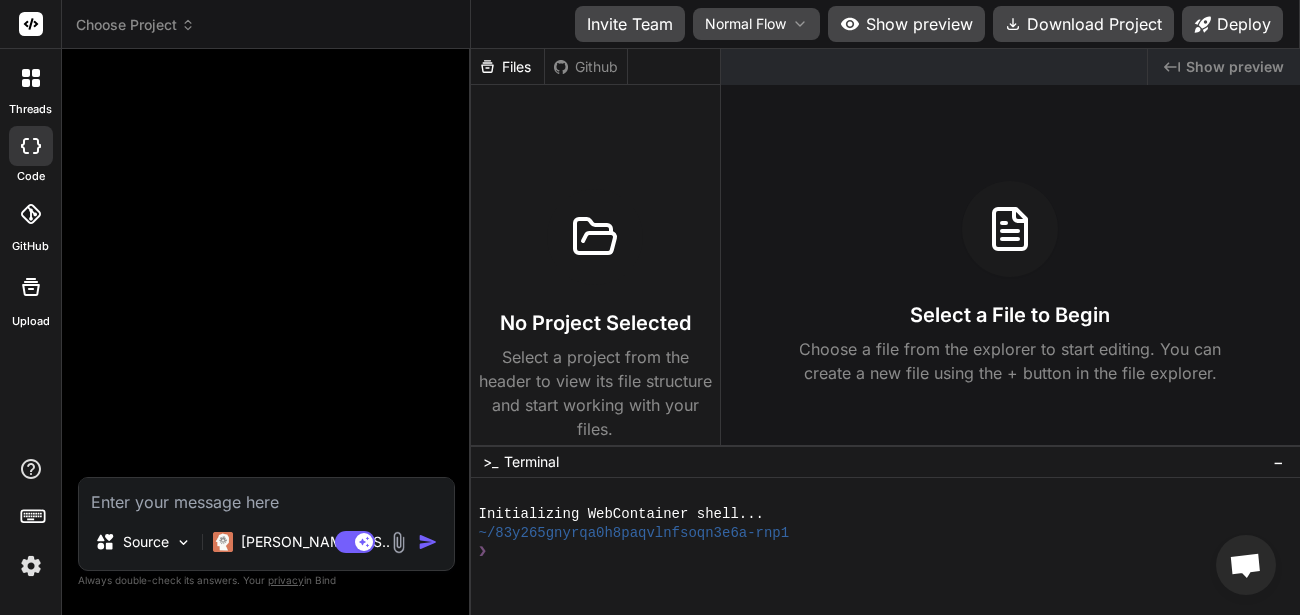 type on "C:\fakepath\Screenshot from 2025-07-24 19-55-02.png" 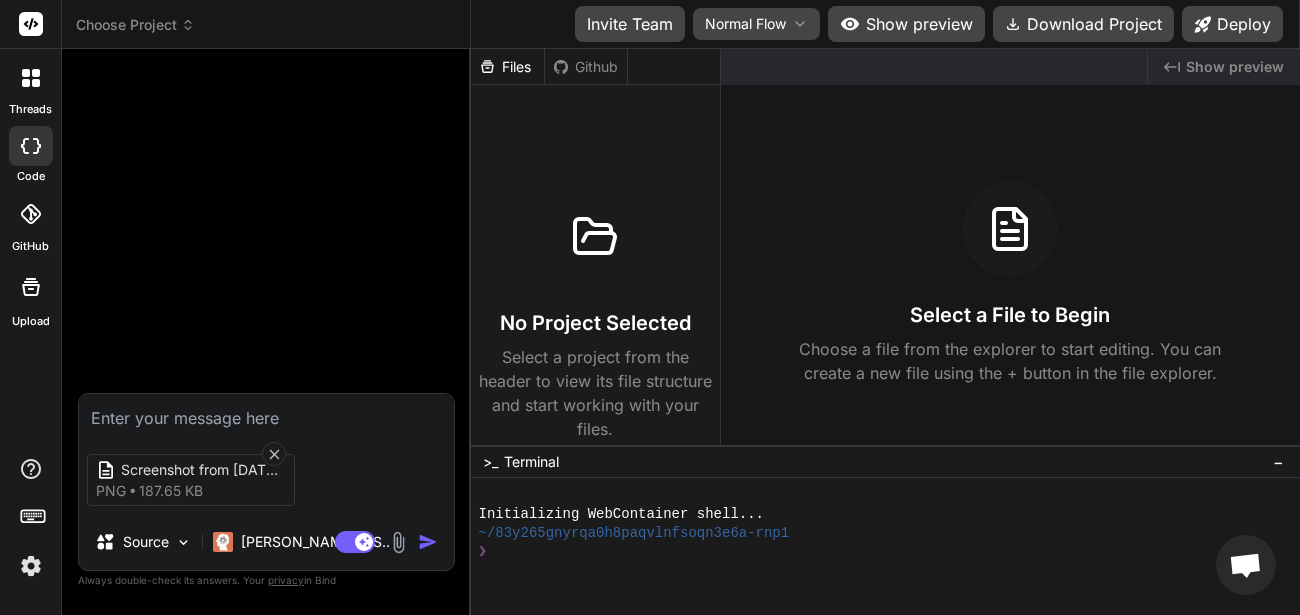click 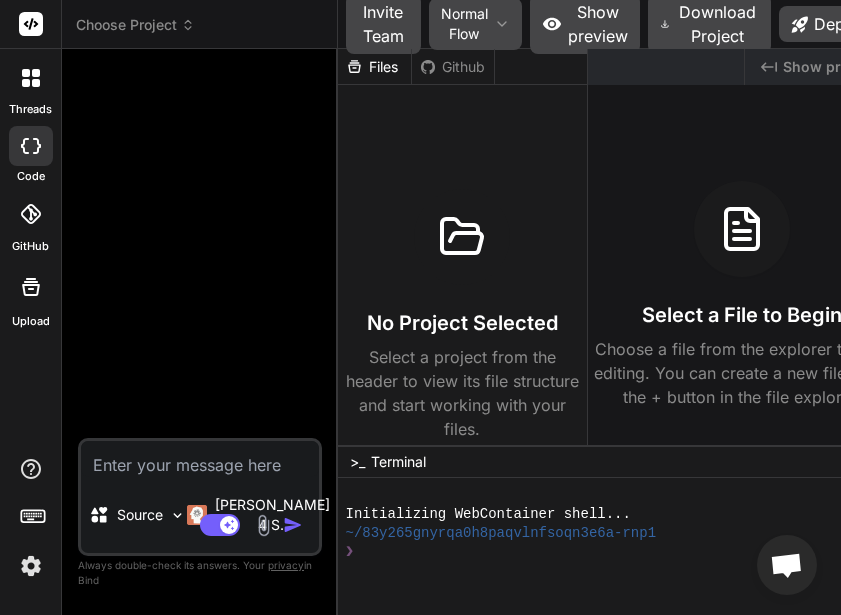 click at bounding box center (263, 525) 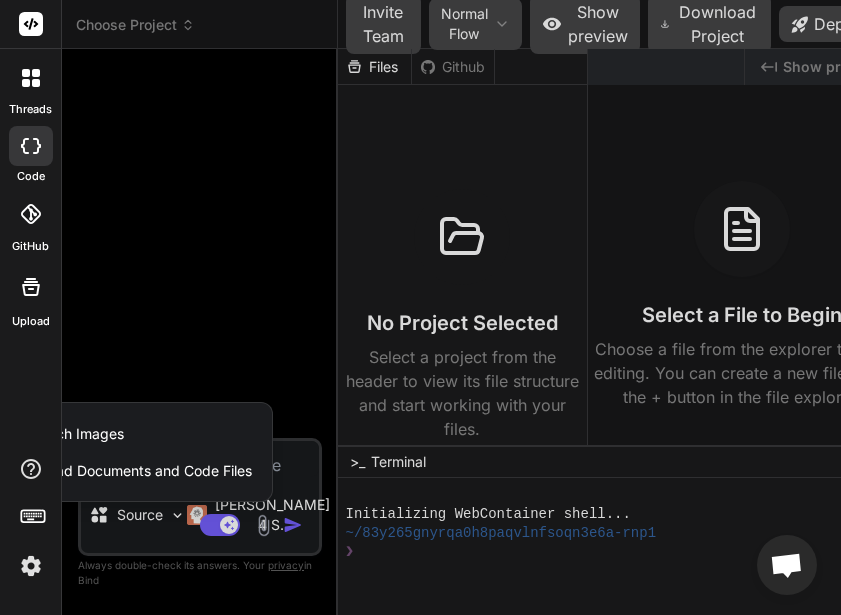 click on "Upload Documents and Code Files" at bounding box center (139, 471) 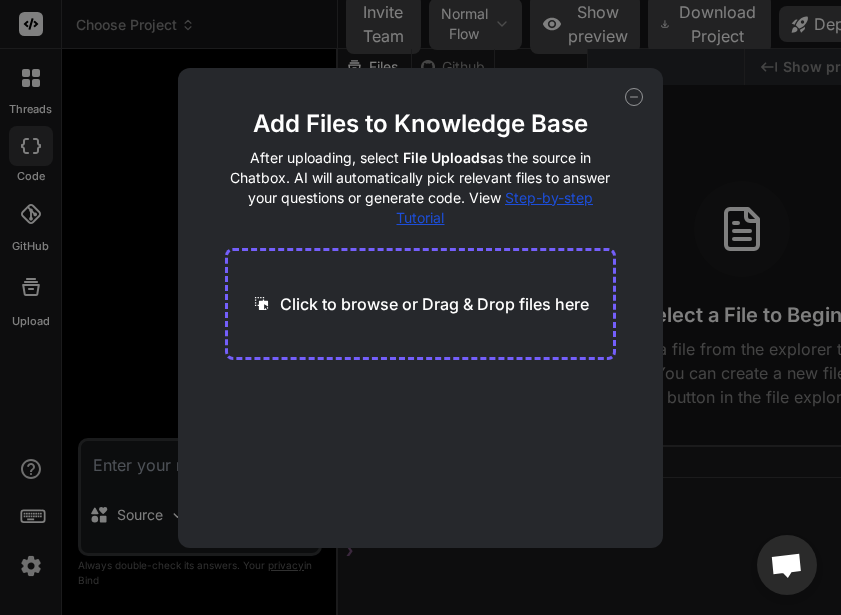 click on "Click to browse or Drag & Drop files here" at bounding box center (420, 304) 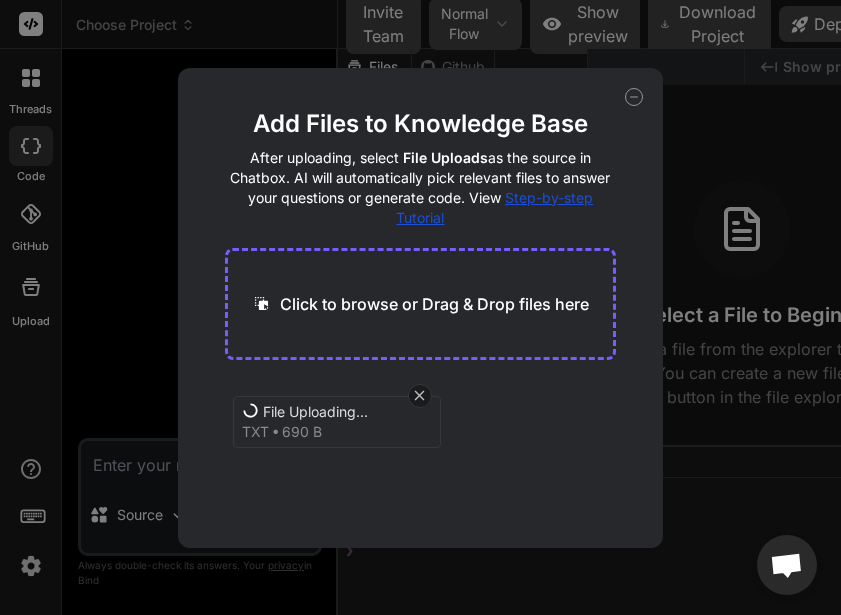 click 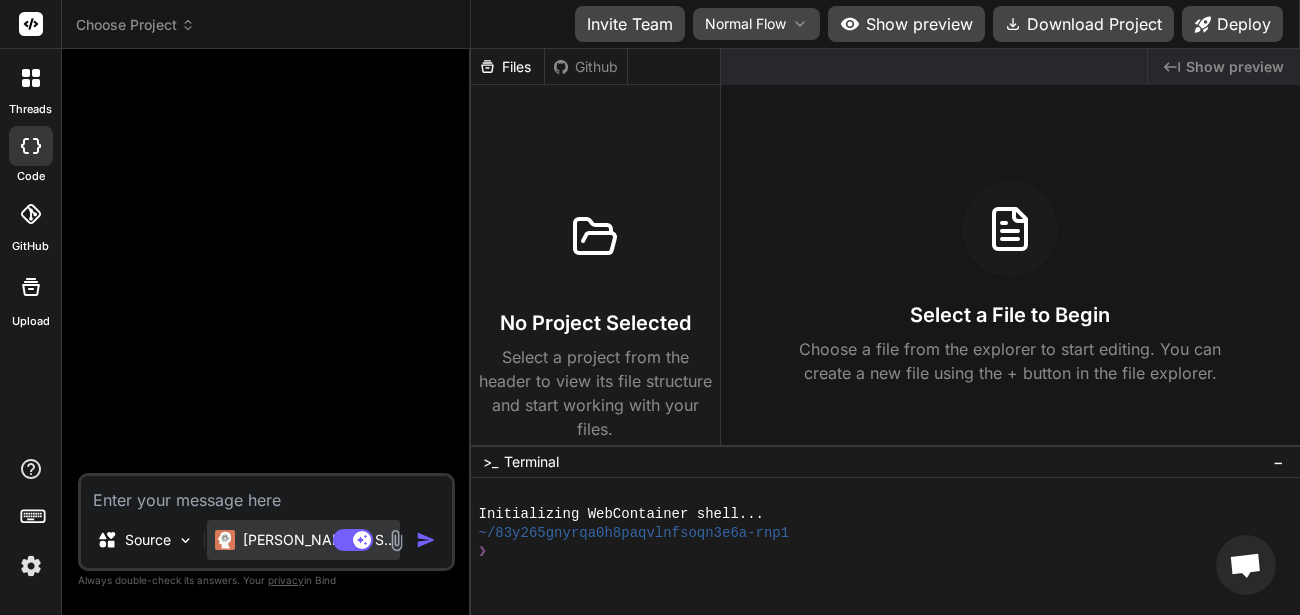 click on "[PERSON_NAME] 4 S.." at bounding box center [317, 540] 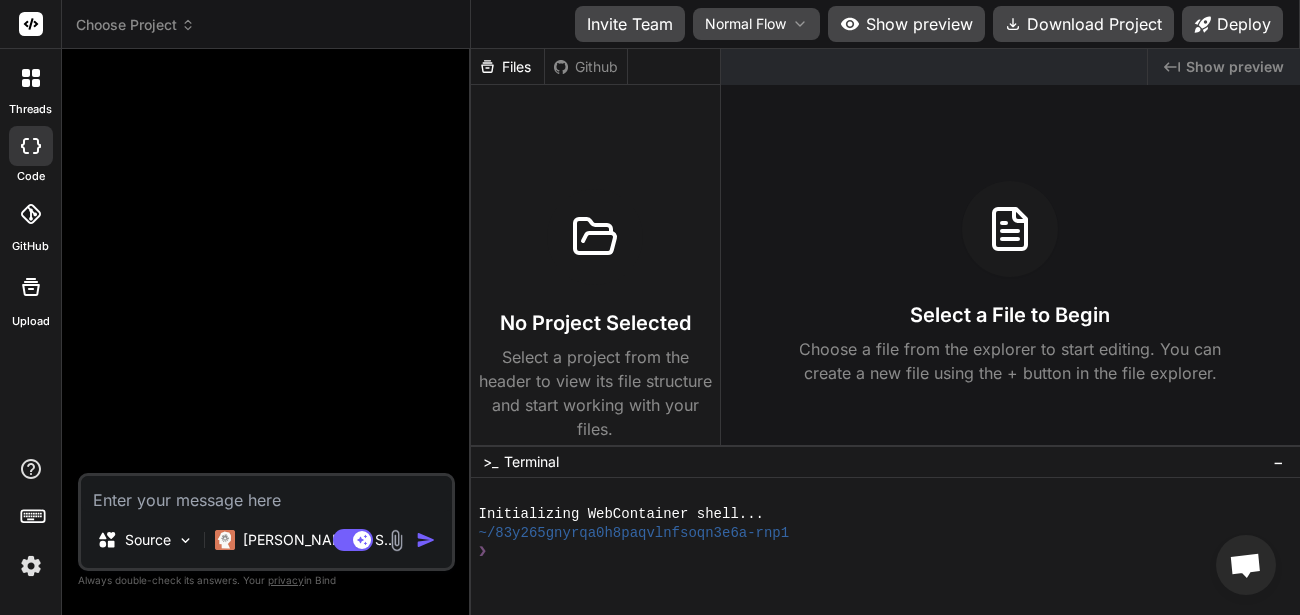 click at bounding box center (31, 566) 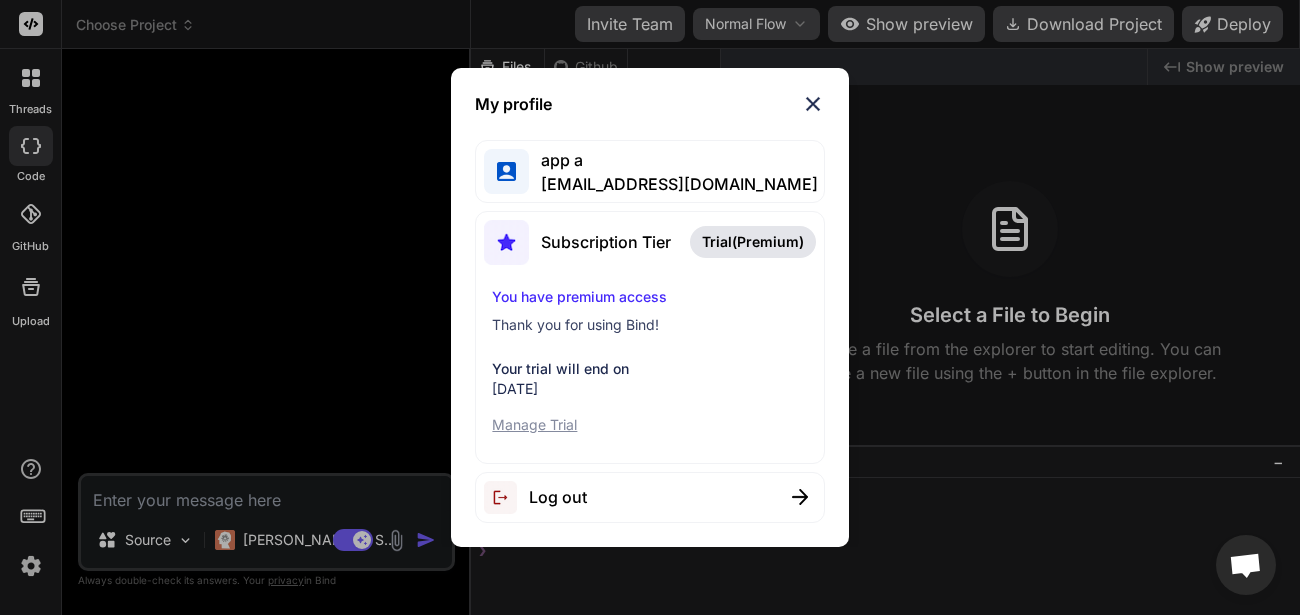 click at bounding box center [813, 104] 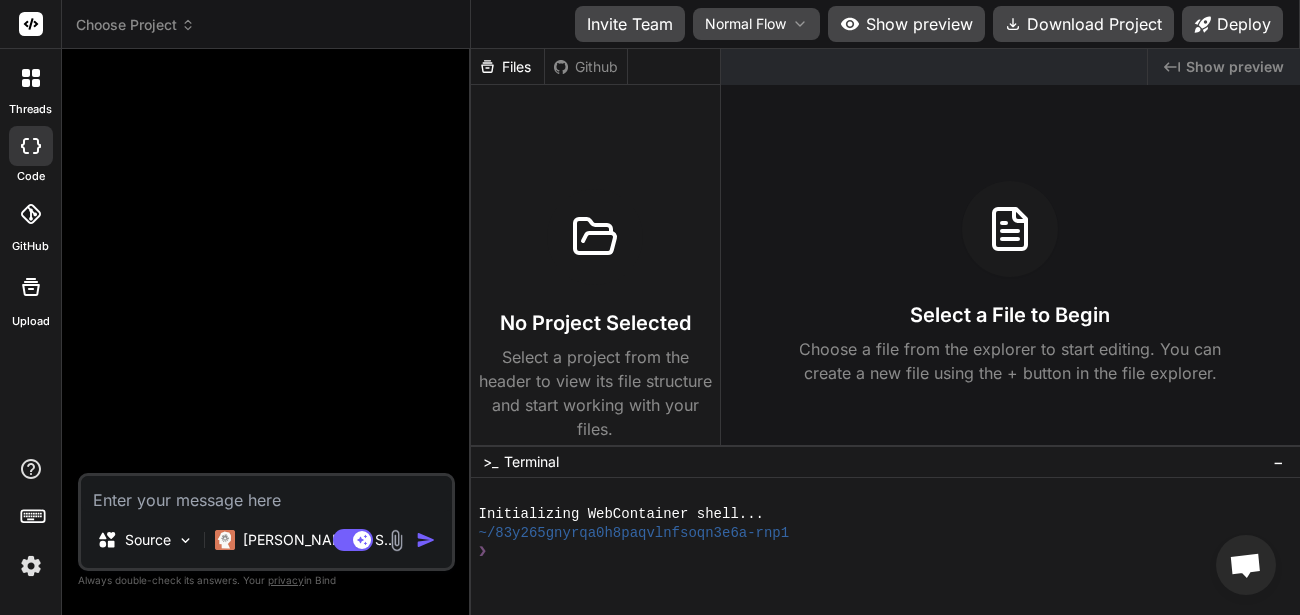 click on "Created with Pixso. Show preview Select a File to Begin Choose a file from the explorer to start editing. You can create a new file using the + button in the file explorer." at bounding box center [1010, 247] 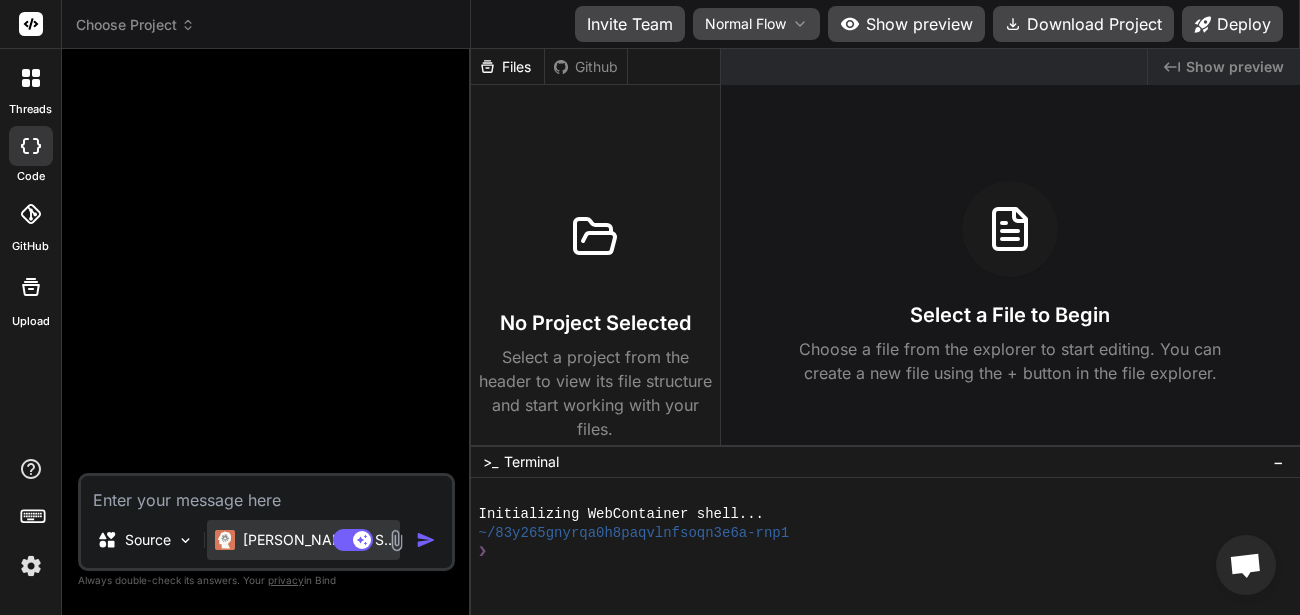click at bounding box center (225, 540) 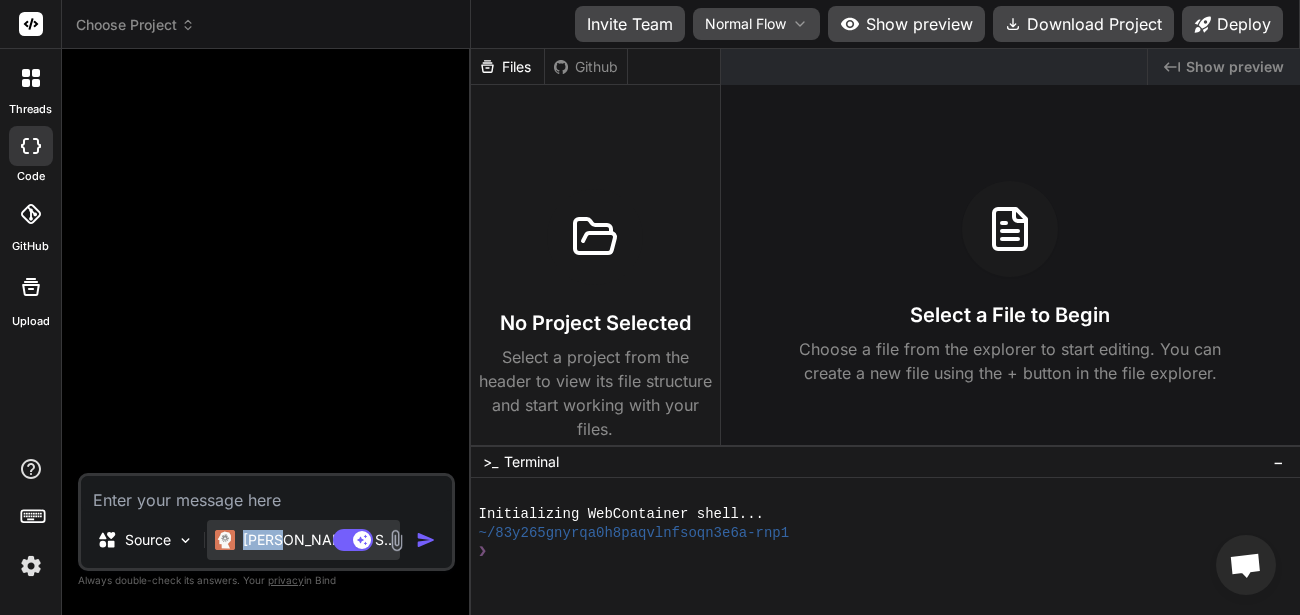 drag, startPoint x: 290, startPoint y: 518, endPoint x: 282, endPoint y: 533, distance: 17 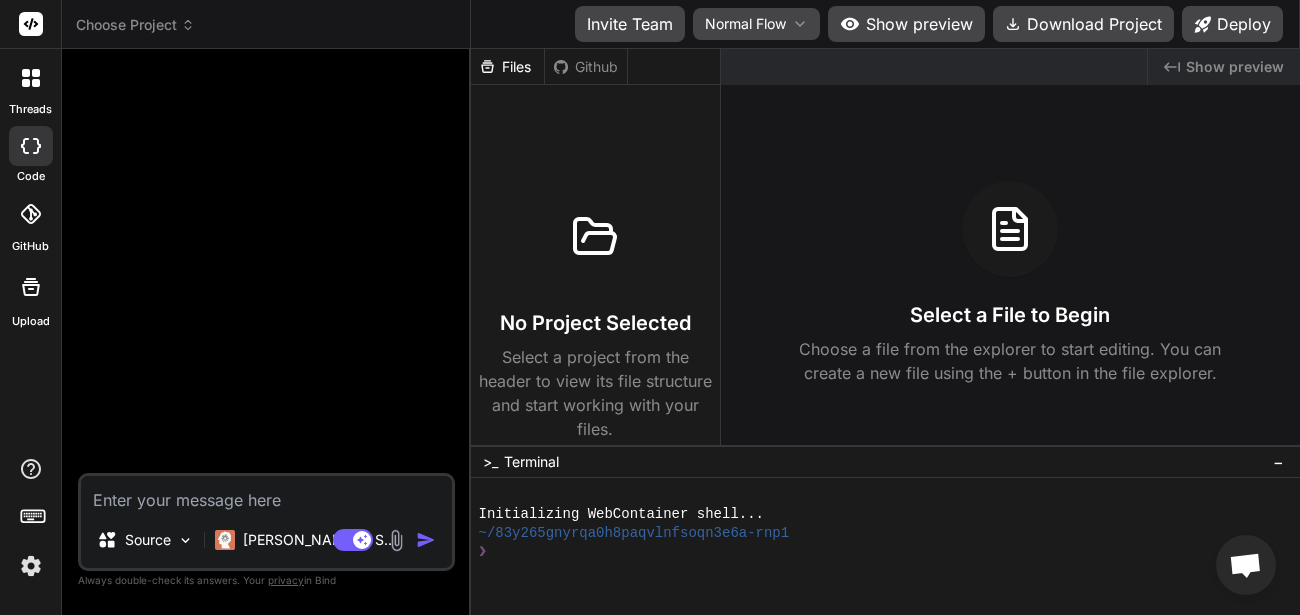 click at bounding box center (31, 566) 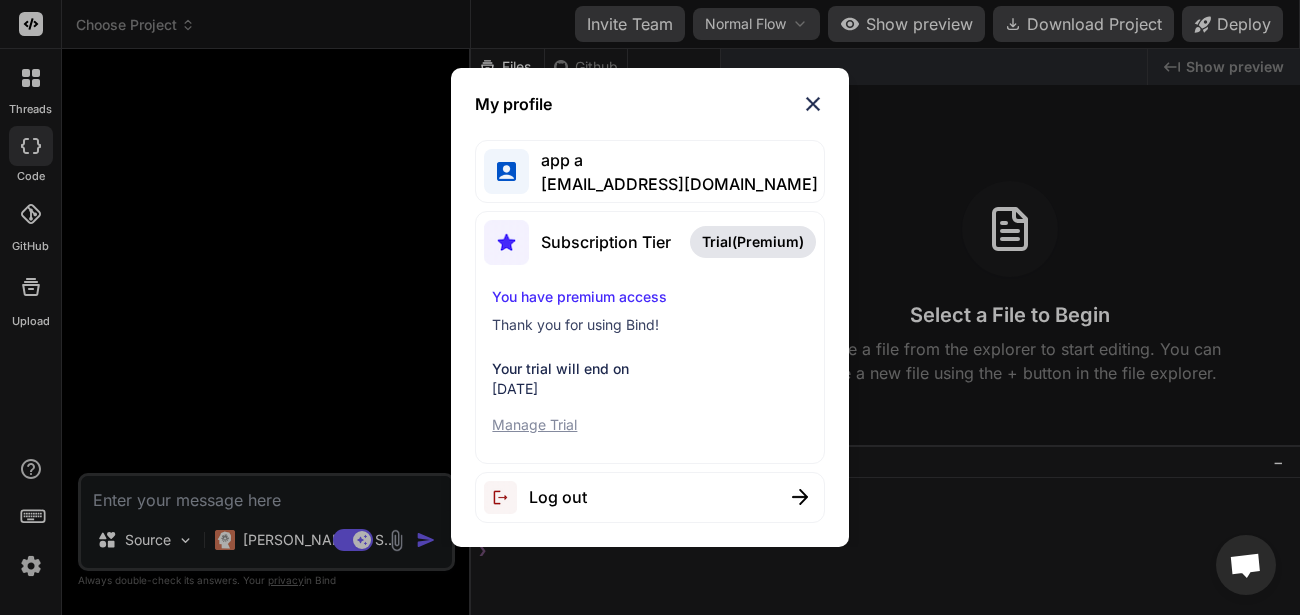 click on "Log out" at bounding box center (649, 497) 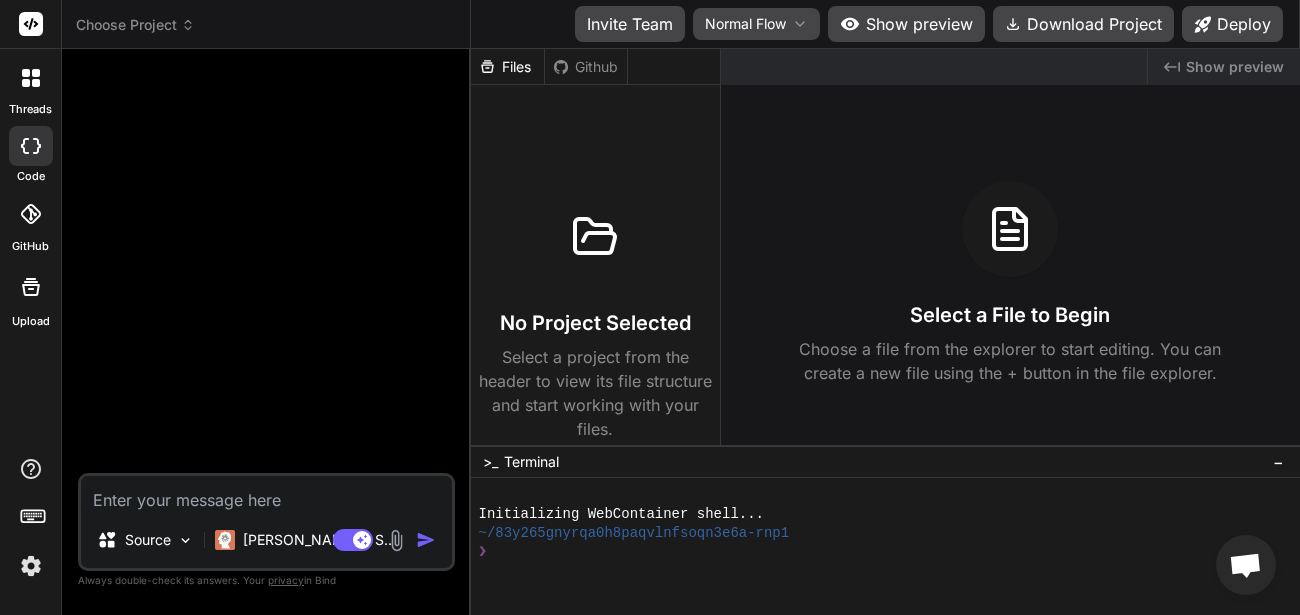 scroll, scrollTop: 38, scrollLeft: 0, axis: vertical 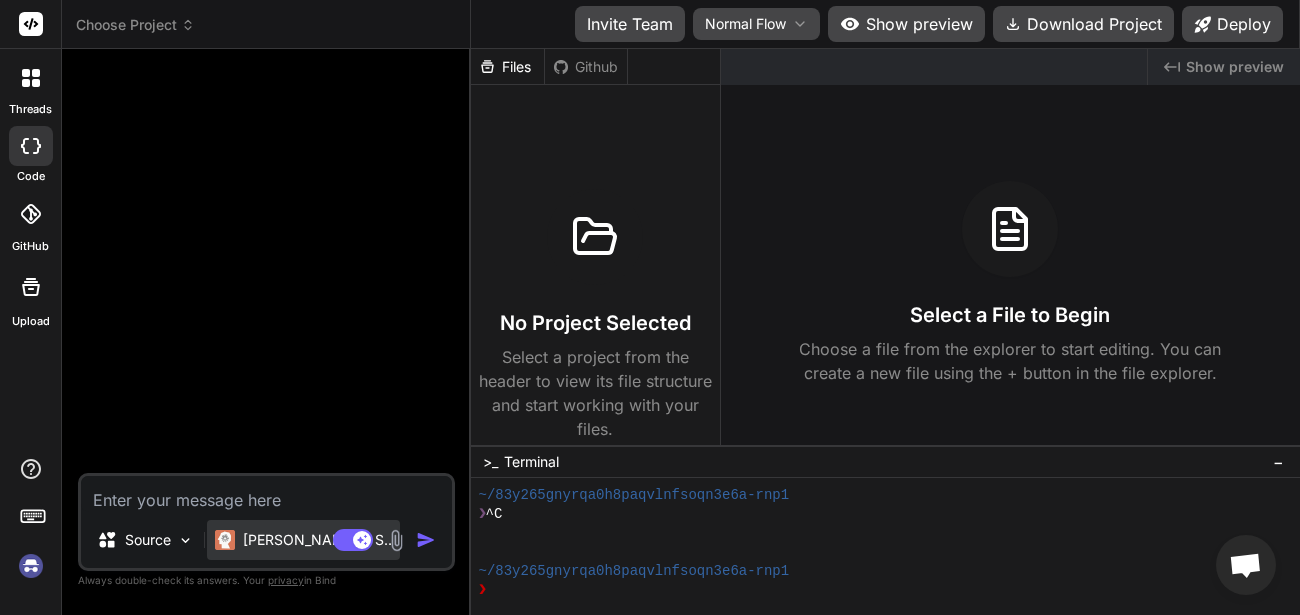 click on "[PERSON_NAME] 4 S.." at bounding box center [303, 540] 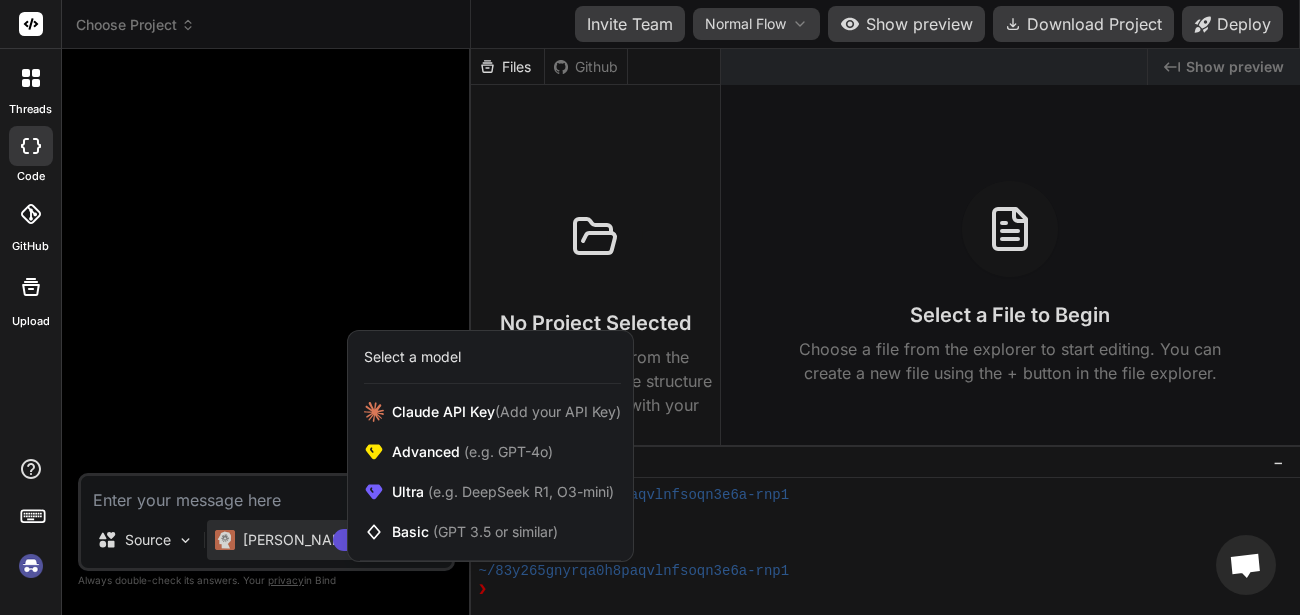 click at bounding box center (650, 307) 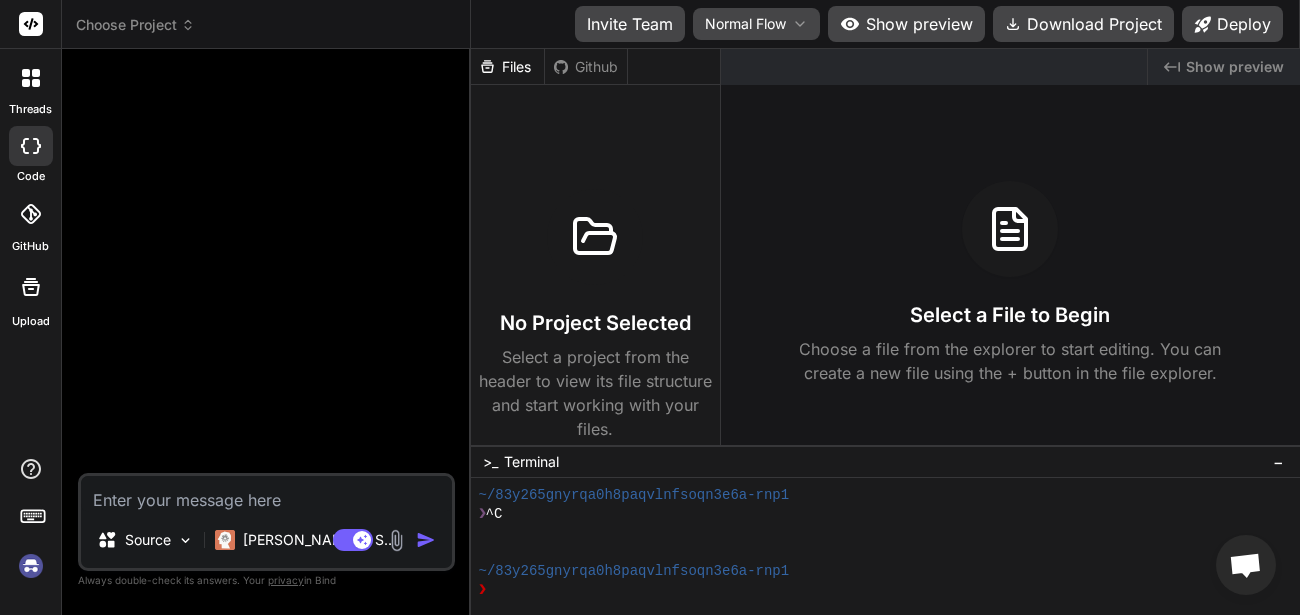 click at bounding box center (31, 566) 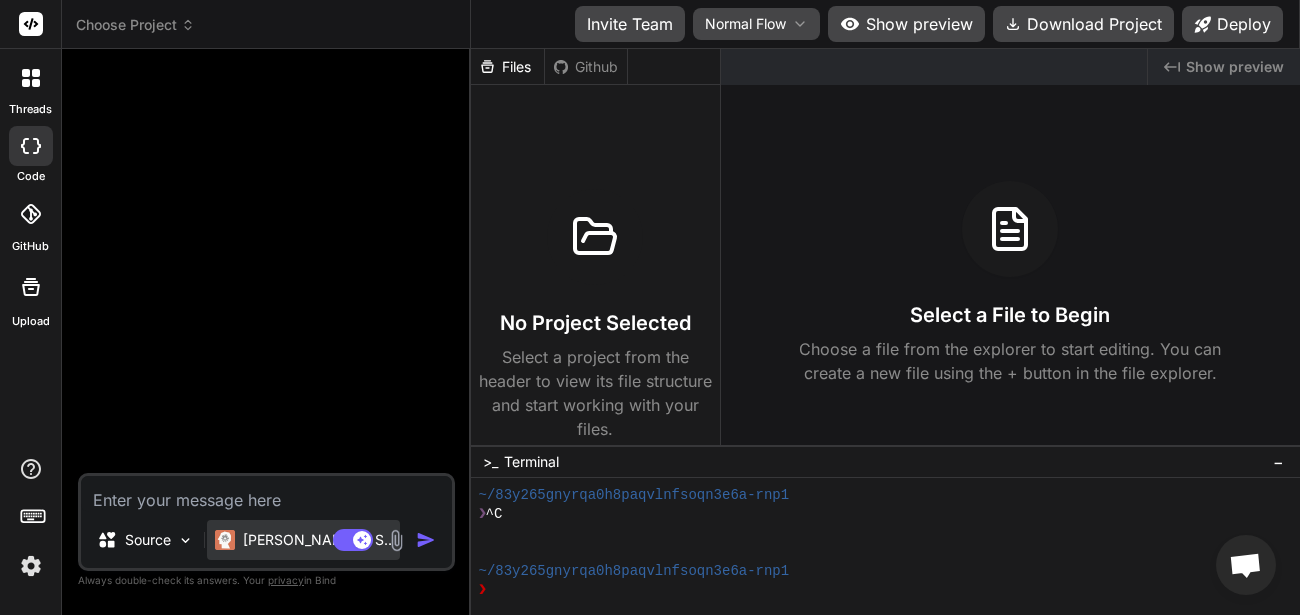 click on "[PERSON_NAME] 4 S.." at bounding box center (317, 540) 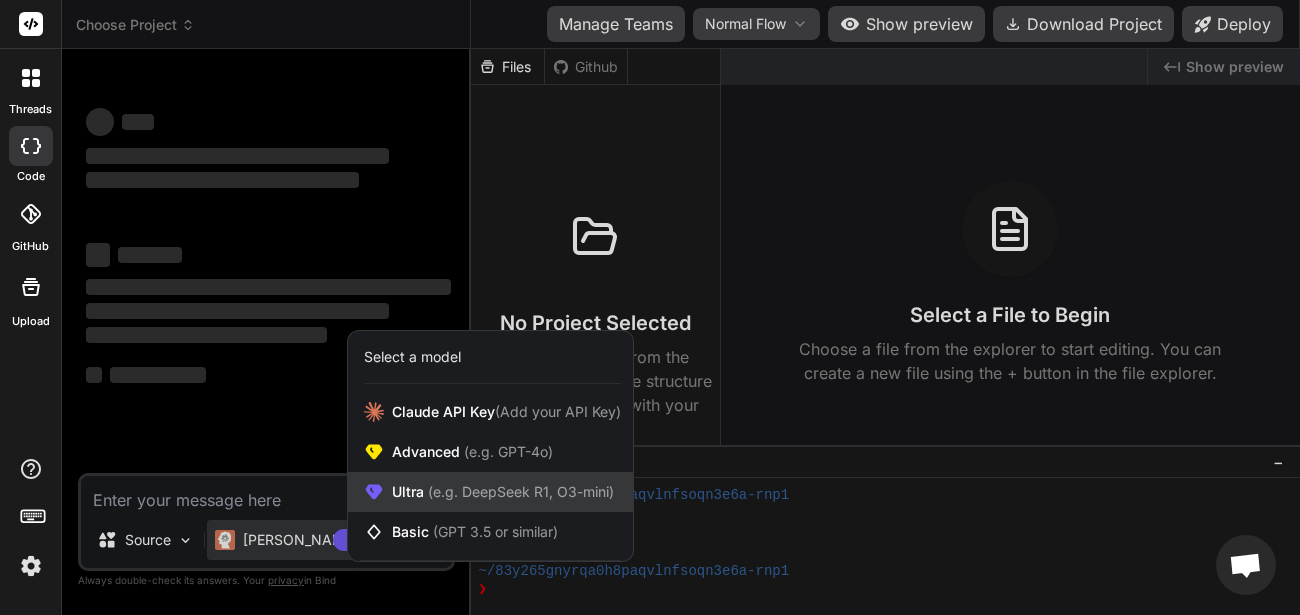 click on "Ultra     (e.g. DeepSeek R1, O3-mini)" at bounding box center (490, 492) 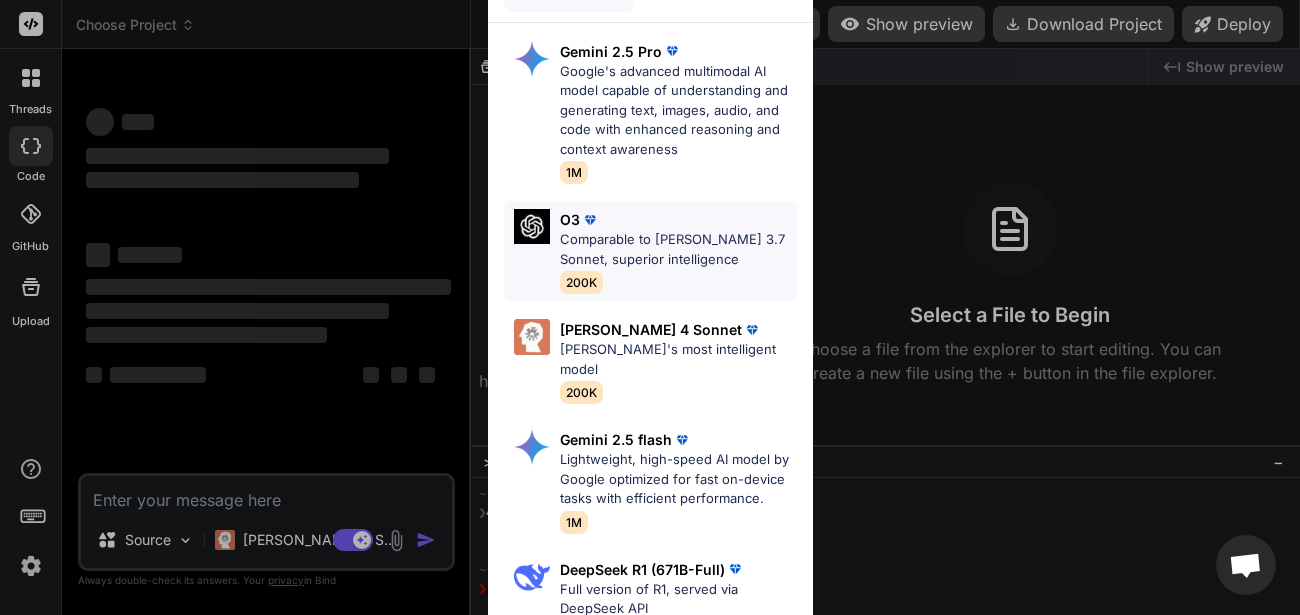 click on "O3 Comparable to Claude 3.7 Sonnet, superior intelligence 200K" at bounding box center (650, 251) 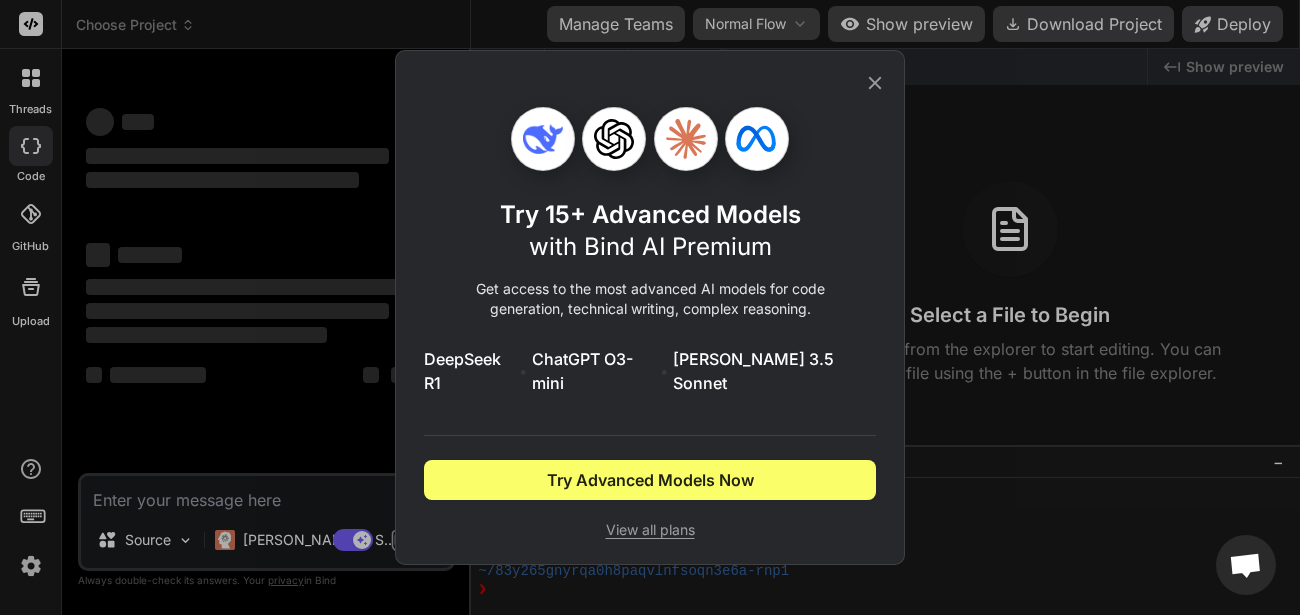click 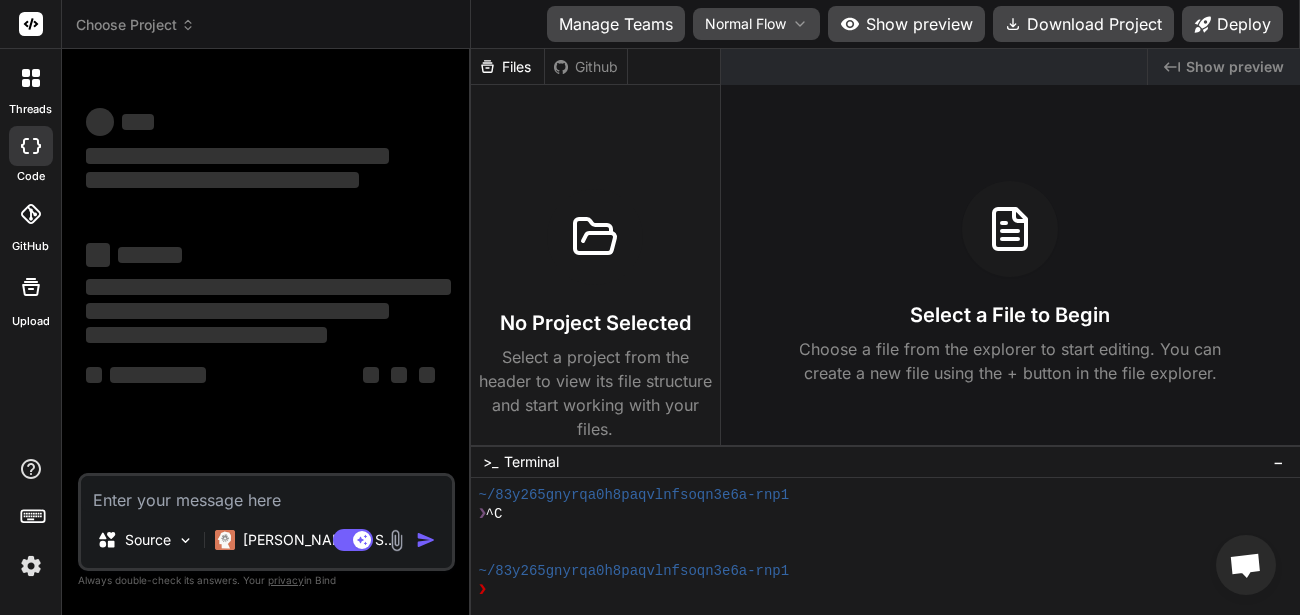 click at bounding box center [396, 540] 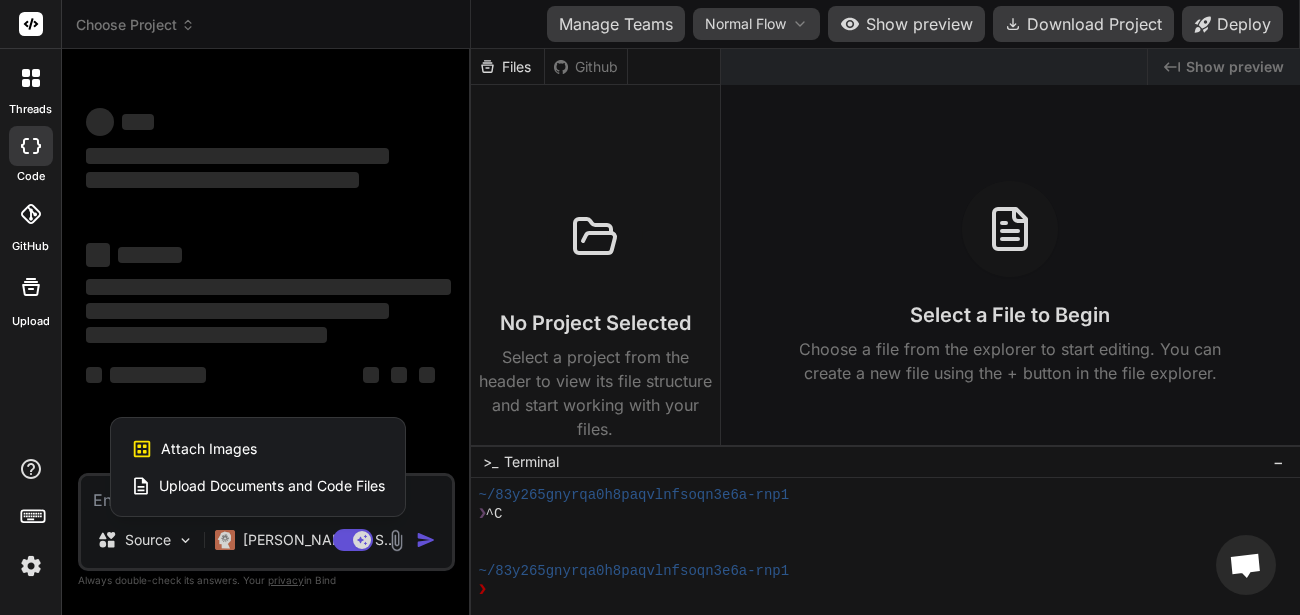 click on "Attach Images" at bounding box center [209, 449] 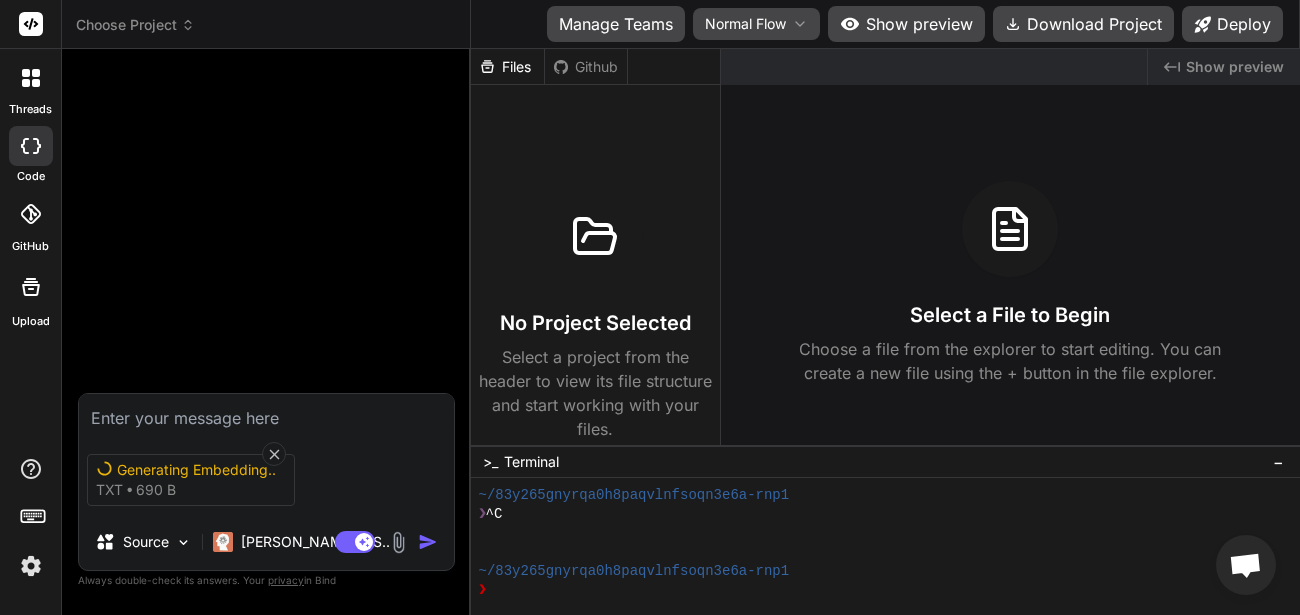 type on "x" 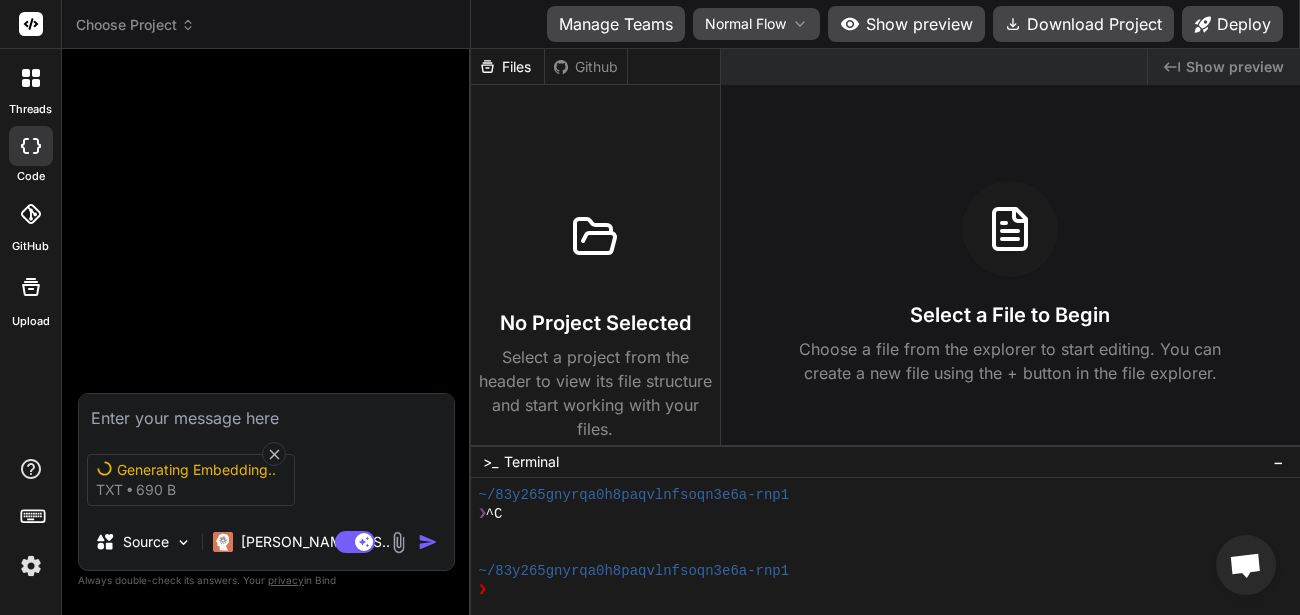 type on "C:\fakepath\Screenshot from 2025-07-25 19-33-41.png" 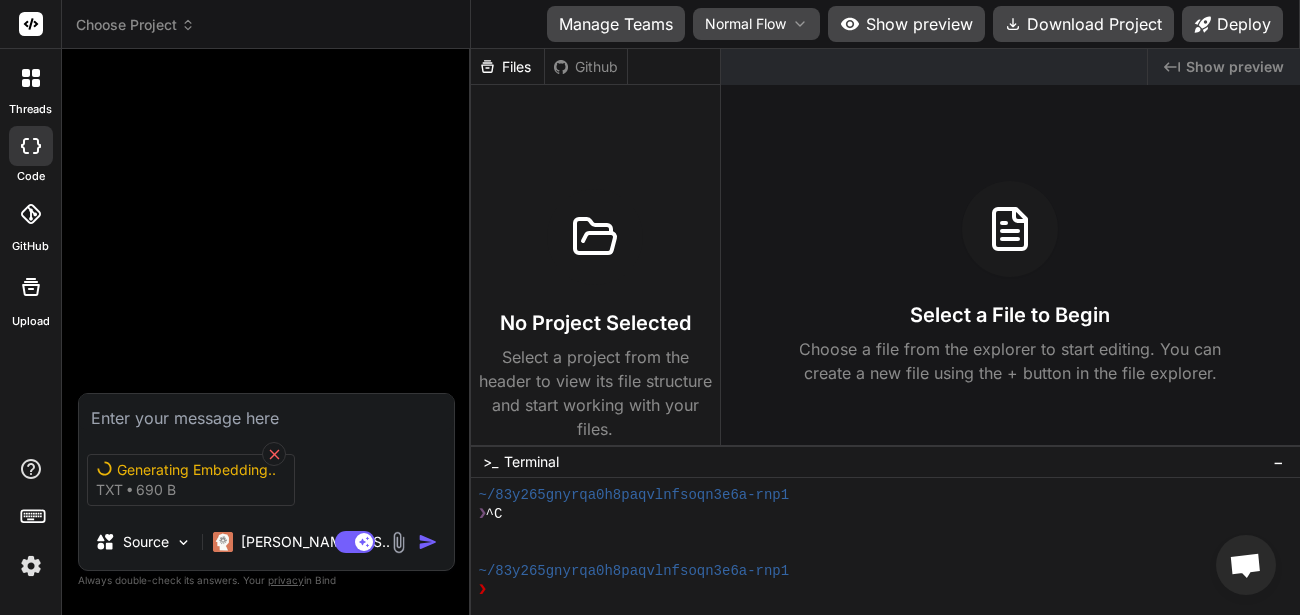 click 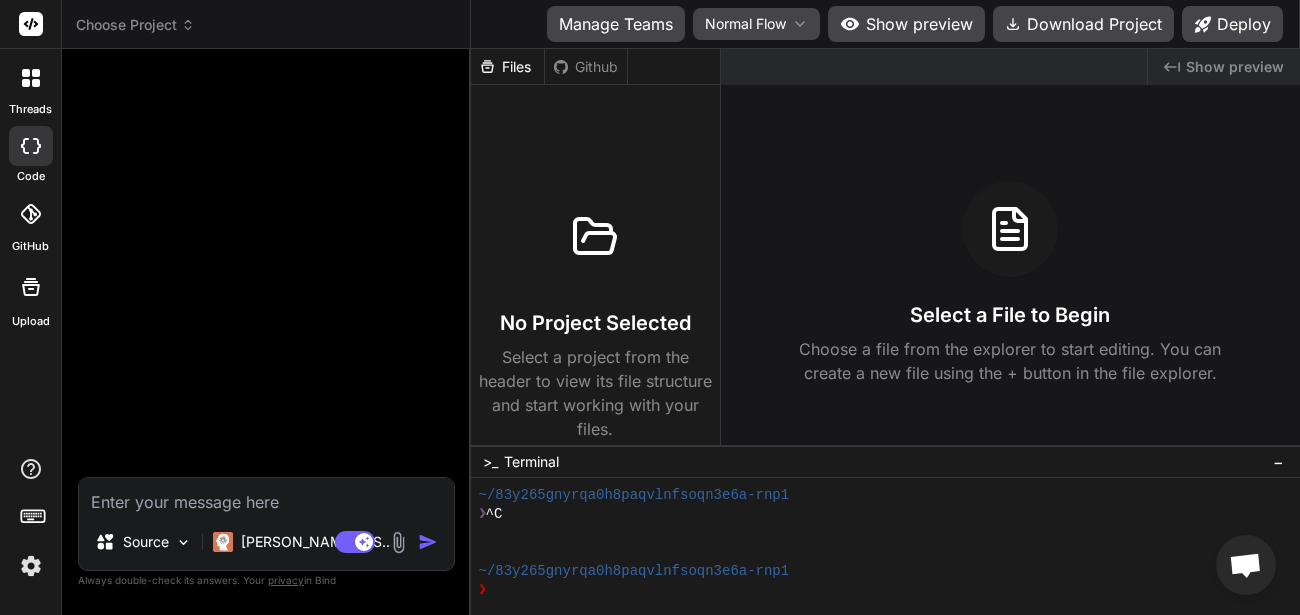 click at bounding box center (398, 542) 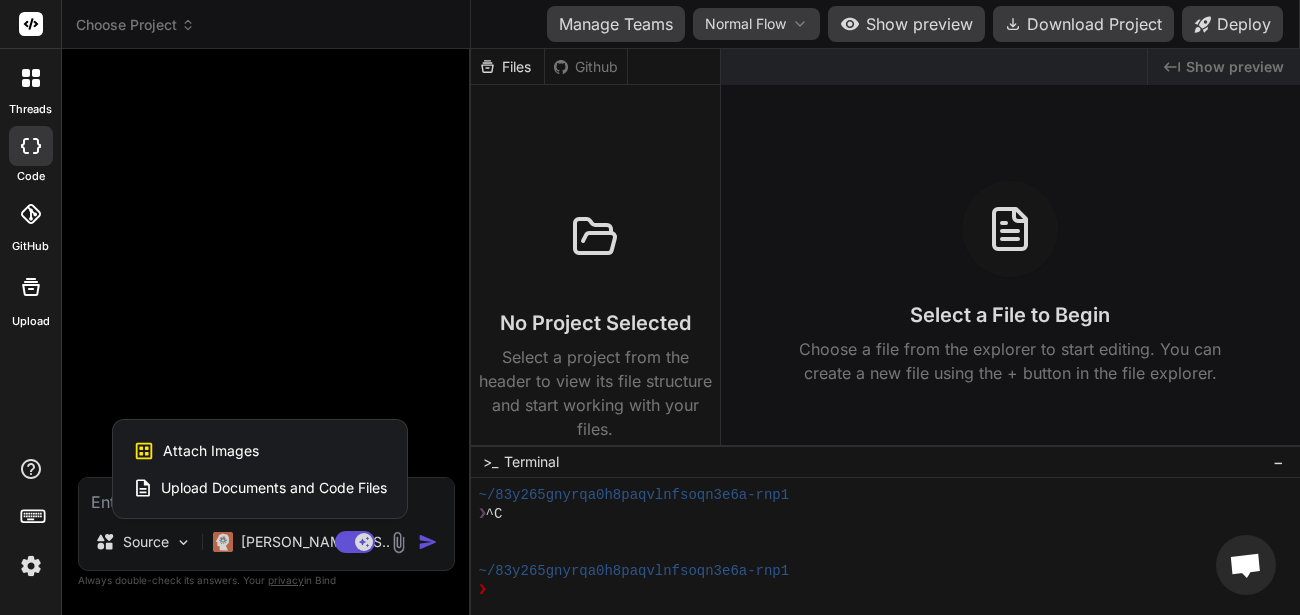 click on "Attach Images Image attachments are only supported in [PERSON_NAME] and Gemini models." at bounding box center [260, 451] 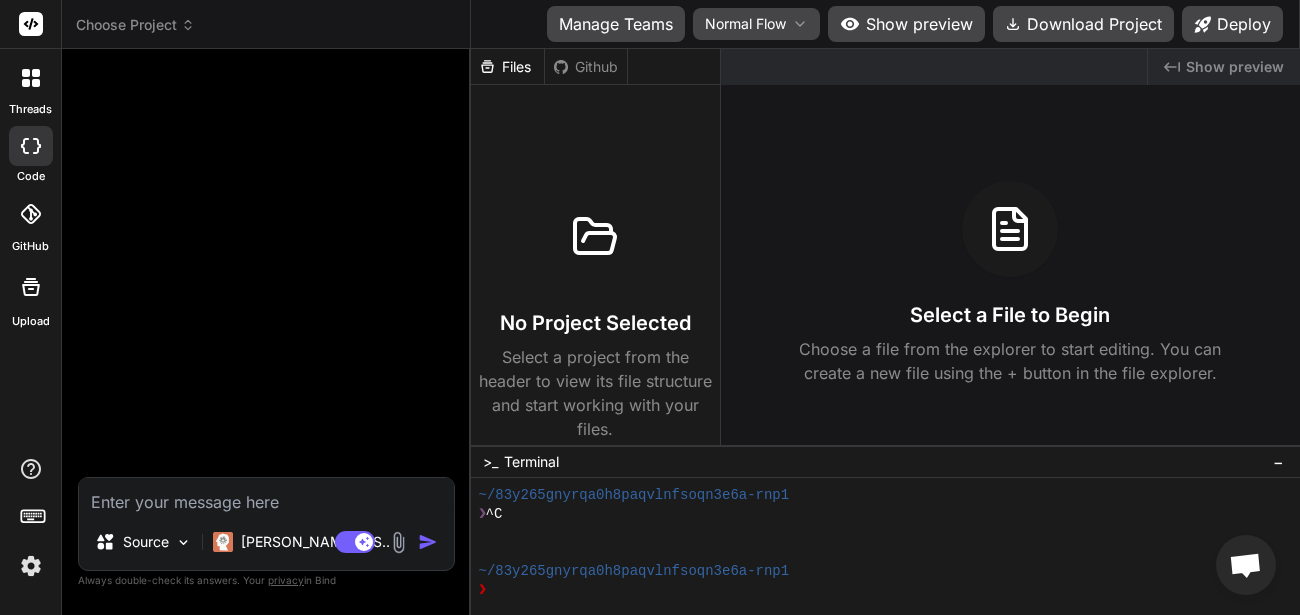 type on "C:\fakepath\Screenshot from 2025-07-23 18-49-14.png" 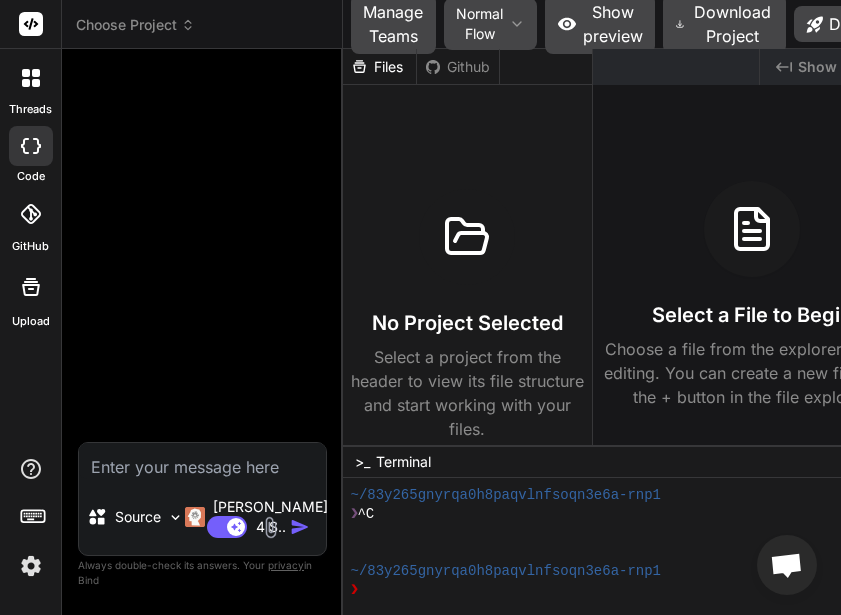 click at bounding box center [270, 527] 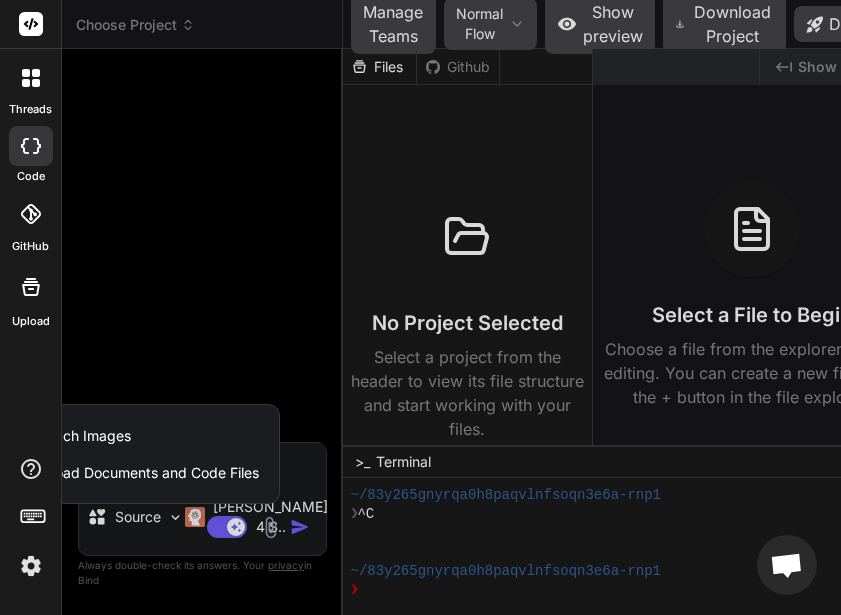 click on "Upload Documents and Code Files" at bounding box center (146, 473) 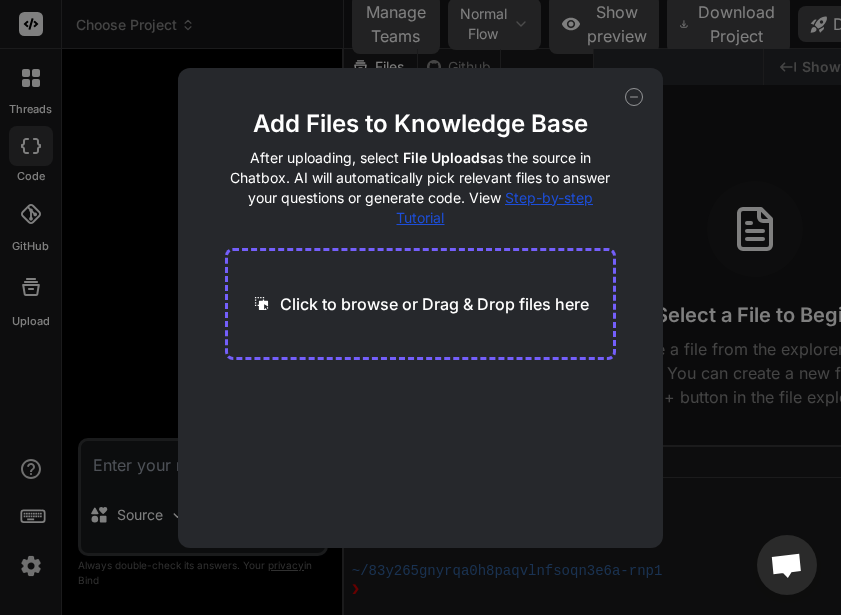 click on "Click to browse or Drag & Drop files here" at bounding box center (434, 304) 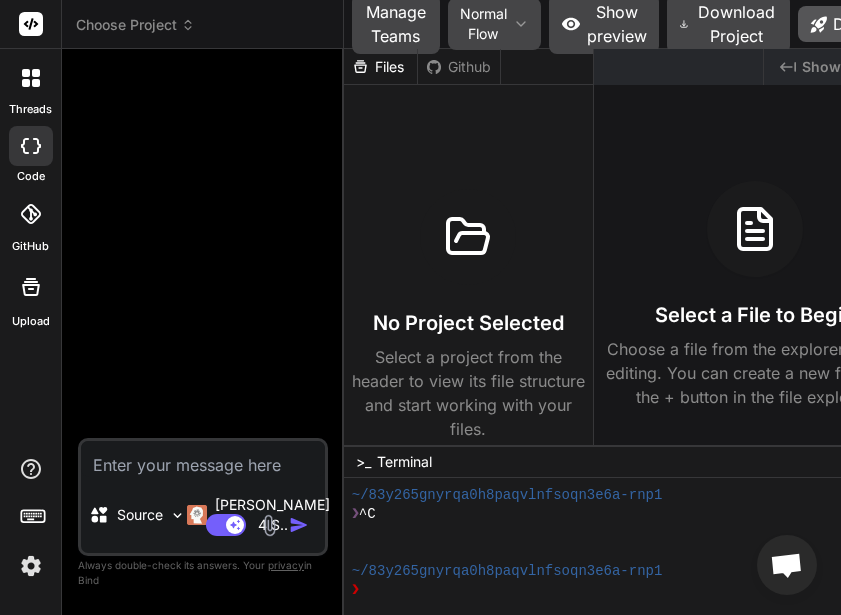 type on "x" 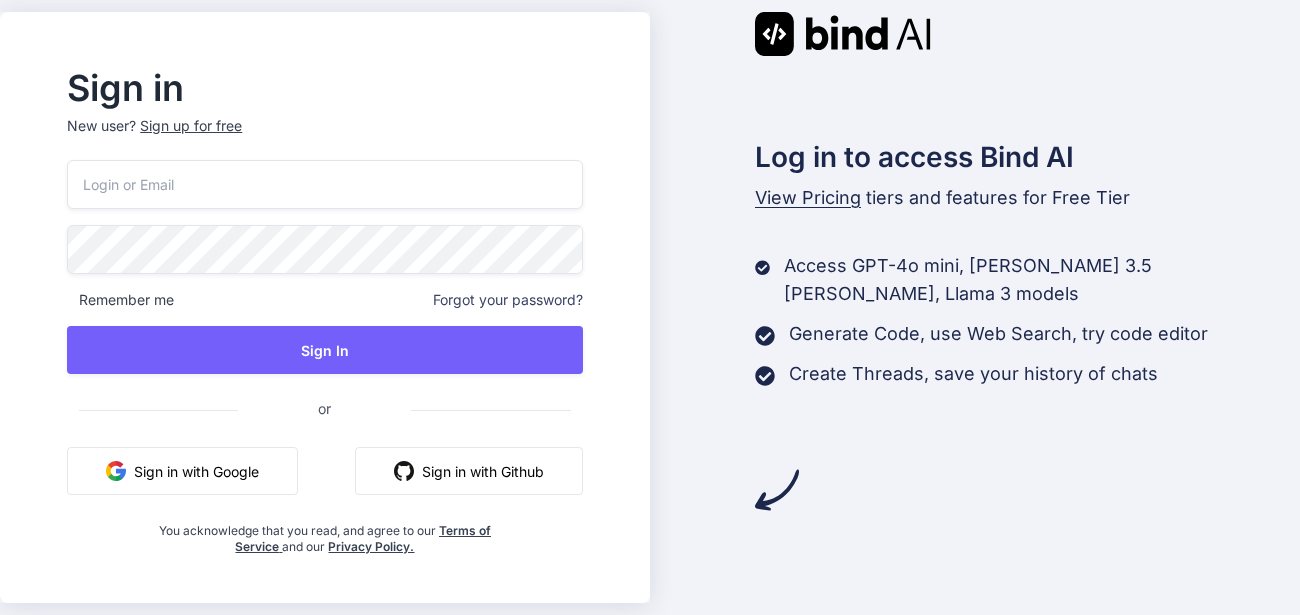 scroll, scrollTop: 0, scrollLeft: 0, axis: both 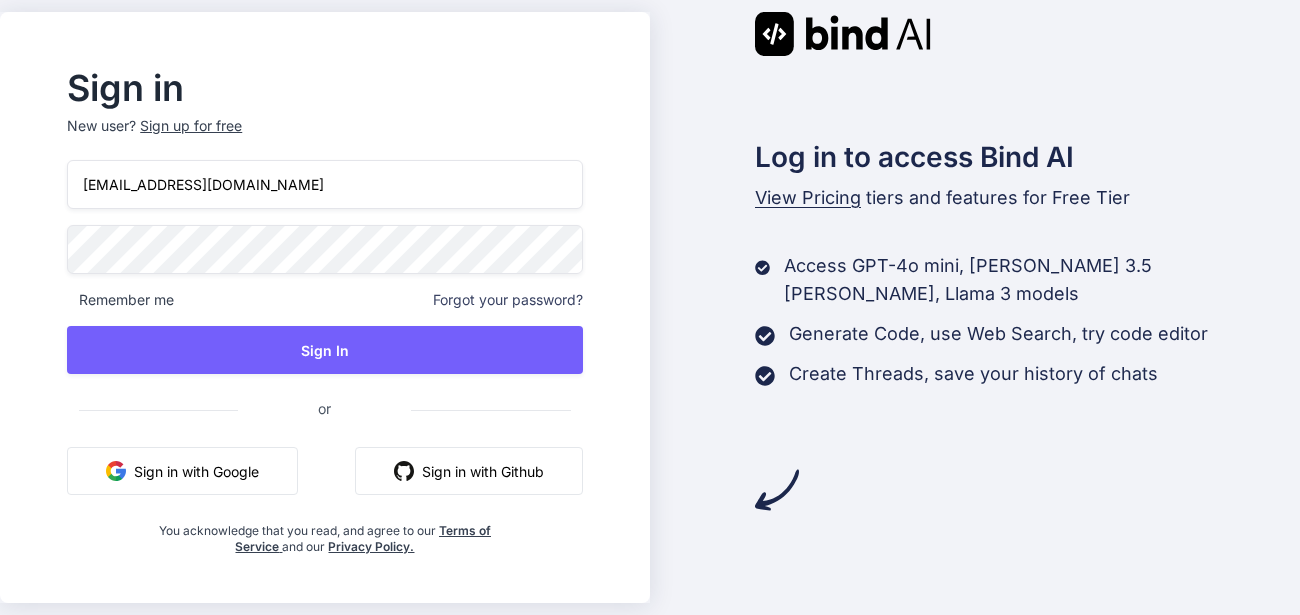 type on "[EMAIL_ADDRESS][DOMAIN_NAME]" 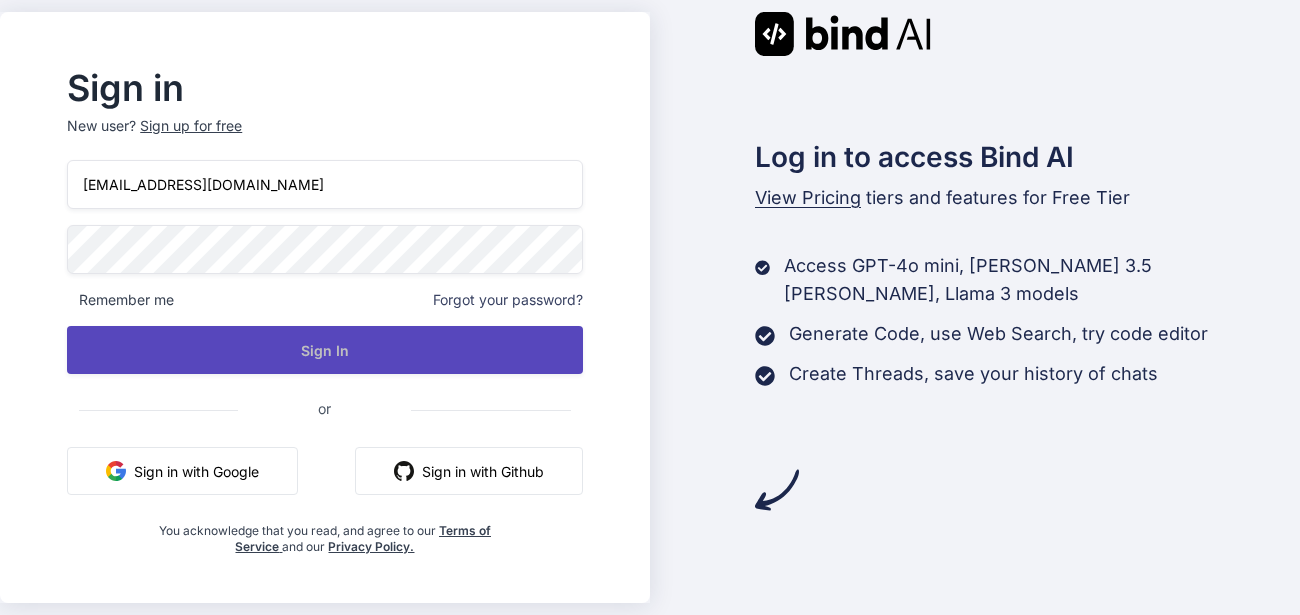click on "Sign In" at bounding box center (324, 350) 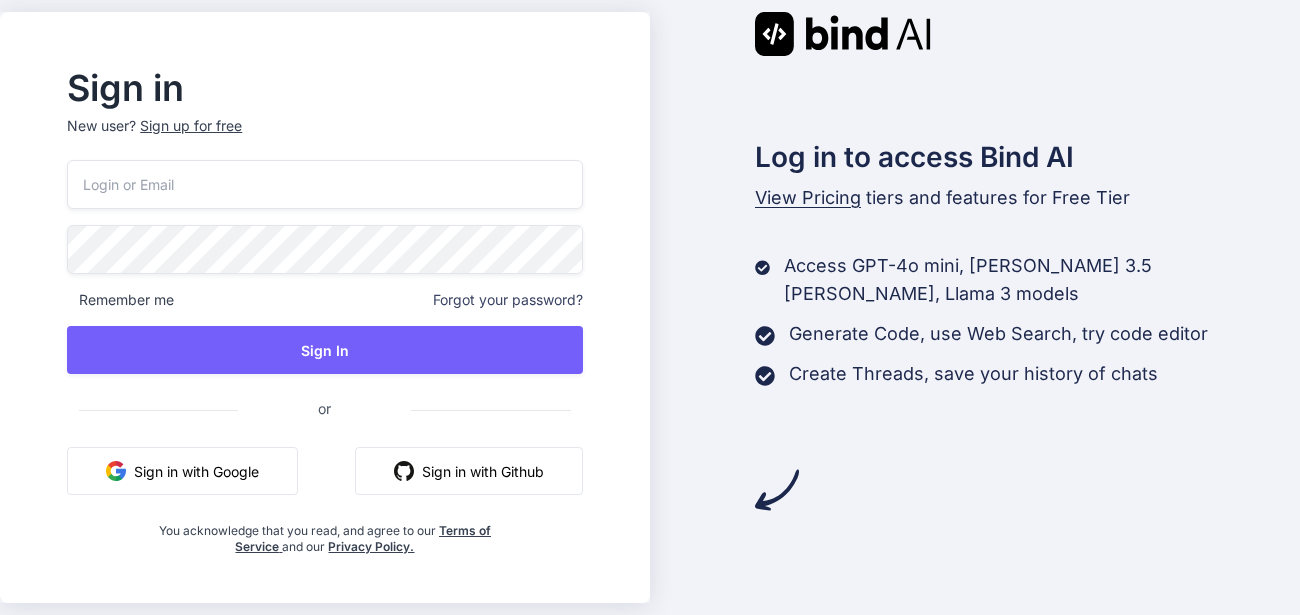 scroll, scrollTop: 0, scrollLeft: 0, axis: both 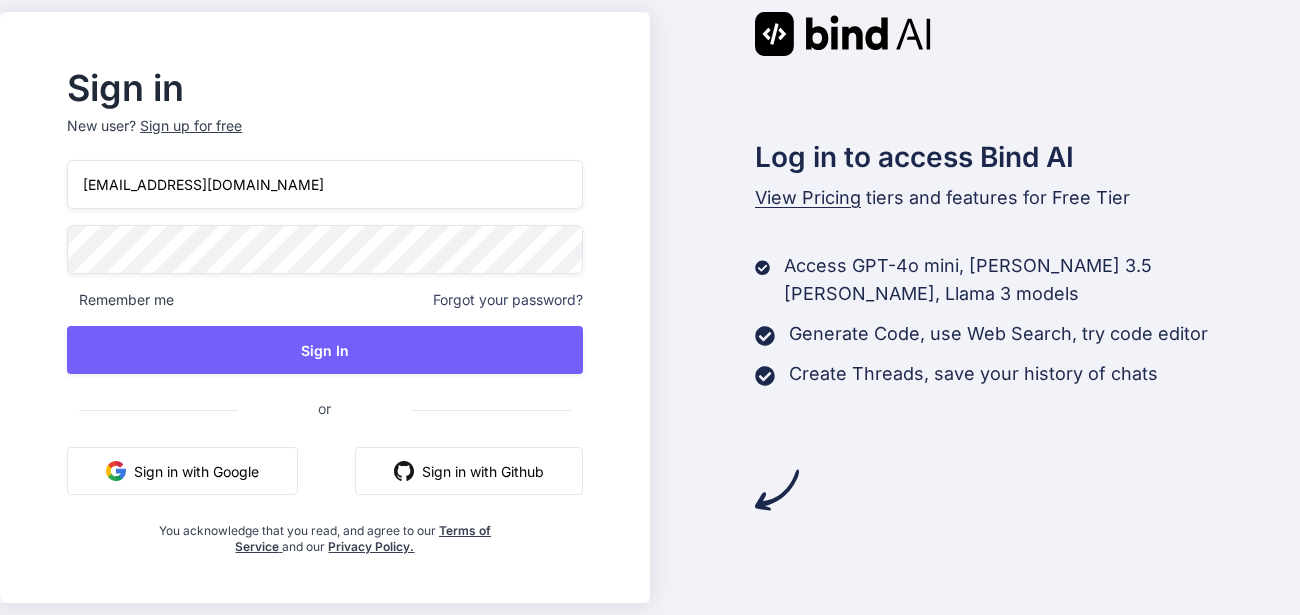 type on "[EMAIL_ADDRESS][DOMAIN_NAME]" 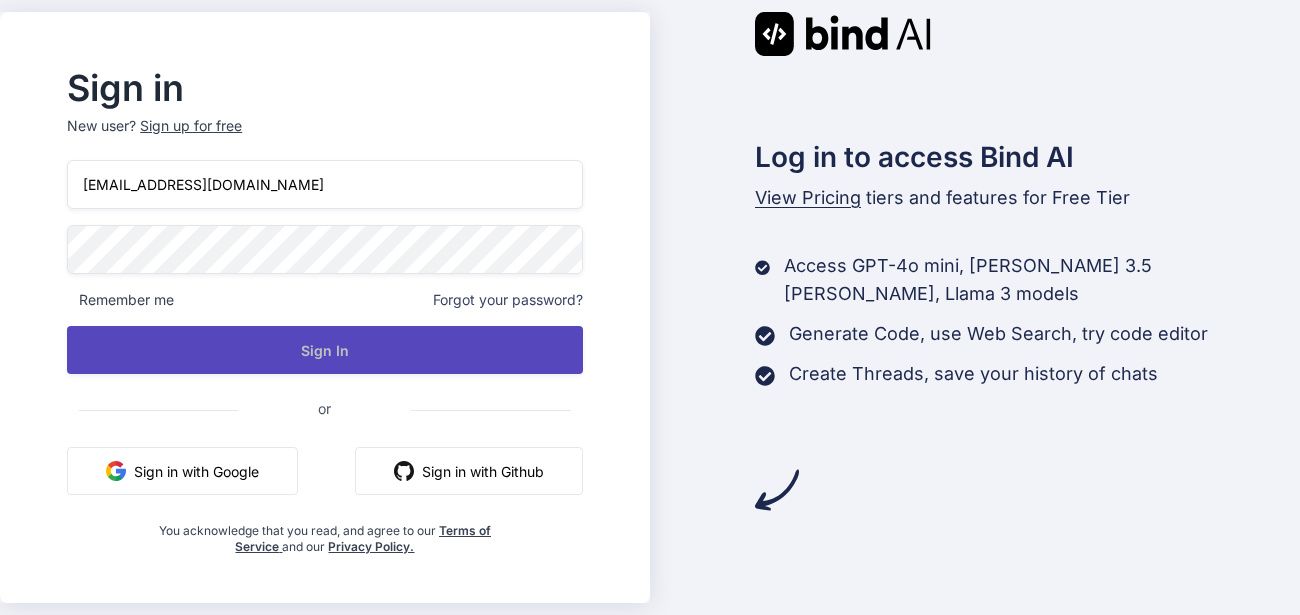 click on "Sign In" at bounding box center [324, 350] 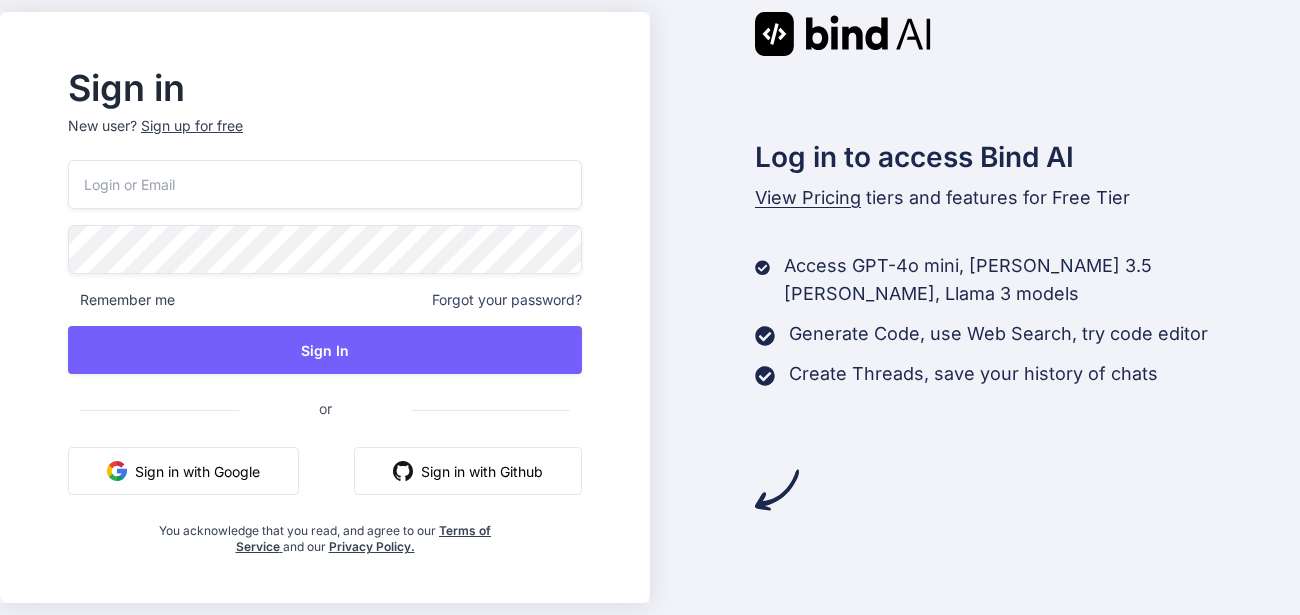 scroll, scrollTop: 0, scrollLeft: 0, axis: both 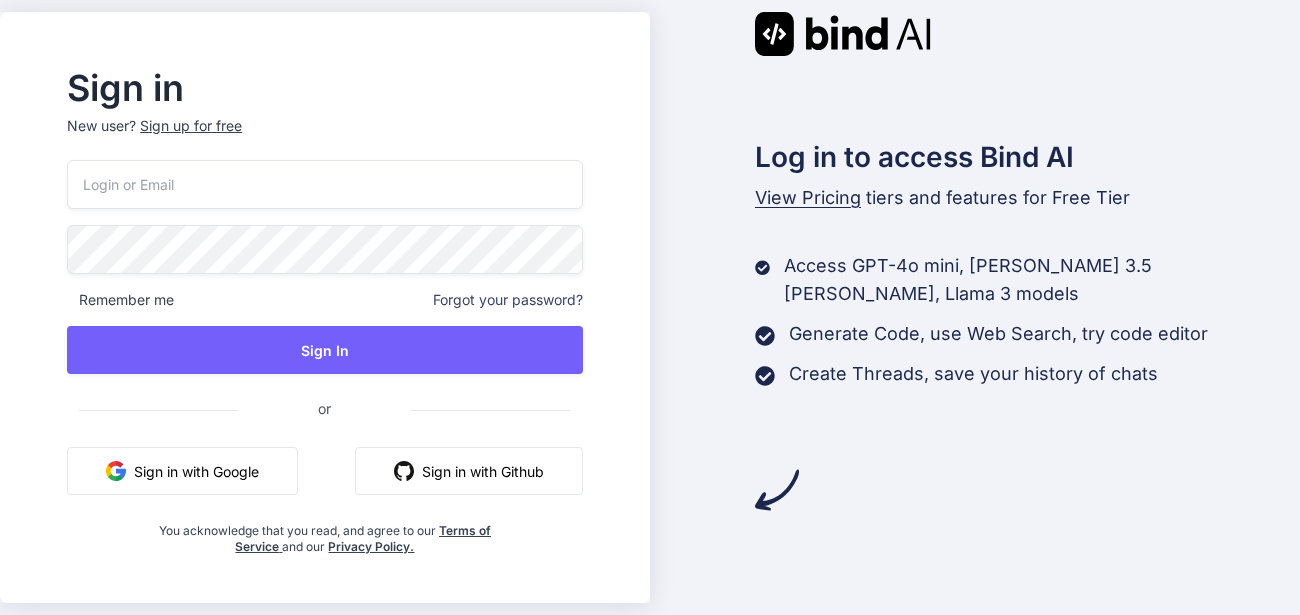 click at bounding box center [324, 184] 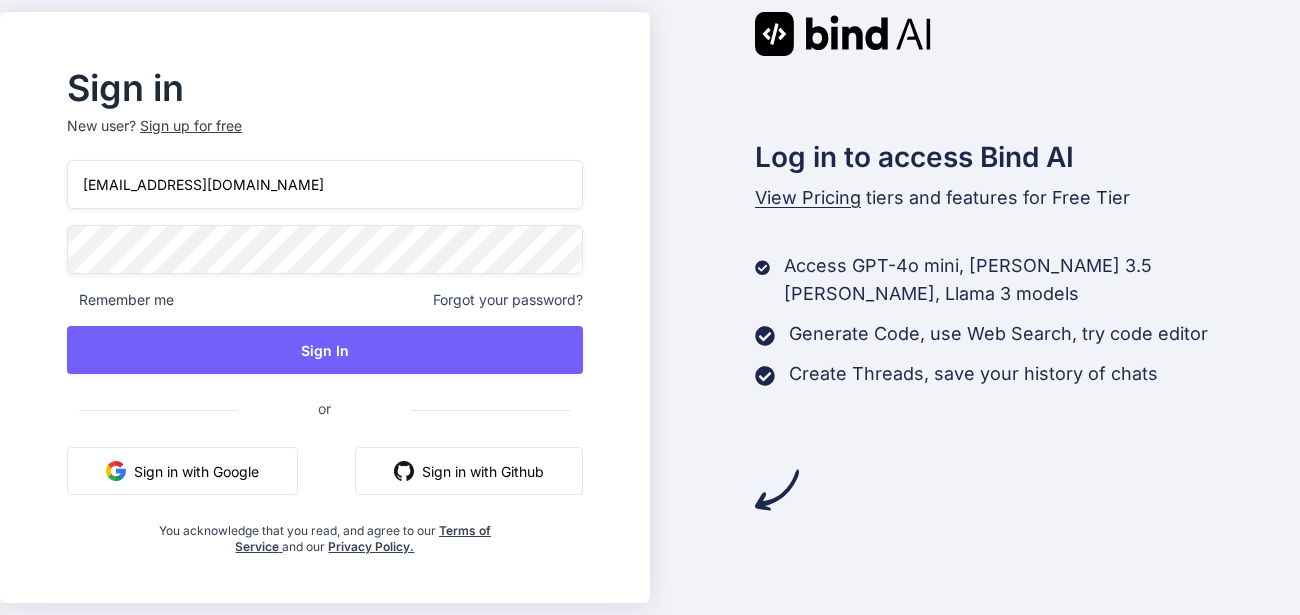 type on "[EMAIL_ADDRESS][DOMAIN_NAME]" 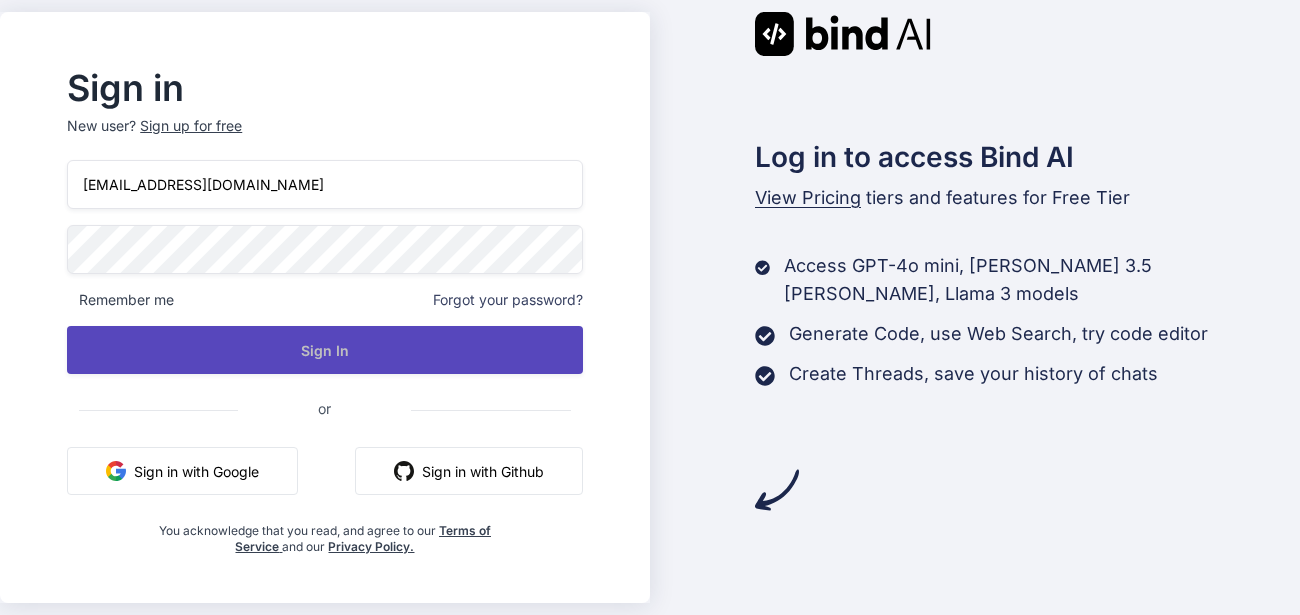 click on "Sign In" at bounding box center (324, 350) 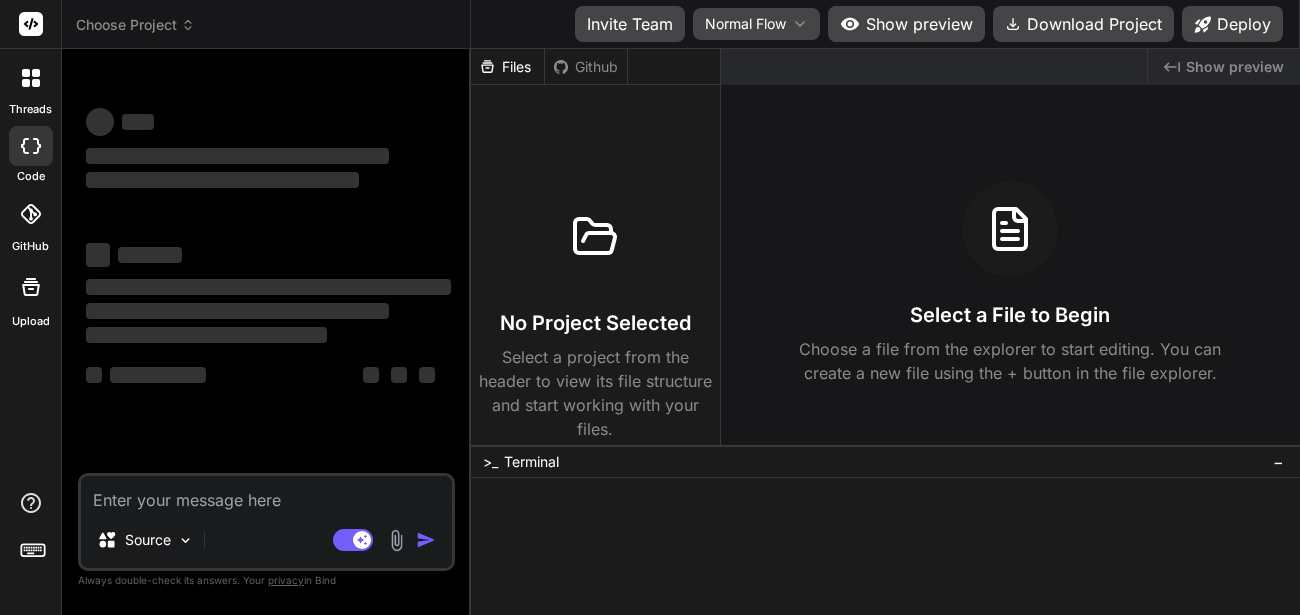 scroll, scrollTop: 0, scrollLeft: 0, axis: both 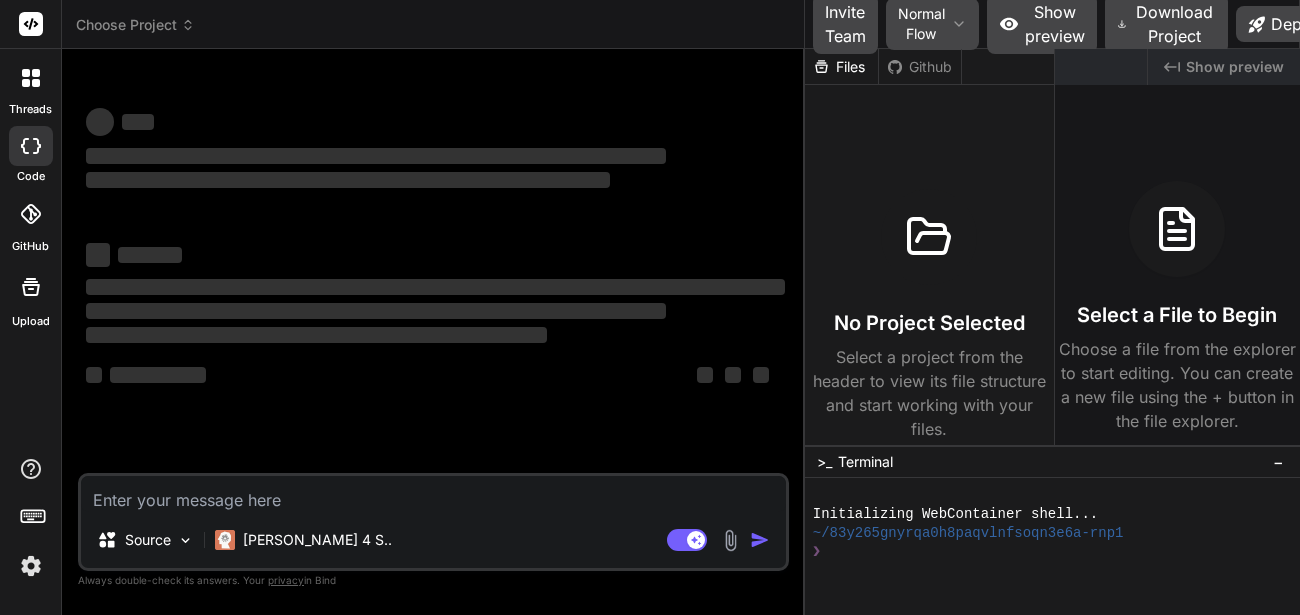 drag, startPoint x: 469, startPoint y: 218, endPoint x: 1029, endPoint y: 173, distance: 561.8051 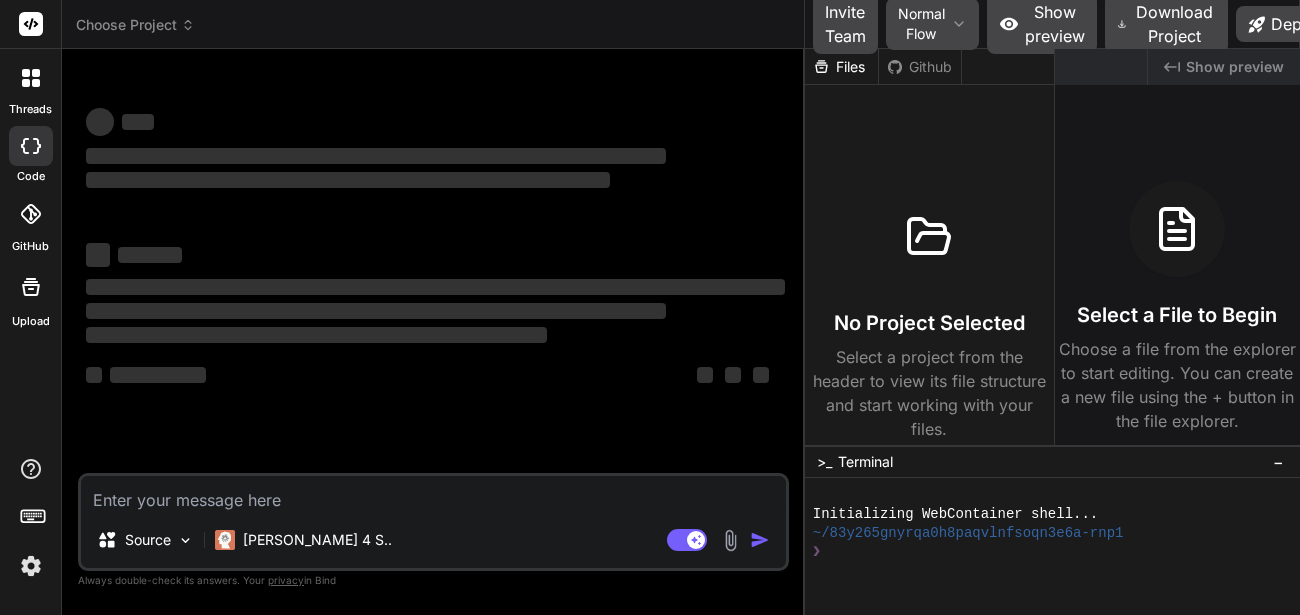 click on "Choose Project Created with Pixso. Bind AI Web Search Created with Pixso. Code Generator ‌ ‌ ‌ ‌ ‌ ‌ ‌ ‌ ‌ ‌ ‌ ‌ ‌ ‌ Source   [PERSON_NAME] 4 S.. Agent Mode. When this toggle is activated, AI automatically makes decisions, reasons, creates files, and runs terminal commands. Almost full autopilot. Created with Bind Always check its answers. Privacy  in Bind Always double-check its answers. Your   privacy  in Bind Invite Team Normal Flow     Show preview Download Project Deploy /localhost:3000/ide Created with Pixso. No preview available Files Github   No Project Selected Select a project from the header to view its file structure and start working with your files. Created with Pixso. Show preview Select a File to Begin Choose a file from the explorer to start editing. You can create a new file using the + button in the file explorer. >_ Terminal − ❯❯❯❯❯❯❯❯❯❯❯❯❯❯❯❯❯❯❯❯❯❯❯❯❯❯❯❯❯❯❯❯ Initializing WebContainer shell... ❯" at bounding box center (681, 307) 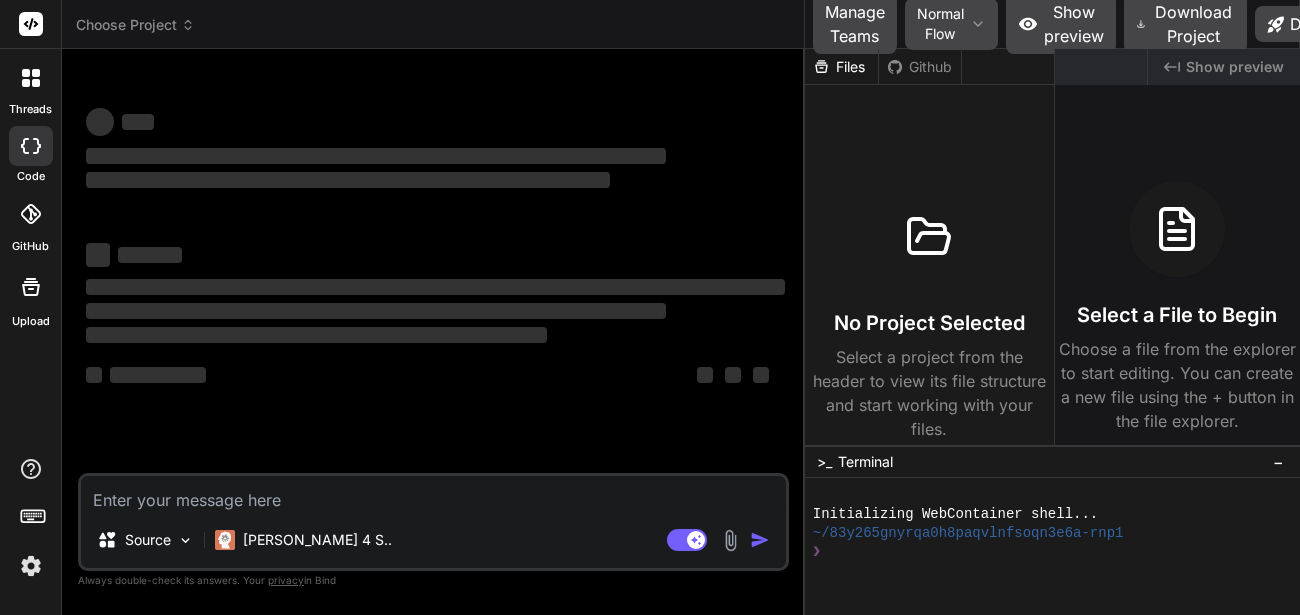 drag, startPoint x: 664, startPoint y: 461, endPoint x: 605, endPoint y: 497, distance: 69.115845 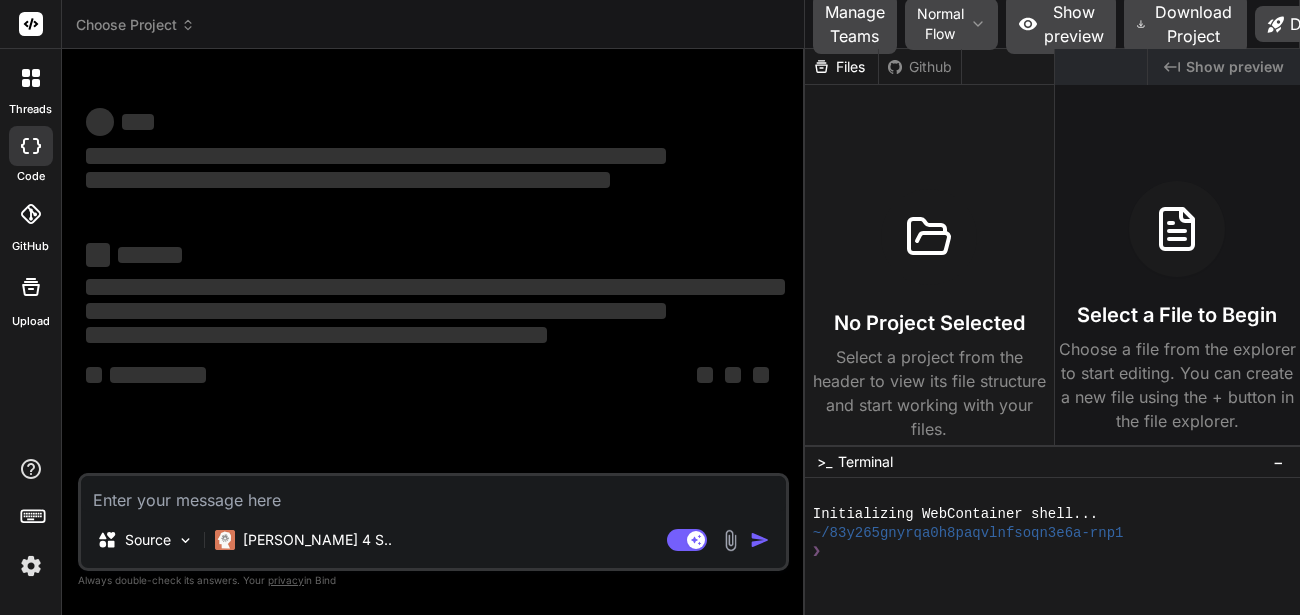 click on "‌ ‌ ‌ ‌ ‌ ‌ ‌ ‌ ‌ ‌ ‌ ‌ ‌ ‌ Source   [PERSON_NAME] 4 S.. Agent Mode. When this toggle is activated, AI automatically makes decisions, reasons, creates files, and runs terminal commands. Almost full autopilot. Created with Bind Always check its answers. Privacy  in Bind Always double-check its answers. Your   privacy  in [GEOGRAPHIC_DATA]" at bounding box center [433, 339] 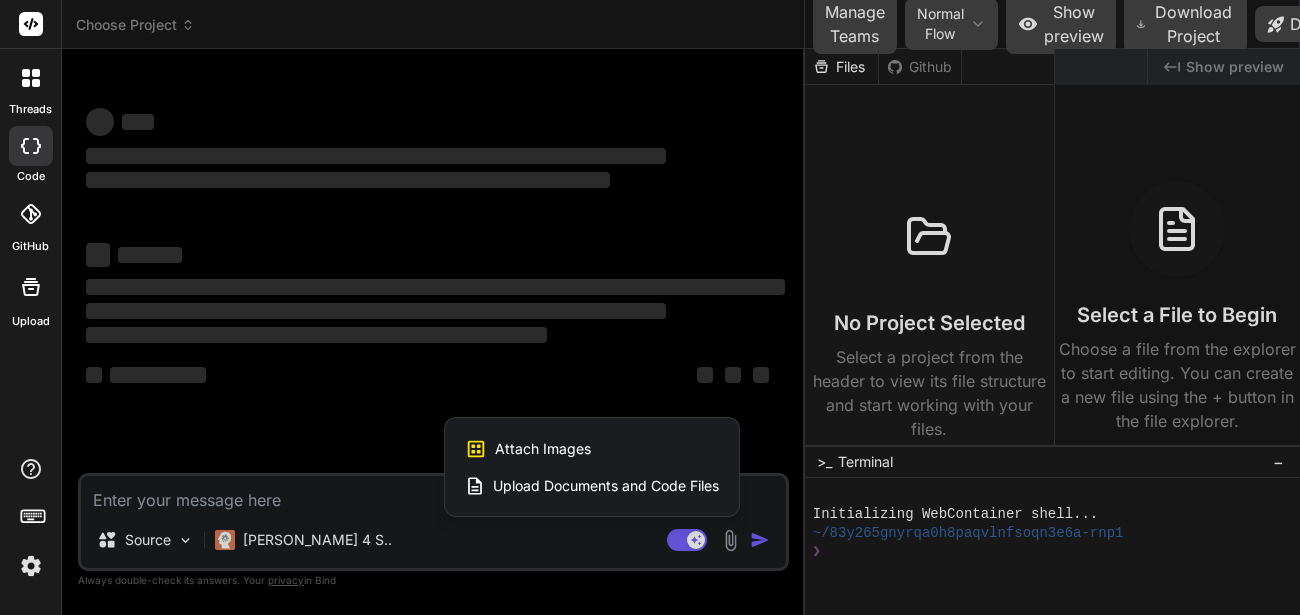 click on "Attach Images" at bounding box center (543, 449) 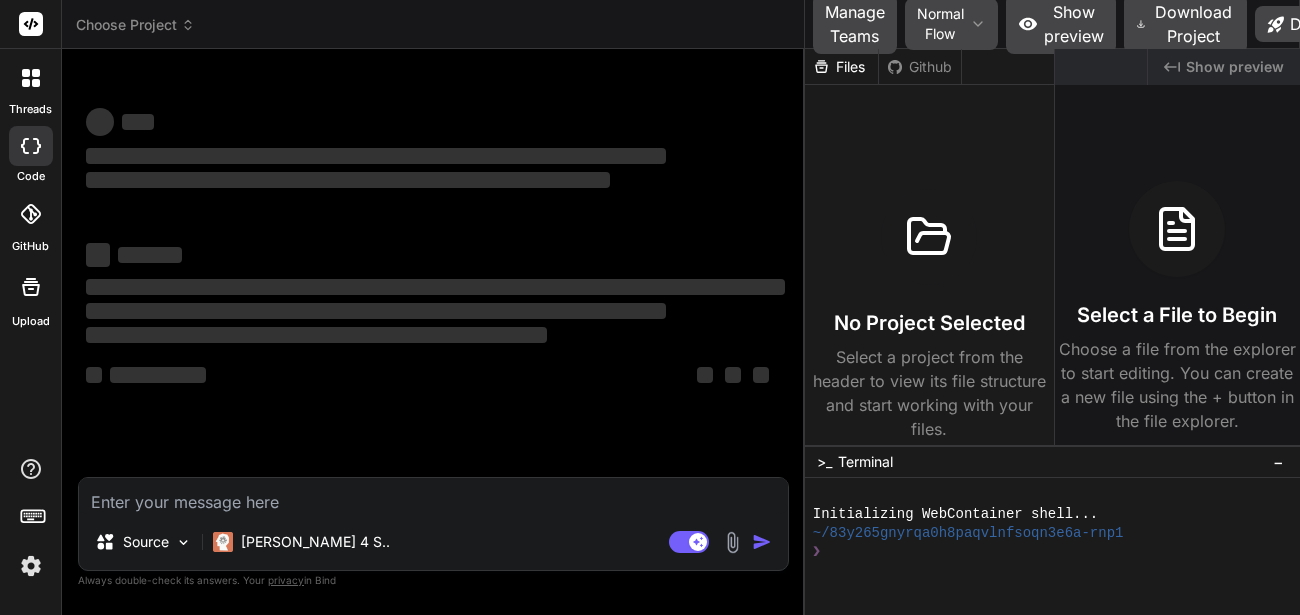 type on "x" 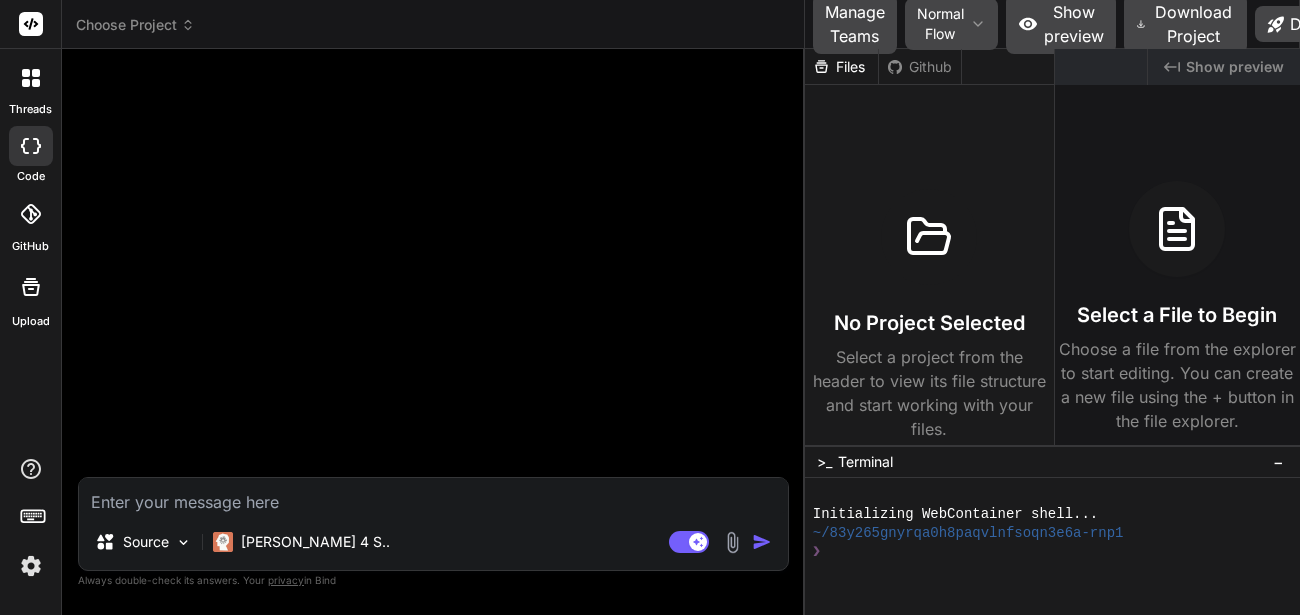 type on "C:\fakepath\Screenshot from [DATE] 19-55-02.png" 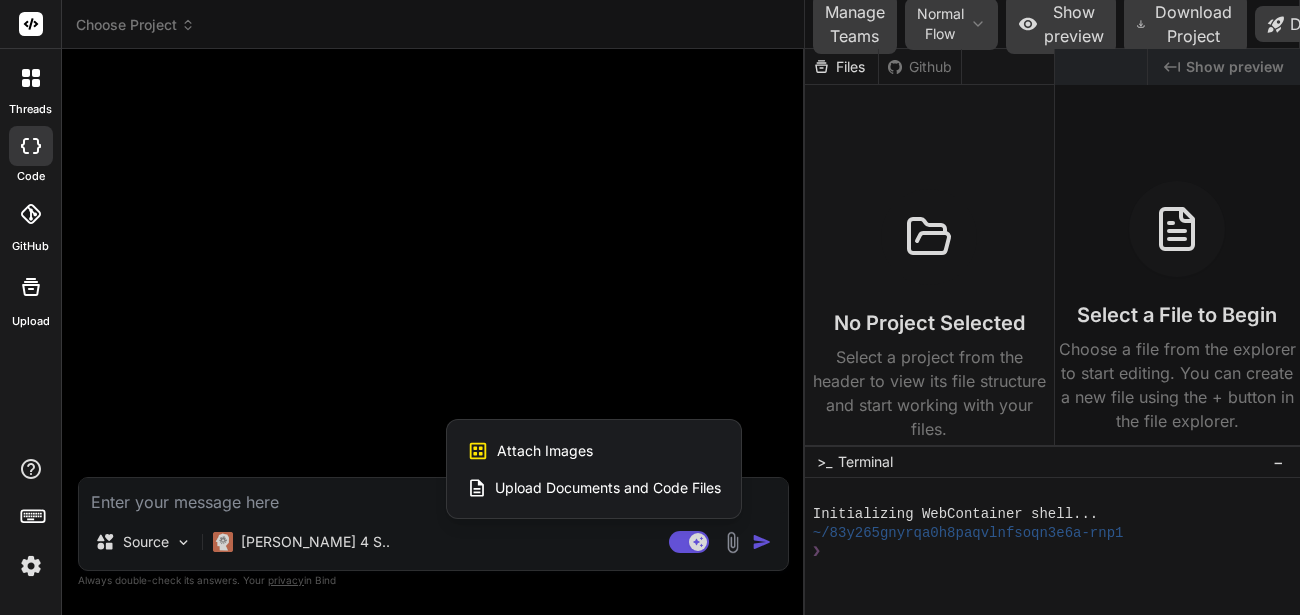 click at bounding box center [650, 307] 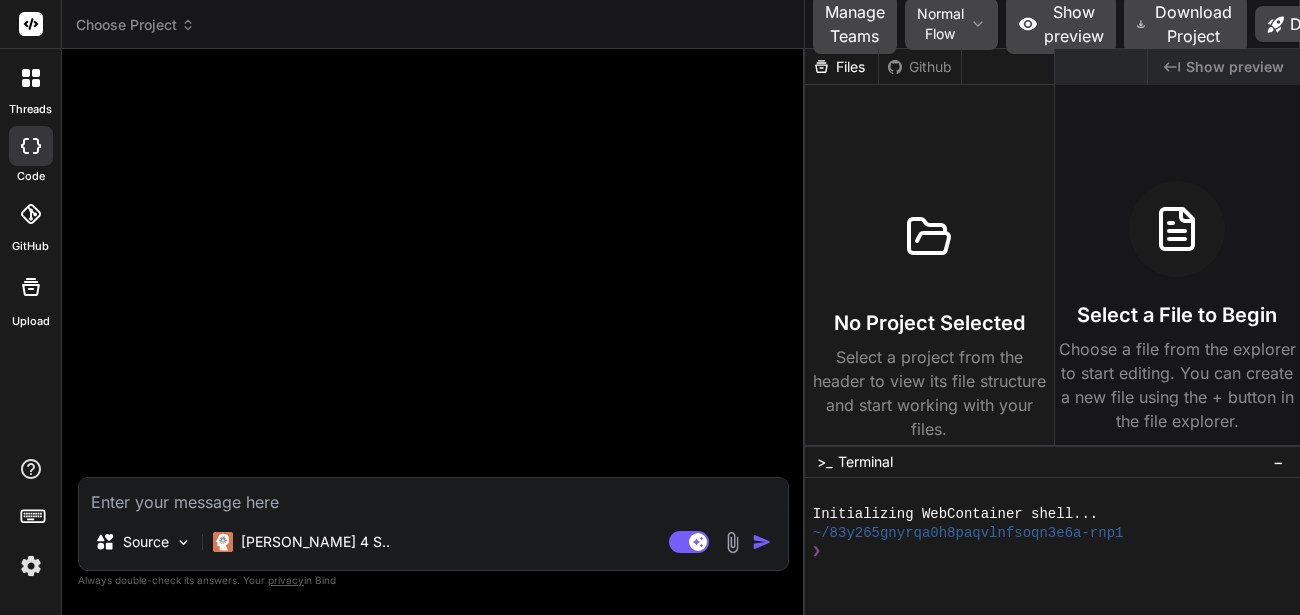 click at bounding box center (31, 566) 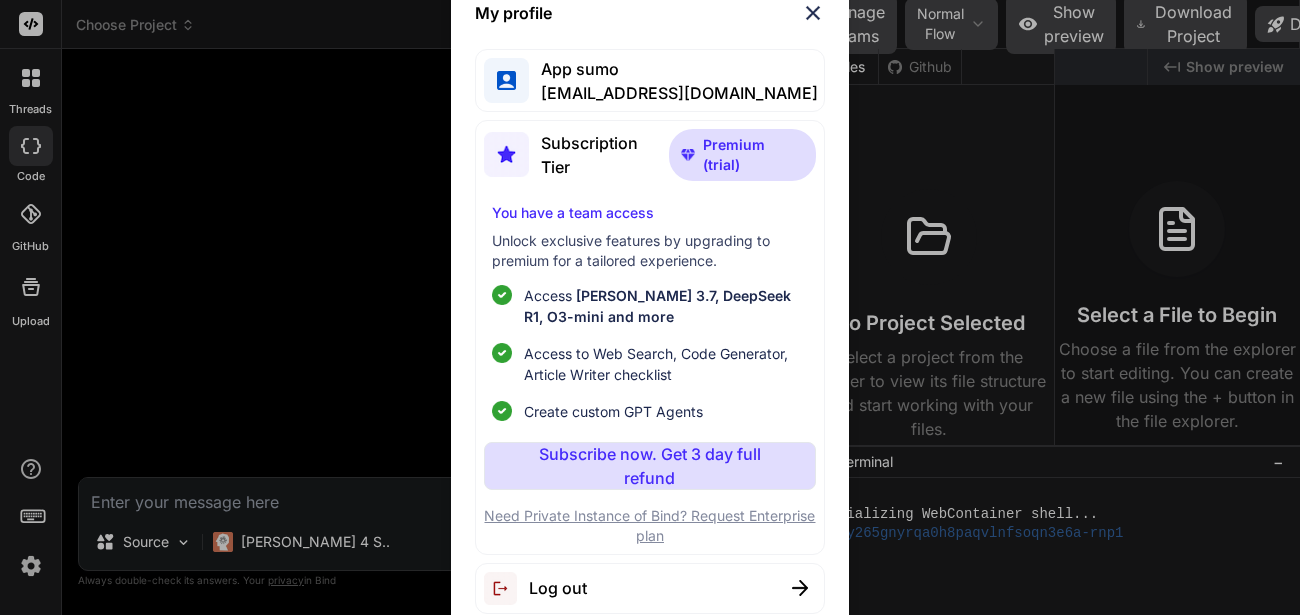 click on "Log out" at bounding box center (558, 588) 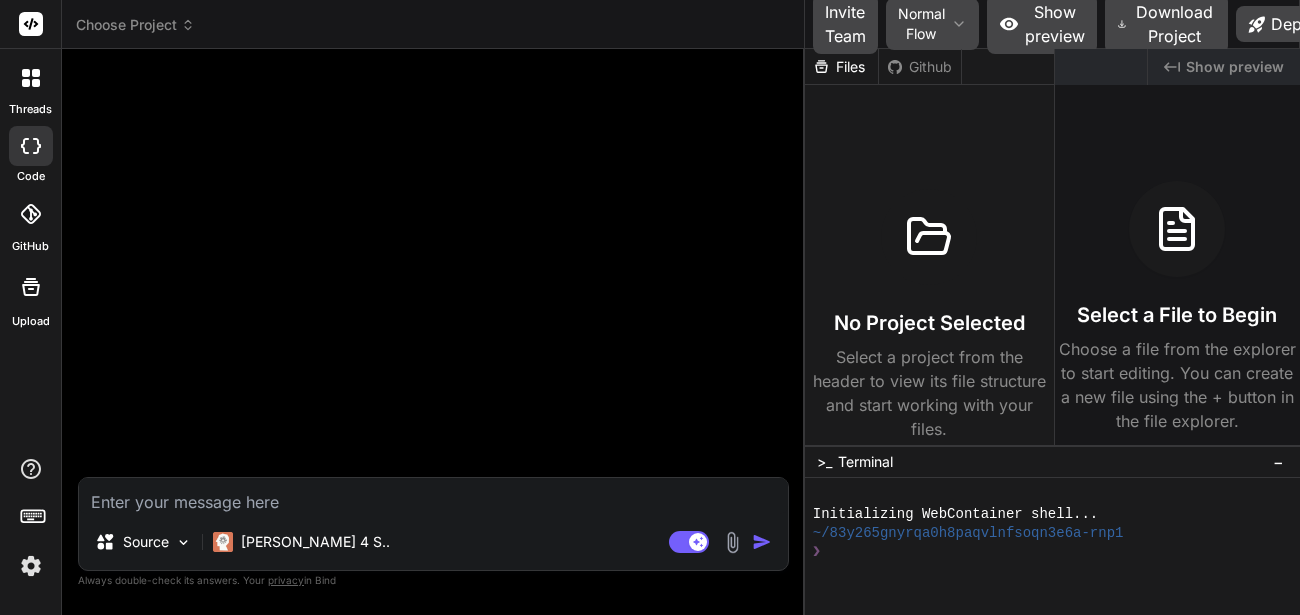 scroll, scrollTop: 38, scrollLeft: 0, axis: vertical 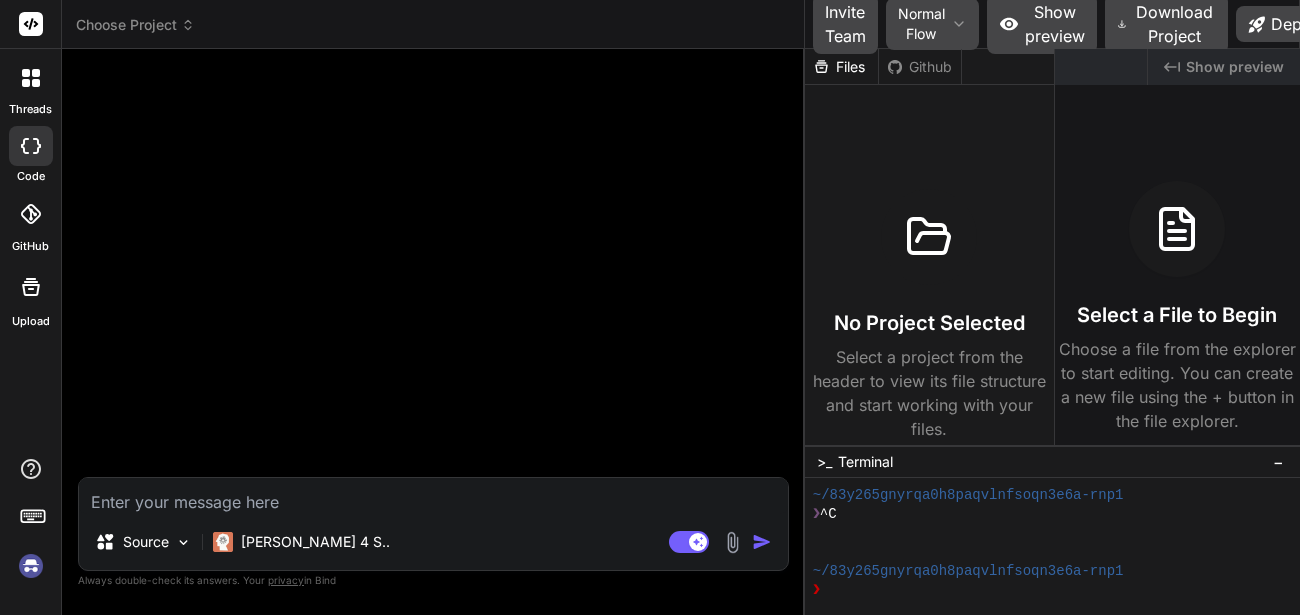 click at bounding box center [31, 566] 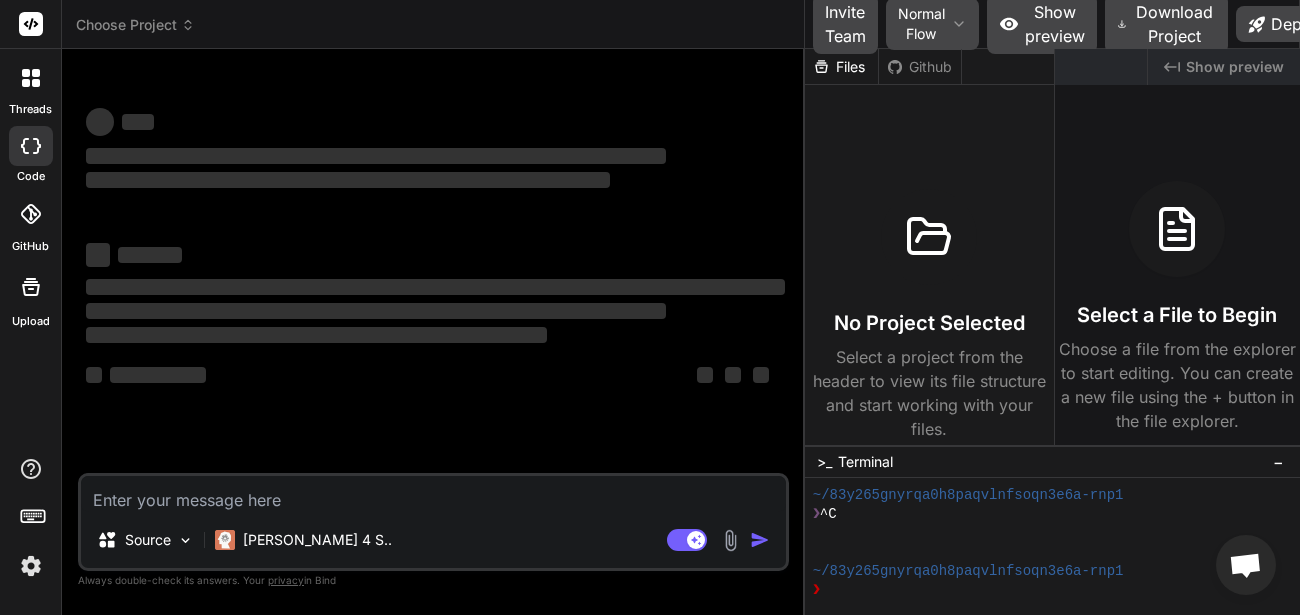 click at bounding box center (730, 540) 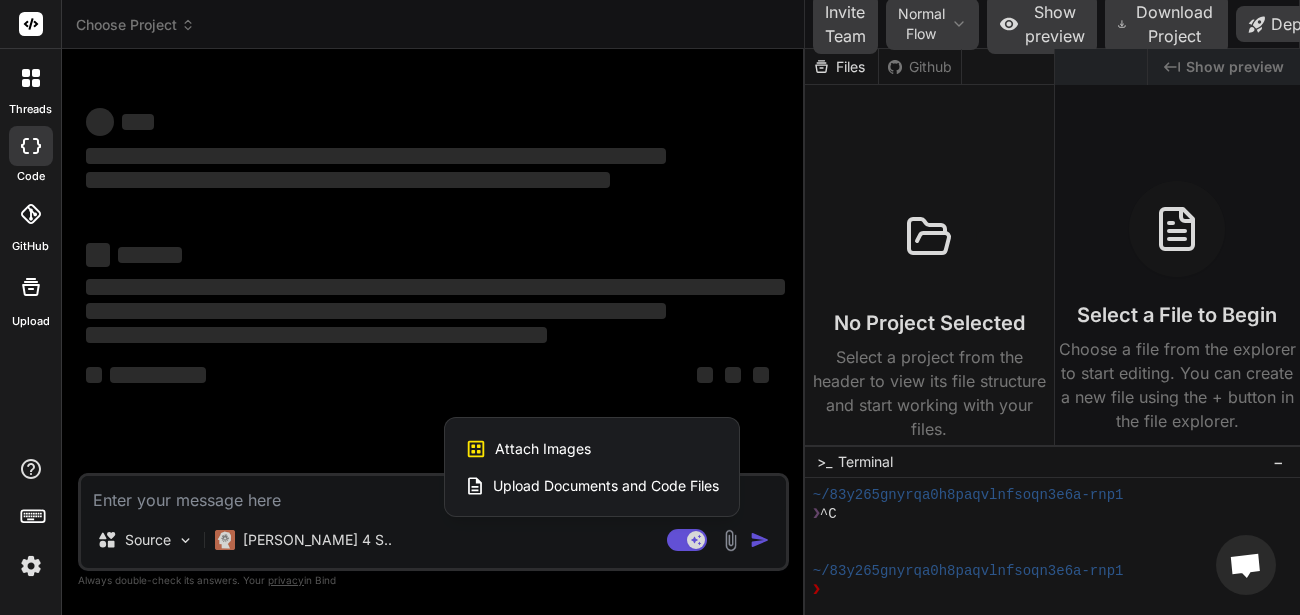 click at bounding box center (650, 307) 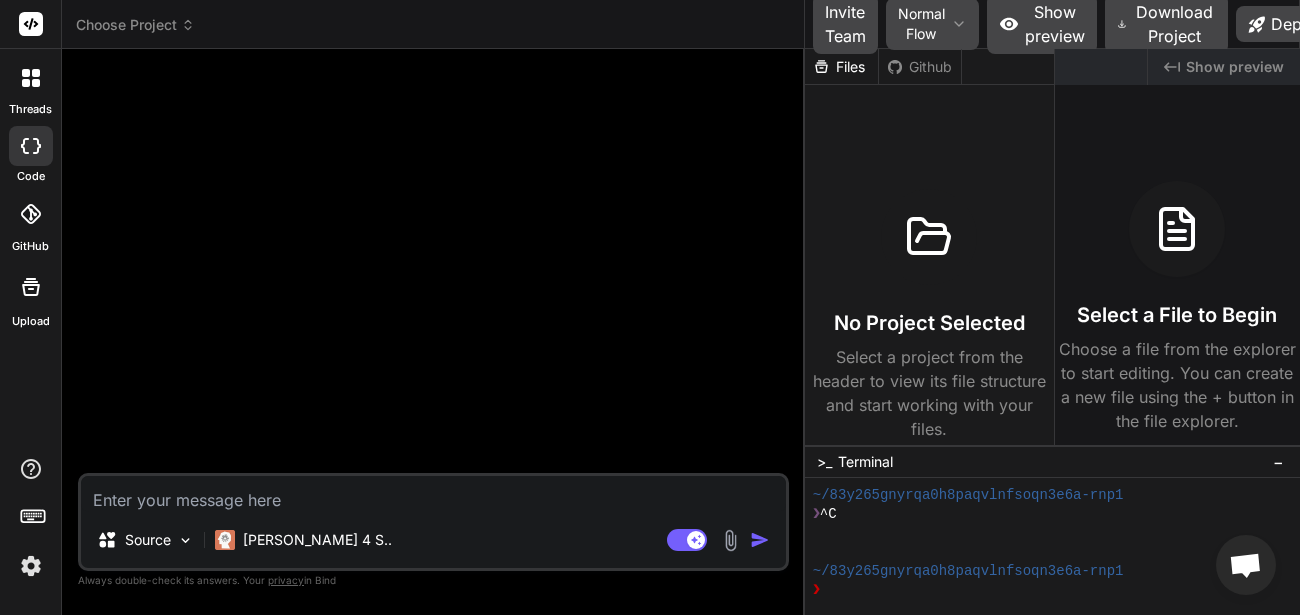 click at bounding box center (31, 566) 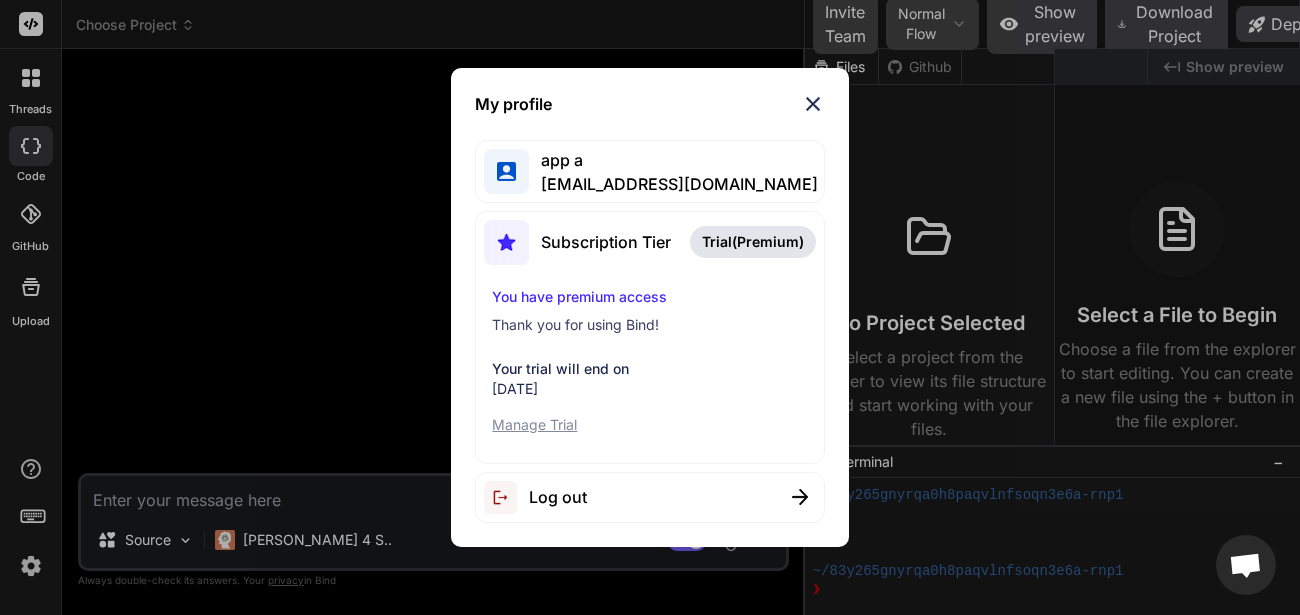click on "Log out" at bounding box center [649, 497] 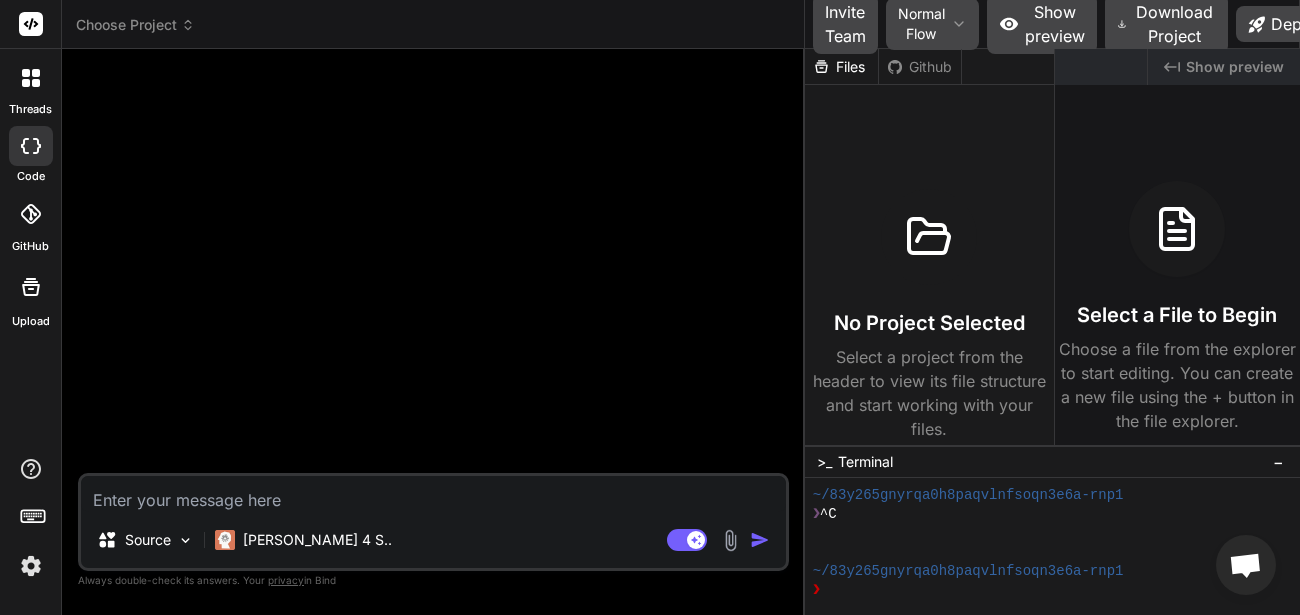 scroll, scrollTop: 114, scrollLeft: 0, axis: vertical 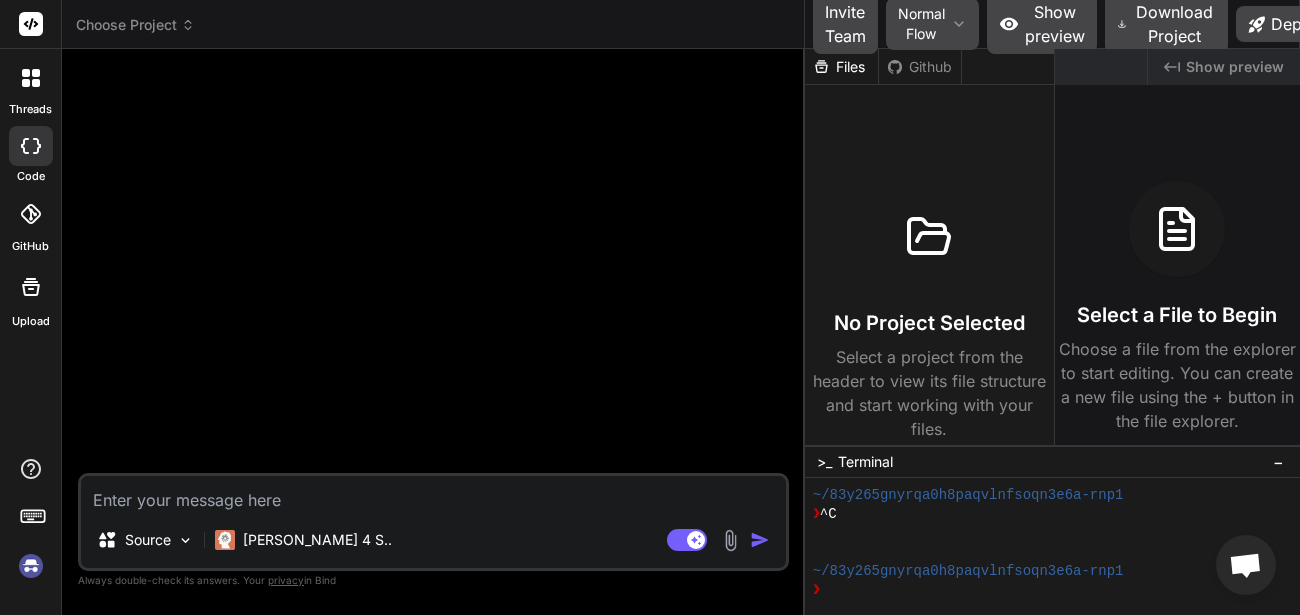 click at bounding box center (31, 566) 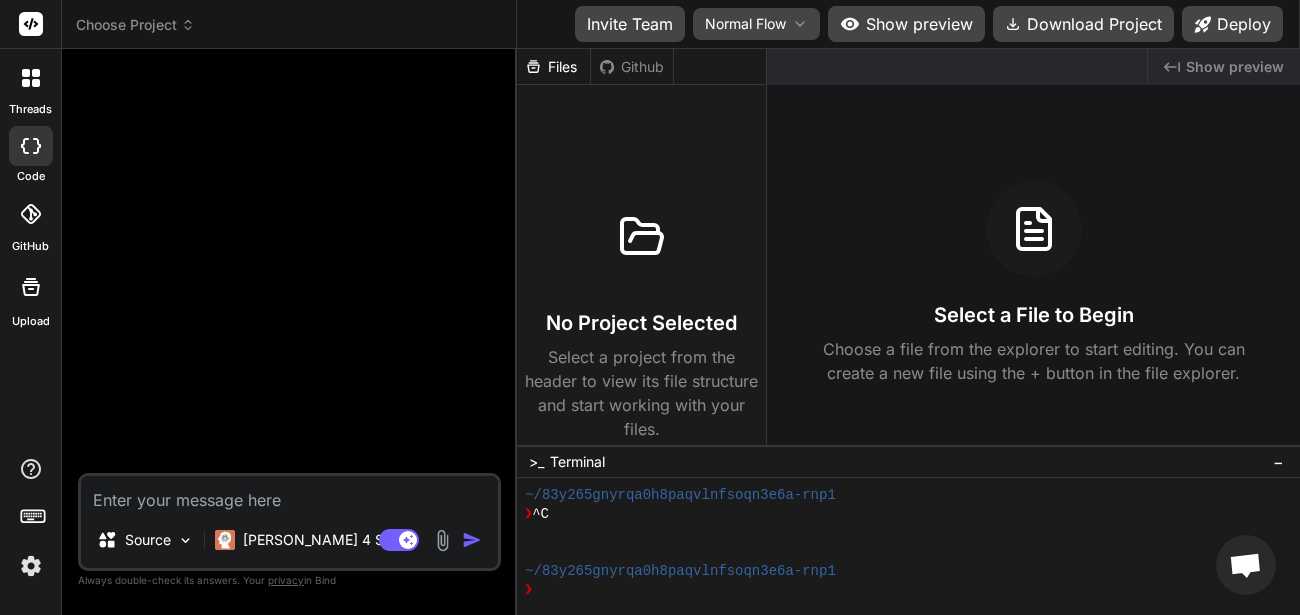 drag, startPoint x: 802, startPoint y: 162, endPoint x: 484, endPoint y: 162, distance: 318 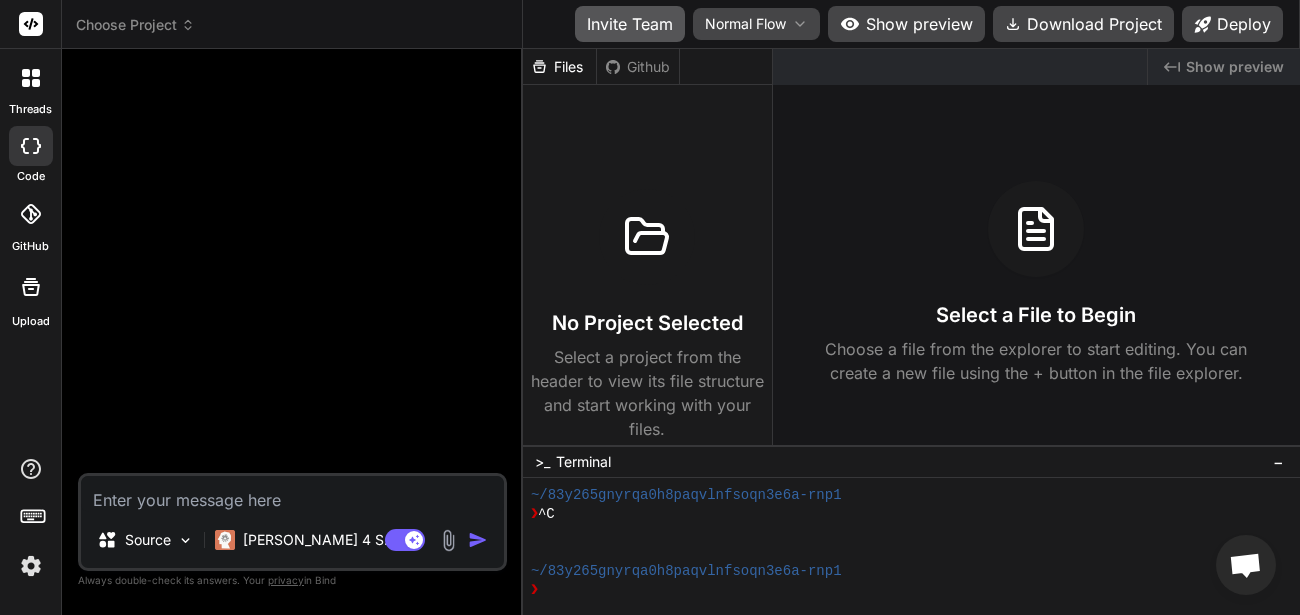 click on "Invite Team" at bounding box center (630, 24) 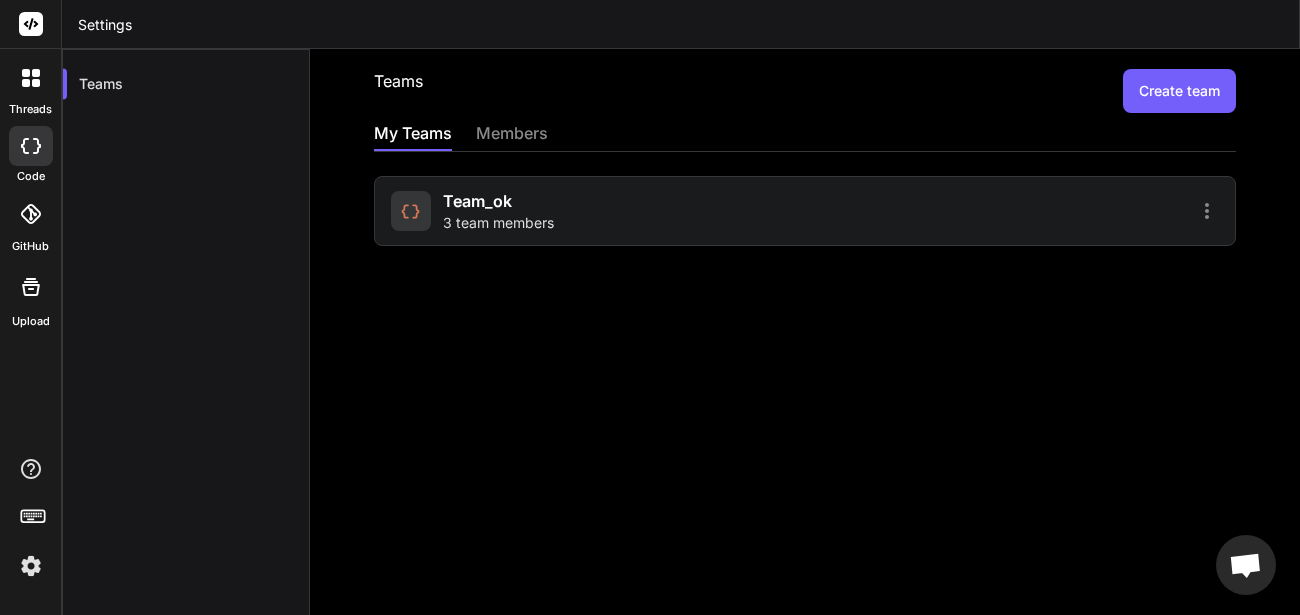click on "team_ok 3 team members" at bounding box center (595, 211) 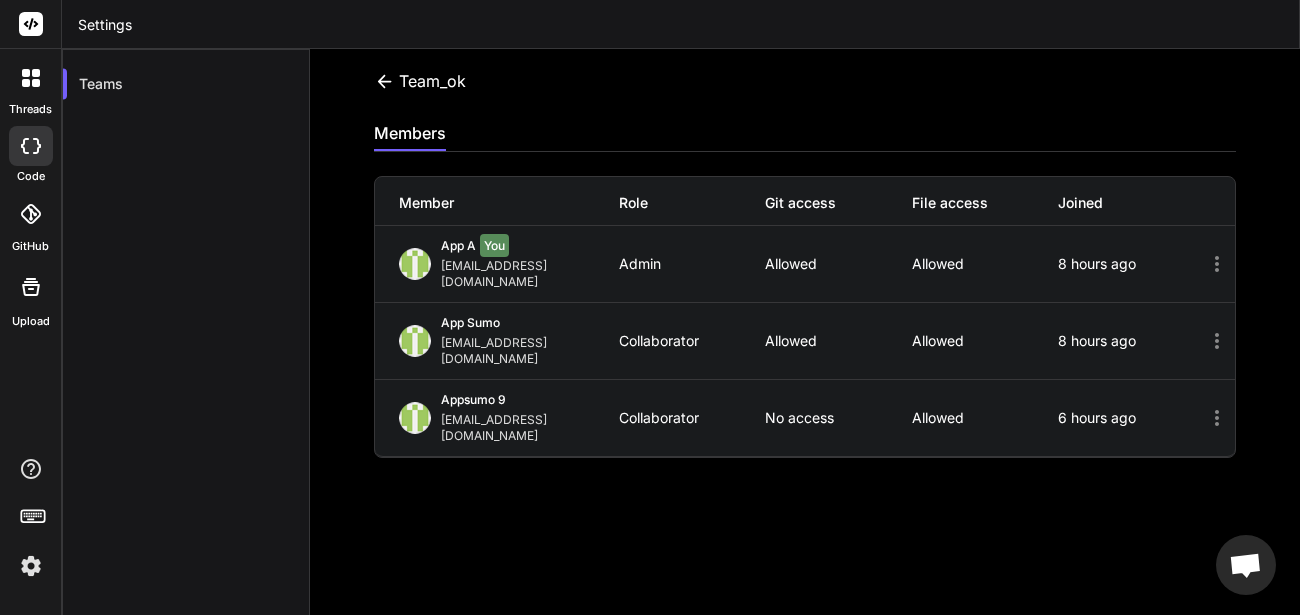 click at bounding box center [31, 146] 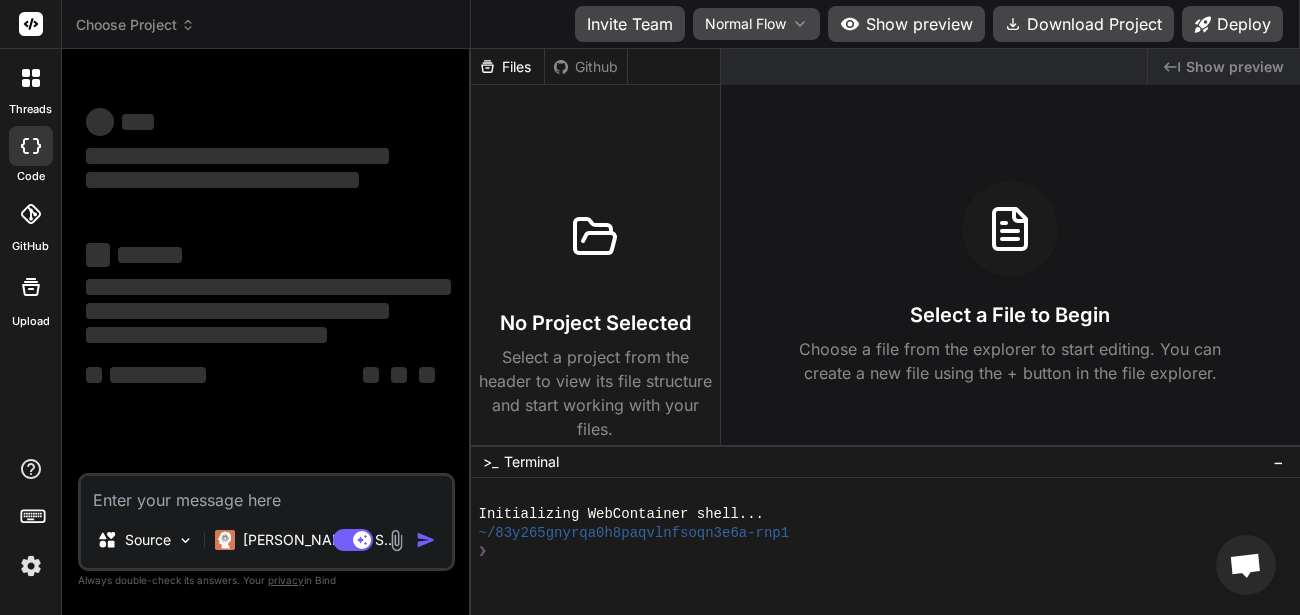 click at bounding box center [396, 540] 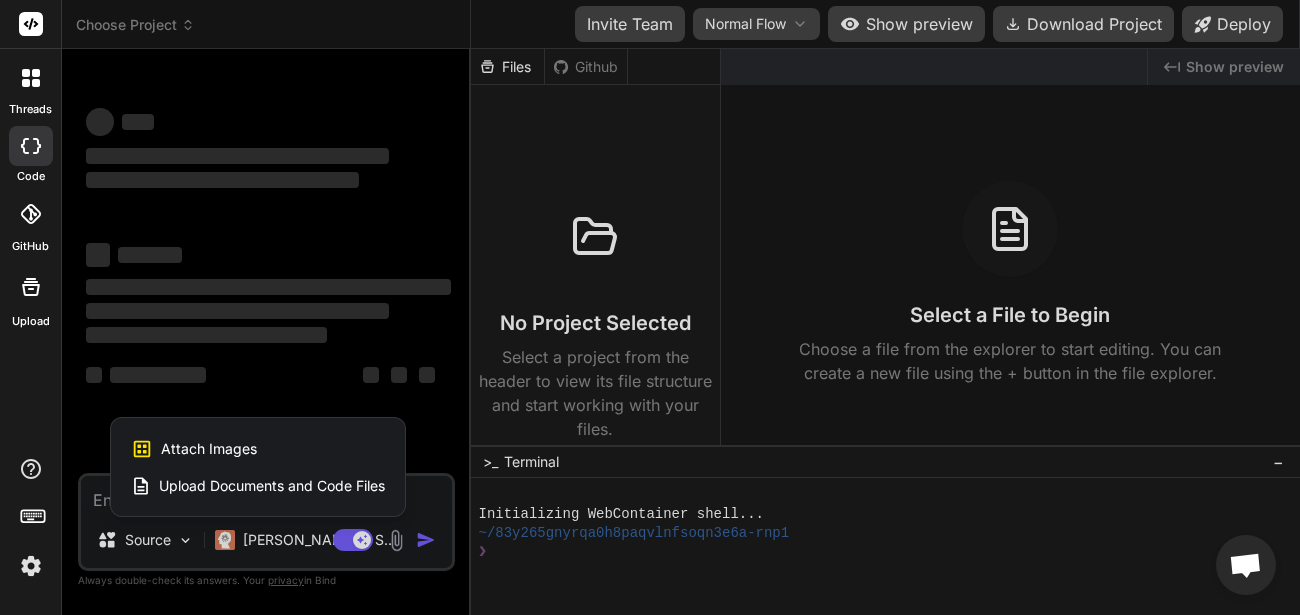 click on "Attach Images Image attachments are only supported in Claude and Gemini models." at bounding box center (258, 449) 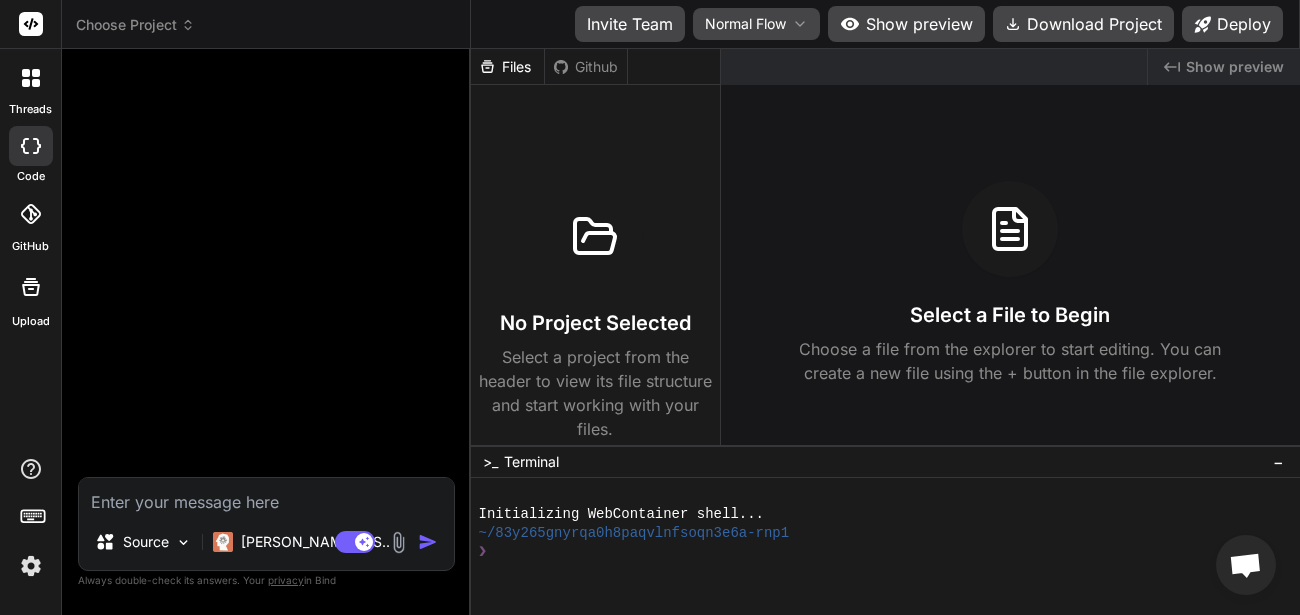 type on "x" 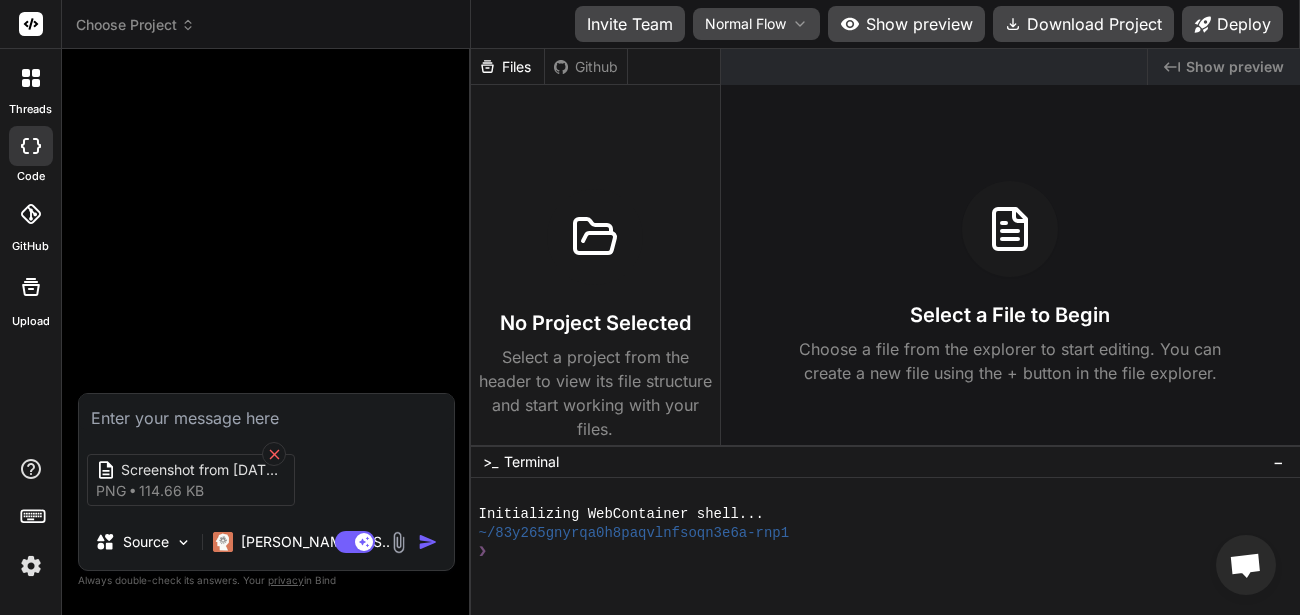 click 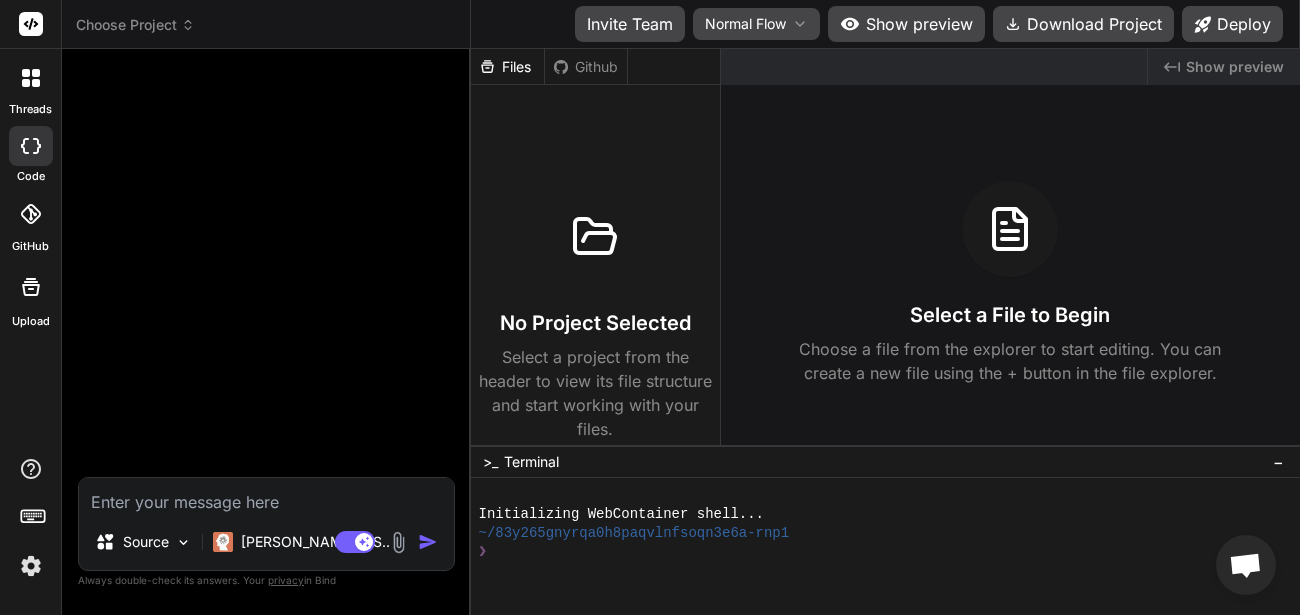 type on "x" 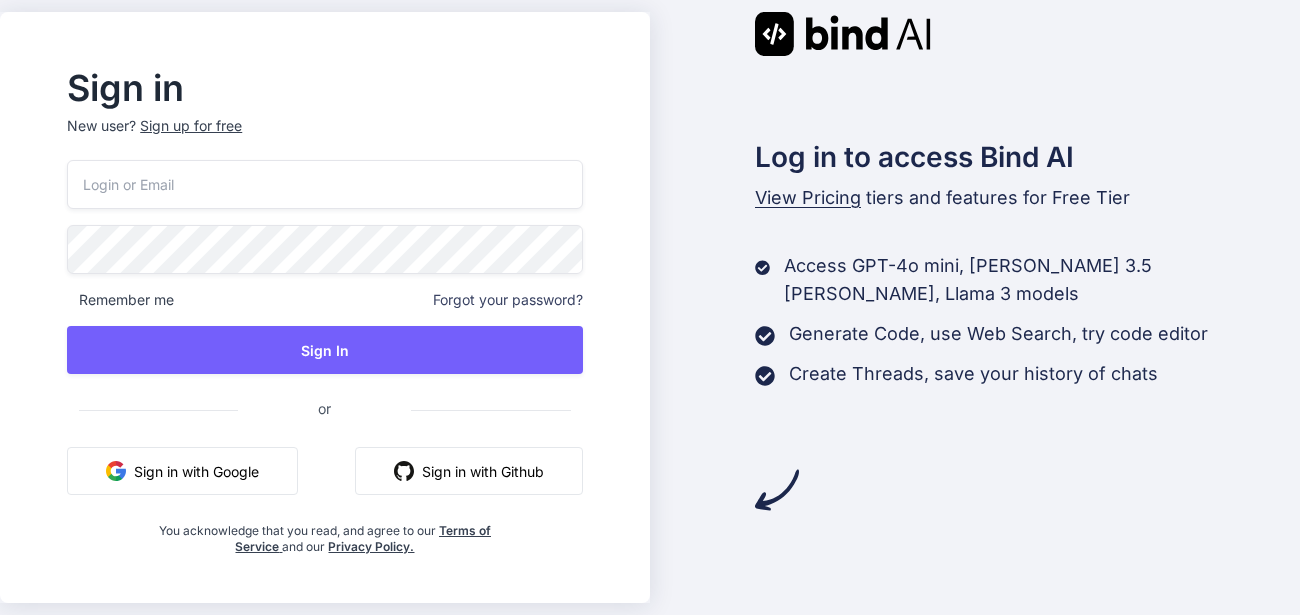 scroll, scrollTop: 0, scrollLeft: 0, axis: both 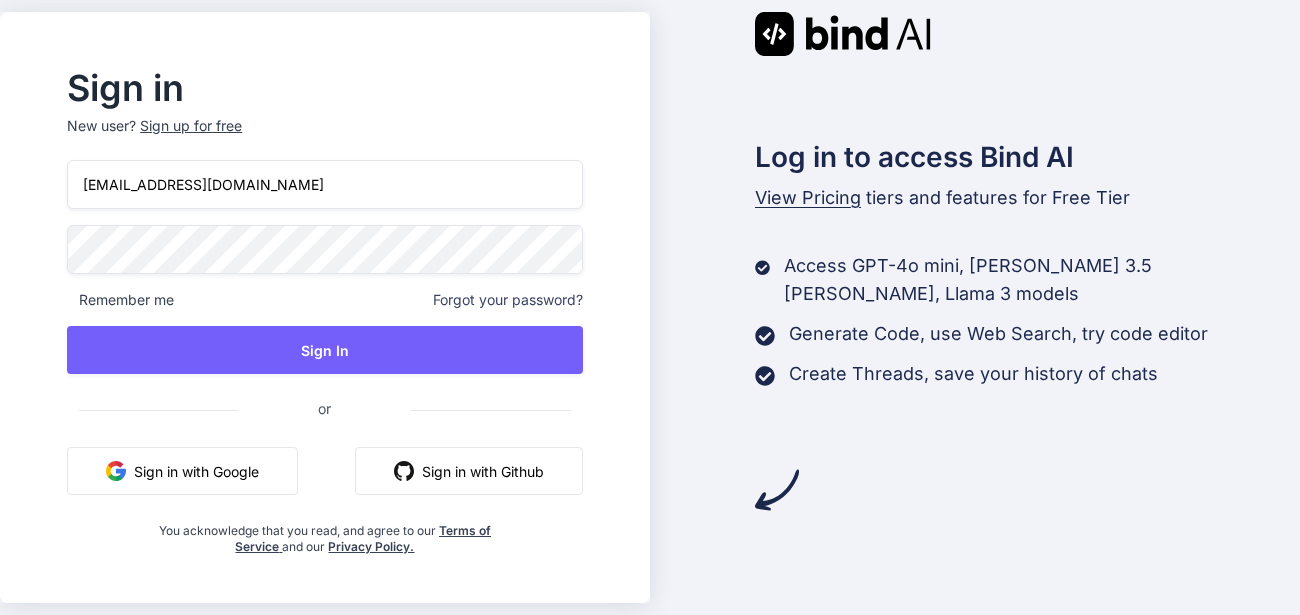 type on "[EMAIL_ADDRESS][DOMAIN_NAME]" 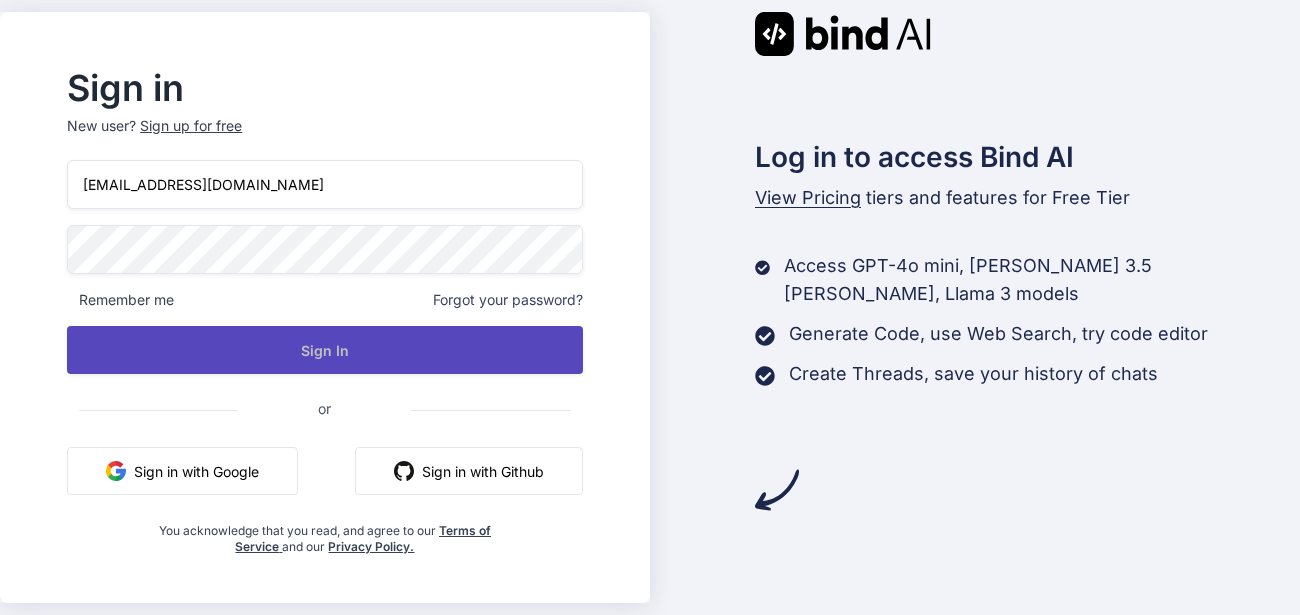 click on "Sign In" at bounding box center (324, 350) 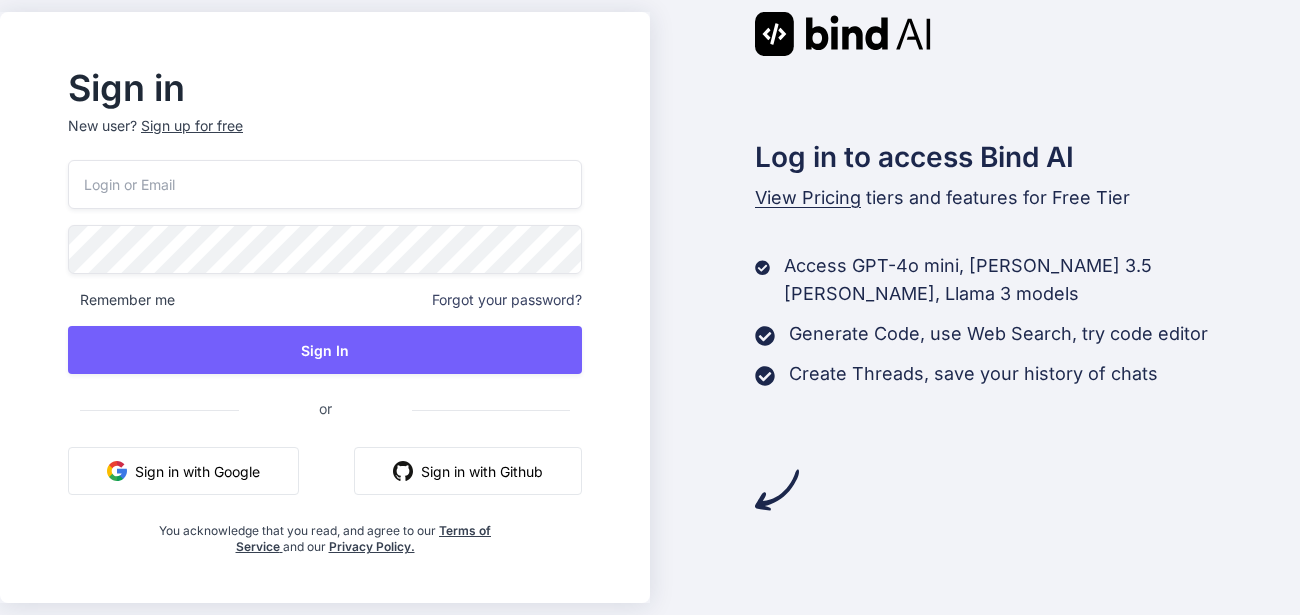 scroll, scrollTop: 0, scrollLeft: 0, axis: both 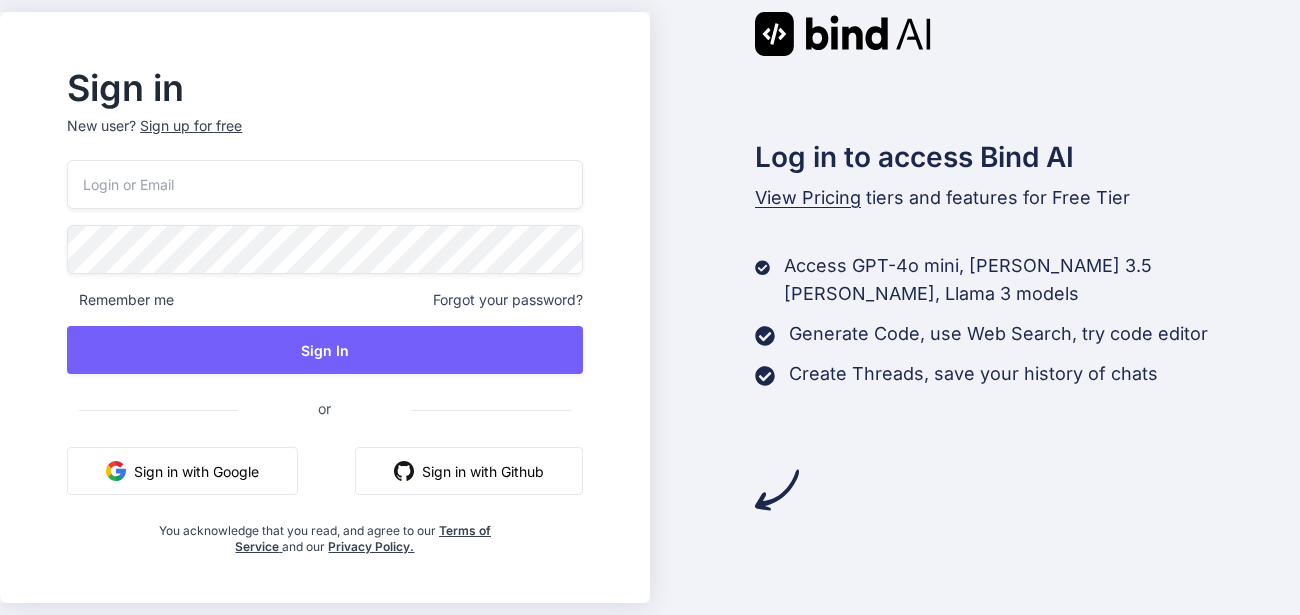 click at bounding box center [324, 184] 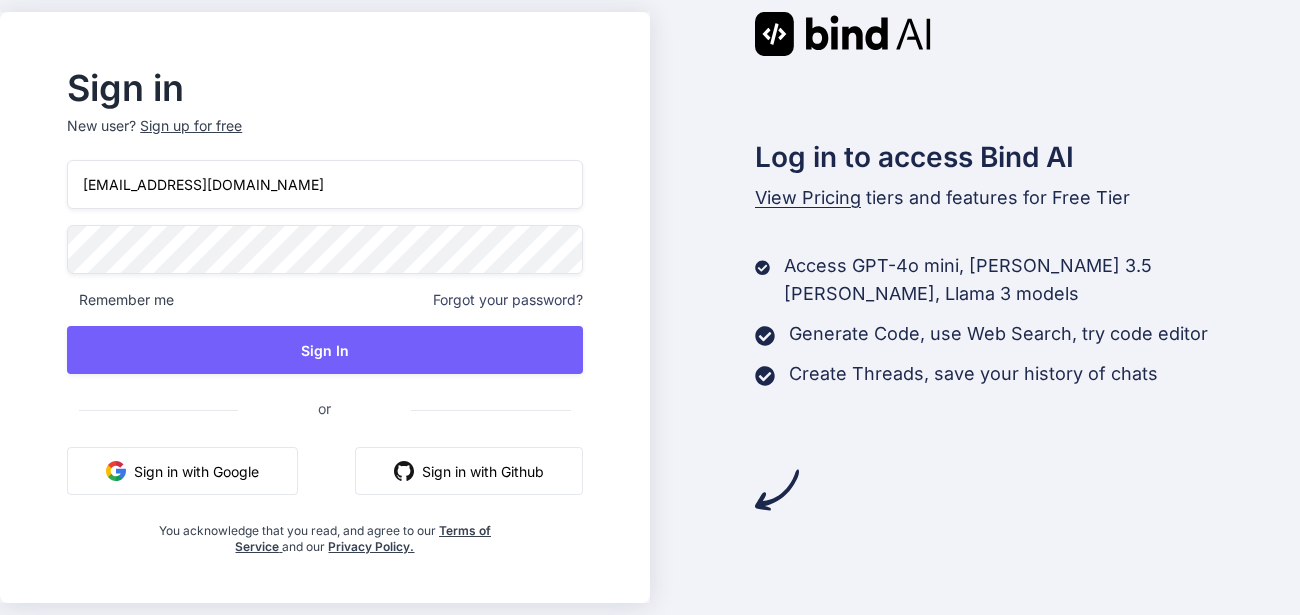 type on "[EMAIL_ADDRESS][DOMAIN_NAME]" 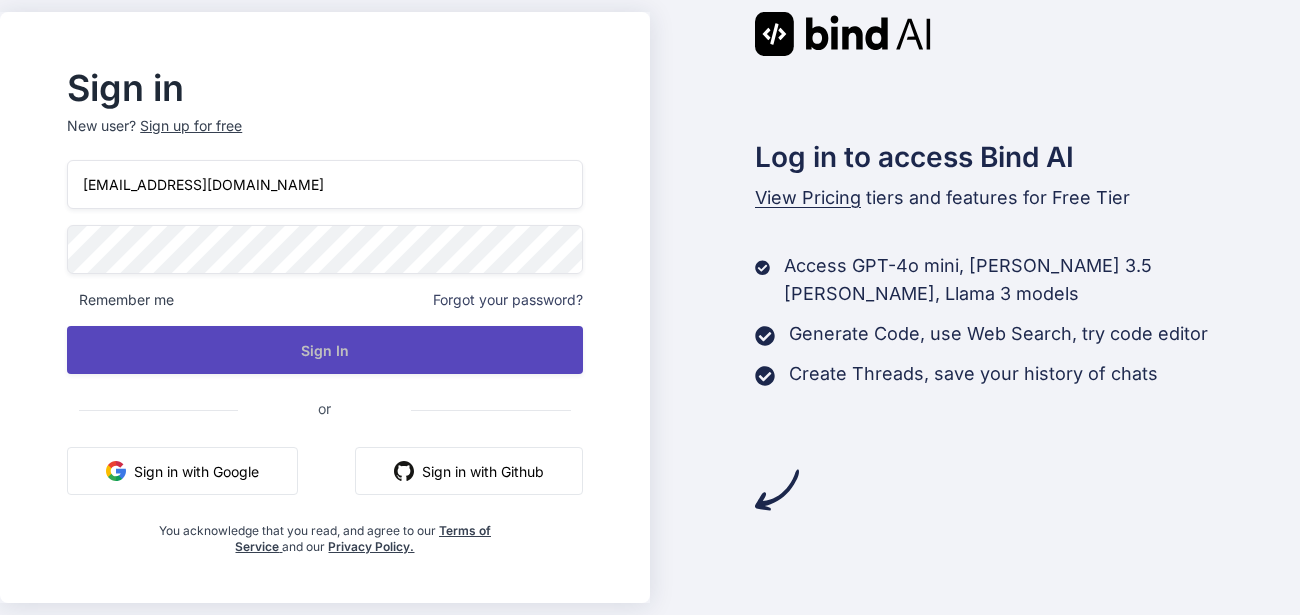 click on "Sign In" at bounding box center [324, 350] 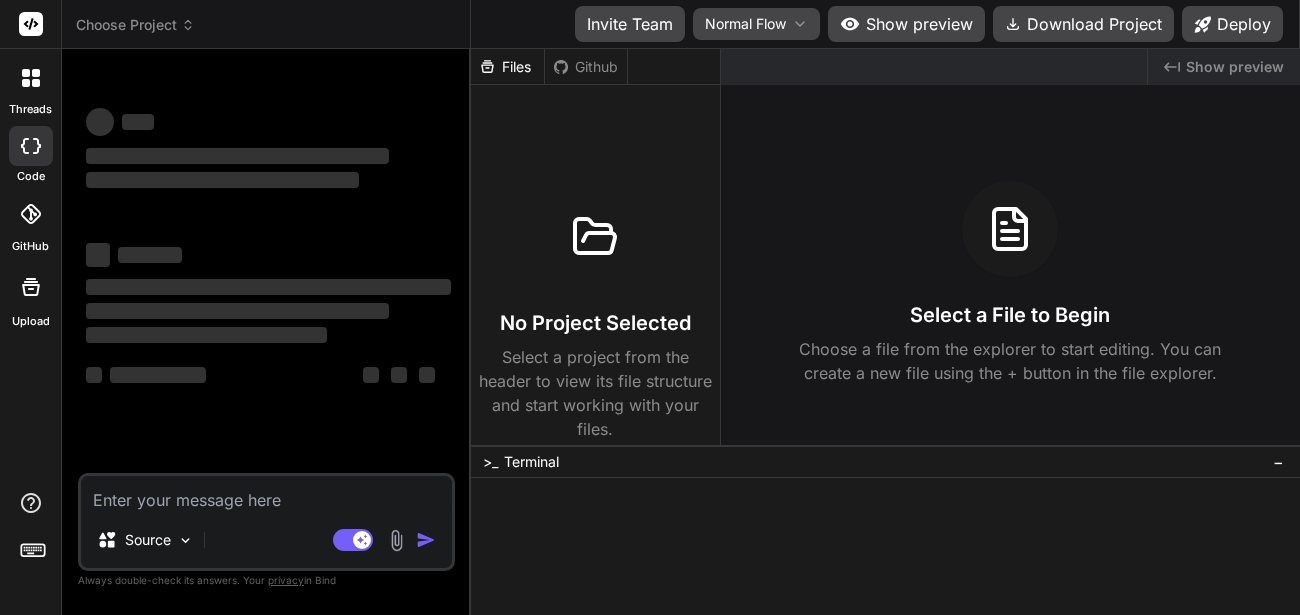 scroll, scrollTop: 0, scrollLeft: 0, axis: both 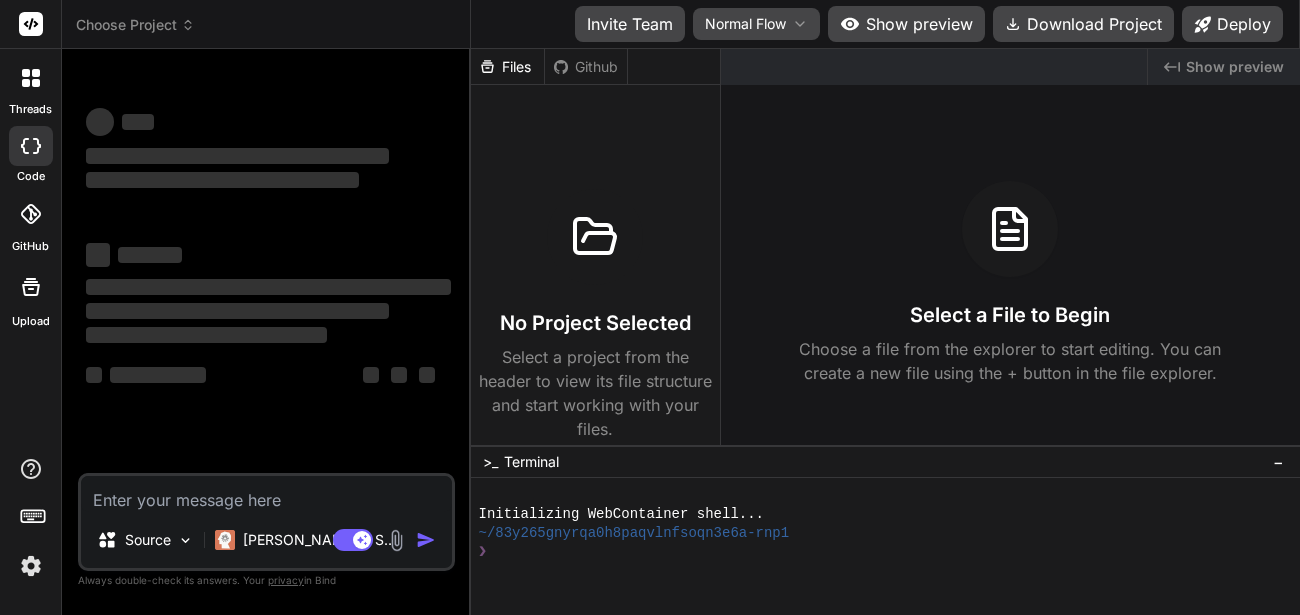 click at bounding box center (396, 540) 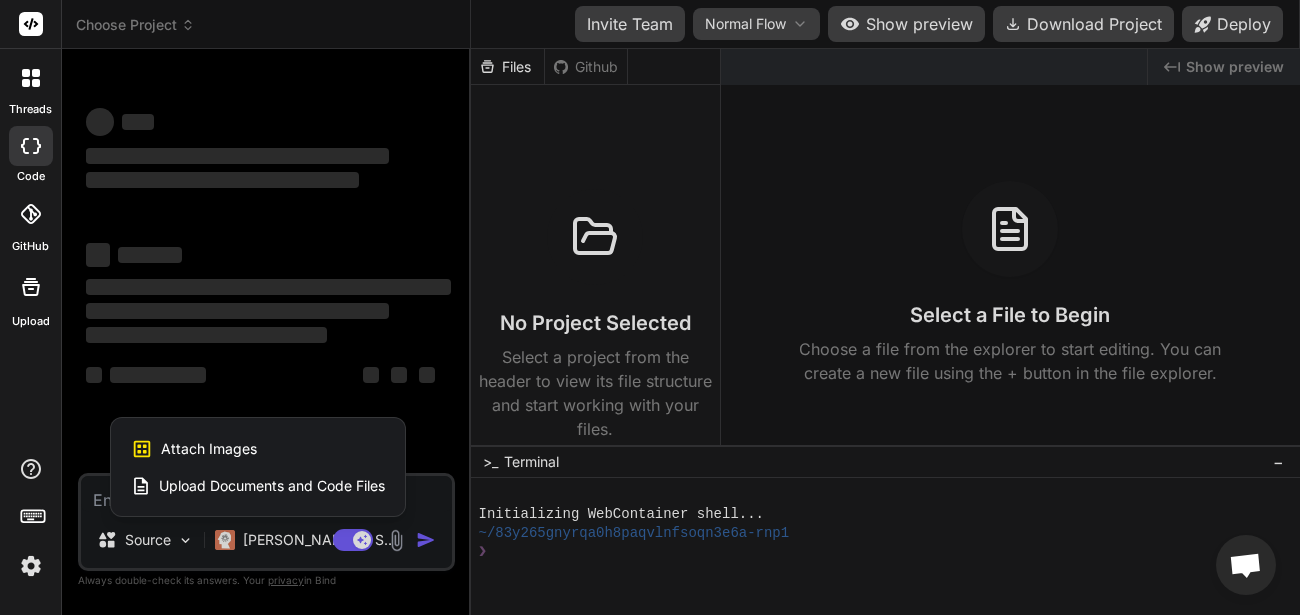 click on "Attach Images" at bounding box center [209, 449] 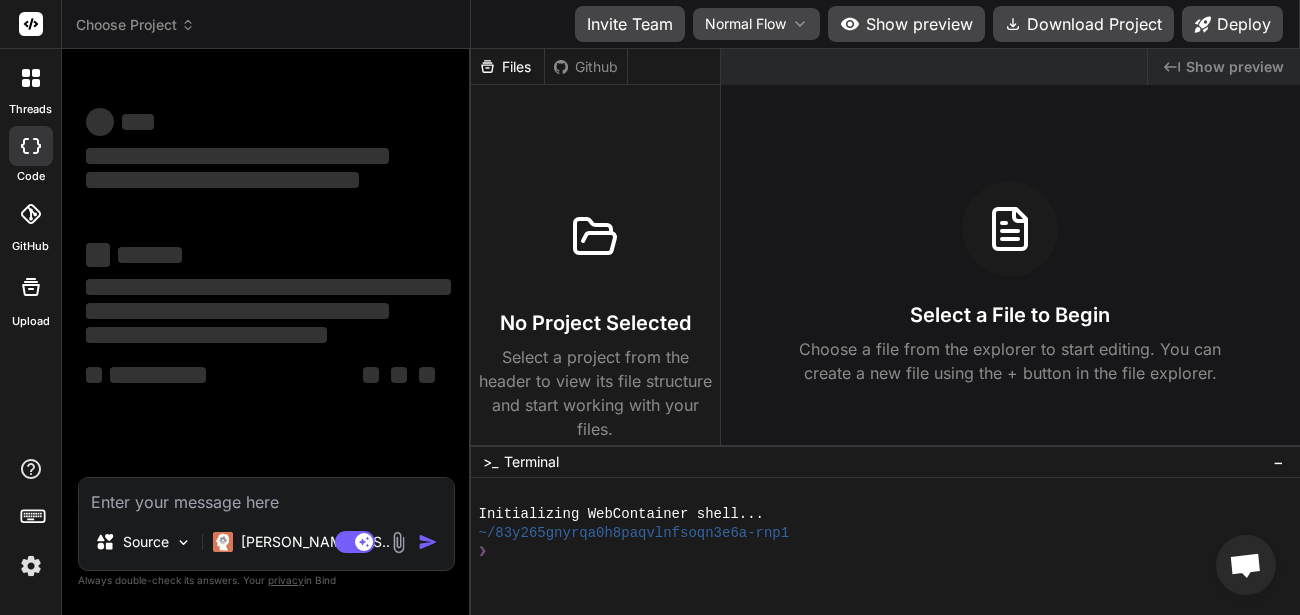 type on "x" 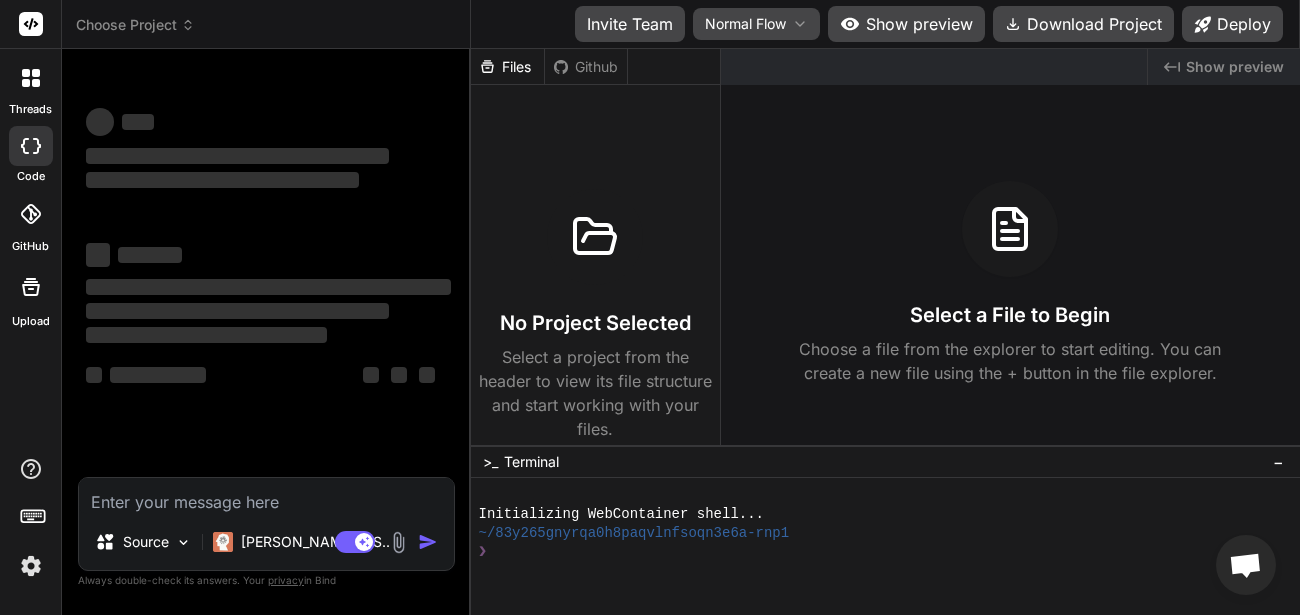type on "C:\fakepath\Screenshot from 2025-07-23 18-54-18.png" 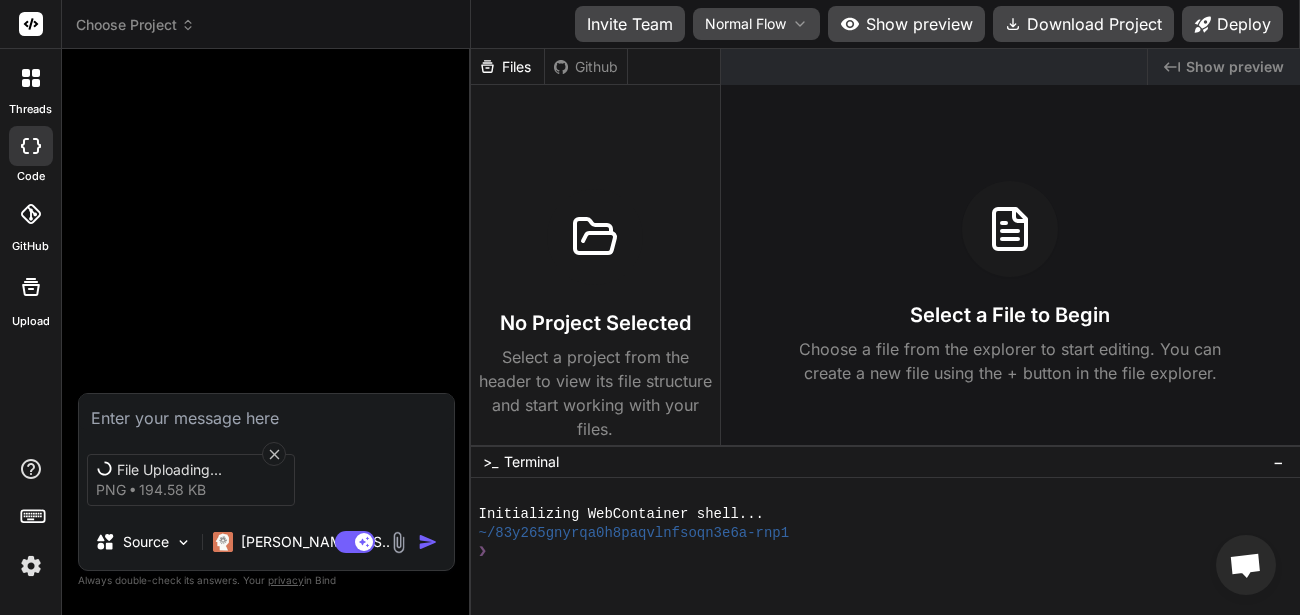 click 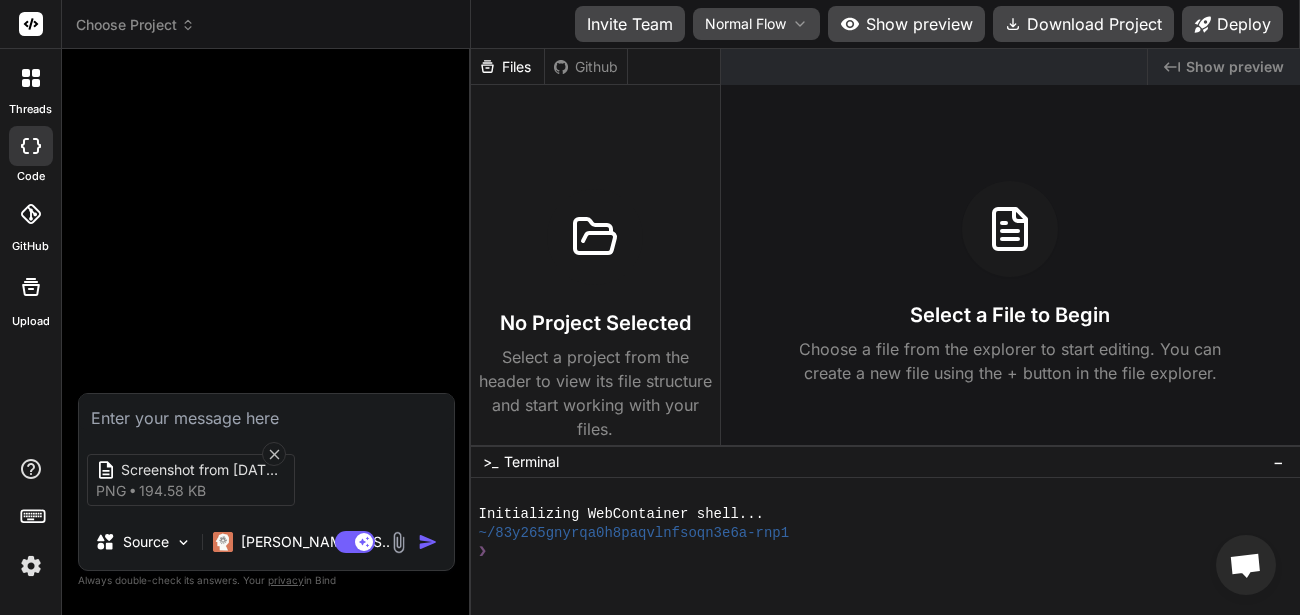 click 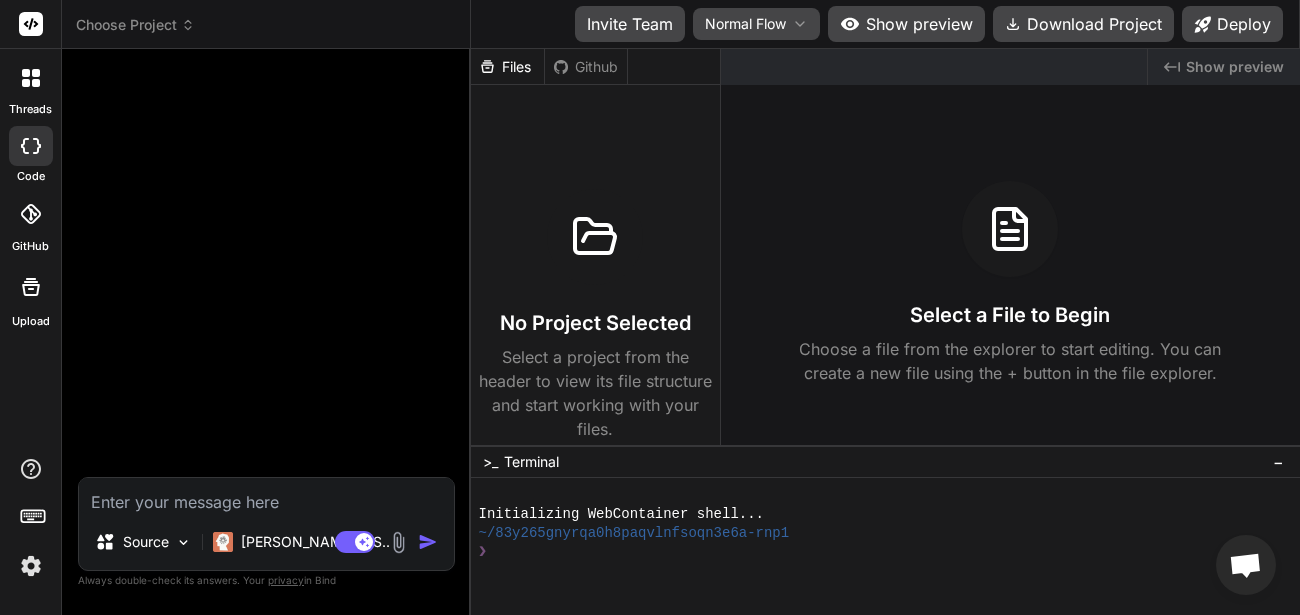 click at bounding box center (398, 542) 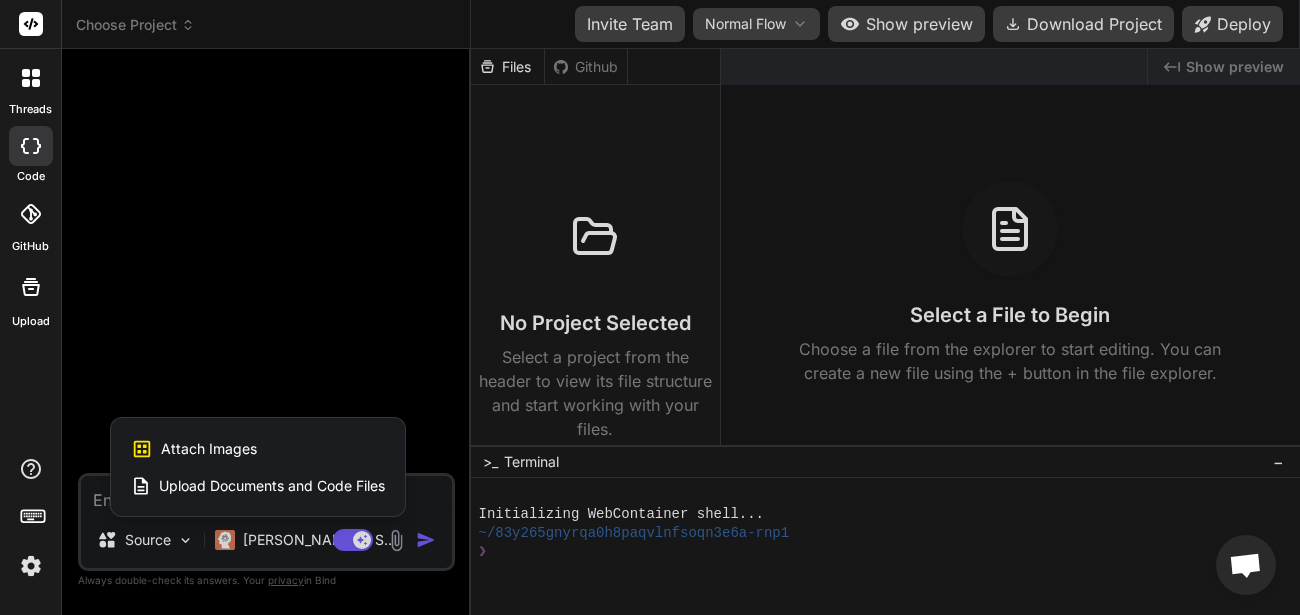 click on "Upload Documents and Code Files" at bounding box center [272, 486] 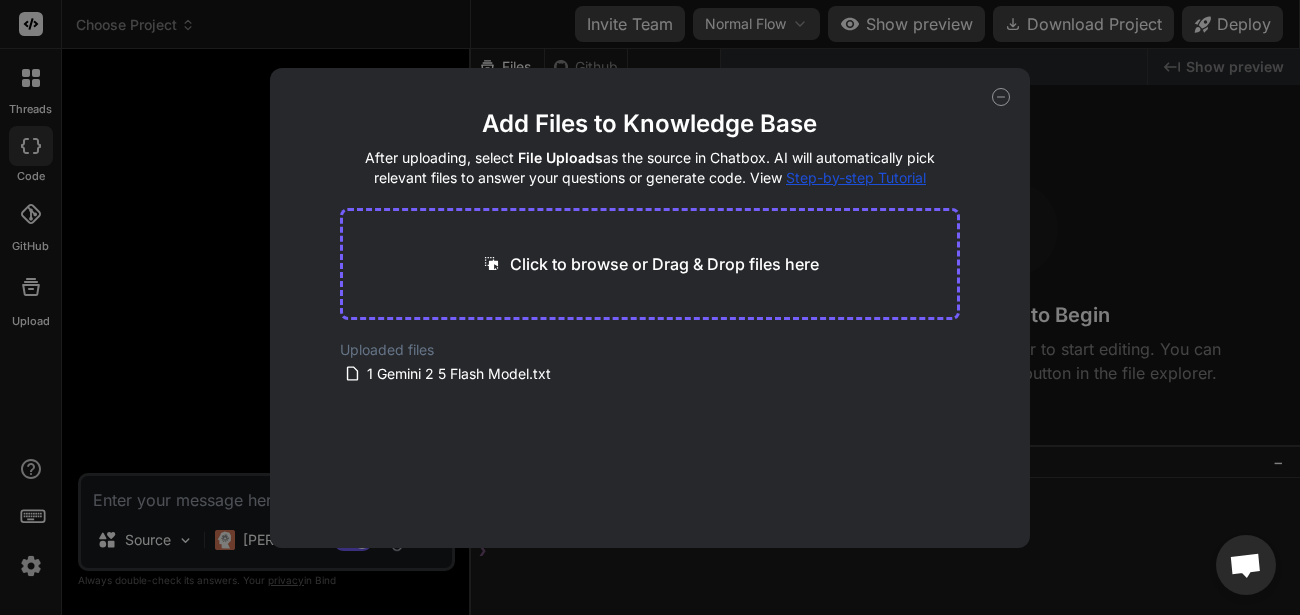 click on "Click to browse or Drag & Drop files here" at bounding box center [664, 264] 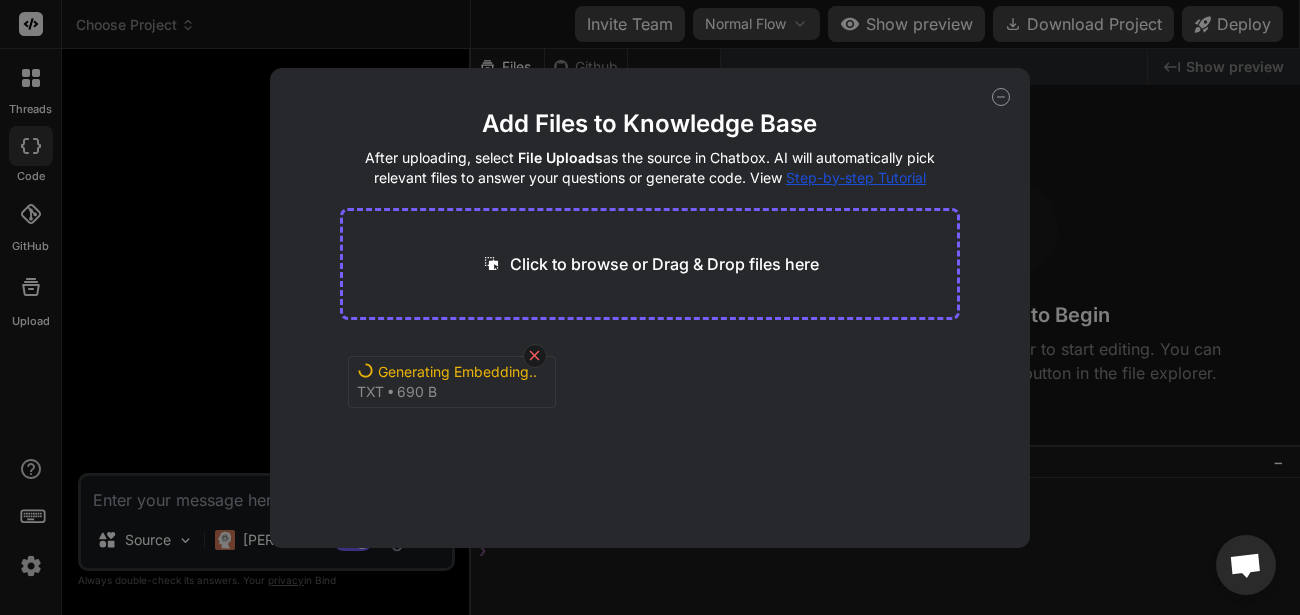 click 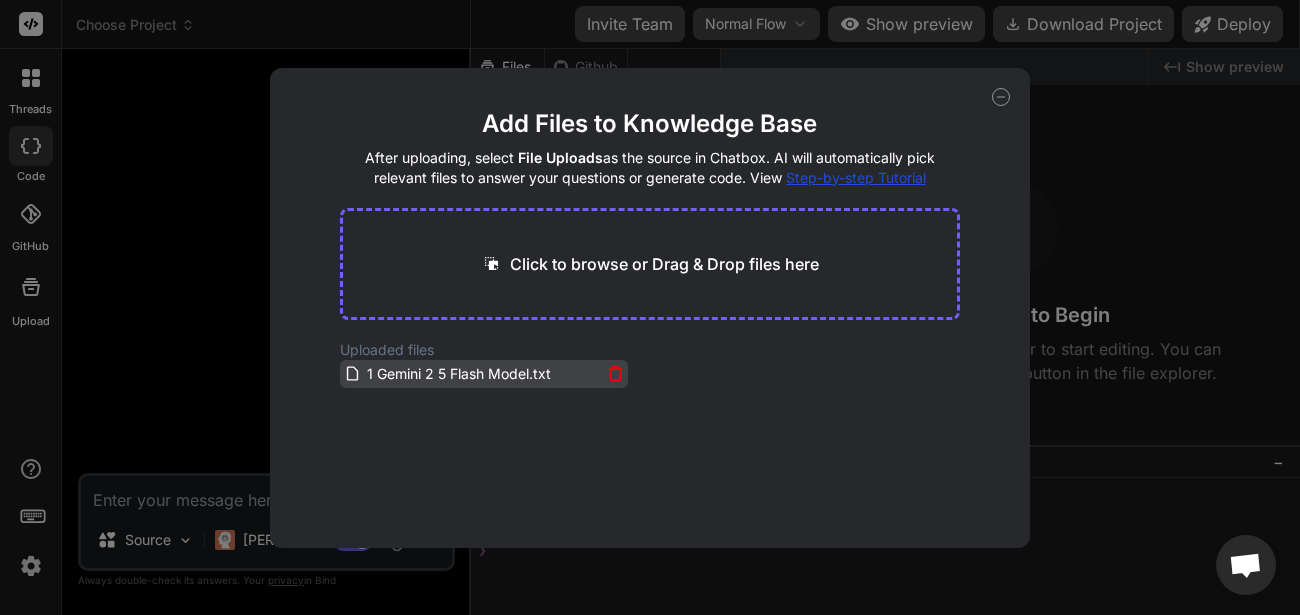 click 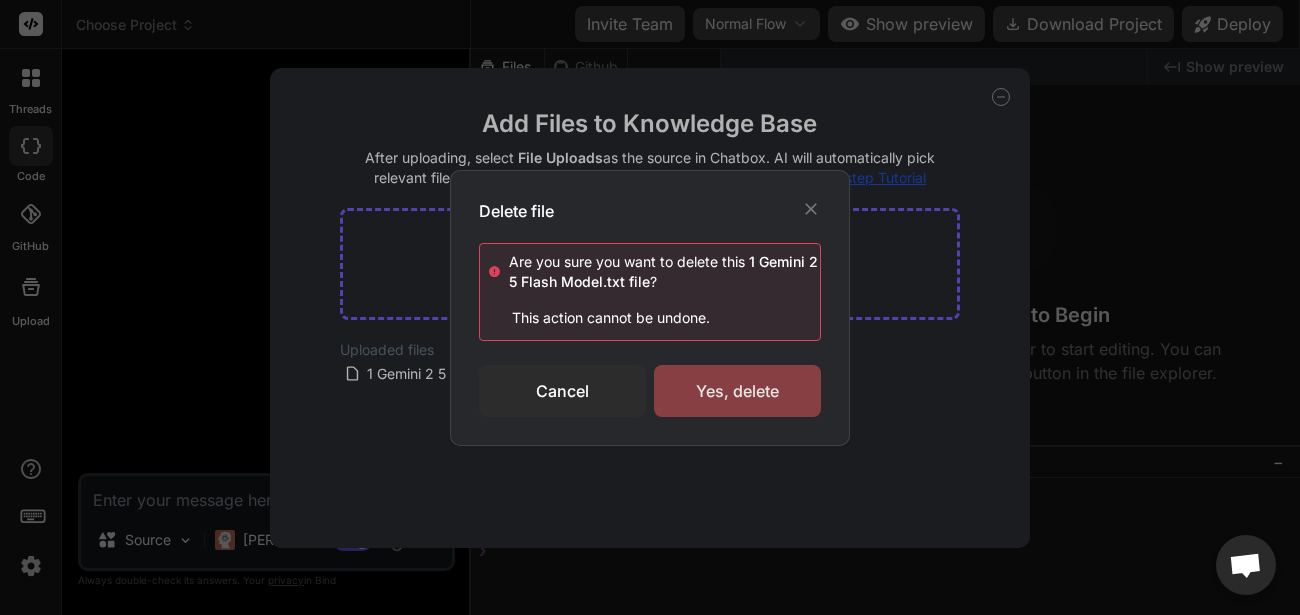 click on "Yes, delete" at bounding box center [737, 391] 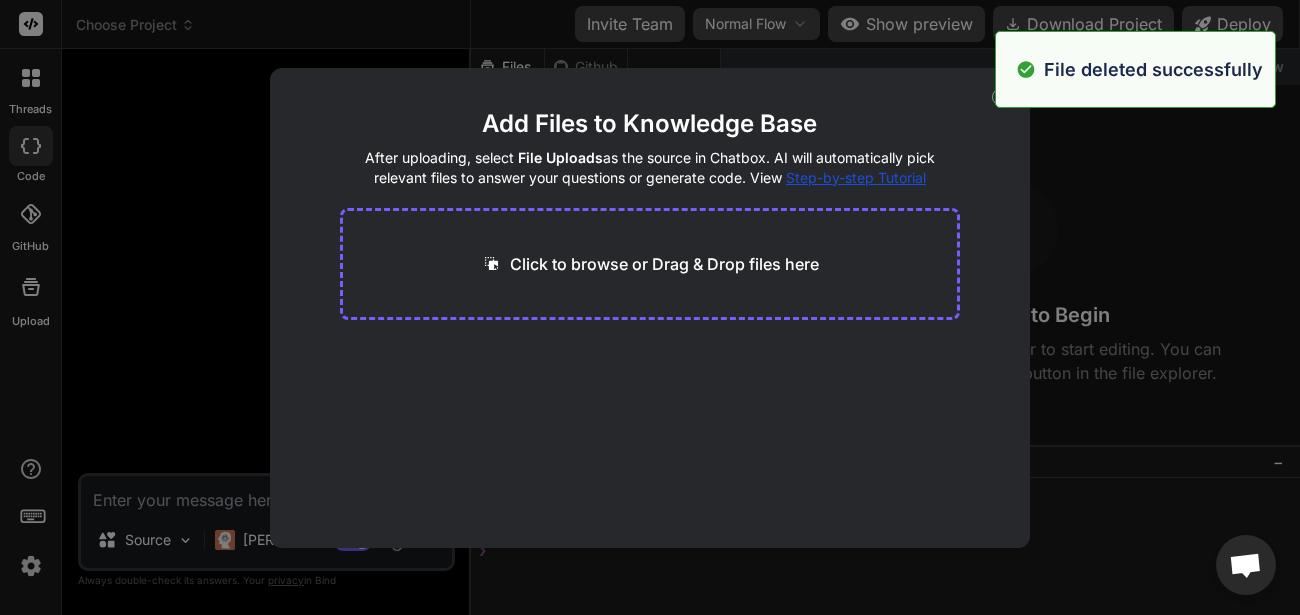 click on "Add Files to Knowledge Base After uploading, select   File Uploads  as the source in Chatbox. AI will automatically pick relevant files to answer your questions or generate code. View   Step-by-step Tutorial Click to browse or Drag & Drop files here" at bounding box center [650, 308] 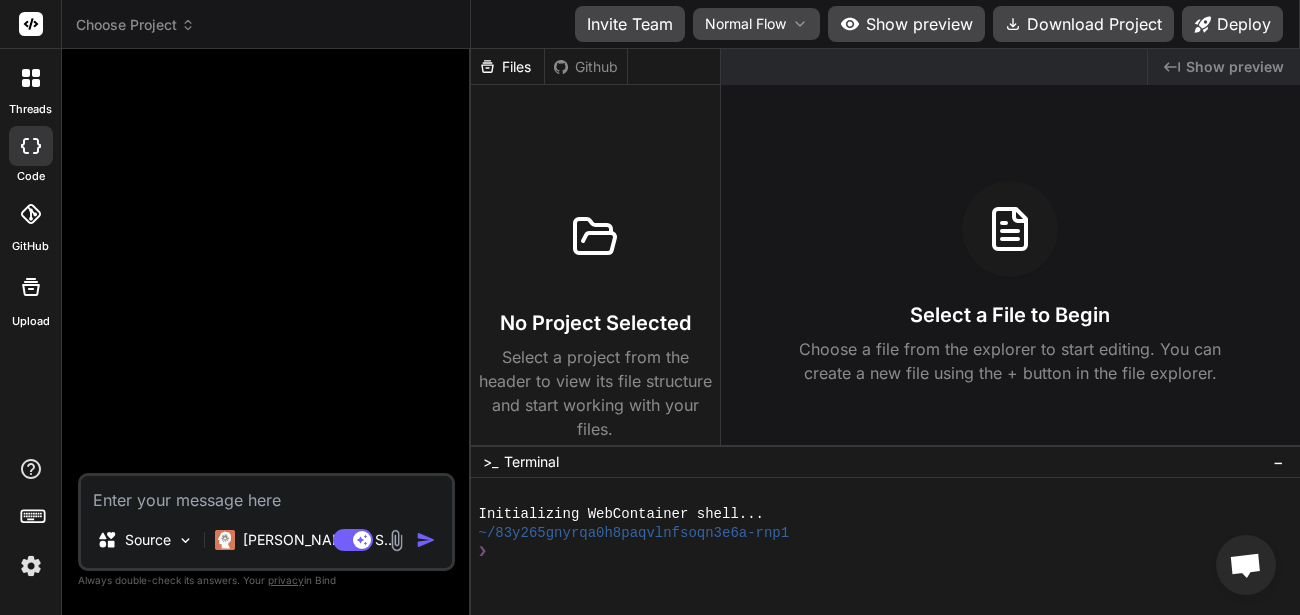 click on "threads code GitHub Upload" at bounding box center [31, 307] 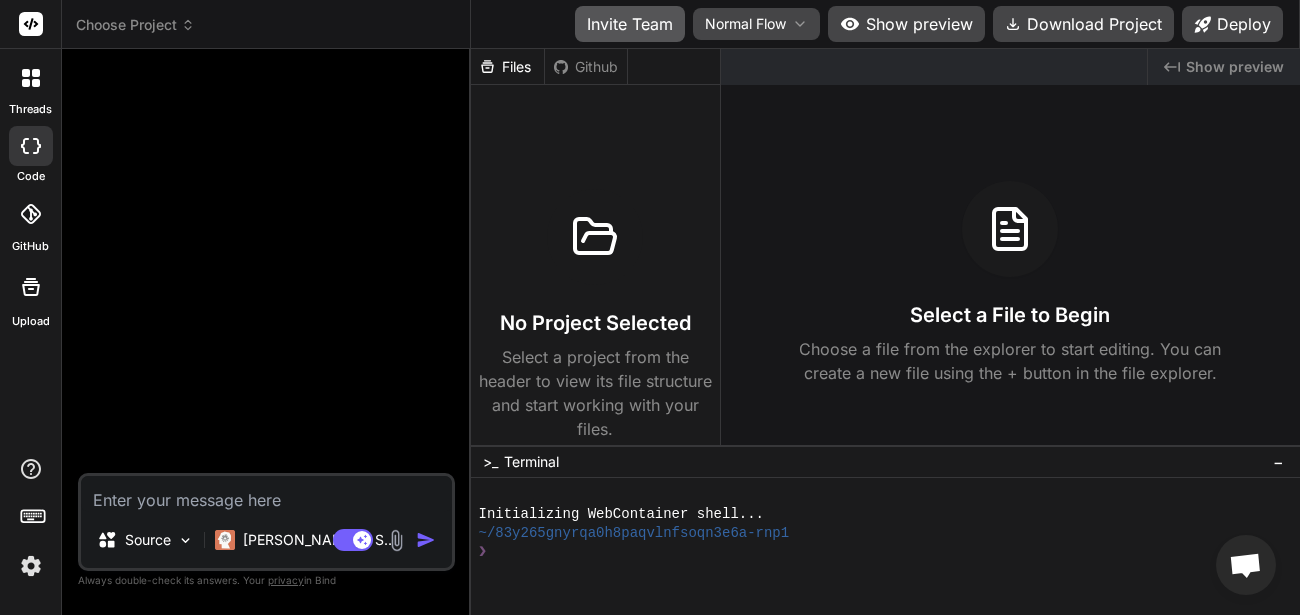 click on "Invite Team" at bounding box center [630, 24] 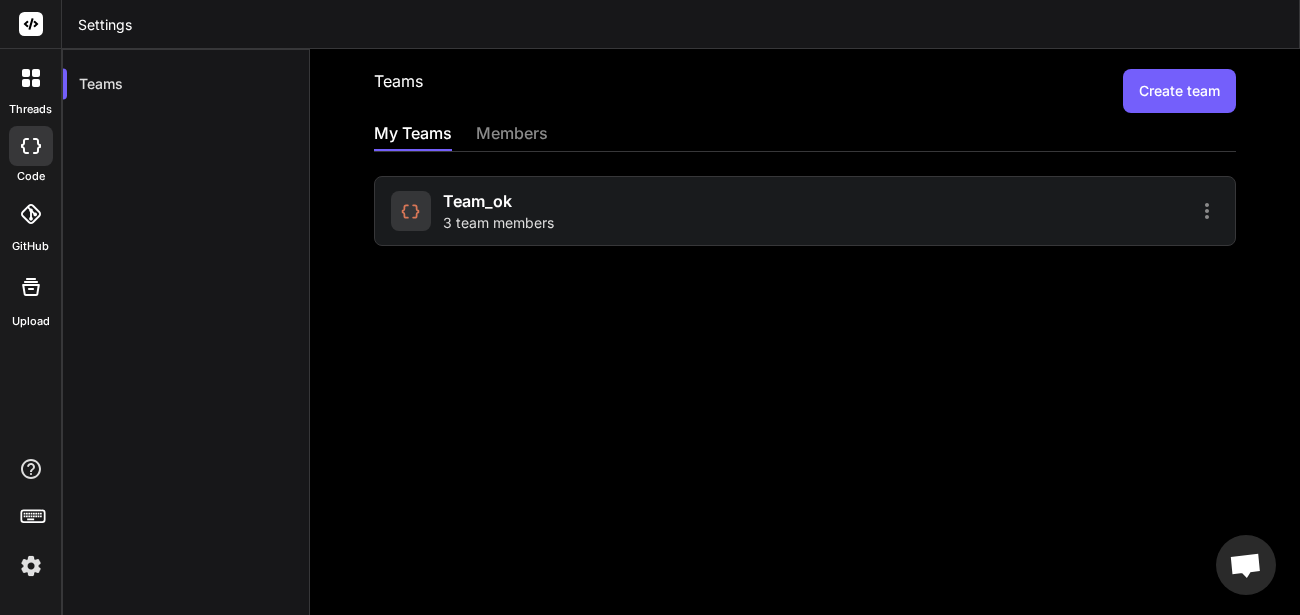 click 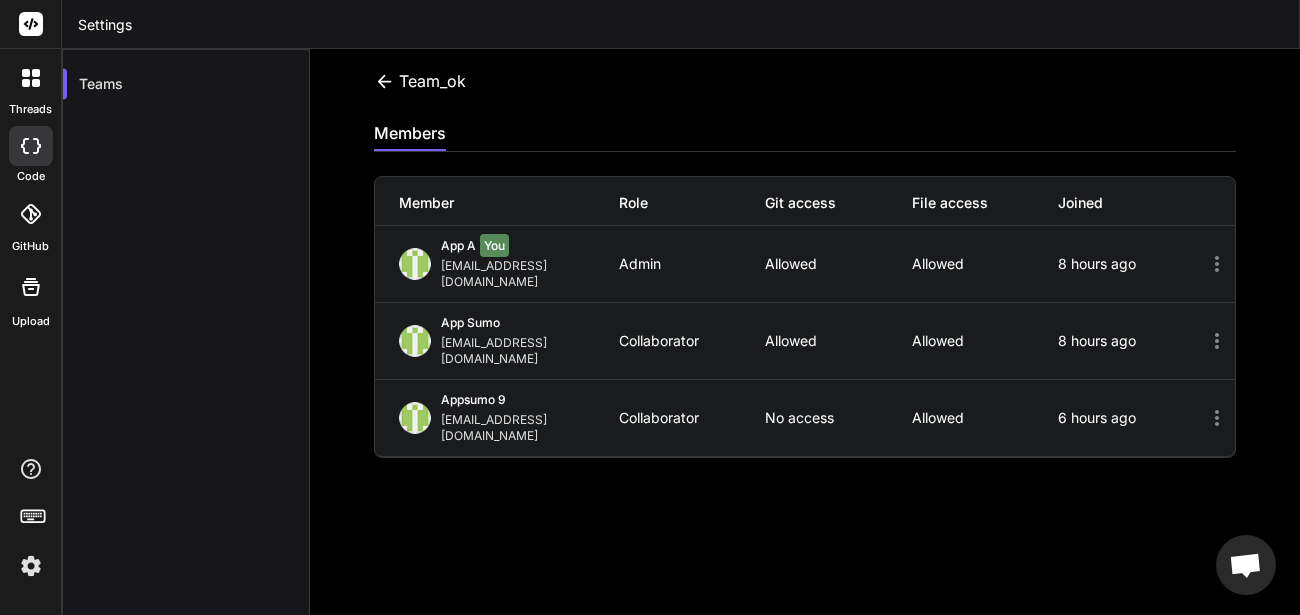 click at bounding box center [31, 566] 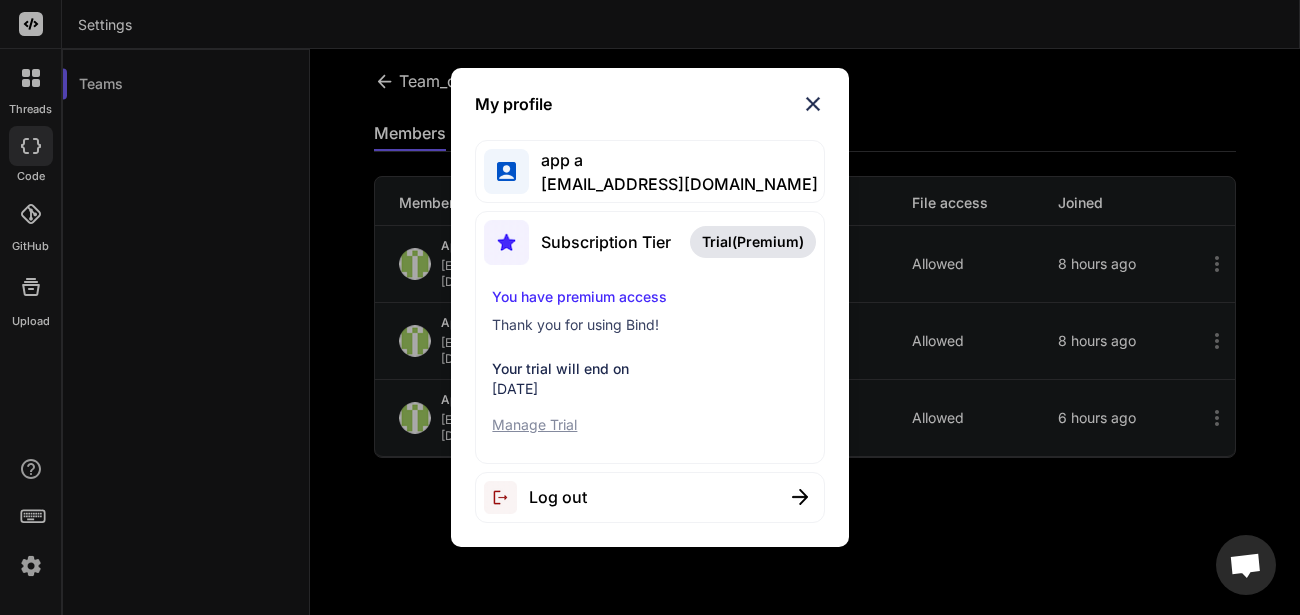 click on "Log out" at bounding box center (558, 497) 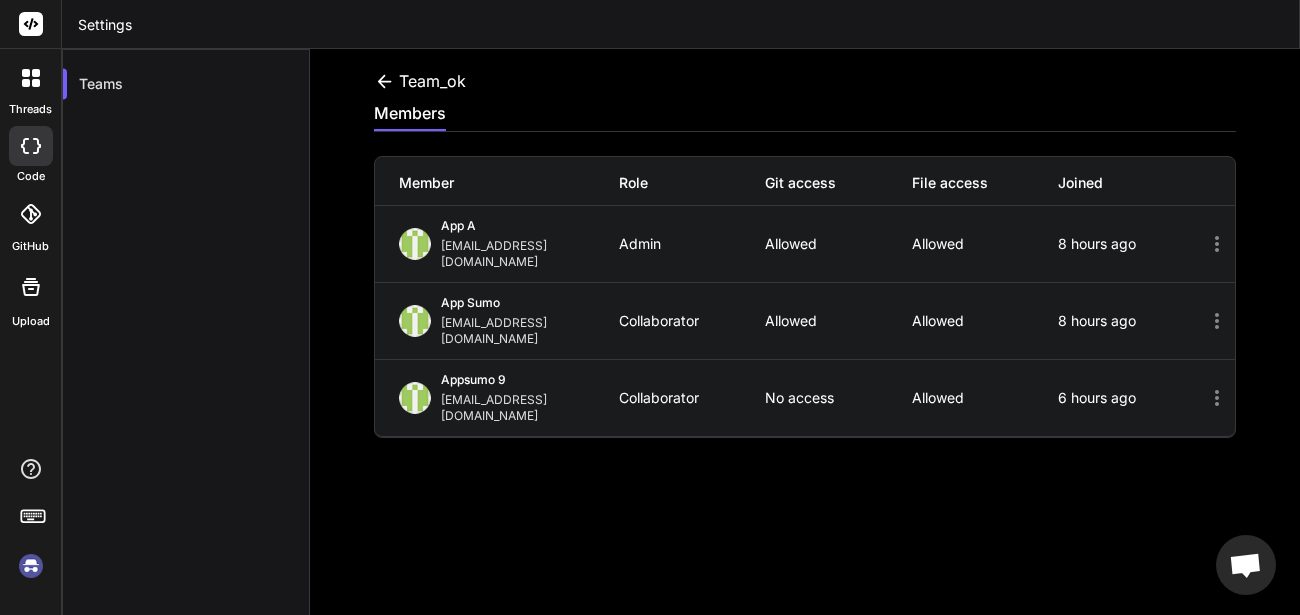 click at bounding box center (31, 566) 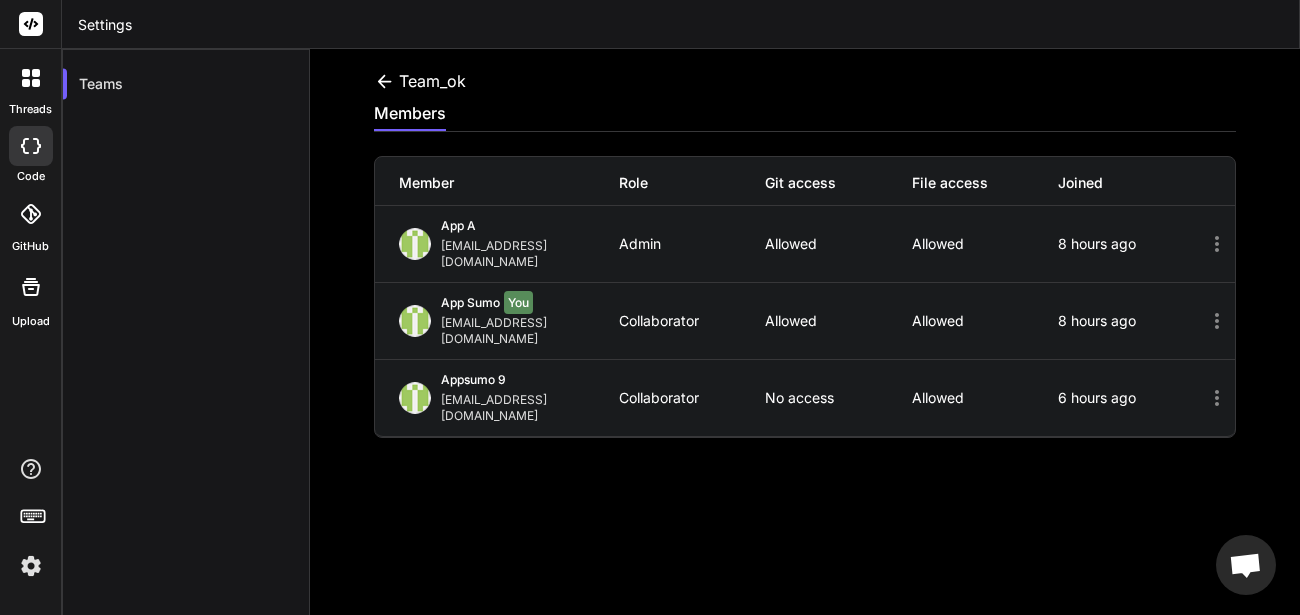 click at bounding box center (31, 146) 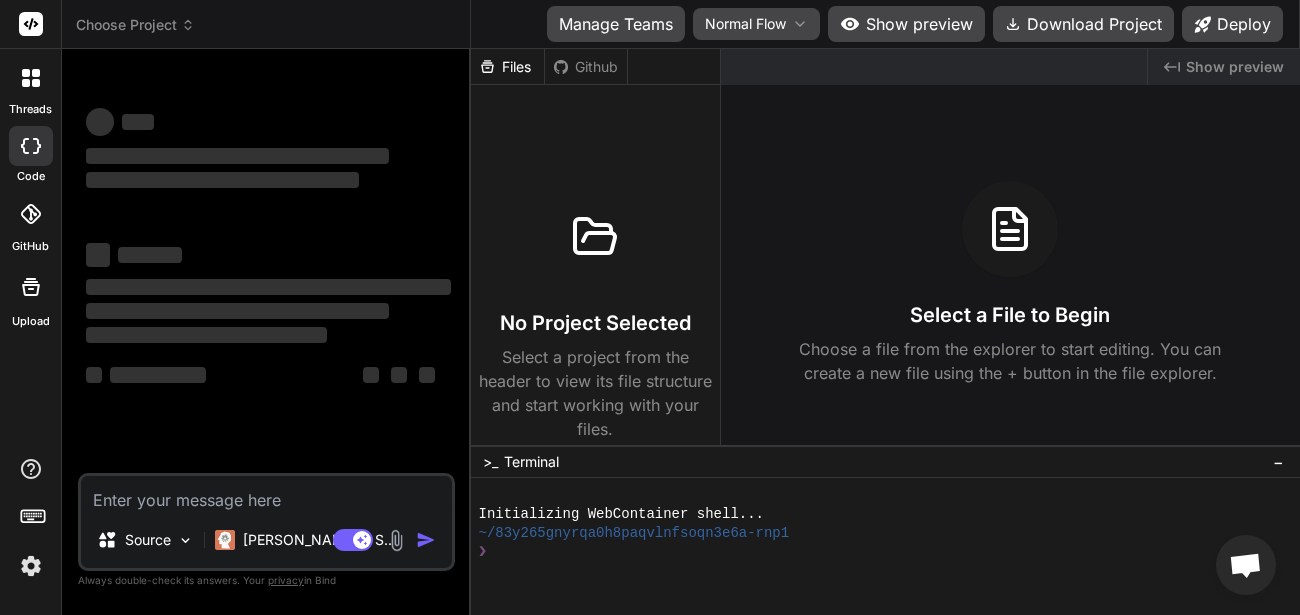 click at bounding box center (266, 494) 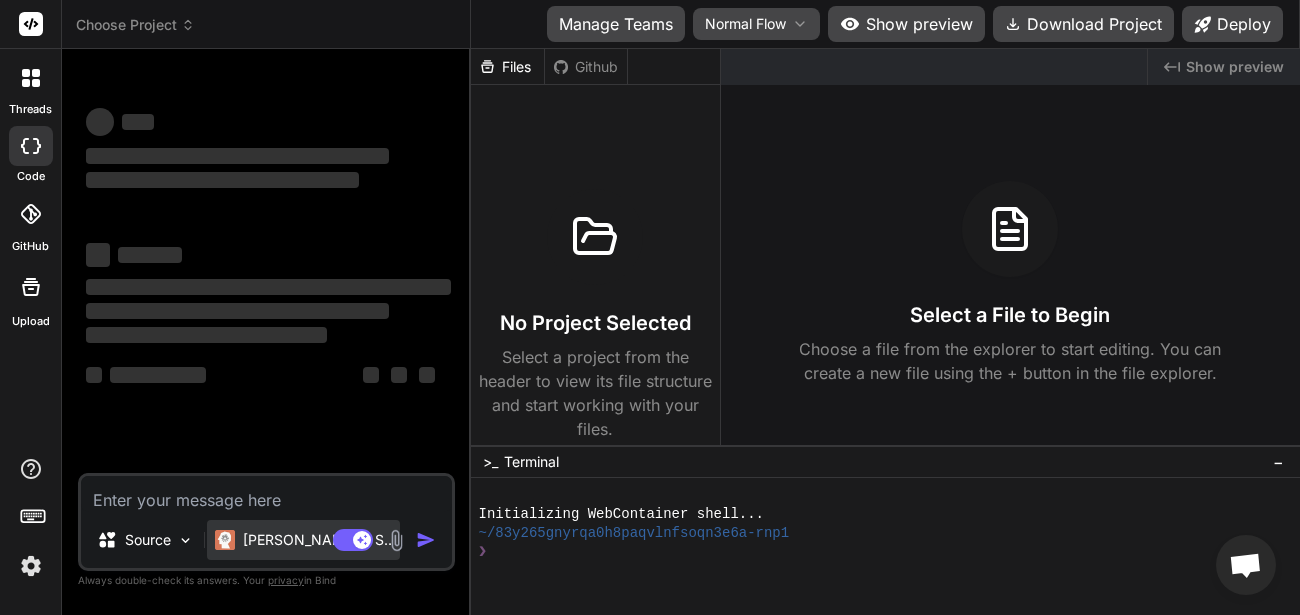 click on "Claude 4 S.." at bounding box center (317, 540) 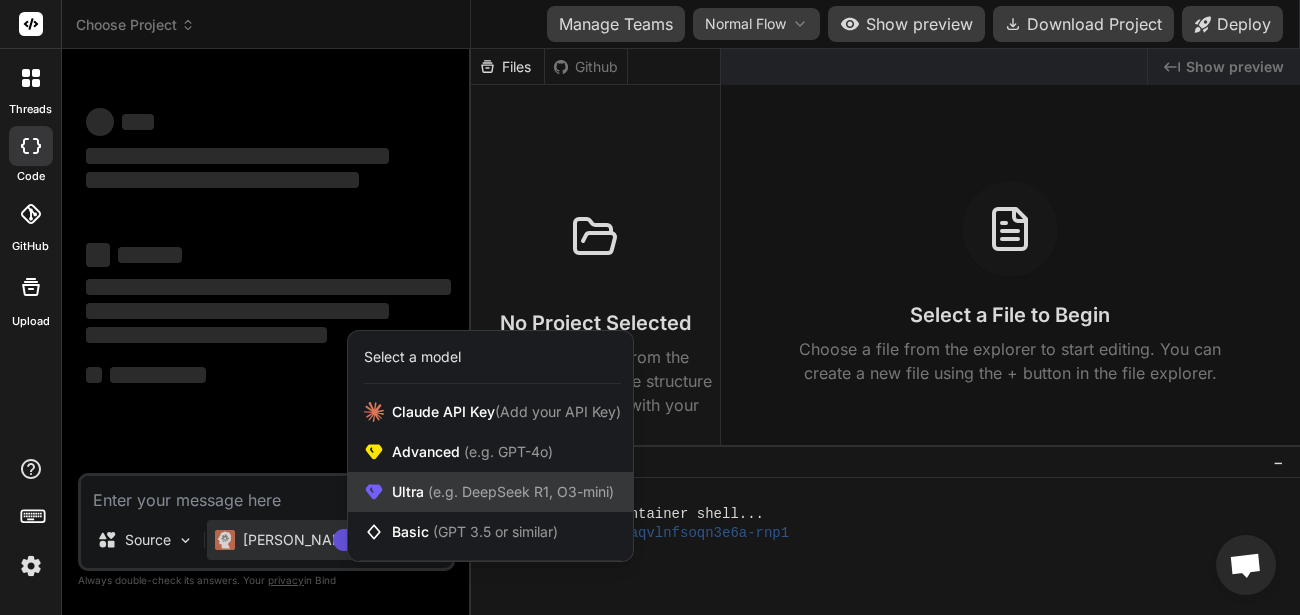 click on "Ultra     (e.g. DeepSeek R1, O3-mini)" at bounding box center (503, 492) 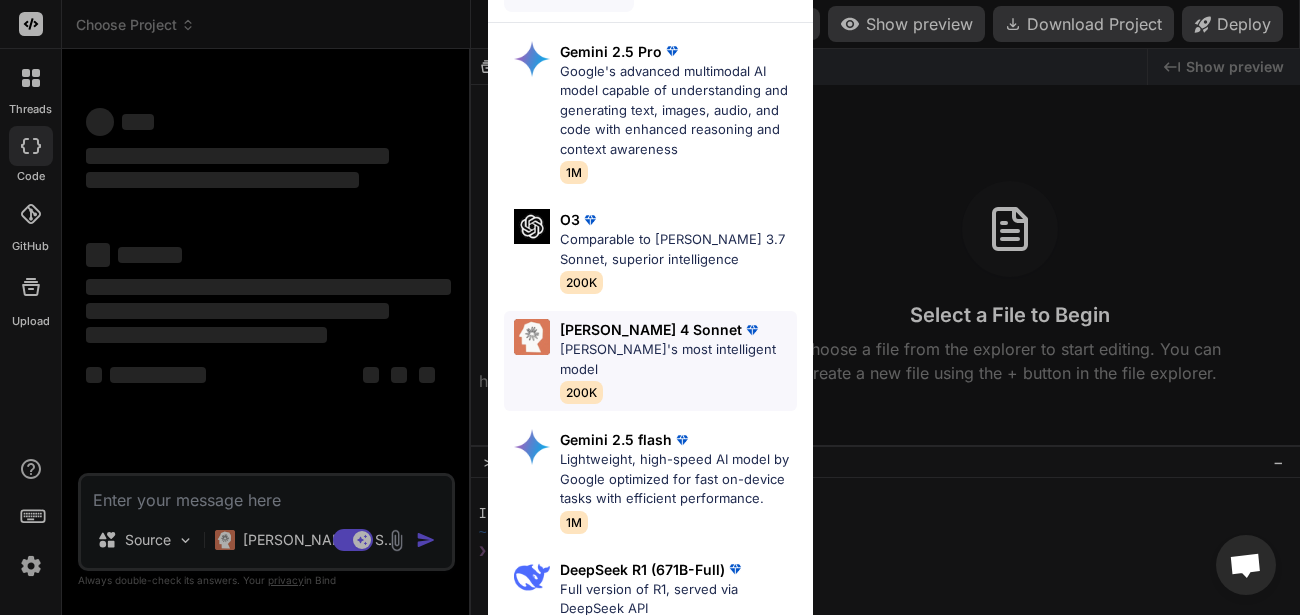 click on "Claude 4 Sonnet Claude's most intelligent model 200K" at bounding box center [678, 361] 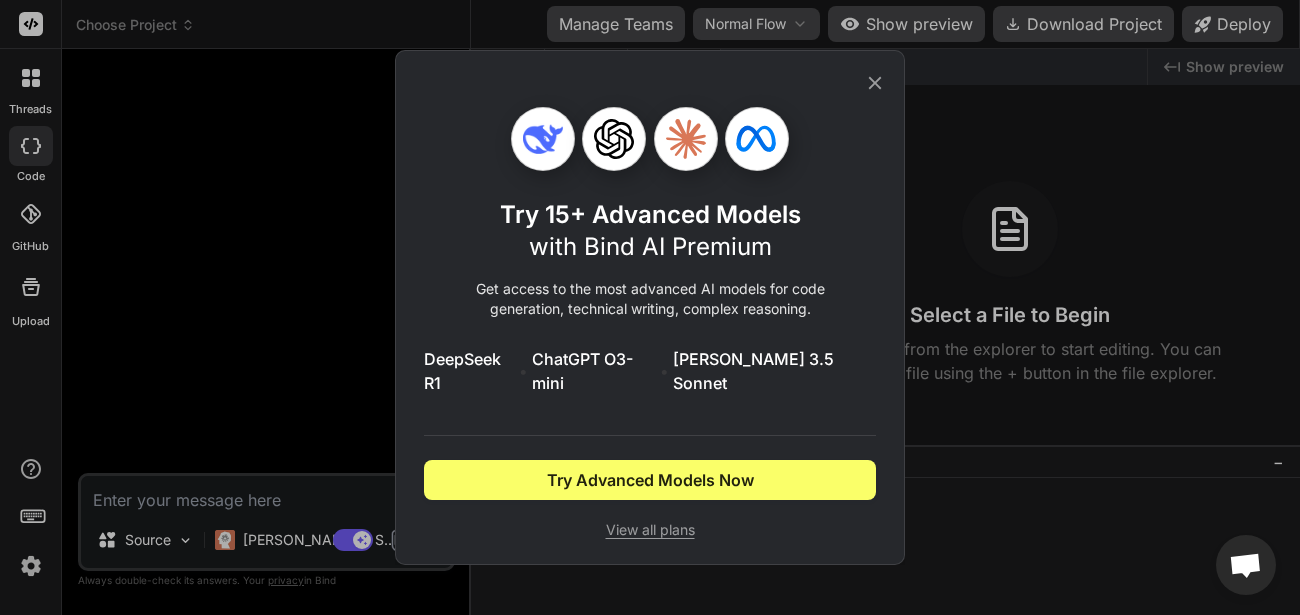 click 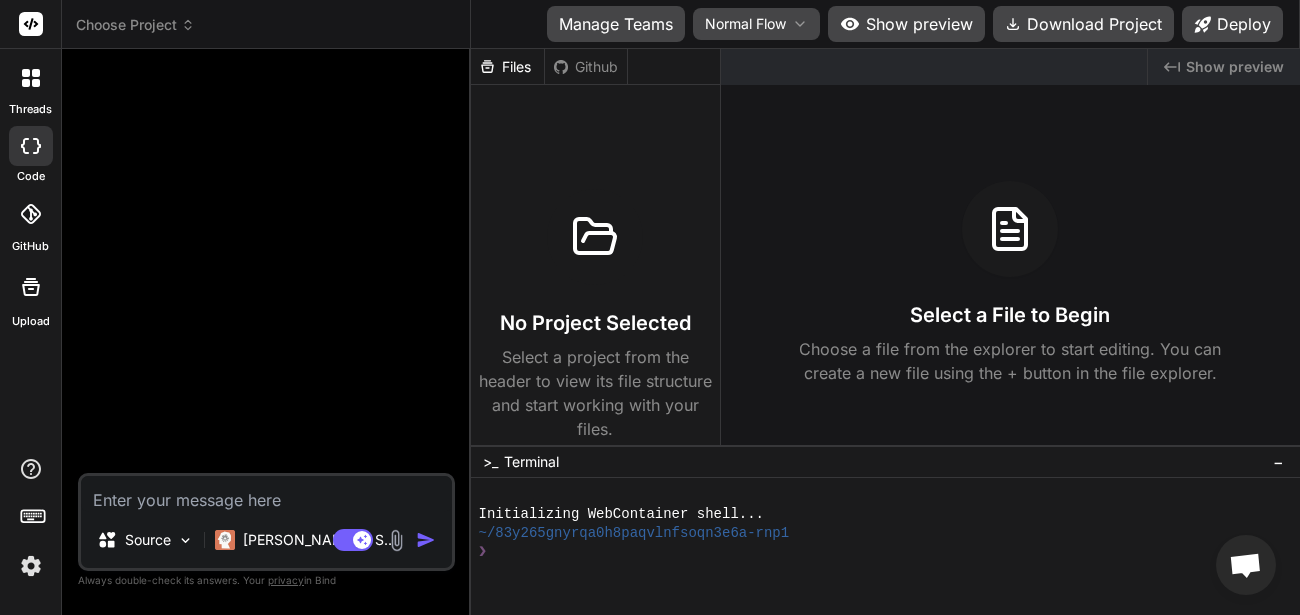 click at bounding box center [396, 540] 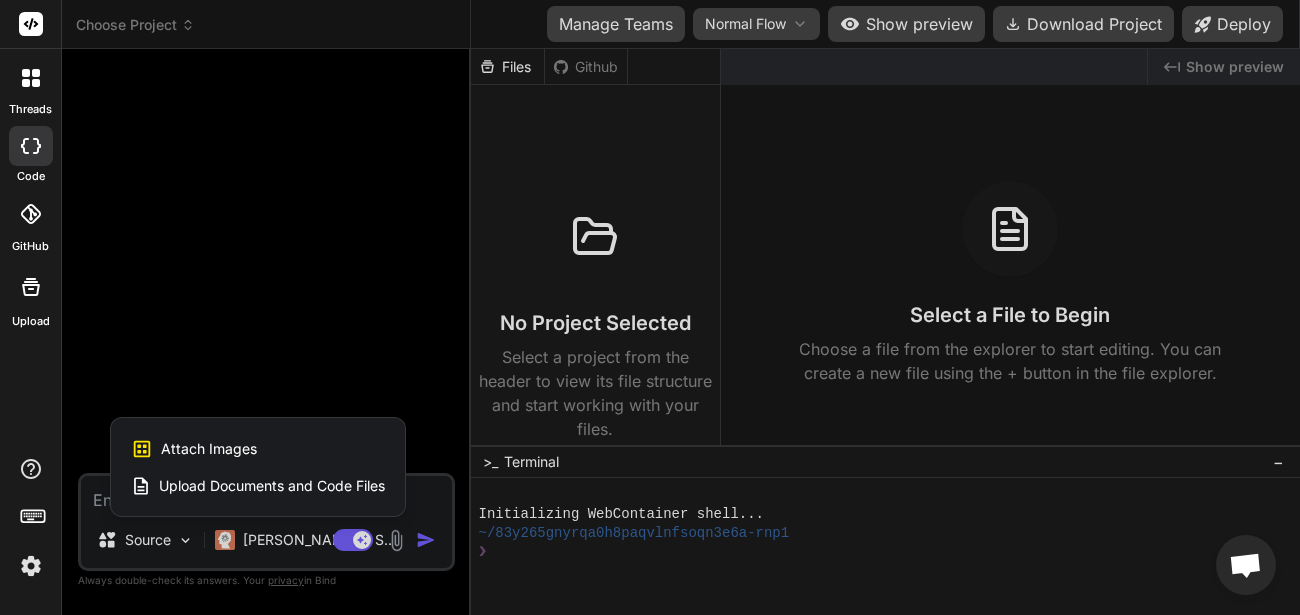 click on "Attach Images Image attachments are only supported in Claude and Gemini models." at bounding box center (258, 449) 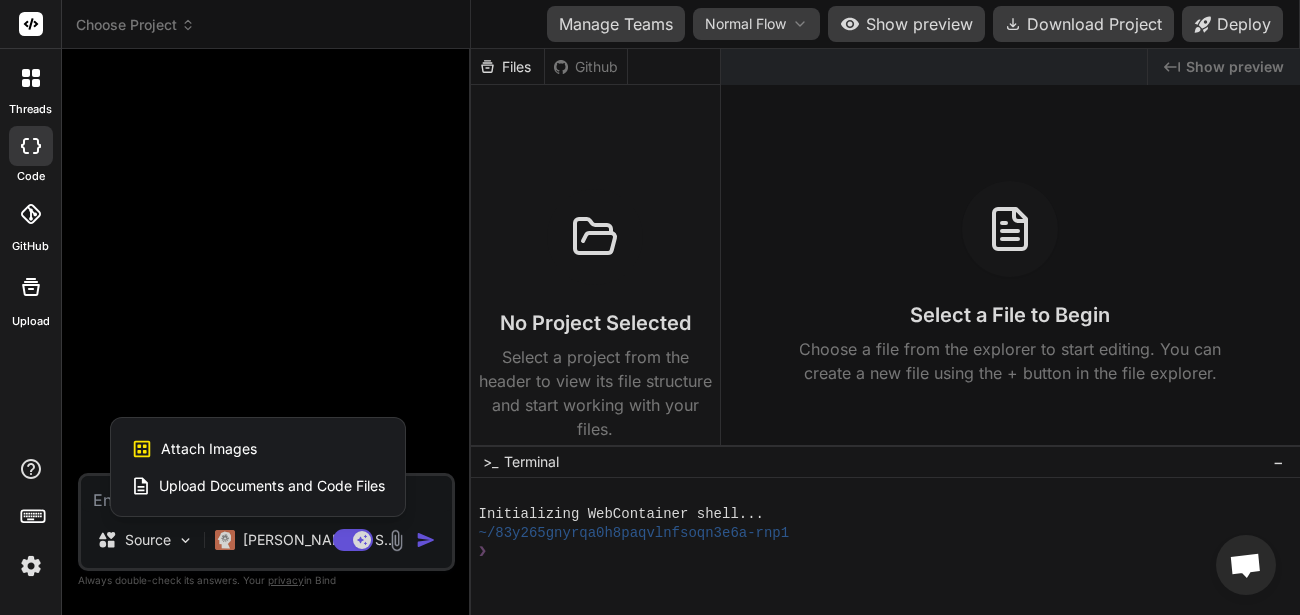 type on "x" 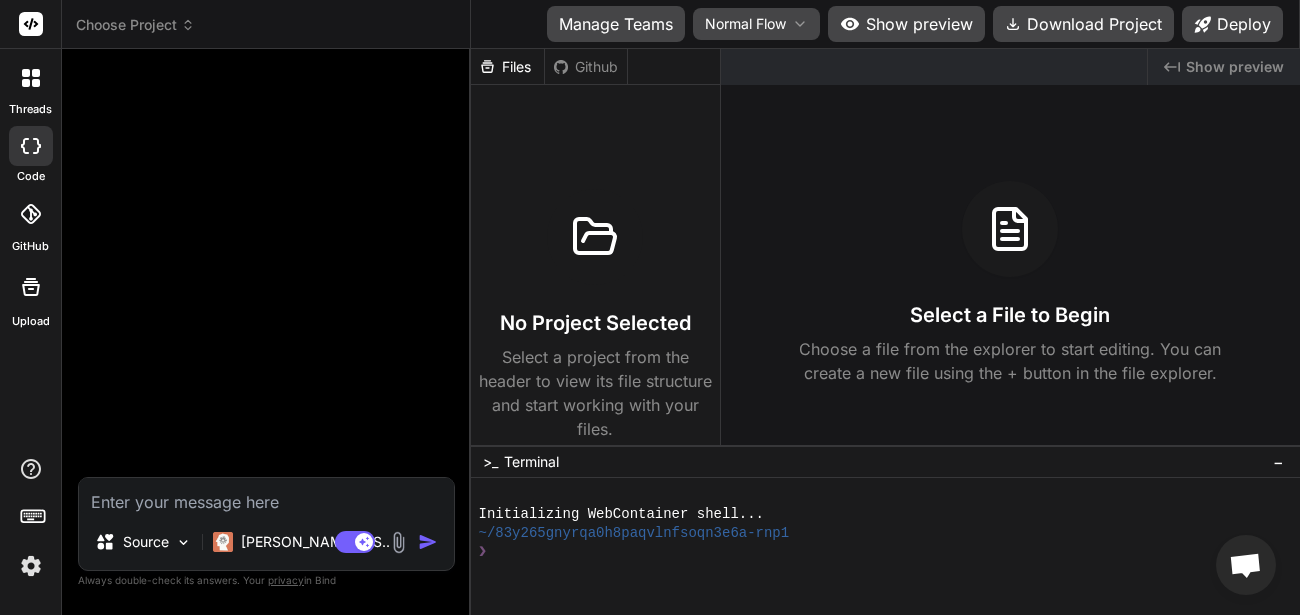 type on "C:\fakepath\Screenshot from 2025-07-24 19-55-02.png" 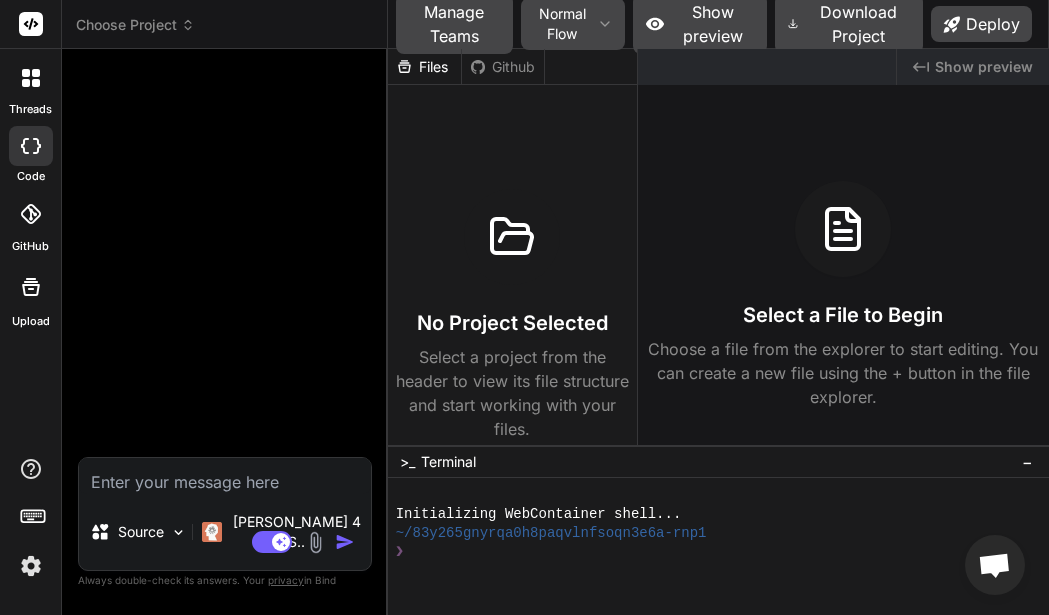click at bounding box center [315, 542] 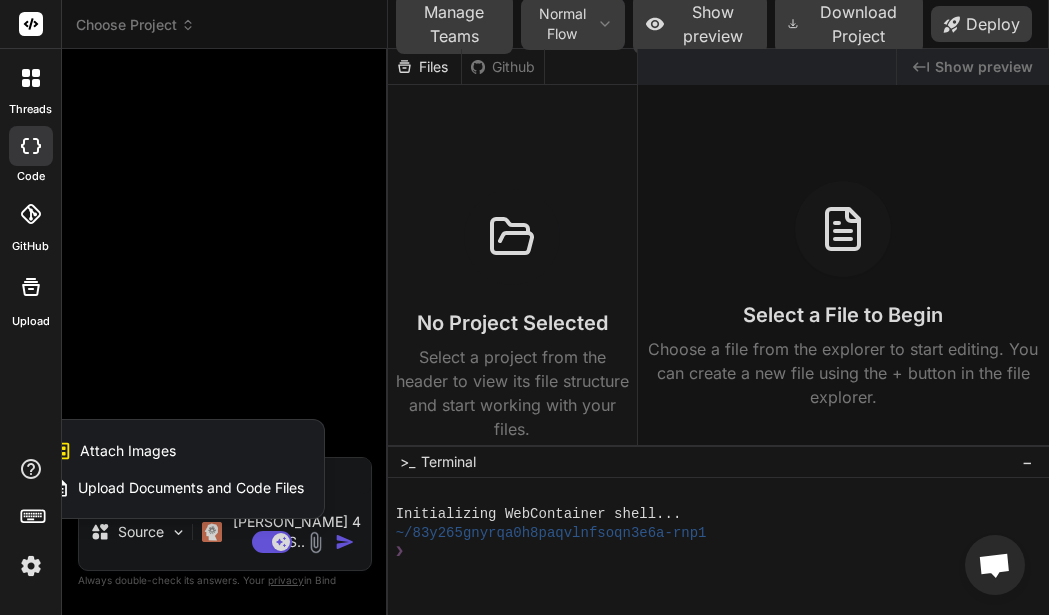 click on "Upload Documents and Code Files" at bounding box center (191, 488) 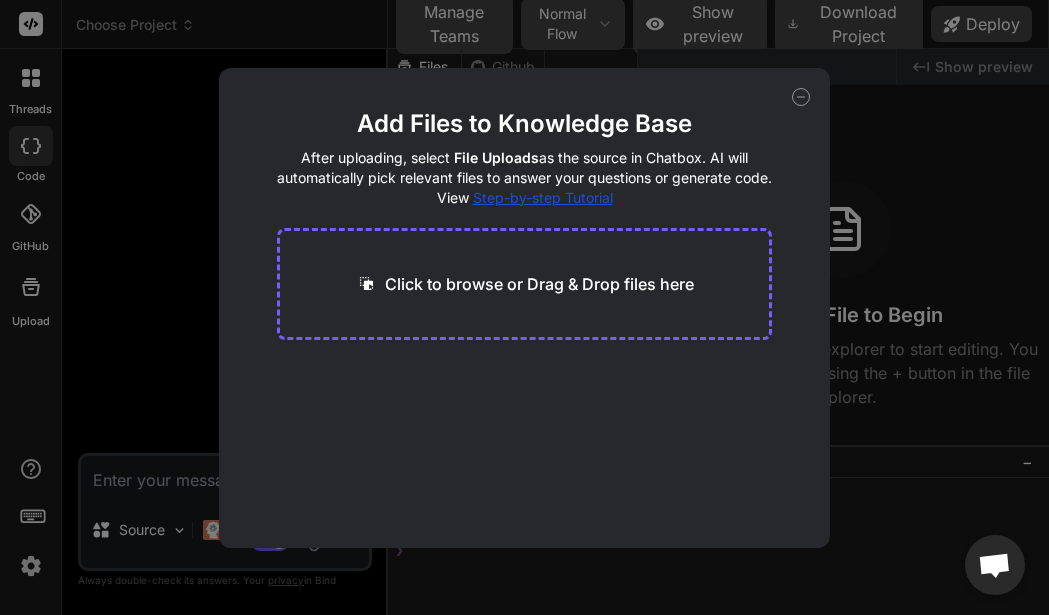 click on "Click to browse or Drag & Drop files here" at bounding box center (539, 284) 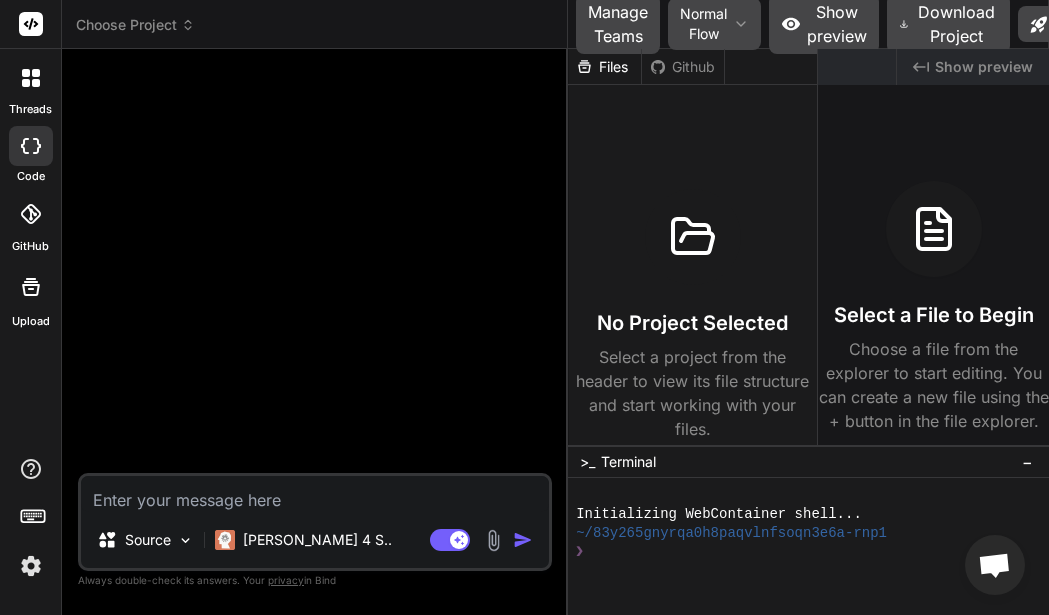type on "x" 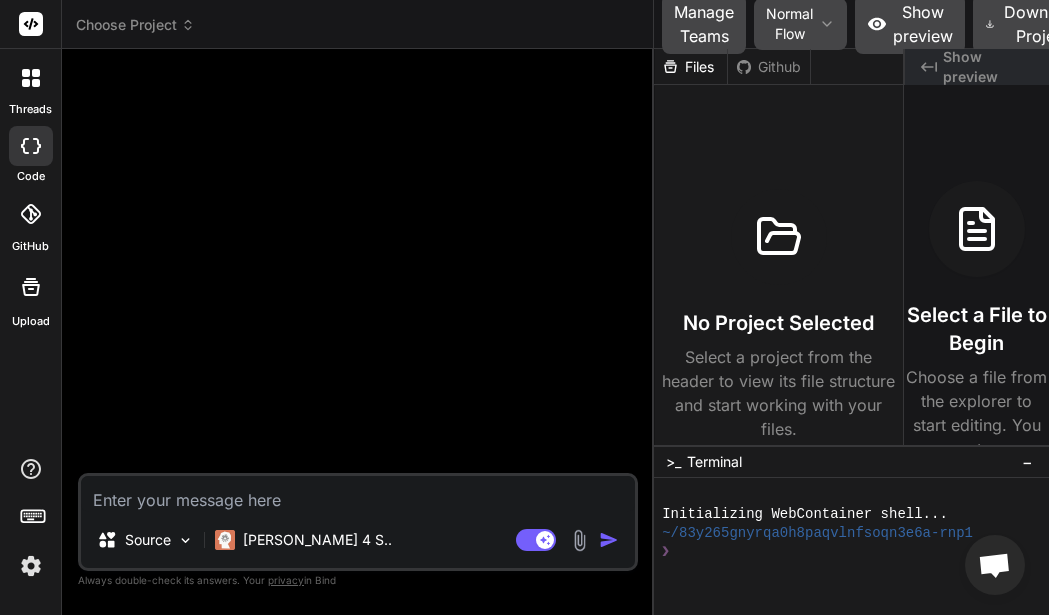 click at bounding box center [31, 566] 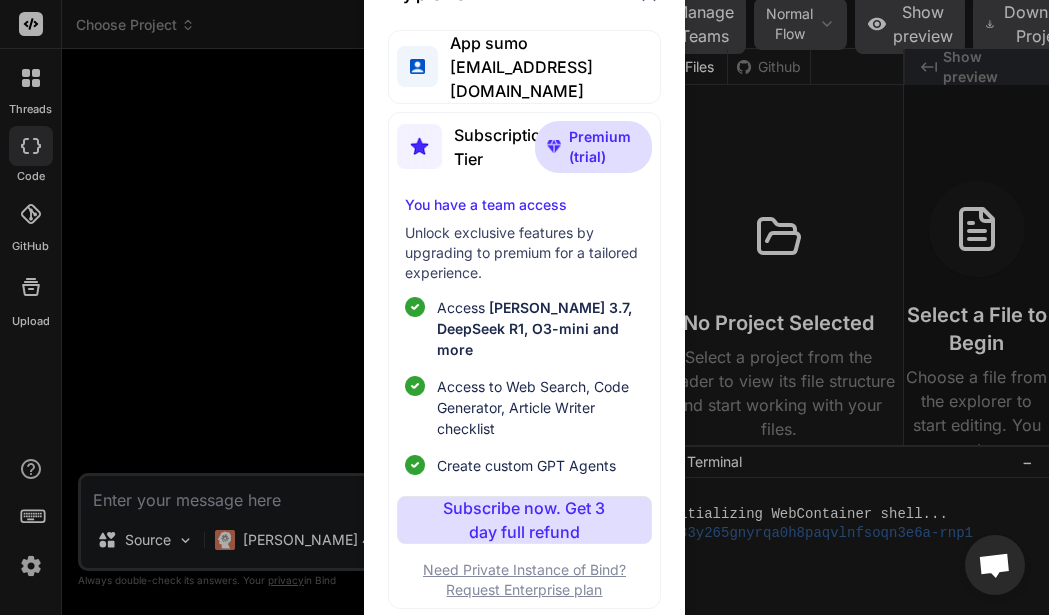 scroll, scrollTop: 1, scrollLeft: 0, axis: vertical 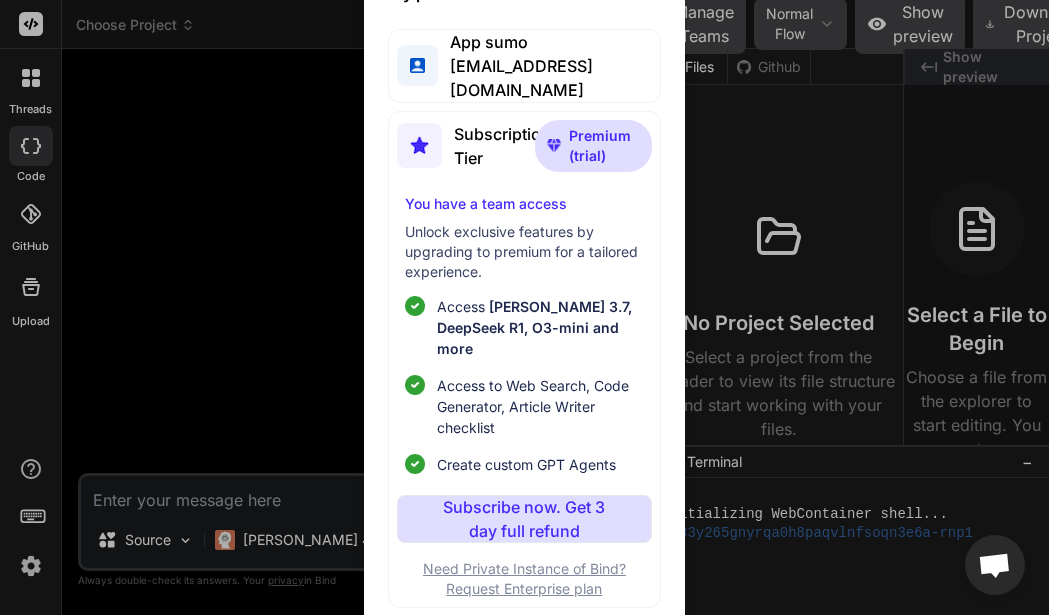 click on "Log out" at bounding box center [471, 641] 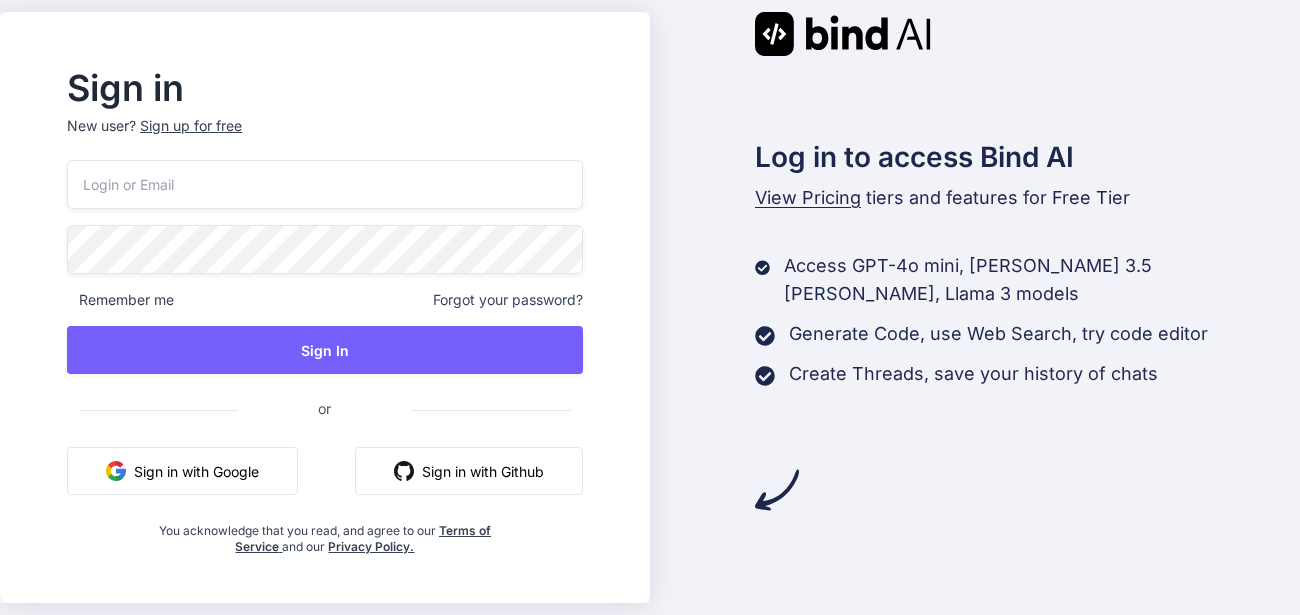 scroll, scrollTop: 0, scrollLeft: 0, axis: both 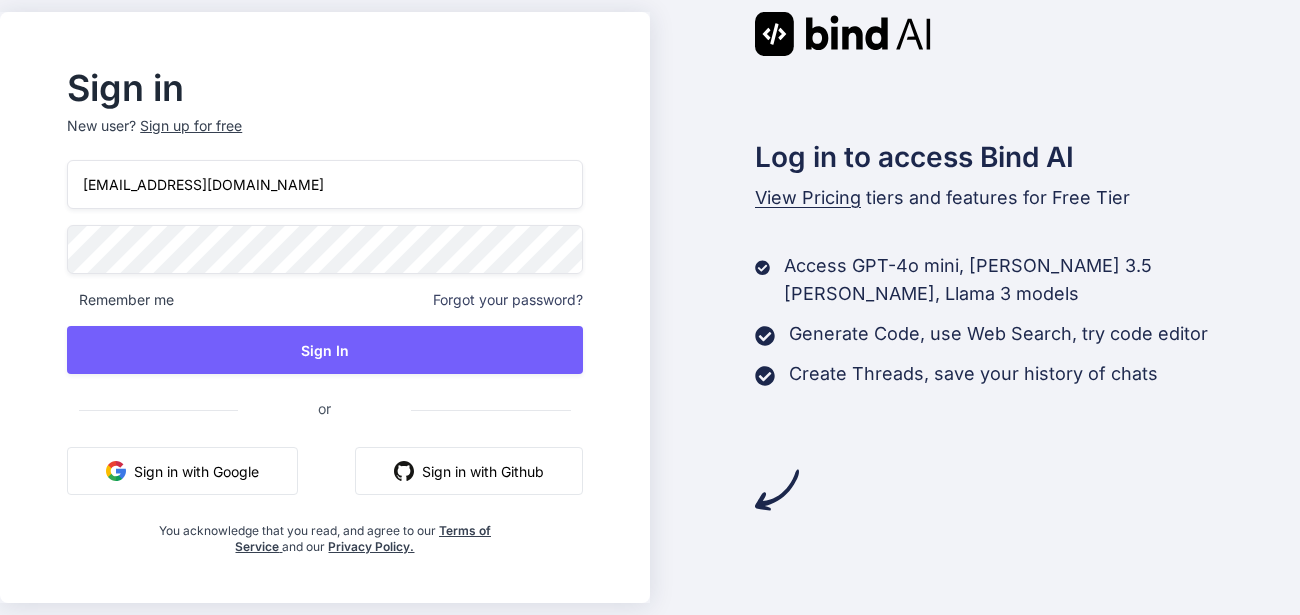 type on "[EMAIL_ADDRESS][DOMAIN_NAME]" 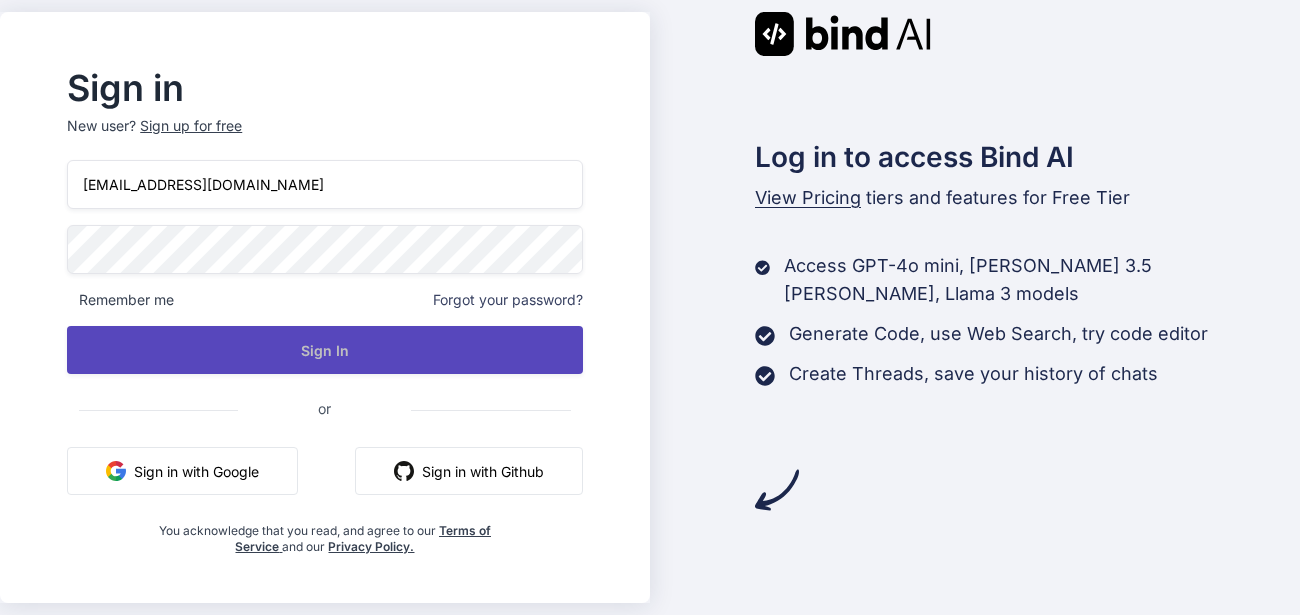 click on "Sign In" at bounding box center (324, 350) 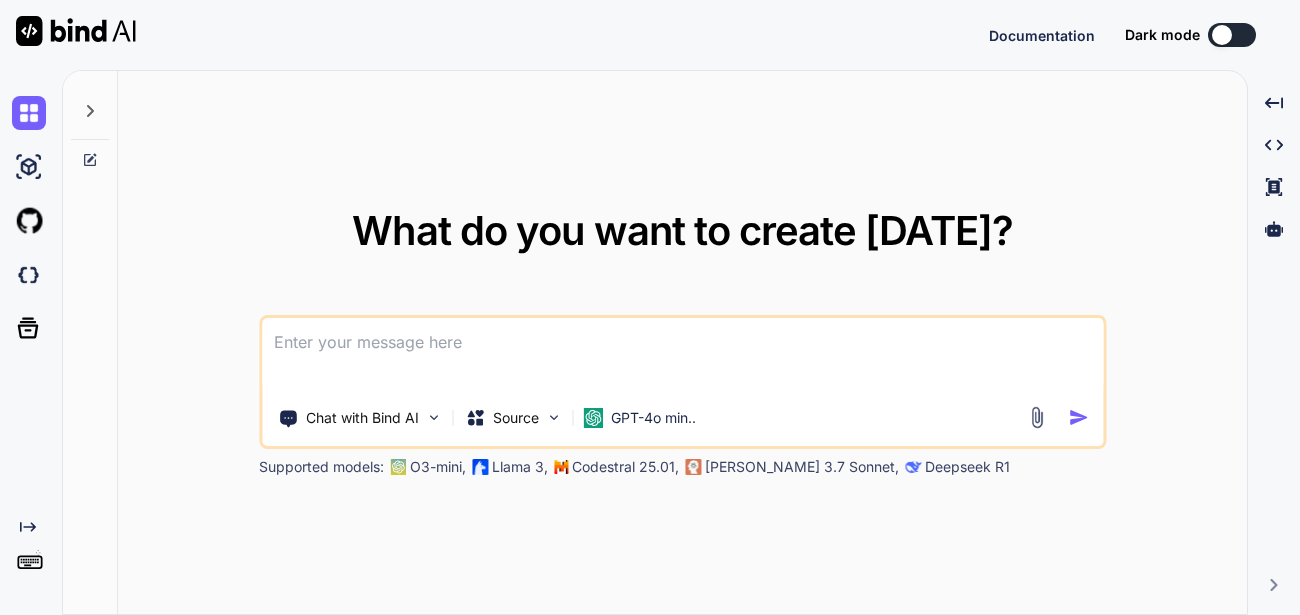 scroll, scrollTop: 0, scrollLeft: 0, axis: both 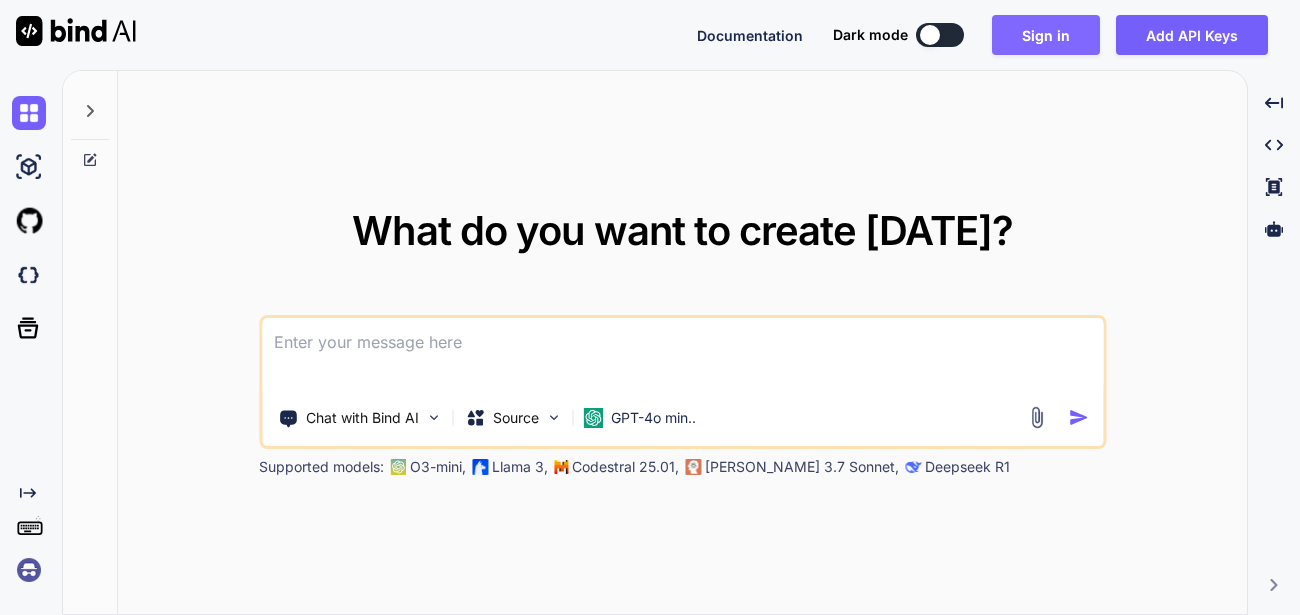 click on "Sign in" at bounding box center [1046, 35] 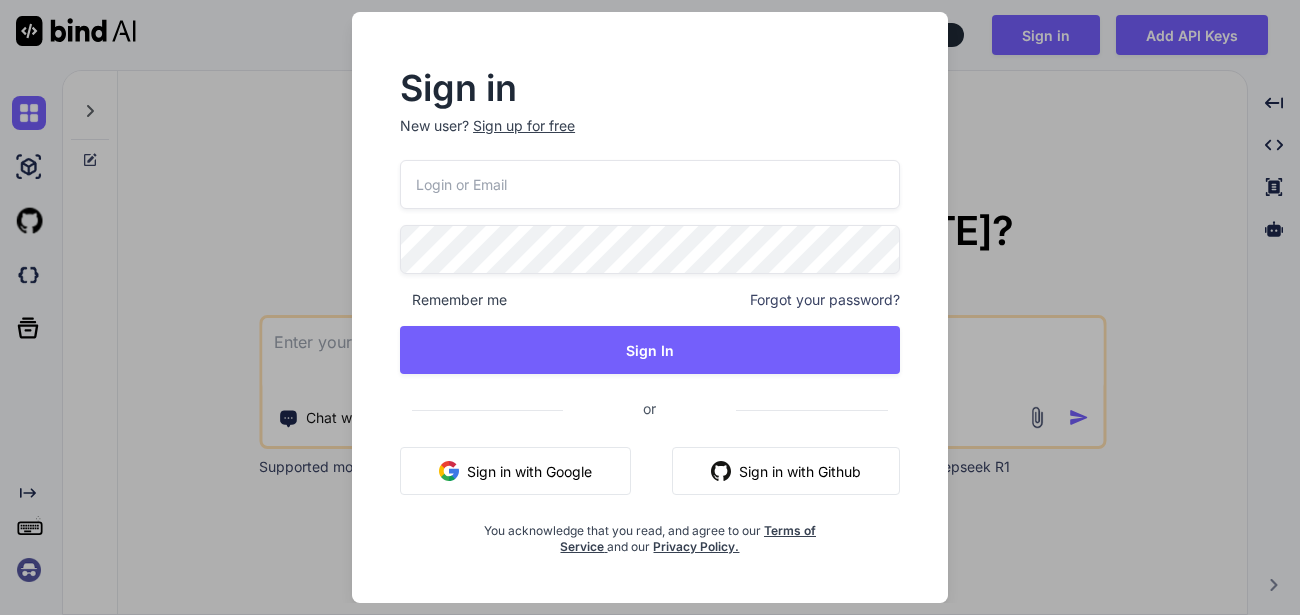 click at bounding box center [650, 184] 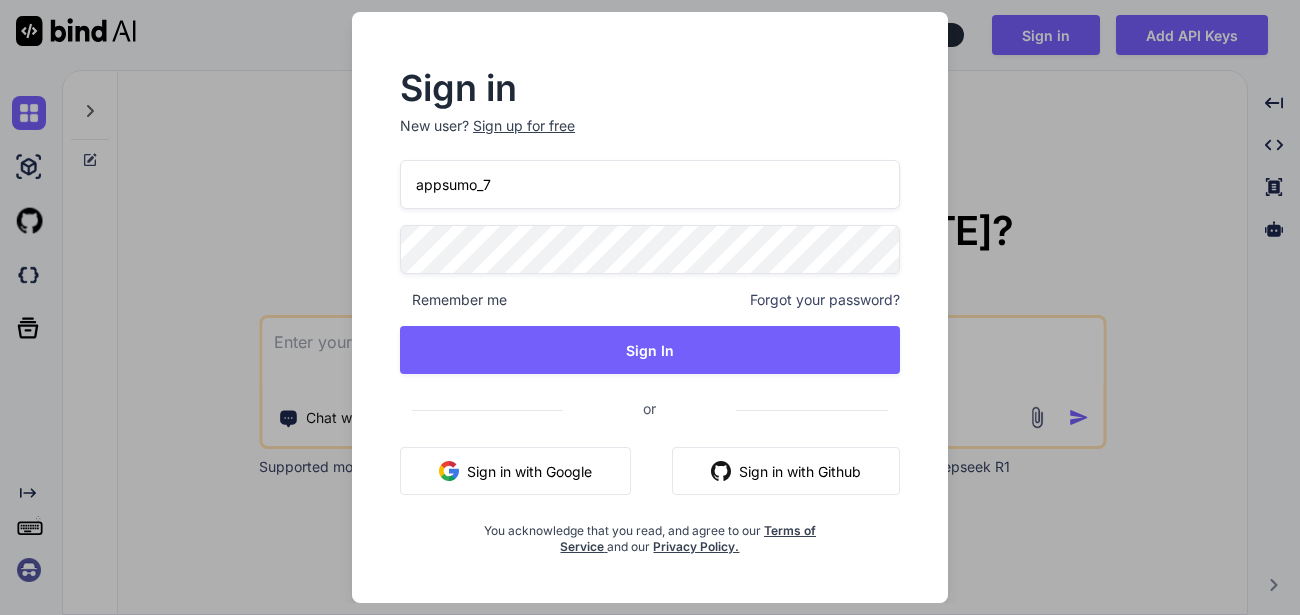type on "appsumo_7@" 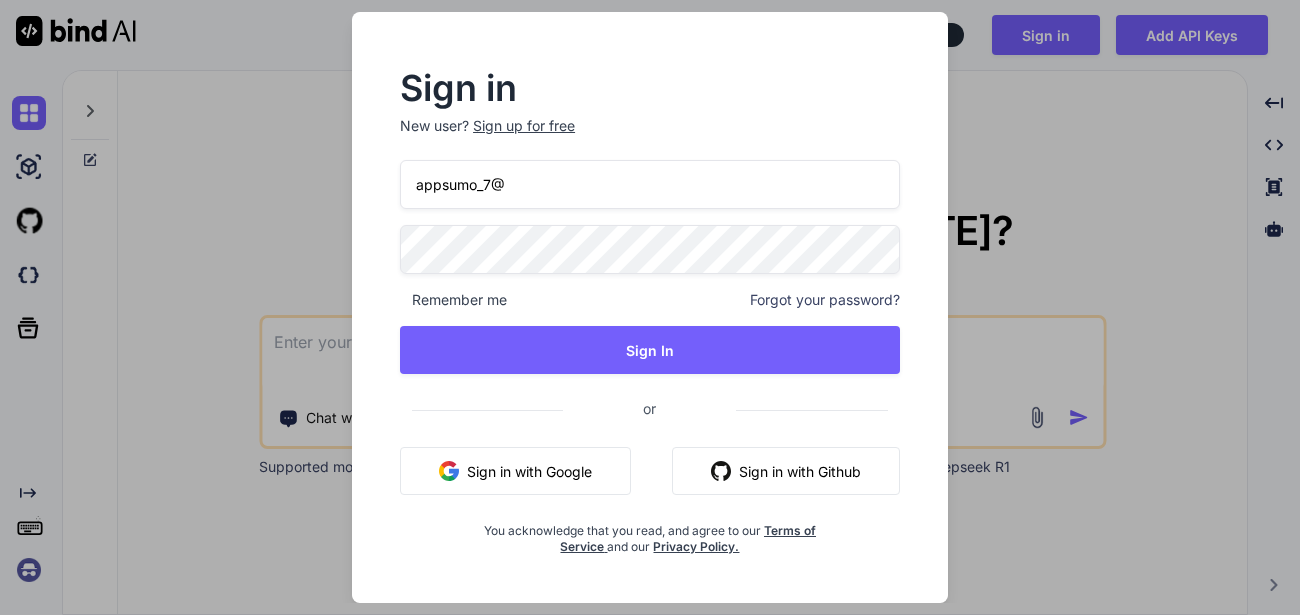 type on "x" 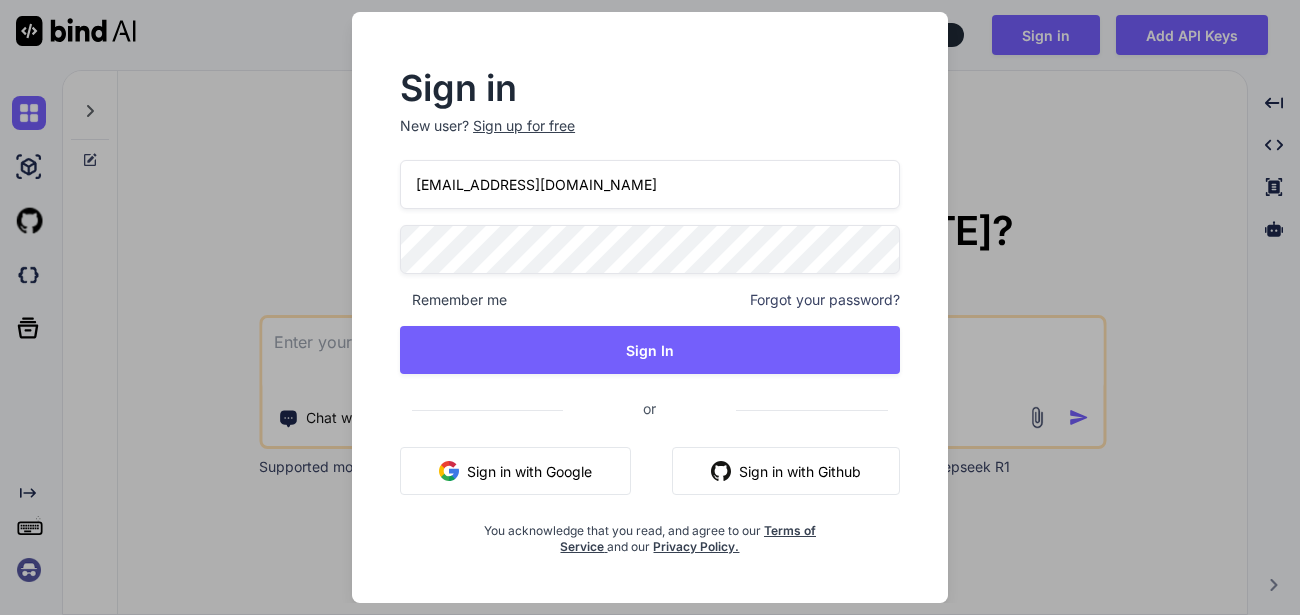 type on "appsumo_7@yopmail.com" 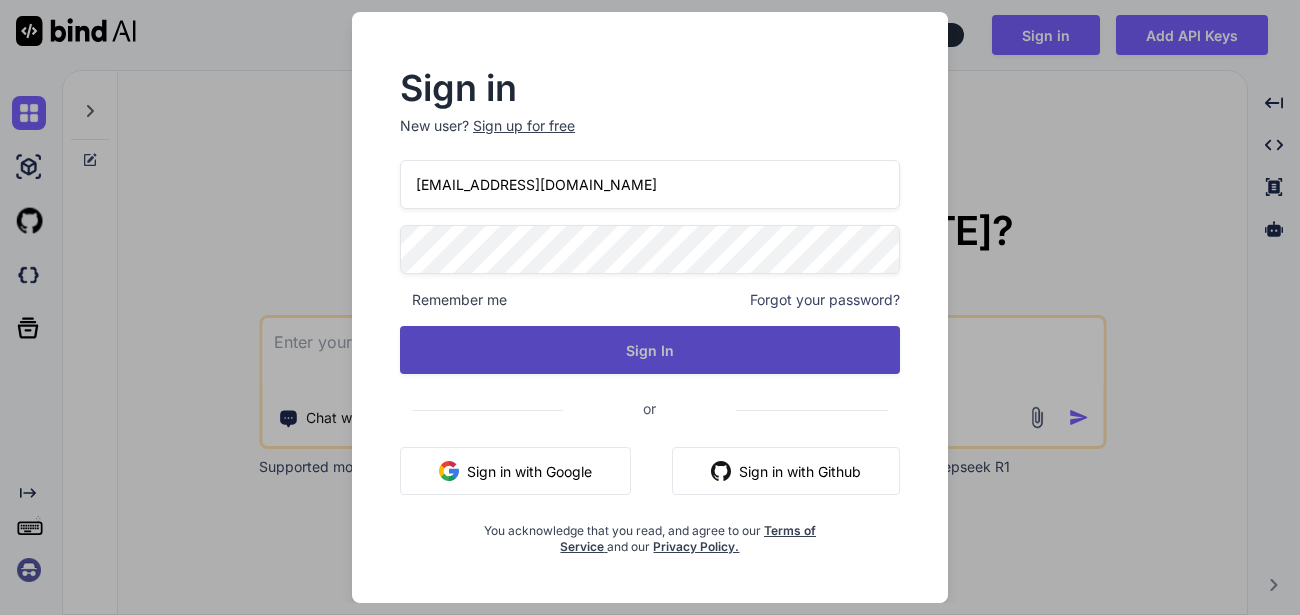 click on "Sign In" at bounding box center (650, 350) 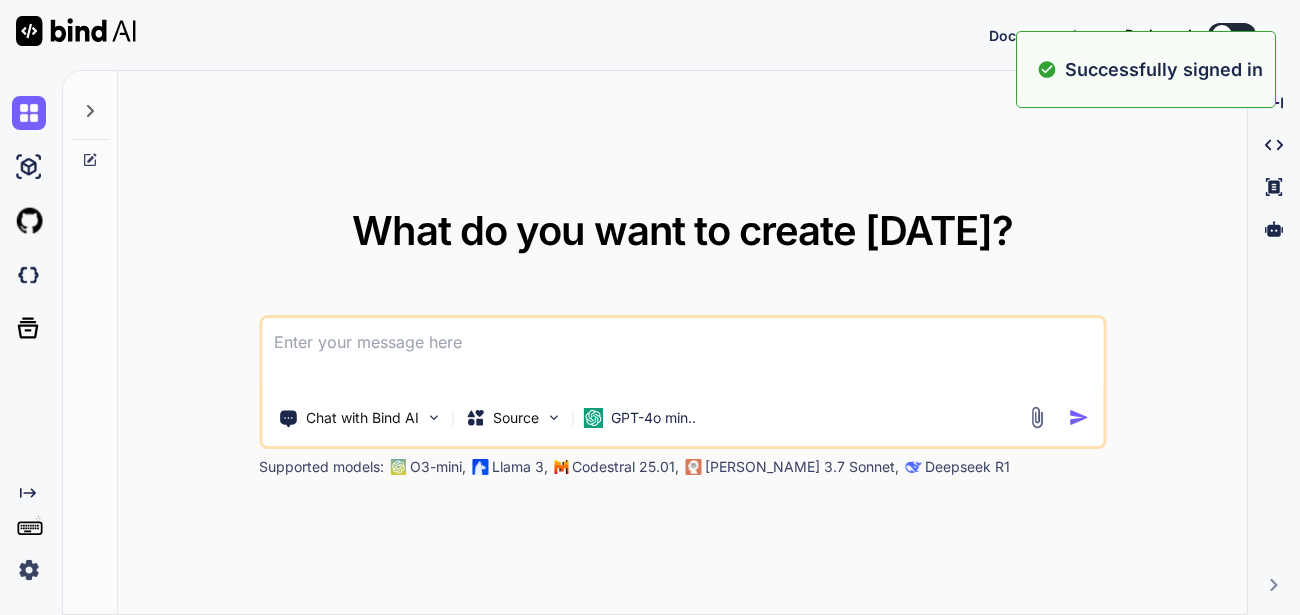 click at bounding box center (29, 570) 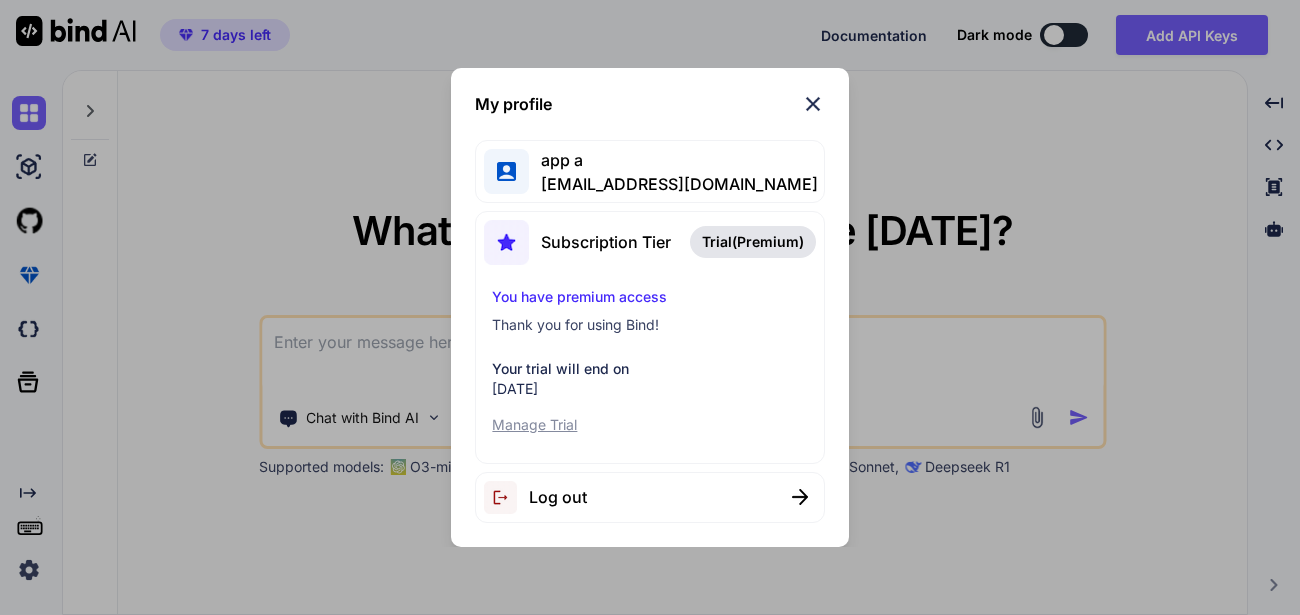 click at bounding box center (813, 104) 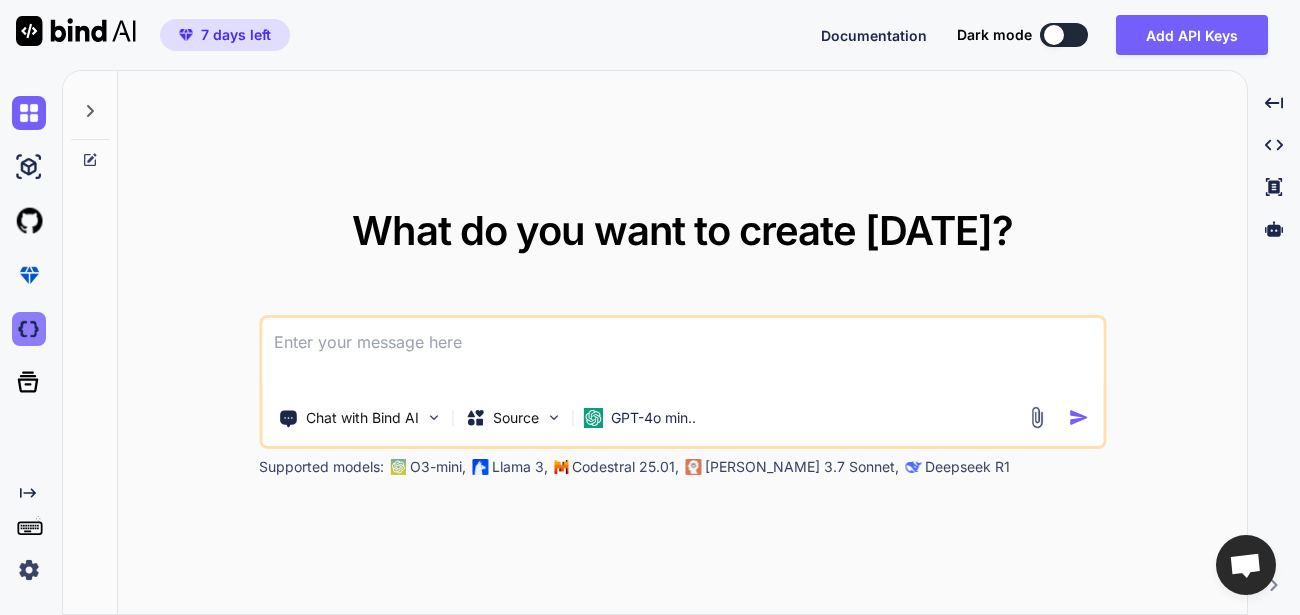 type on "x" 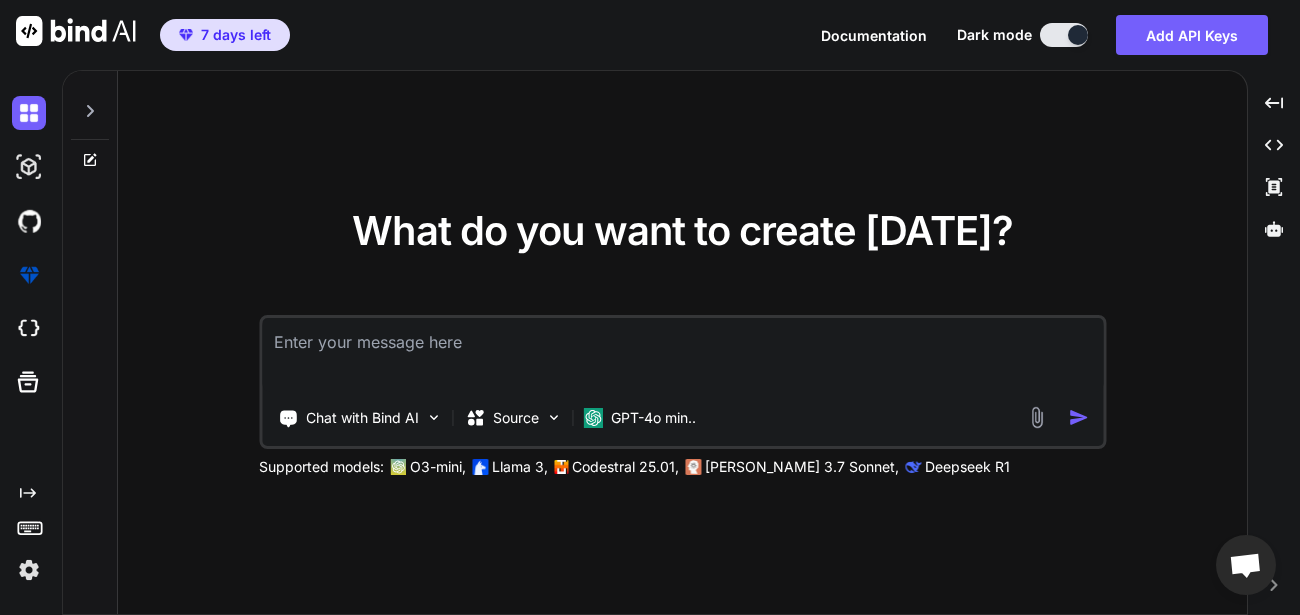 click at bounding box center (29, 570) 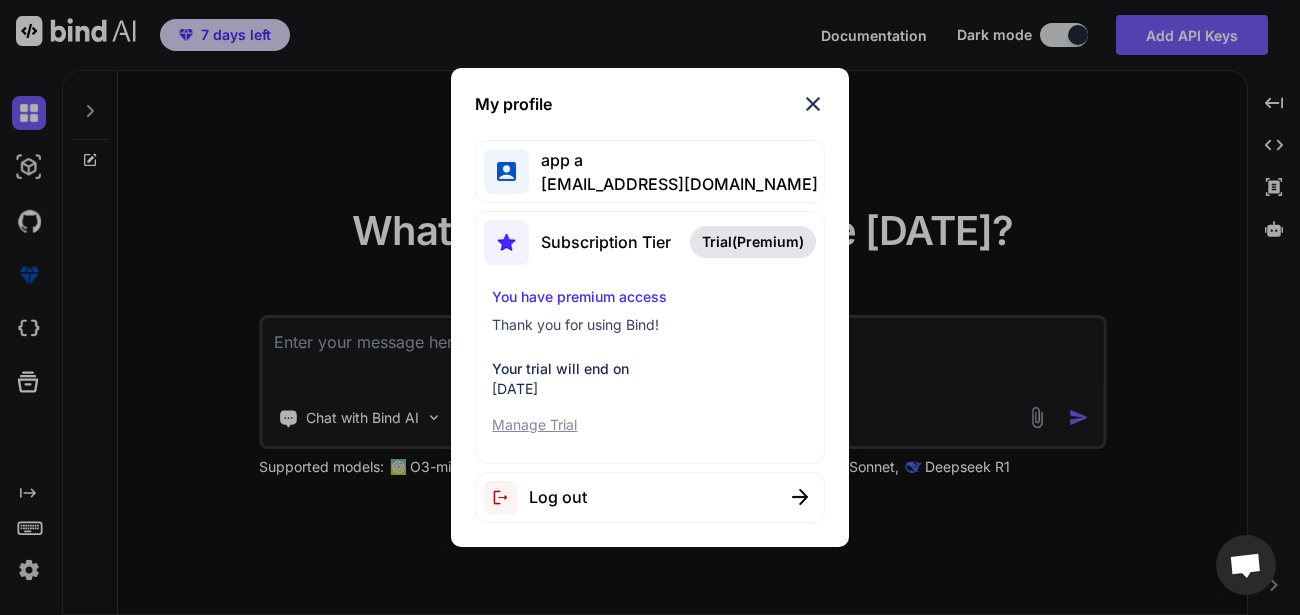 click on "My profile app a [EMAIL_ADDRESS][DOMAIN_NAME] Subscription Tier Trial(Premium) You have premium  access Thank you for using Bind! Your trial will end on [DATE] Manage Trial Log out" at bounding box center (650, 307) 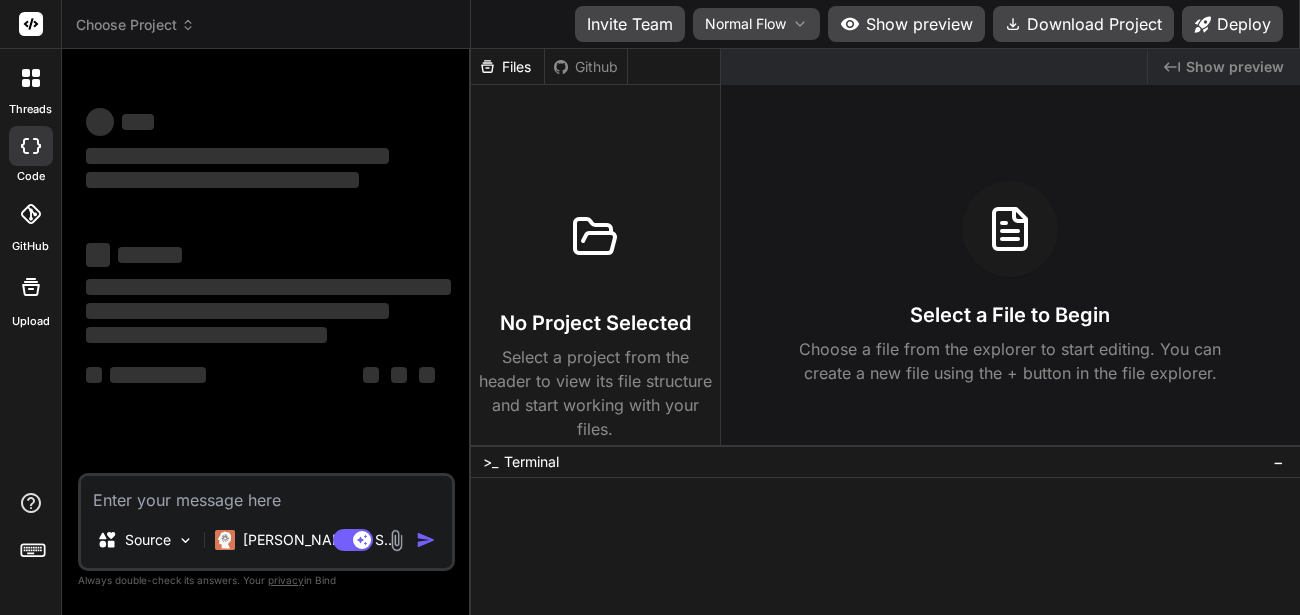 scroll, scrollTop: 0, scrollLeft: 0, axis: both 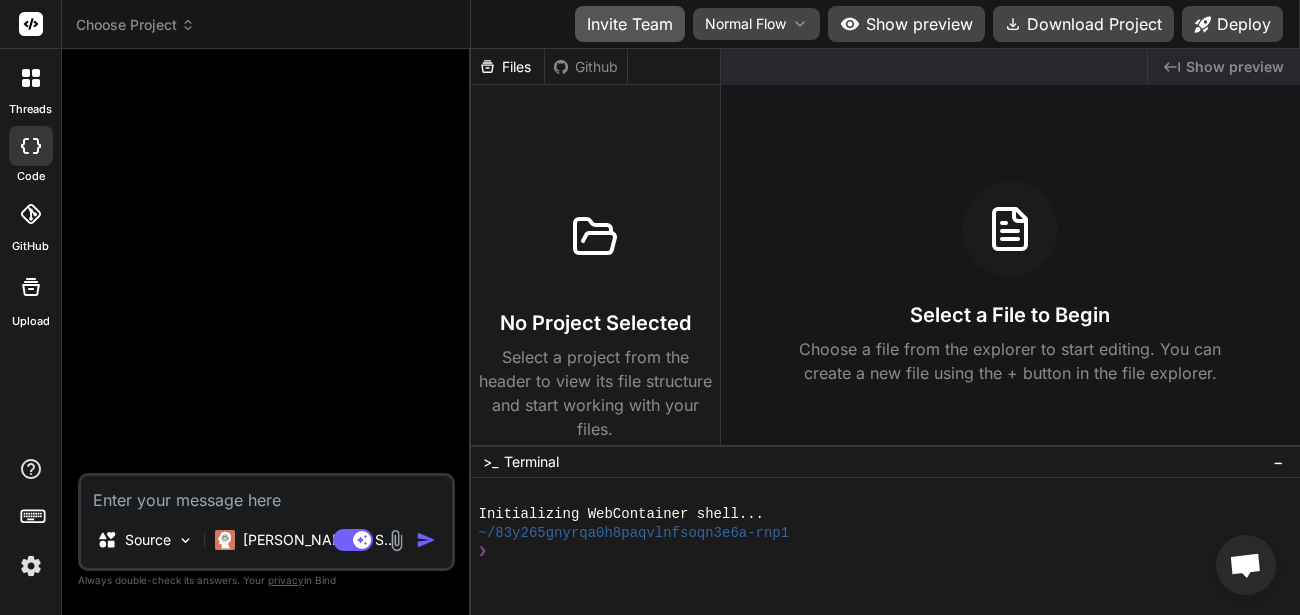 click on "Invite Team" at bounding box center [630, 24] 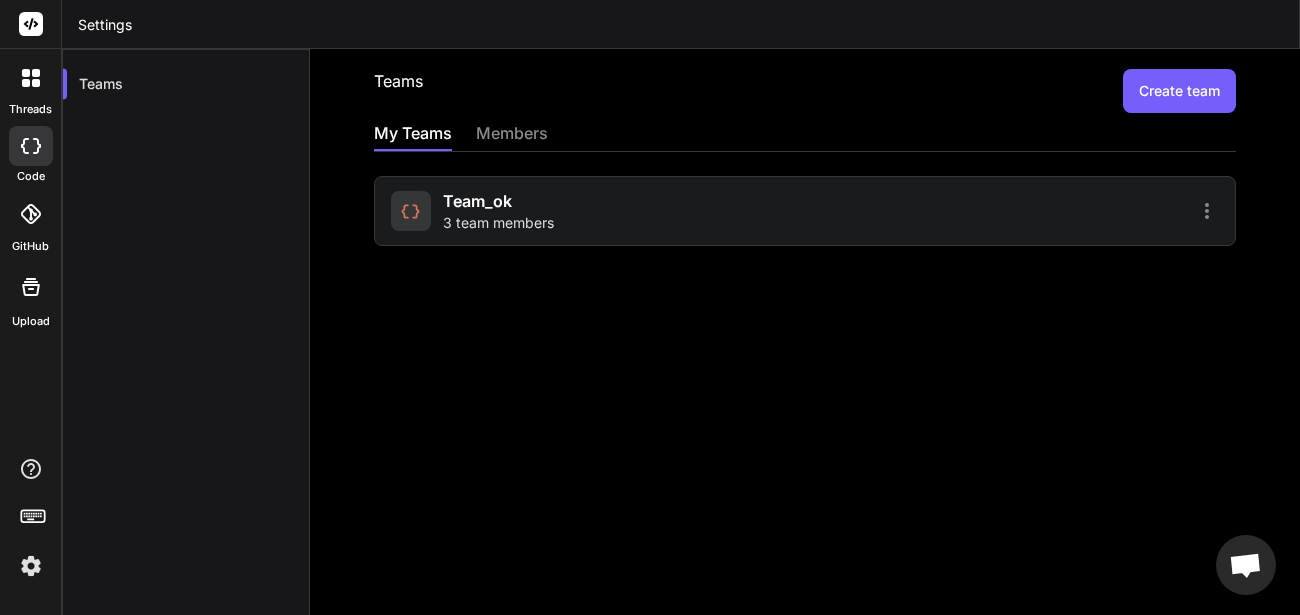 click on "team_ok" at bounding box center (477, 201) 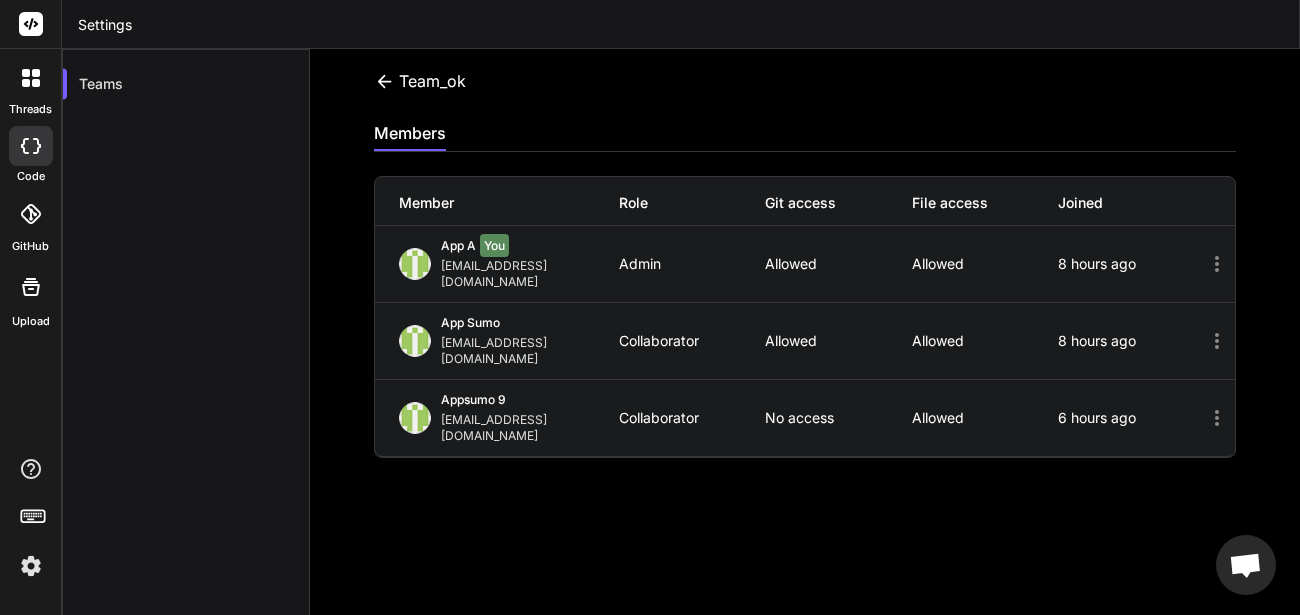 click at bounding box center (31, 566) 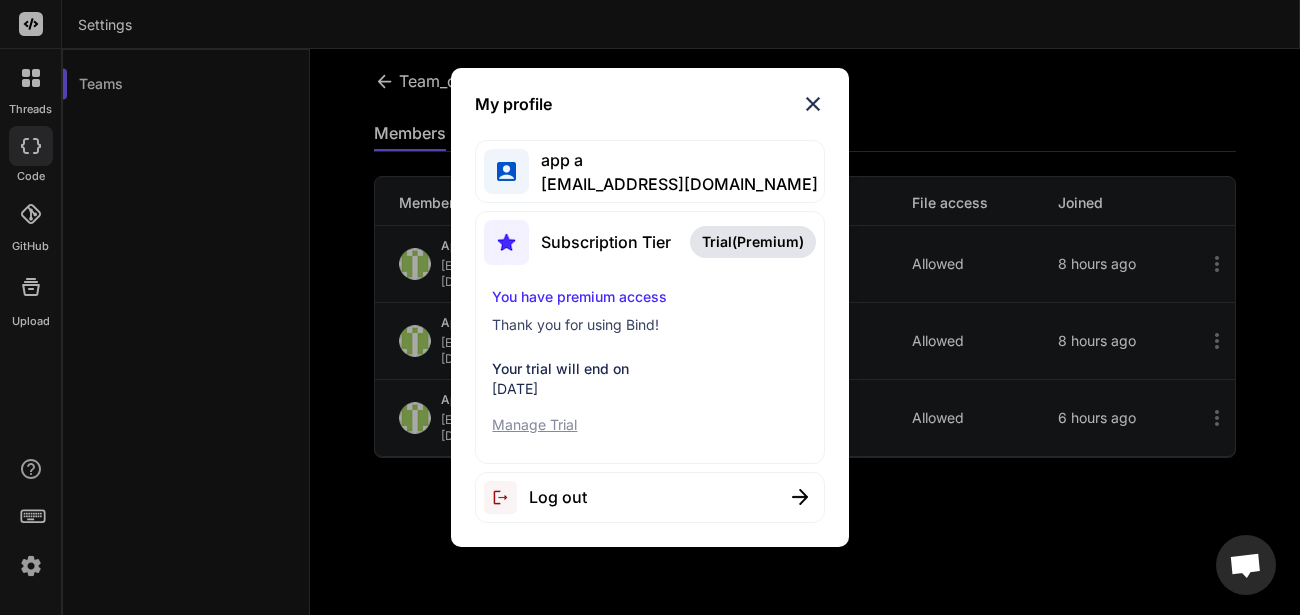 click at bounding box center [813, 104] 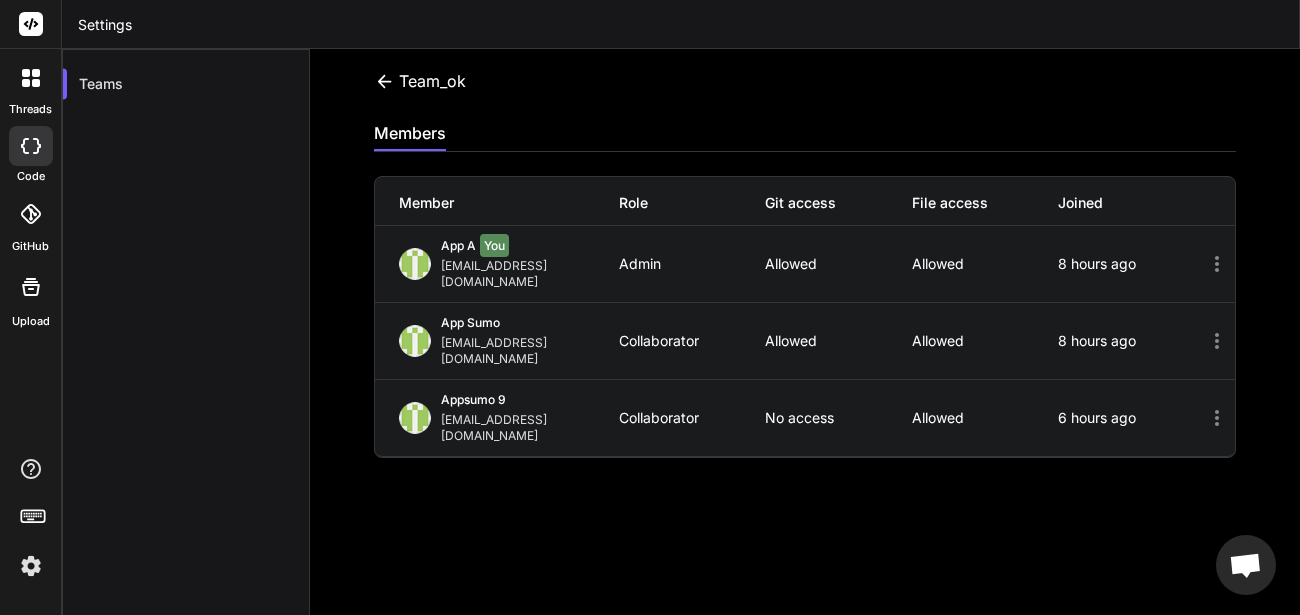 click 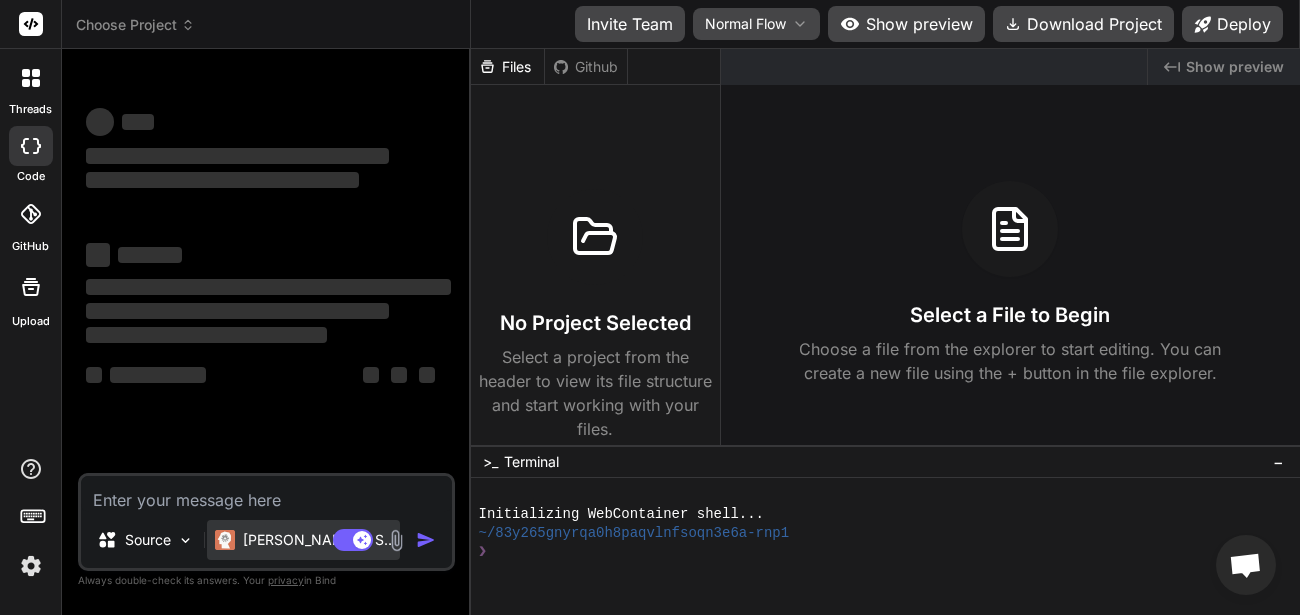 click on "Claude 4 S.." at bounding box center (317, 540) 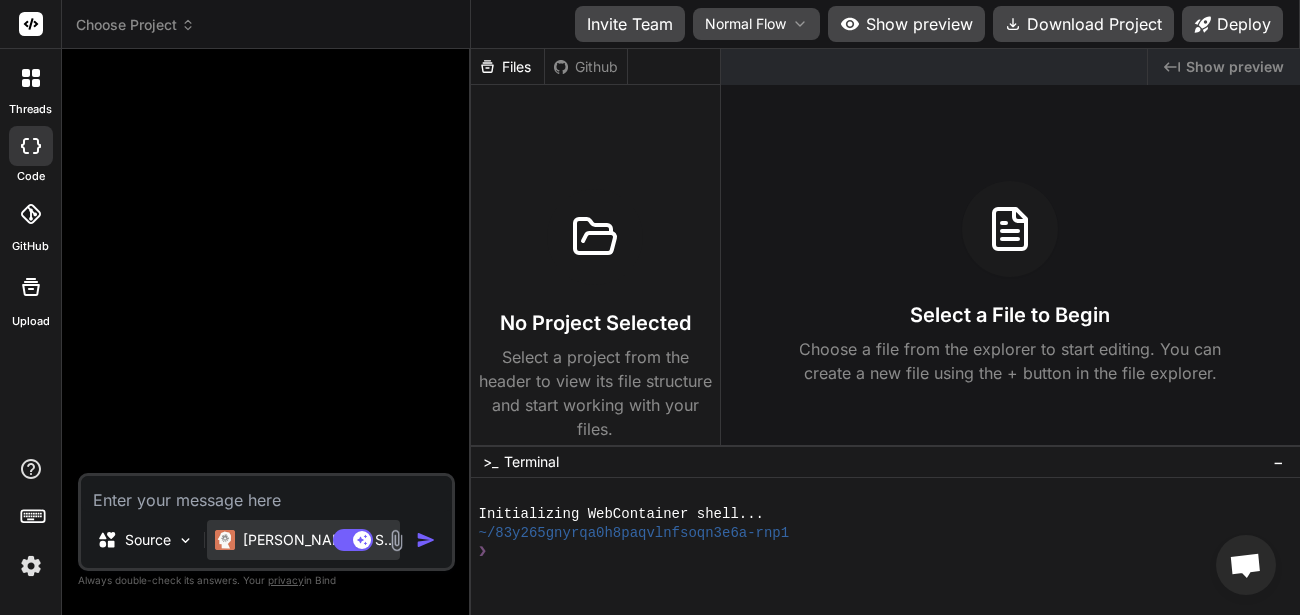 click on "Claude 4 S.." at bounding box center (317, 540) 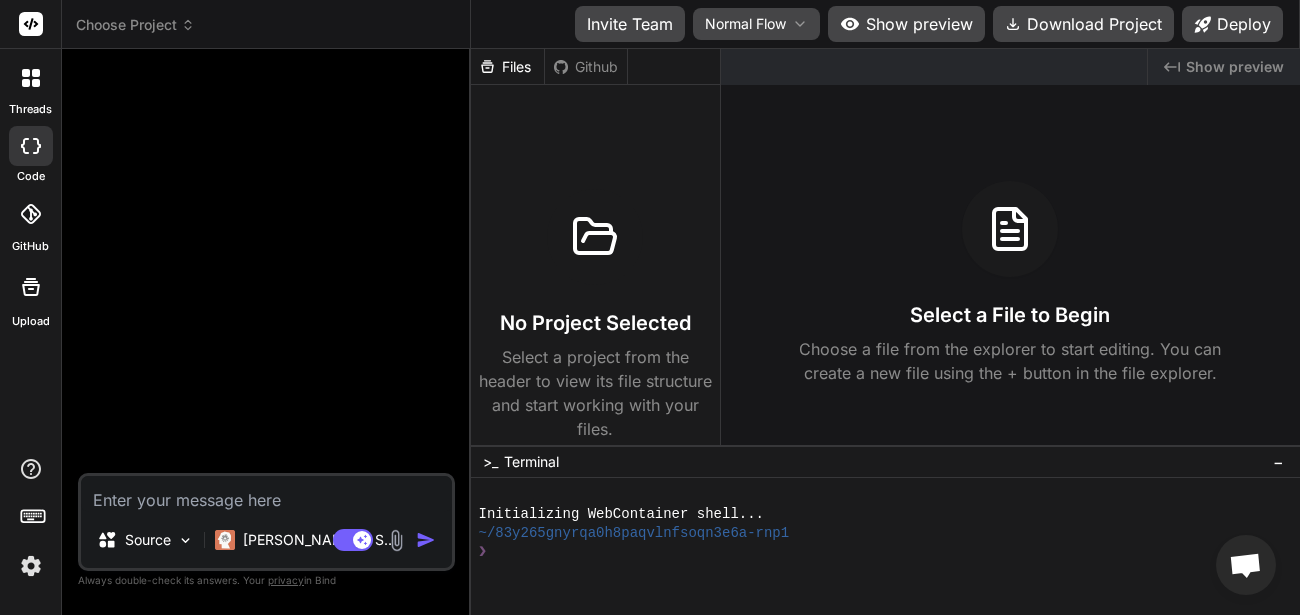 click at bounding box center (396, 540) 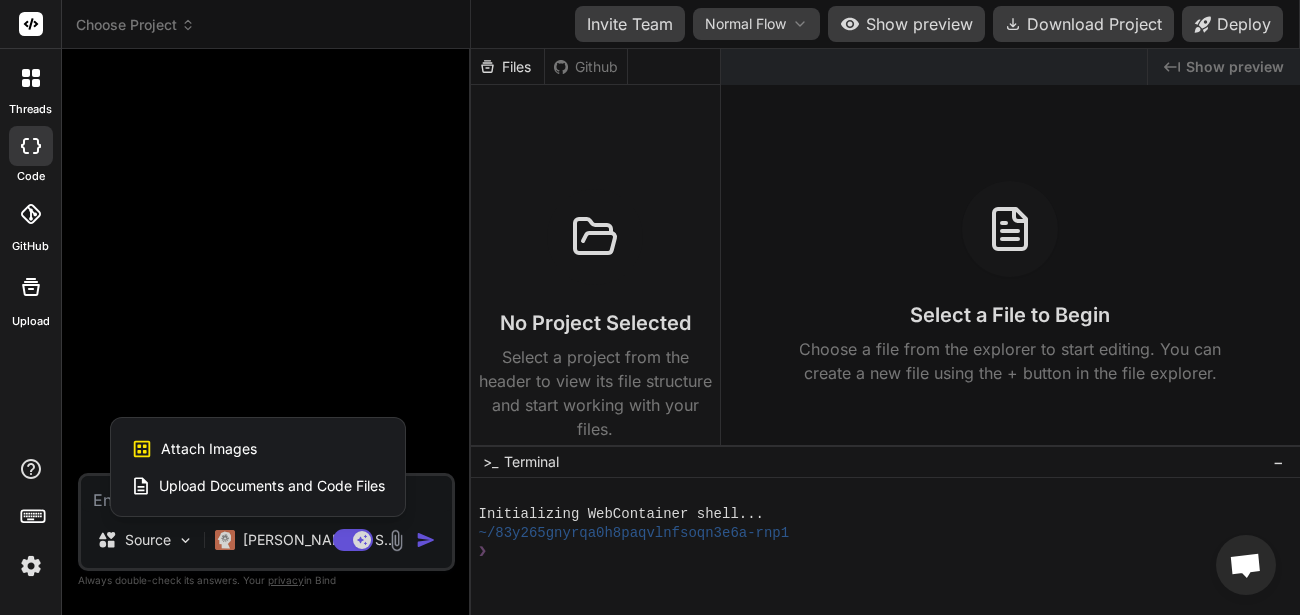 click on "Attach Images Image attachments are only supported in Claude and Gemini models." at bounding box center (258, 449) 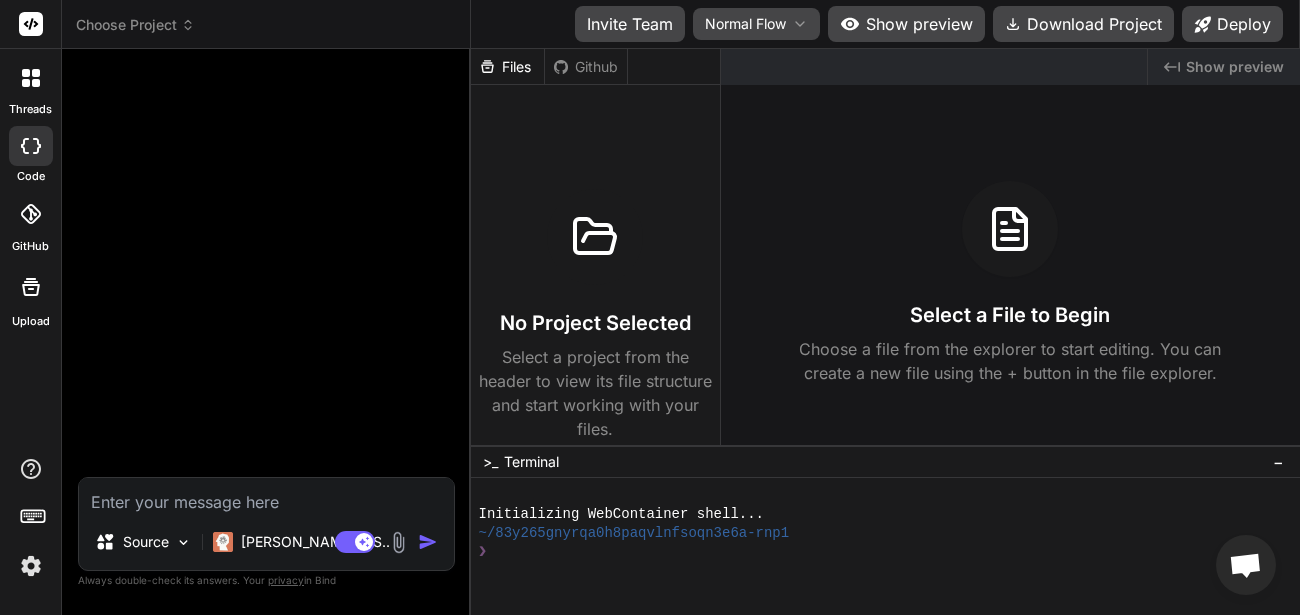 type on "C:\fakepath\Sample-png-image-200kb.png" 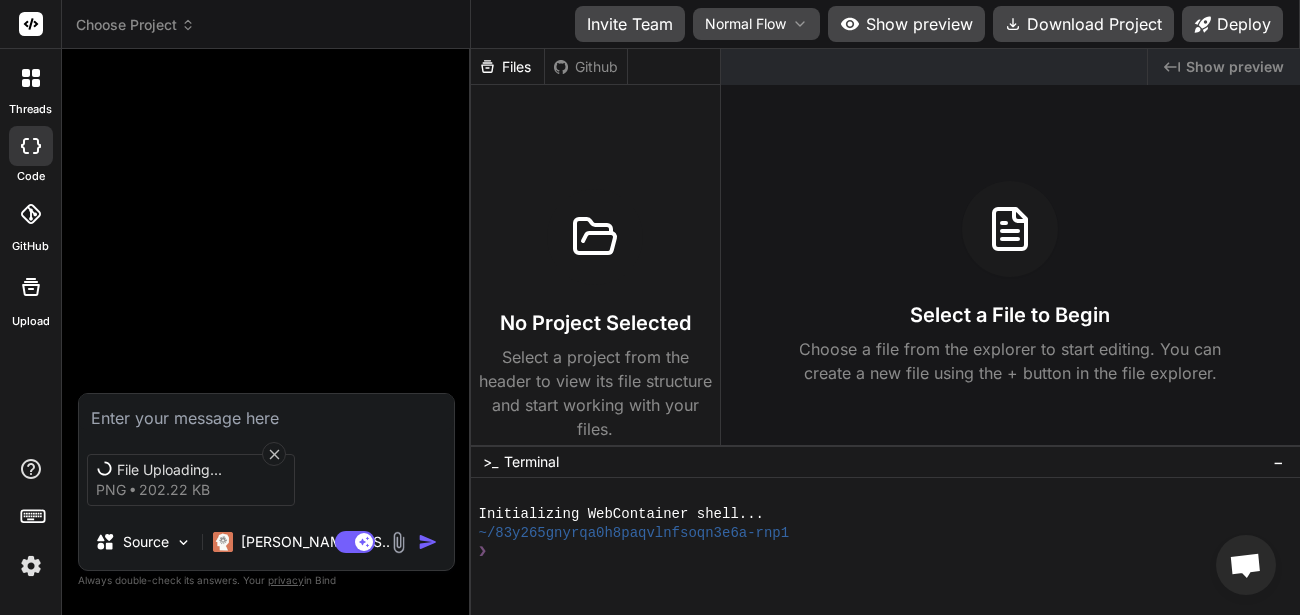 click on "File Uploading... png 202.22 KB Source   Claude 4 S.. Agent Mode. When this toggle is activated, AI automatically makes decisions, reasons, creates files, and runs terminal commands. Almost full autopilot." at bounding box center (266, 482) 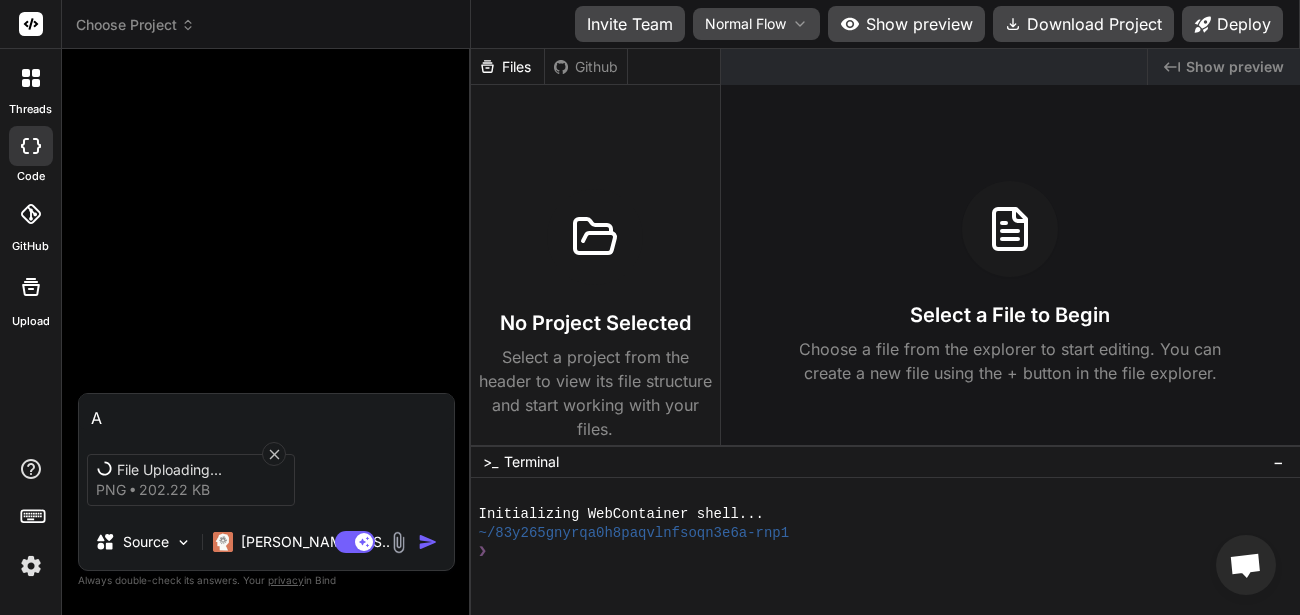 type on "x" 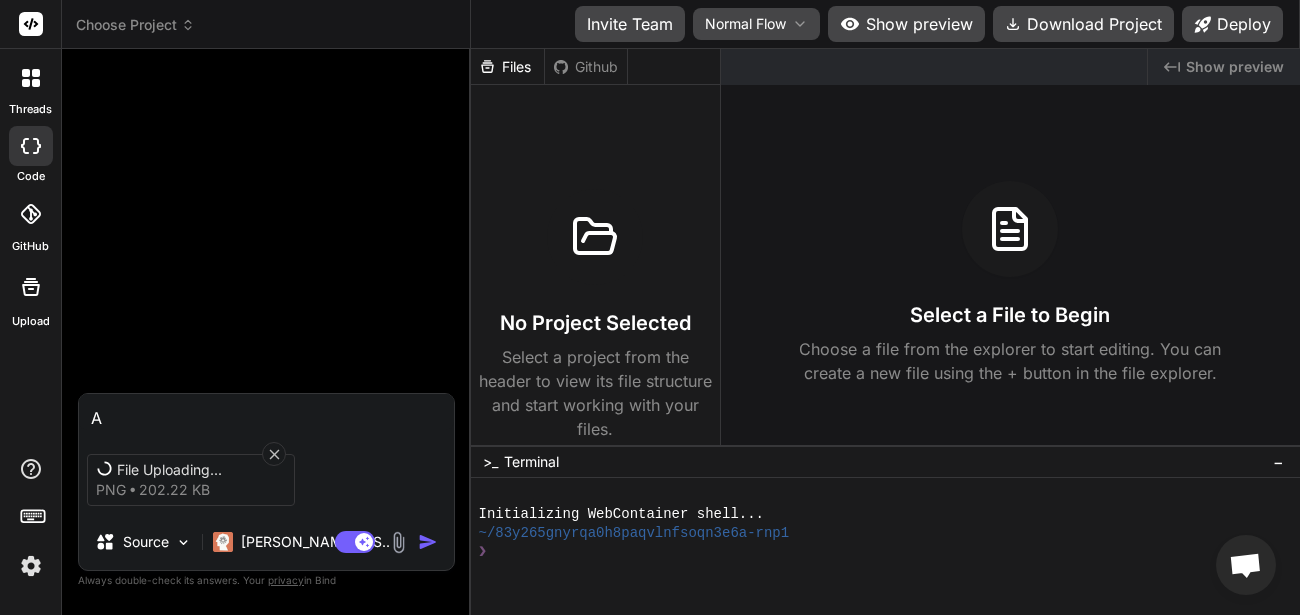 type on "Ab" 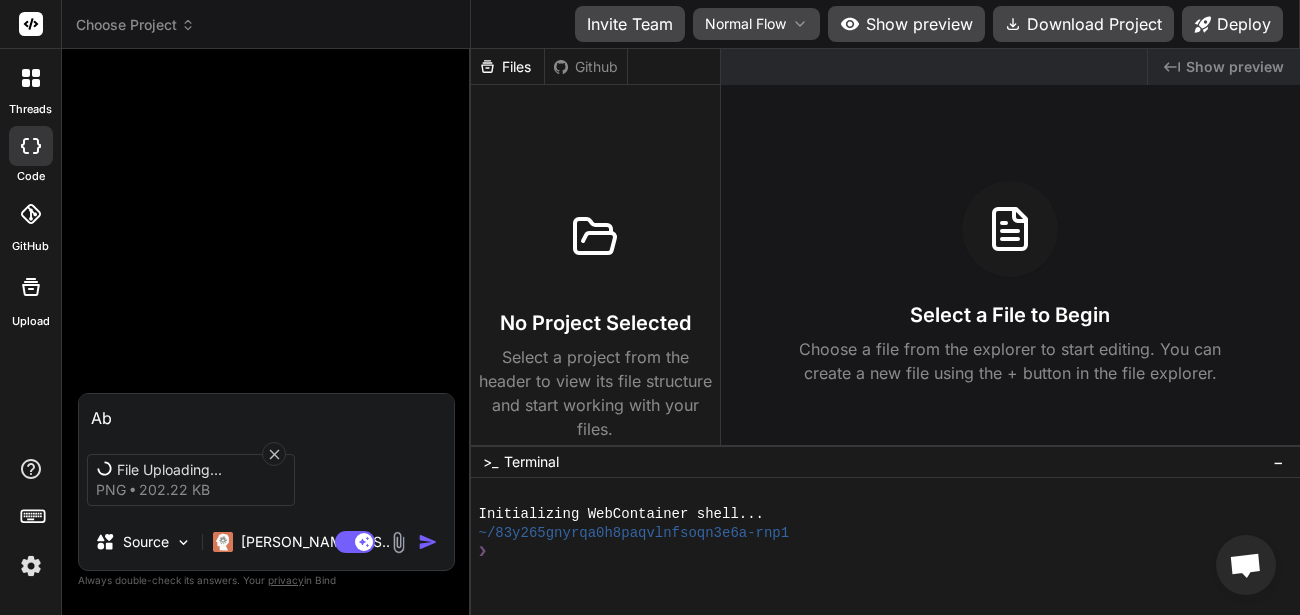 type on "x" 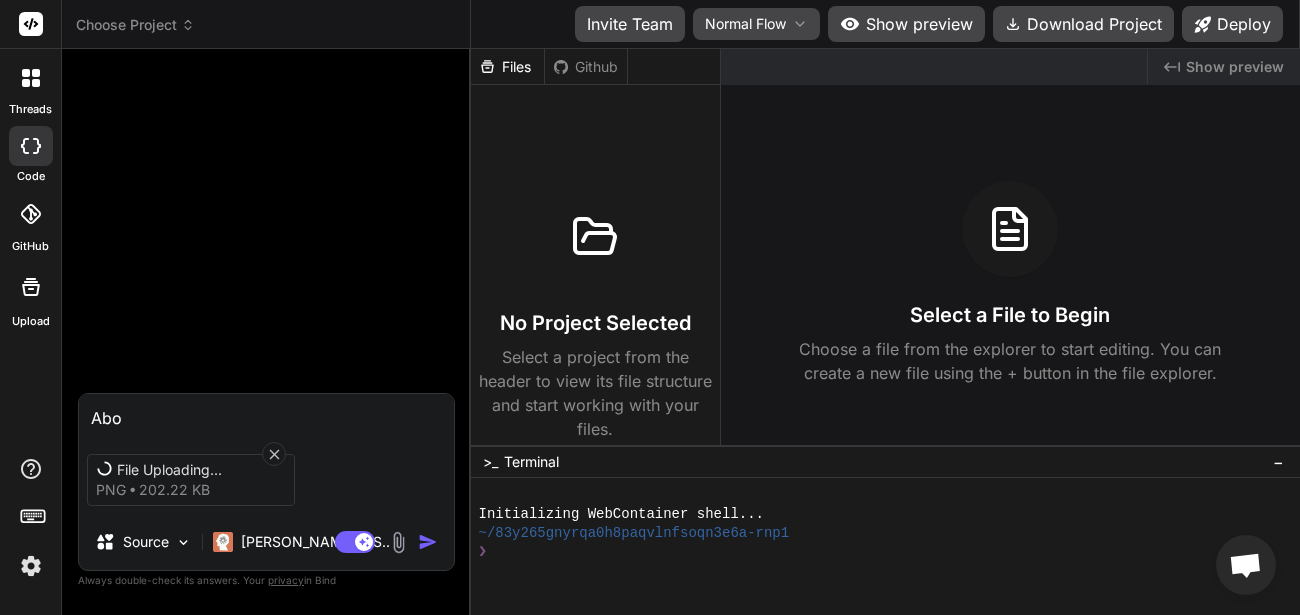 type on "x" 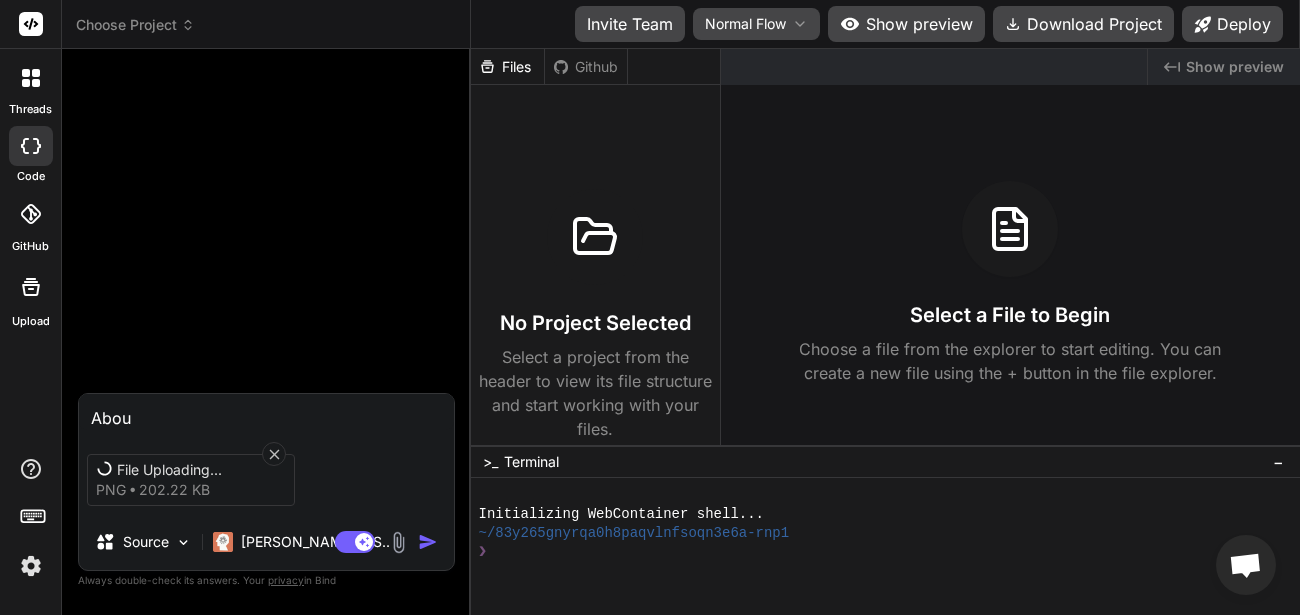 type on "x" 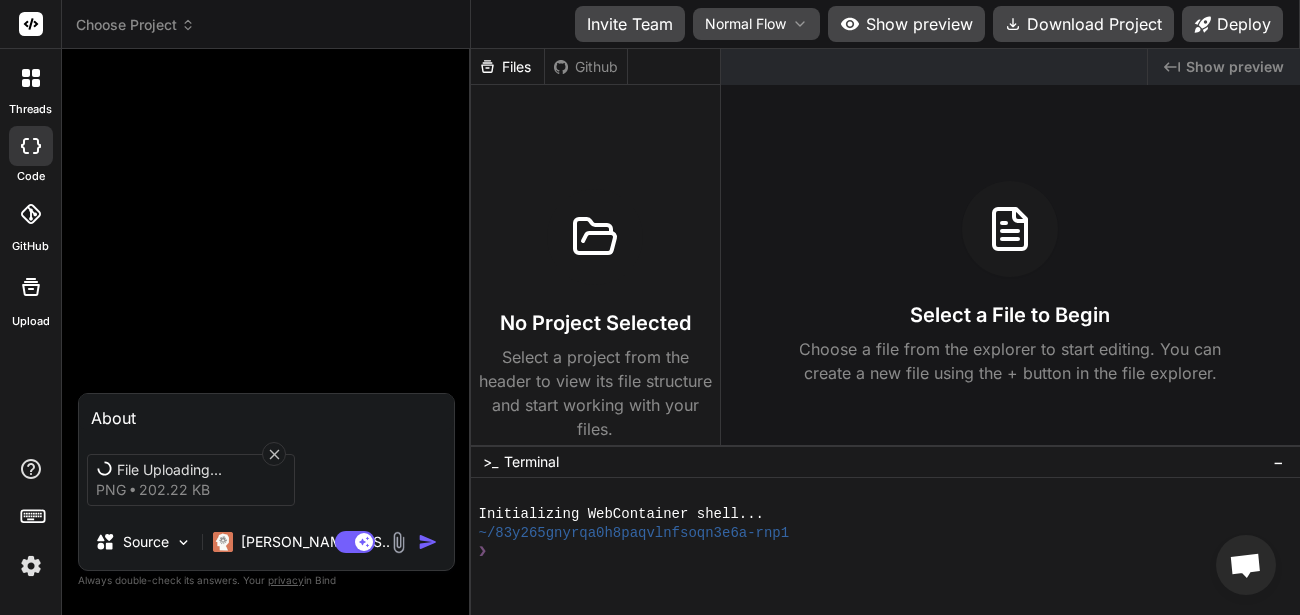 type on "About" 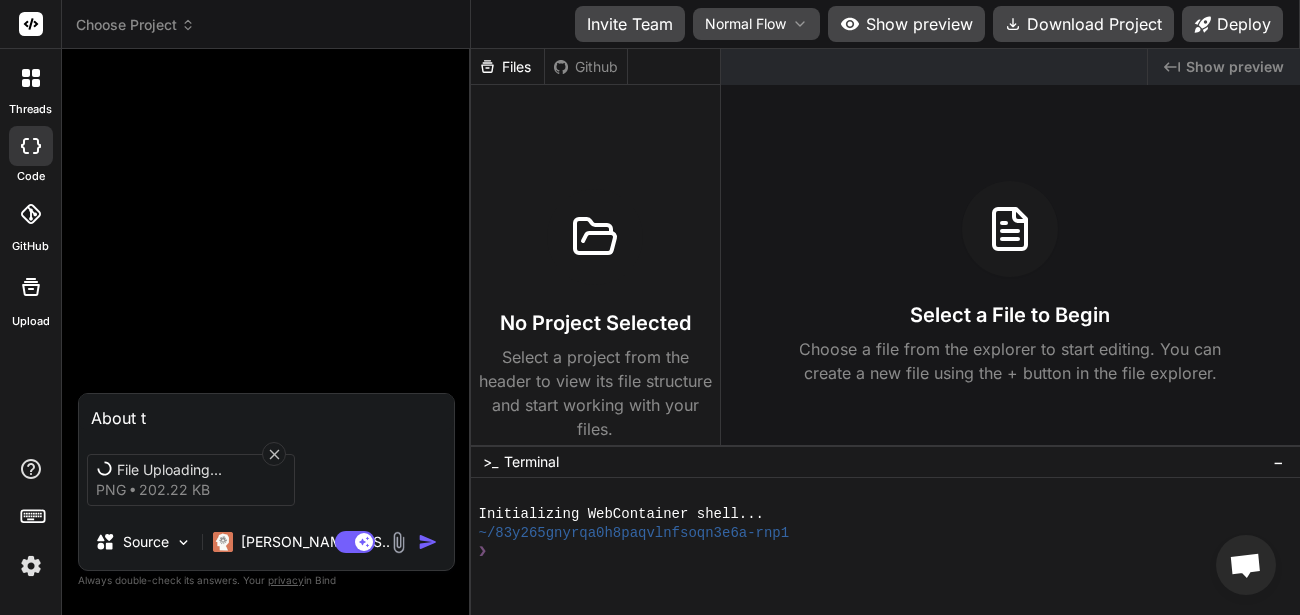 type on "About th" 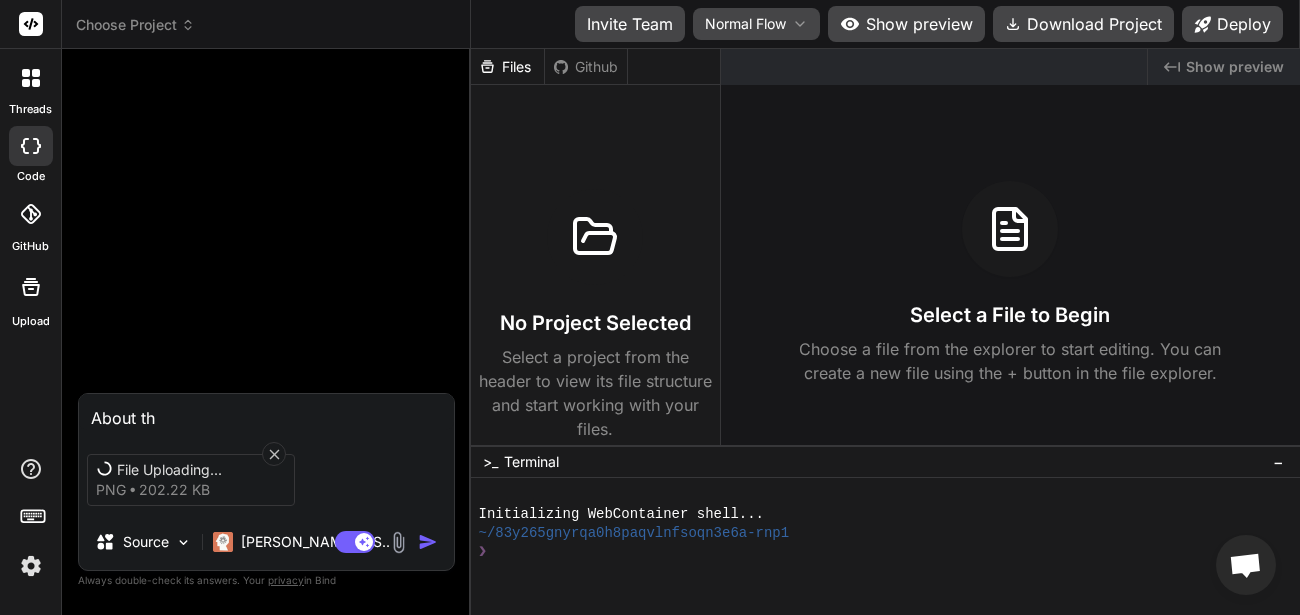 type on "x" 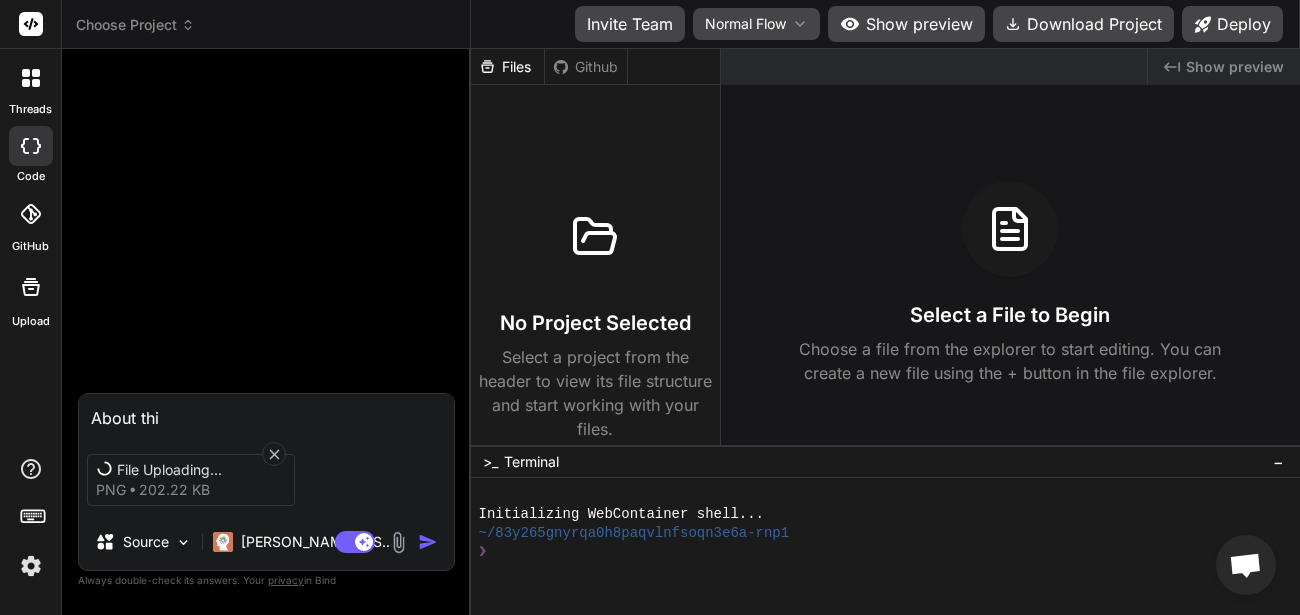 type on "x" 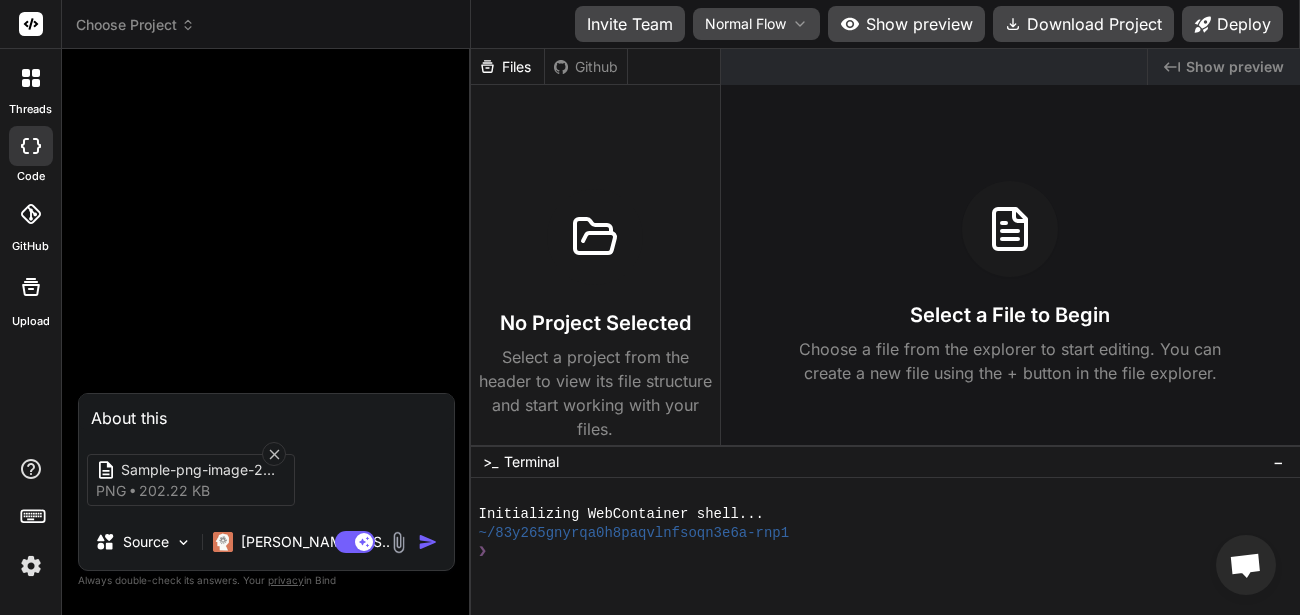 type on "x" 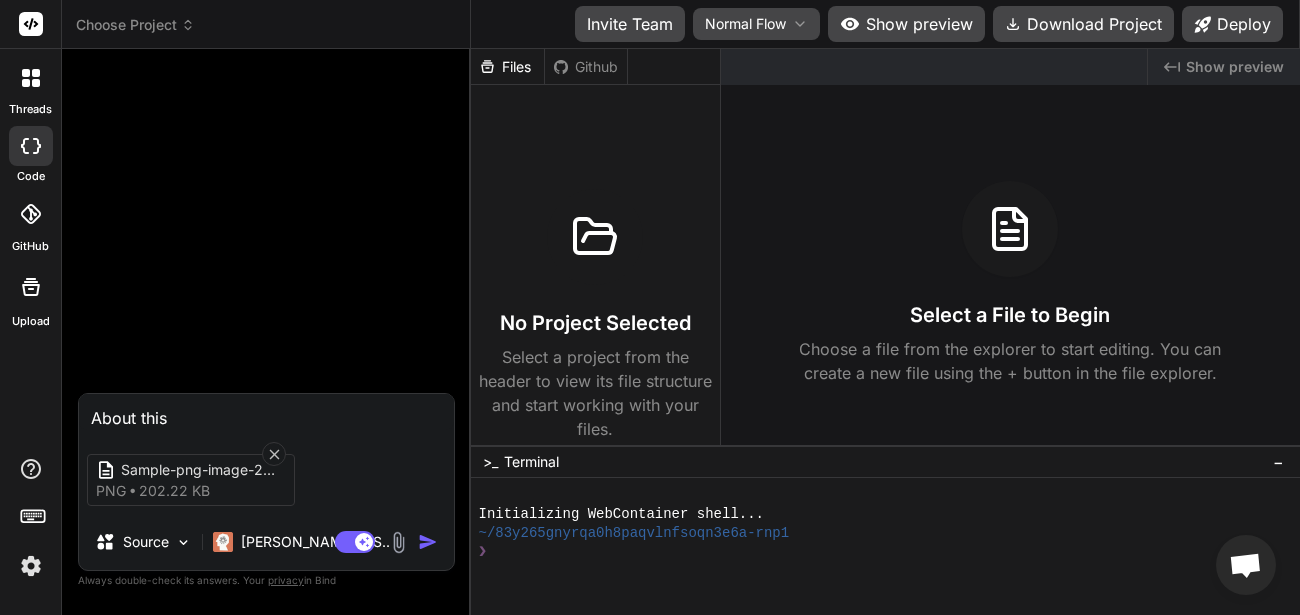 type on "About this" 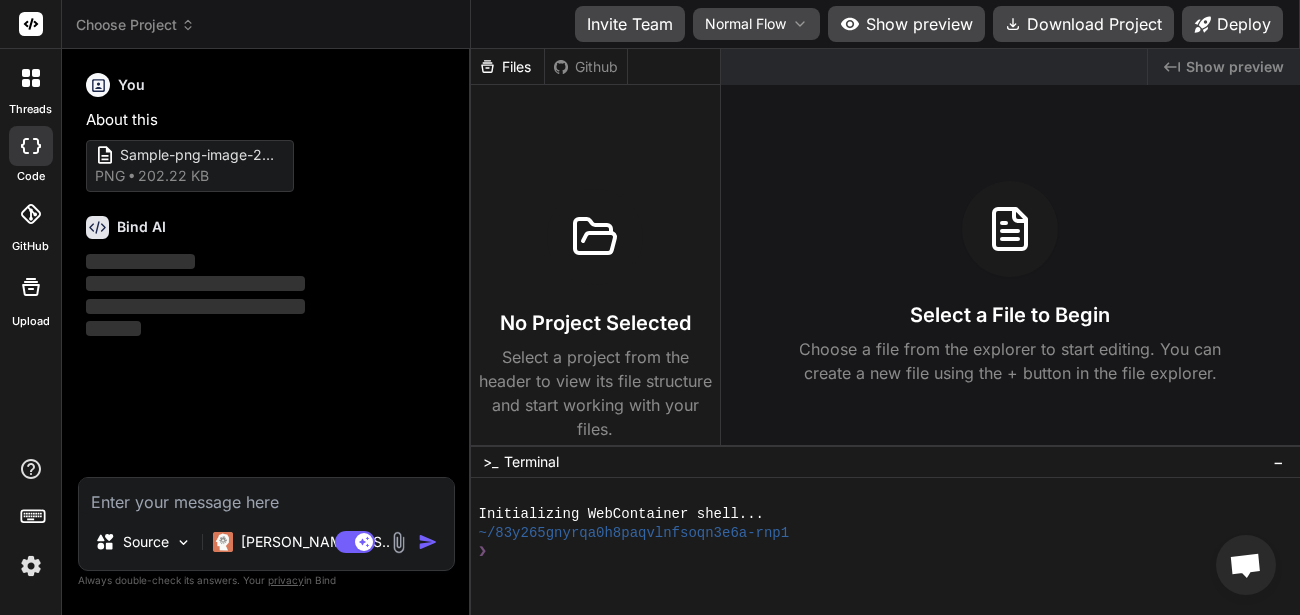 click at bounding box center (31, 566) 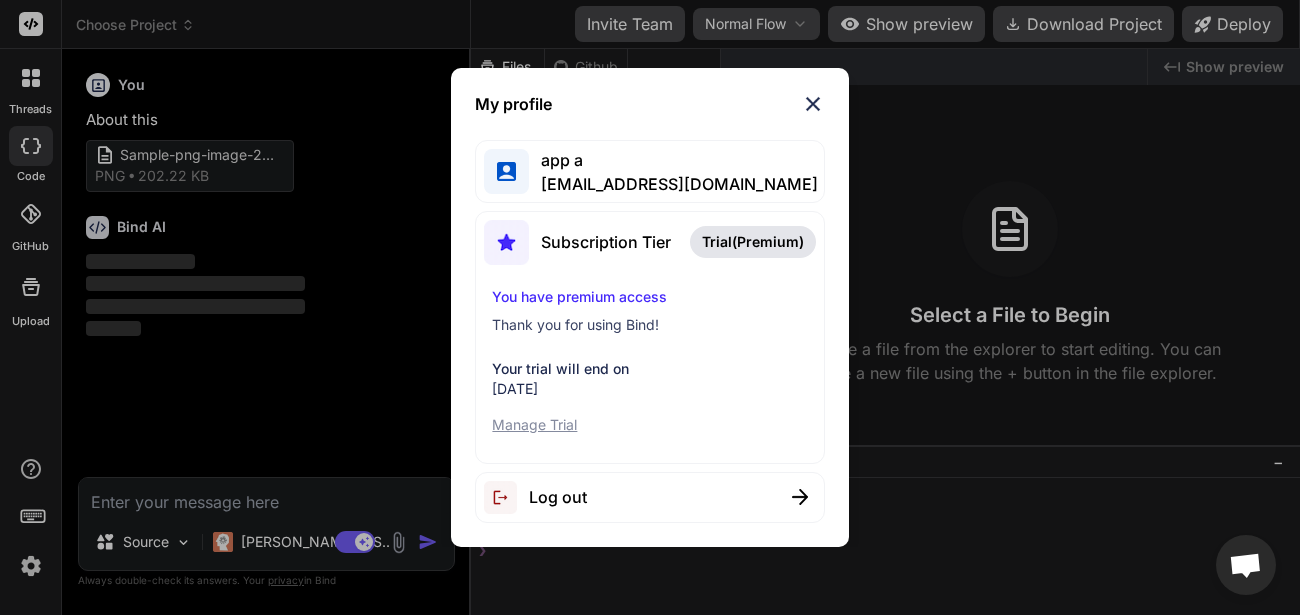 click at bounding box center [813, 104] 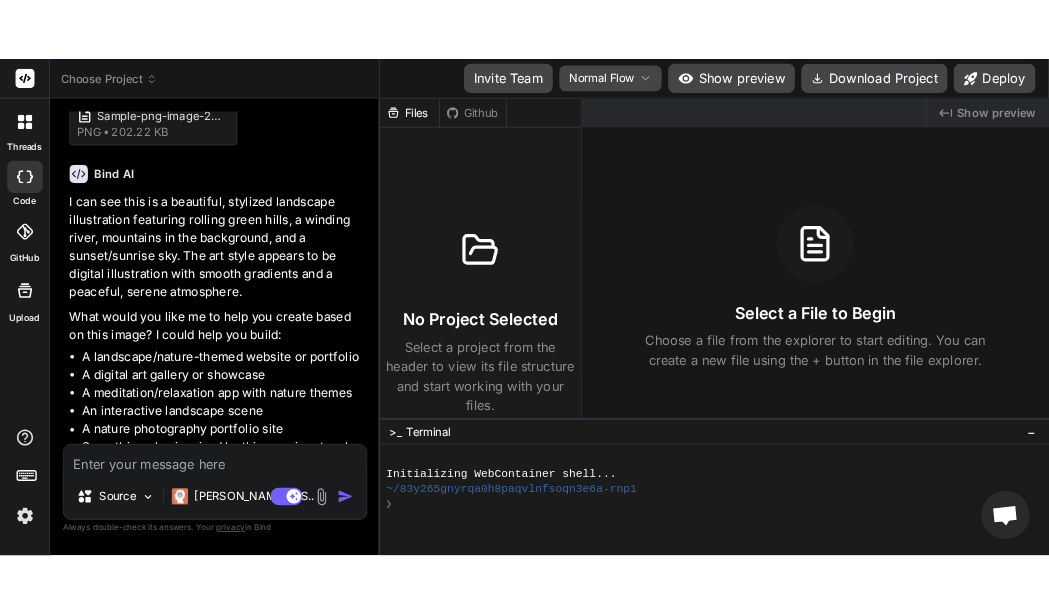 scroll, scrollTop: 158, scrollLeft: 0, axis: vertical 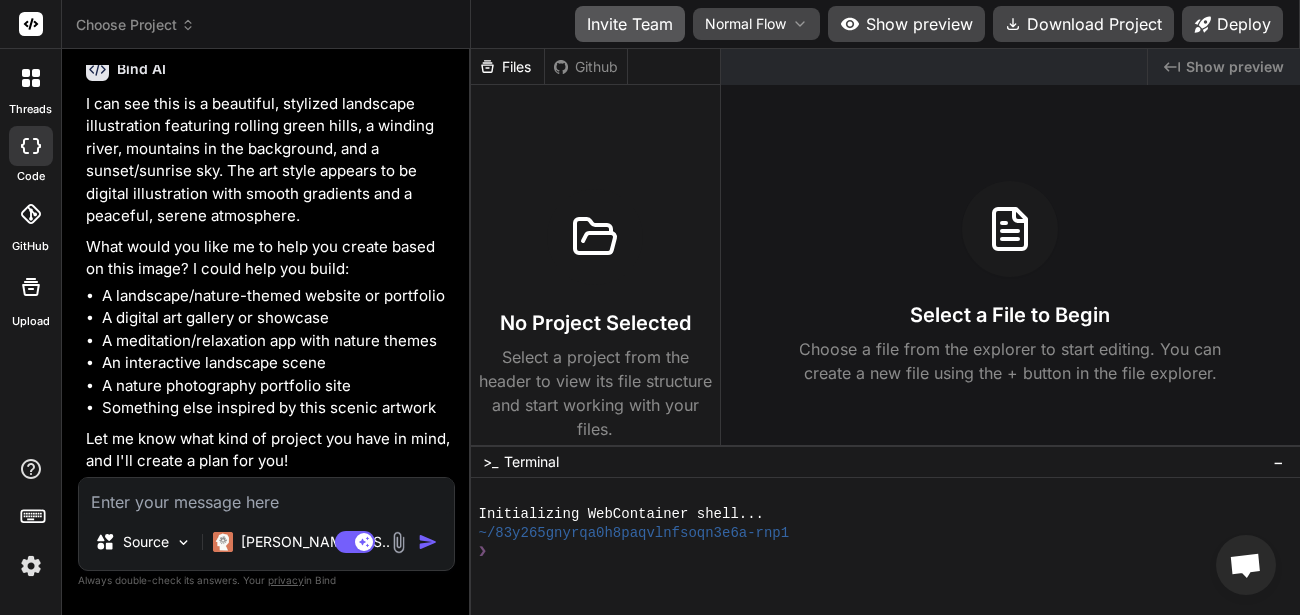click on "Invite Team" at bounding box center [630, 24] 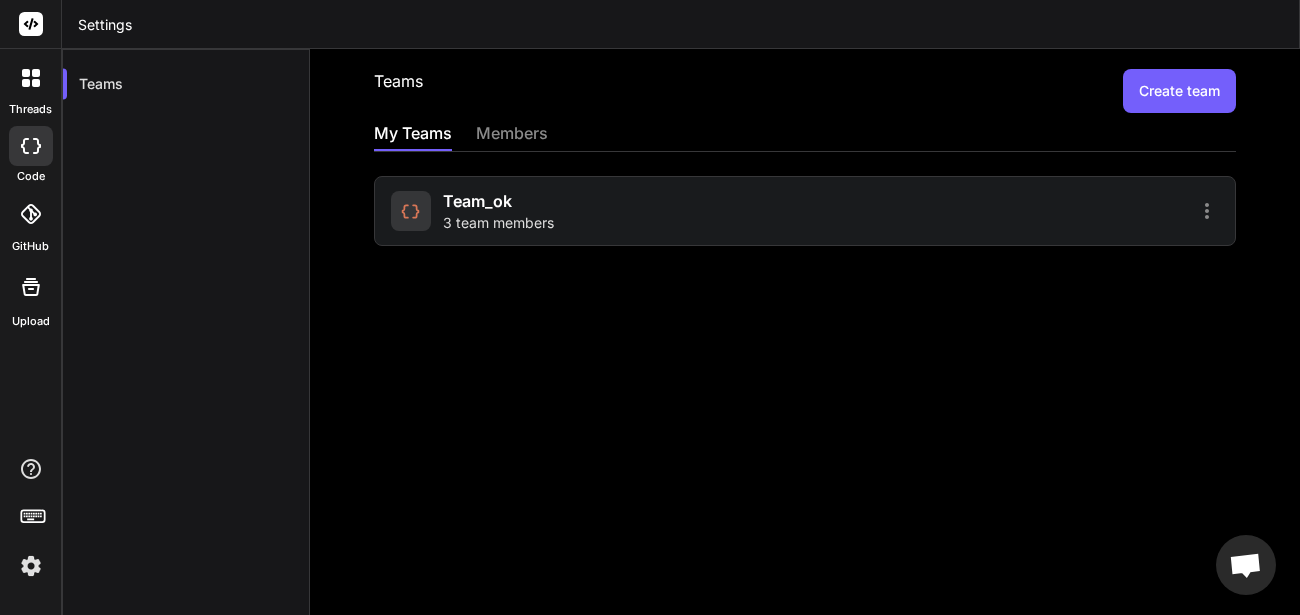 click at bounding box center (411, 211) 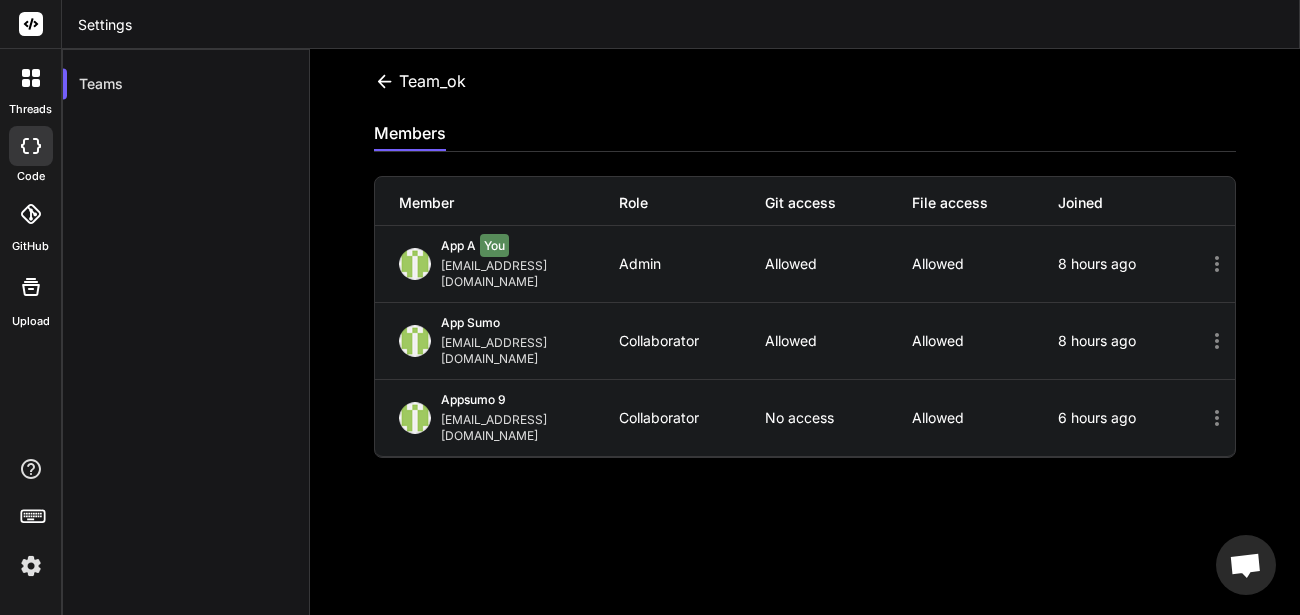 click at bounding box center [31, 566] 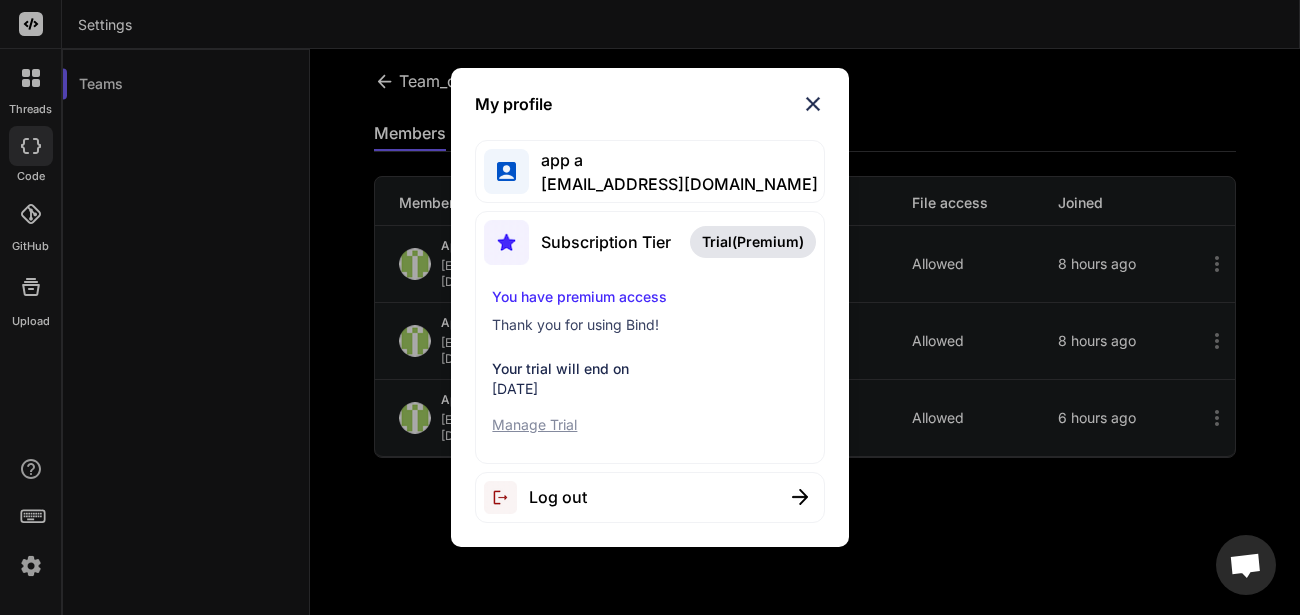 click at bounding box center [813, 104] 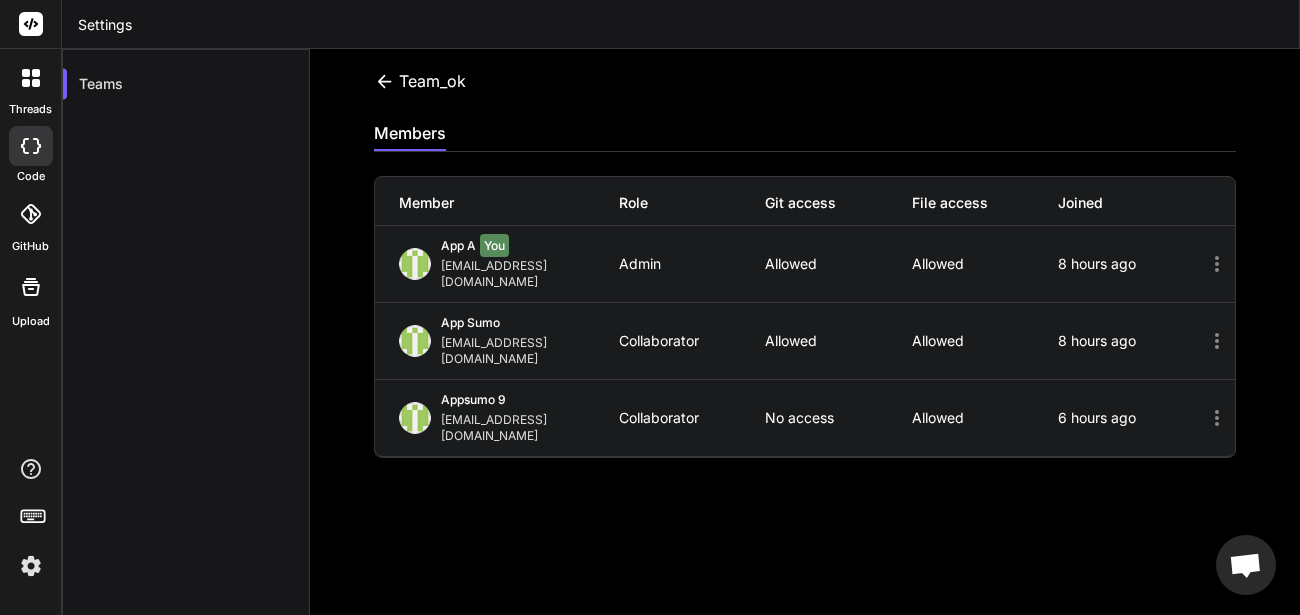 click 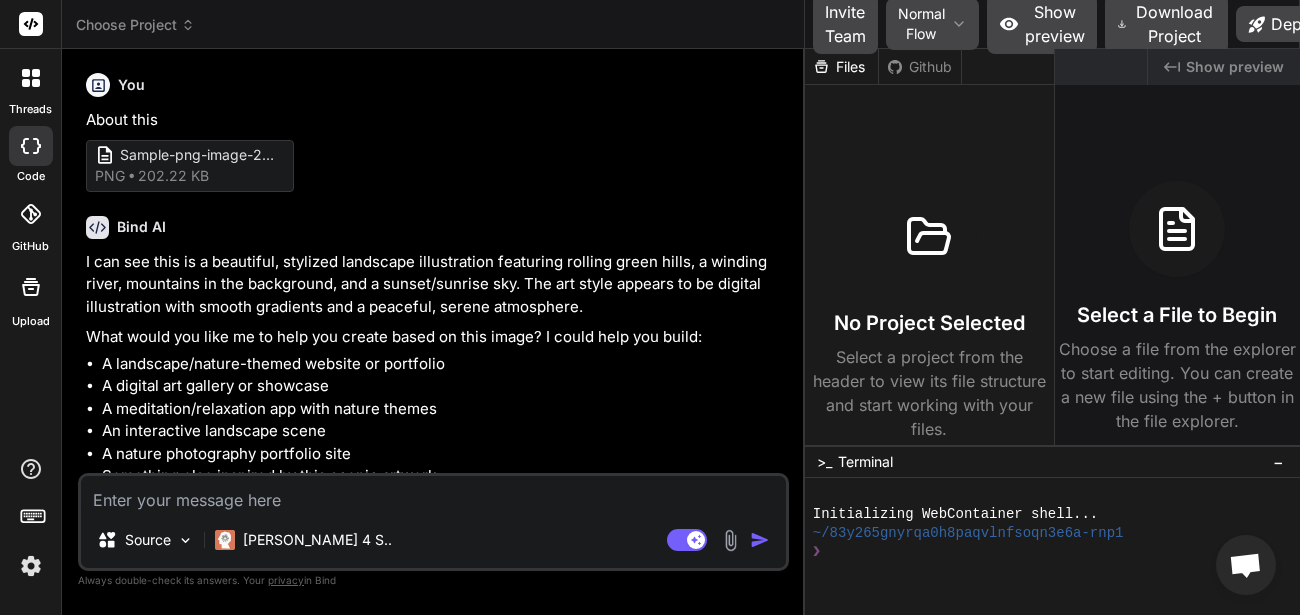 drag, startPoint x: 470, startPoint y: 379, endPoint x: 1085, endPoint y: 345, distance: 615.93915 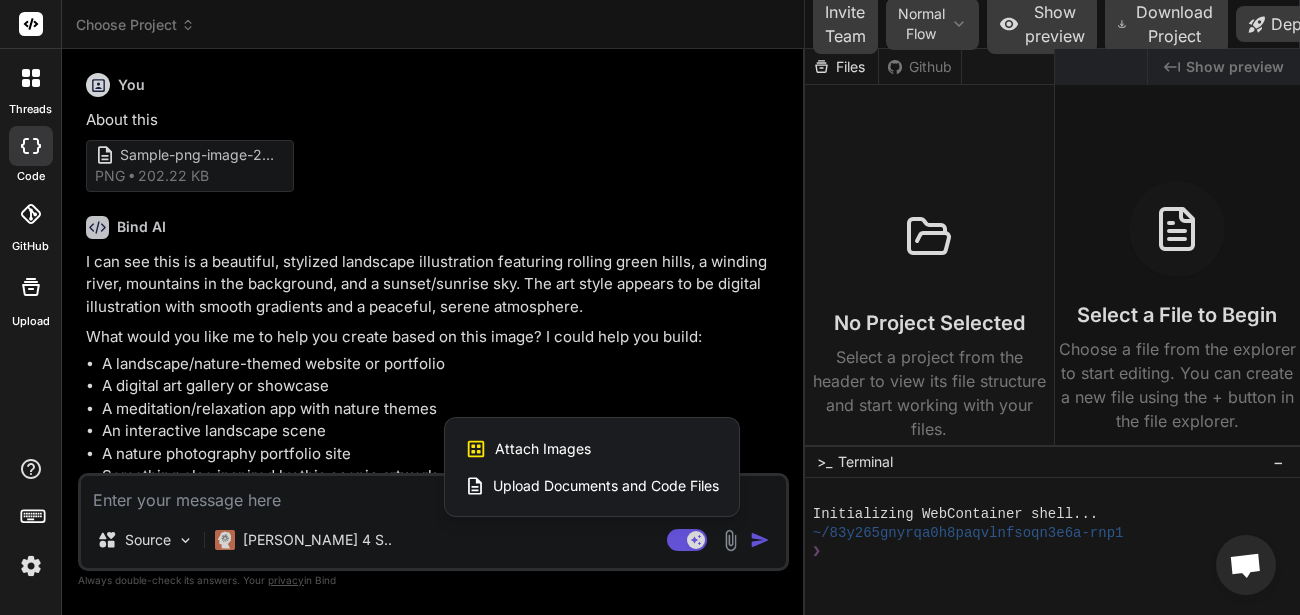 click on "Attach Images" at bounding box center [543, 449] 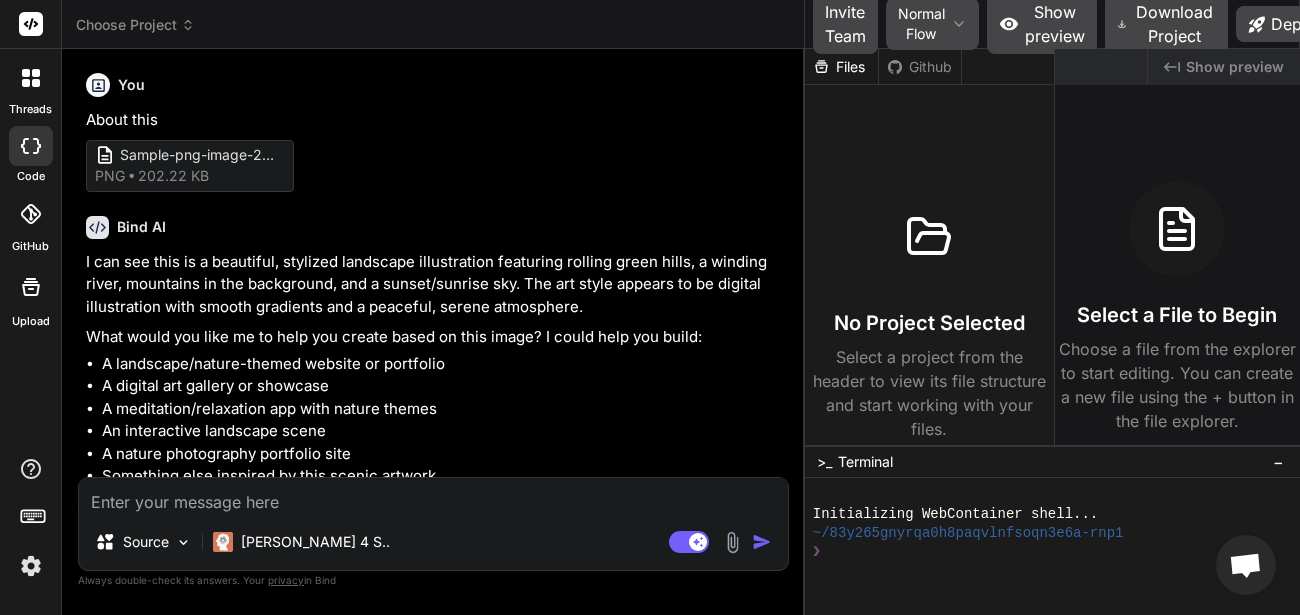 type on "C:\fakepath\Sample-png-image-200kb.png" 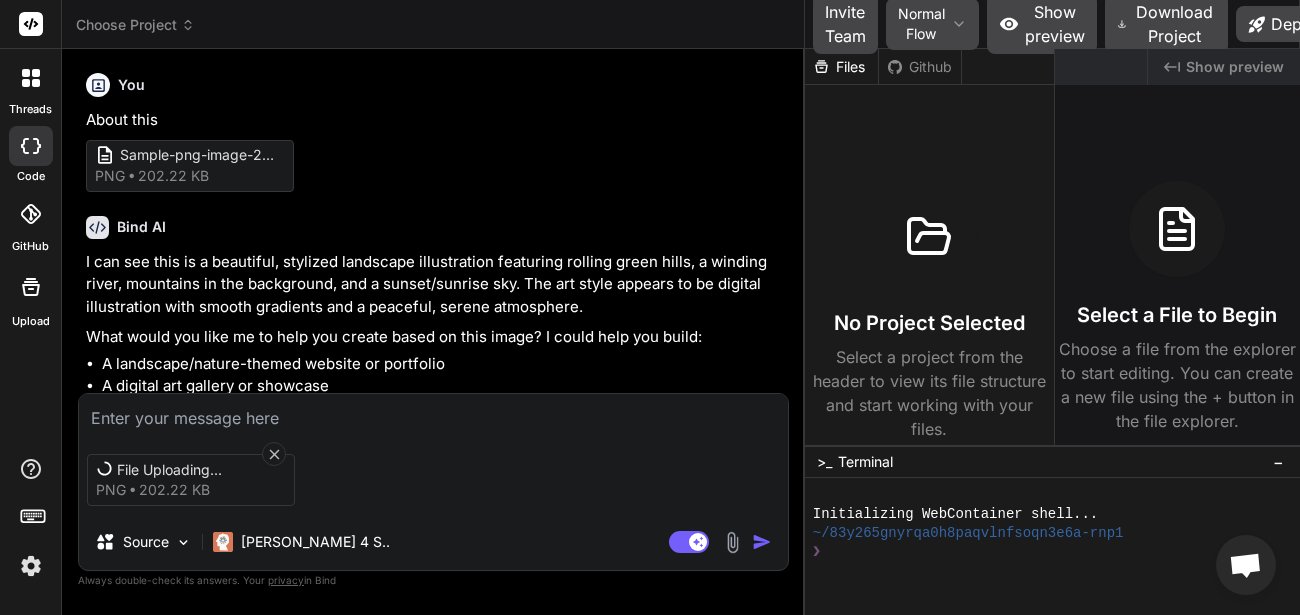 click on "A digital art gallery or showcase" at bounding box center (443, 386) 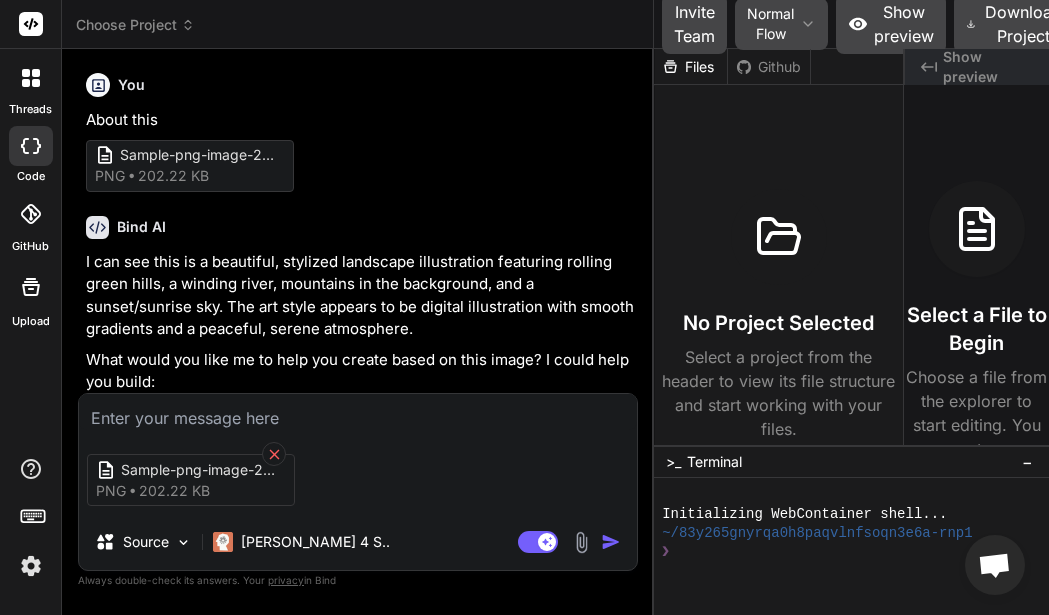 click 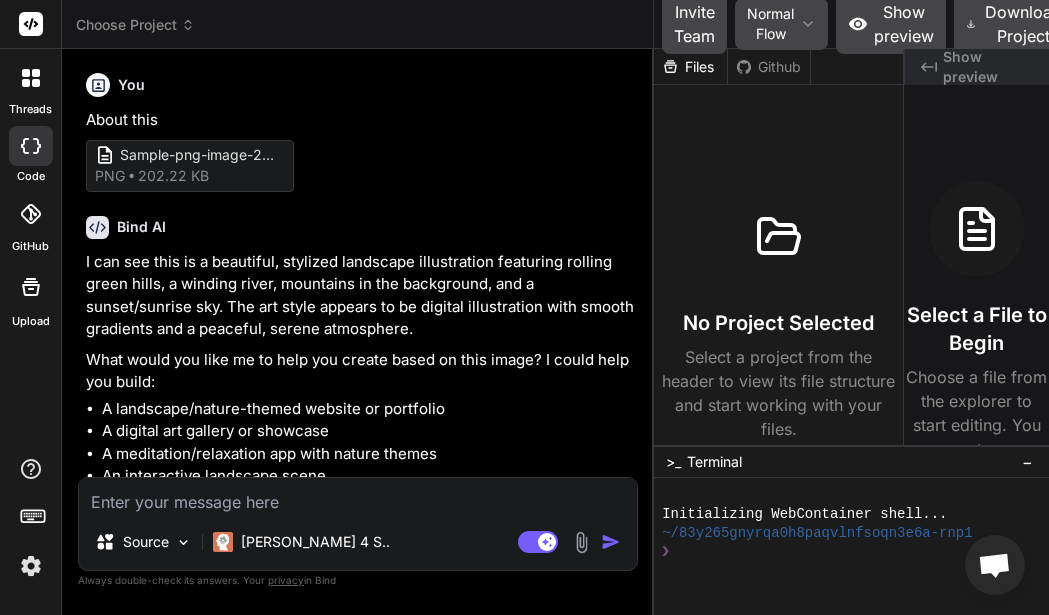 click at bounding box center (581, 542) 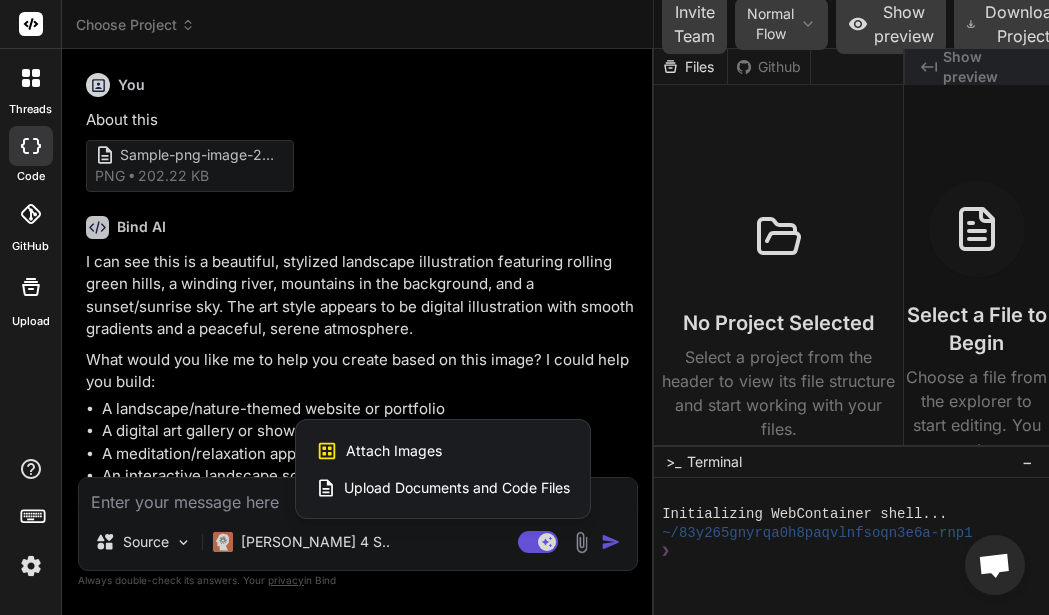 click on "Upload Documents and Code Files" at bounding box center (457, 488) 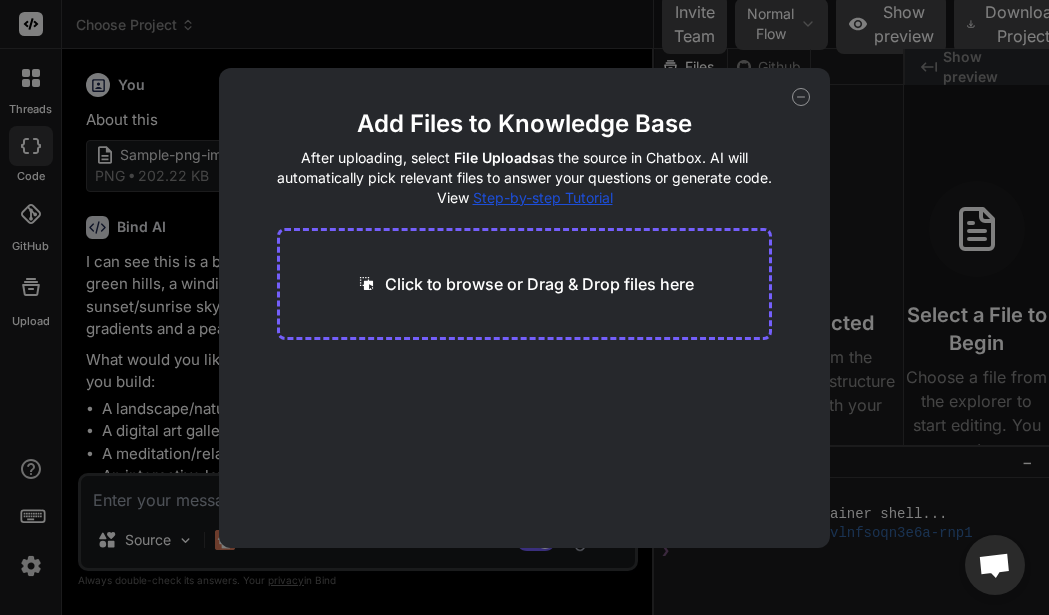drag, startPoint x: 540, startPoint y: 325, endPoint x: 528, endPoint y: 299, distance: 28.635643 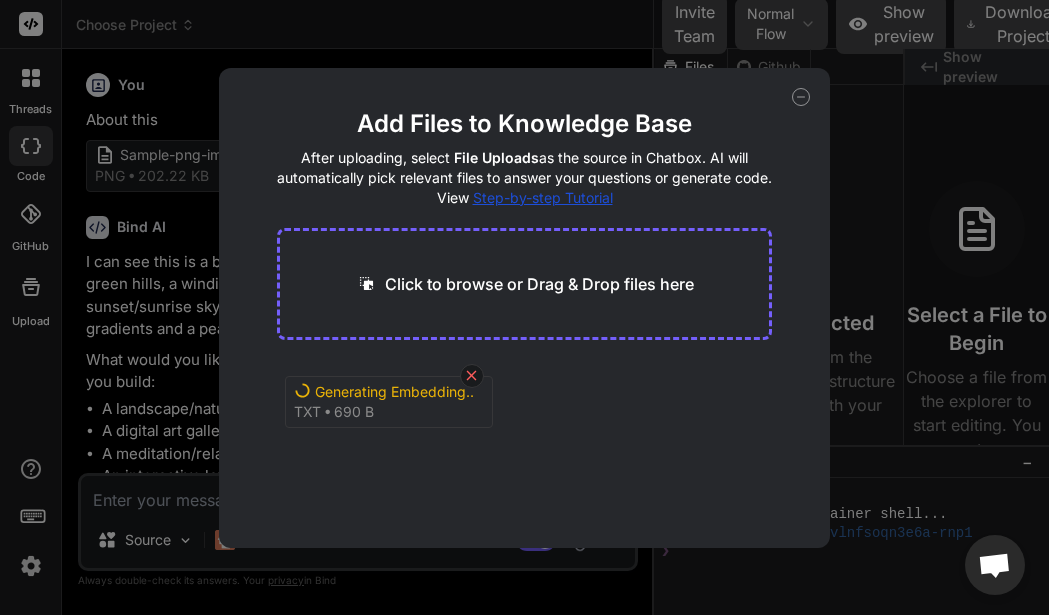 click at bounding box center [472, 376] 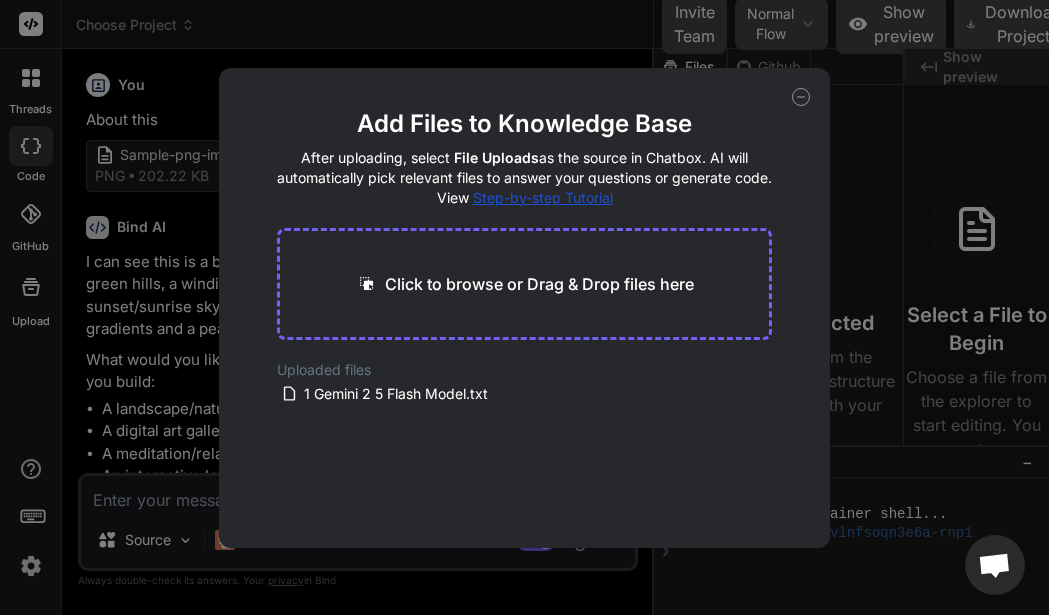 click 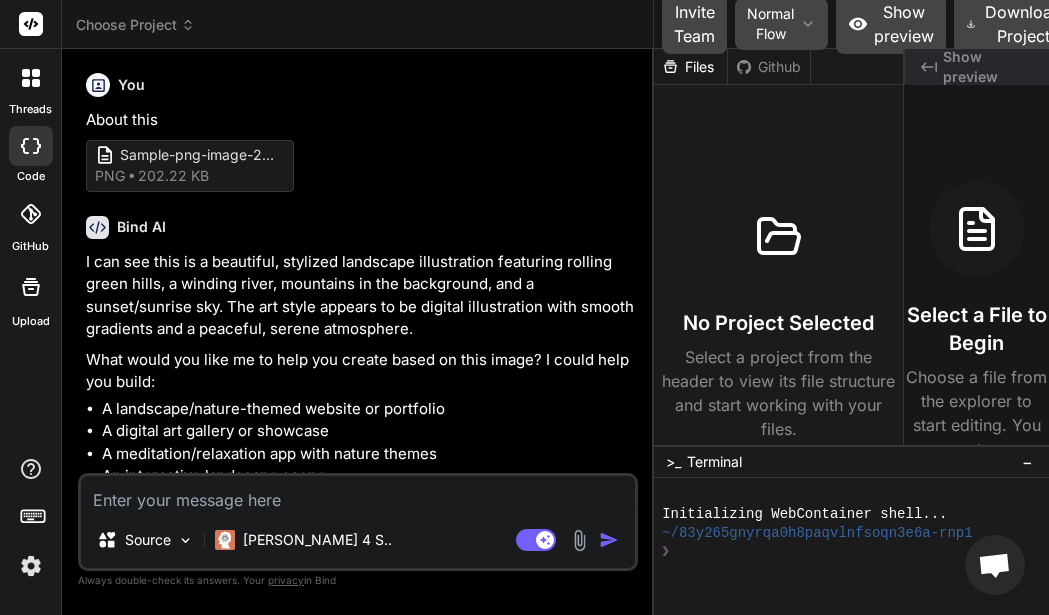 click at bounding box center (31, 566) 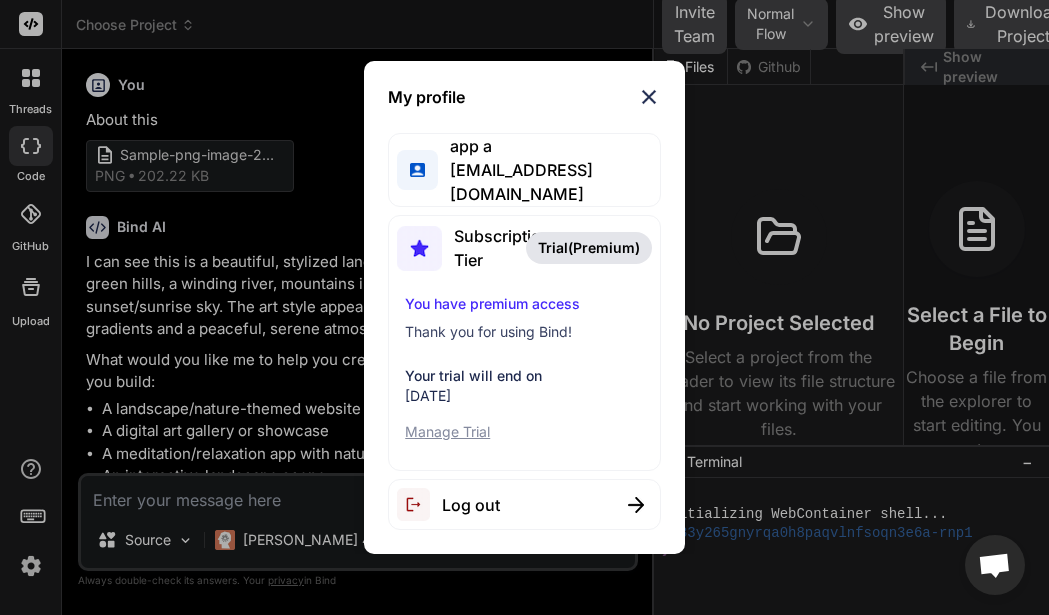 click on "Log out" at bounding box center (471, 505) 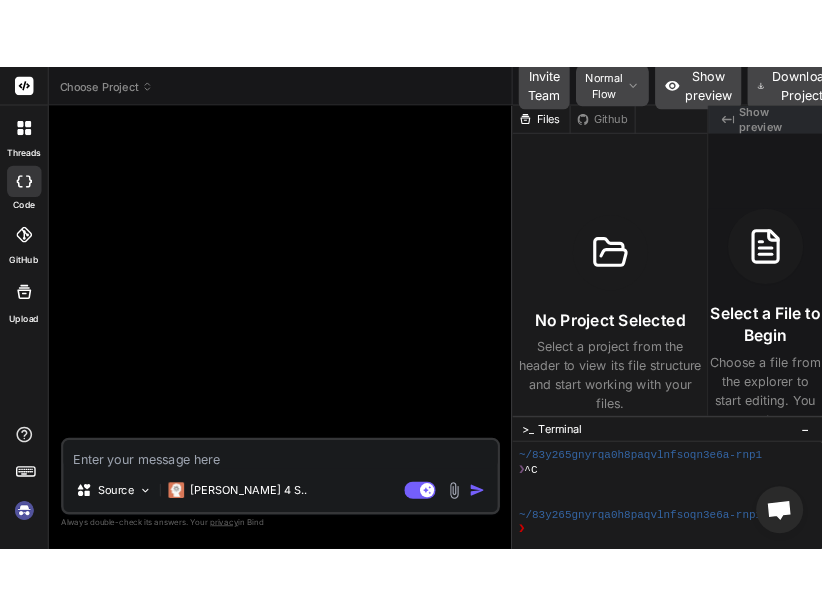 scroll, scrollTop: 38, scrollLeft: 0, axis: vertical 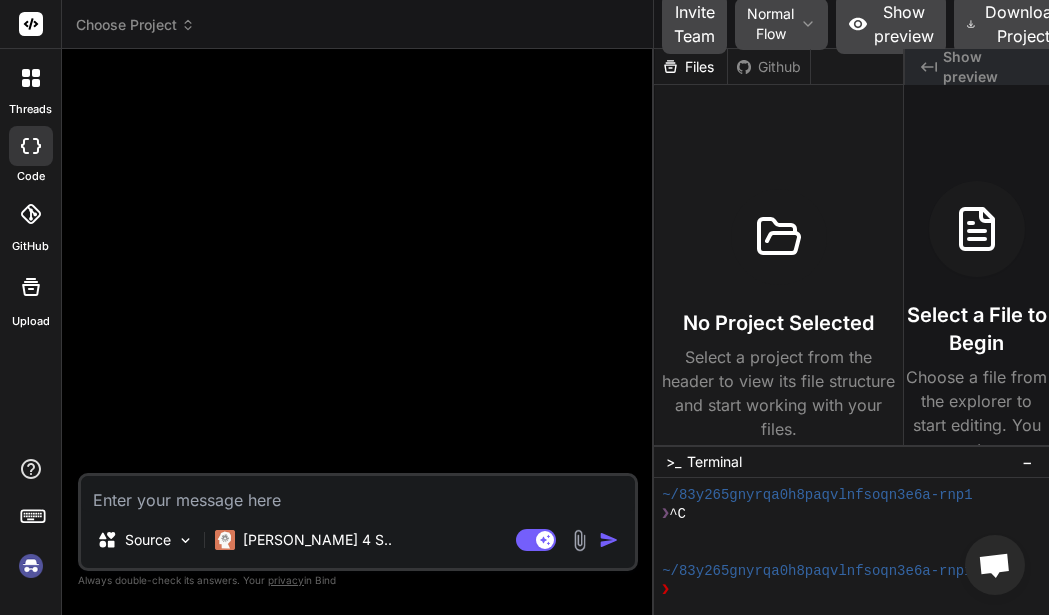 click at bounding box center (31, 566) 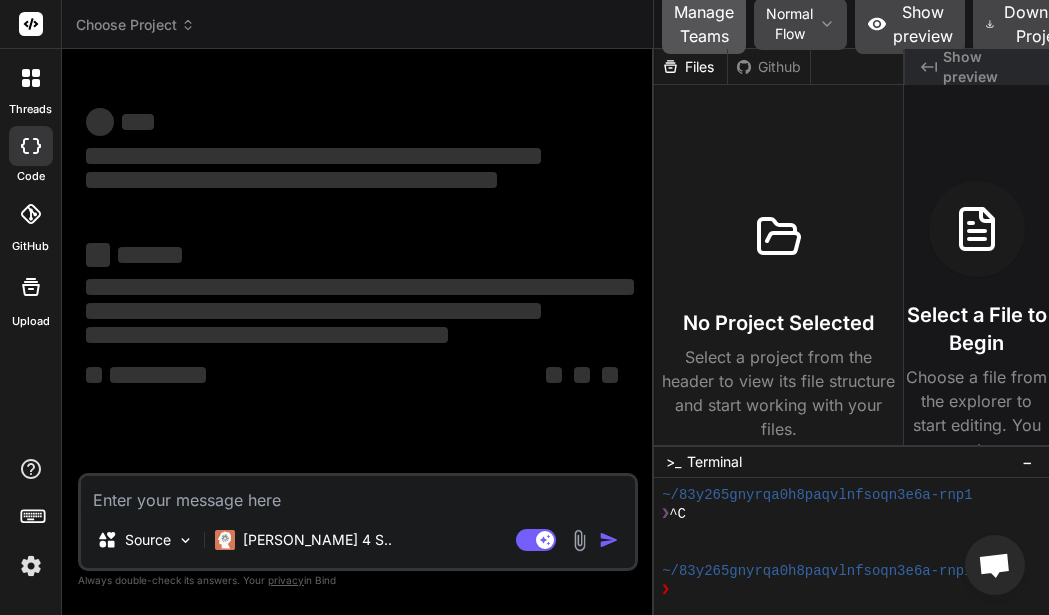 click on "Manage Teams" at bounding box center (704, 24) 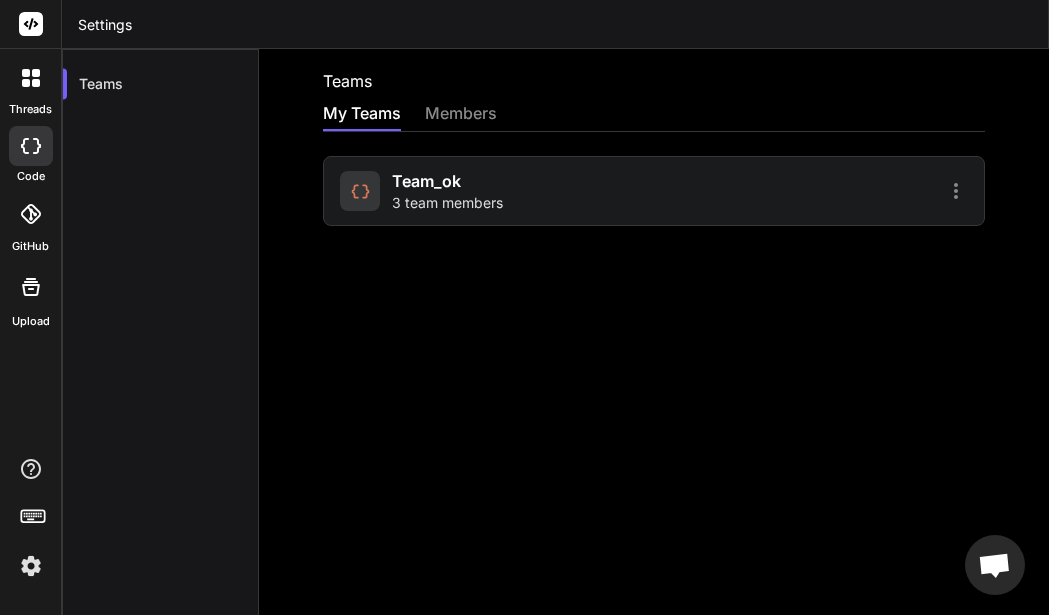 click on "3 team members" at bounding box center (447, 203) 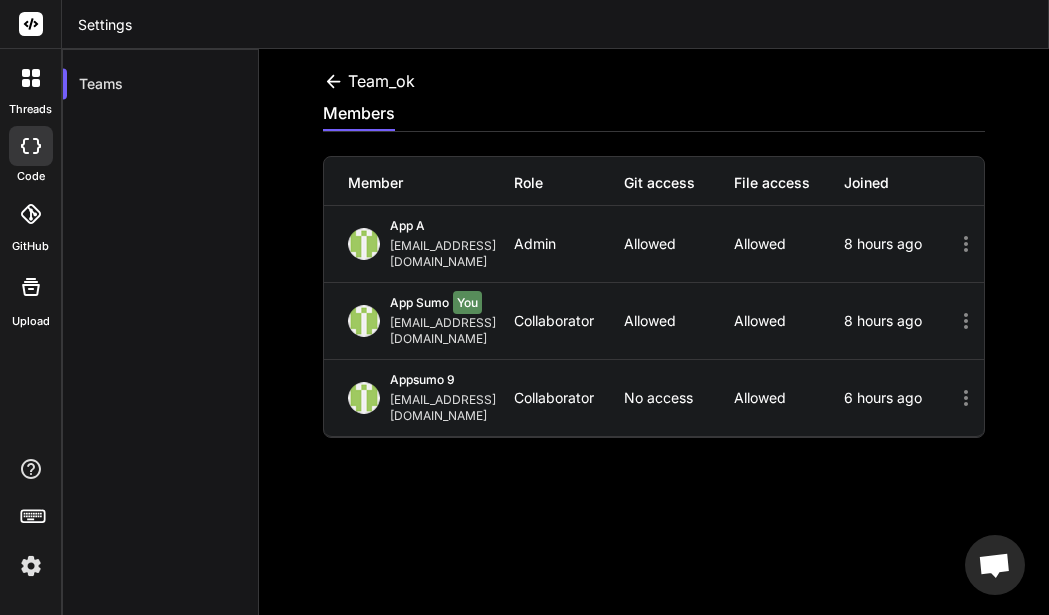 click 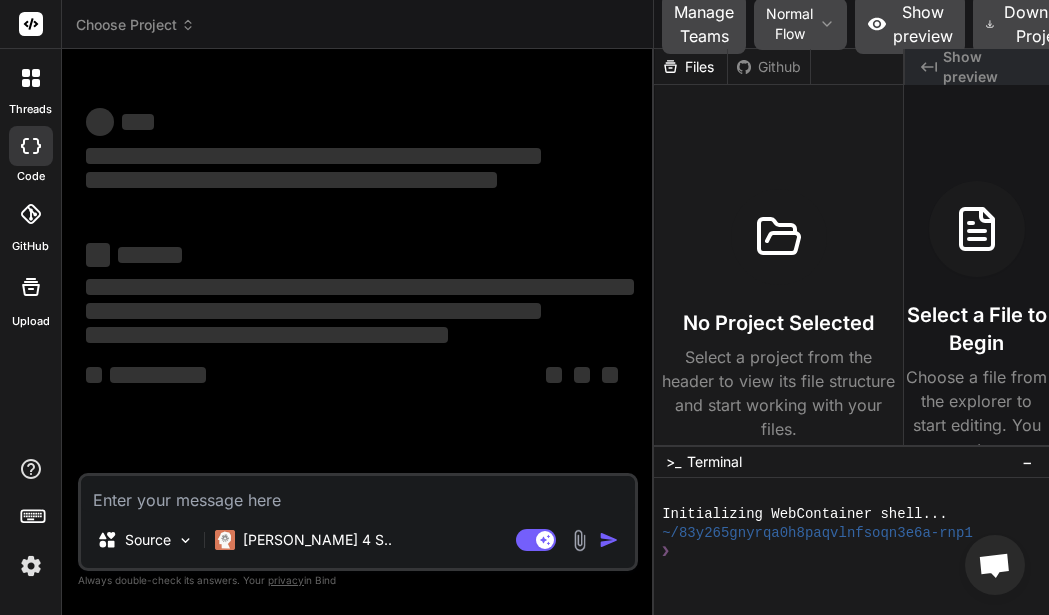 drag, startPoint x: 385, startPoint y: 457, endPoint x: 831, endPoint y: 453, distance: 446.01794 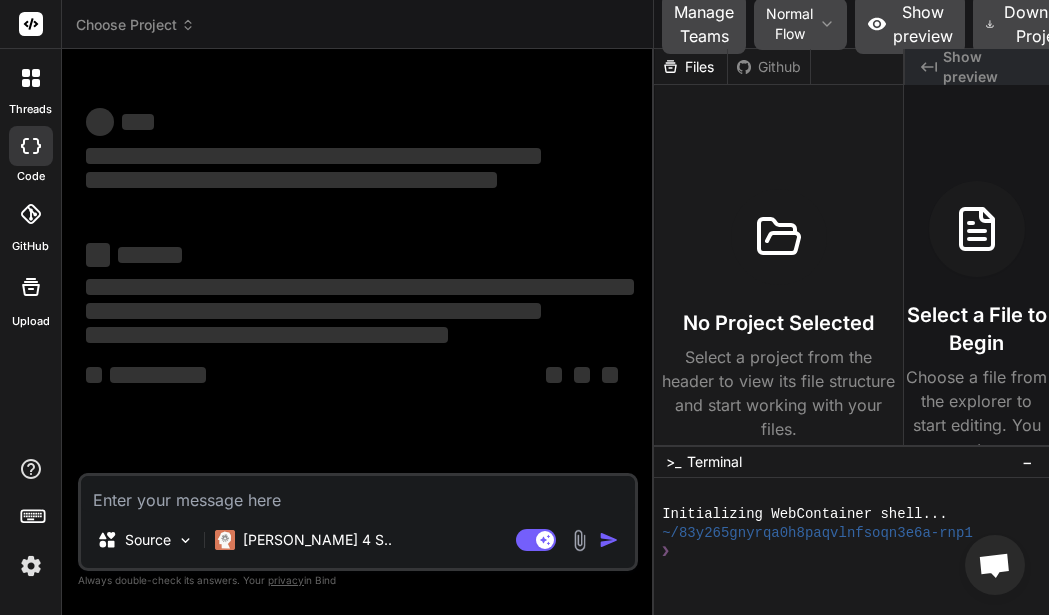 click on "Choose Project Created with Pixso. Bind AI Web Search Created with Pixso. Code Generator ‌ ‌ ‌ ‌ ‌ ‌ ‌ ‌ ‌ ‌ ‌ ‌ ‌ ‌ Source   Claude 4 S.. Agent Mode. When this toggle is activated, AI automatically makes decisions, reasons, creates files, and runs terminal commands. Almost full autopilot. Created with Bind Always check its answers. Privacy  in Bind Always double-check its answers. Your   privacy  in Bind Manage Teams Normal Flow     Show preview Download Project Deploy /localhost:3000/ide Created with Pixso. No preview available Files Github   No Project Selected Select a project from the header to view its file structure and start working with your files. Created with Pixso. Show preview Select a File to Begin Choose a file from the explorer to start editing. You can create a new file using the + button in the file explorer. >_ Terminal − ❯❯❯❯❯❯❯❯❯❯❯❯❯❯❯❯❯❯❯❯❯❯❯❯❯❯❯❯❯❯❯❯ Initializing WebContainer shell... ❯" at bounding box center [555, 307] 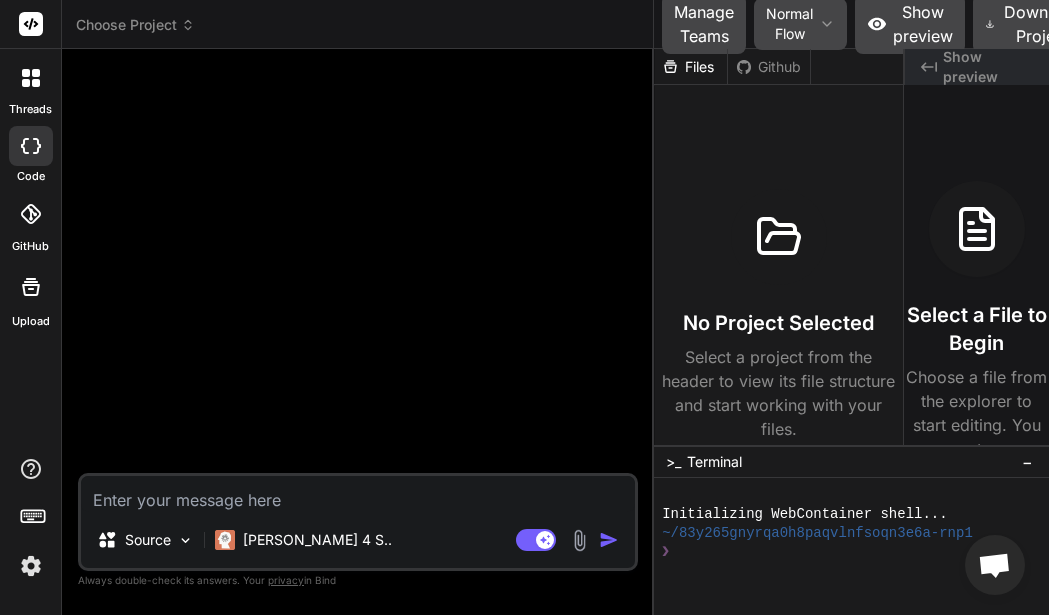 click at bounding box center [609, 540] 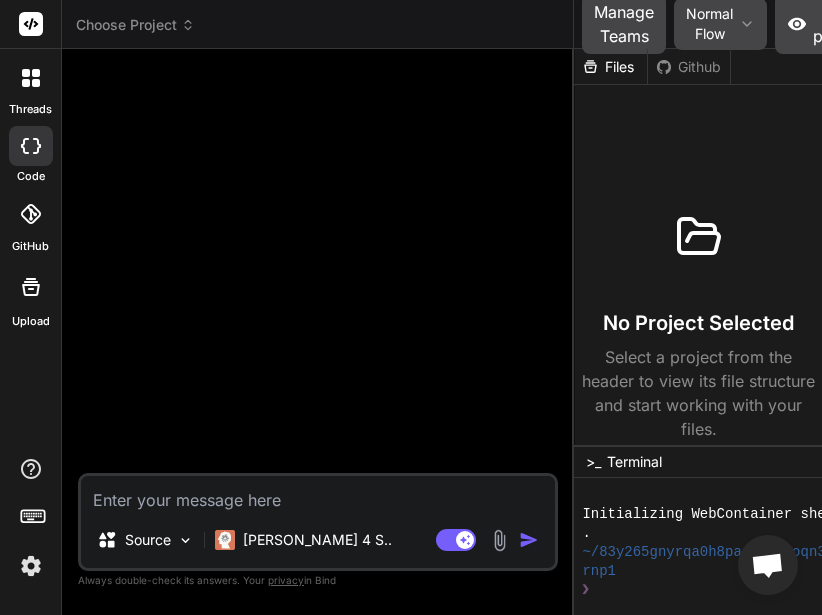 click at bounding box center [529, 540] 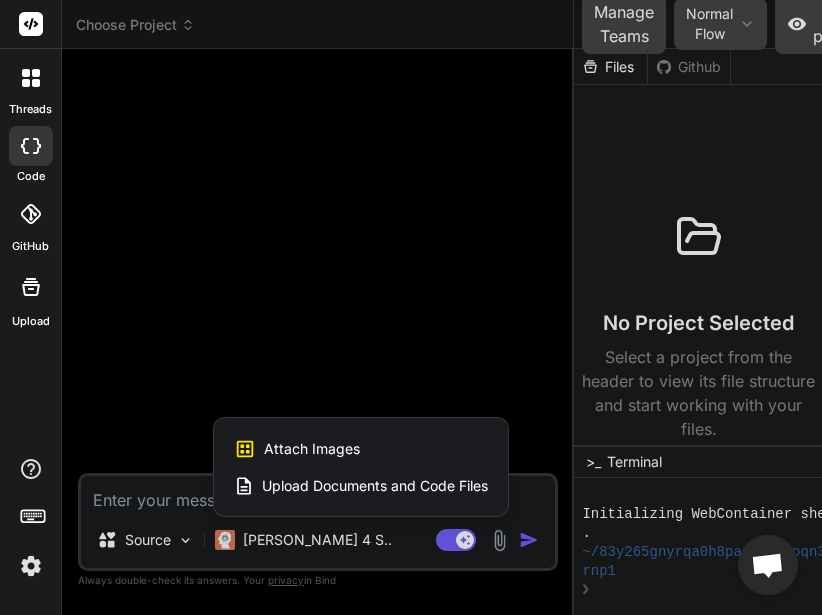 click on "Attach Images" at bounding box center [312, 449] 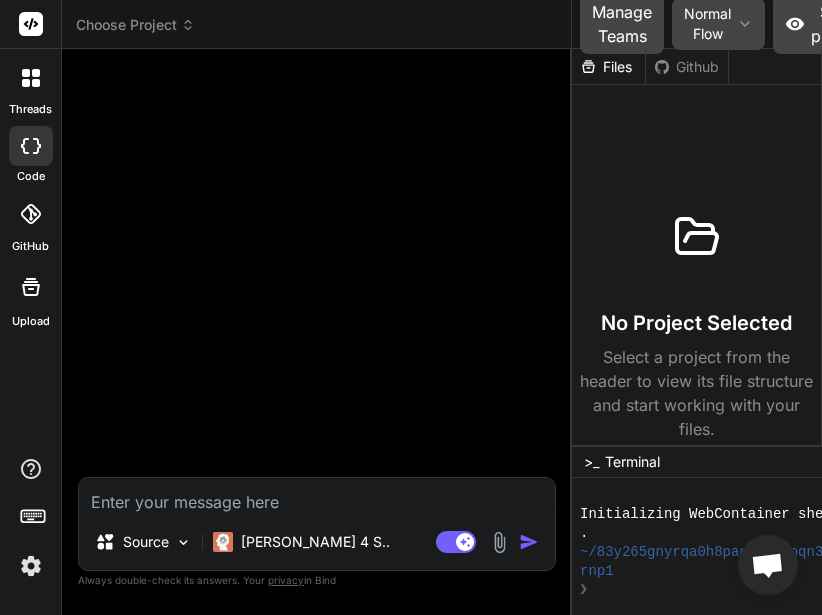 type on "C:\fakepath\Screenshot from 2025-07-25 19-33-41.png" 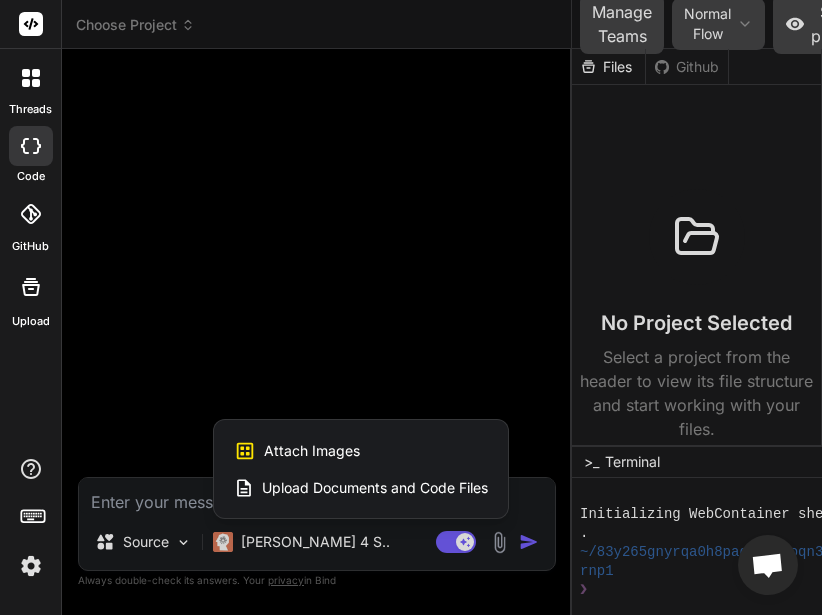 click on "Upload Documents and Code Files" at bounding box center [375, 488] 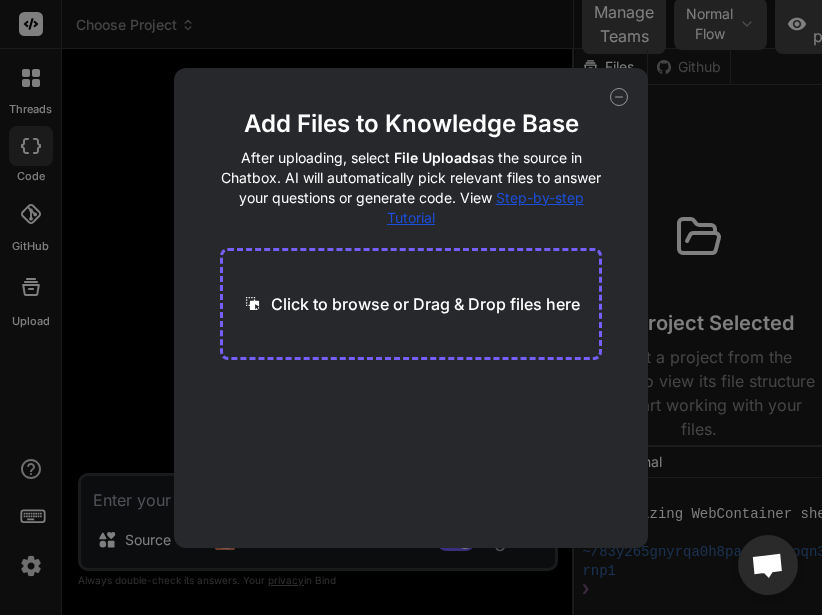 click on "Click to browse or Drag & Drop files here" at bounding box center [425, 304] 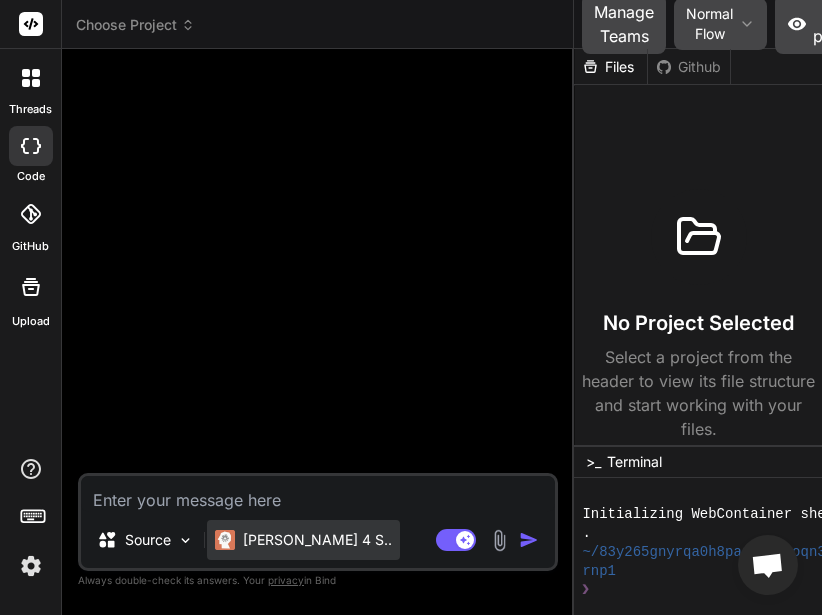 click on "Claude 4 S.." at bounding box center [317, 540] 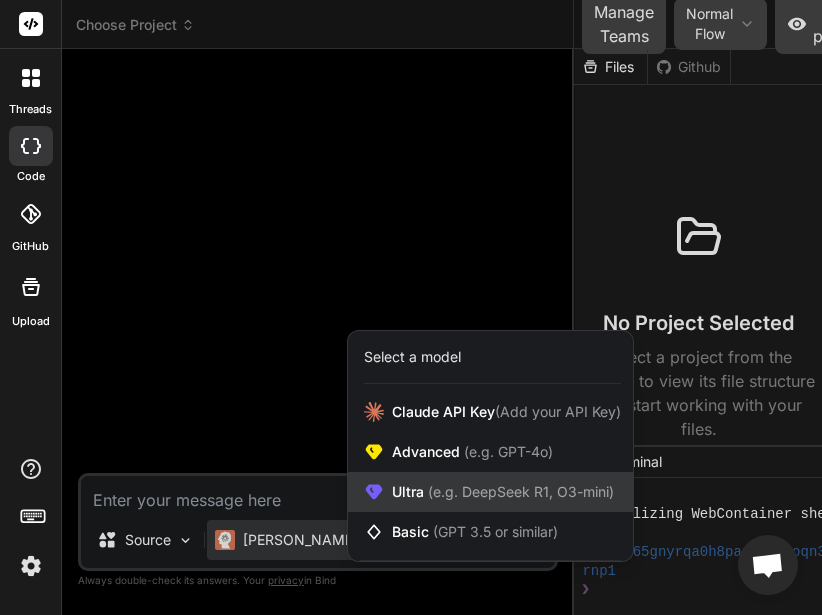 click on "Ultra     (e.g. DeepSeek R1, O3-mini)" at bounding box center (503, 492) 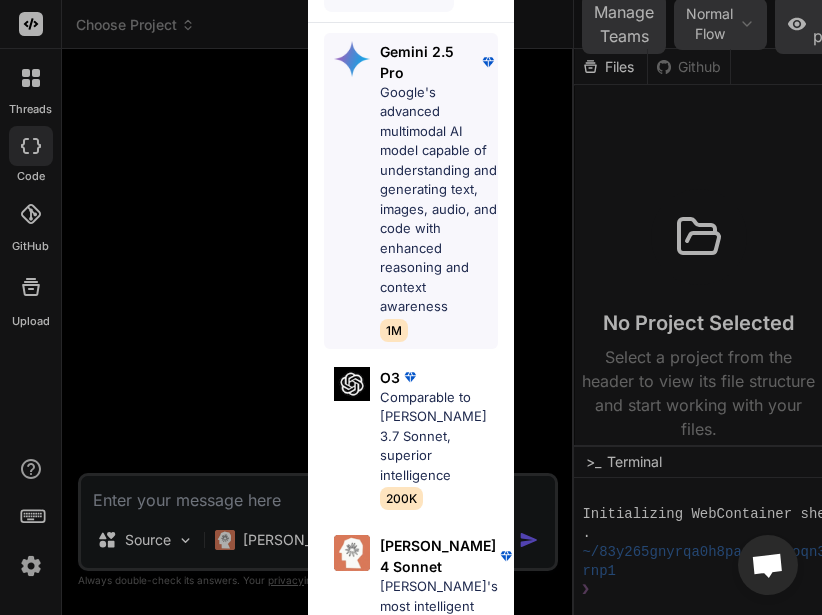 click on "Google's advanced multimodal AI model capable of understanding and generating text, images, audio, and code with enhanced reasoning and context awareness" at bounding box center [439, 200] 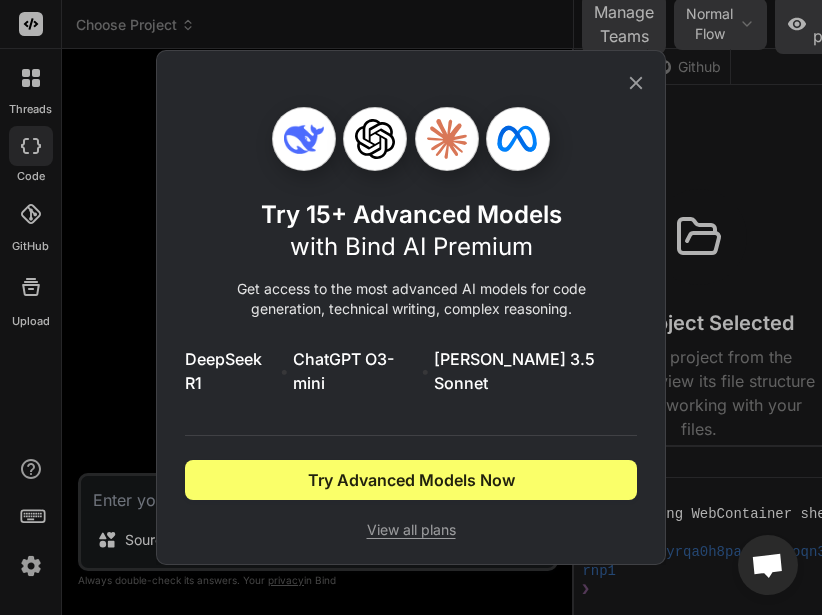 click 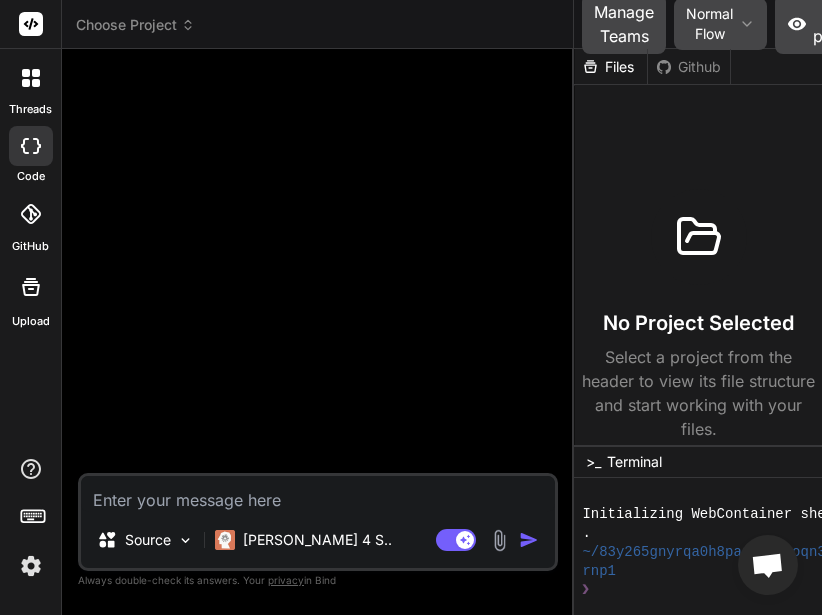 click at bounding box center (31, 566) 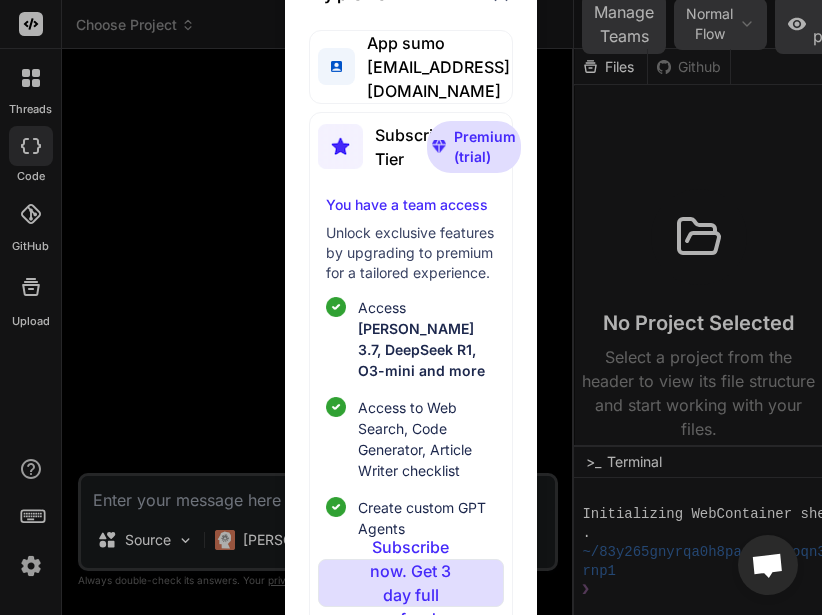 scroll, scrollTop: 92, scrollLeft: 0, axis: vertical 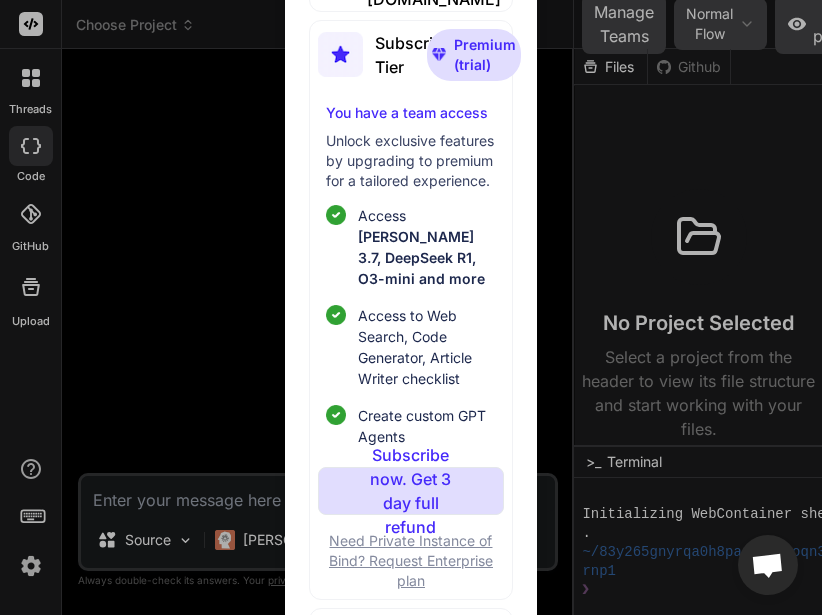 click on "Log out" at bounding box center [392, 633] 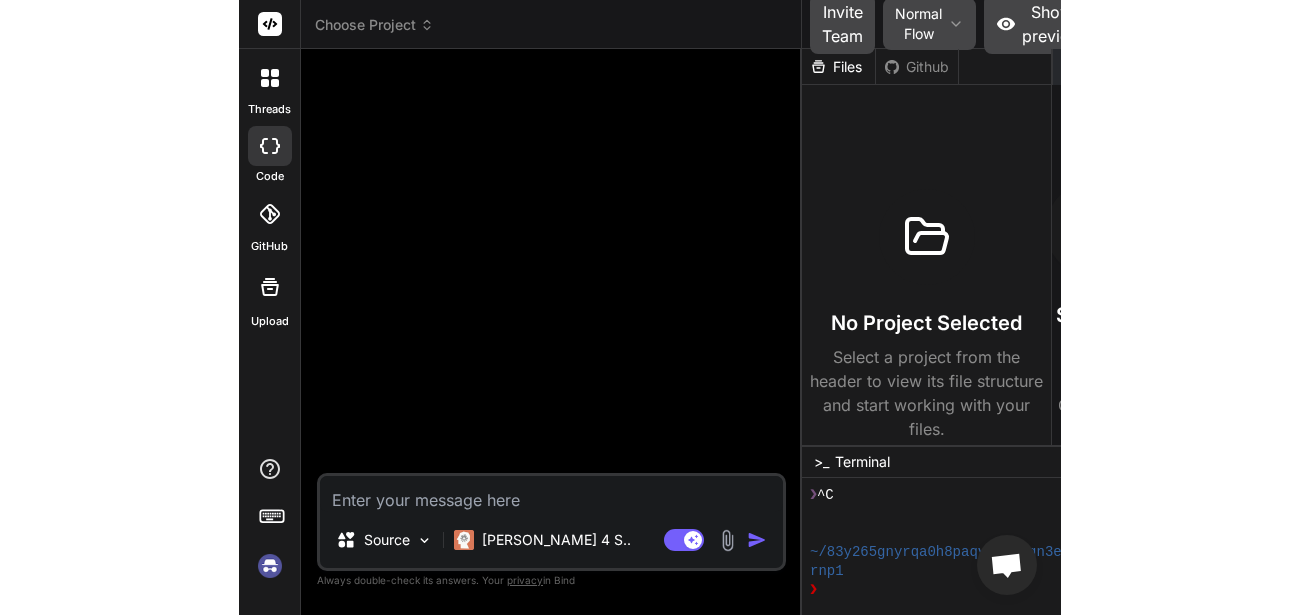 scroll, scrollTop: 38, scrollLeft: 0, axis: vertical 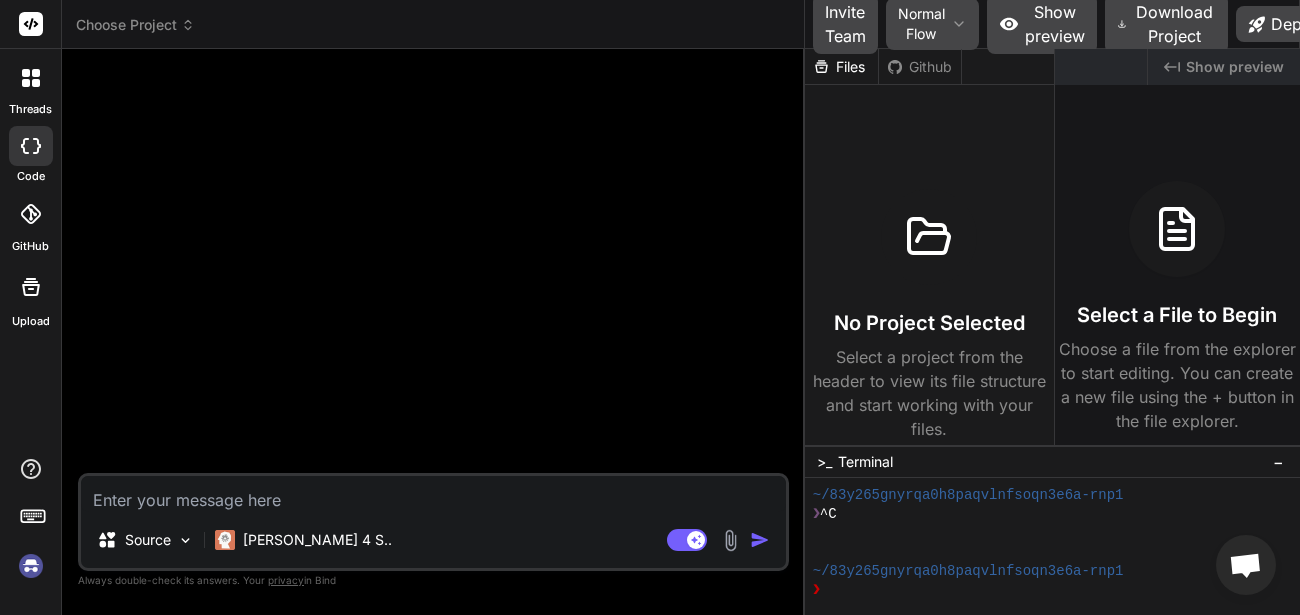 click at bounding box center (31, 566) 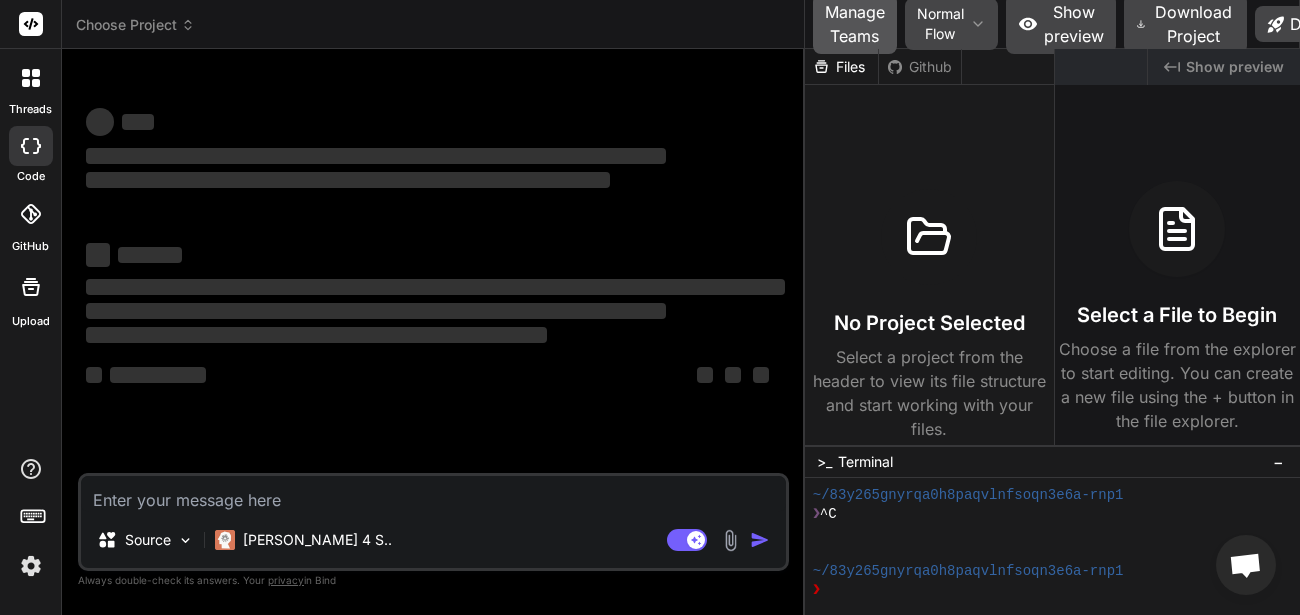 click on "Manage Teams" at bounding box center [855, 24] 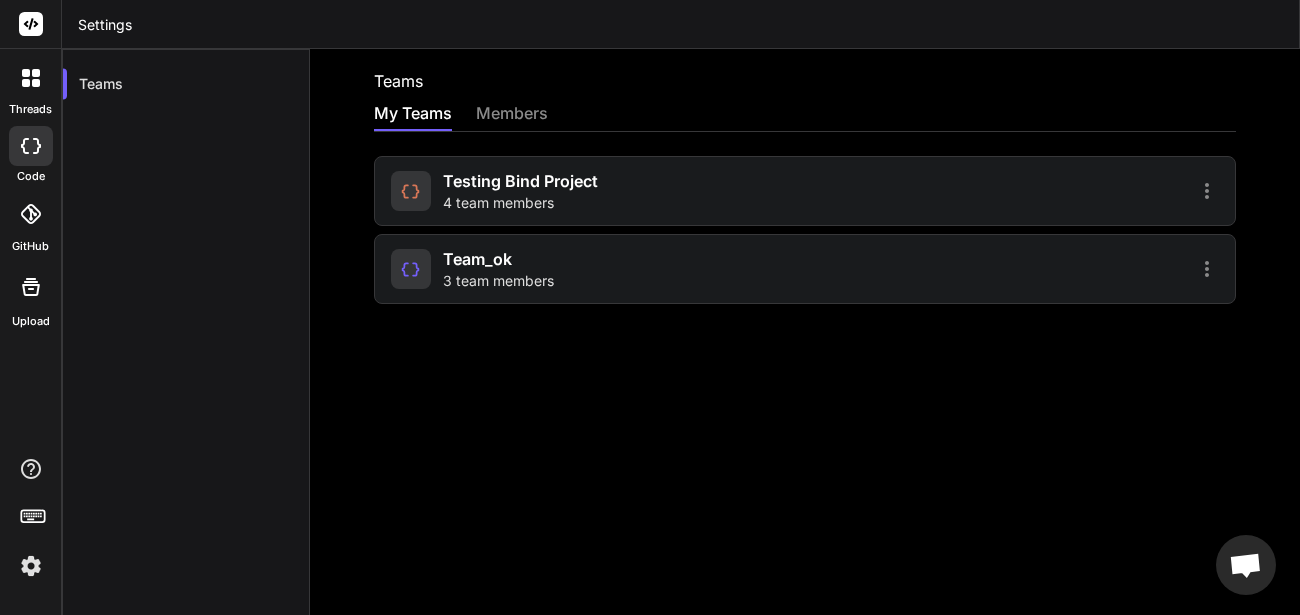 click on "team_ok" at bounding box center [477, 259] 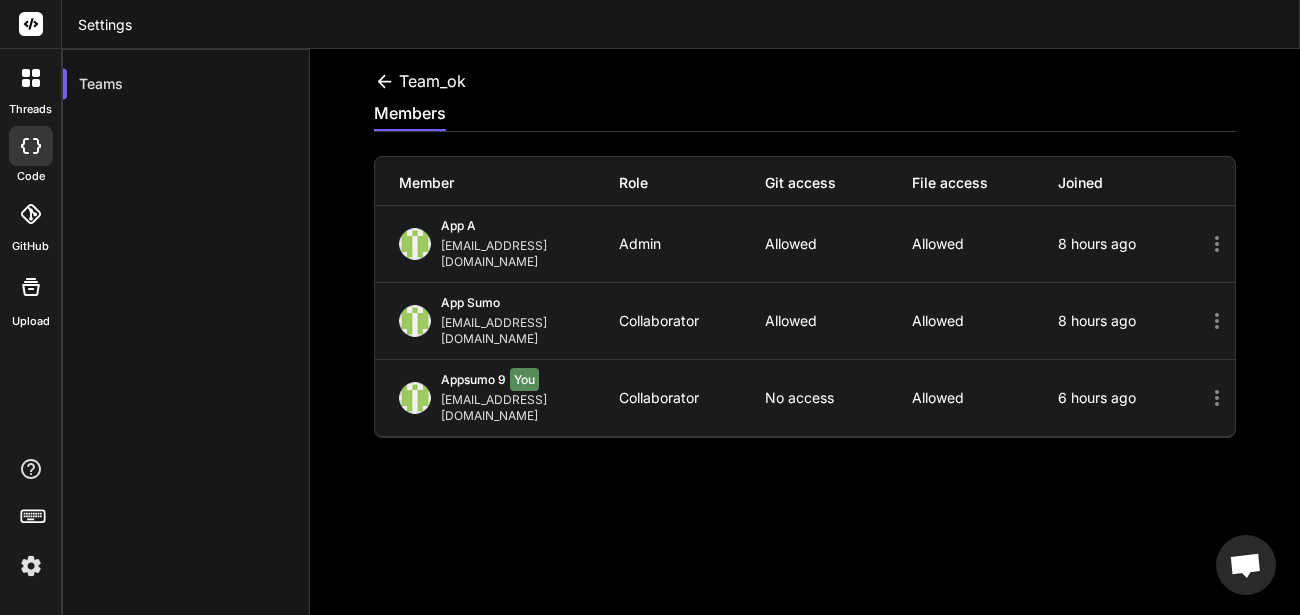click at bounding box center [31, 146] 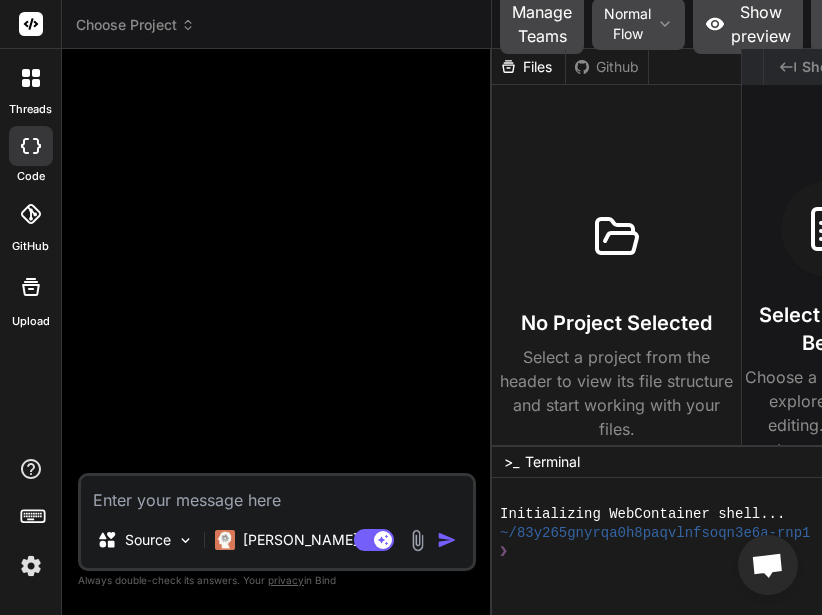 drag, startPoint x: 319, startPoint y: 231, endPoint x: 734, endPoint y: 244, distance: 415.20355 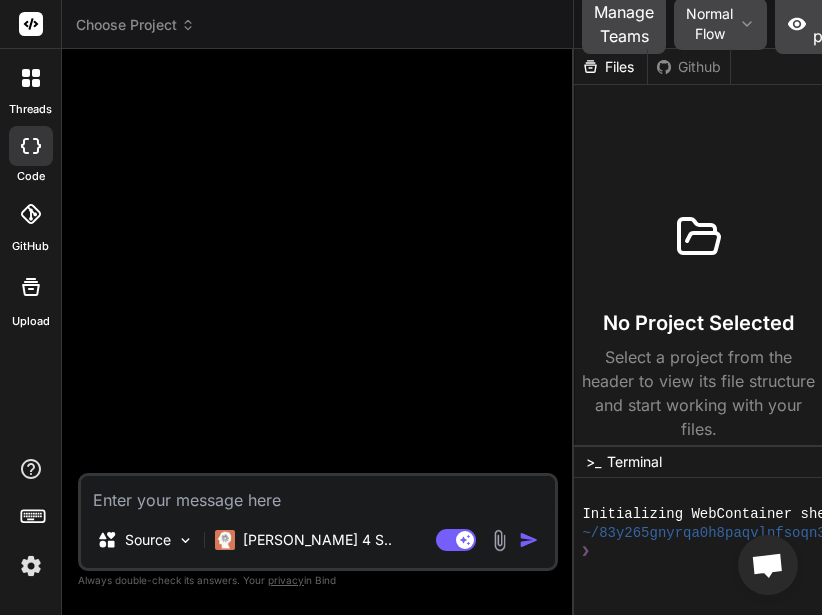 click at bounding box center (499, 540) 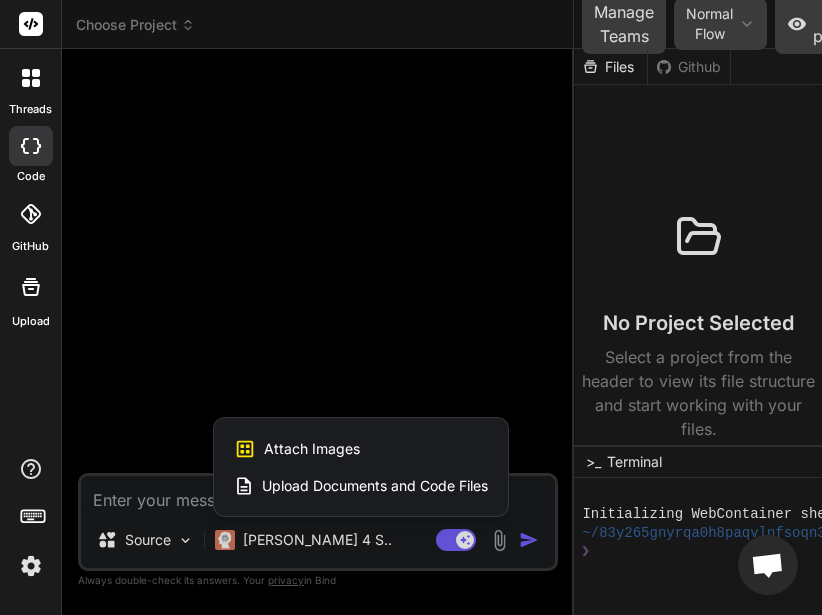 click on "Upload Documents and Code Files" at bounding box center (375, 486) 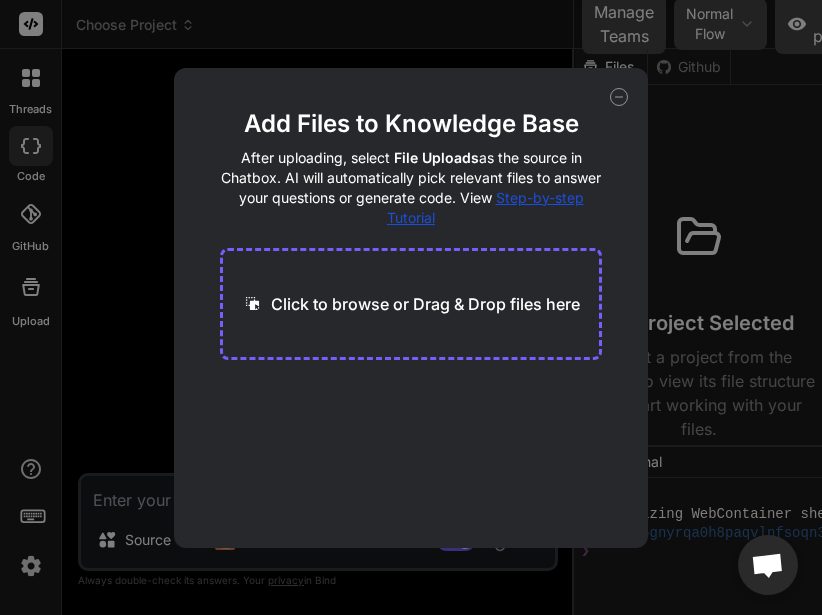 click on "Click to browse or Drag & Drop files here" at bounding box center (425, 304) 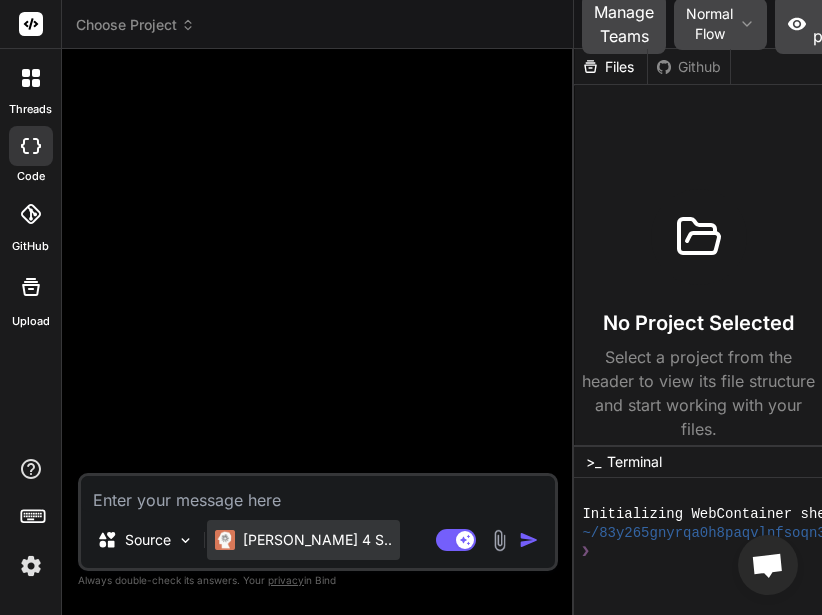 click on "Claude 4 S.." at bounding box center [317, 540] 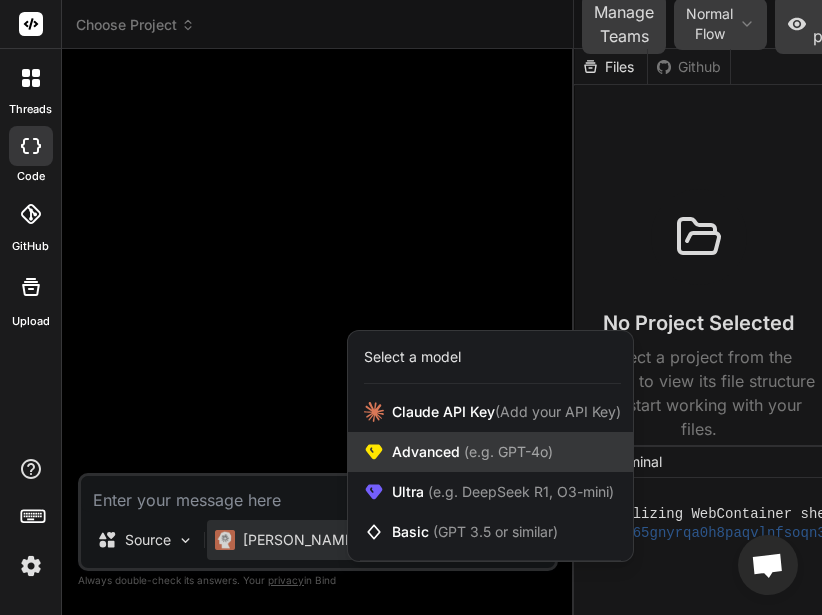 click on "Advanced     (e.g. GPT-4o)" at bounding box center (490, 452) 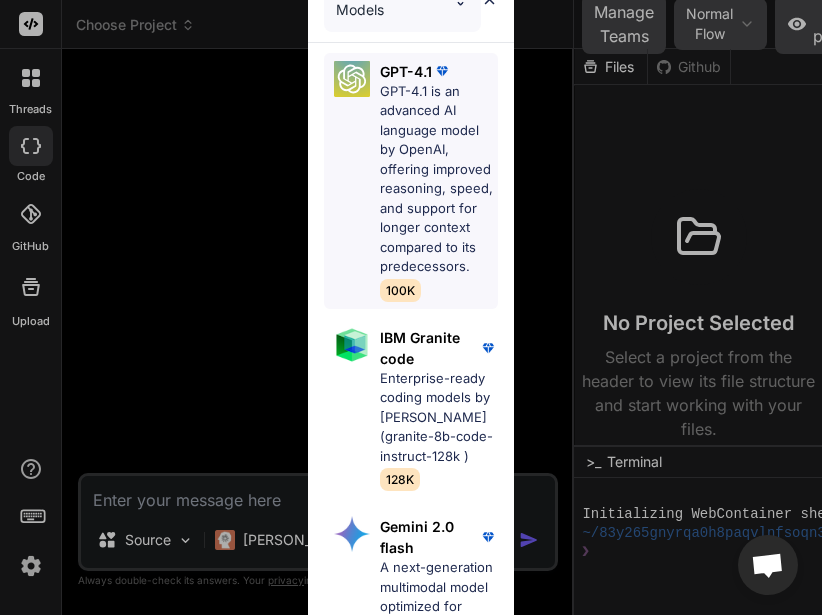 click on "GPT-4.1 GPT-4.1 is an advanced AI language model by OpenAI, offering improved reasoning, speed, and support for longer context compared to its predecessors. 100K" at bounding box center (439, 181) 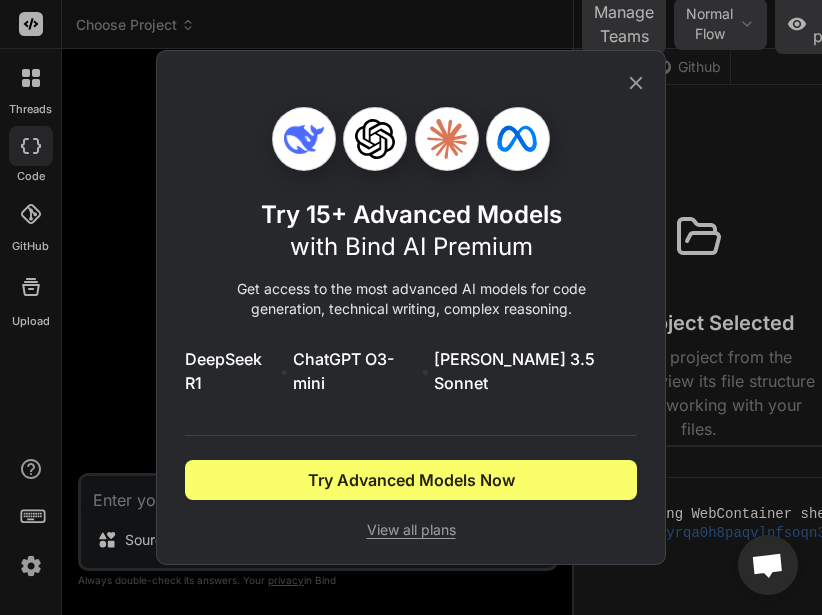 click 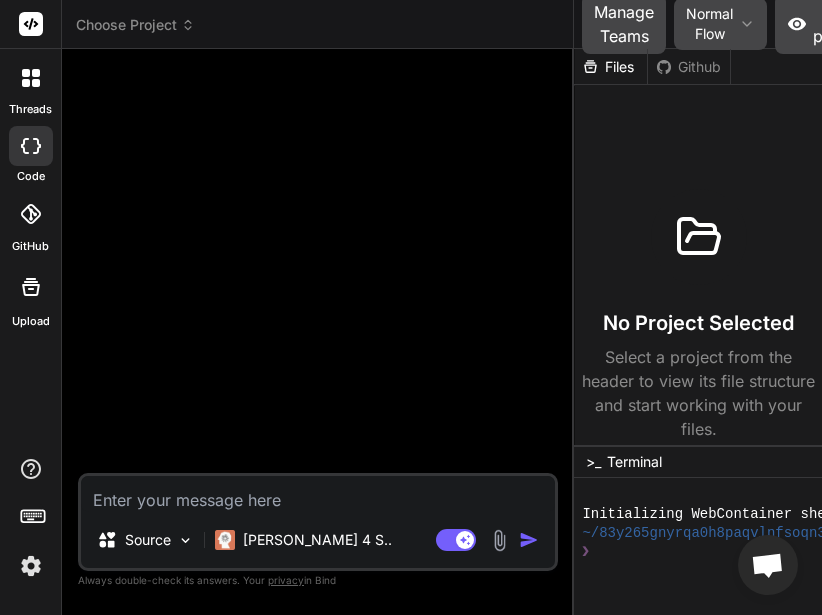 click at bounding box center (499, 540) 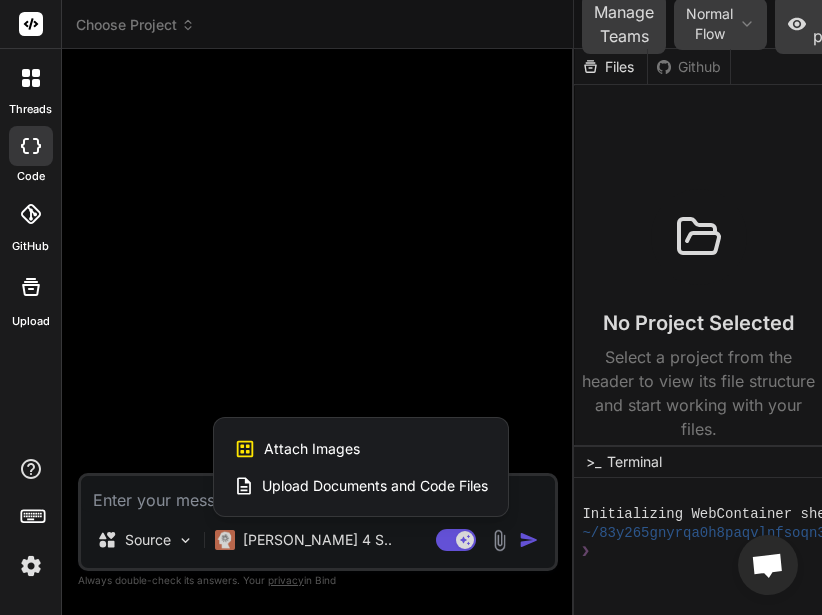 click on "Attach Images" at bounding box center (312, 449) 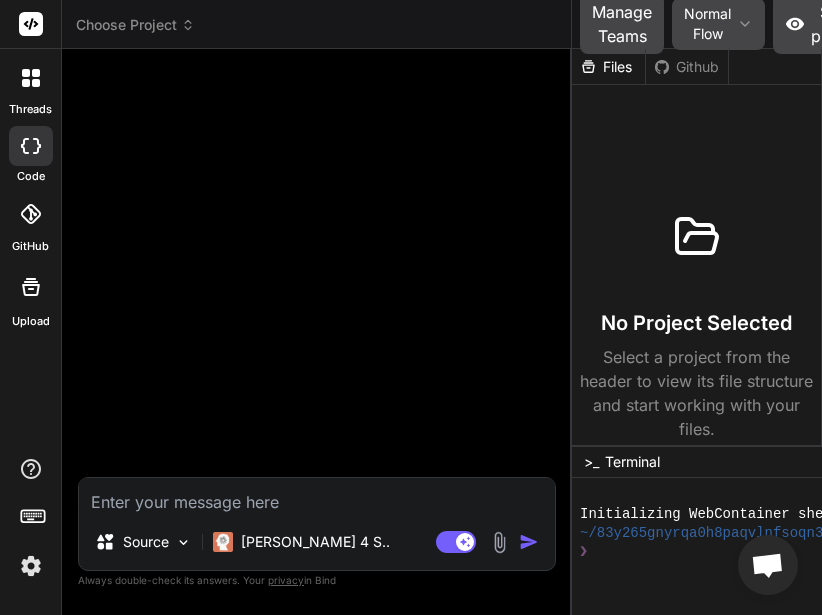 type on "C:\fakepath\Screenshot from 2025-07-24 19-55-02.png" 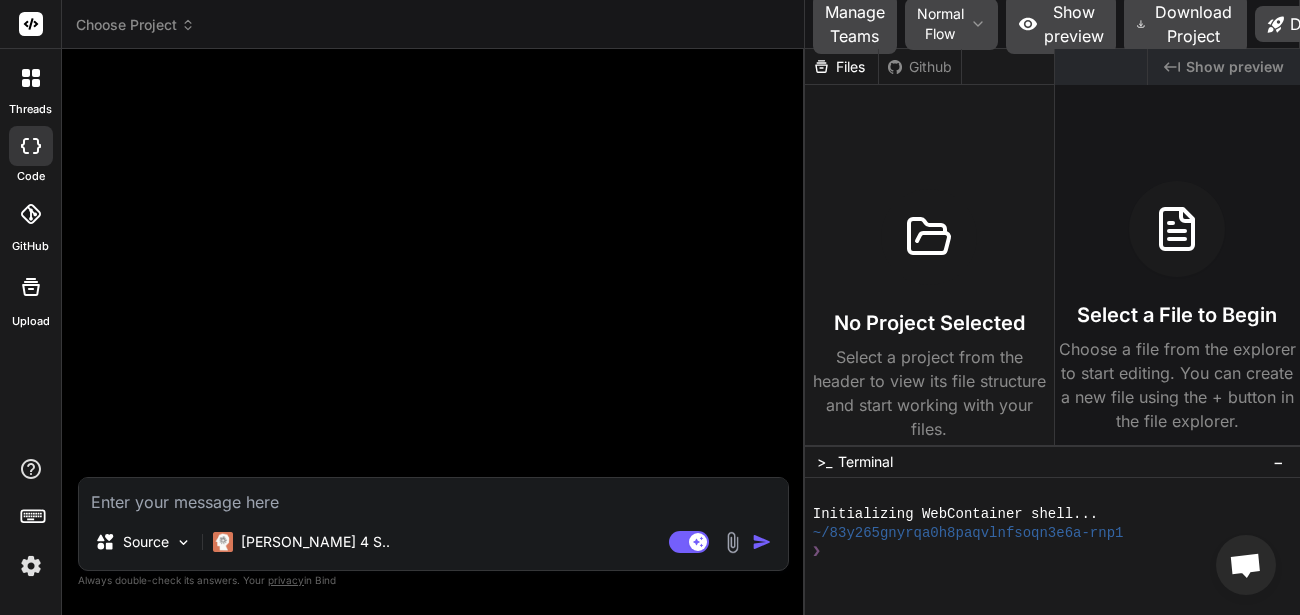 click at bounding box center [31, 566] 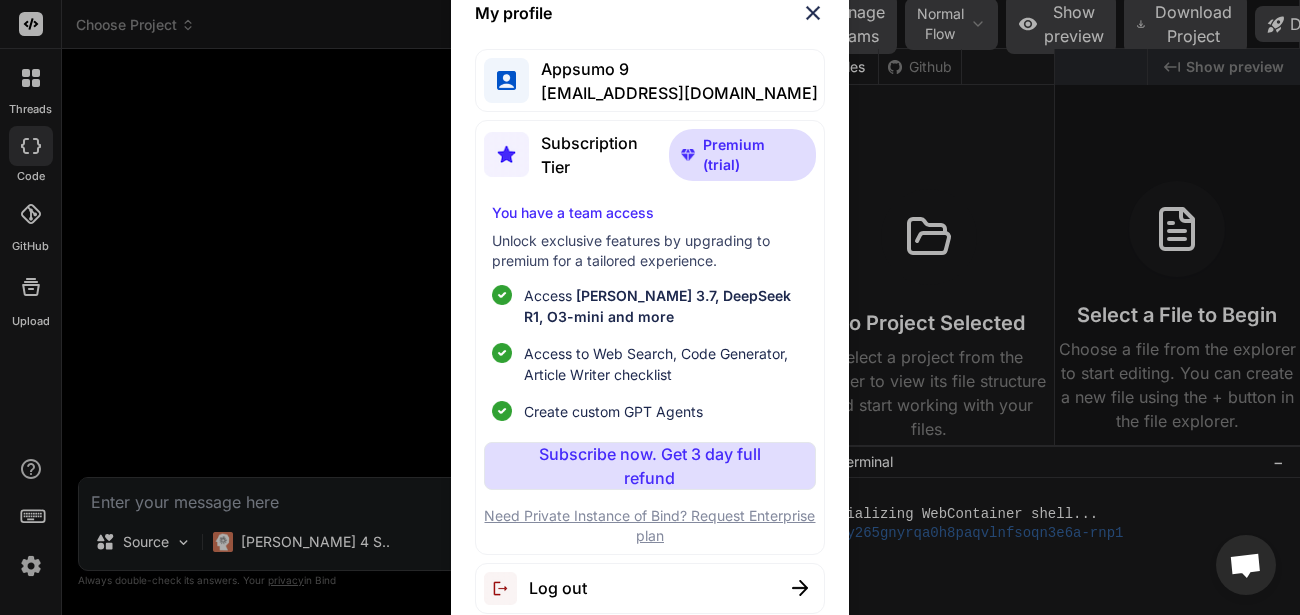 click on "Log out" at bounding box center [558, 588] 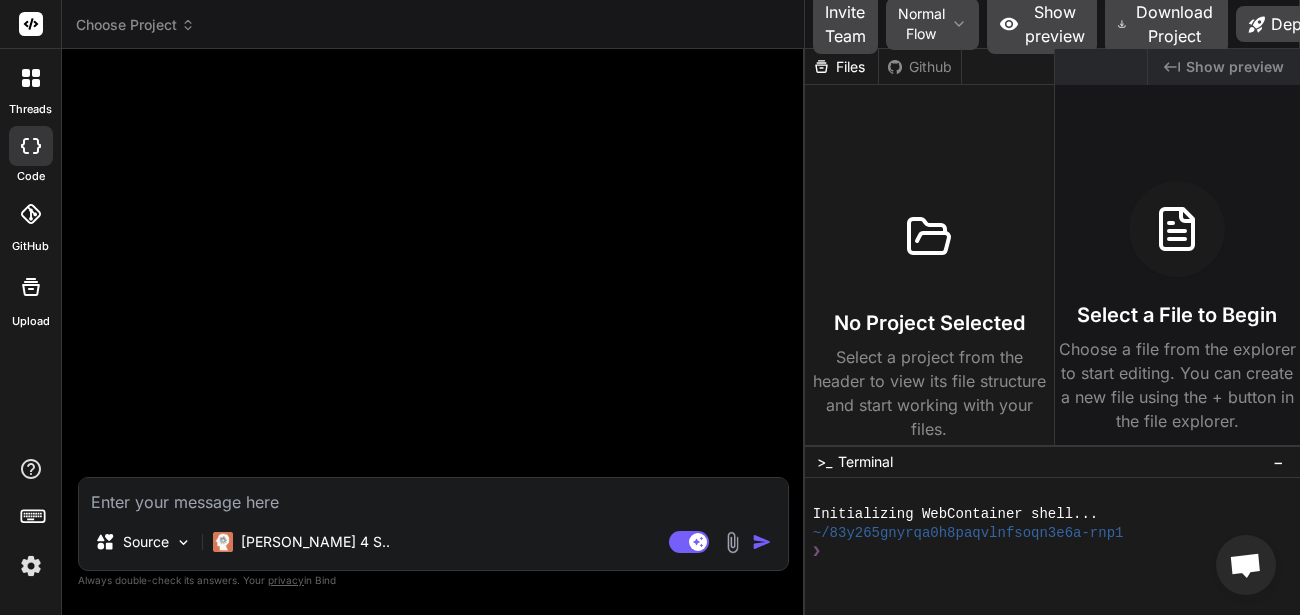 scroll, scrollTop: 38, scrollLeft: 0, axis: vertical 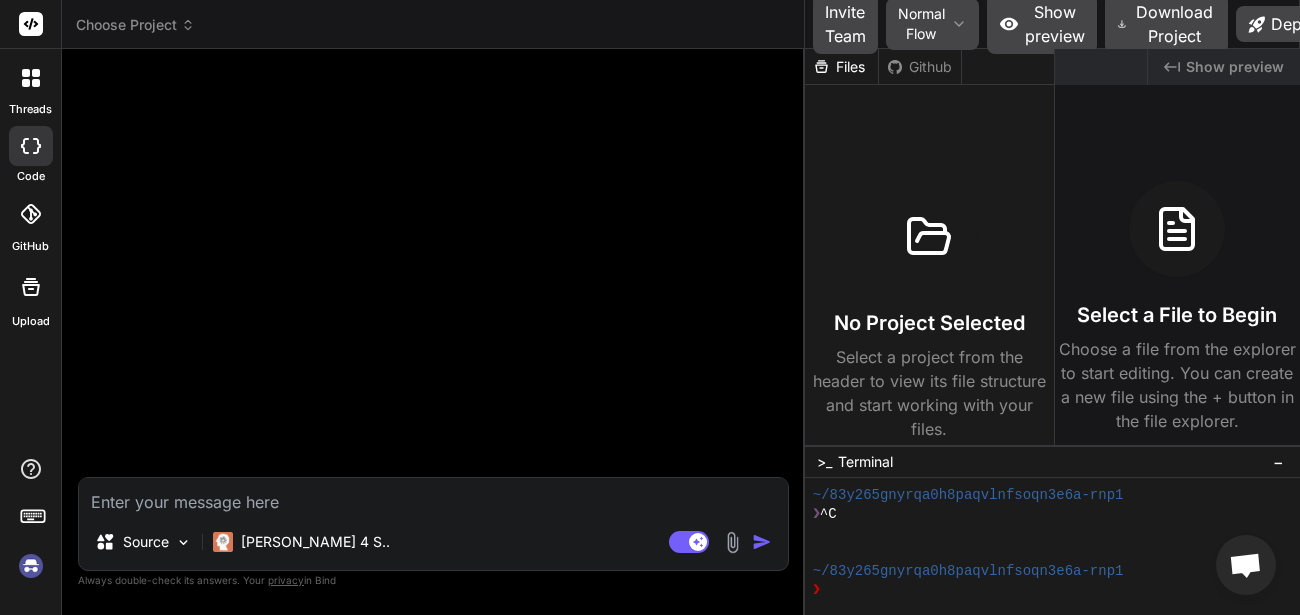 click at bounding box center [31, 566] 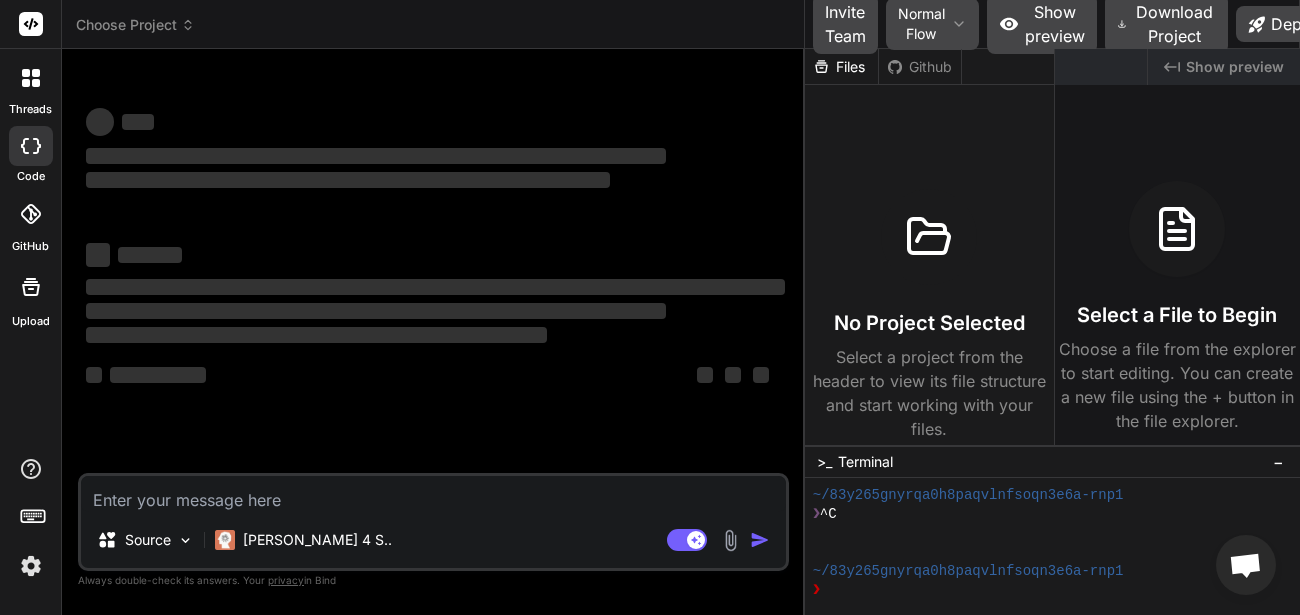 click at bounding box center (31, 566) 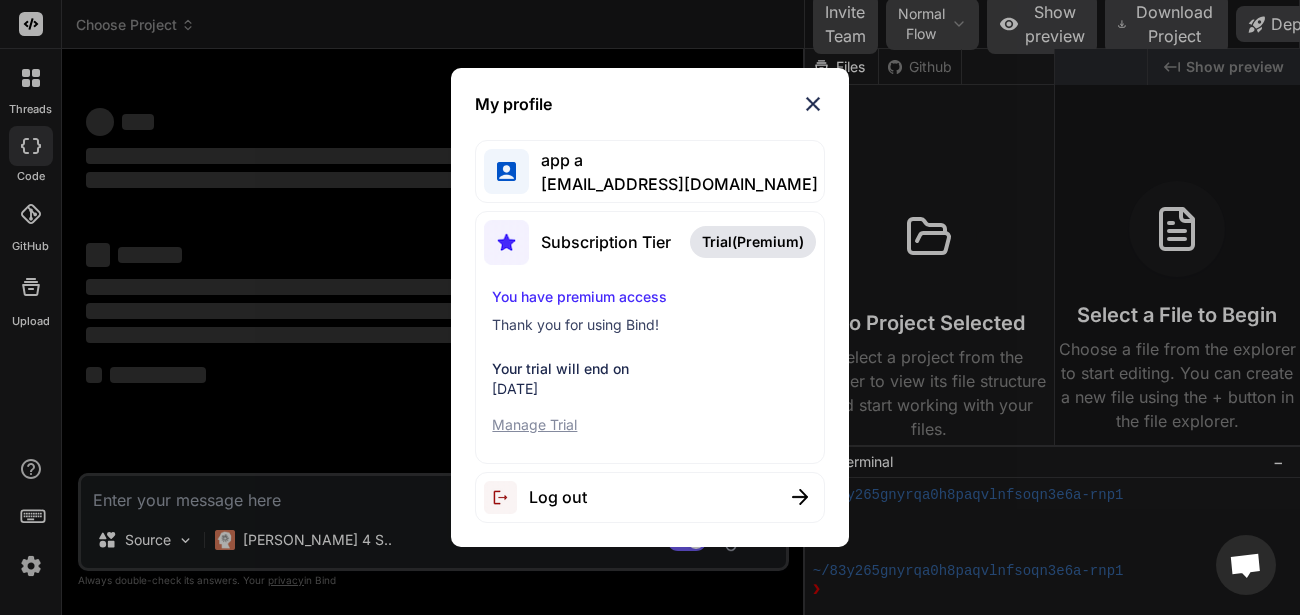 click at bounding box center [813, 104] 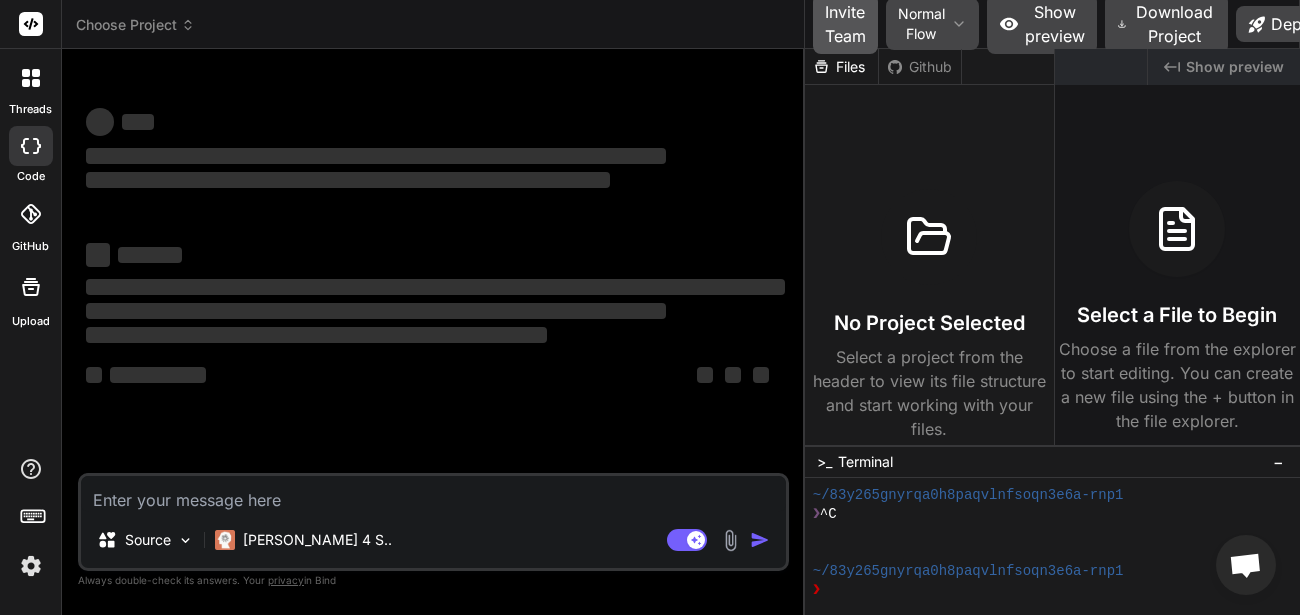 click on "Invite Team" at bounding box center [845, 24] 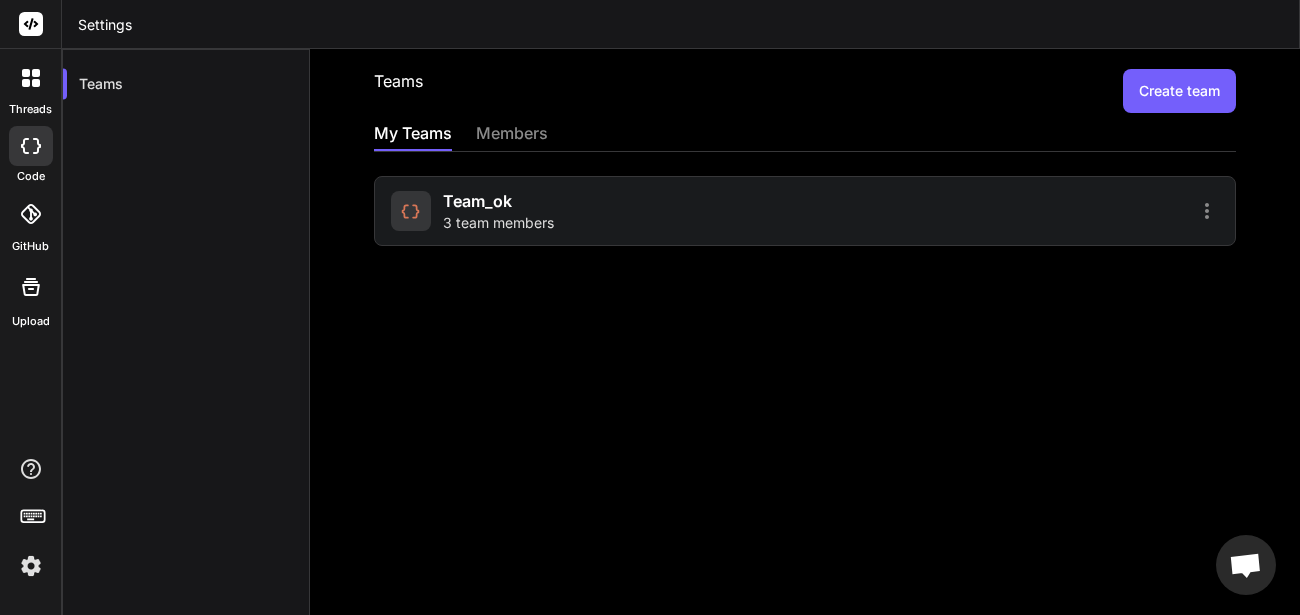 click 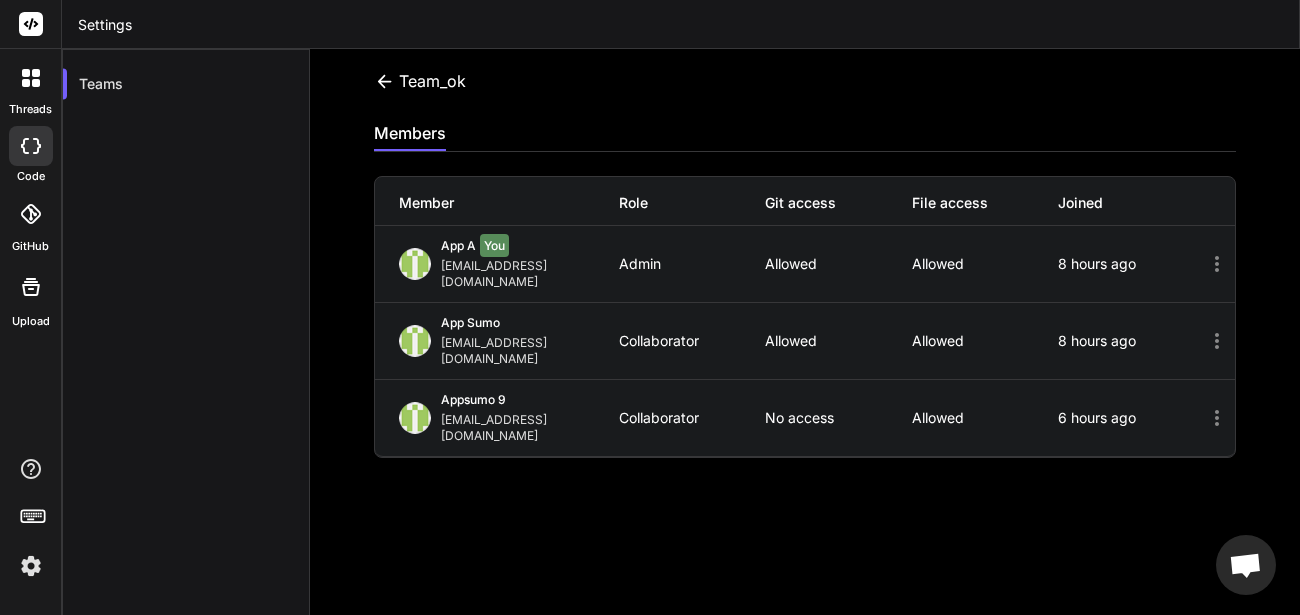 click at bounding box center [31, 566] 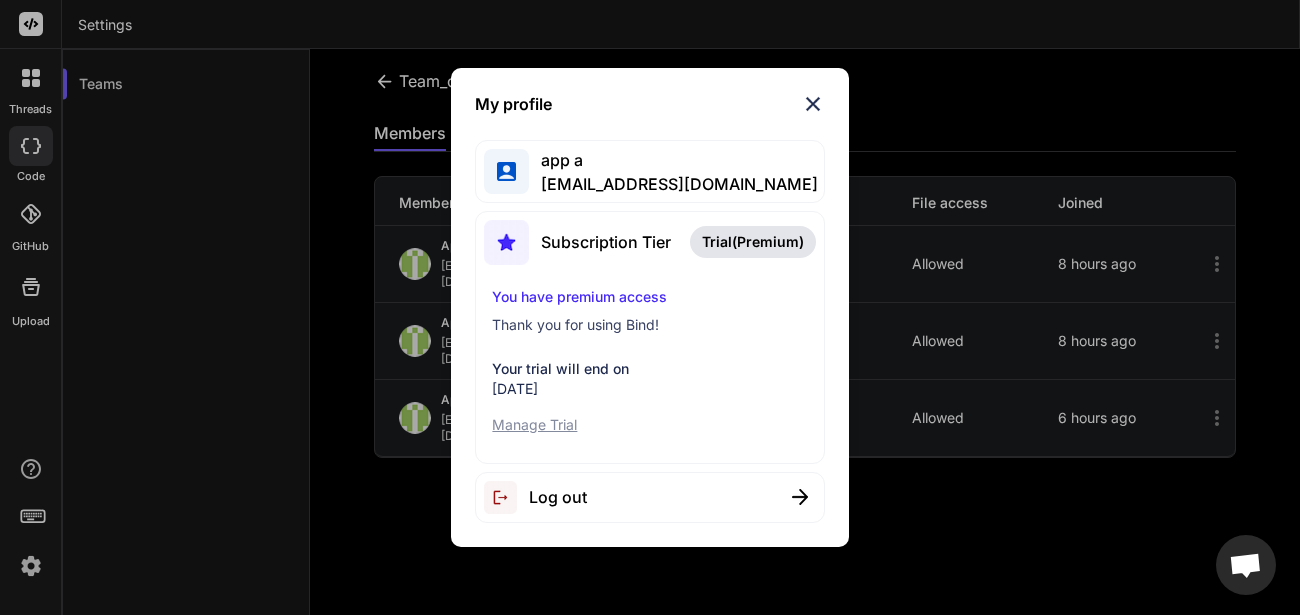 click at bounding box center [813, 104] 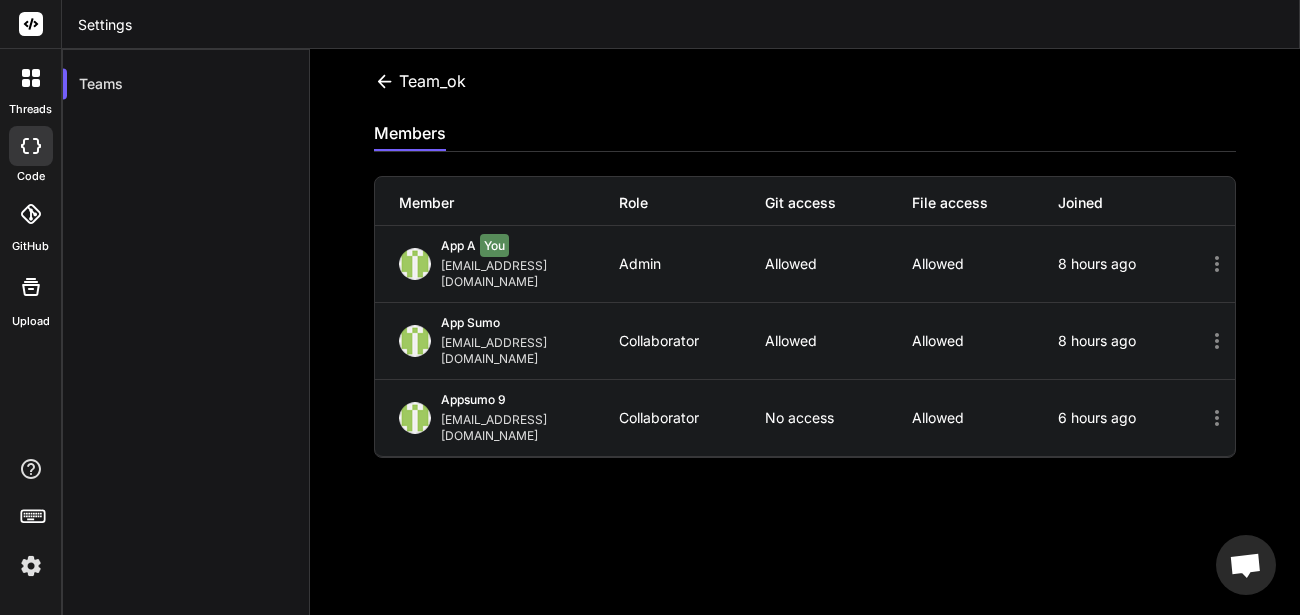 click at bounding box center [31, 146] 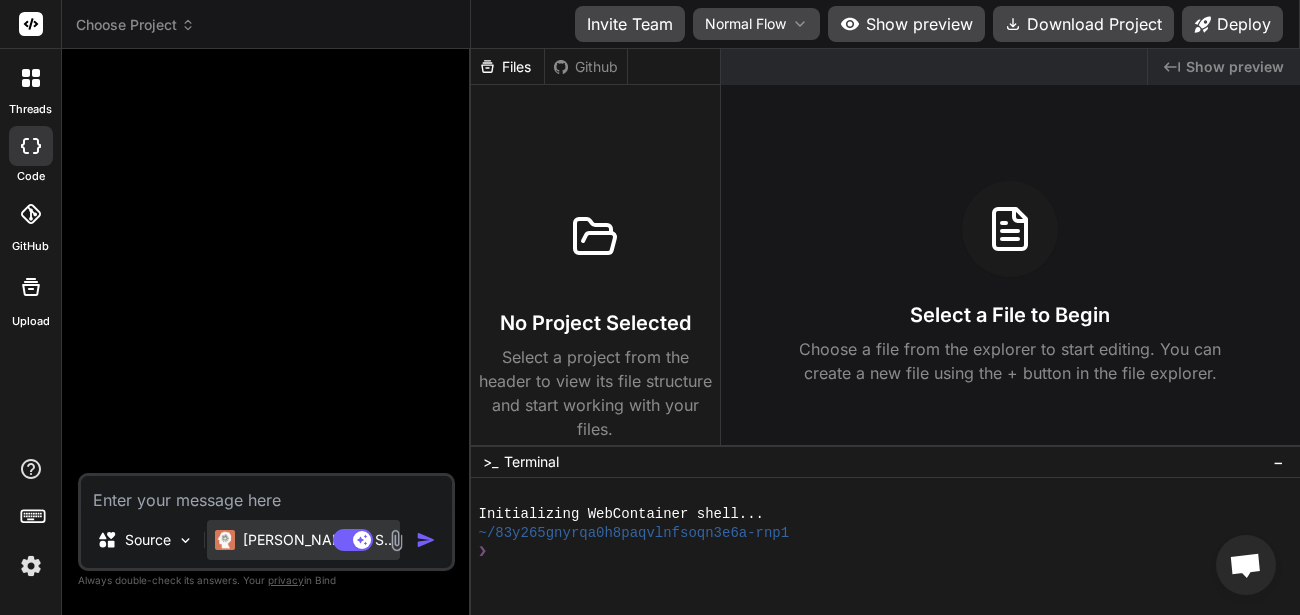 click on "Claude 4 S.." at bounding box center [317, 540] 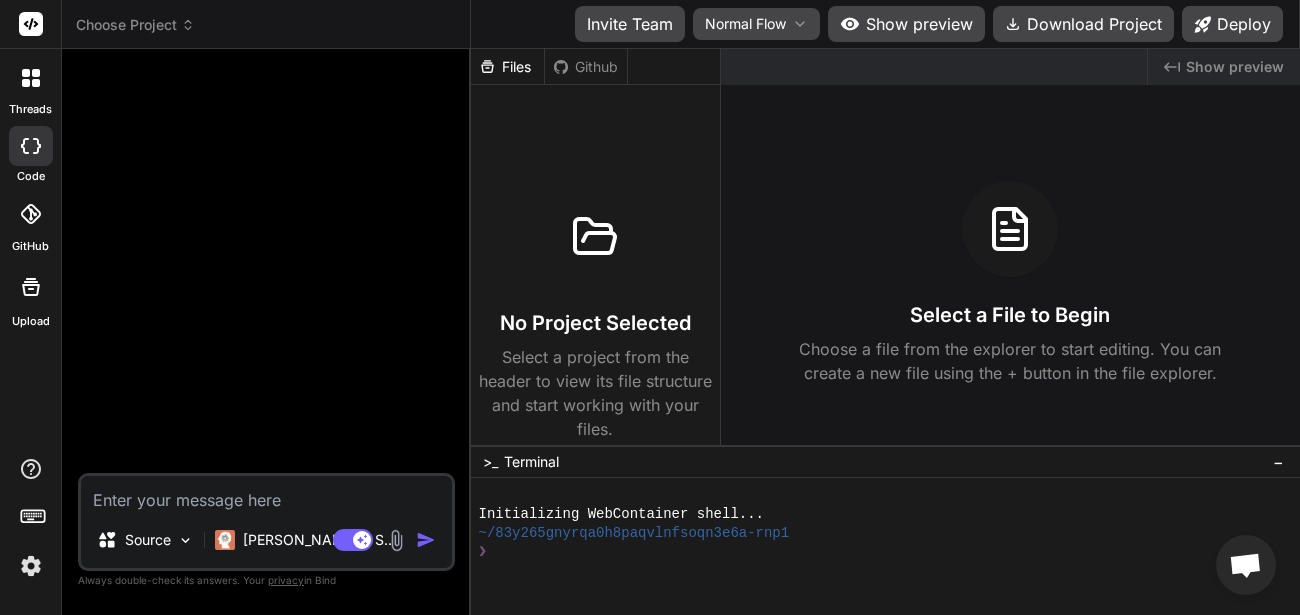 click at bounding box center (396, 540) 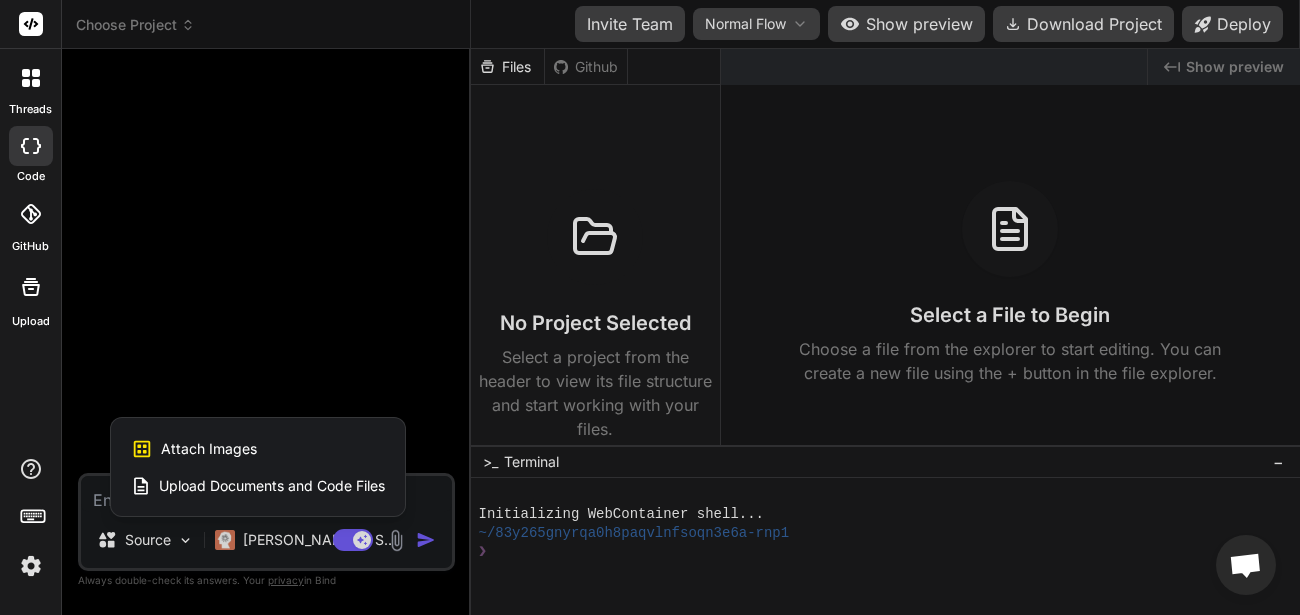 click on "Attach Images" at bounding box center [209, 449] 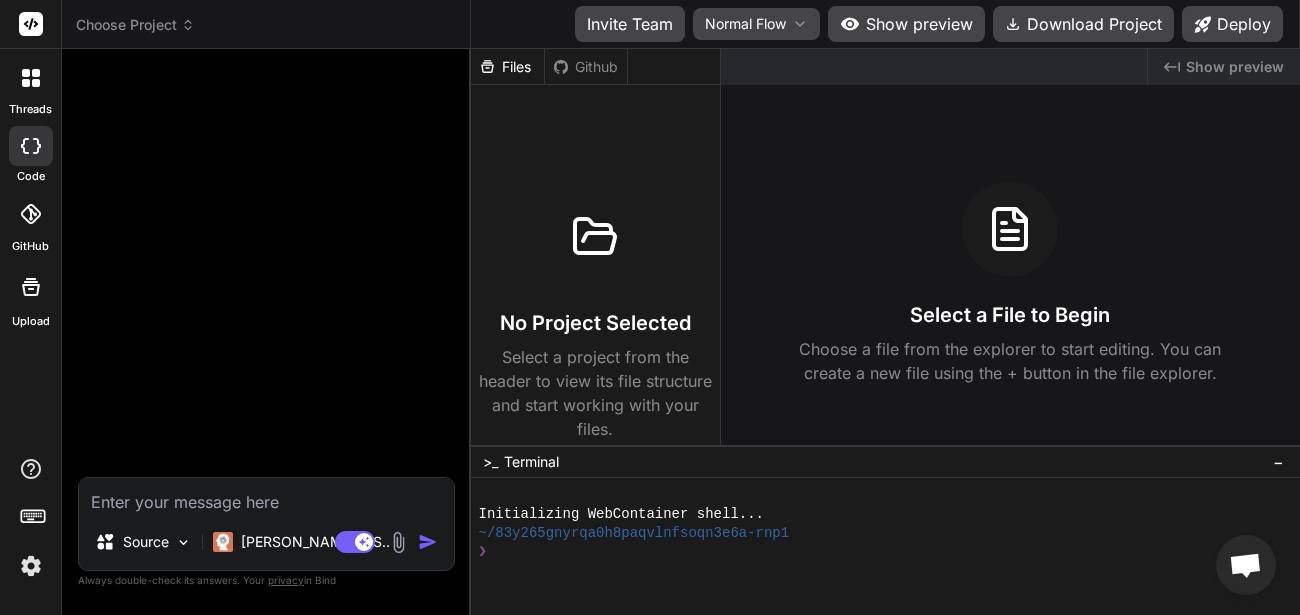 click on "Created with Pixso. Show preview Select a File to Begin Choose a file from the explorer to start editing. You can create a new file using the + button in the file explorer." at bounding box center (1010, 247) 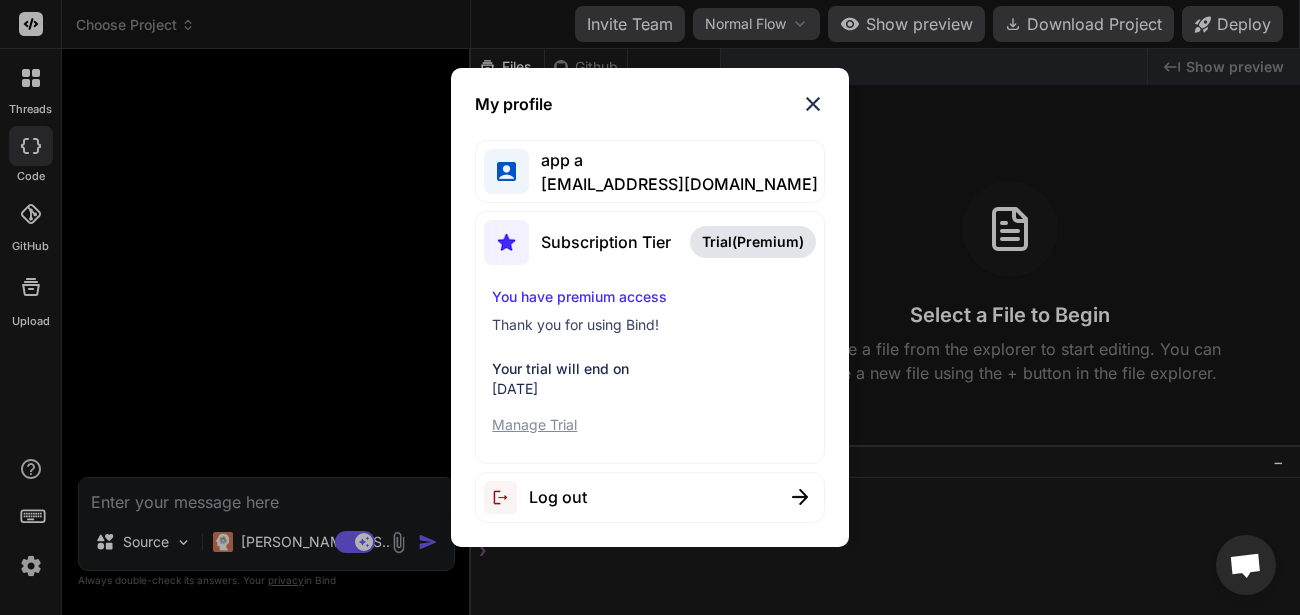 click on "My profile app a appsumo_7@yopmail.com Subscription Tier Trial(Premium) You have premium  access Thank you for using Bind! Your trial will end on August 04, 2025 Manage Trial Log out" at bounding box center [650, 307] 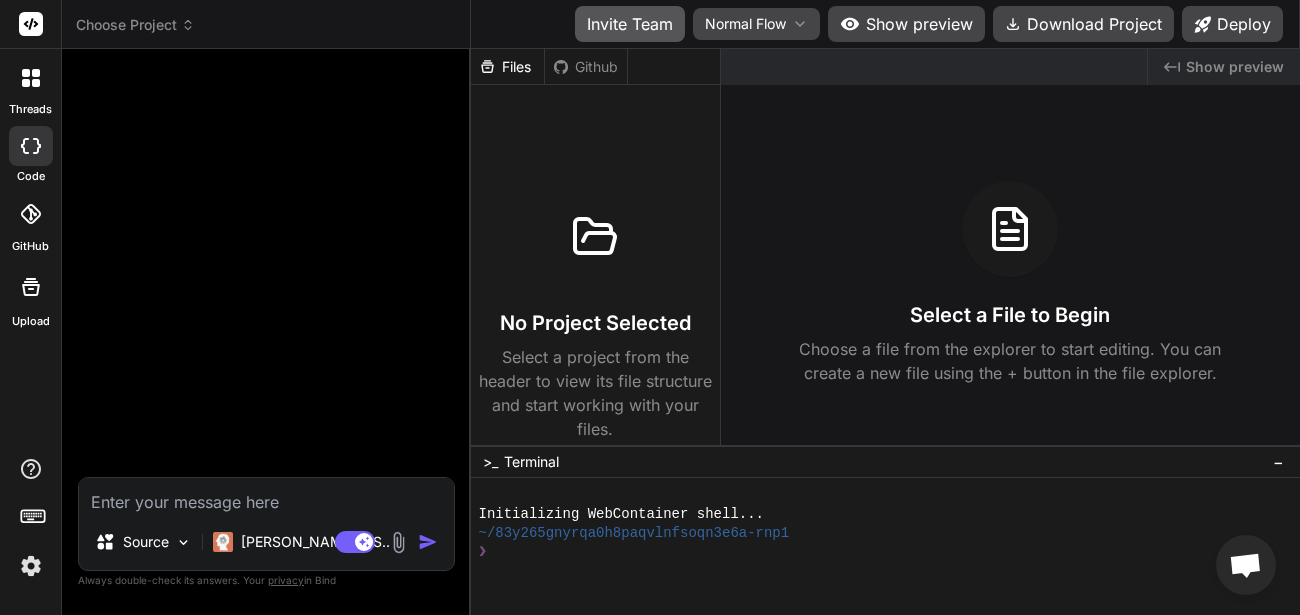 click on "Invite Team" at bounding box center (630, 24) 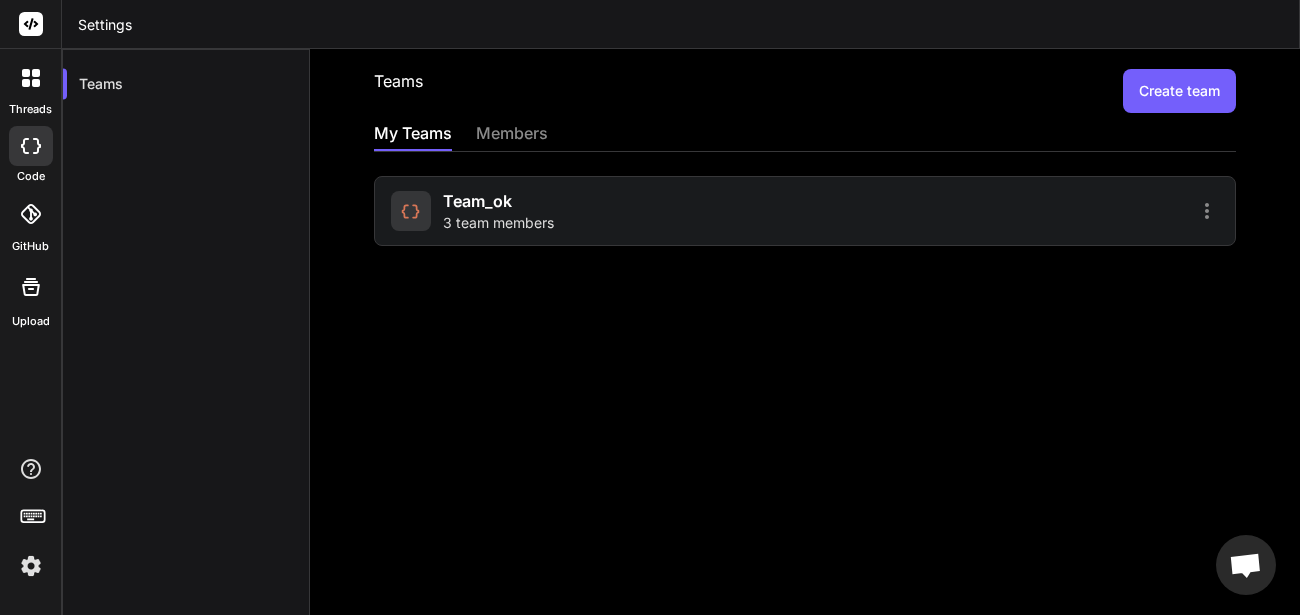click on "3 team members" at bounding box center [498, 223] 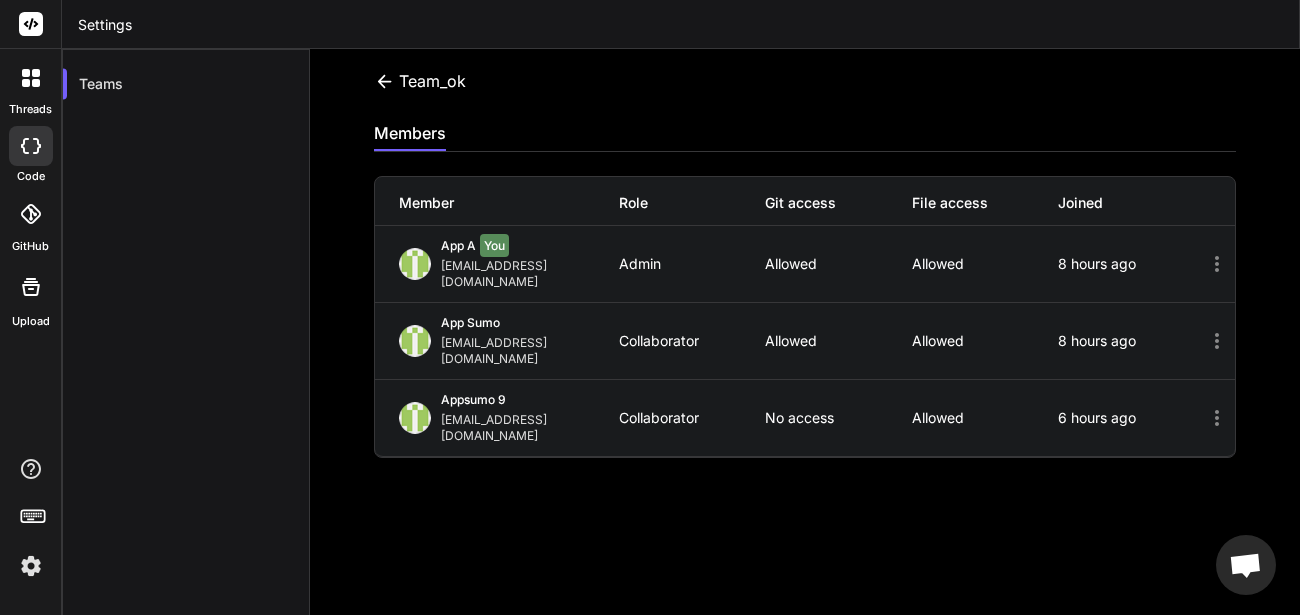 click at bounding box center [31, 566] 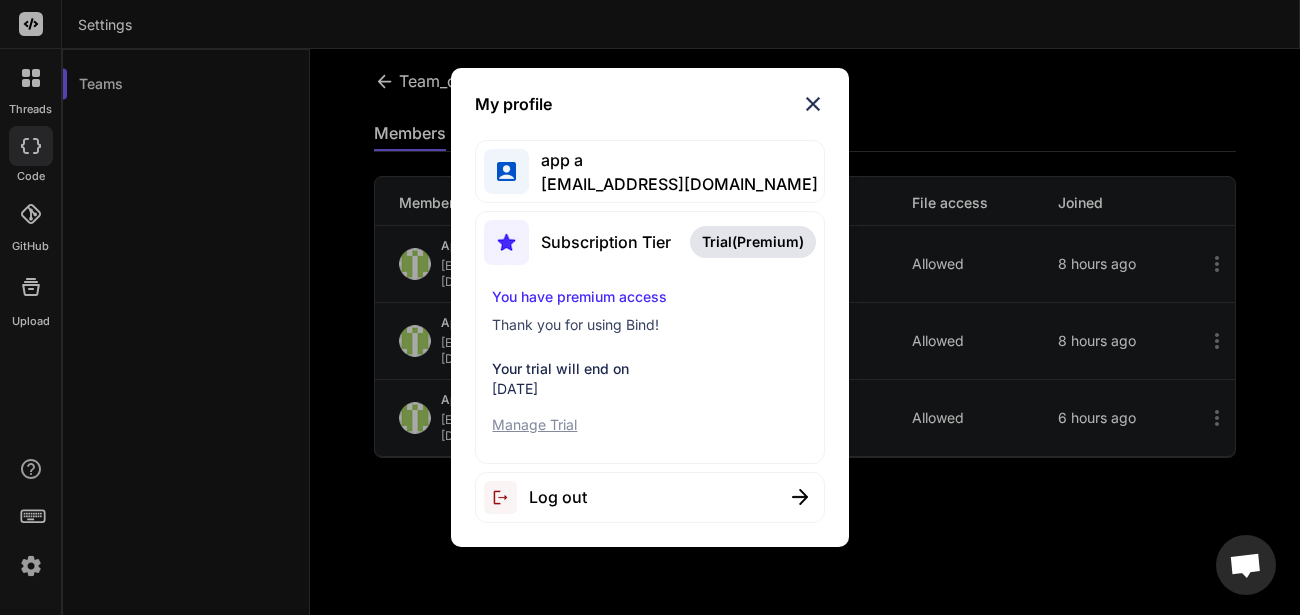 click at bounding box center (813, 104) 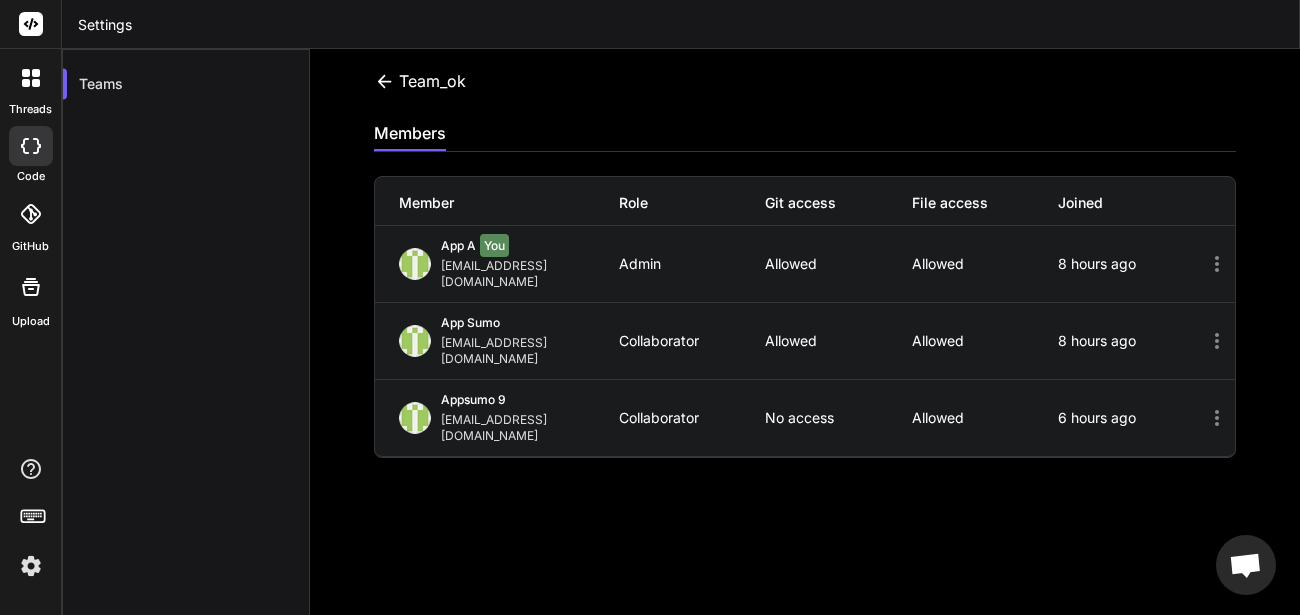 click at bounding box center (31, 146) 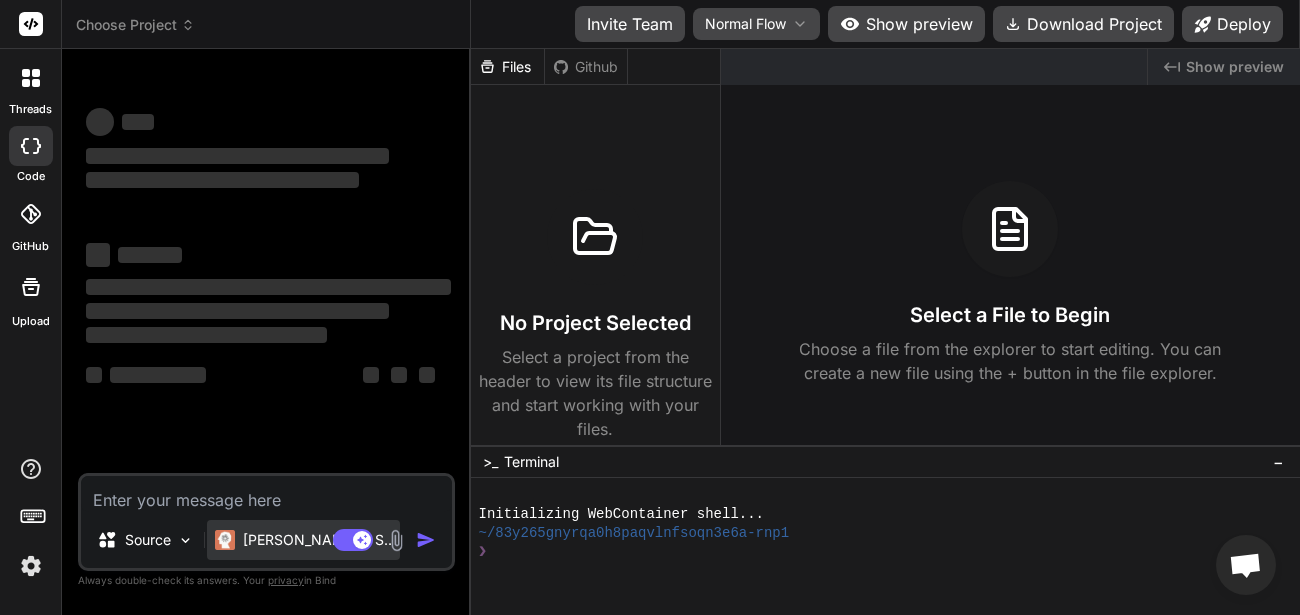 click on "Claude 4 S.." at bounding box center [317, 540] 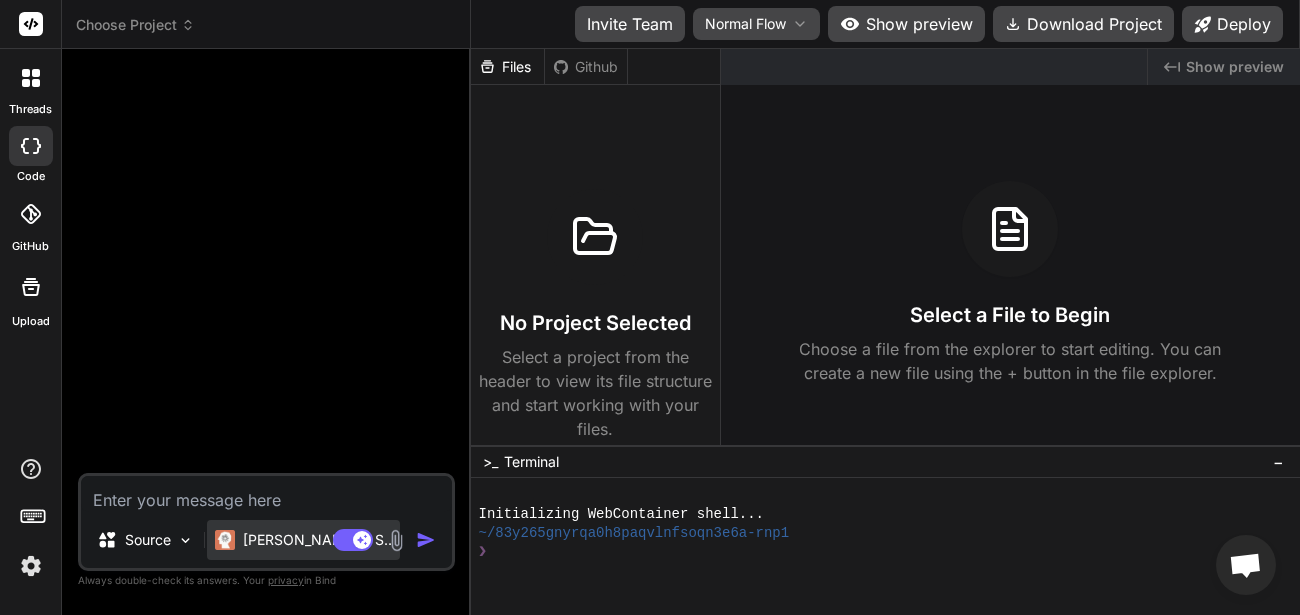 click on "Claude 4 S.." at bounding box center [317, 540] 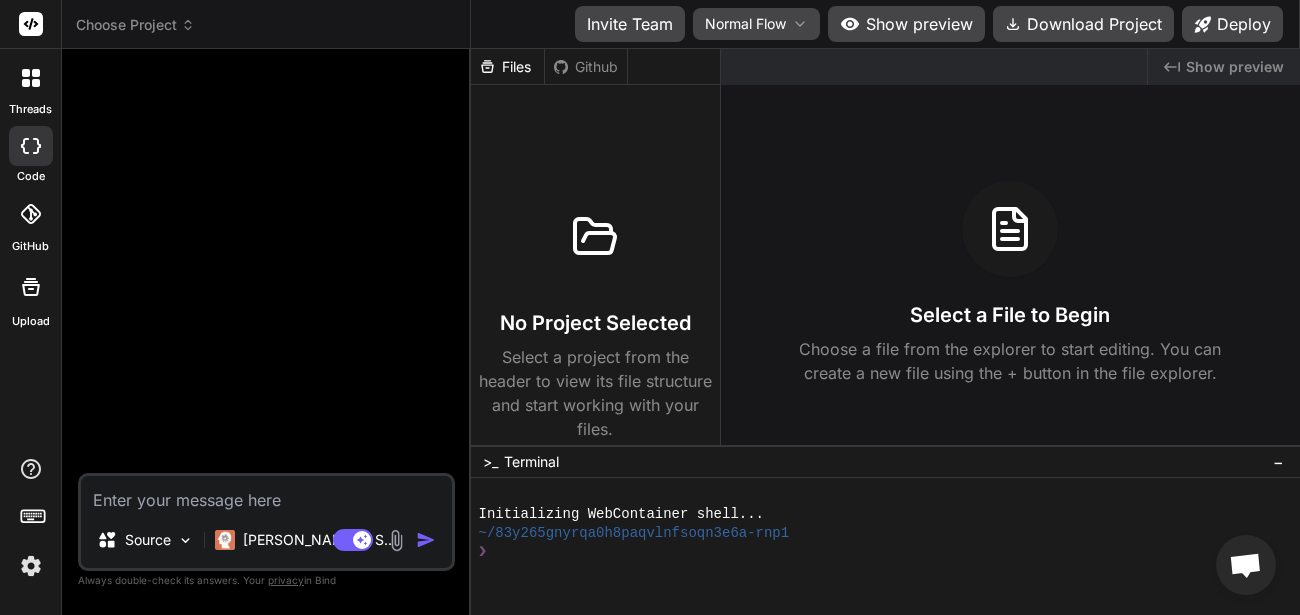 click at bounding box center (396, 540) 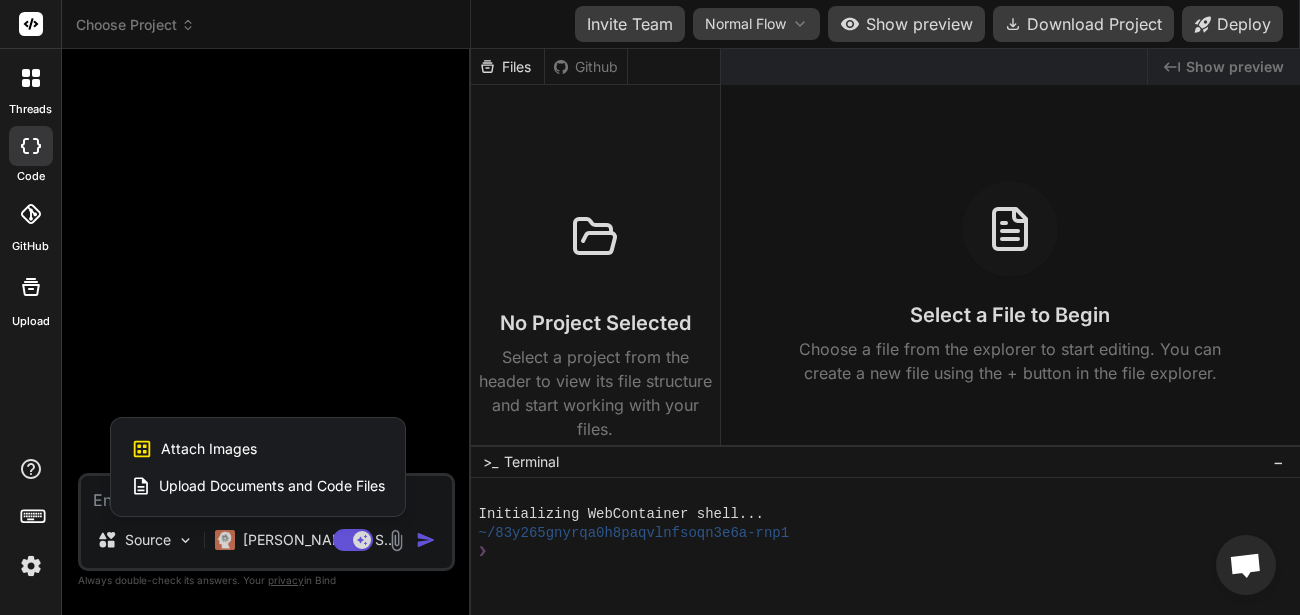 click on "Attach Images" at bounding box center [209, 449] 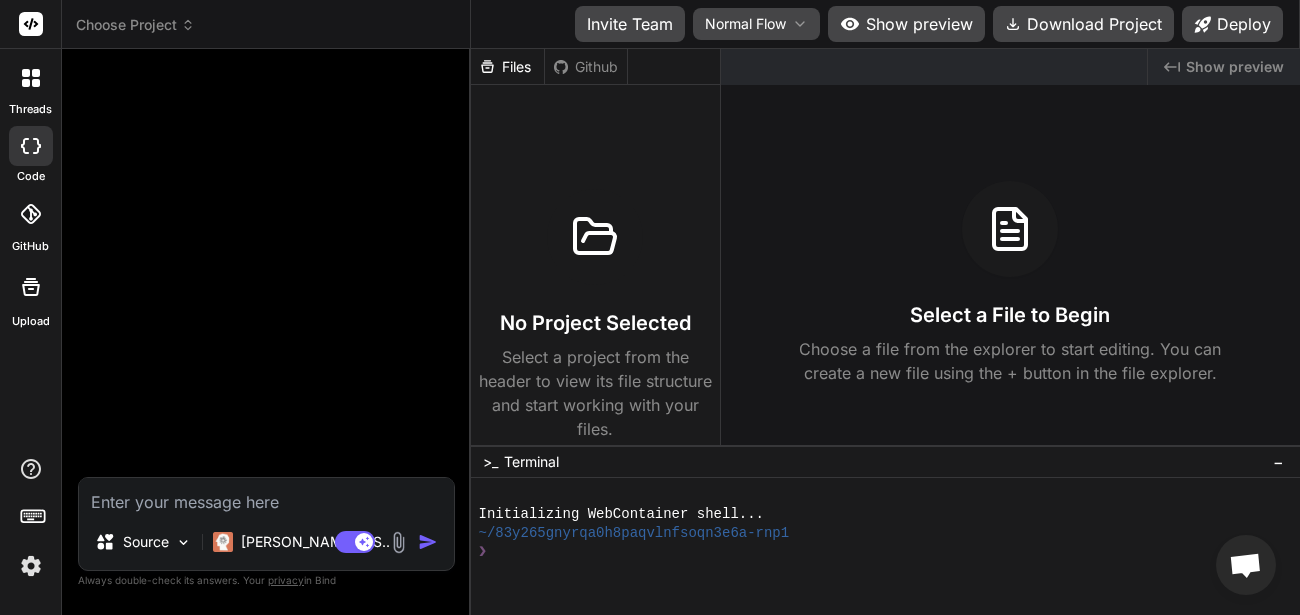 type on "C:\fakepath\Screenshot from 2025-07-23 18-49-14.png" 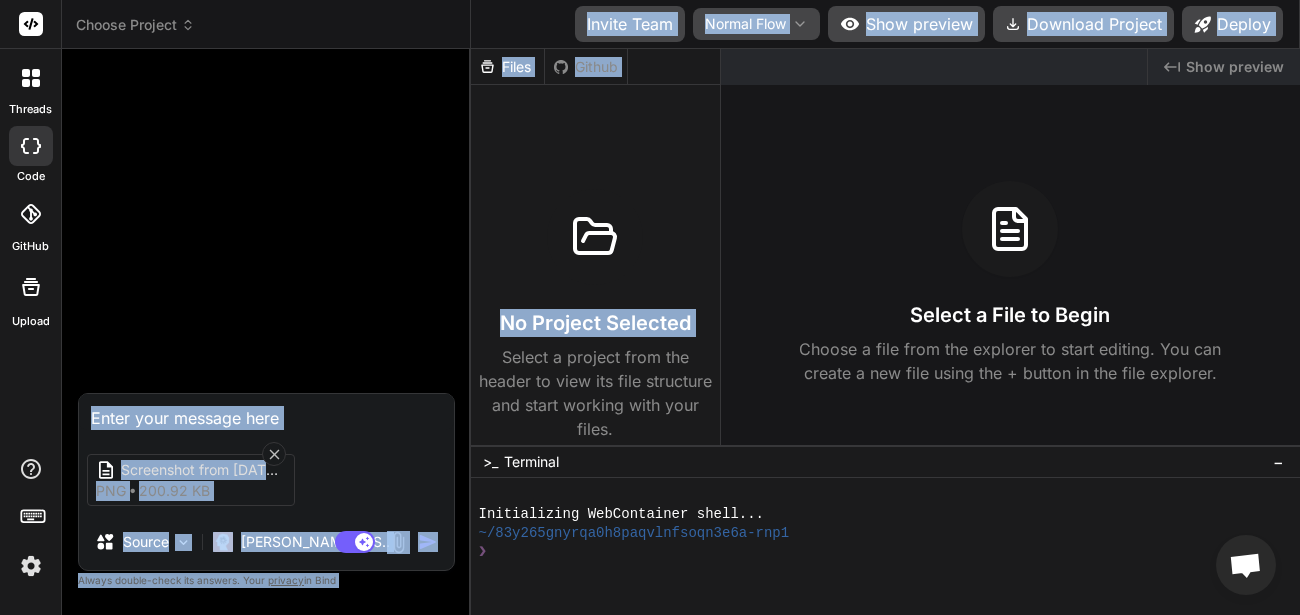 click on "Choose Project Created with Pixso. Bind AI Web Search Created with Pixso. Code Generator Screenshot from 2025-07-23 18-49-14 png 200.92 KB Source   Claude 4 S.. Agent Mode. When this toggle is activated, AI automatically makes decisions, reasons, creates files, and runs terminal commands. Almost full autopilot. Created with Bind Always check its answers. Privacy  in Bind Always double-check its answers. Your   privacy  in Bind Invite Team Normal Flow     Show preview Download Project Deploy /localhost:3000/ide Created with Pixso. No preview available Files Github   No Project Selected Select a project from the header to view its file structure and start working with your files. Created with Pixso. Show preview Select a File to Begin Choose a file from the explorer to start editing. You can create a new file using the + button in the file explorer. >_ Terminal − ❯❯❯❯❯❯❯❯❯❯❯❯❯❯❯❯❯❯❯❯❯❯❯❯❯❯❯❯❯❯❯❯ Initializing WebContainer shell... ❯" at bounding box center (681, 307) 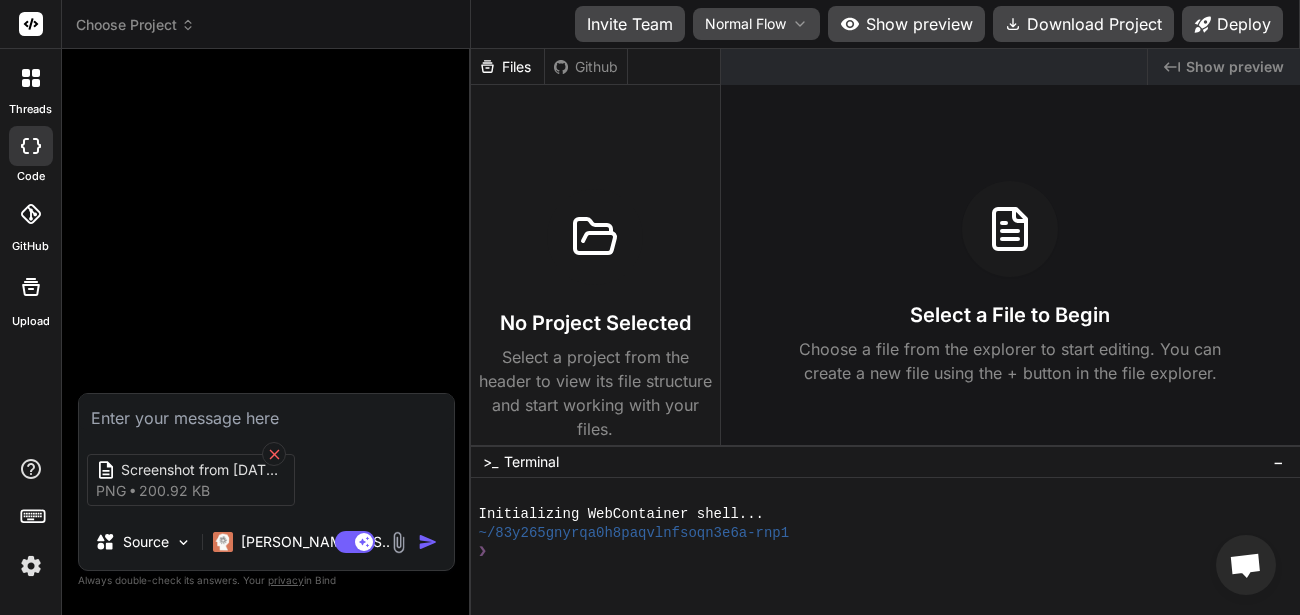 click 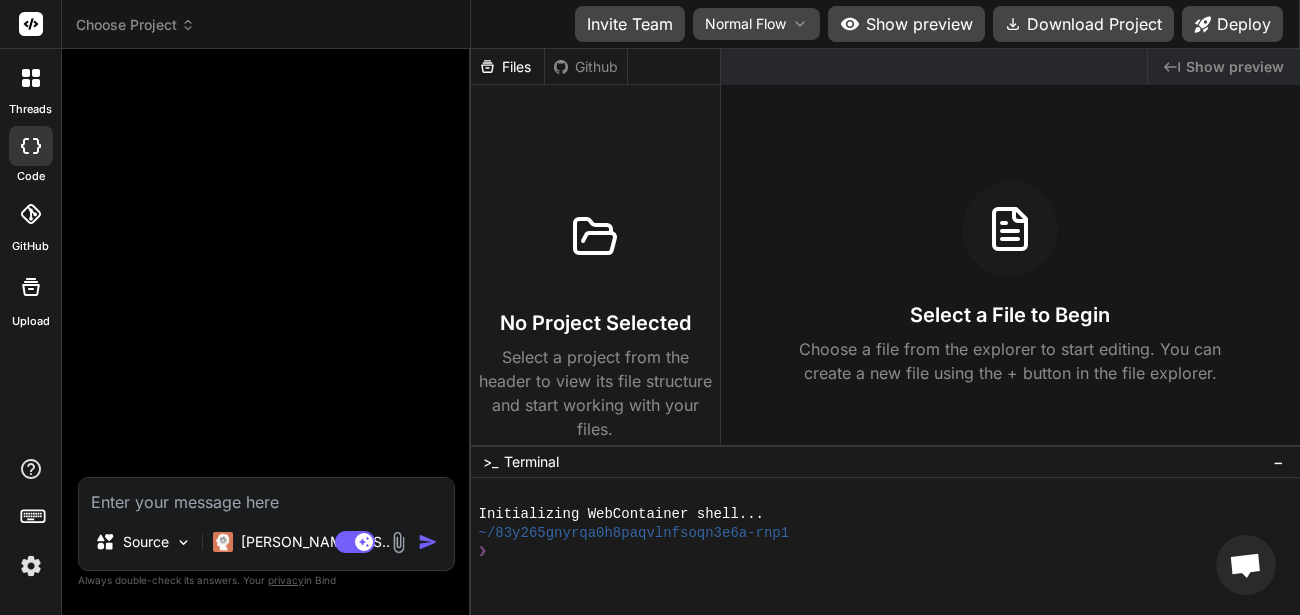click at bounding box center [398, 542] 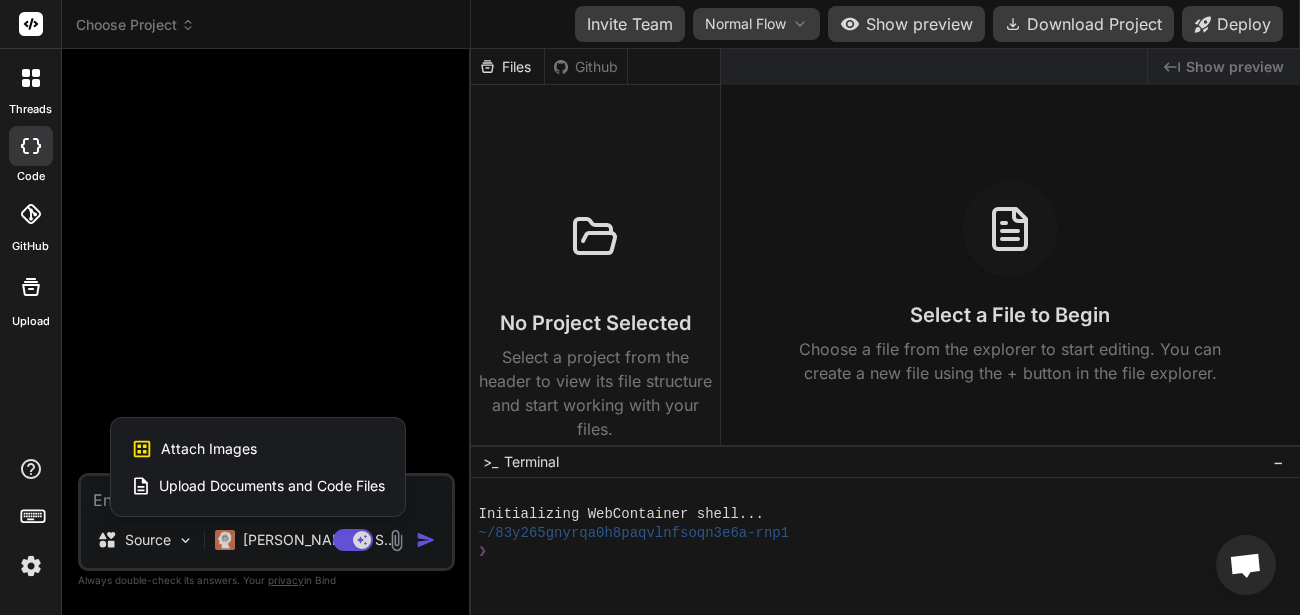 click on "Upload Documents and Code Files" at bounding box center [272, 486] 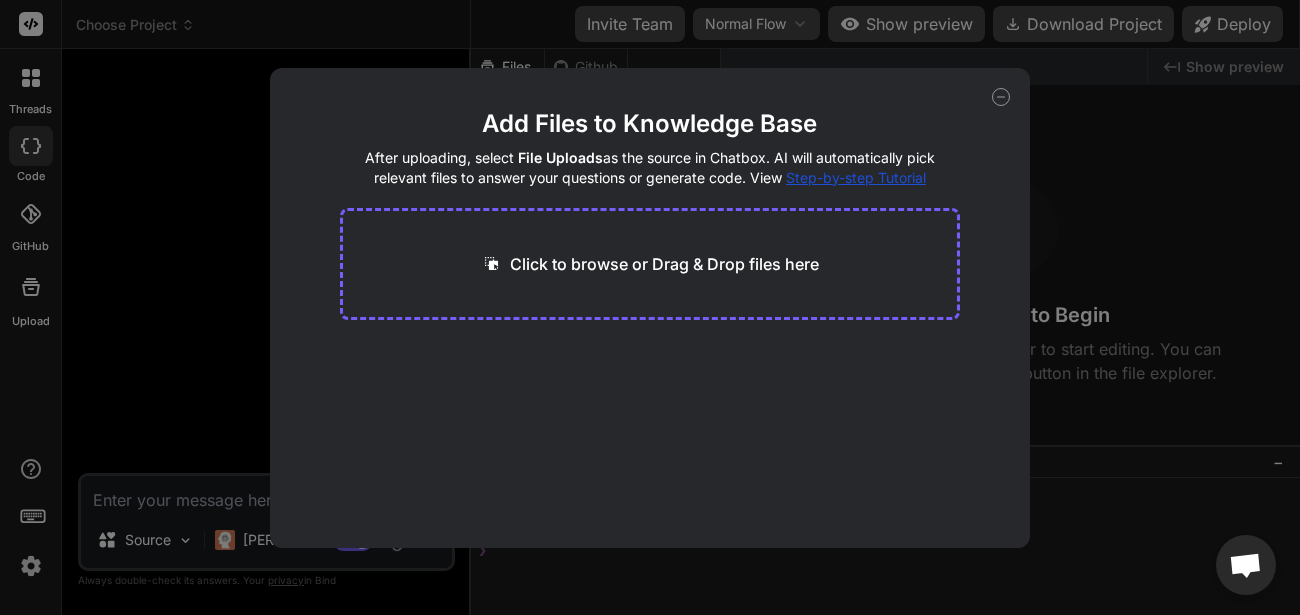 type on "x" 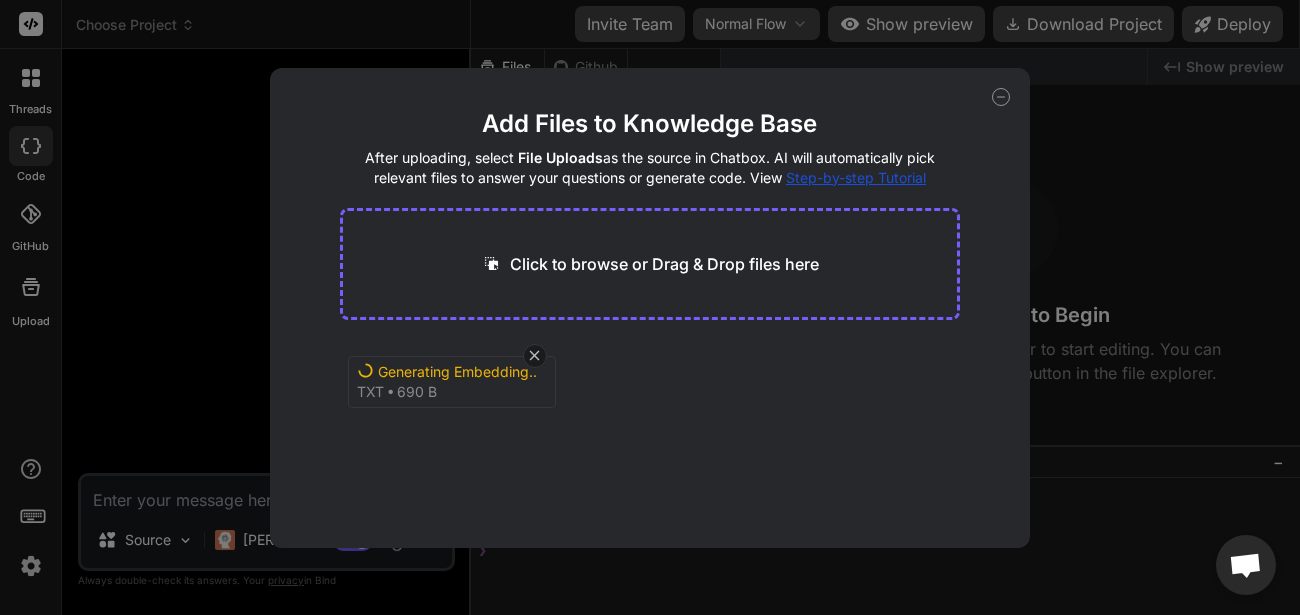 click 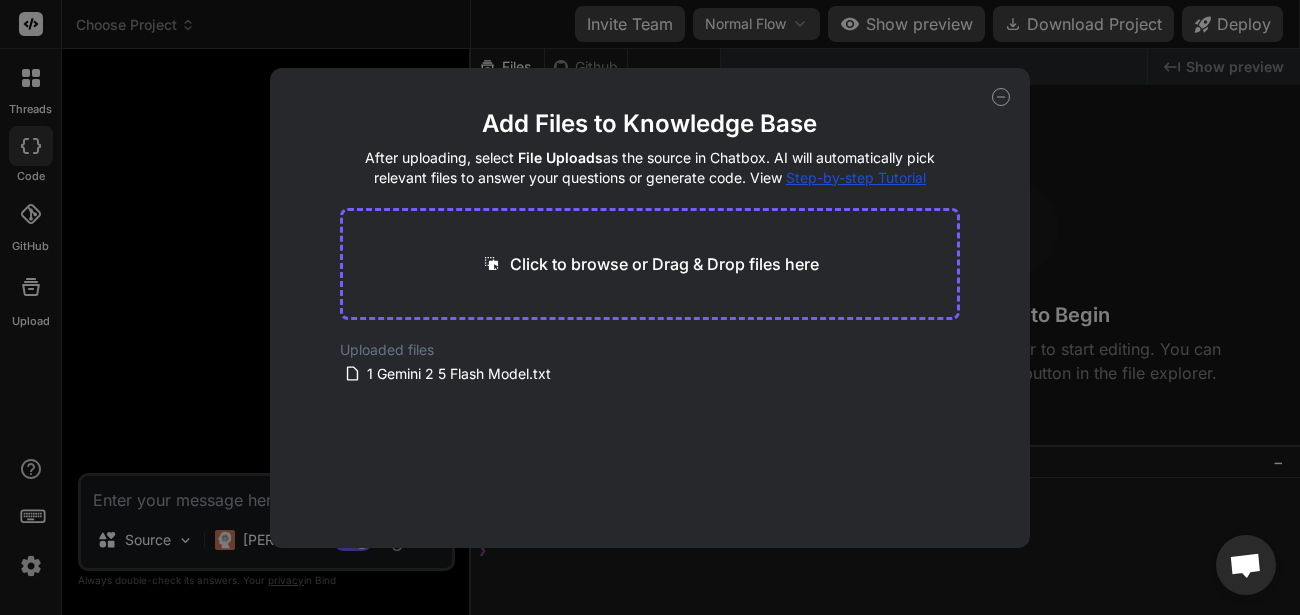 click 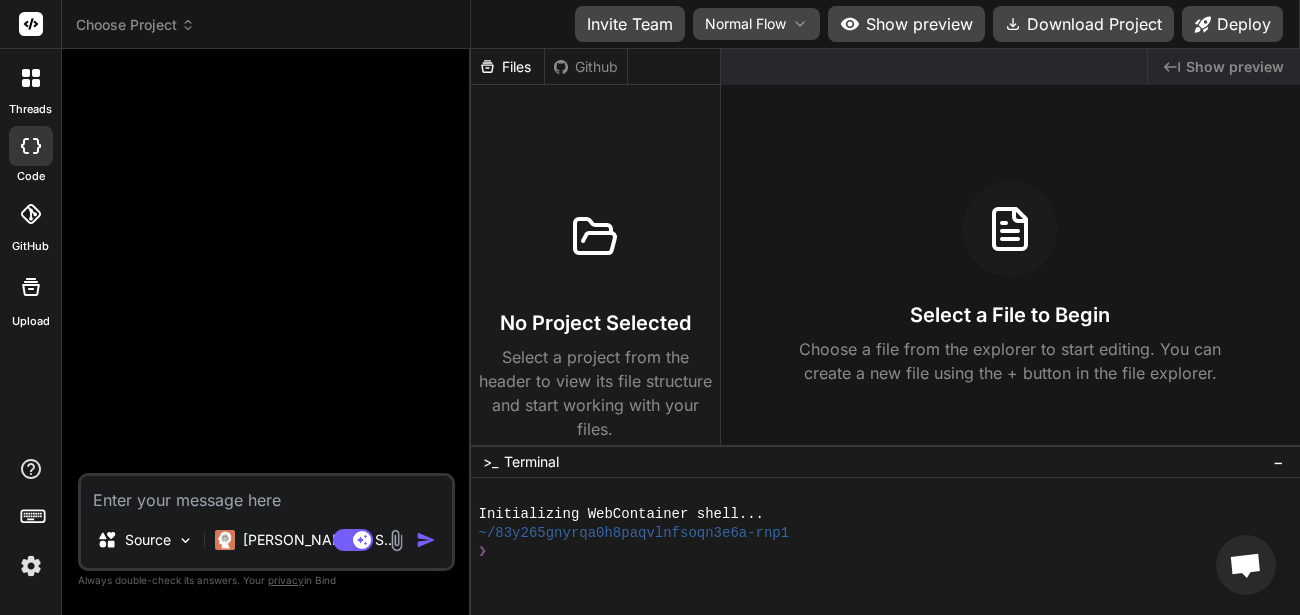 click at bounding box center [31, 566] 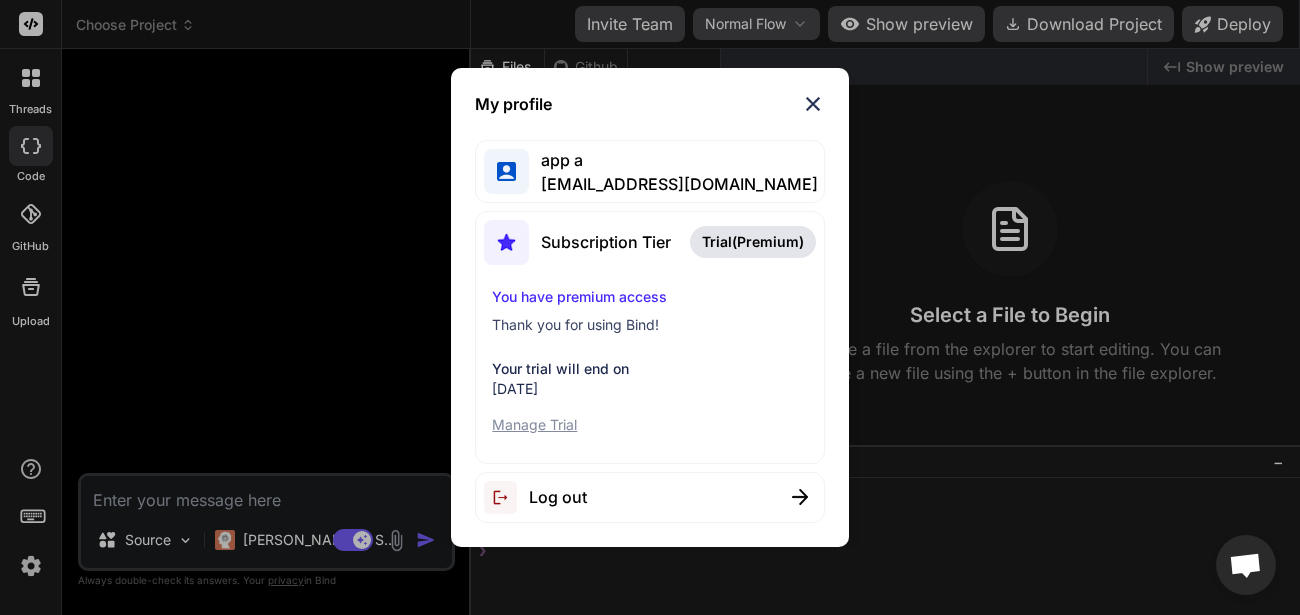 click on "Log out" at bounding box center [649, 497] 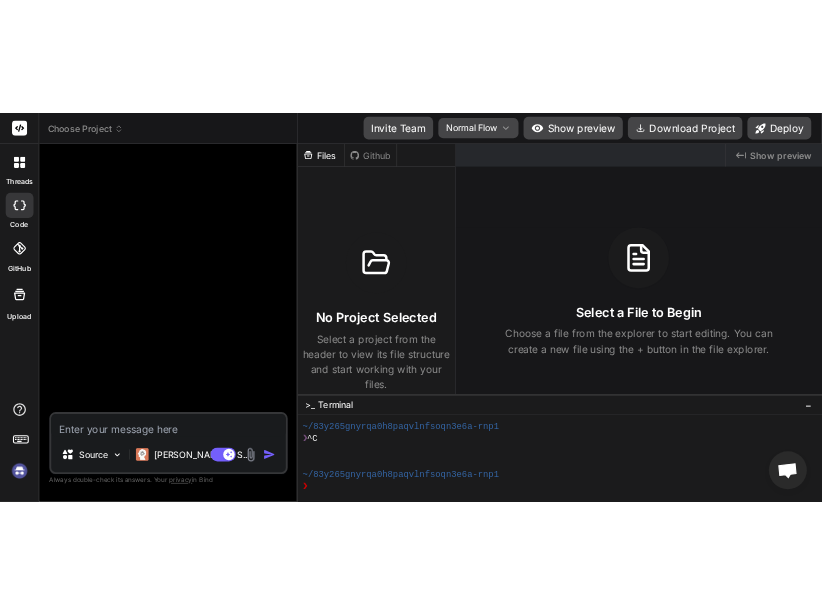 scroll, scrollTop: 38, scrollLeft: 0, axis: vertical 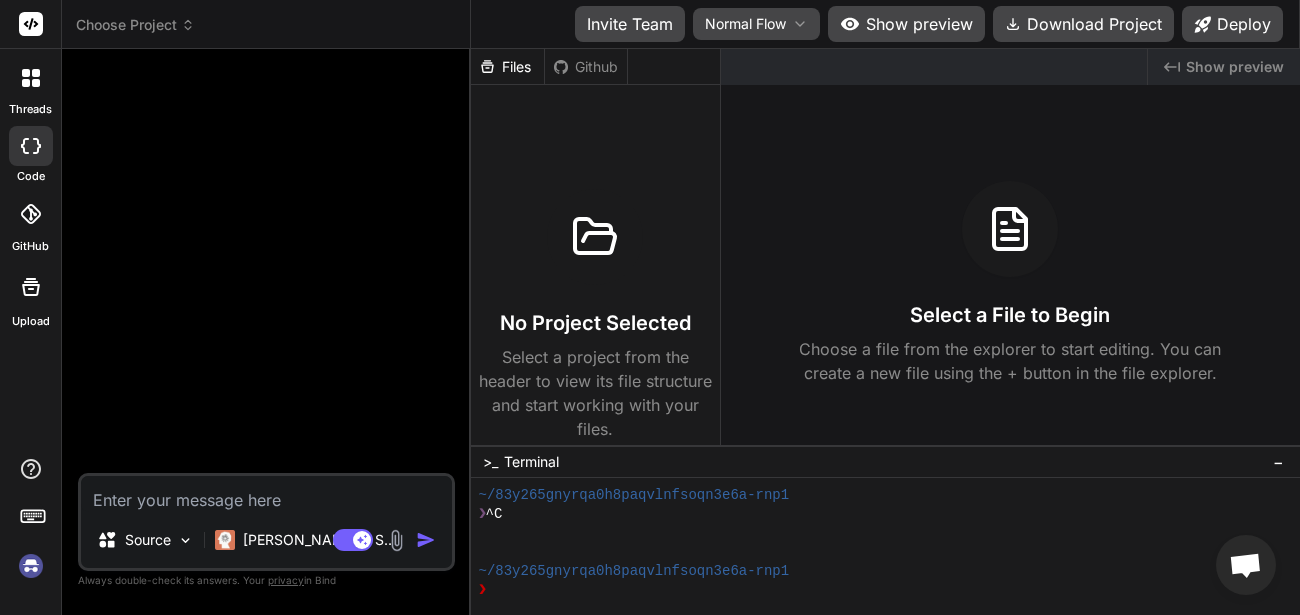 click at bounding box center (31, 566) 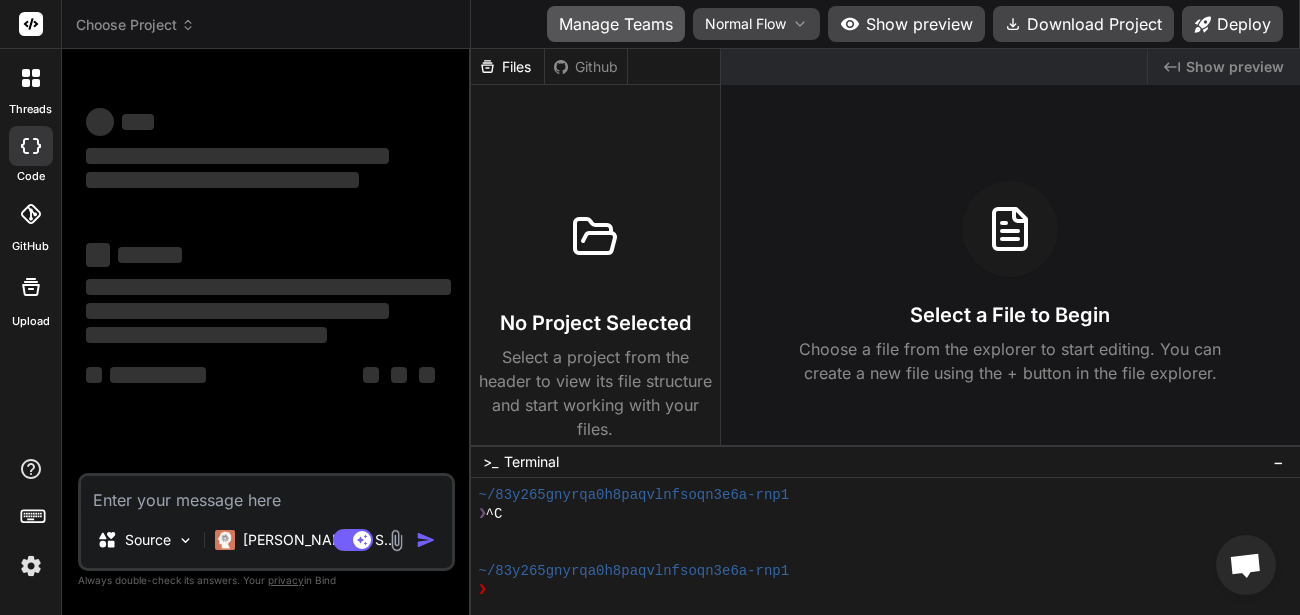 click on "Manage Teams" at bounding box center [616, 24] 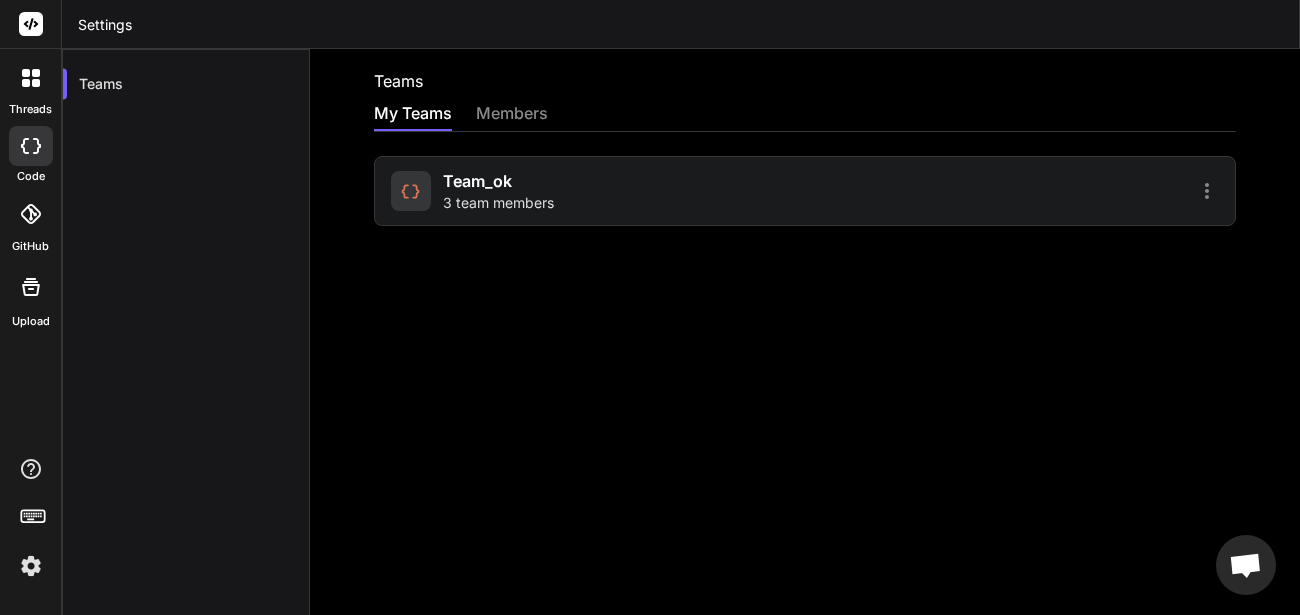 click on "team_ok 3 team members" at bounding box center (595, 191) 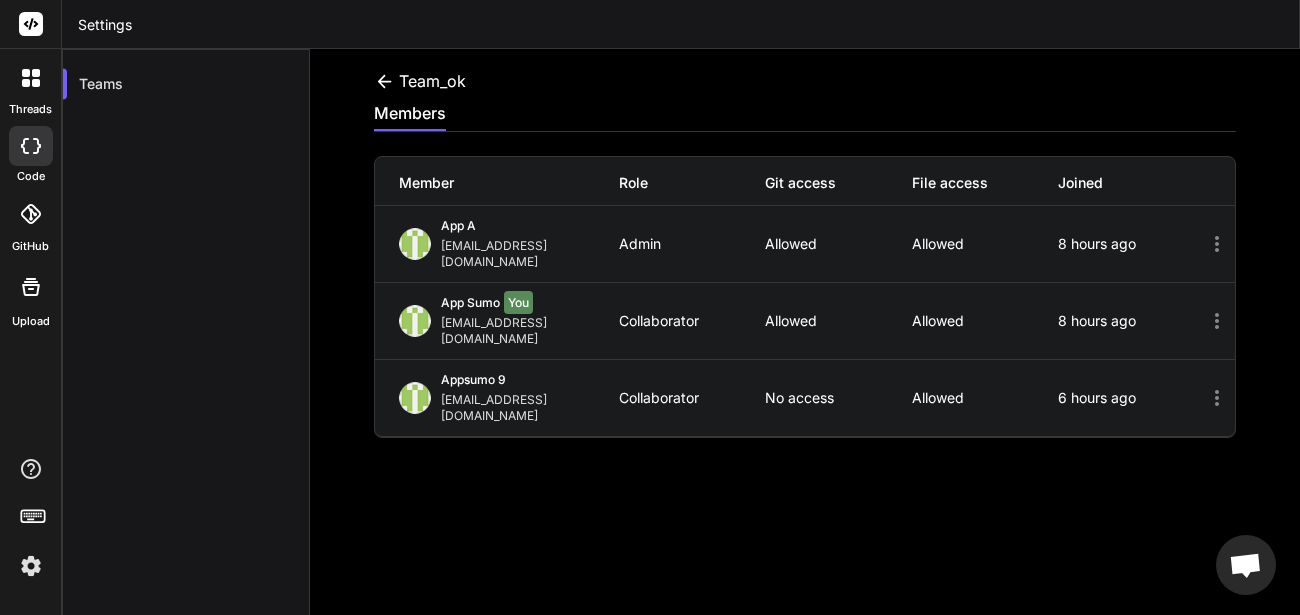 click at bounding box center [31, 146] 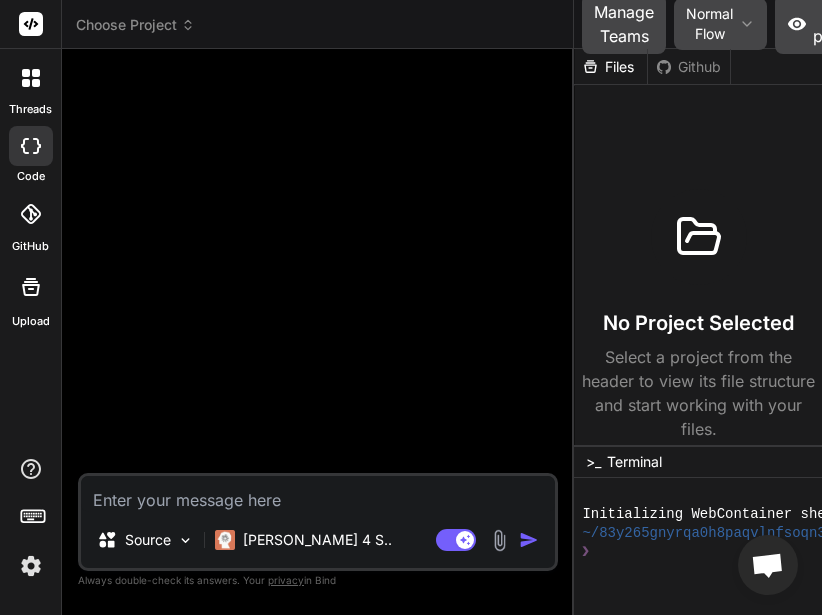 drag, startPoint x: 320, startPoint y: 286, endPoint x: 674, endPoint y: 261, distance: 354.88168 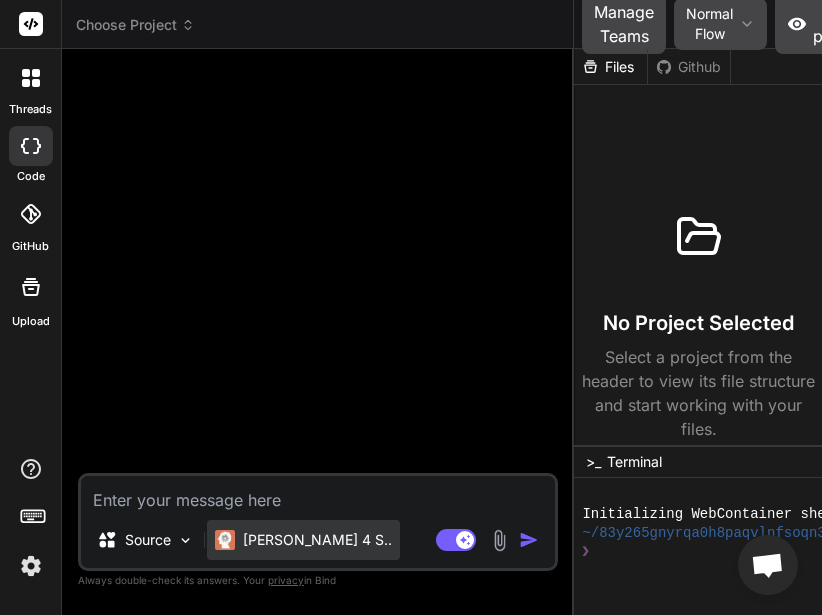 click on "Claude 4 S.." at bounding box center [317, 540] 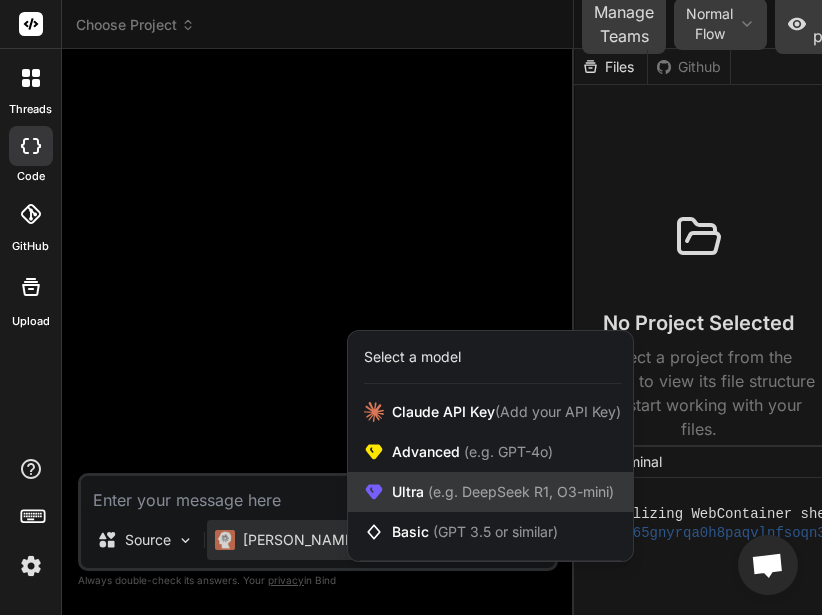 click on "Ultra     (e.g. DeepSeek R1, O3-mini)" at bounding box center (503, 492) 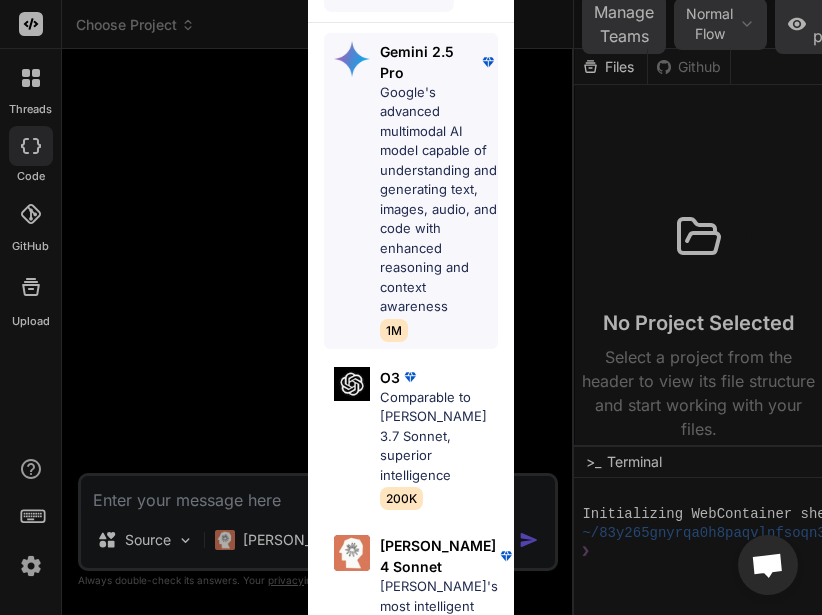click on "Google's advanced multimodal AI model capable of understanding and generating text, images, audio, and code with enhanced reasoning and context awareness" at bounding box center (439, 200) 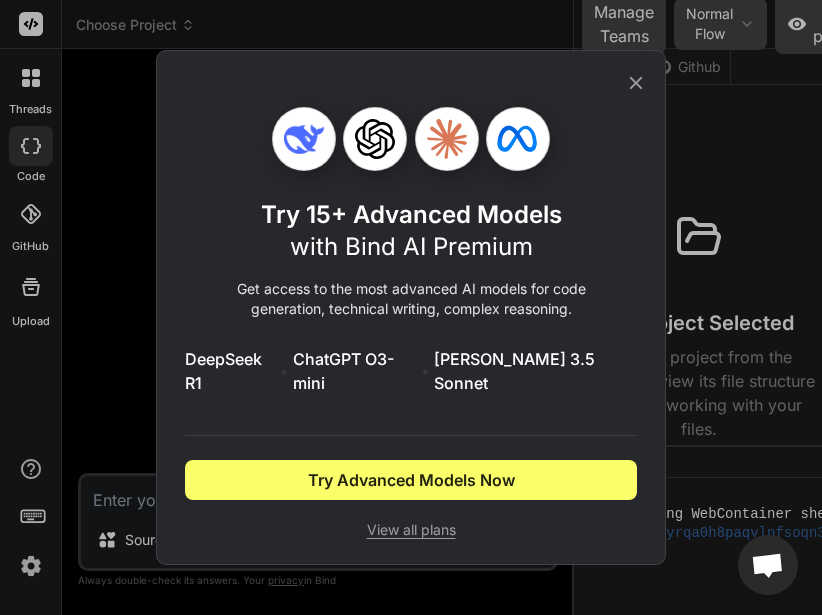 click 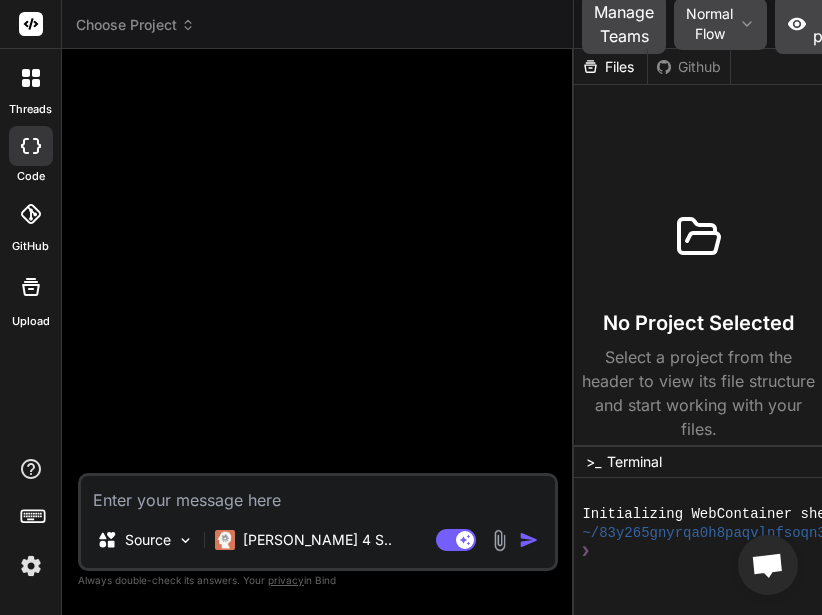 click at bounding box center [499, 540] 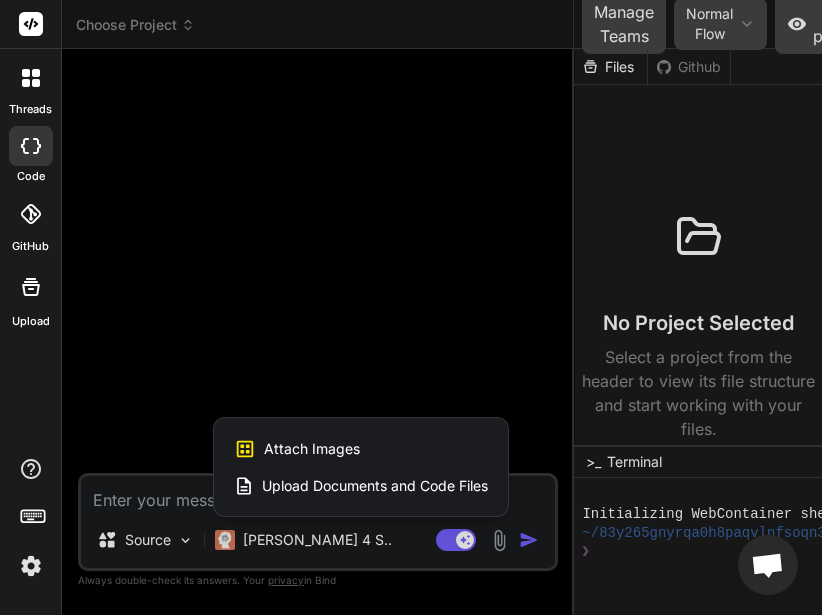 click on "Upload Documents and Code Files" at bounding box center (361, 486) 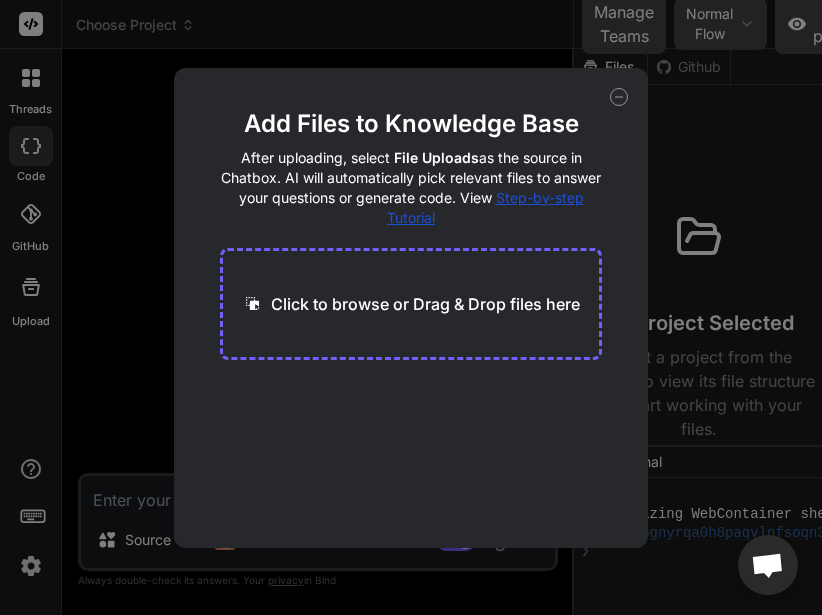 click on "Click to browse or Drag & Drop files here" at bounding box center (411, 304) 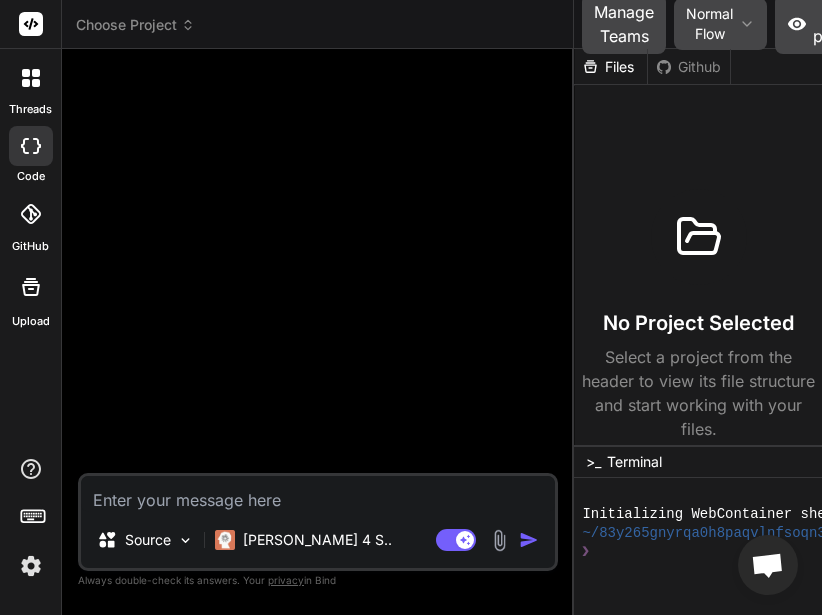 click at bounding box center [499, 540] 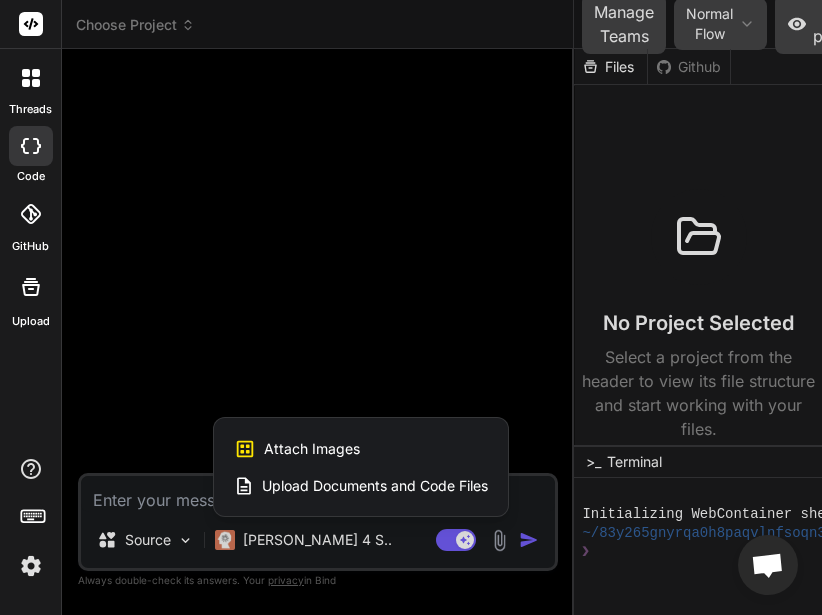 click on "Attach Images" at bounding box center [312, 449] 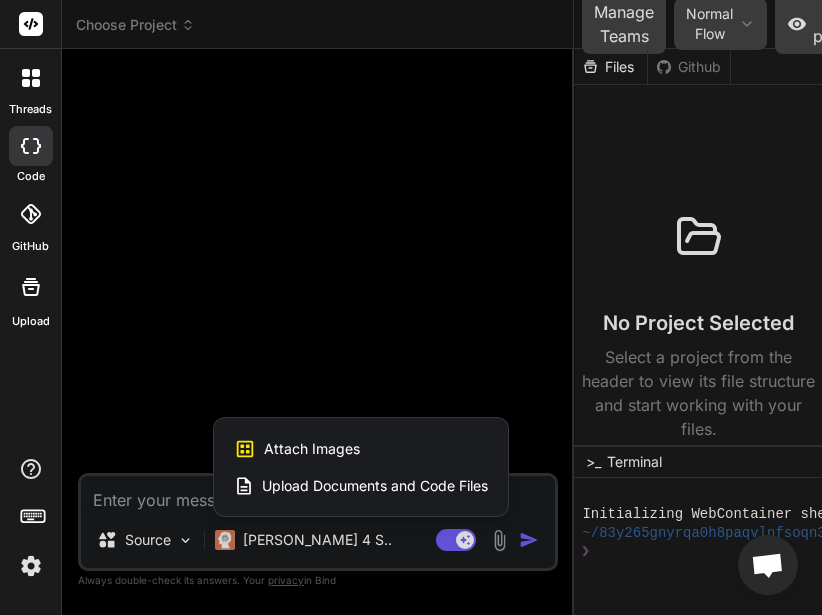 type on "x" 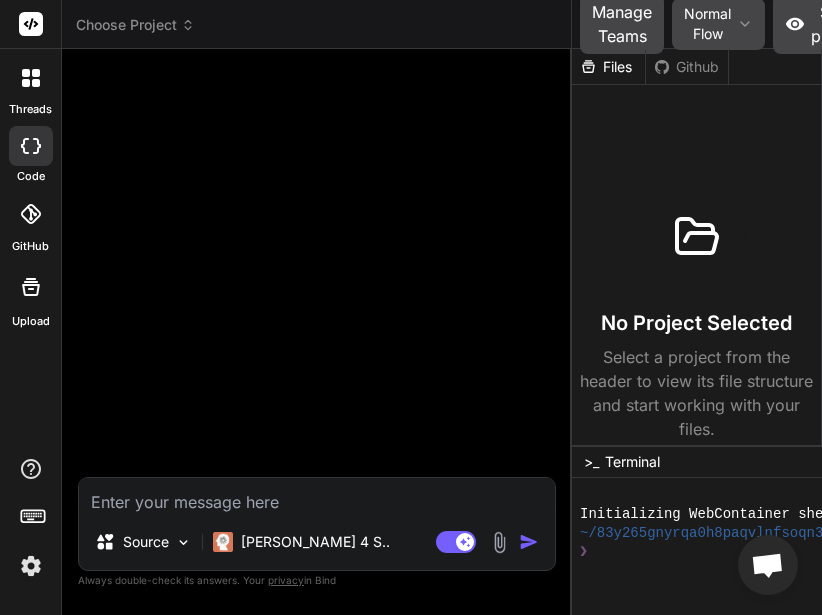 type on "C:\fakepath\Screenshot from 2025-07-23 18-54-18.png" 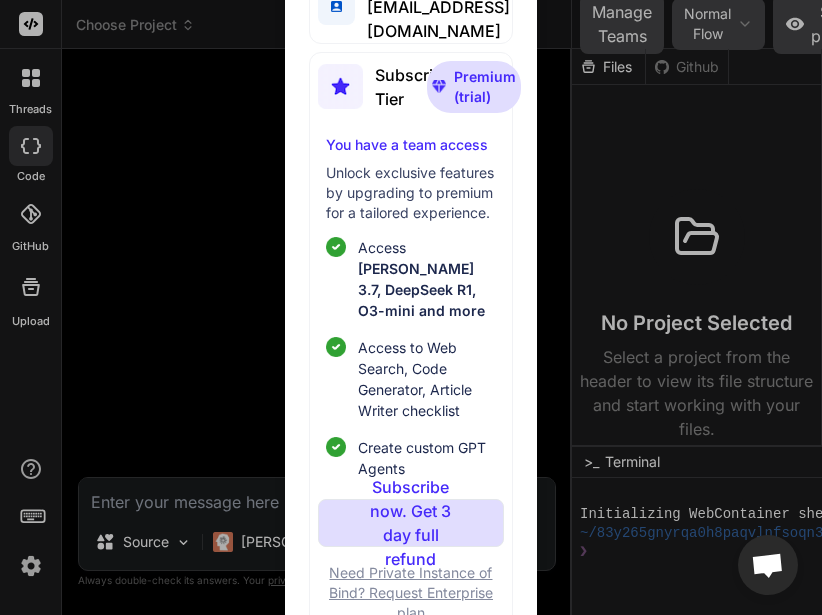 scroll, scrollTop: 92, scrollLeft: 0, axis: vertical 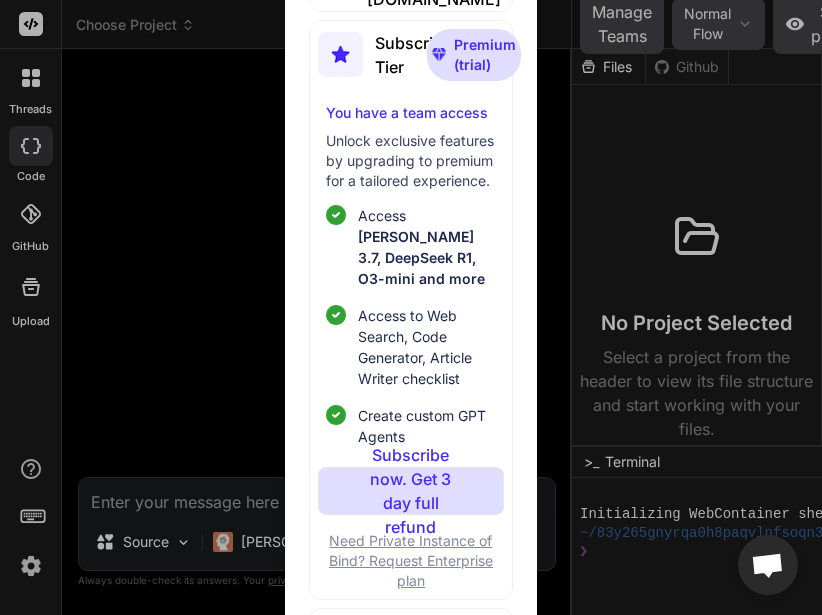 click on "Log out" at bounding box center (392, 633) 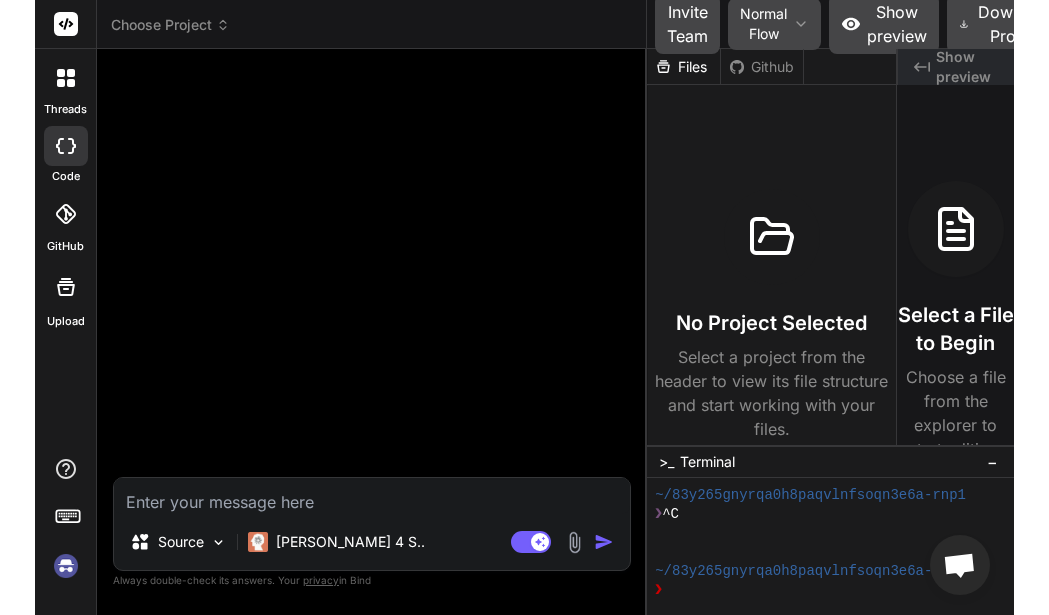 scroll, scrollTop: 38, scrollLeft: 0, axis: vertical 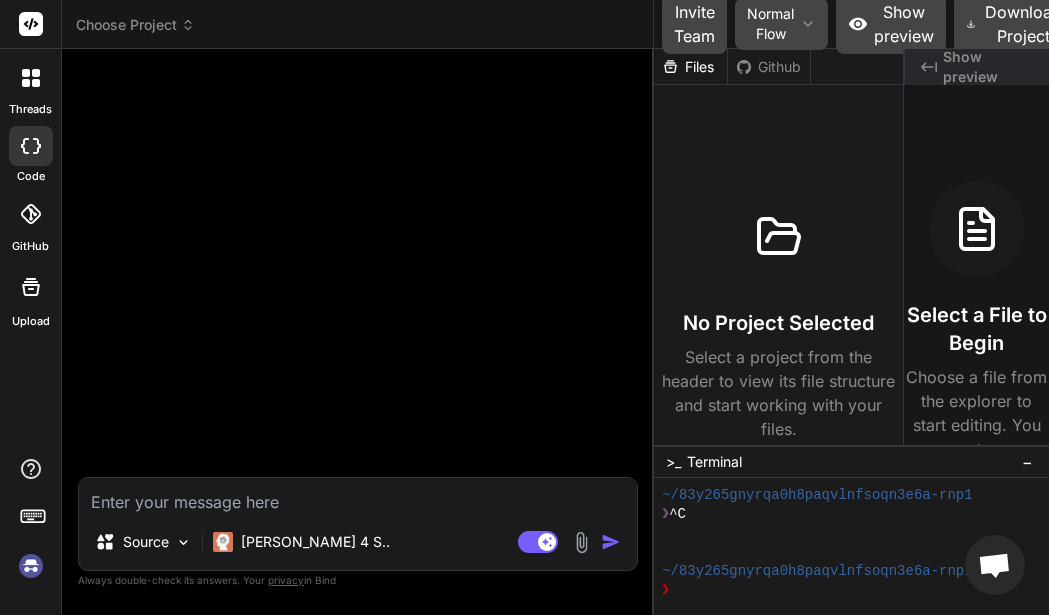 click at bounding box center (31, 566) 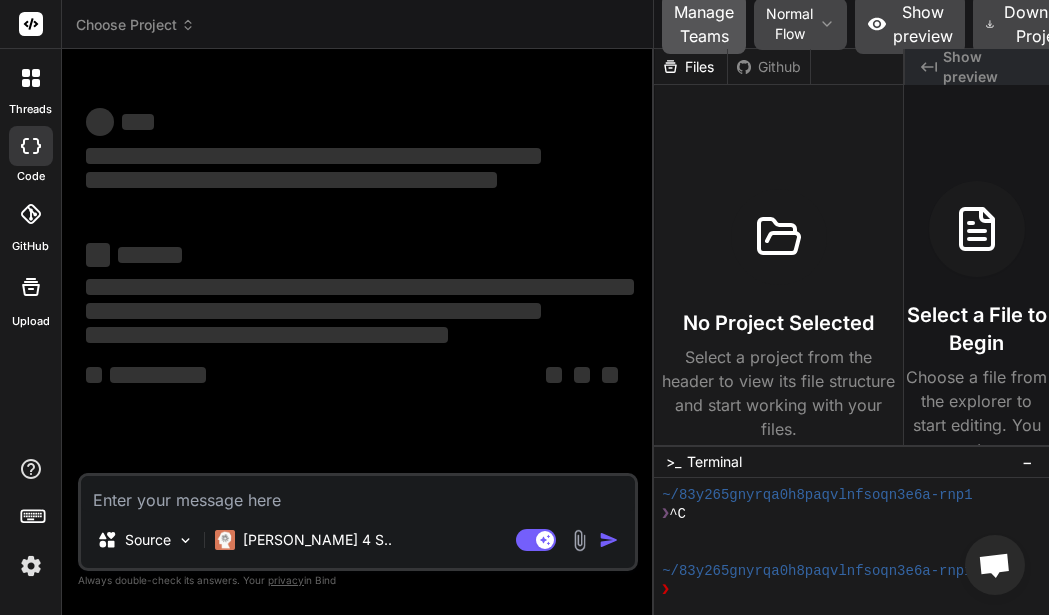 click on "Manage Teams" at bounding box center [704, 24] 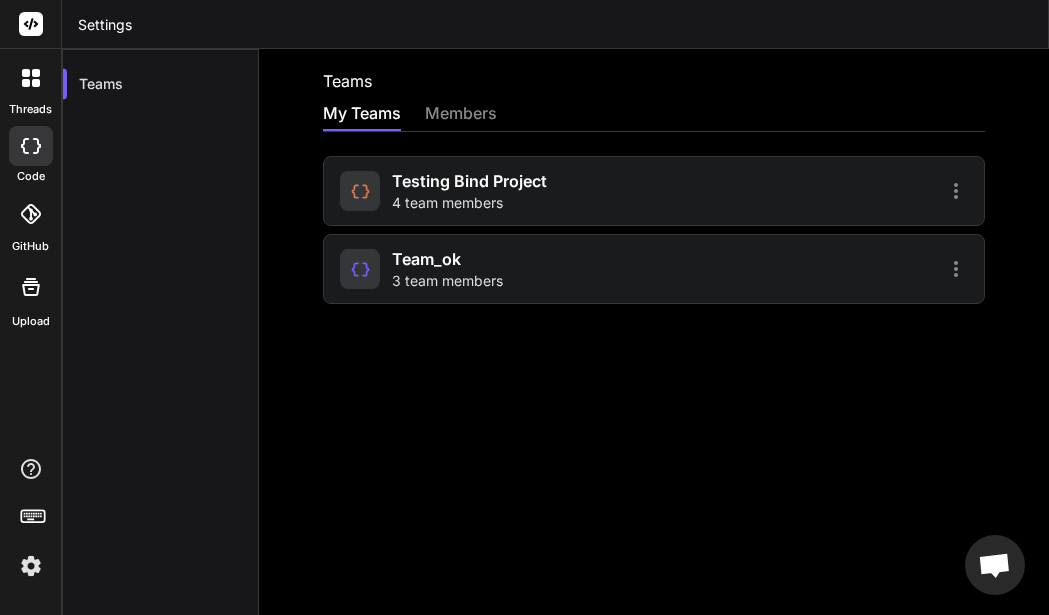 click on "3 team members" at bounding box center [447, 281] 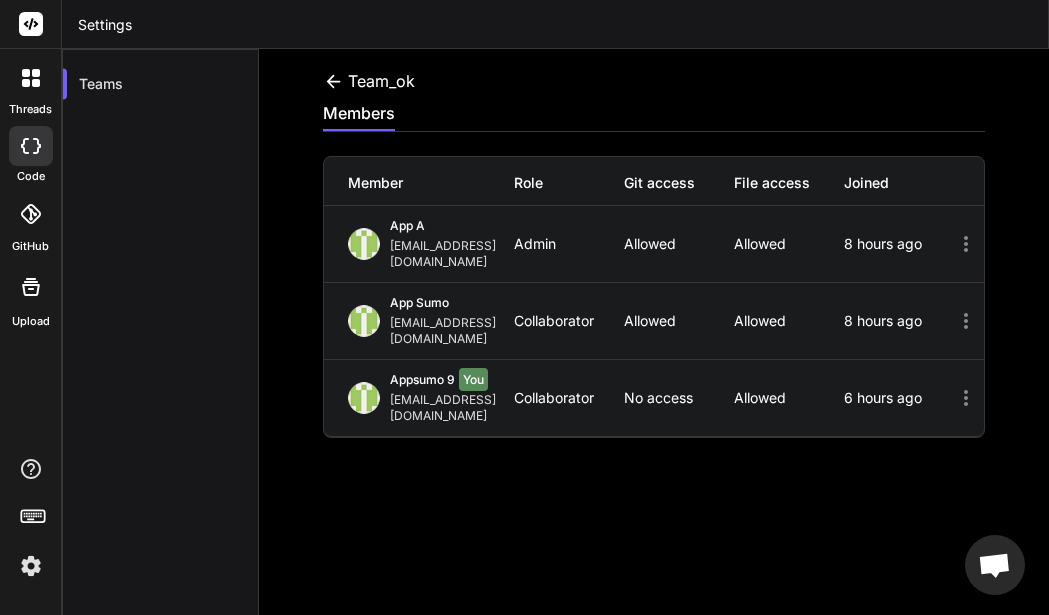 click at bounding box center (31, 146) 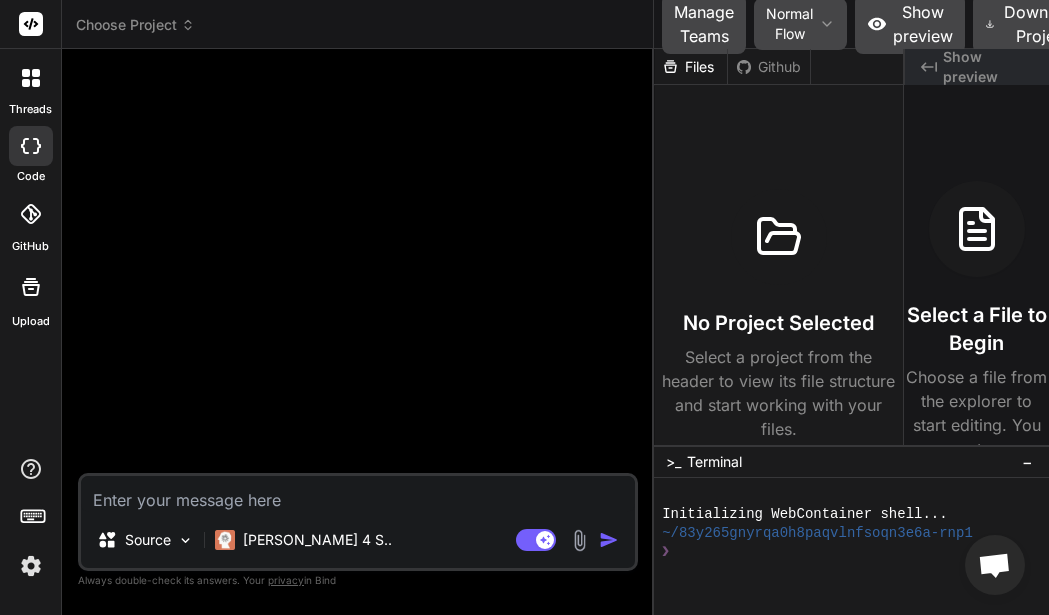 drag, startPoint x: 386, startPoint y: 339, endPoint x: 1104, endPoint y: 265, distance: 721.8033 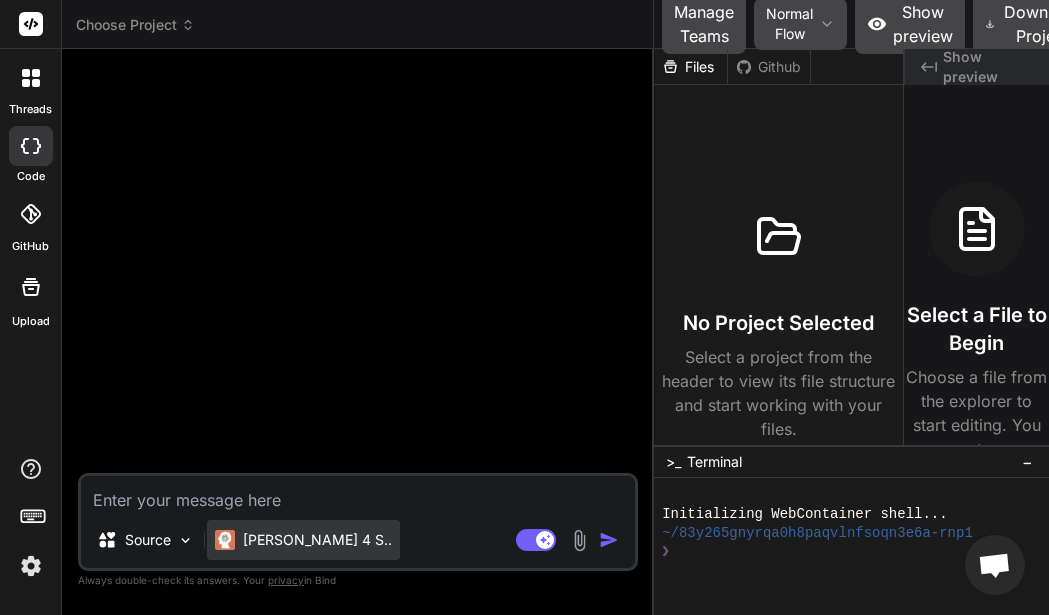 click on "Claude 4 S.." at bounding box center [317, 540] 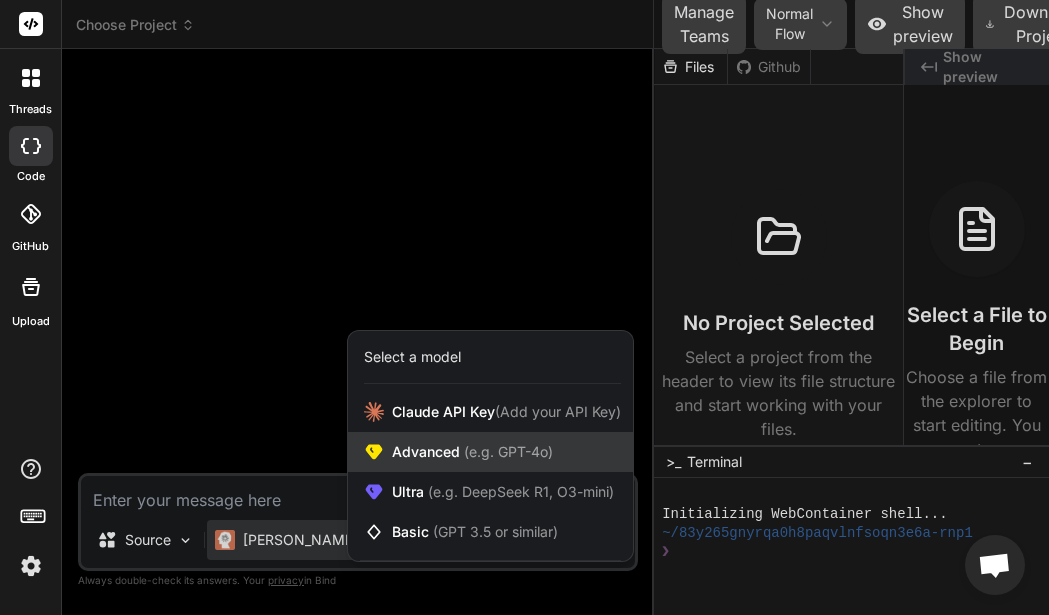 click on "Advanced     (e.g. GPT-4o)" at bounding box center (490, 452) 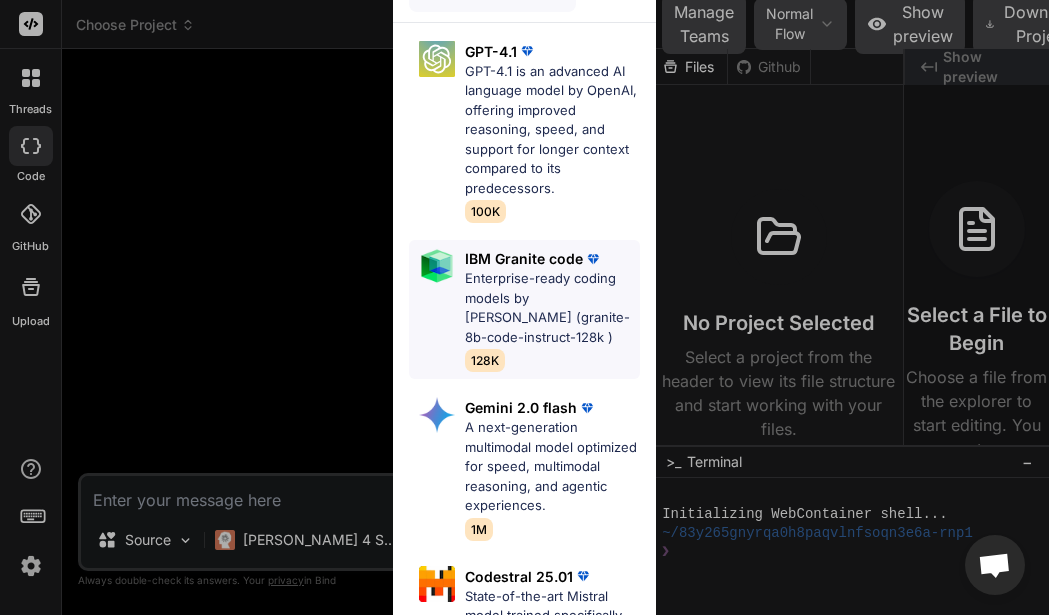 click on "Enterprise-ready coding models by Ibm Watson (granite-8b-code-instruct-128k )" at bounding box center [552, 308] 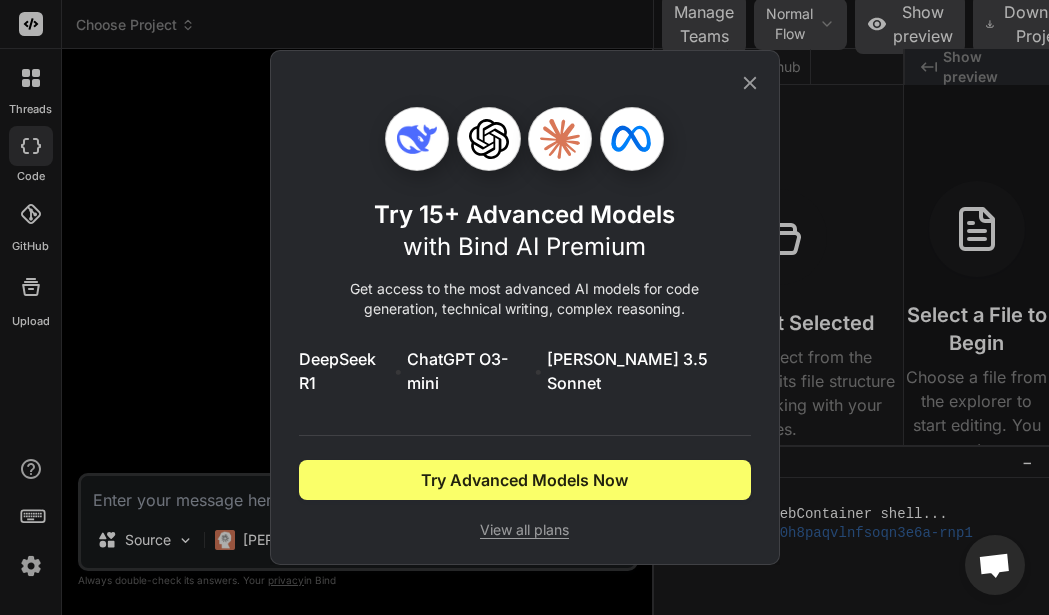 click 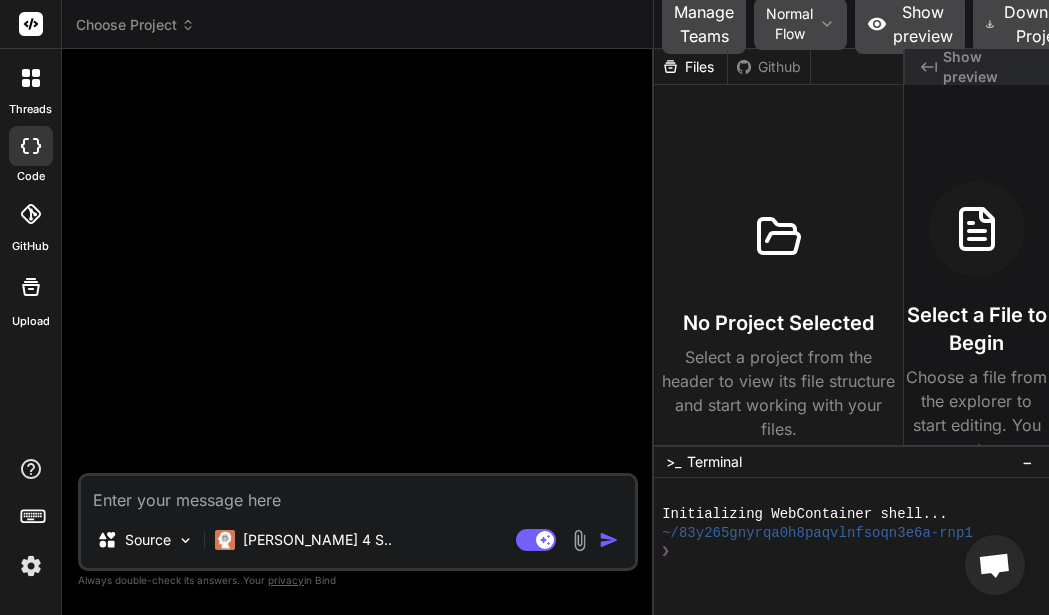 click at bounding box center (579, 540) 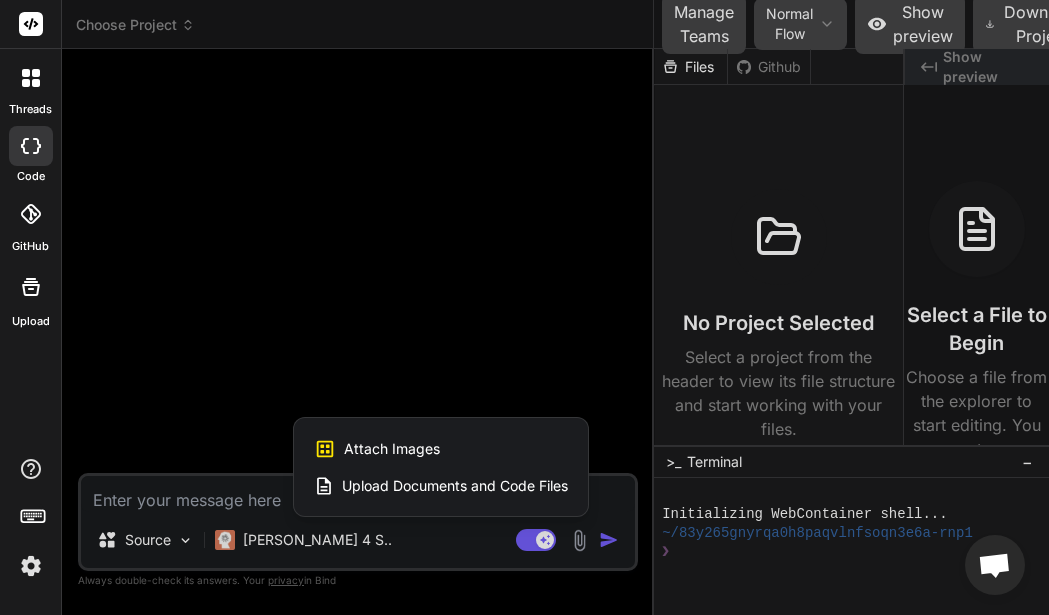 click on "Upload Documents and Code Files" at bounding box center [455, 486] 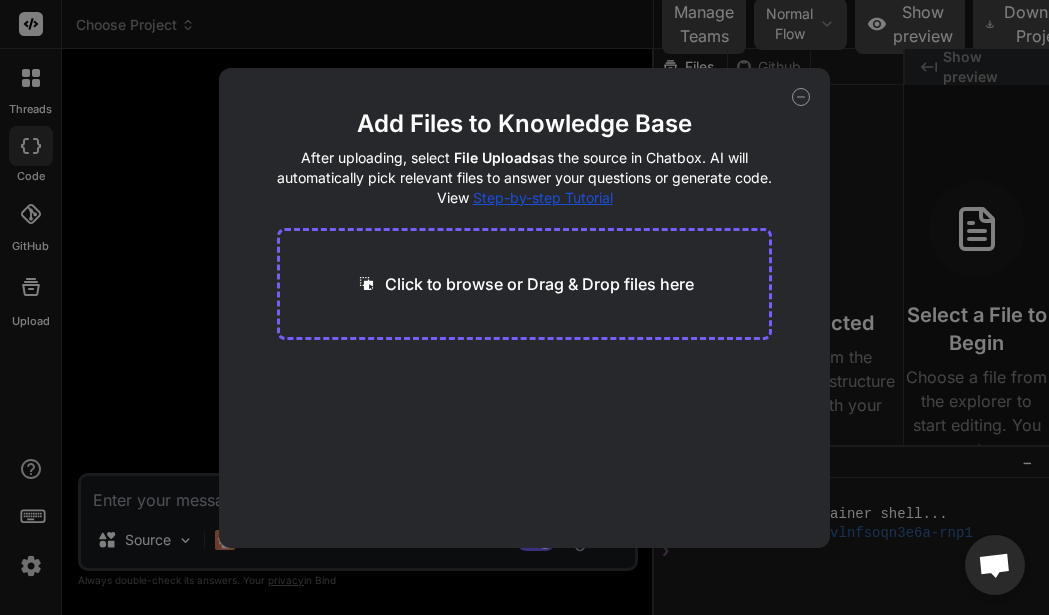click on "Click to browse or Drag & Drop files here" at bounding box center [524, 284] 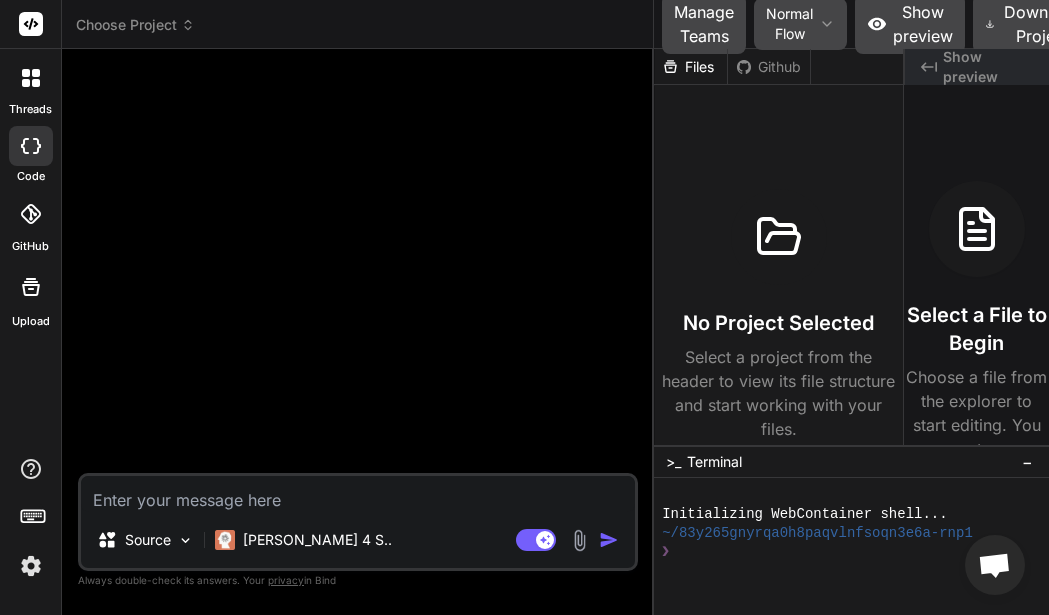 click at bounding box center [579, 540] 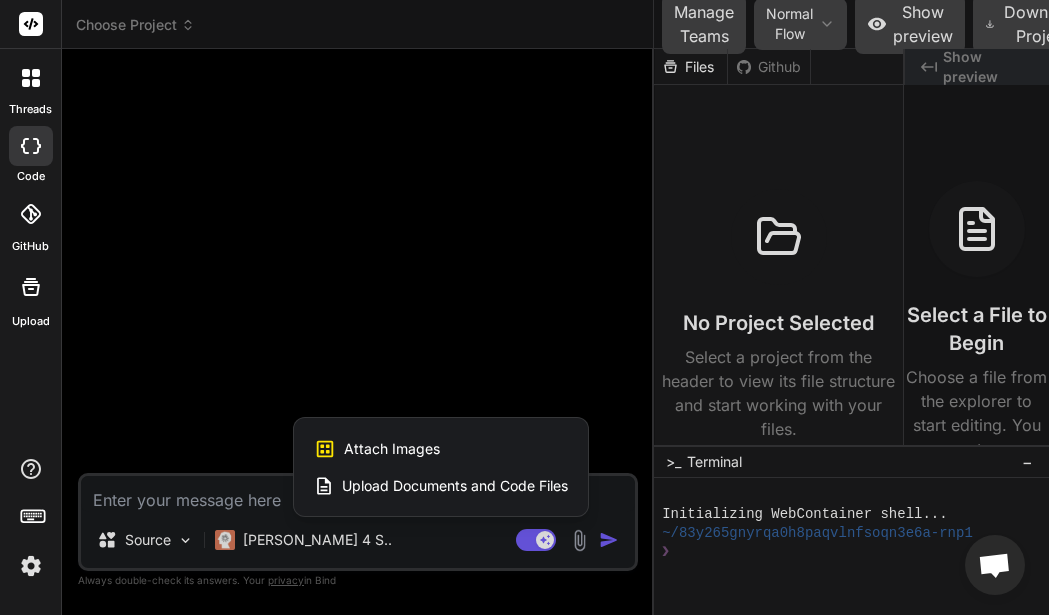 click on "Upload Documents and Code Files" at bounding box center (455, 486) 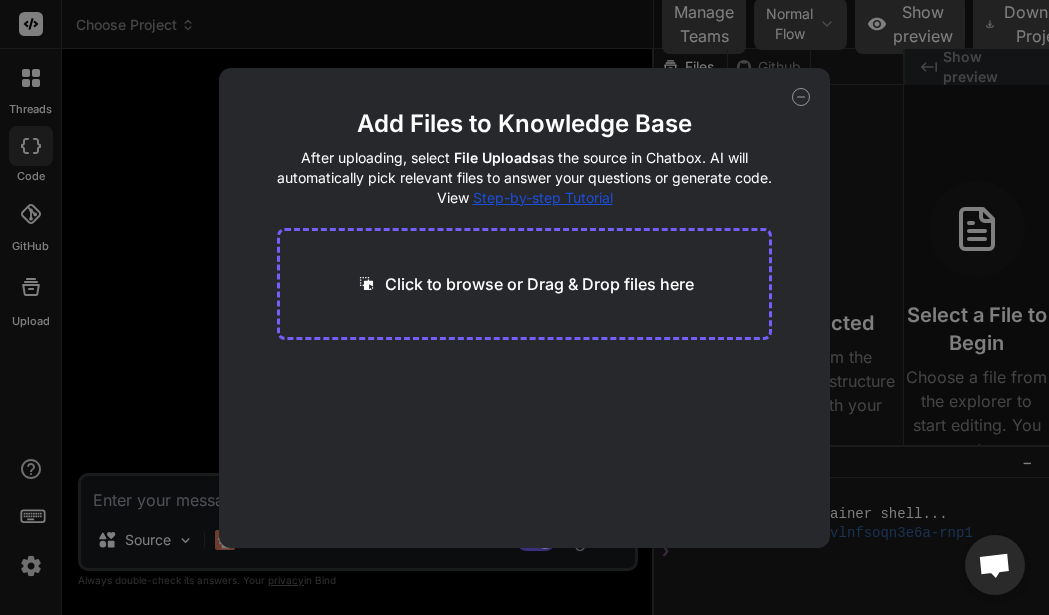 click on "Add Files to Knowledge Base After uploading, select   File Uploads  as the source in Chatbox. AI will automatically pick relevant files to answer your questions or generate code. View   Step-by-step Tutorial Click to browse or Drag & Drop files here" at bounding box center [524, 308] 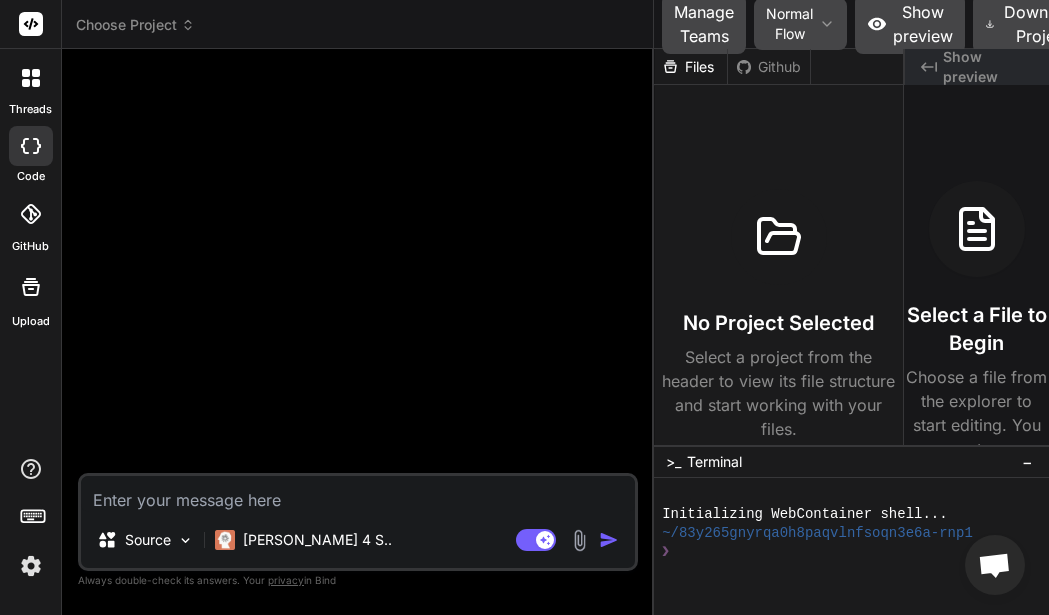 click at bounding box center (579, 540) 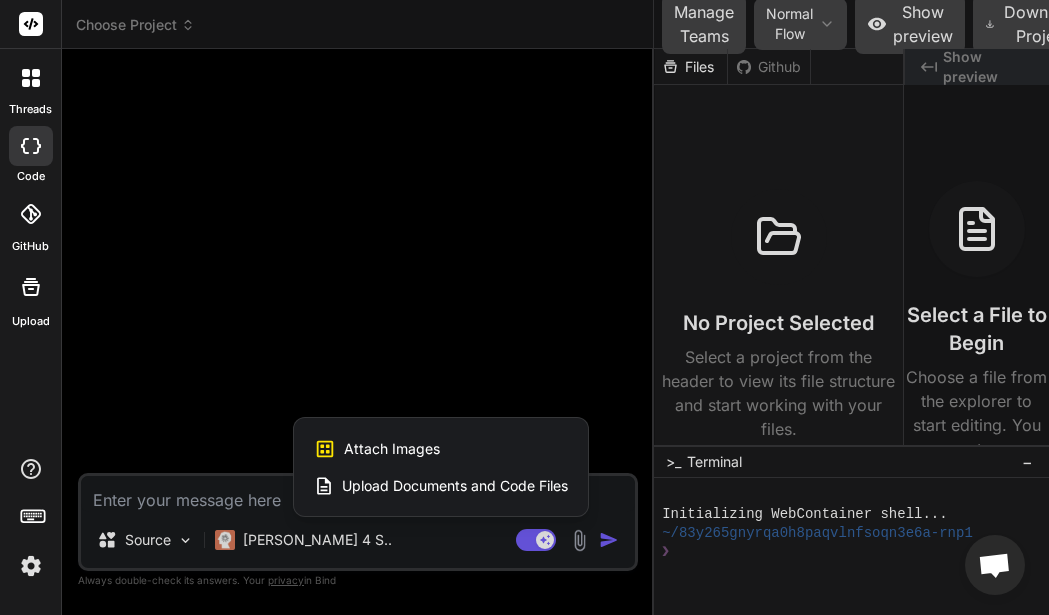 click on "Attach Images Image attachments are only supported in Claude and Gemini models." at bounding box center (441, 449) 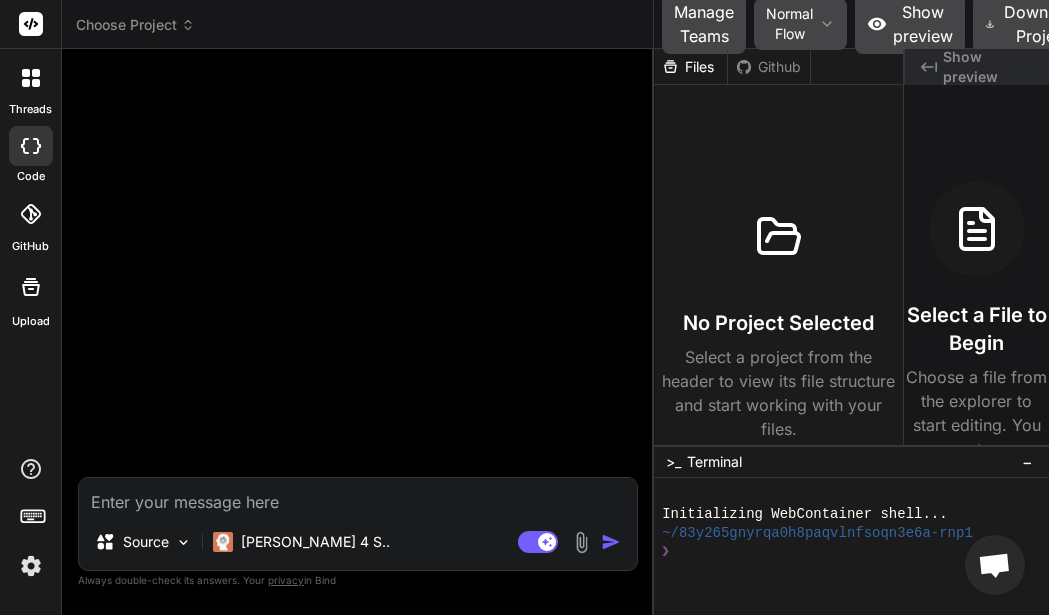 type on "C:\fakepath\Screenshot from 2025-07-24 19-55-02.png" 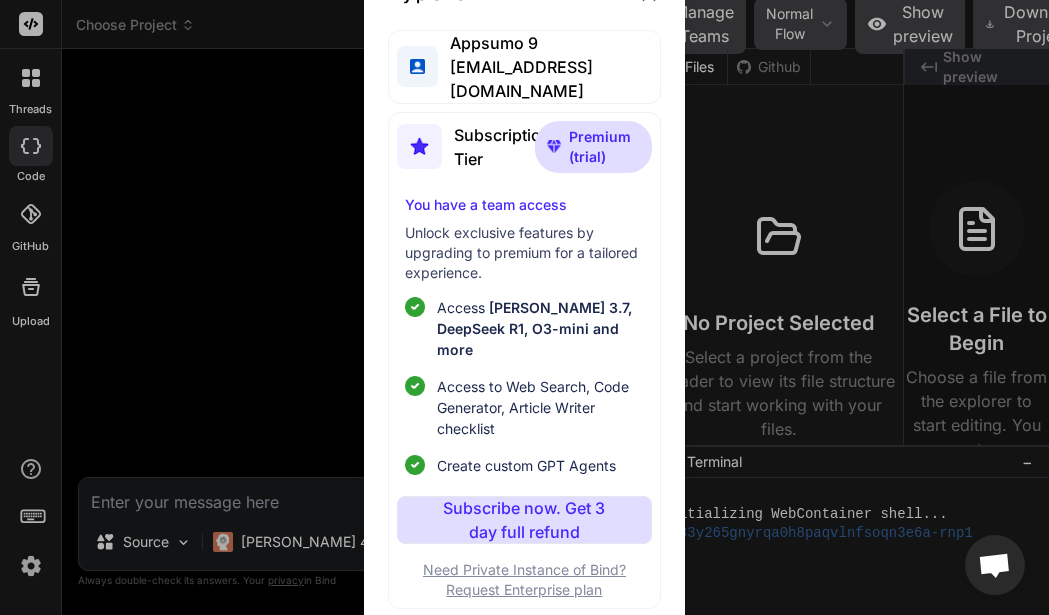 scroll, scrollTop: 1, scrollLeft: 0, axis: vertical 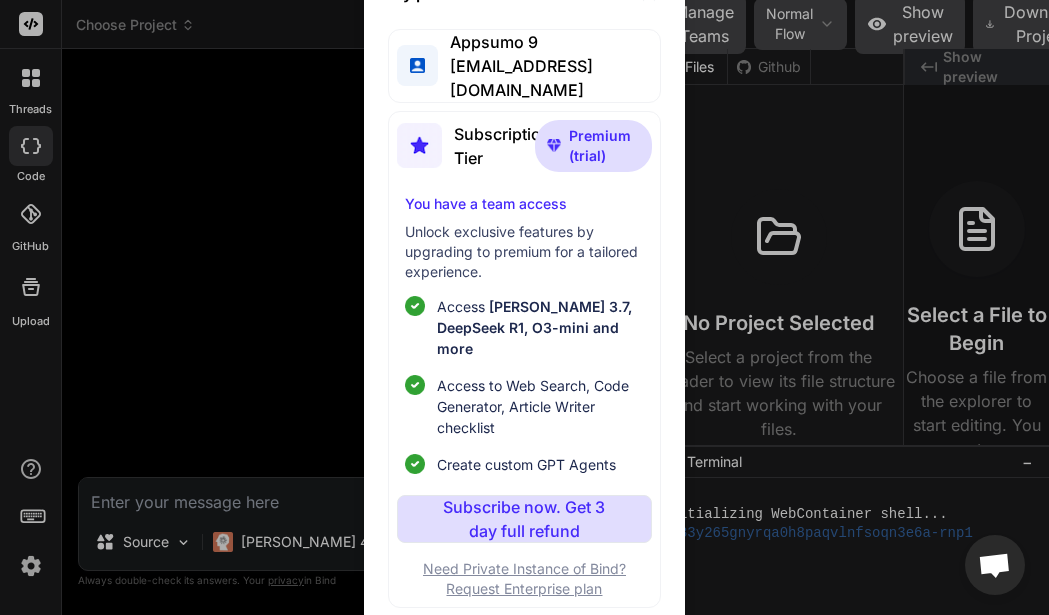 click on "Log out" at bounding box center (471, 641) 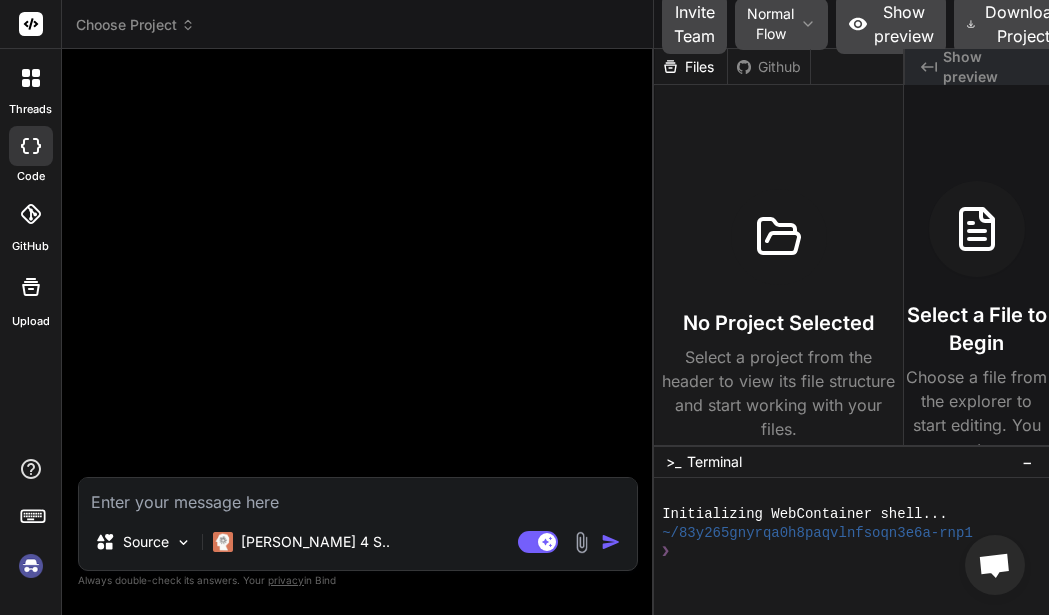 scroll, scrollTop: 38, scrollLeft: 0, axis: vertical 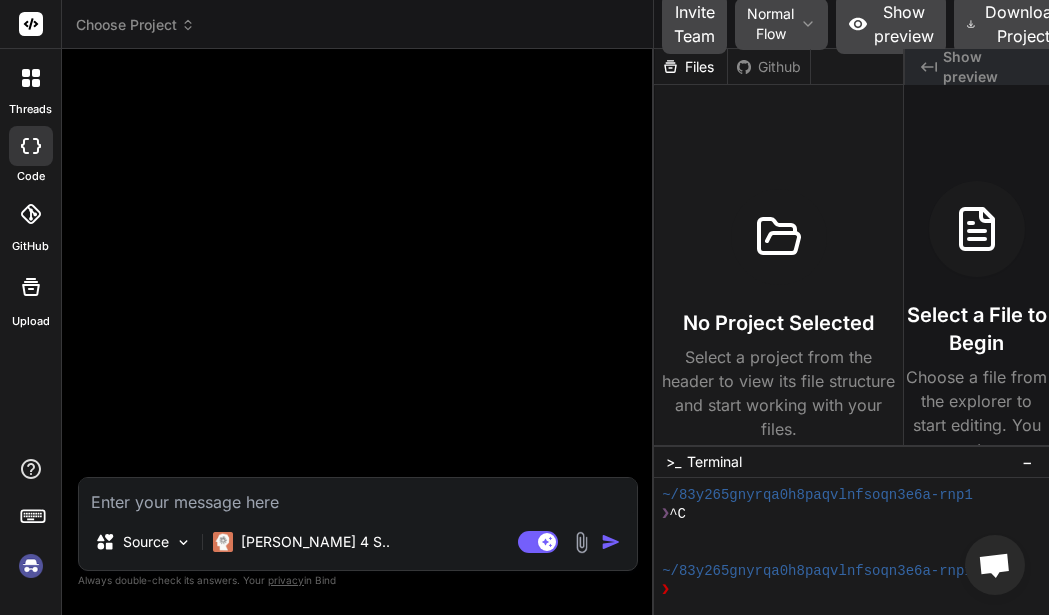 click at bounding box center (31, 566) 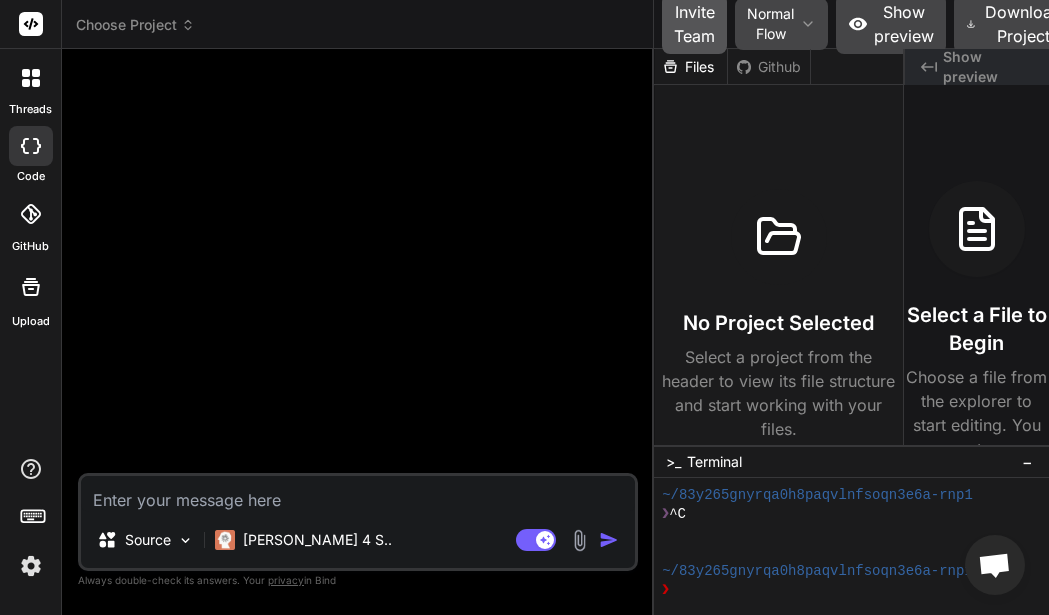 click on "Invite Team" at bounding box center (694, 24) 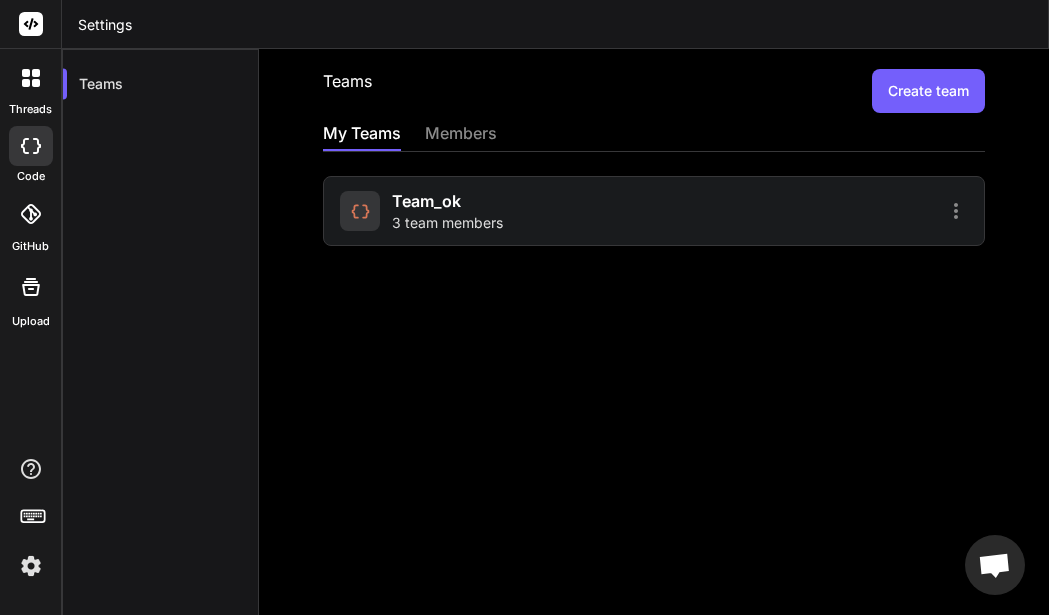 click at bounding box center [31, 566] 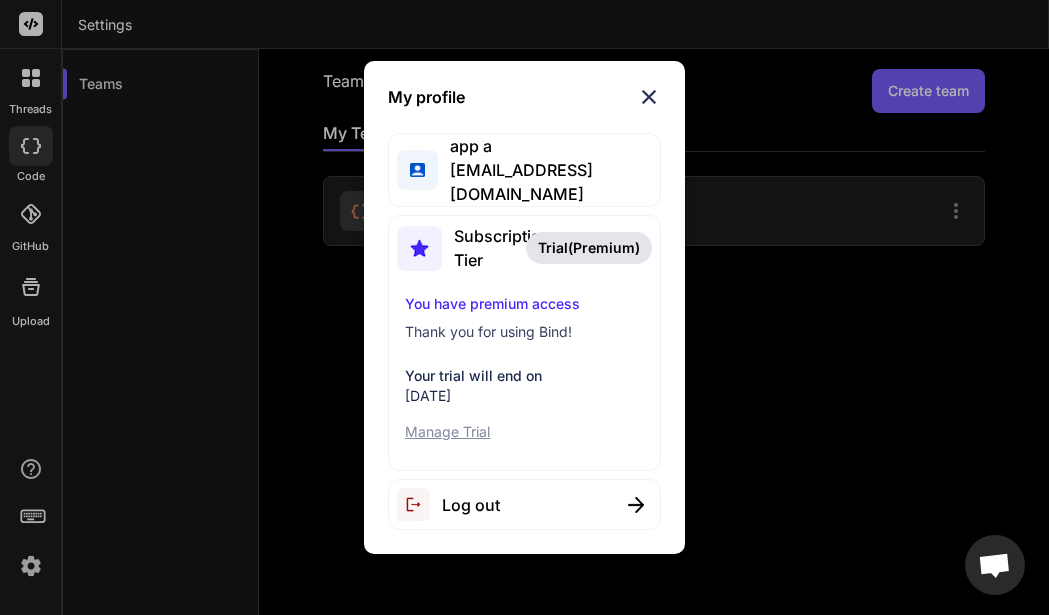 click at bounding box center (649, 97) 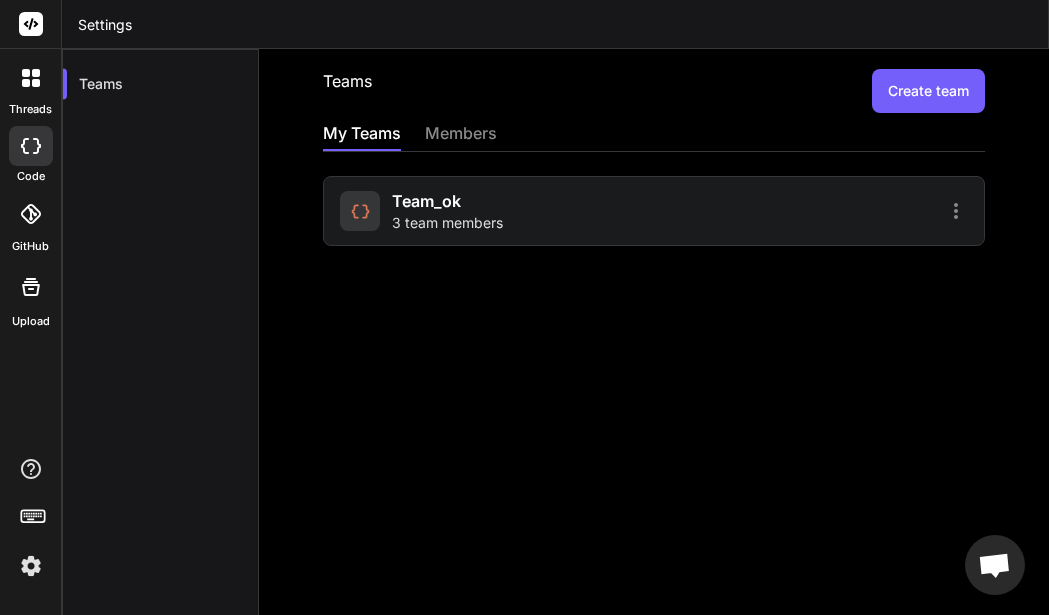 click 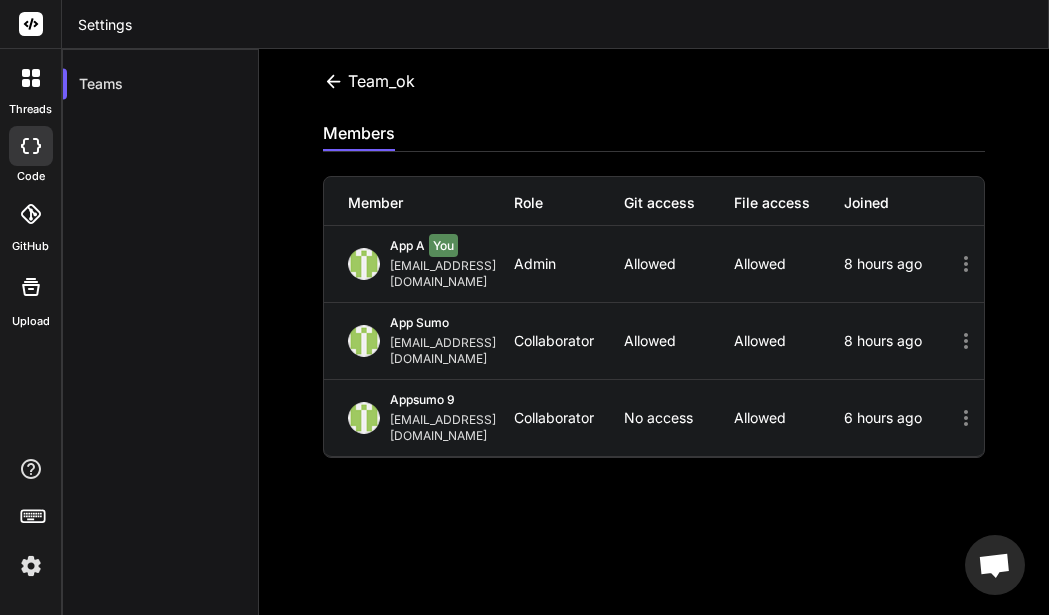 click 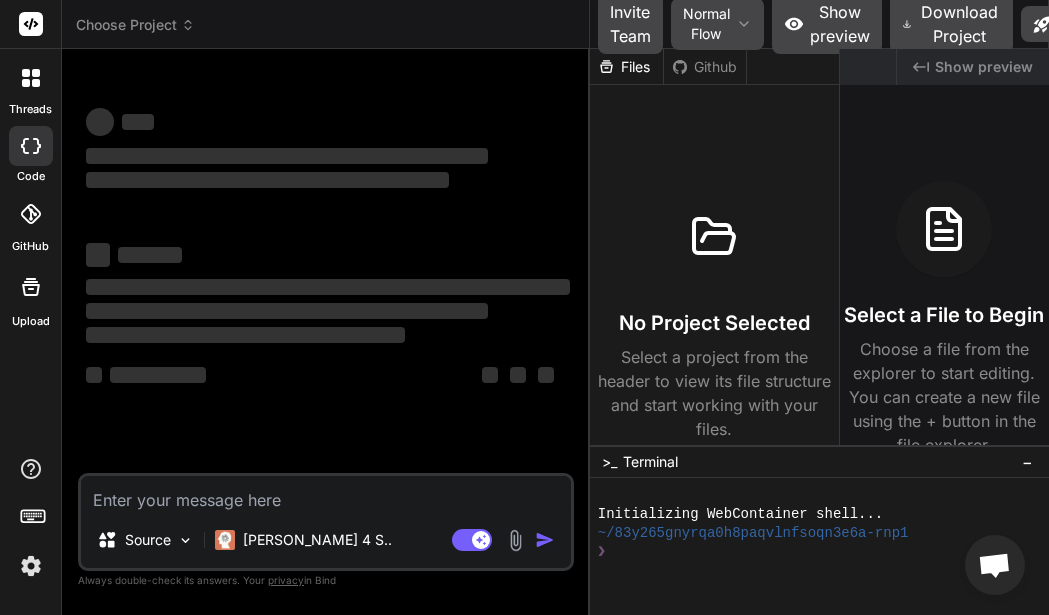 drag, startPoint x: 386, startPoint y: 430, endPoint x: 599, endPoint y: 406, distance: 214.34785 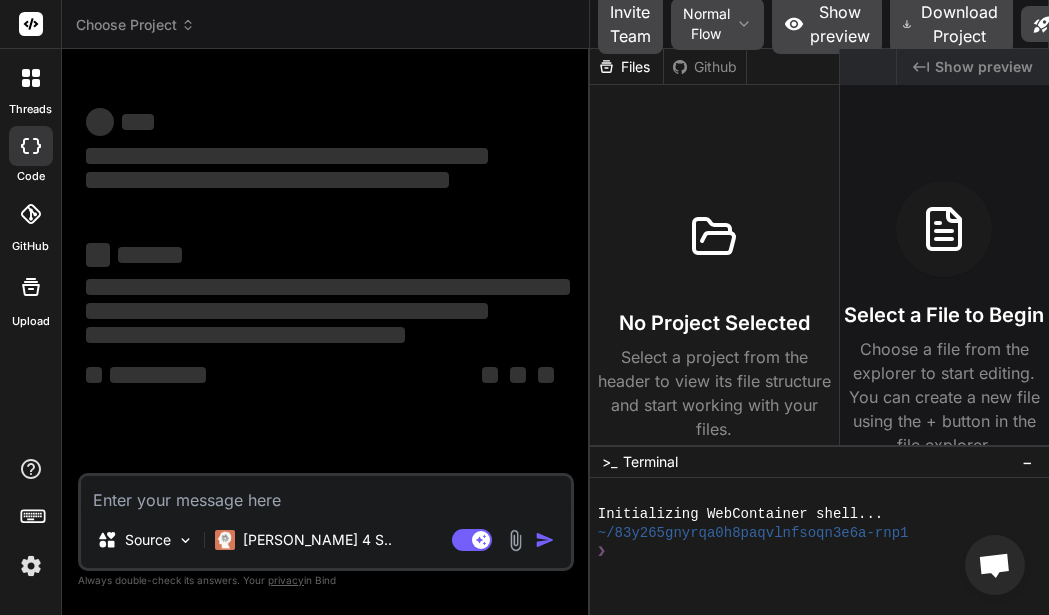 click on "Bind AI Web Search Created with Pixso. Code Generator ‌ ‌ ‌ ‌ ‌ ‌ ‌ ‌ ‌ ‌ ‌ ‌ ‌ ‌ Source   Claude 4 S.. Agent Mode. When this toggle is activated, AI automatically makes decisions, reasons, creates files, and runs terminal commands. Almost full autopilot. Created with Bind Always check its answers. Privacy  in Bind Always double-check its answers. Your   privacy  in Bind" at bounding box center (326, 332) 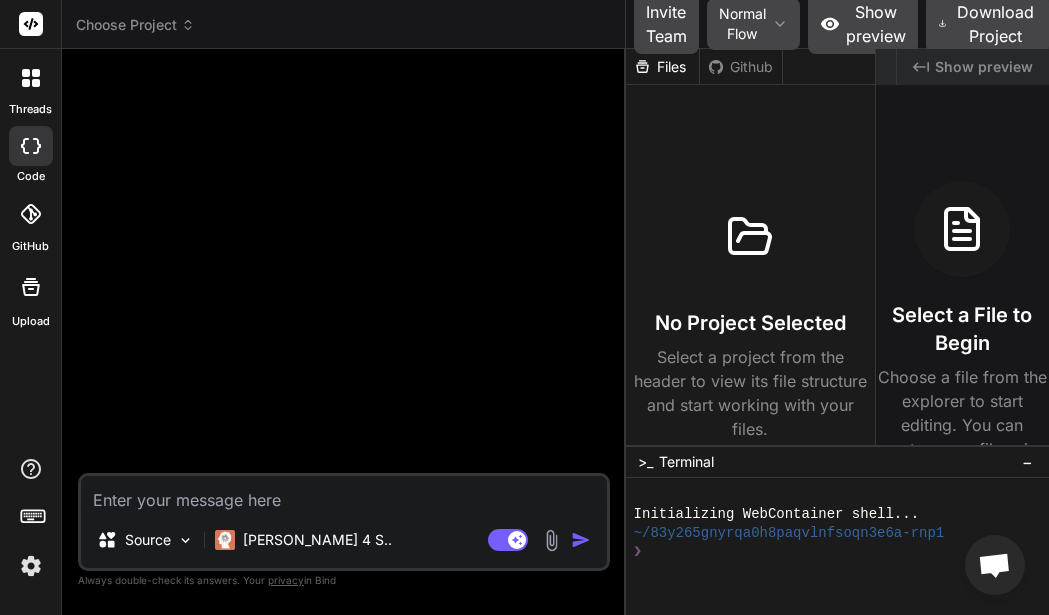 click at bounding box center (551, 540) 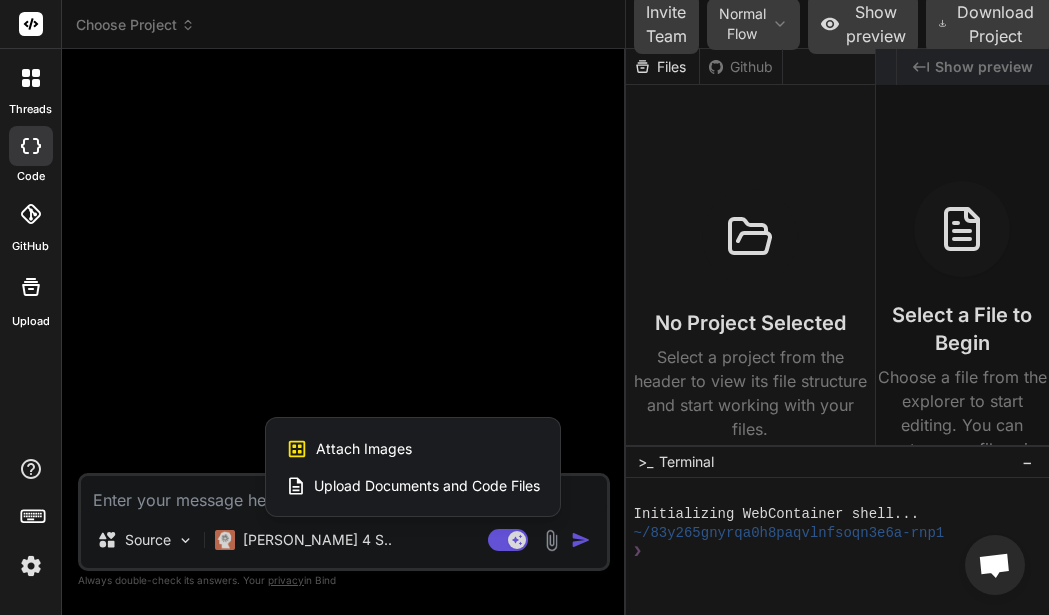 click on "Attach Images" at bounding box center [364, 449] 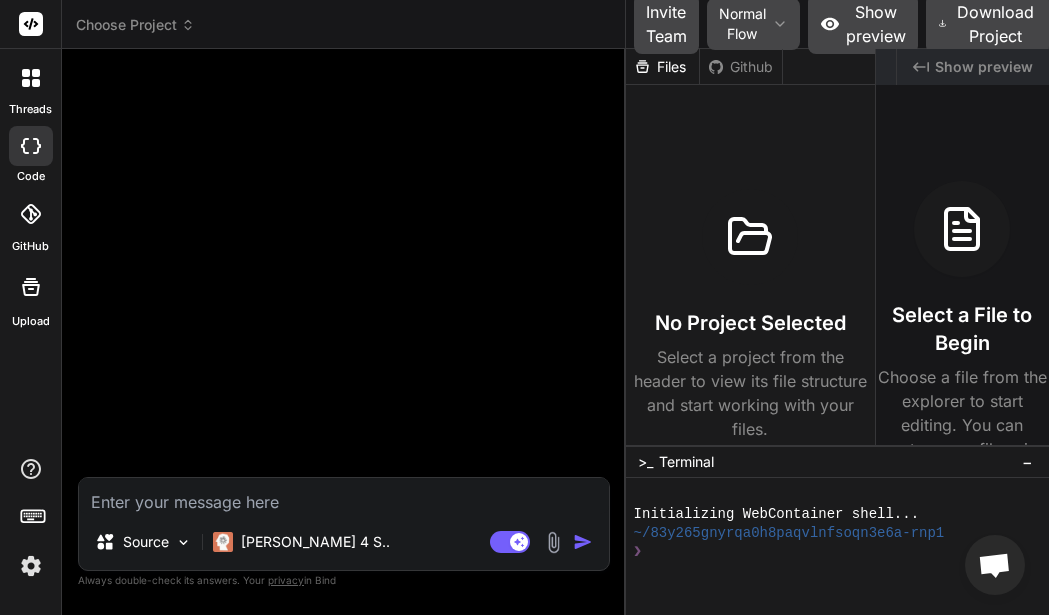 type on "C:\fakepath\Screenshot from 2025-07-23 18-49-14.png" 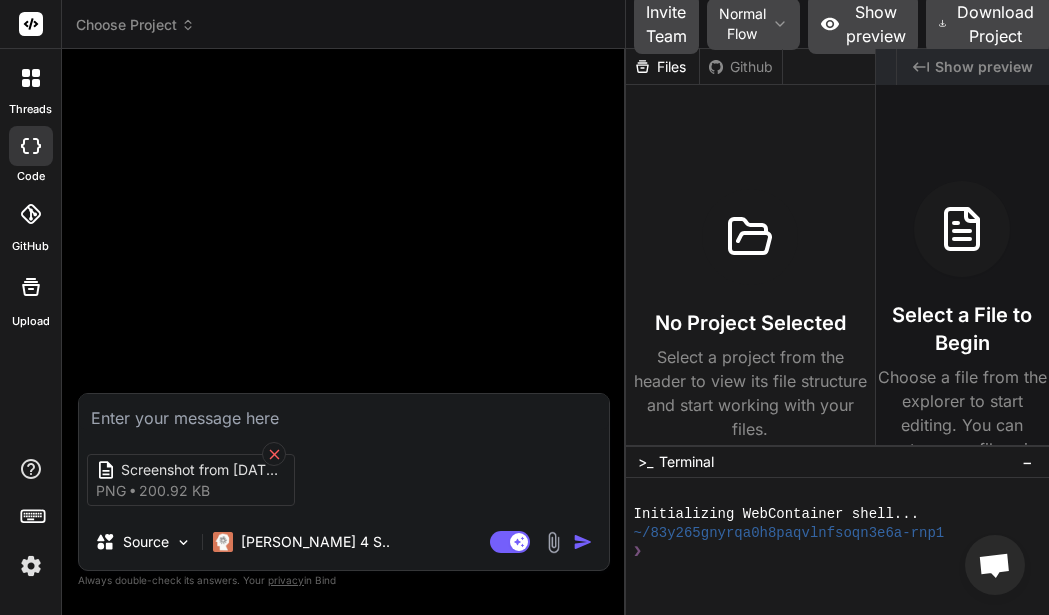 click 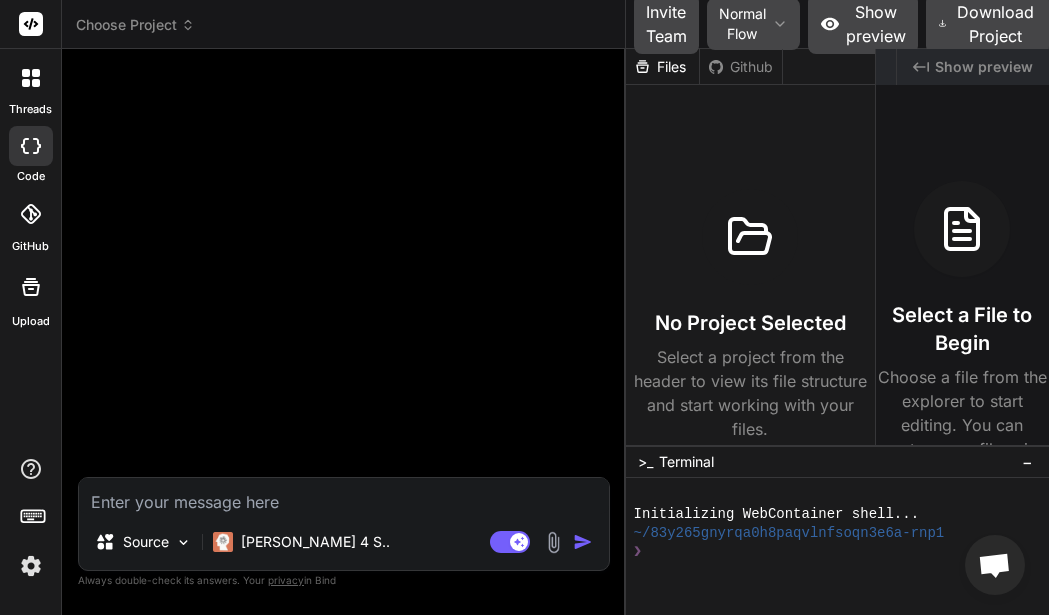 click at bounding box center [553, 542] 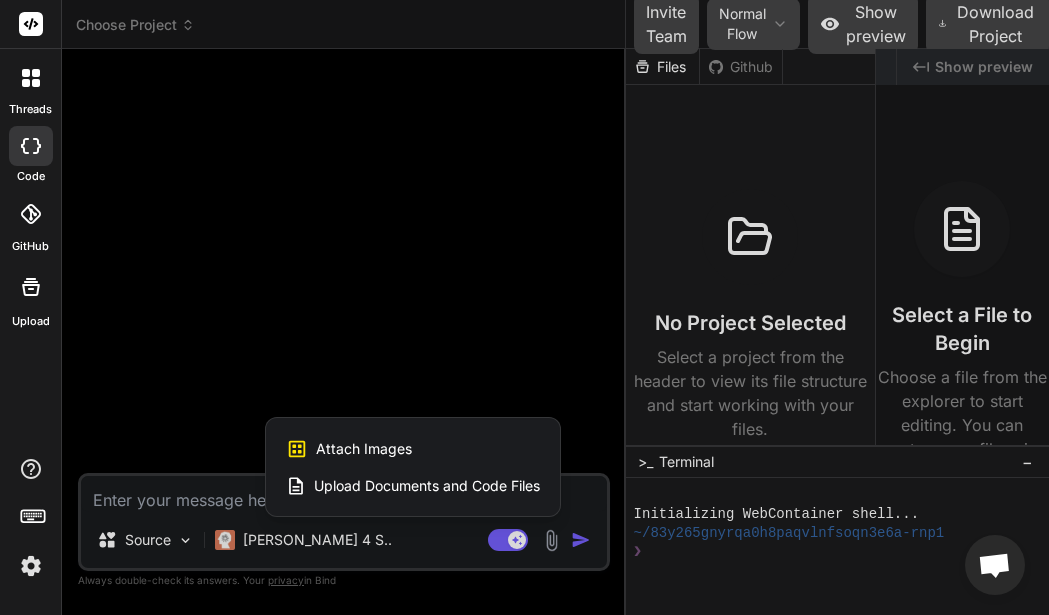 click on "Upload Documents and Code Files" at bounding box center (427, 486) 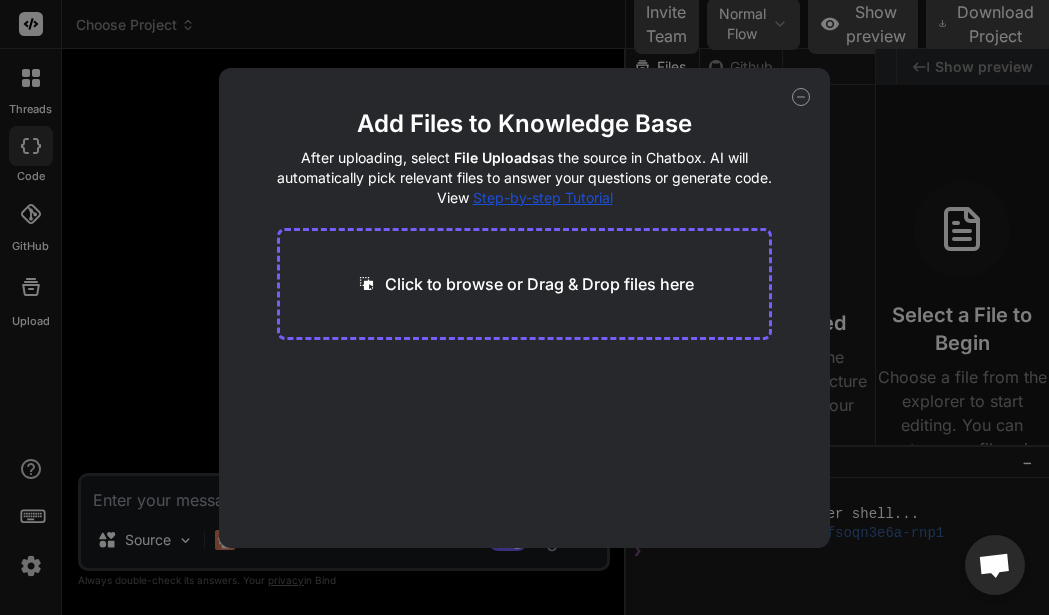 type on "x" 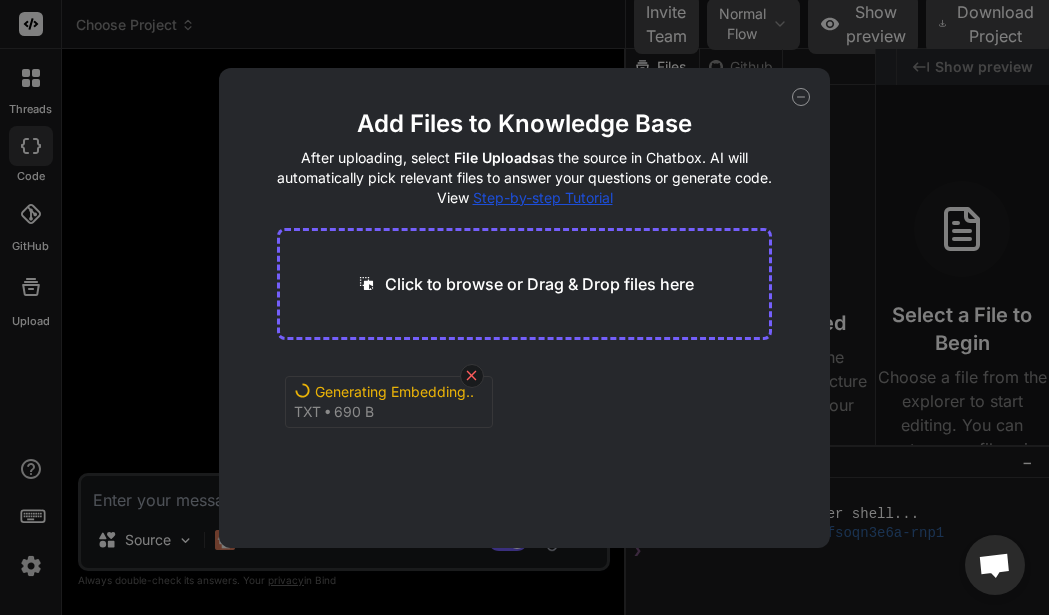 click 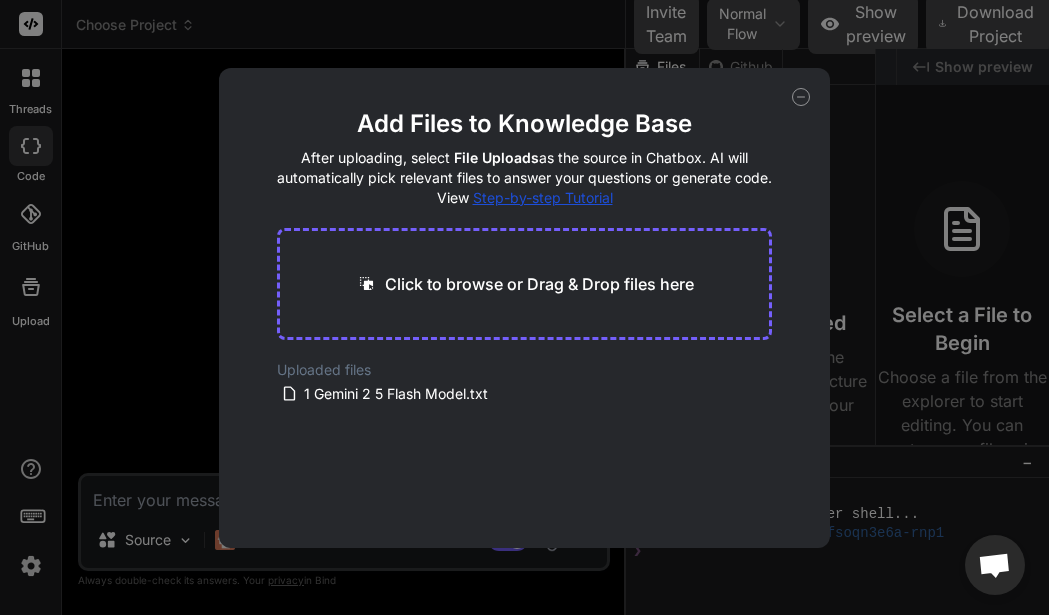 click 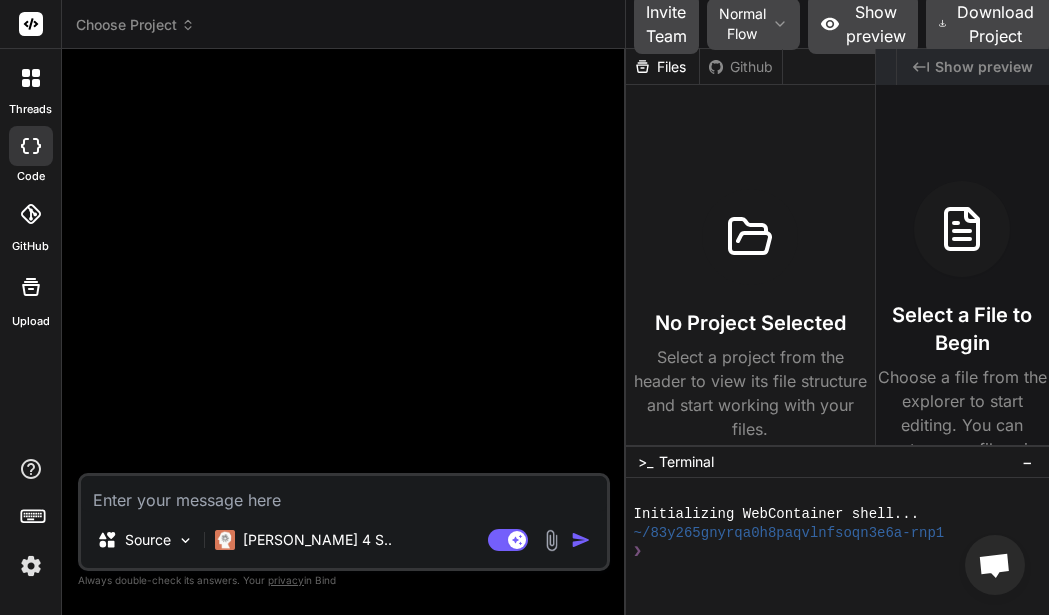 click at bounding box center (31, 566) 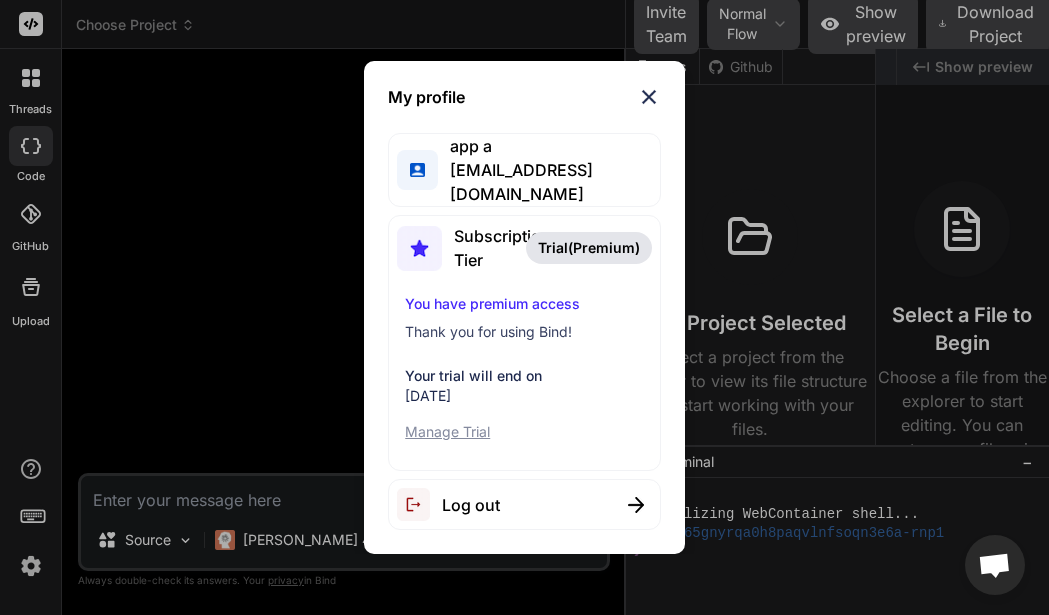 click on "Log out" at bounding box center [471, 505] 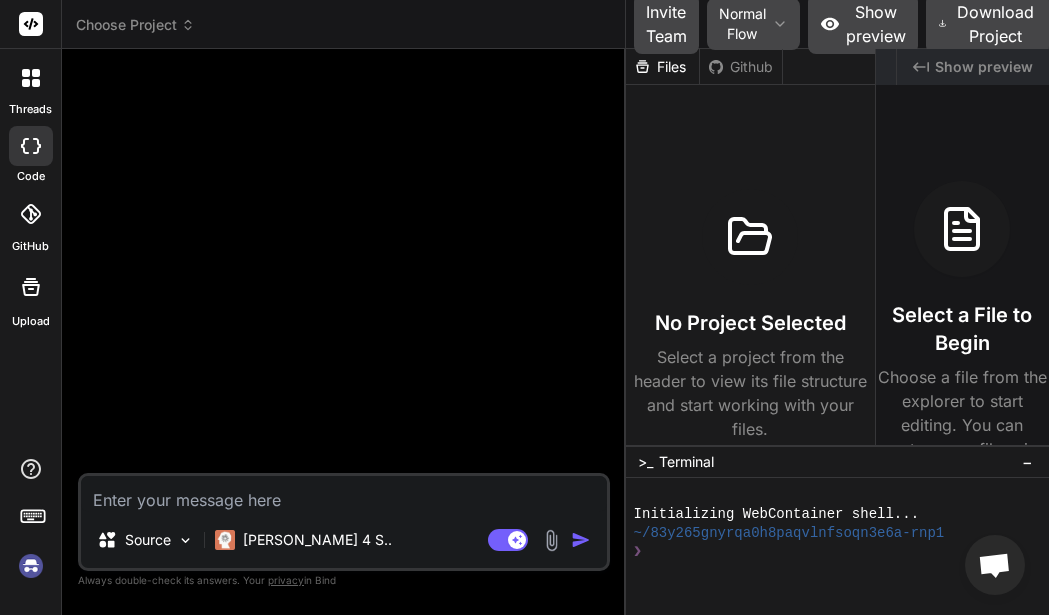 scroll, scrollTop: 38, scrollLeft: 0, axis: vertical 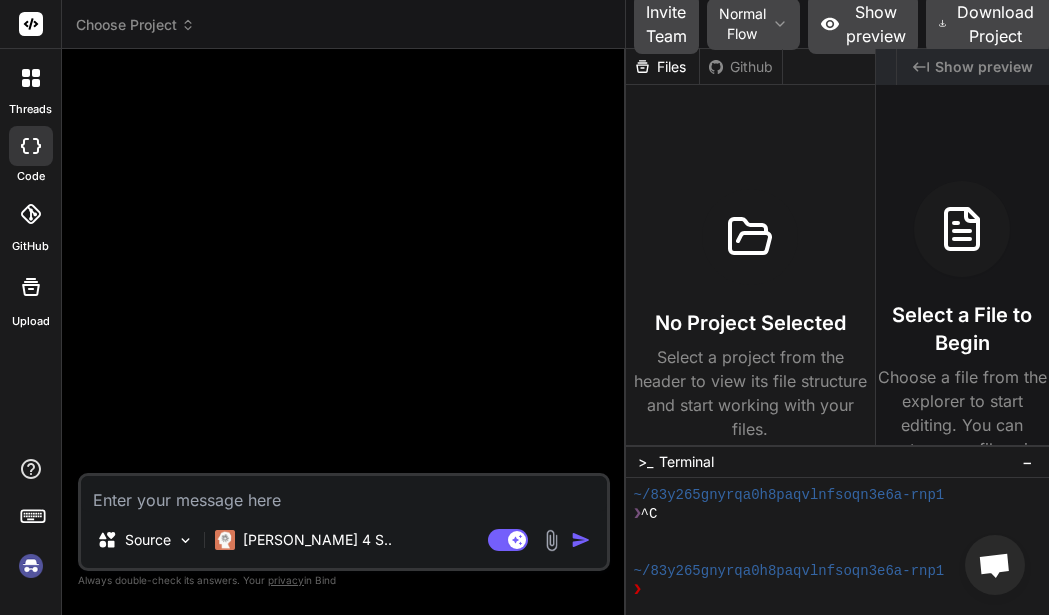 click at bounding box center [31, 566] 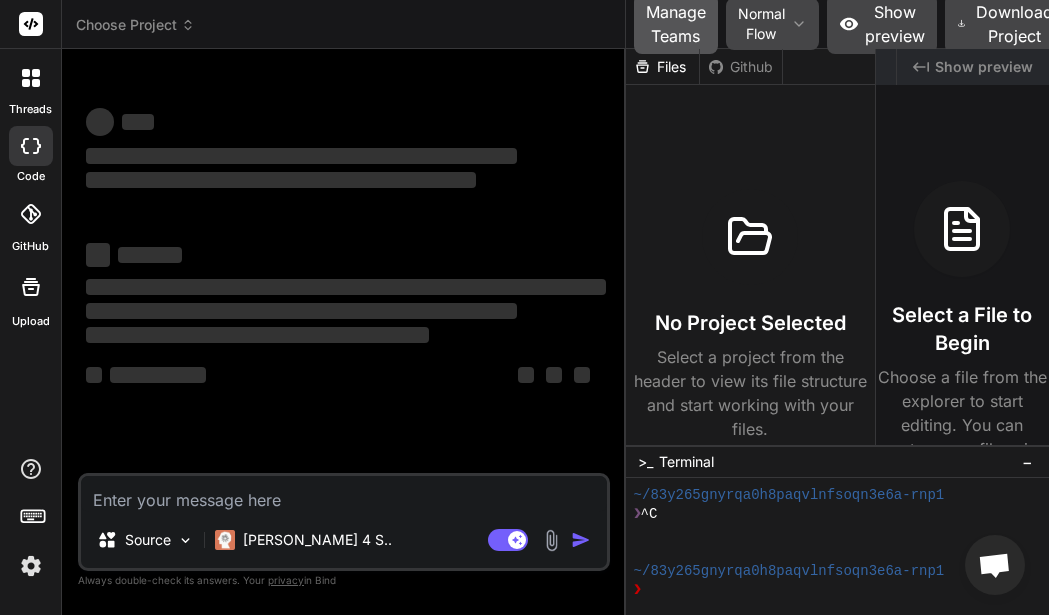 click on "Manage Teams" at bounding box center (676, 24) 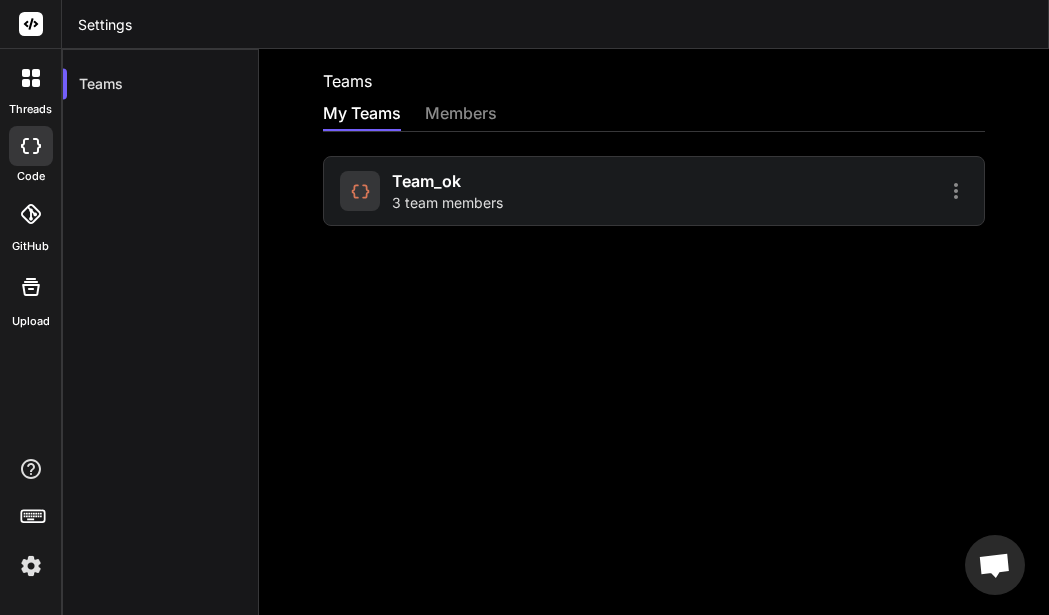click on "team_ok 3 team members" at bounding box center [654, 191] 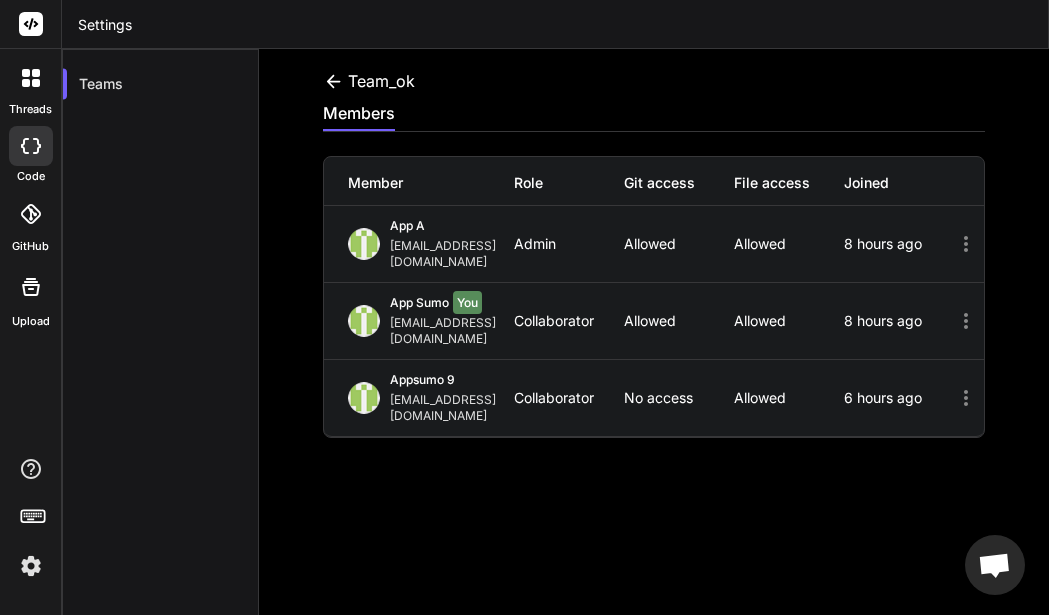 click at bounding box center [31, 146] 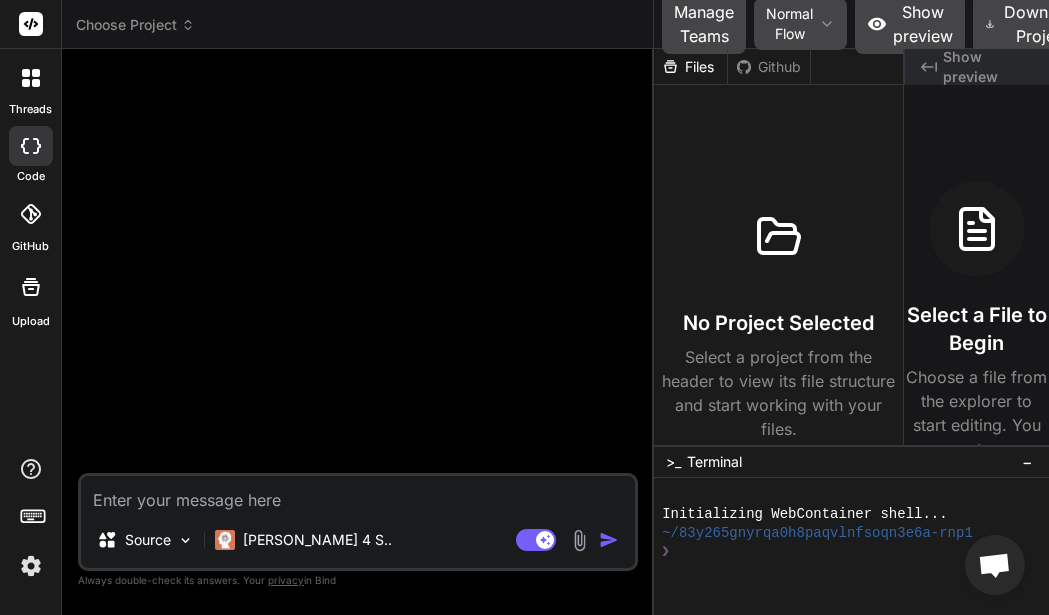 drag, startPoint x: 386, startPoint y: 388, endPoint x: 793, endPoint y: 334, distance: 410.56668 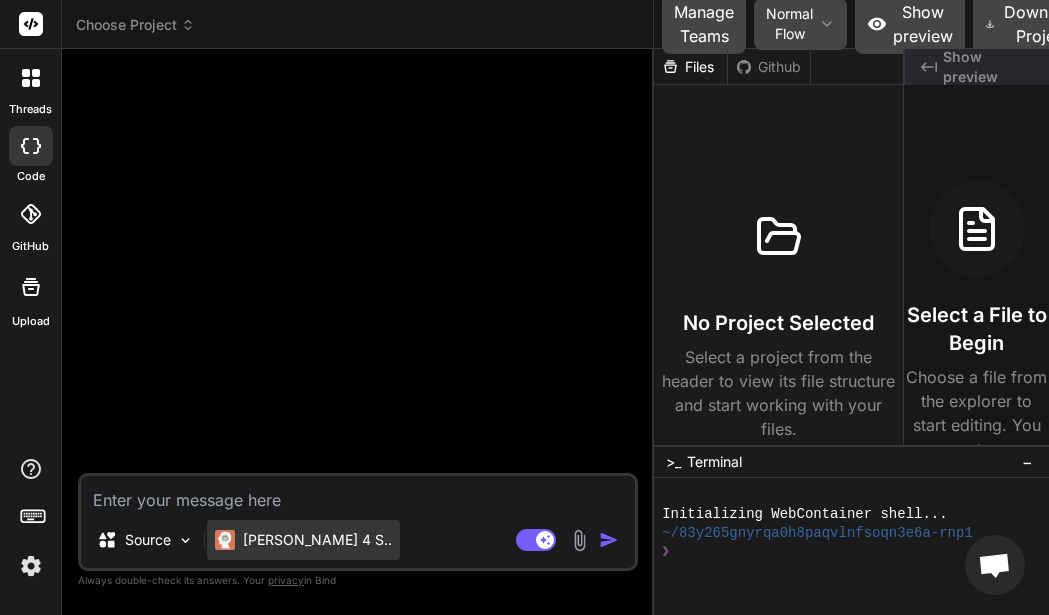 click on "Claude 4 S.." at bounding box center (317, 540) 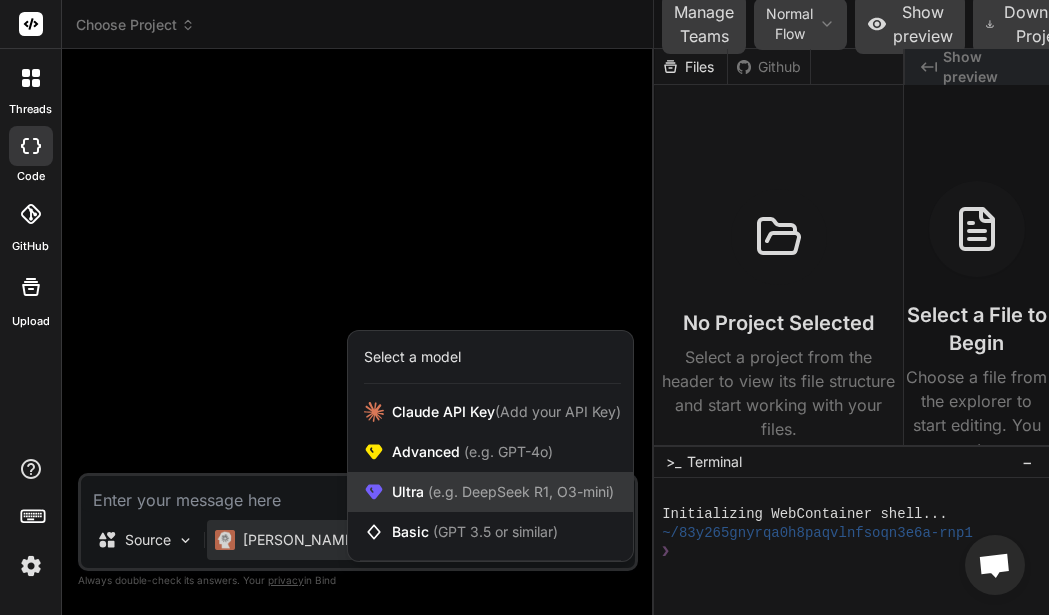 click on "Ultra     (e.g. DeepSeek R1, O3-mini)" at bounding box center [490, 492] 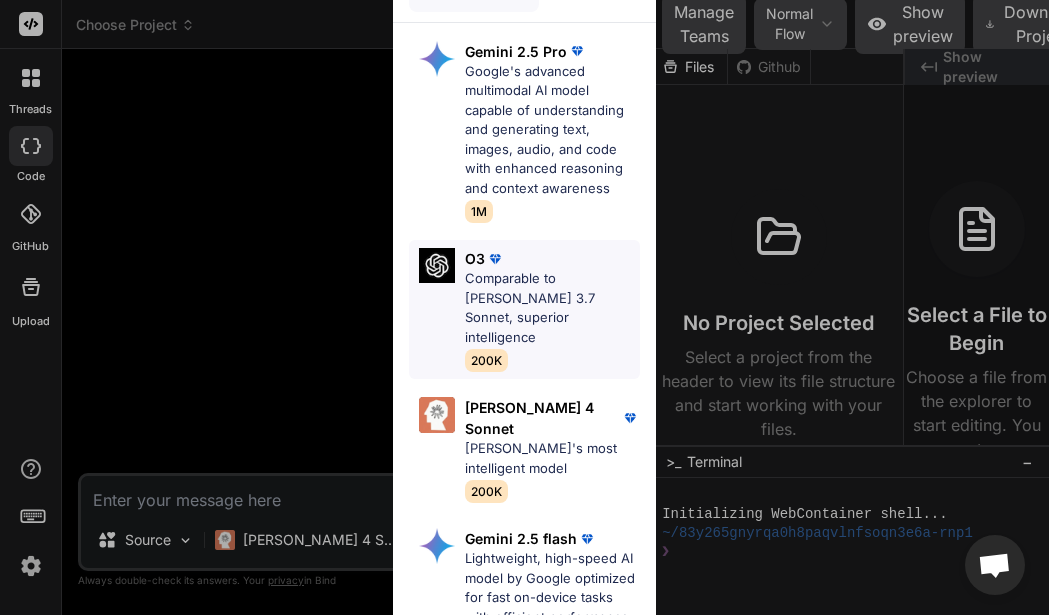 click on "Comparable to Claude 3.7 Sonnet, superior intelligence" at bounding box center [552, 308] 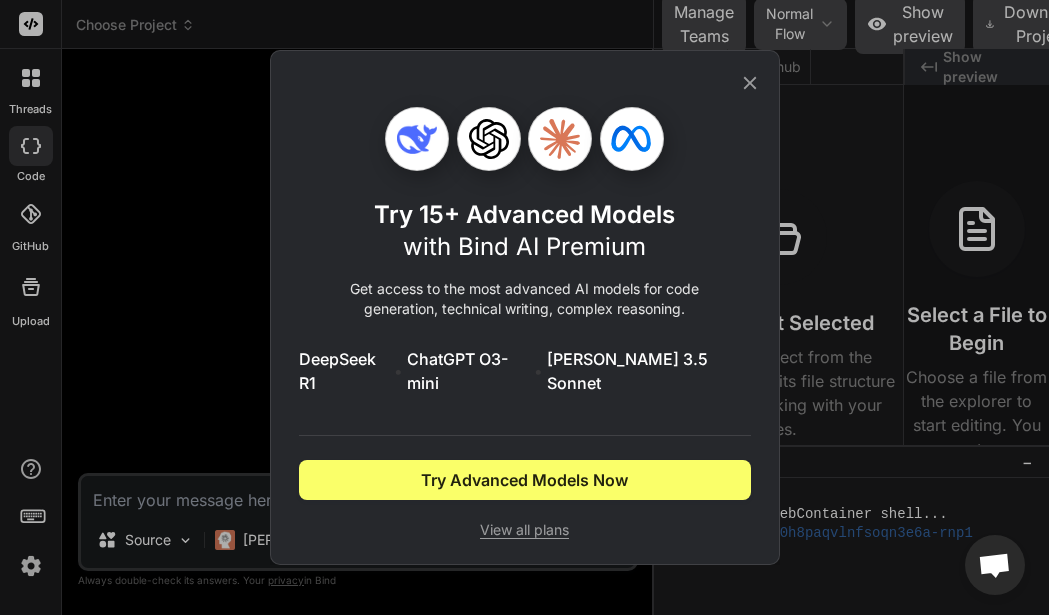 click 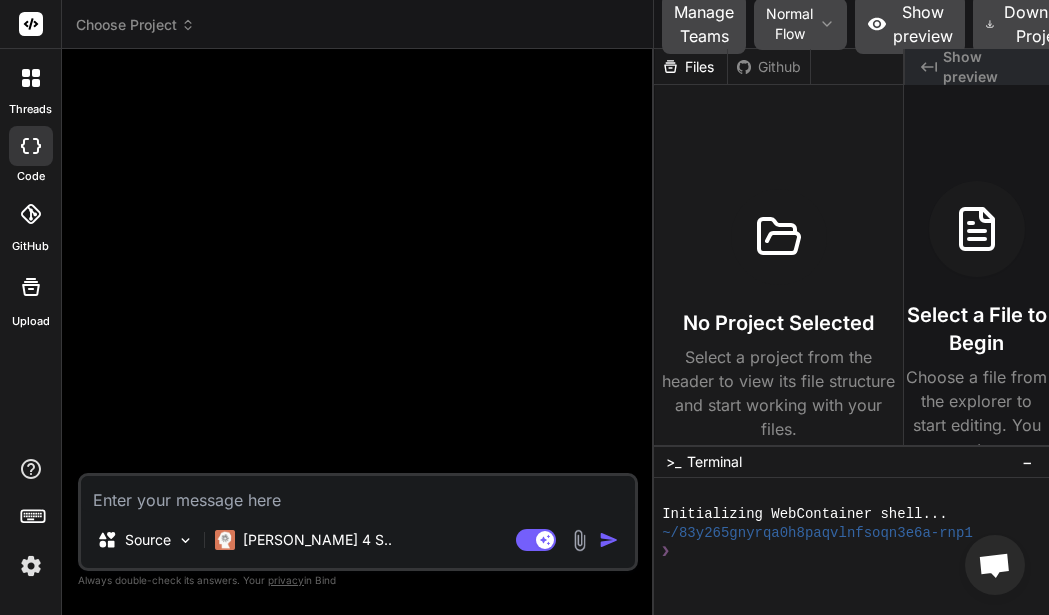click at bounding box center (579, 540) 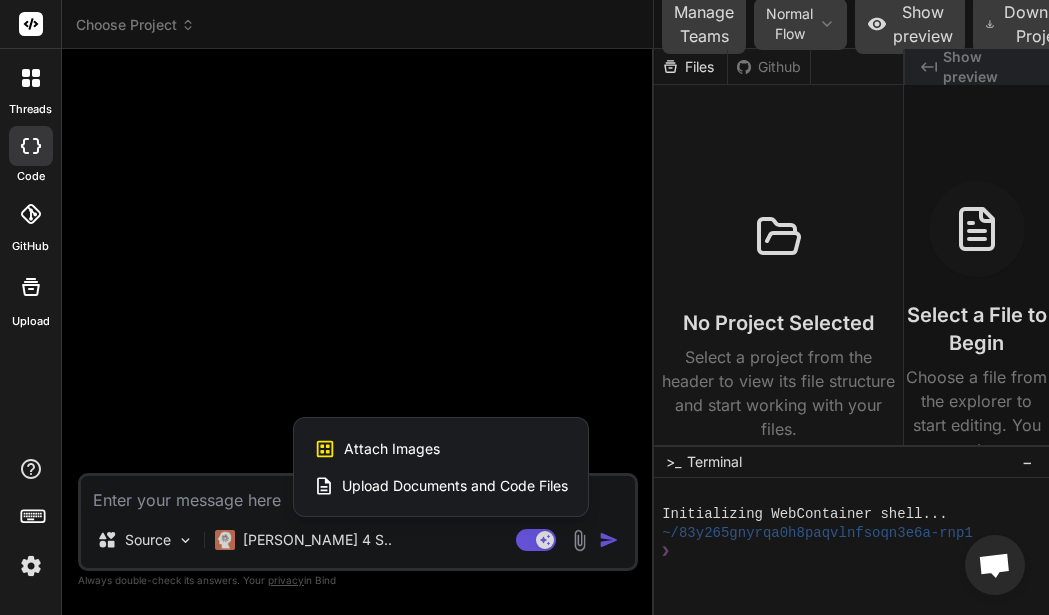 click on "Attach Images" at bounding box center (392, 449) 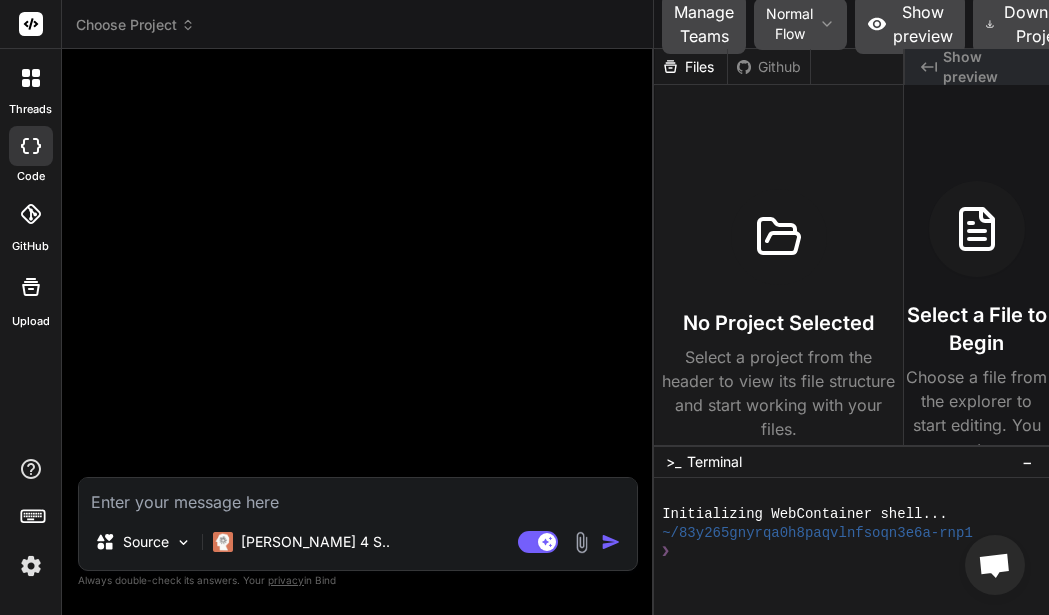 type on "C:\fakepath\Screenshot from 2025-07-23 18-54-18.png" 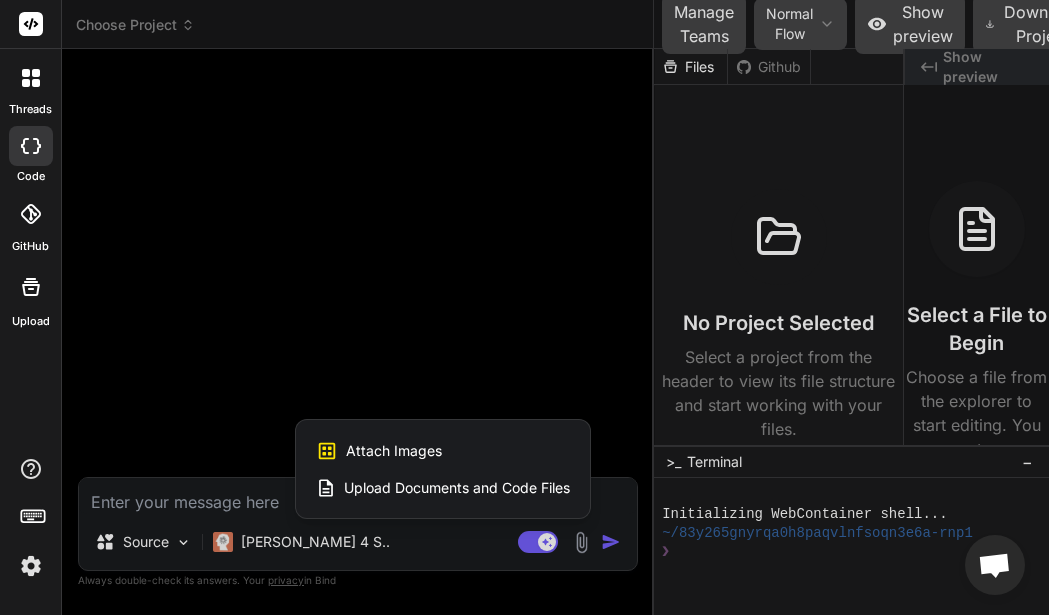 click on "Upload Documents and Code Files" at bounding box center (457, 488) 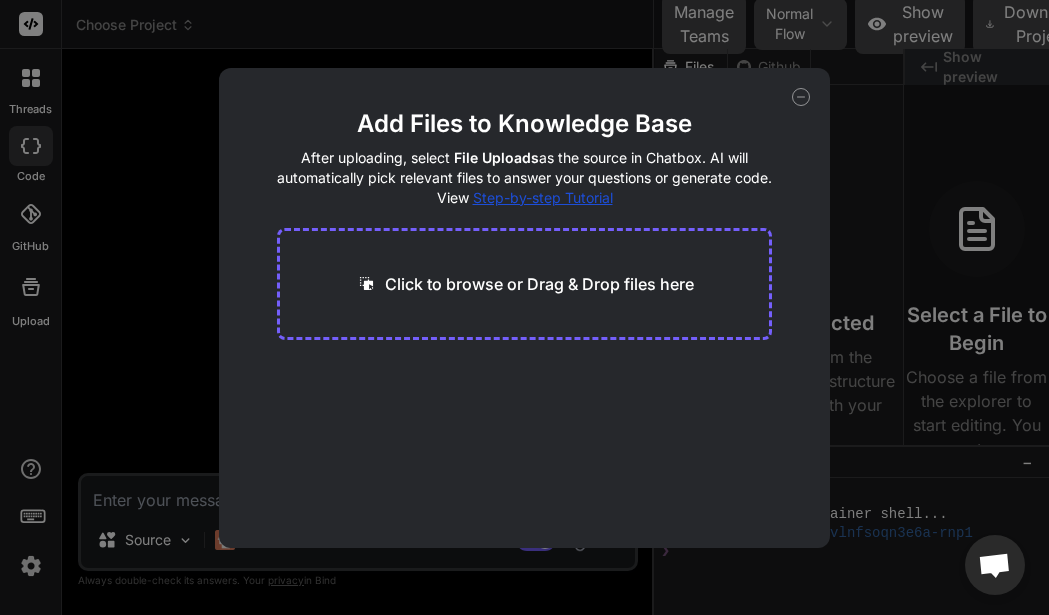 click on "Click to browse or Drag & Drop files here" at bounding box center (524, 284) 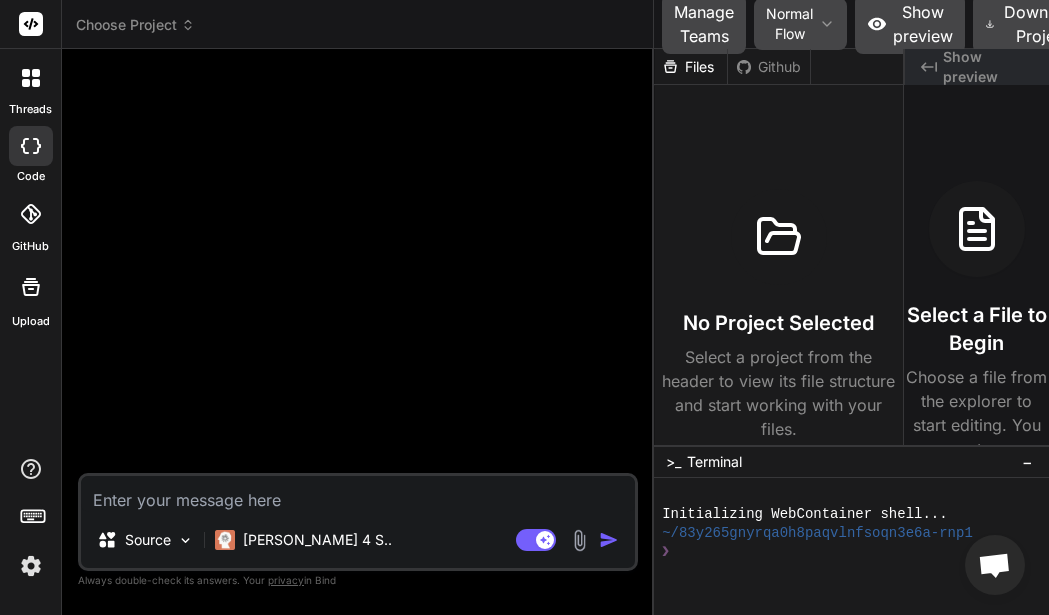 click at bounding box center (31, 566) 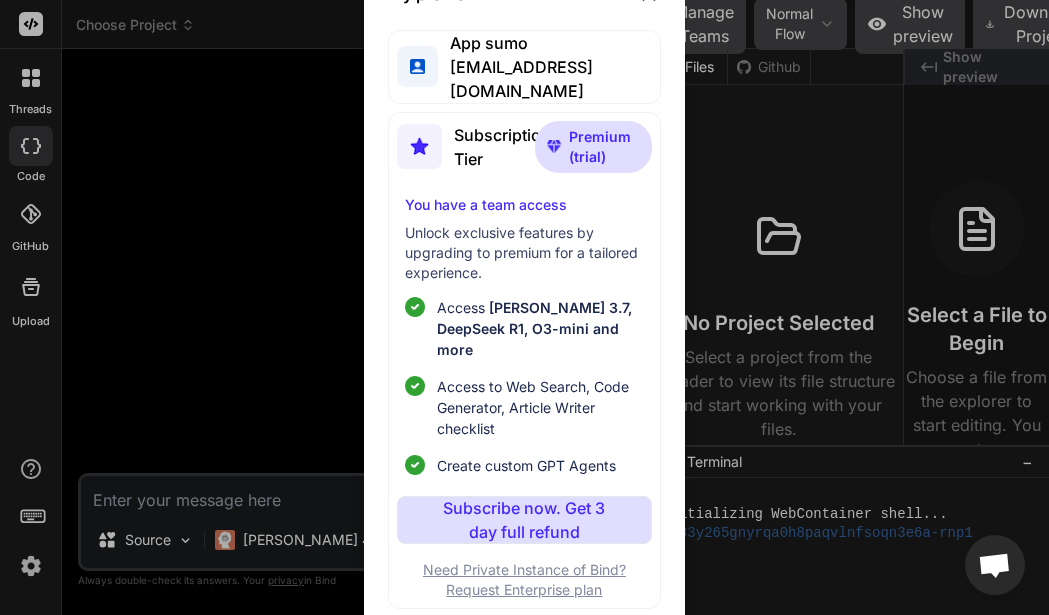 click on "Log out" at bounding box center [471, 642] 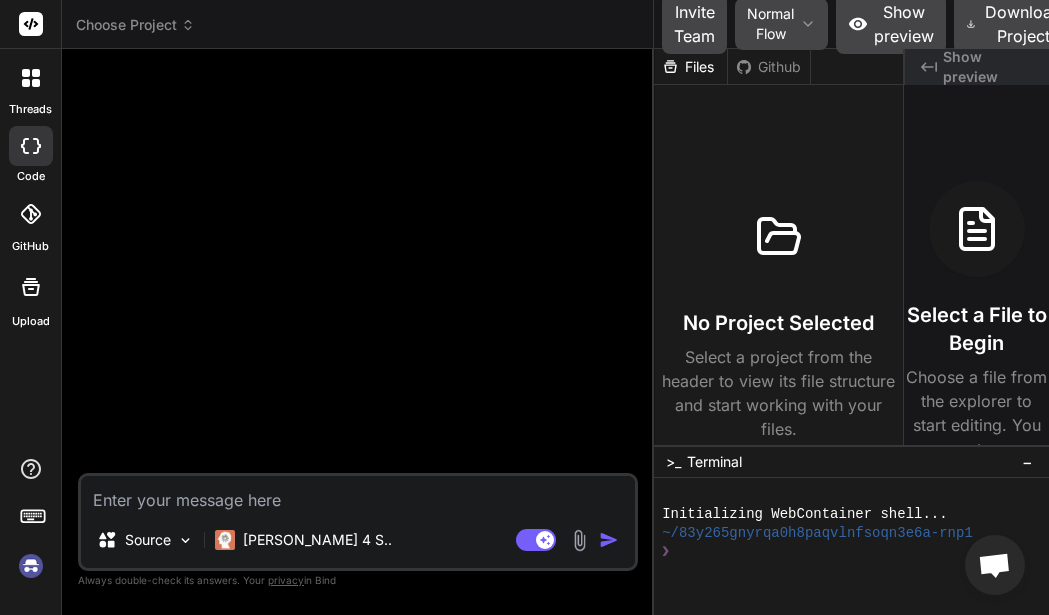 scroll, scrollTop: 38, scrollLeft: 0, axis: vertical 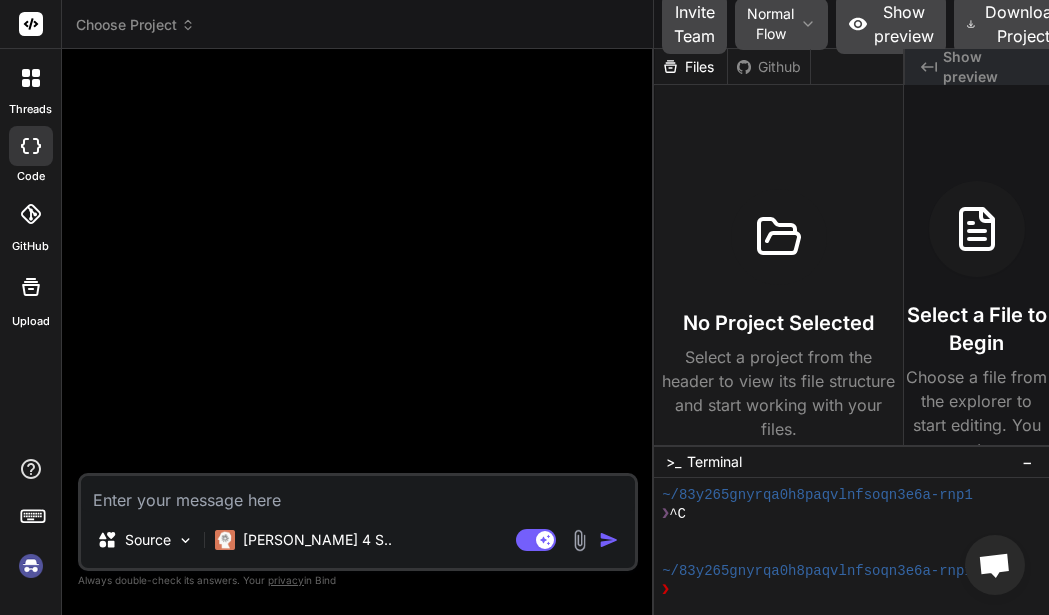 click at bounding box center (31, 566) 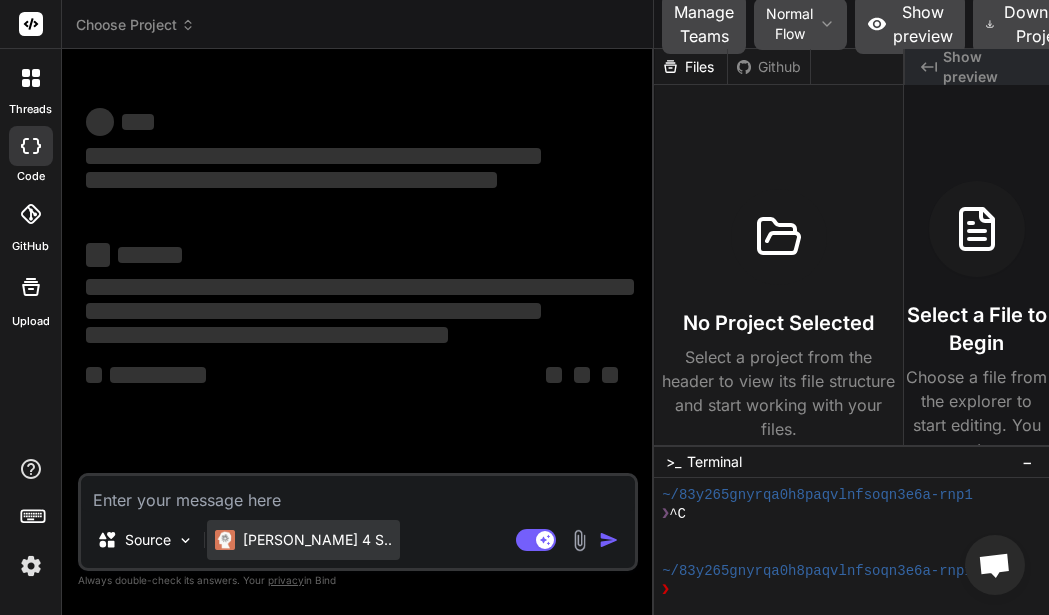 click on "Claude 4 S.." at bounding box center (317, 540) 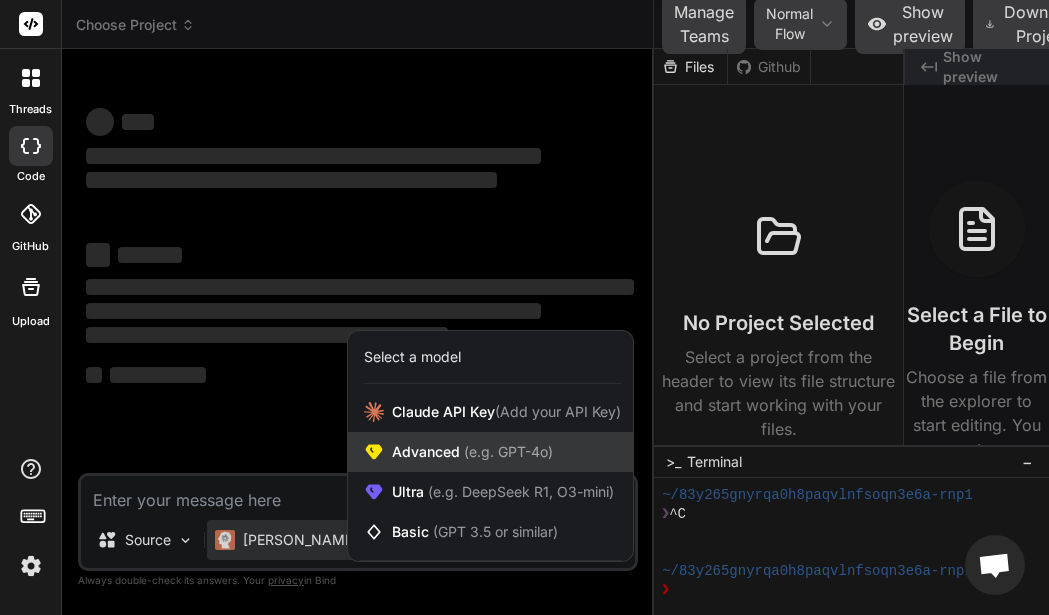 click on "Advanced     (e.g. GPT-4o)" at bounding box center (472, 452) 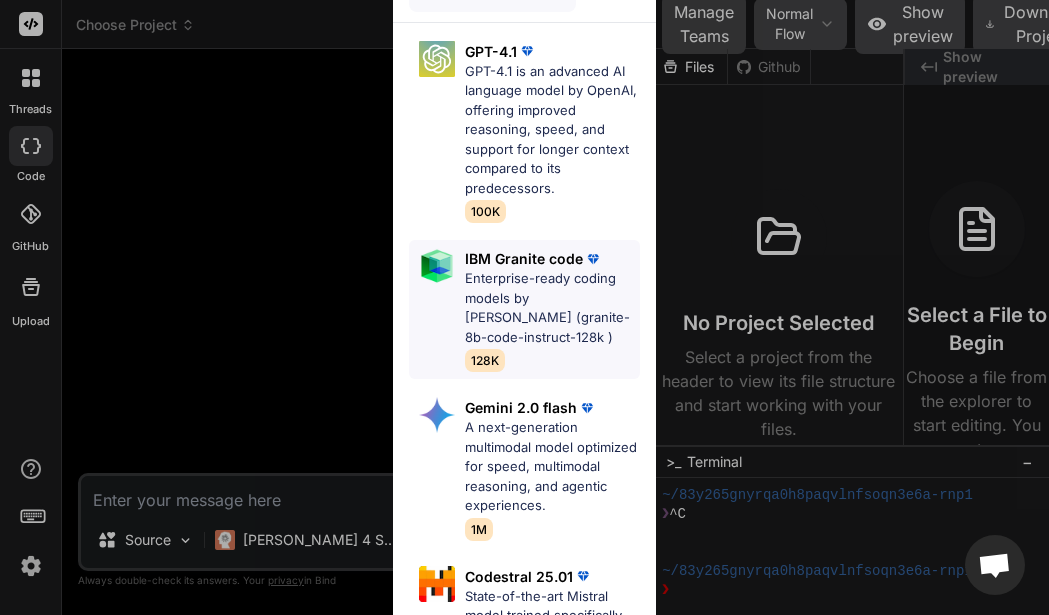 click on "Enterprise-ready coding models by Ibm Watson (granite-8b-code-instruct-128k )" at bounding box center [552, 308] 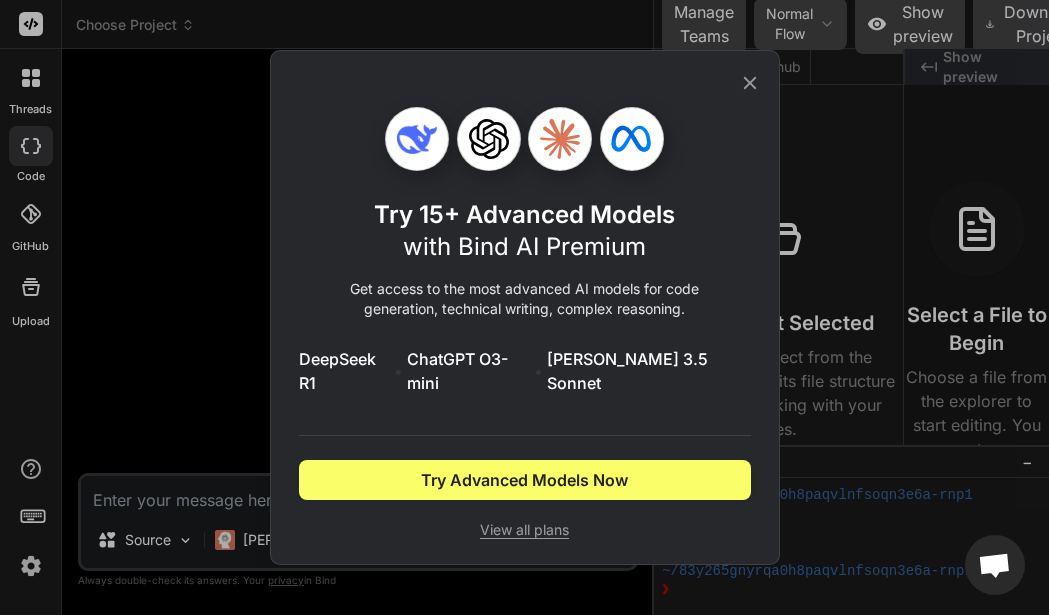 click 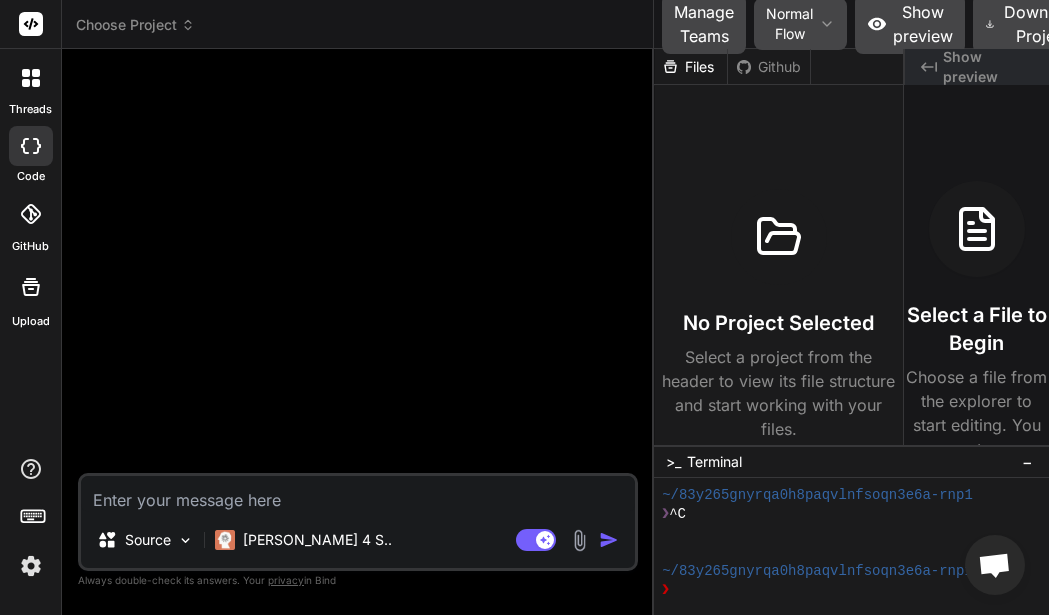 click at bounding box center (579, 540) 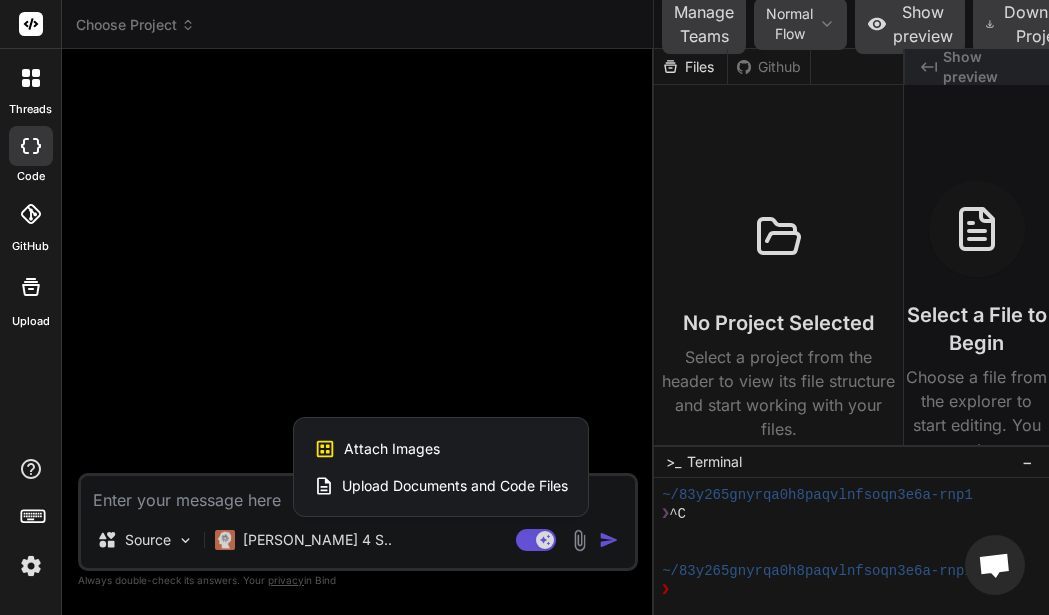 click on "Upload Documents and Code Files" at bounding box center [455, 486] 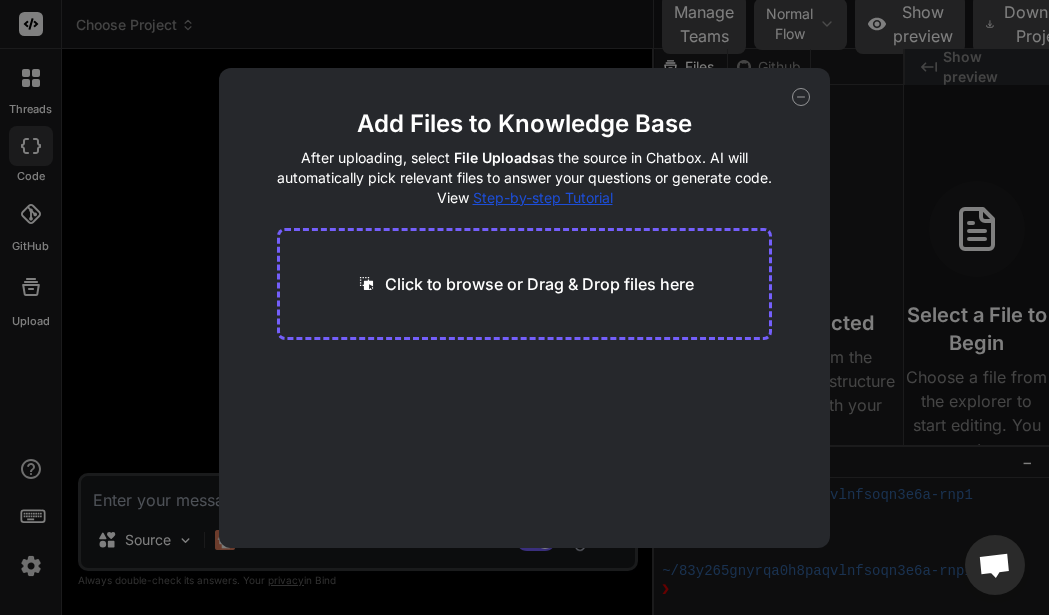 click on "Click to browse or Drag & Drop files here" at bounding box center [539, 284] 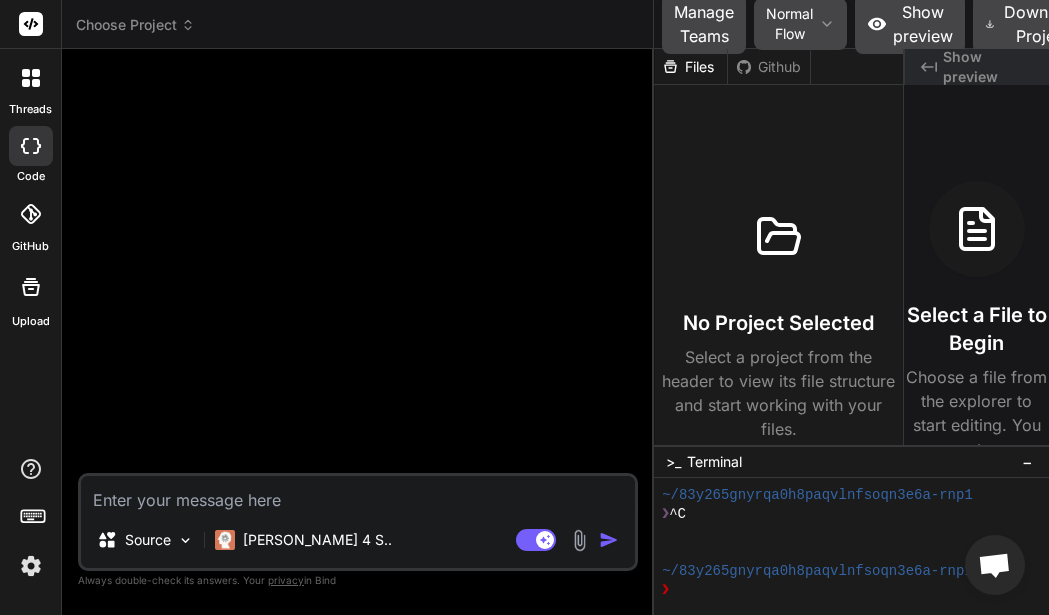 click at bounding box center (579, 540) 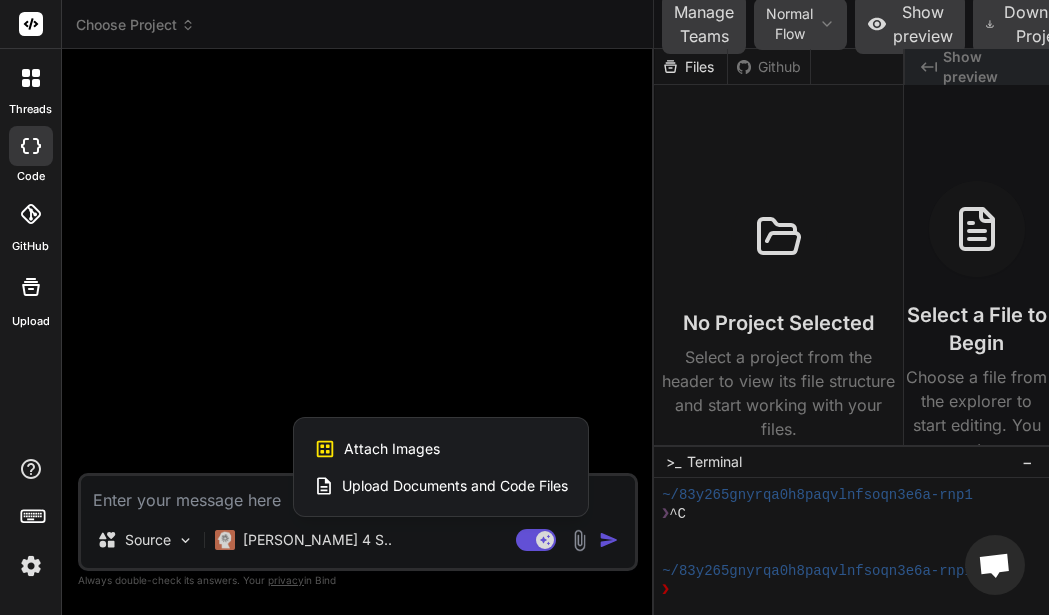 click on "Attach Images Image attachments are only supported in Claude and Gemini models." at bounding box center (441, 449) 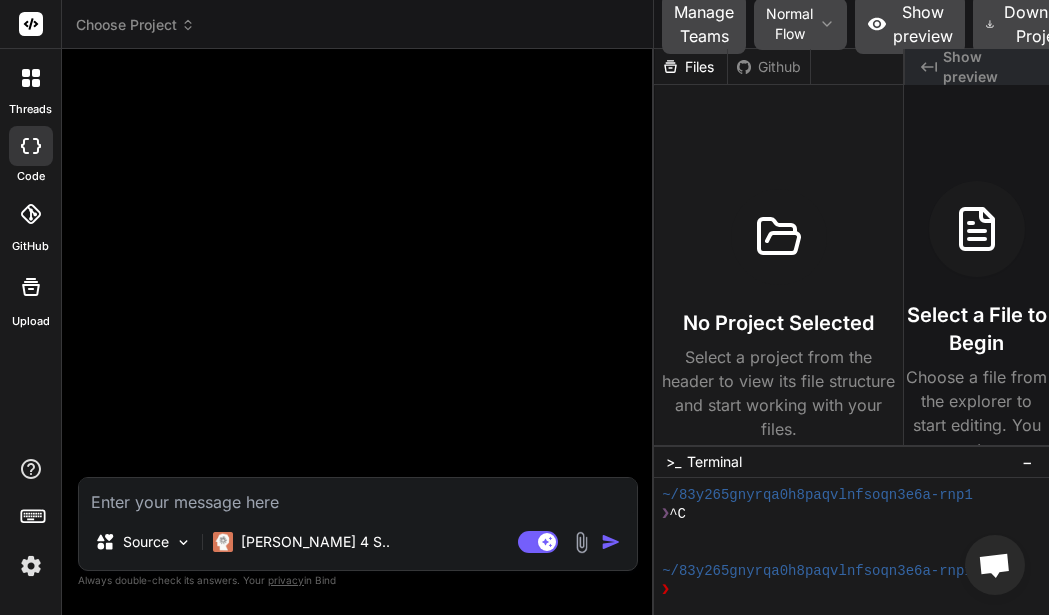 type on "C:\fakepath\Screenshot from 2025-07-23 18-54-18.png" 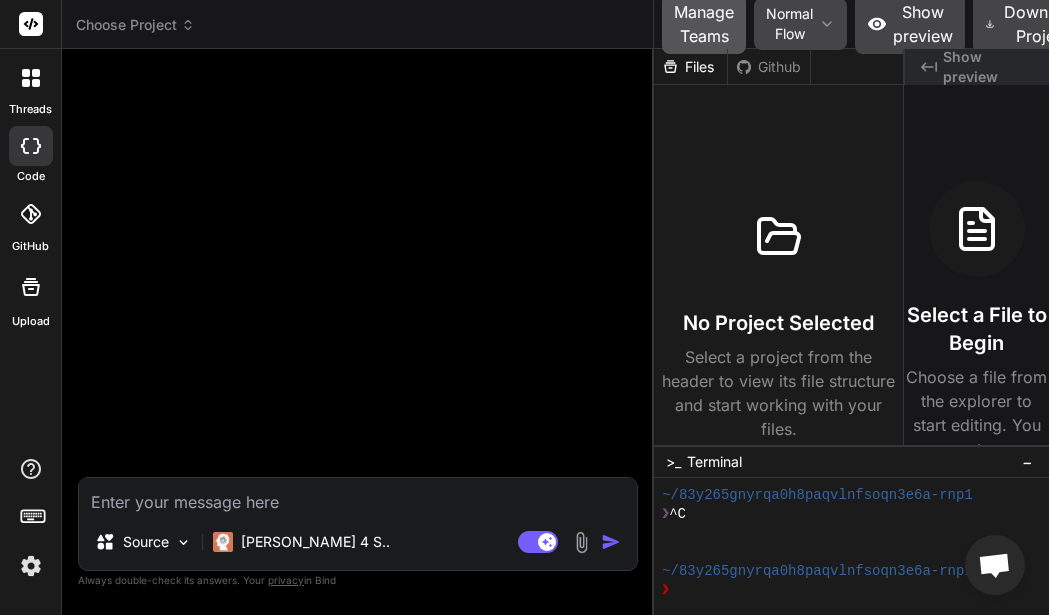 click on "Manage Teams" at bounding box center [704, 24] 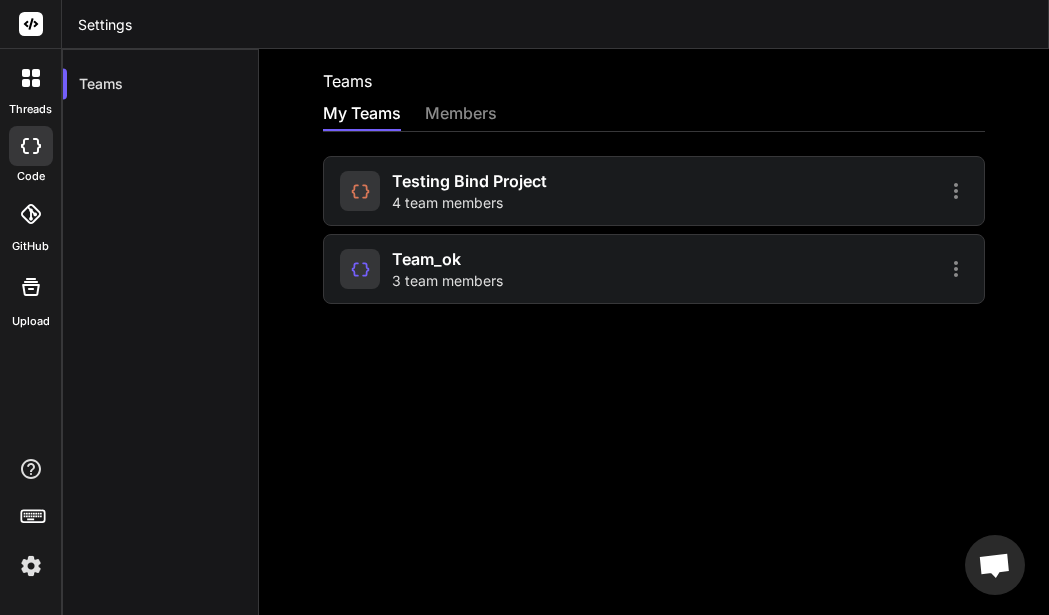 click 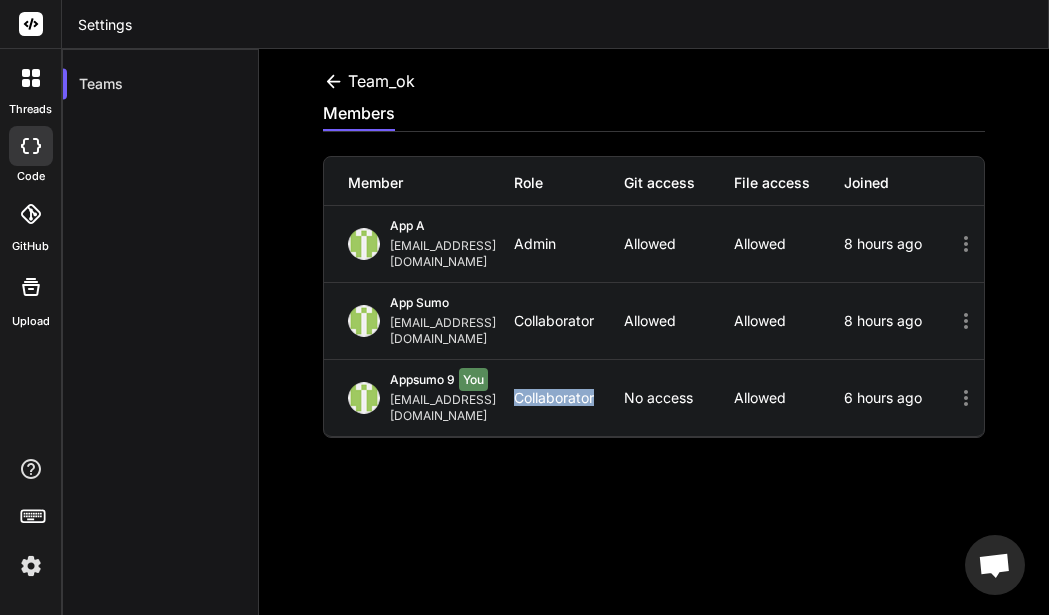 drag, startPoint x: 611, startPoint y: 361, endPoint x: 516, endPoint y: 355, distance: 95.189285 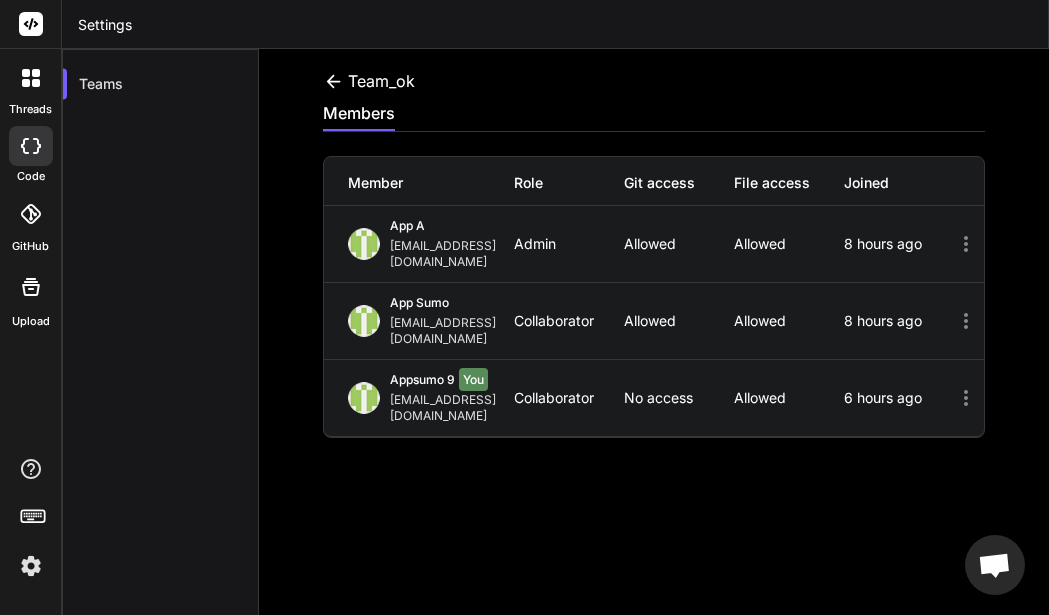 click 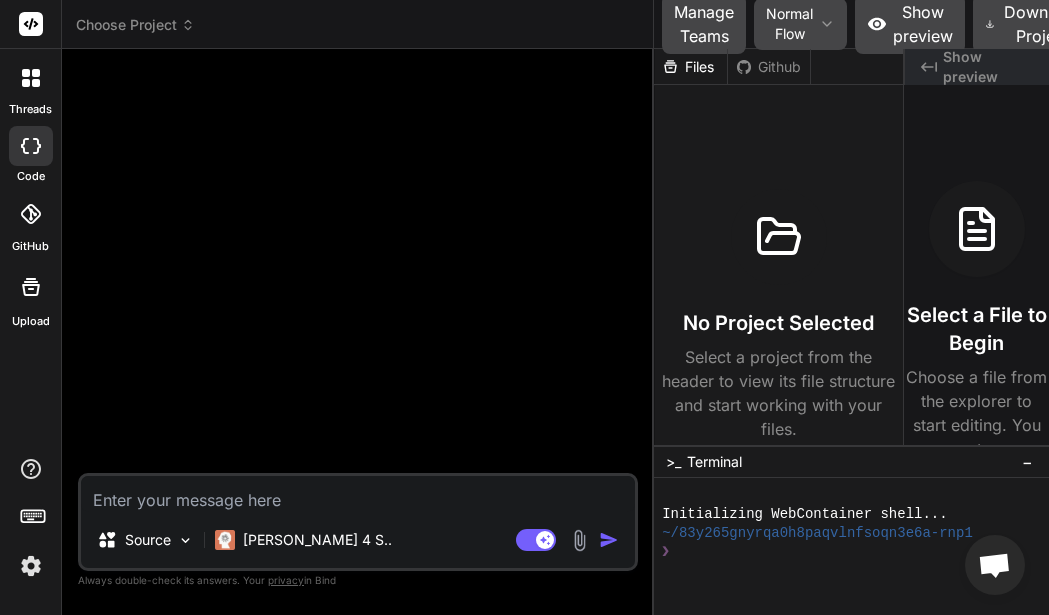 drag, startPoint x: 386, startPoint y: 445, endPoint x: 685, endPoint y: 392, distance: 303.66098 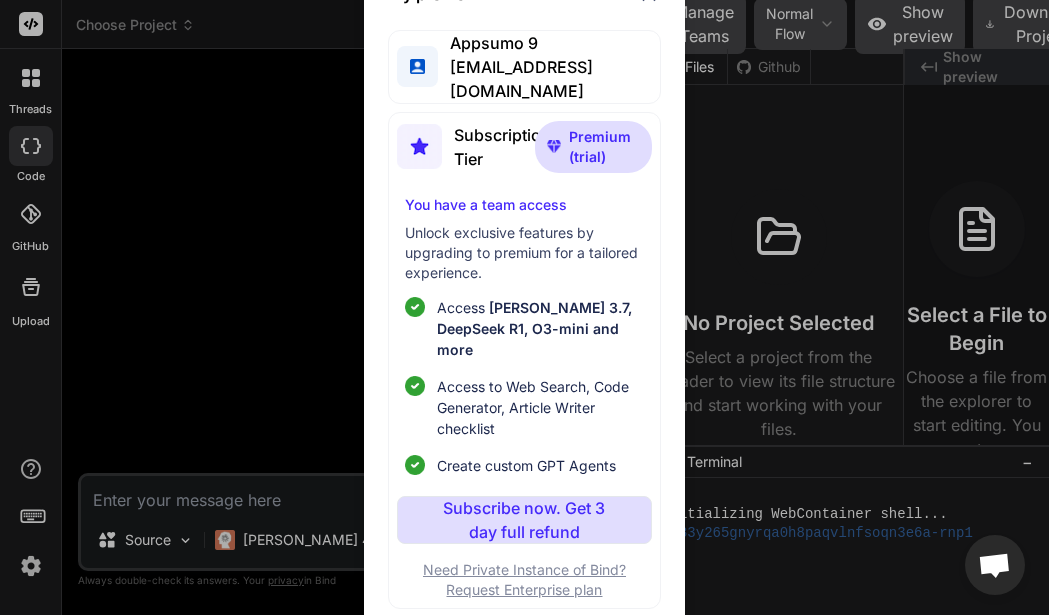 click on "Log out" at bounding box center [471, 642] 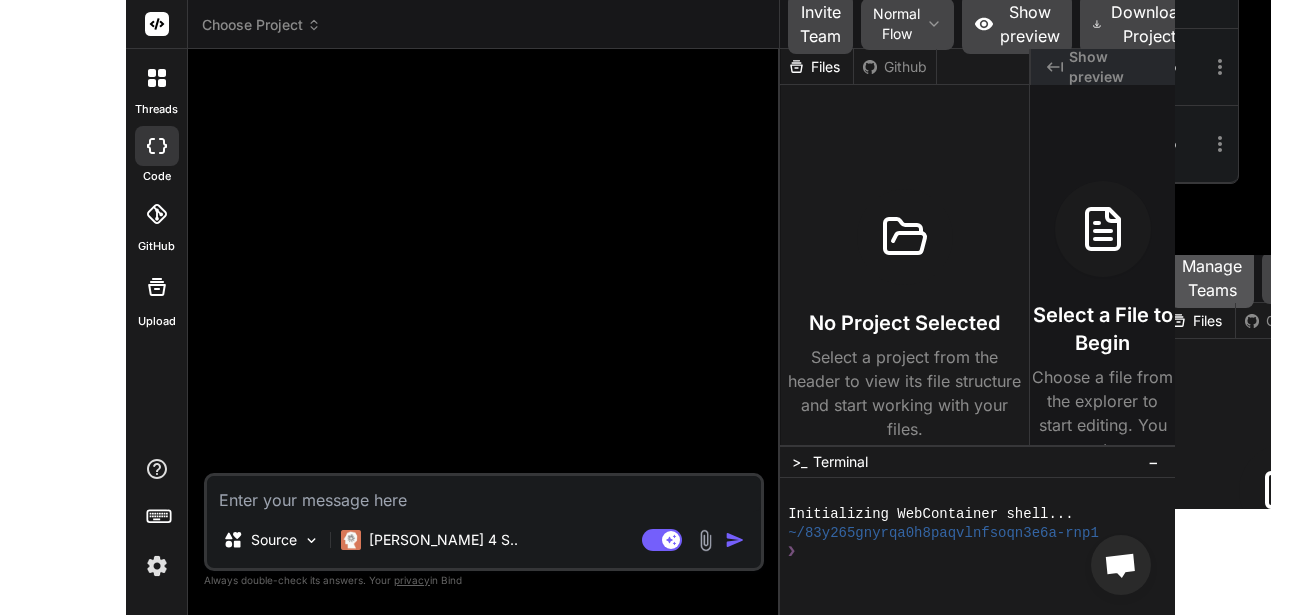 scroll, scrollTop: 38, scrollLeft: 0, axis: vertical 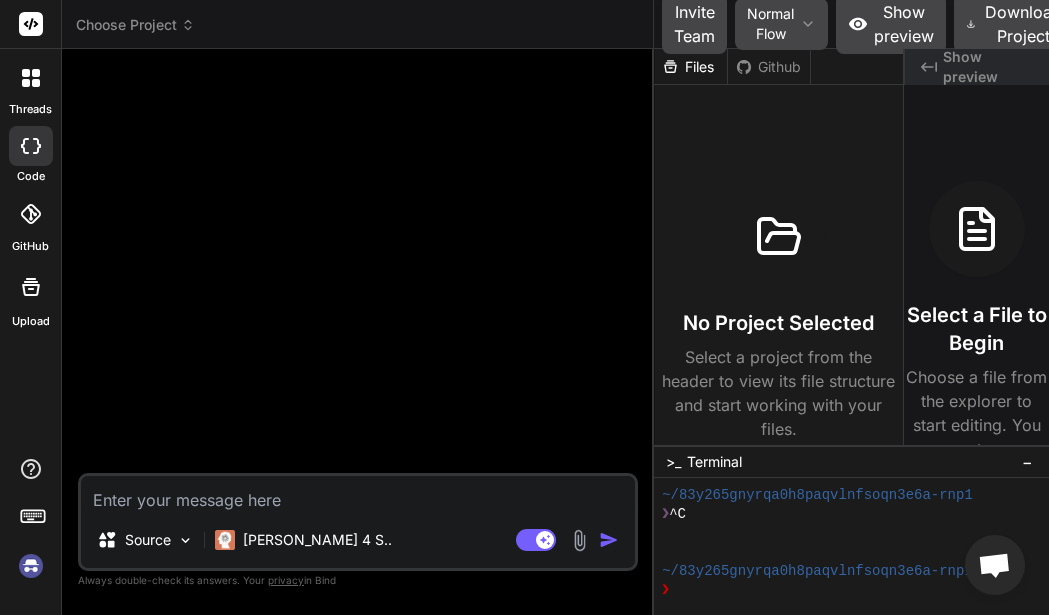 click at bounding box center [31, 566] 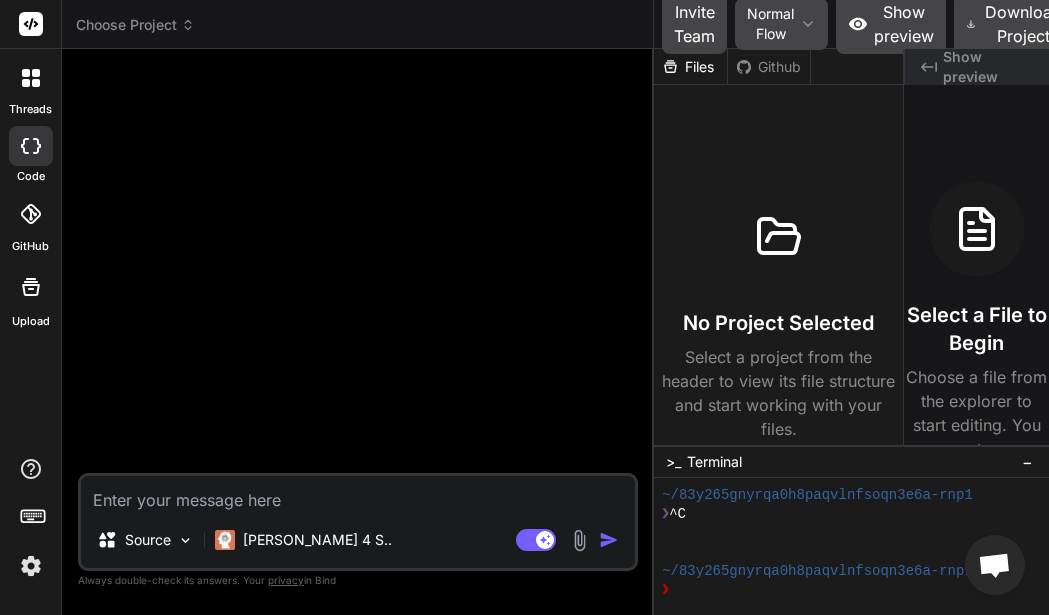 click at bounding box center (579, 540) 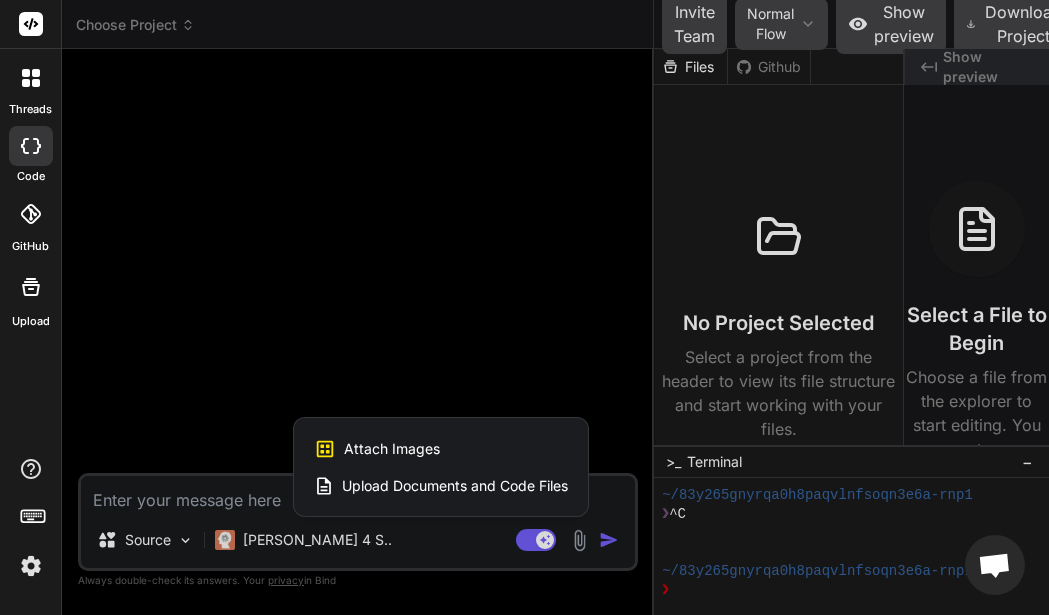 click on "Upload Documents and Code Files" at bounding box center (441, 486) 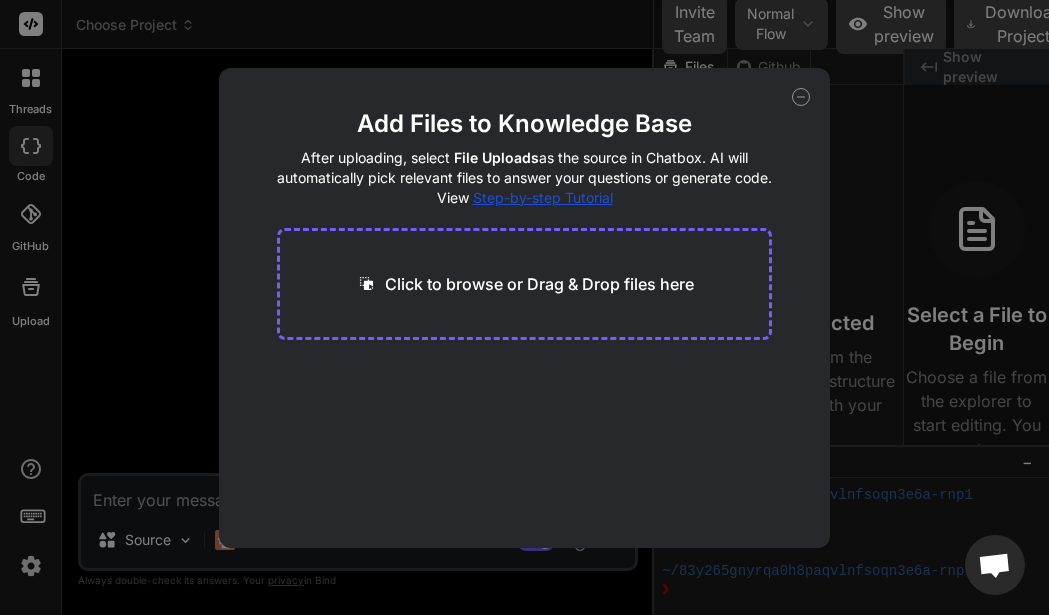 drag, startPoint x: 459, startPoint y: 327, endPoint x: 449, endPoint y: 295, distance: 33.526108 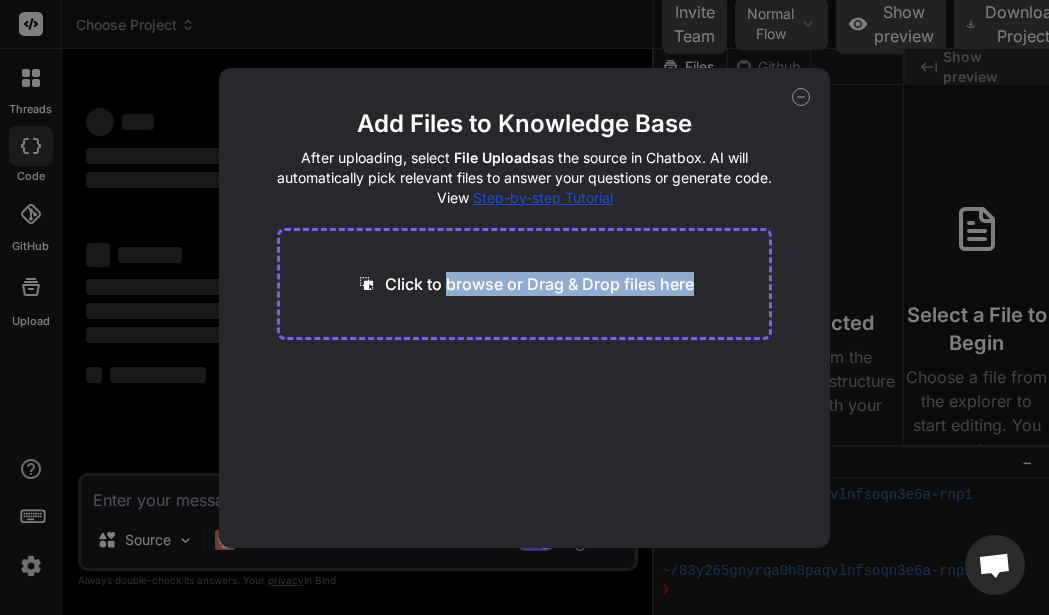 click on "Click to browse or Drag & Drop files here" at bounding box center (539, 284) 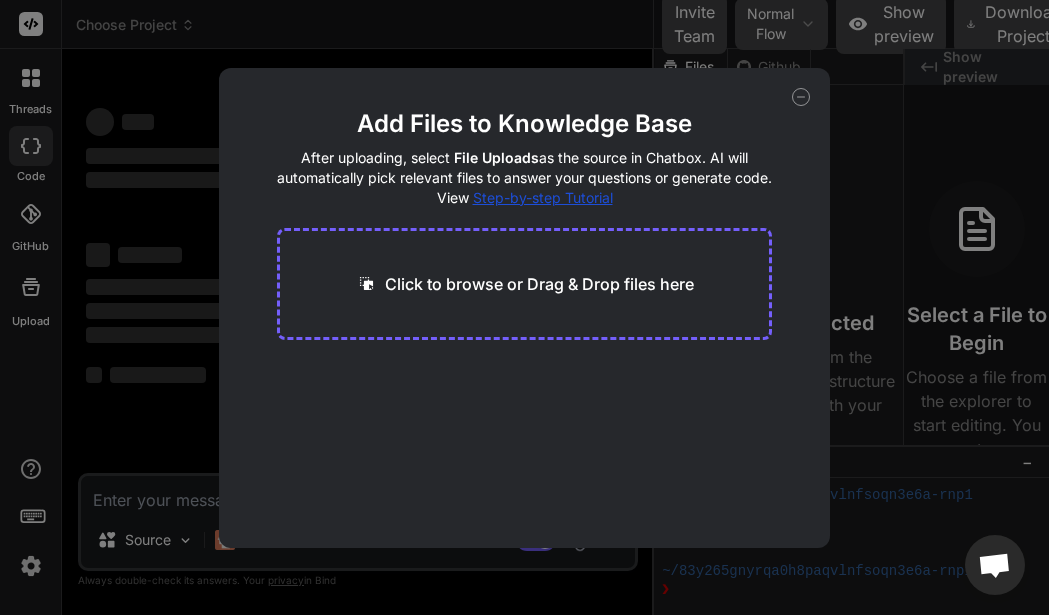 type on "x" 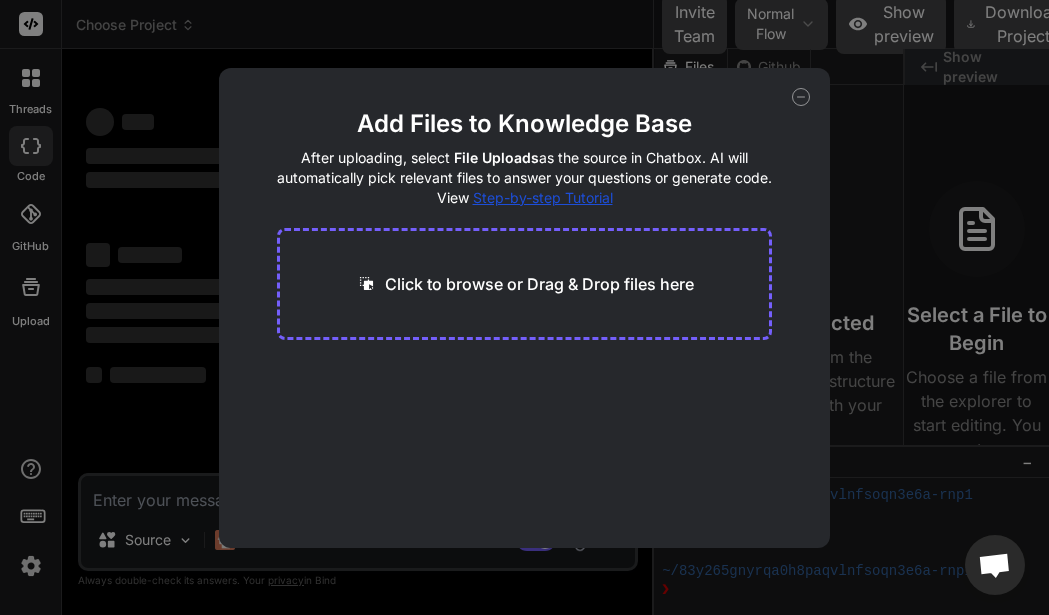 type on "C:\fakepath\classmethod def extract.txt" 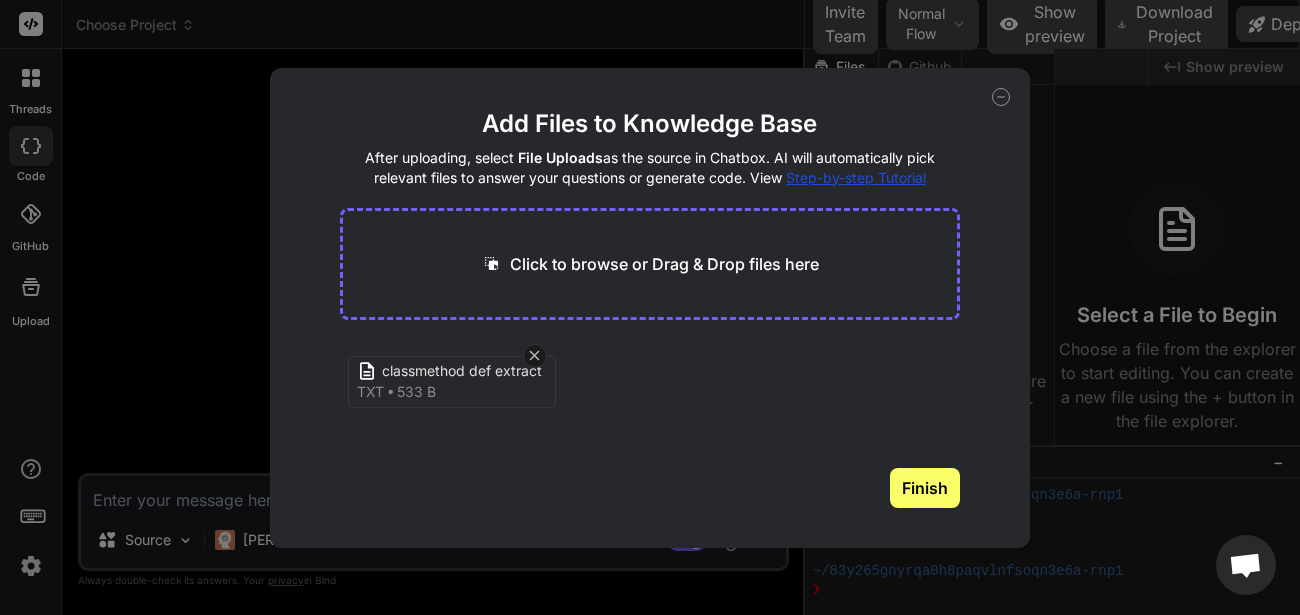 click on "Finish" at bounding box center (925, 488) 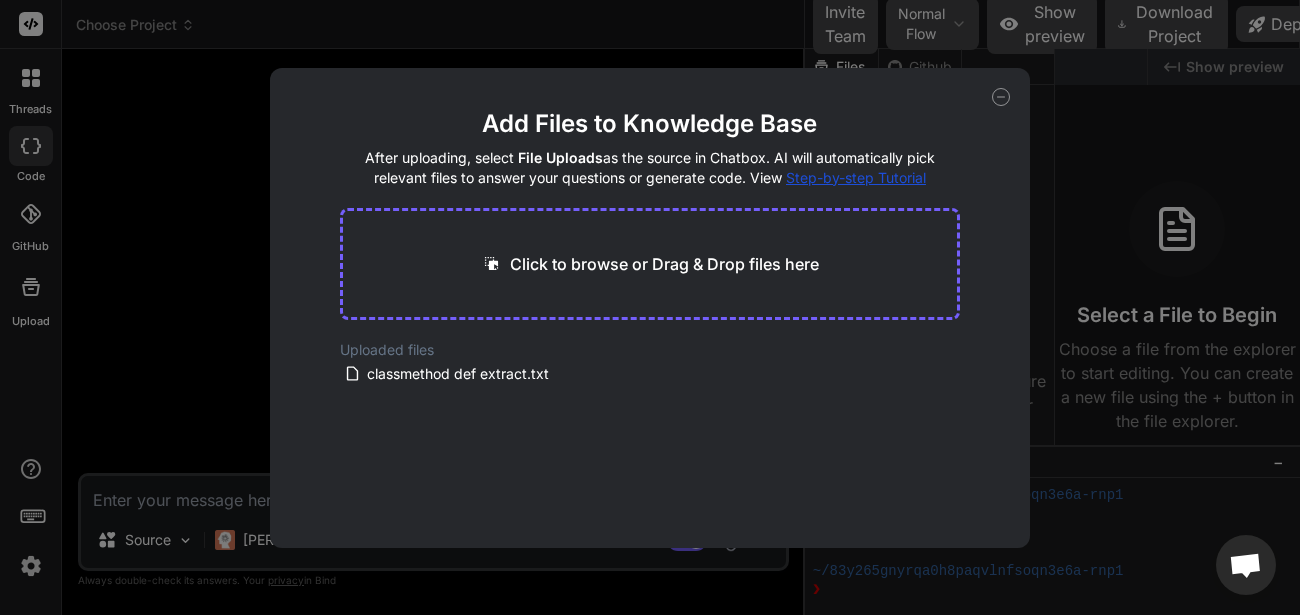 click 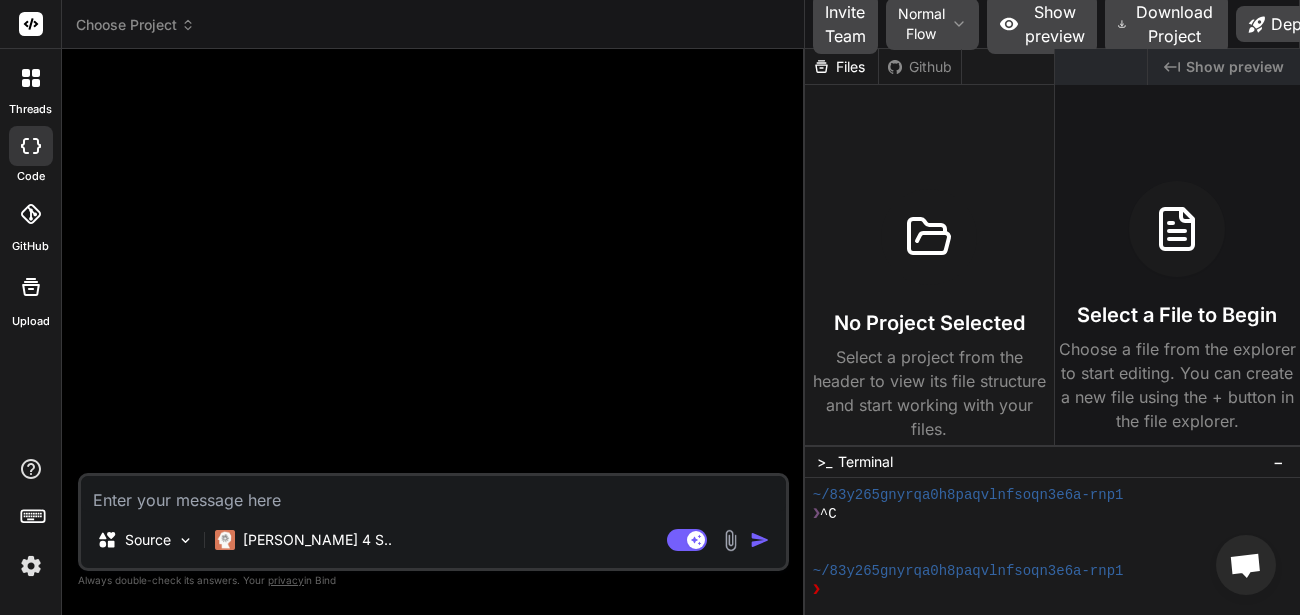 click at bounding box center (433, 494) 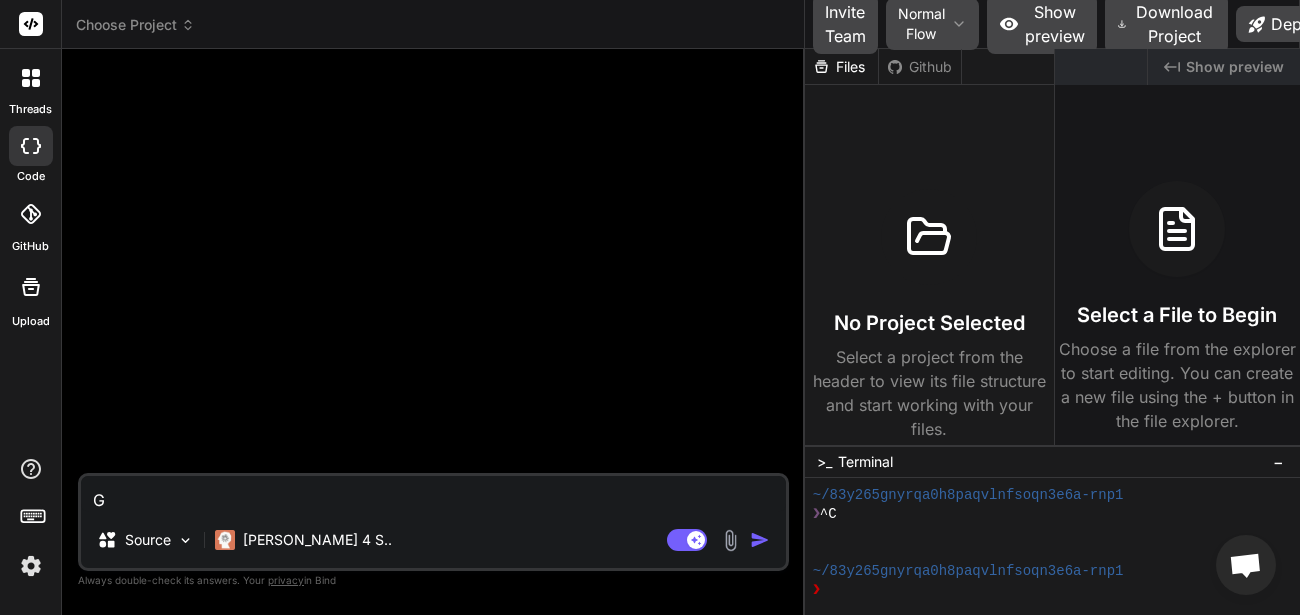 type on "x" 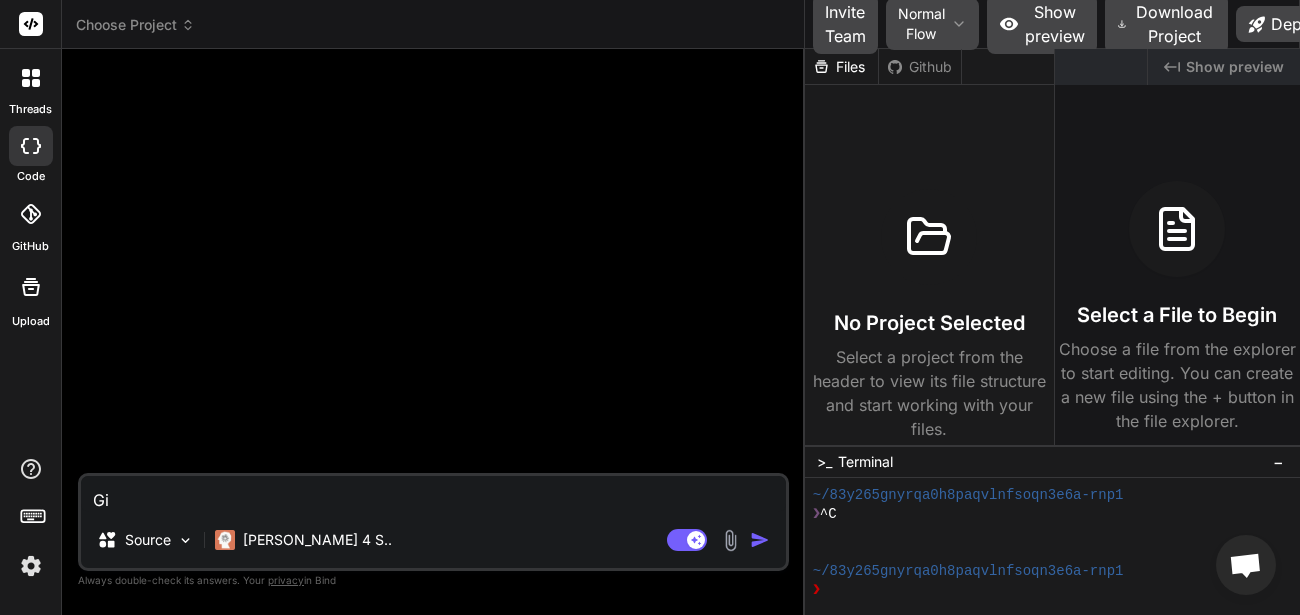 type on "x" 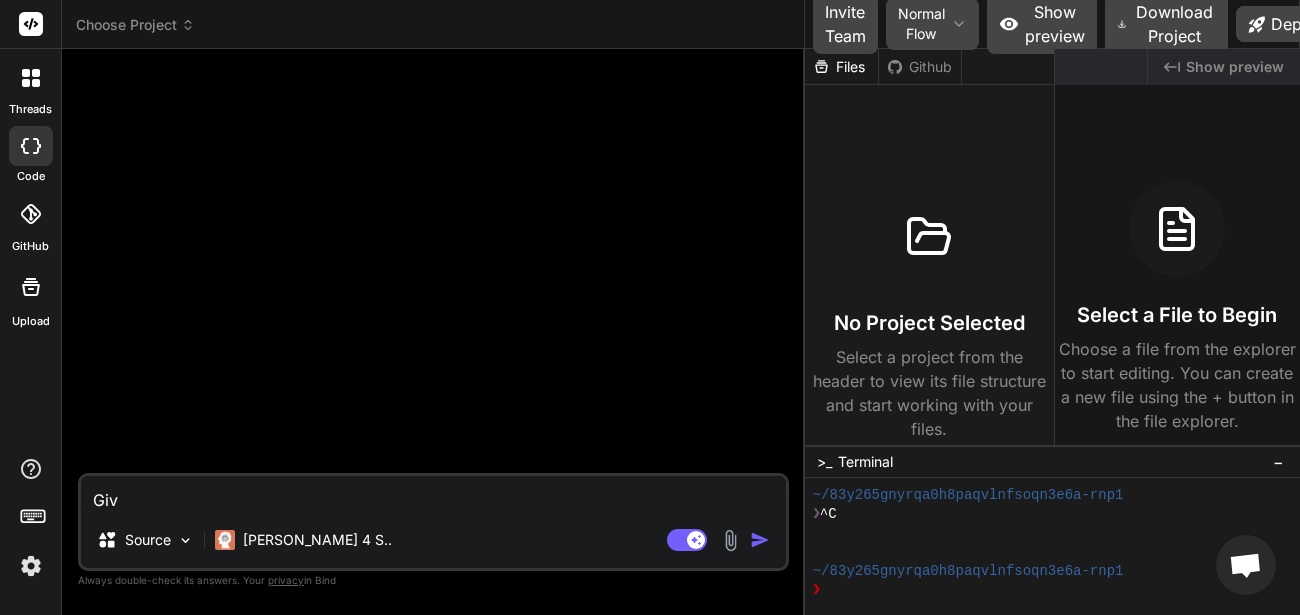 type on "x" 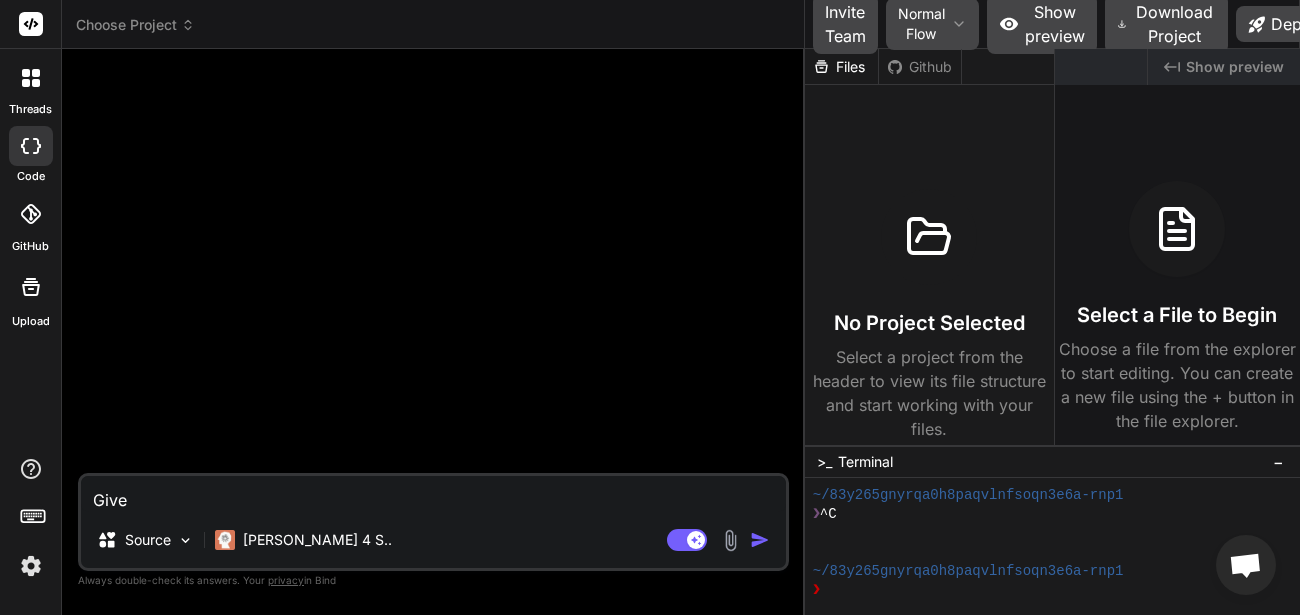 type on "x" 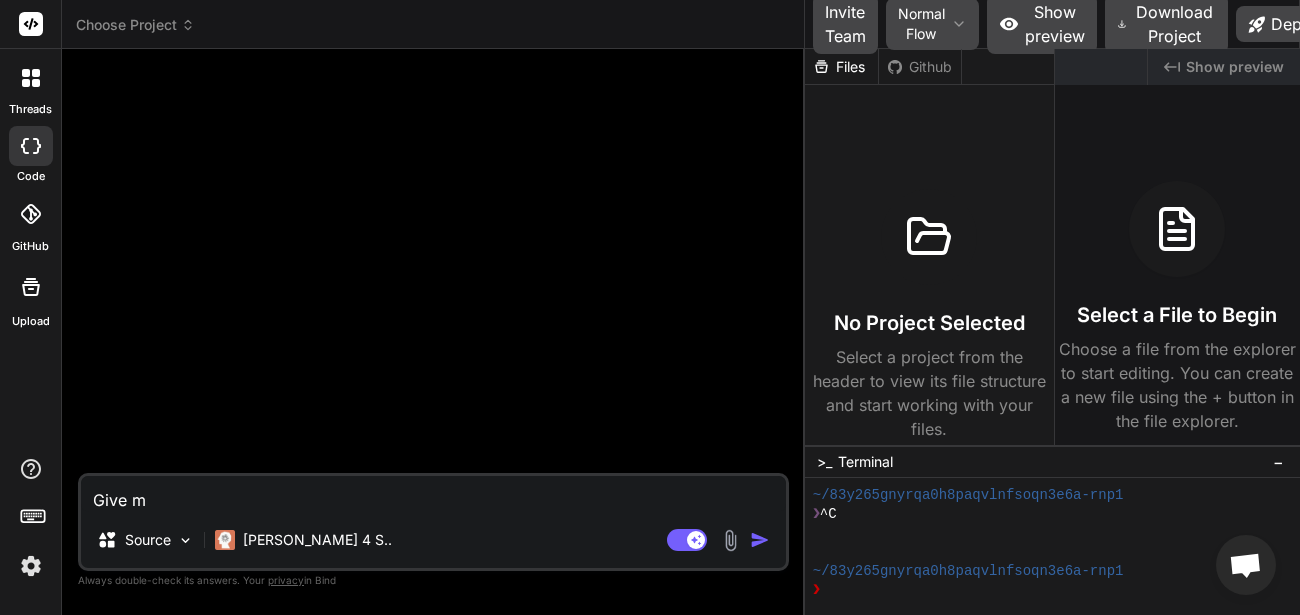 type on "x" 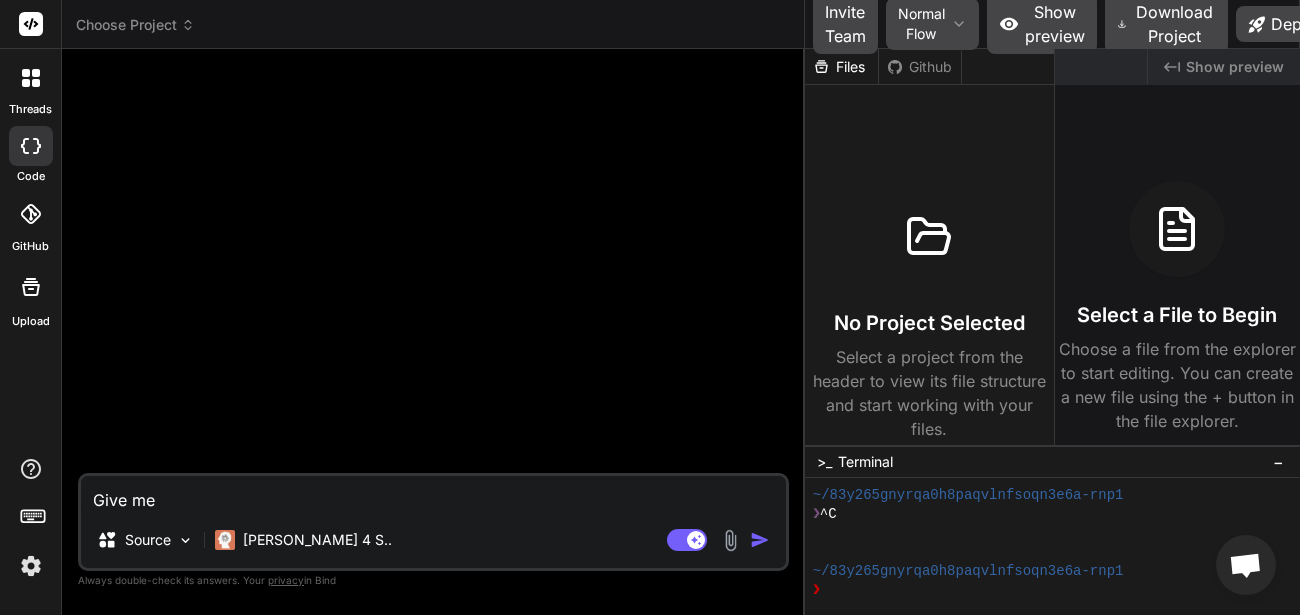 type on "x" 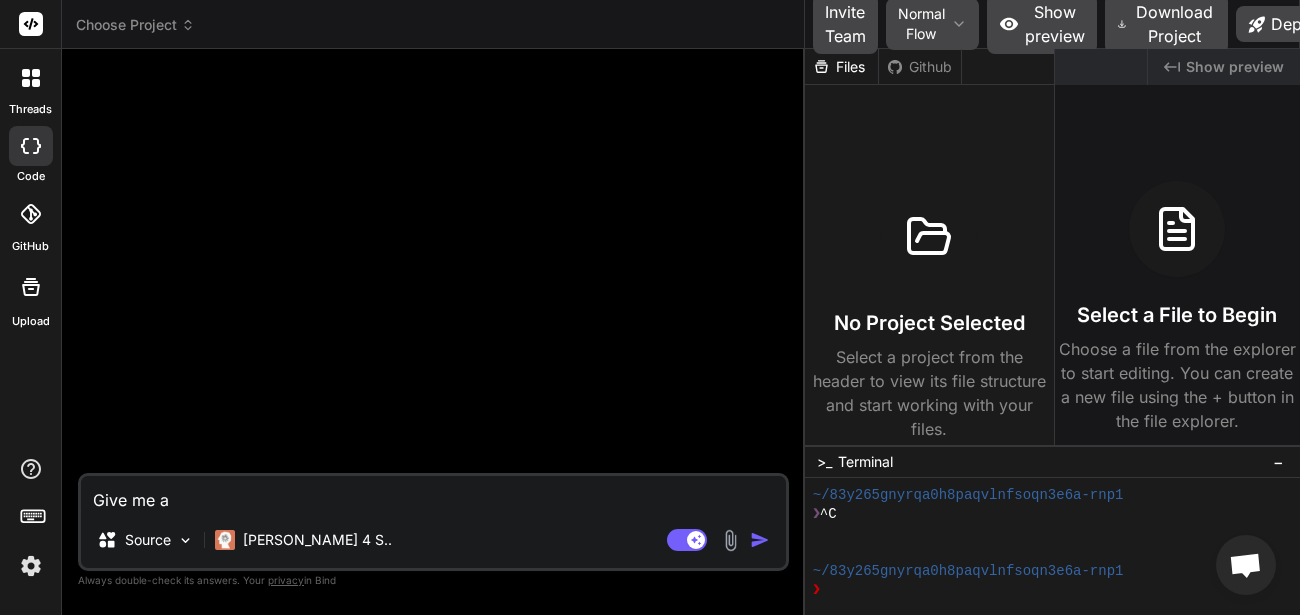 type on "x" 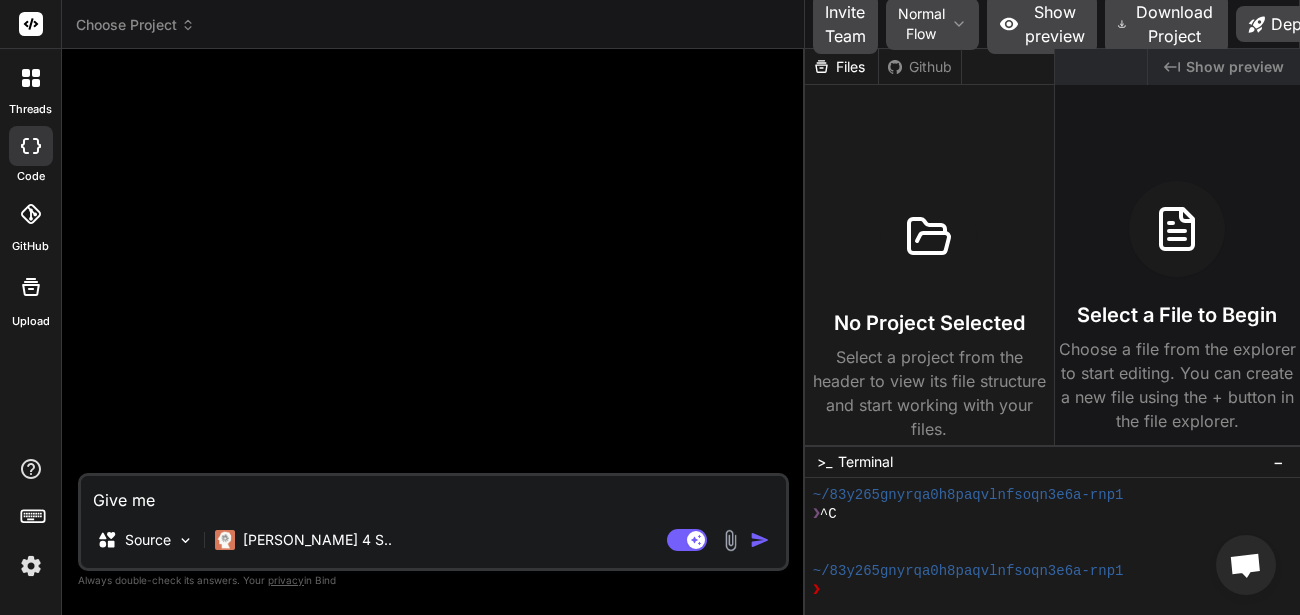 type on "x" 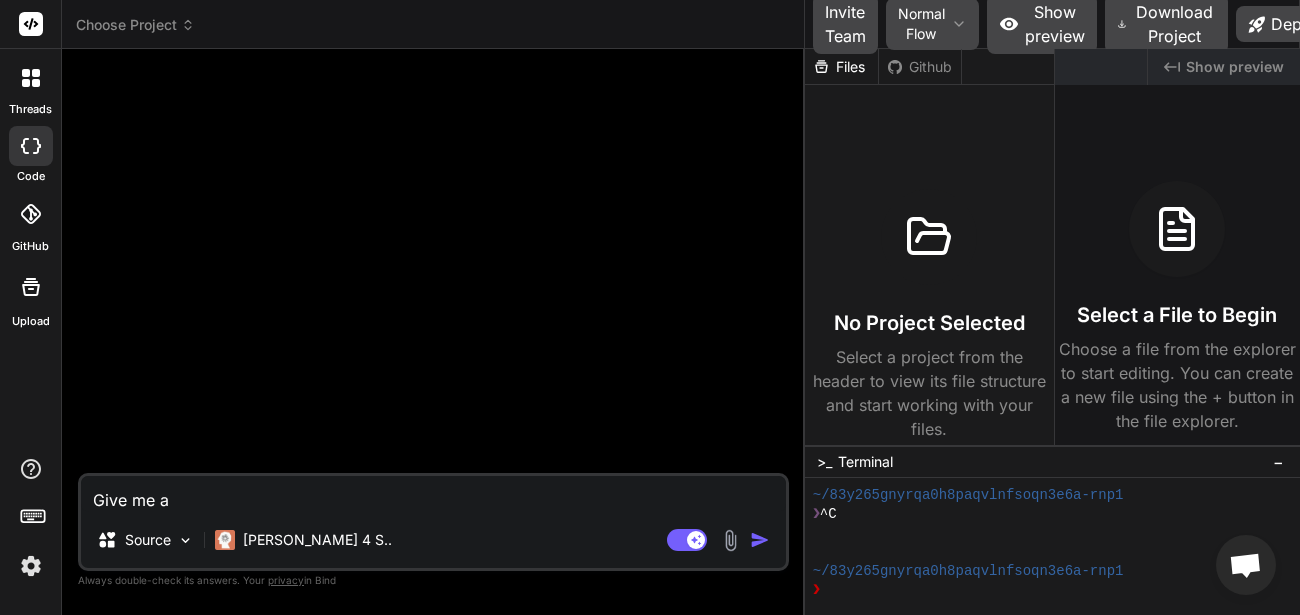 type on "x" 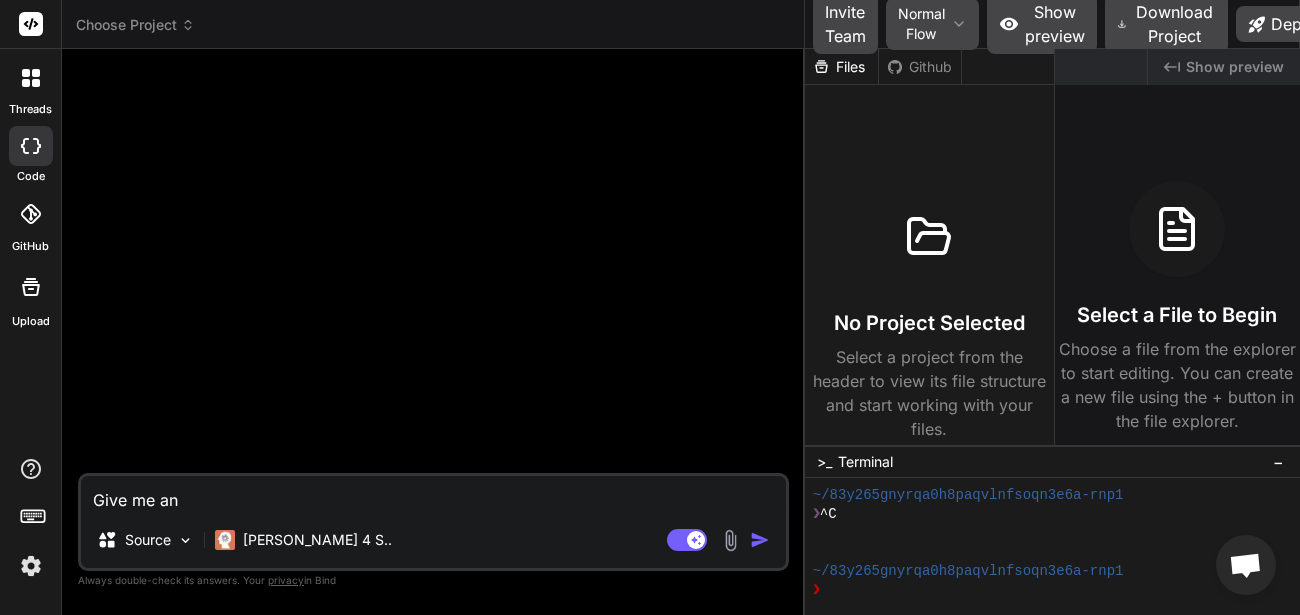 type on "x" 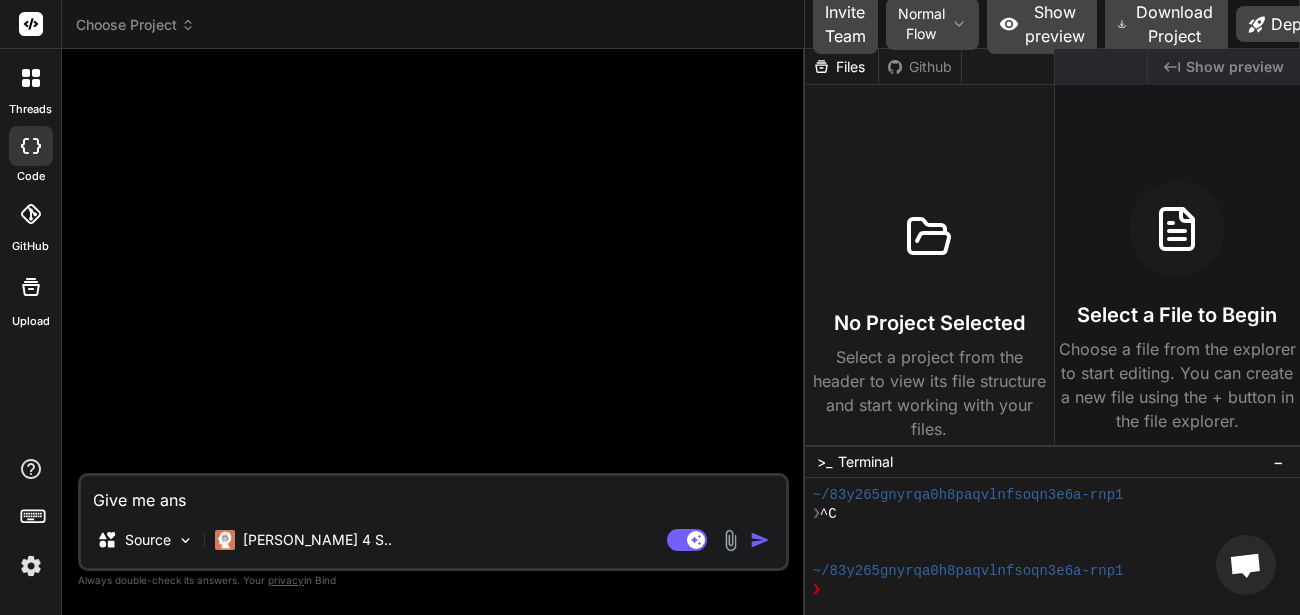 type on "x" 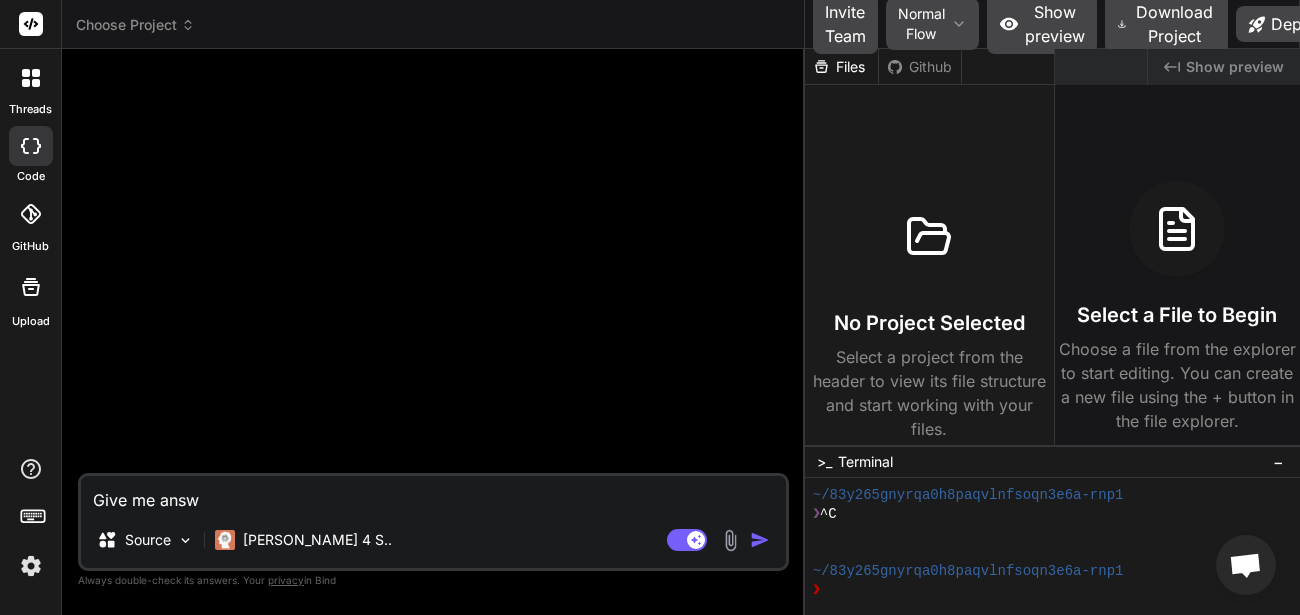 type on "x" 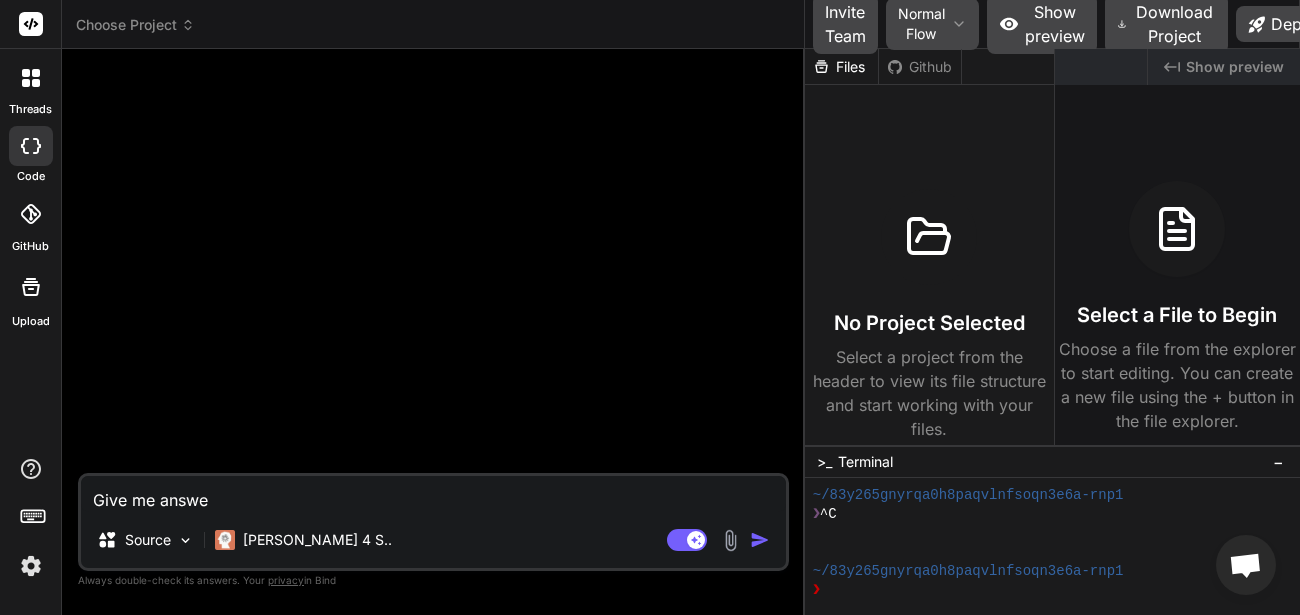 type on "Give me answe" 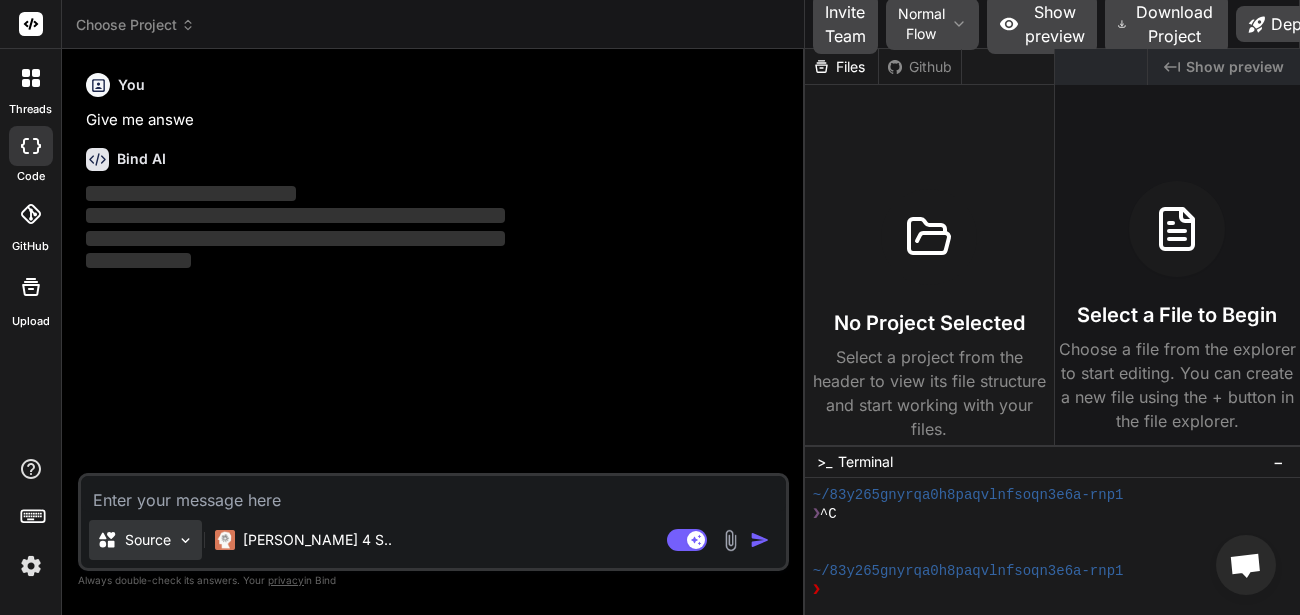 click on "Source" at bounding box center (148, 540) 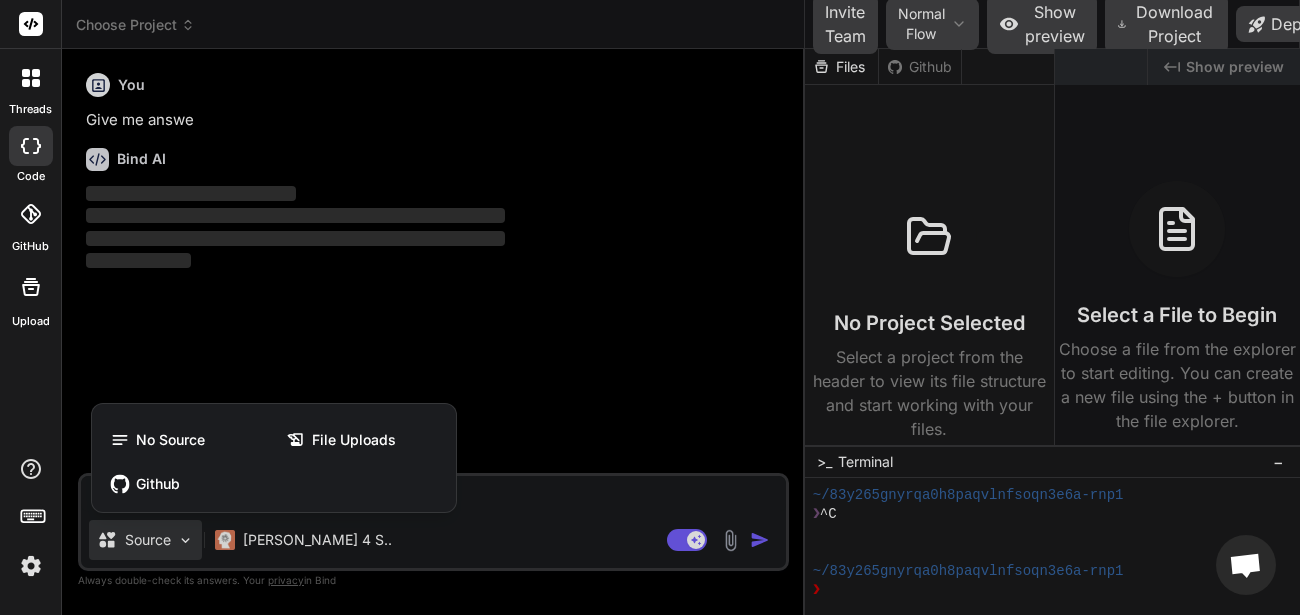 click at bounding box center [650, 307] 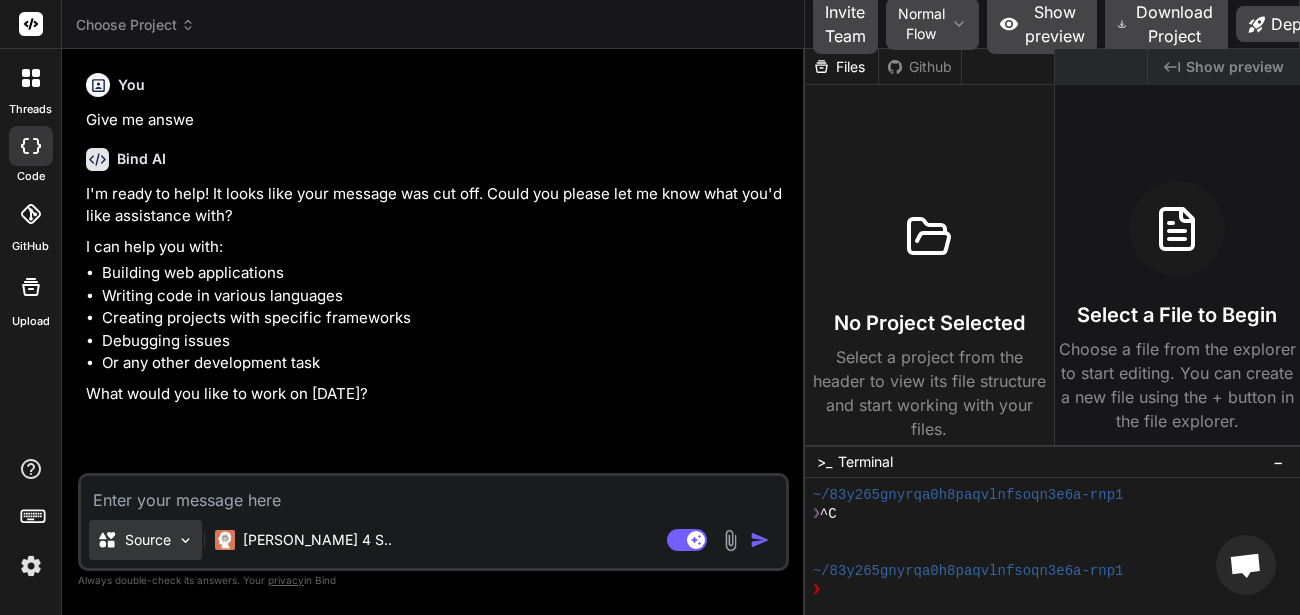 click on "Source" at bounding box center [148, 540] 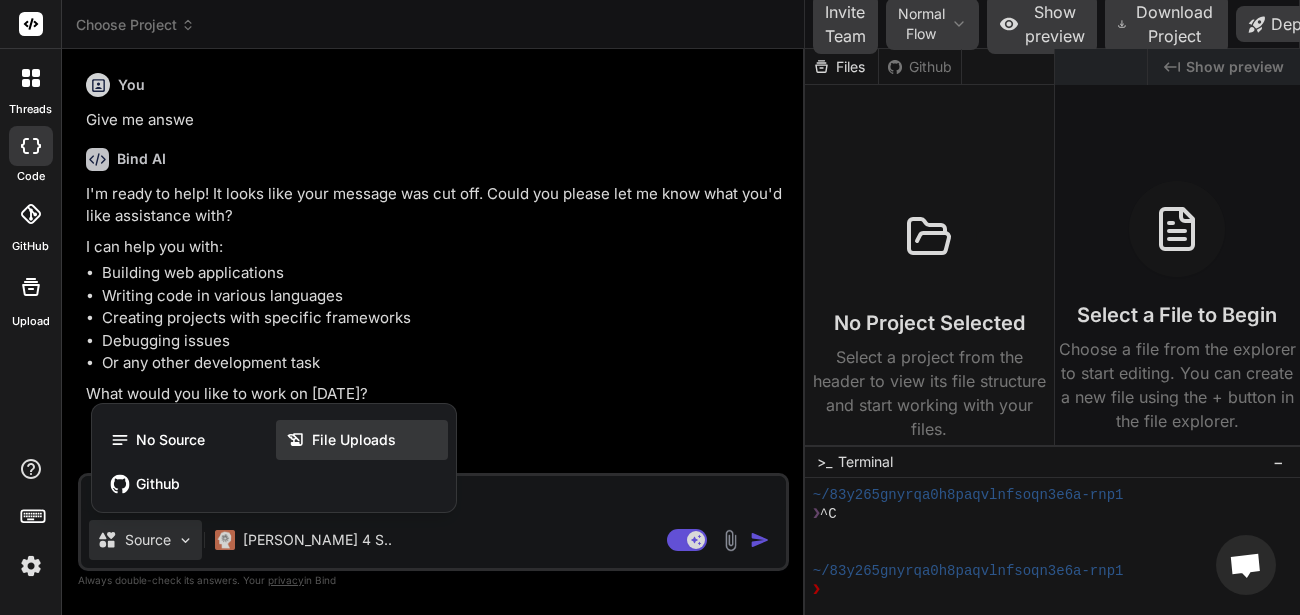 click on "File Uploads" at bounding box center [362, 440] 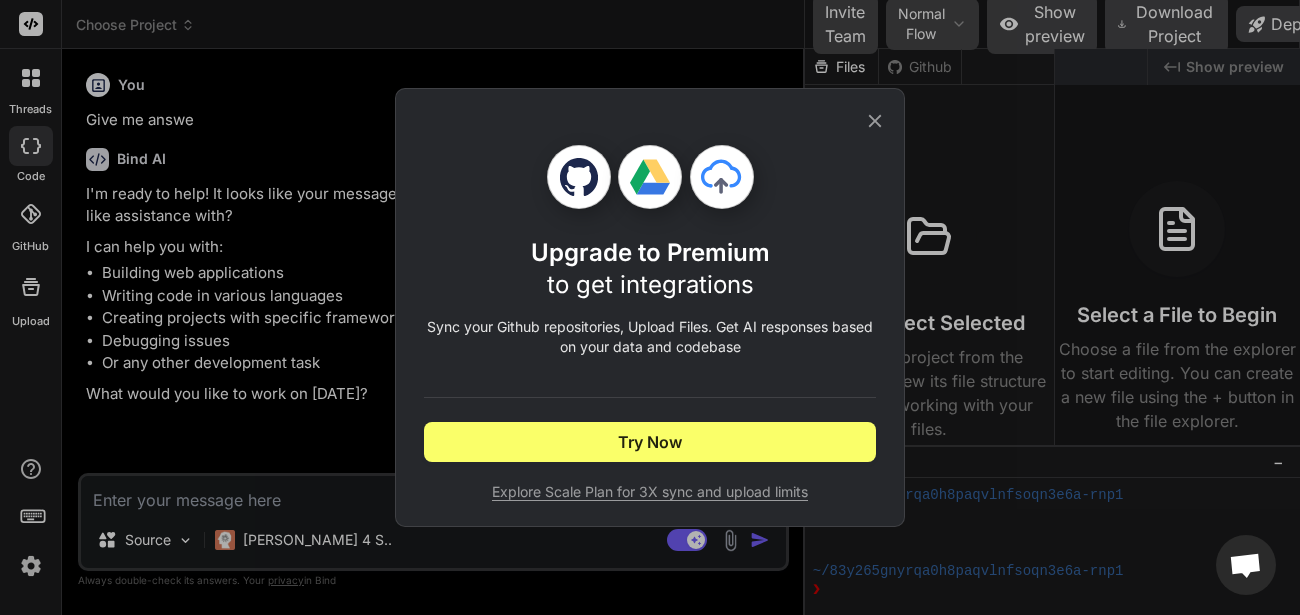 click 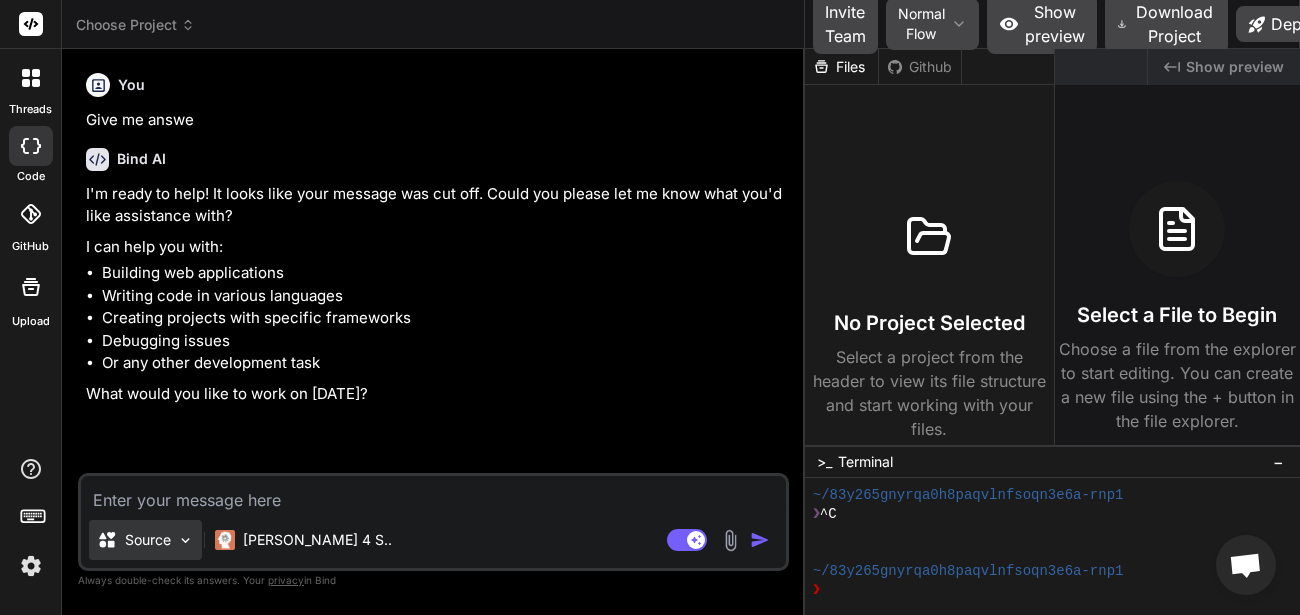 click on "Source" at bounding box center [148, 540] 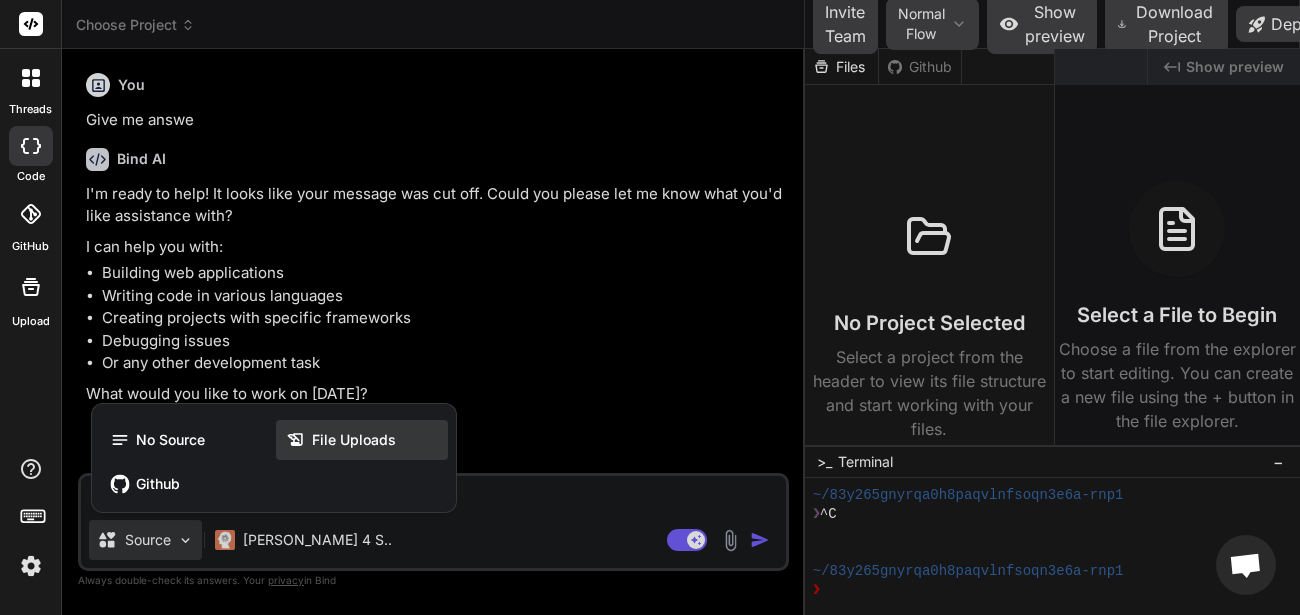 click on "File Uploads" at bounding box center (354, 440) 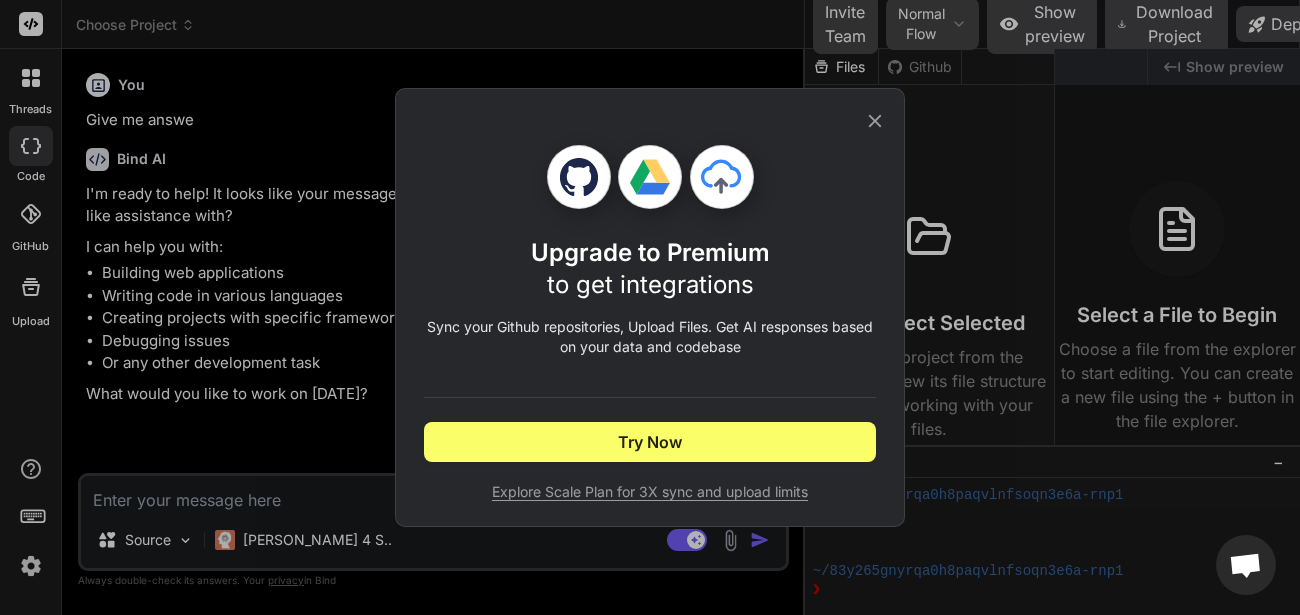 click on "Upgrade to Premium to get integrations Sync your Github repositories, Upload Files. Get AI responses based on your data and codebase Try Now Explore Scale Plan for 3X sync and upload limits" at bounding box center (650, 307) 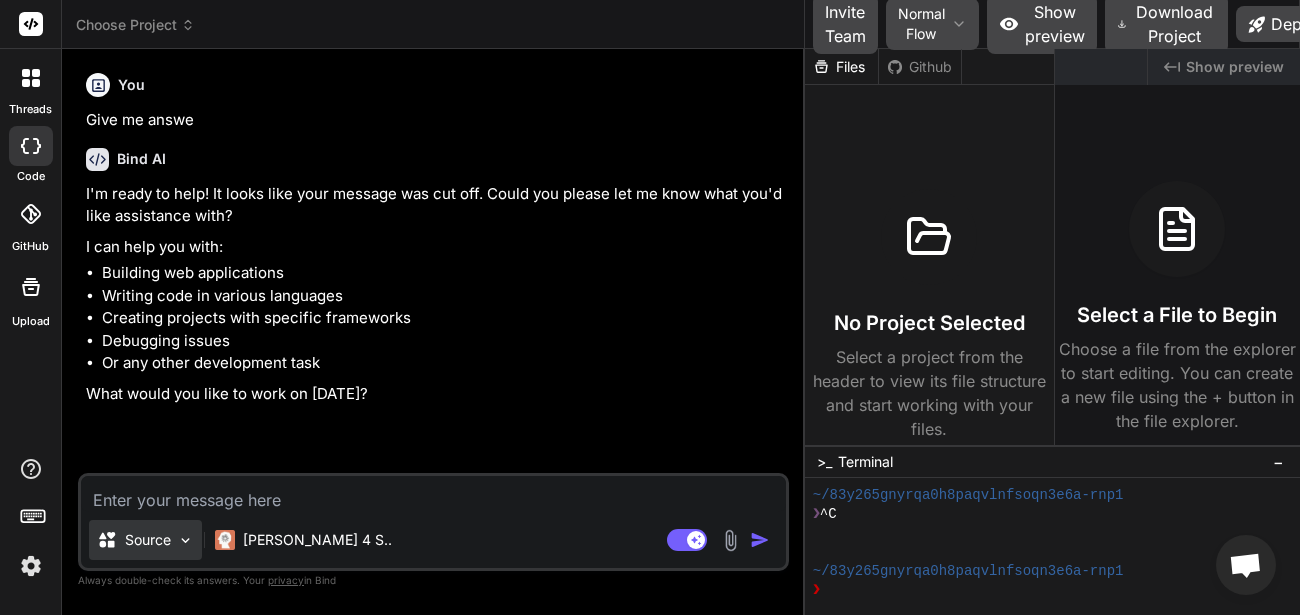 click on "Source" at bounding box center [148, 540] 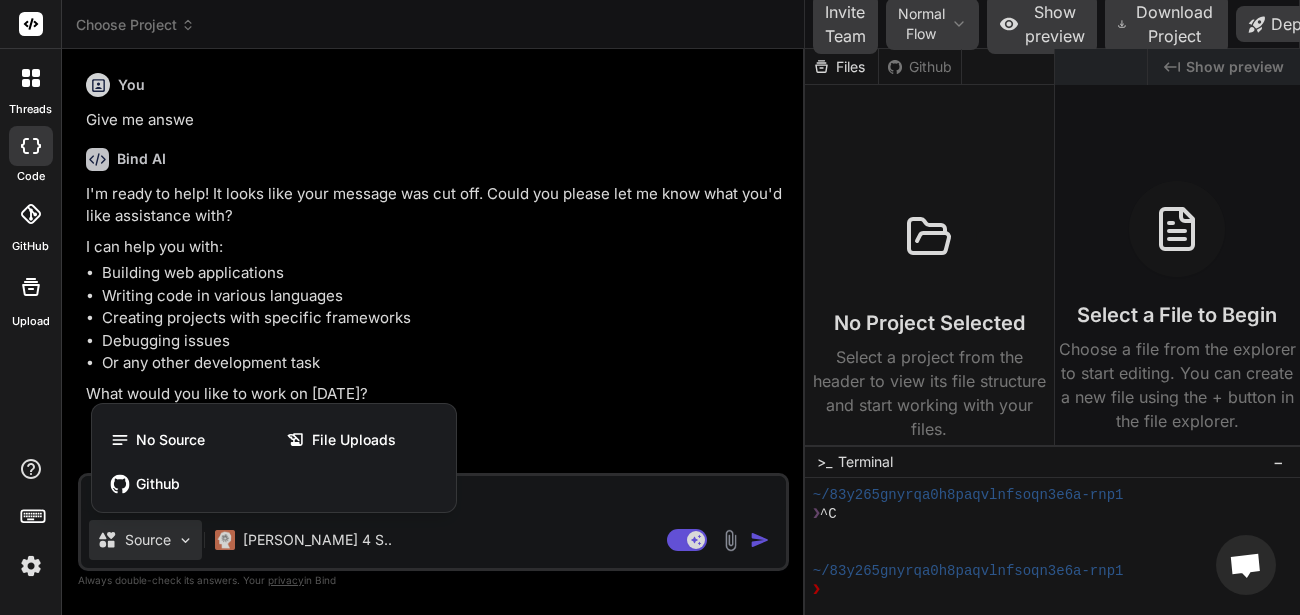 click at bounding box center [650, 307] 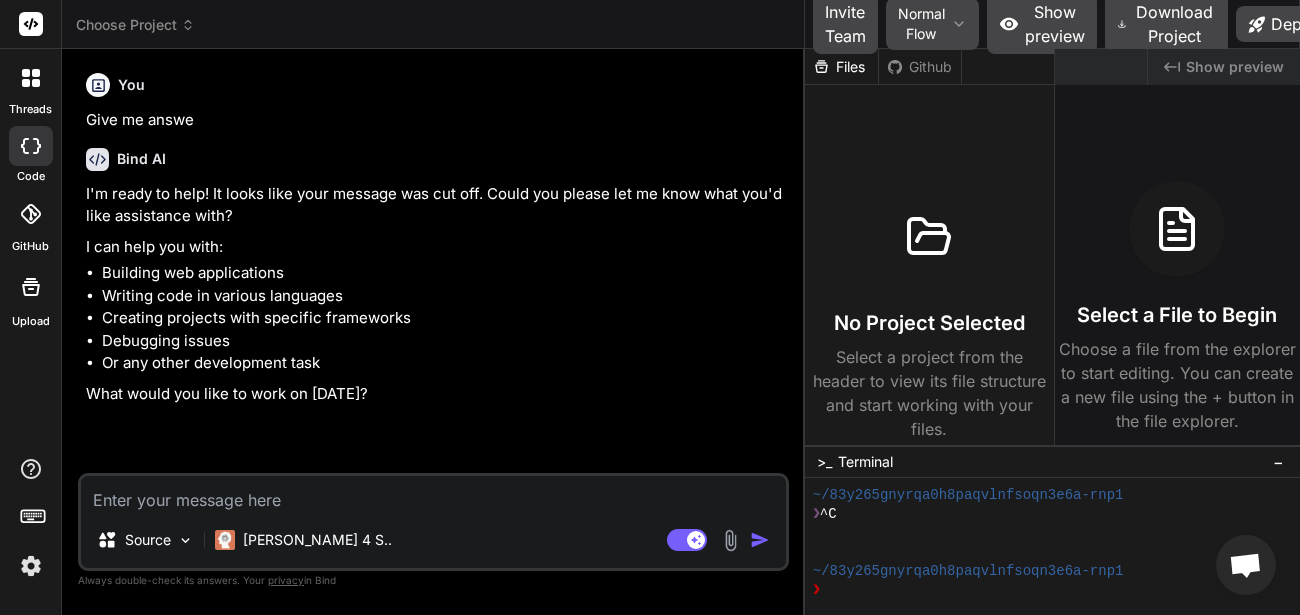 click on "Agent Mode. When this toggle is activated, AI automatically makes decisions, reasons, creates files, and runs terminal commands. Almost full autopilot." at bounding box center [720, 540] 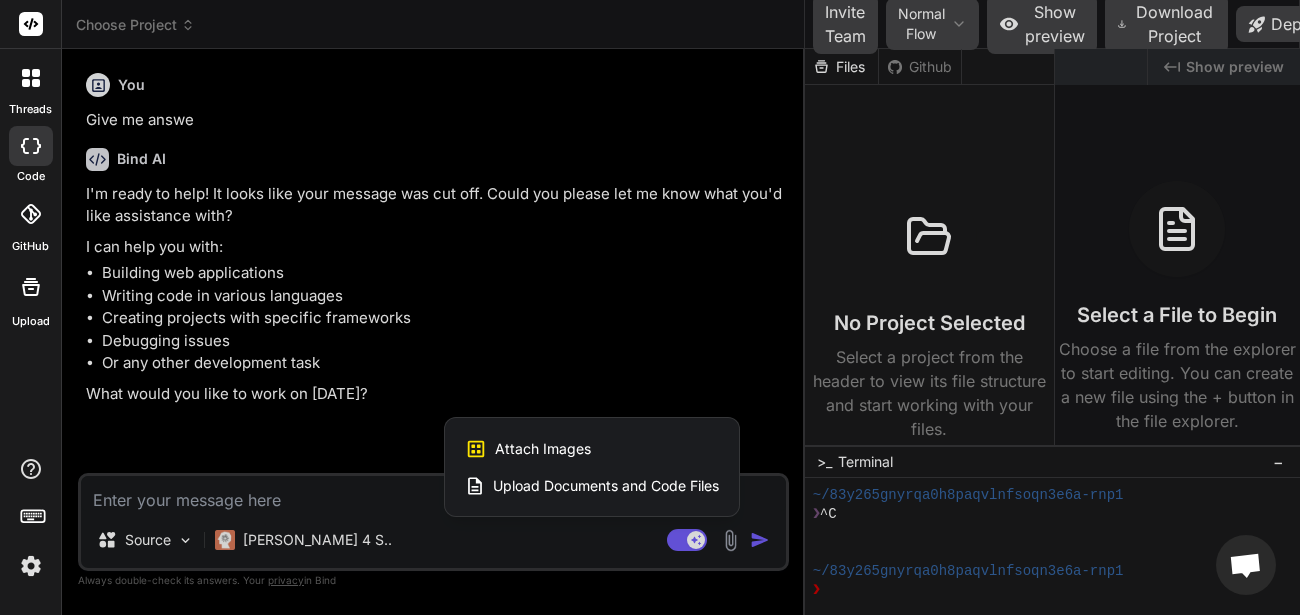 click on "Attach Images Image attachments are only supported in Claude and Gemini models." at bounding box center [592, 449] 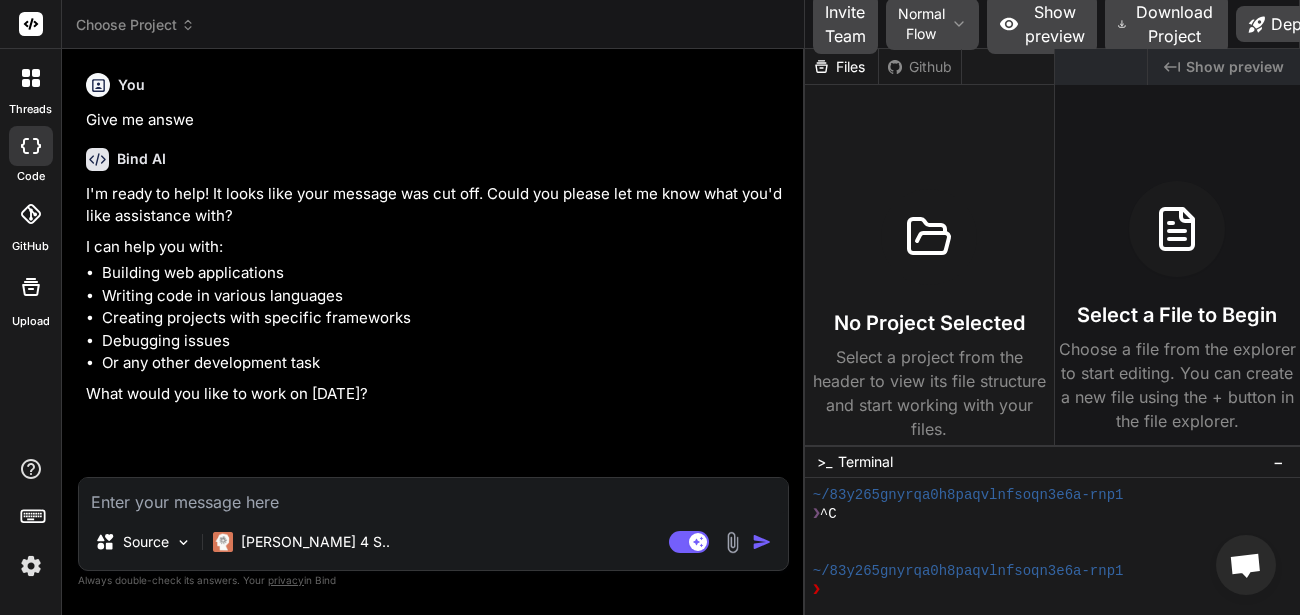 type on "C:\fakepath\Screenshot from 2025-07-24 19-55-02.png" 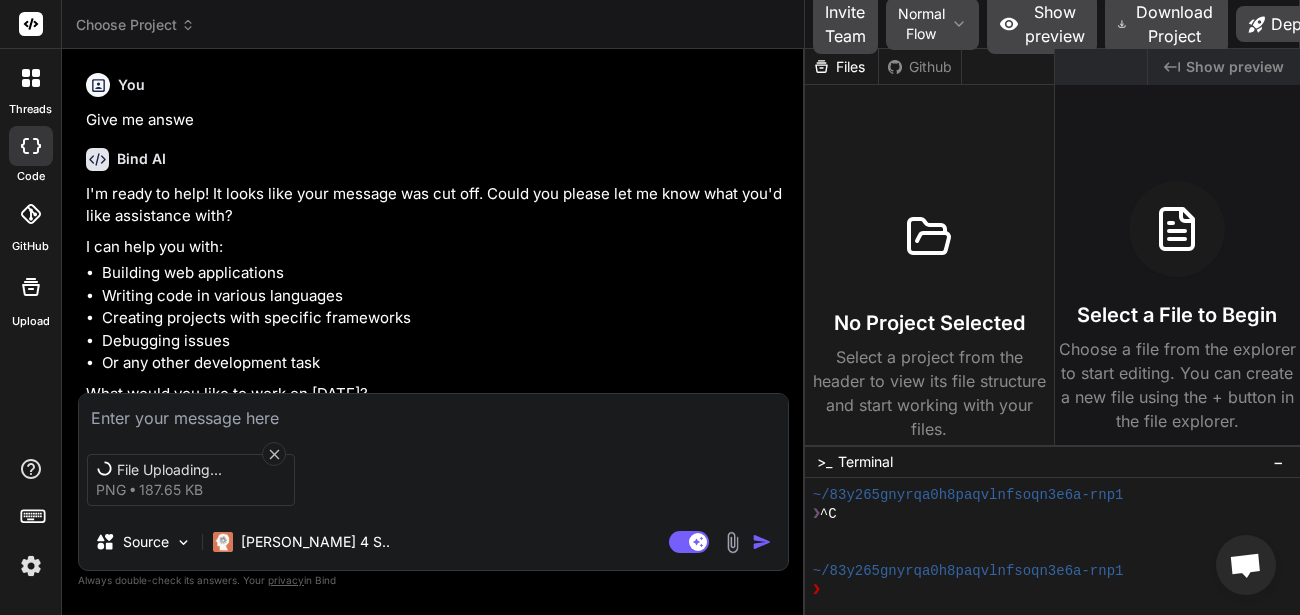 click at bounding box center [433, 412] 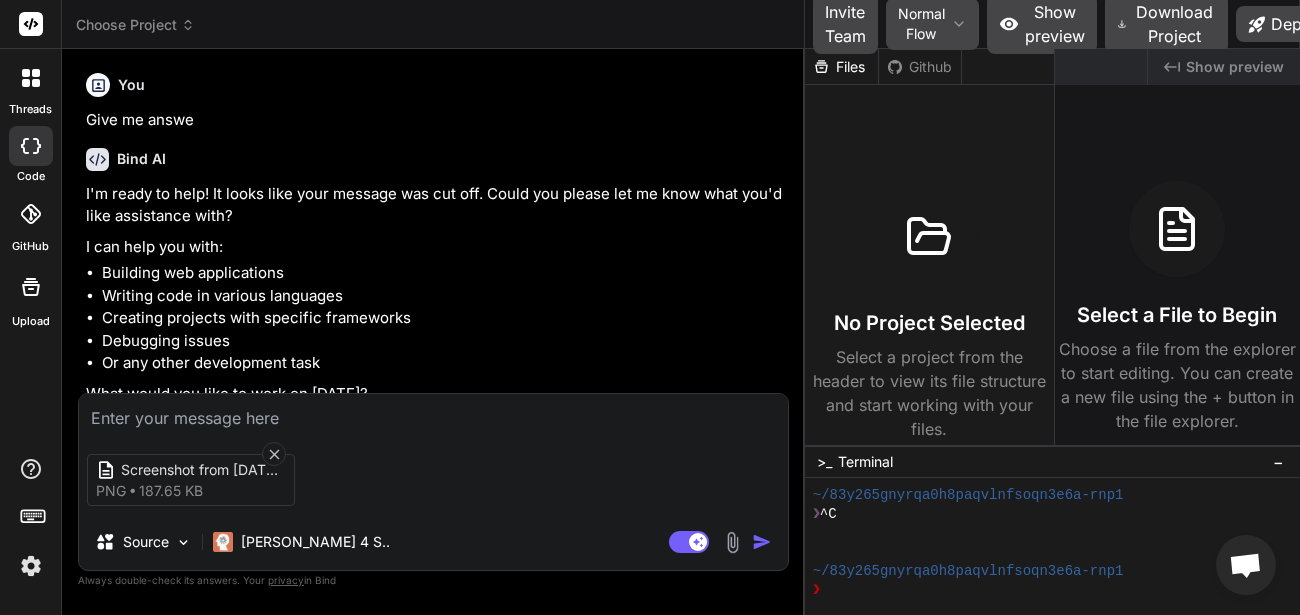 type on "x" 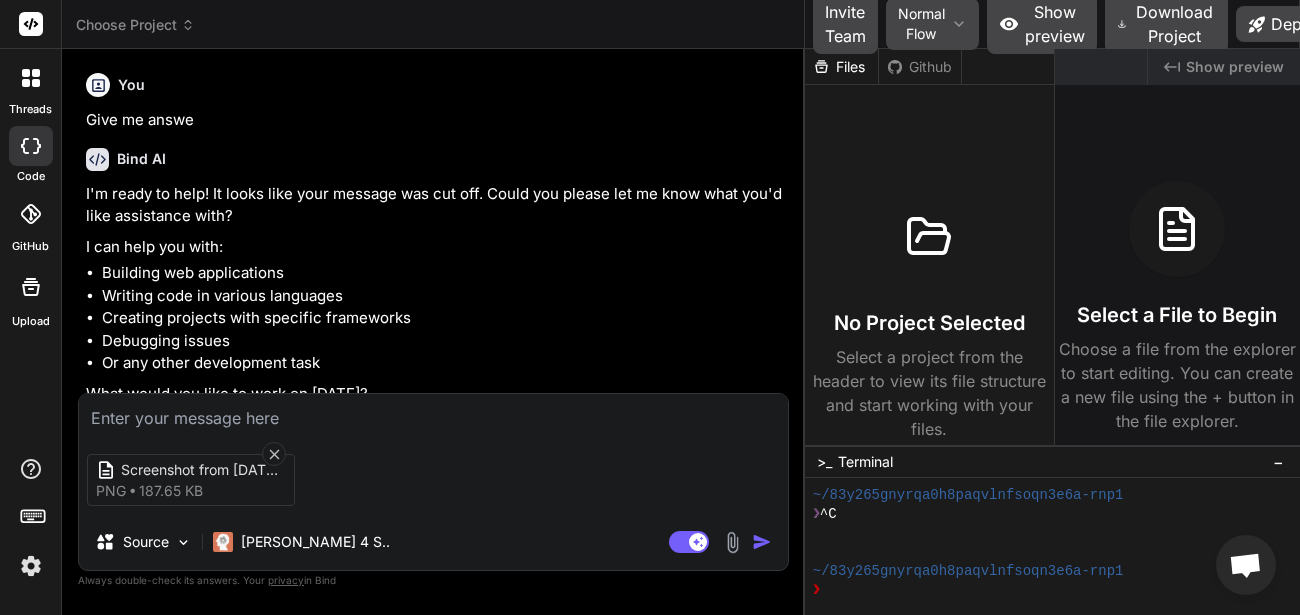 type on "a" 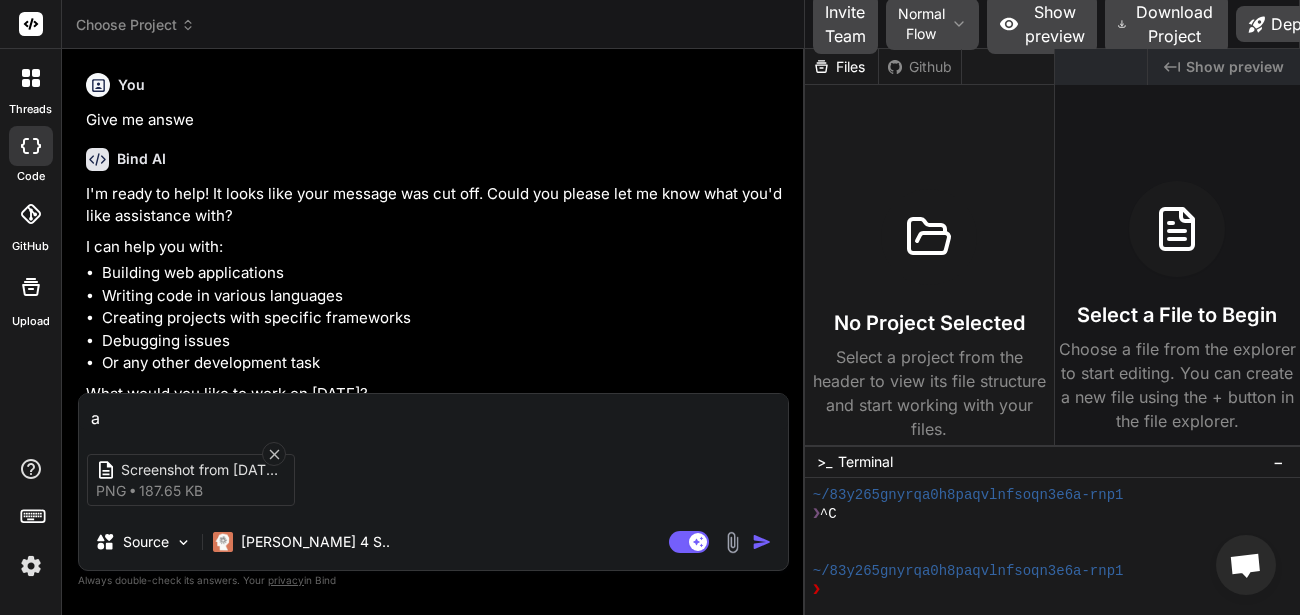 type on "x" 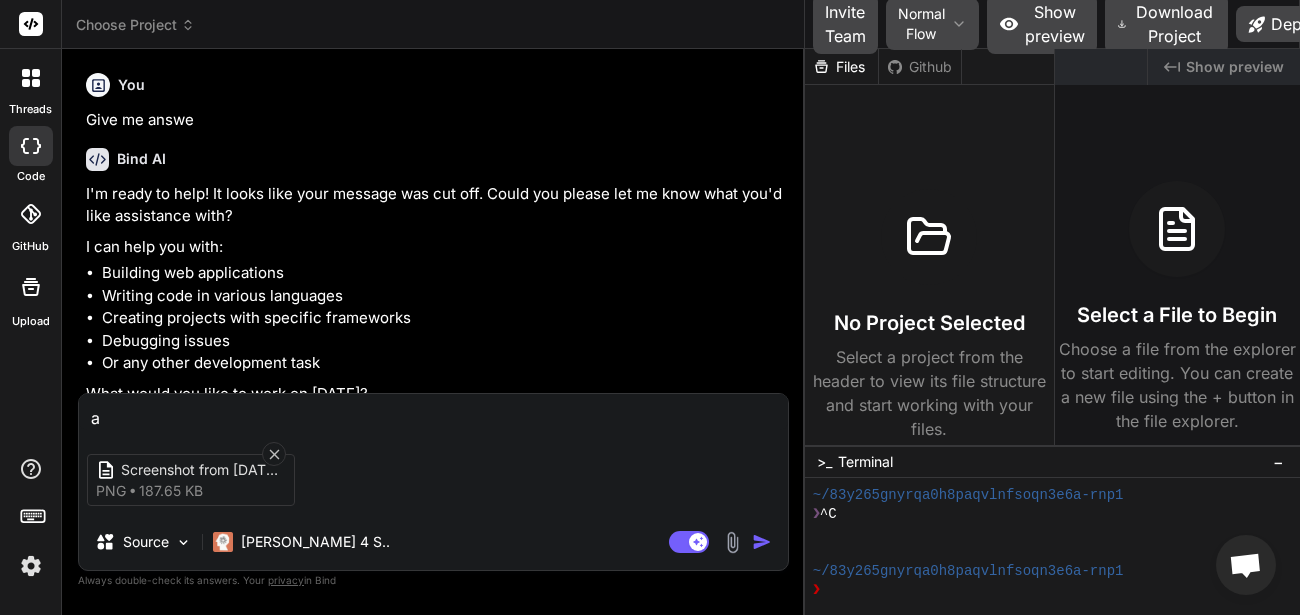 type on "ab" 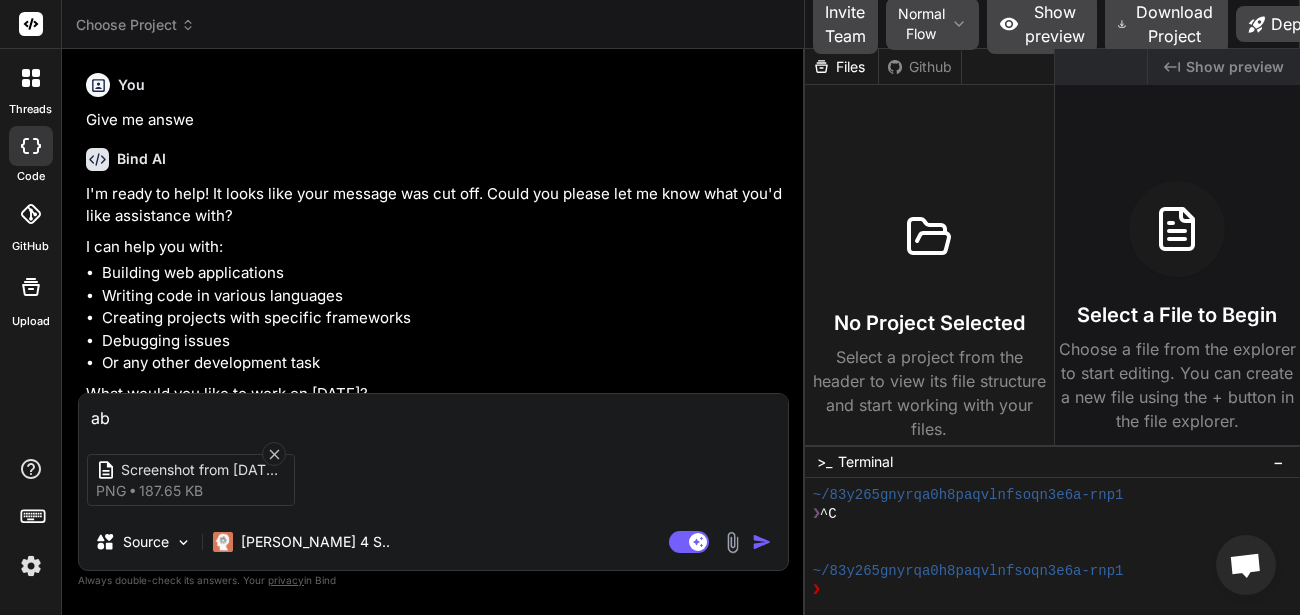 type on "x" 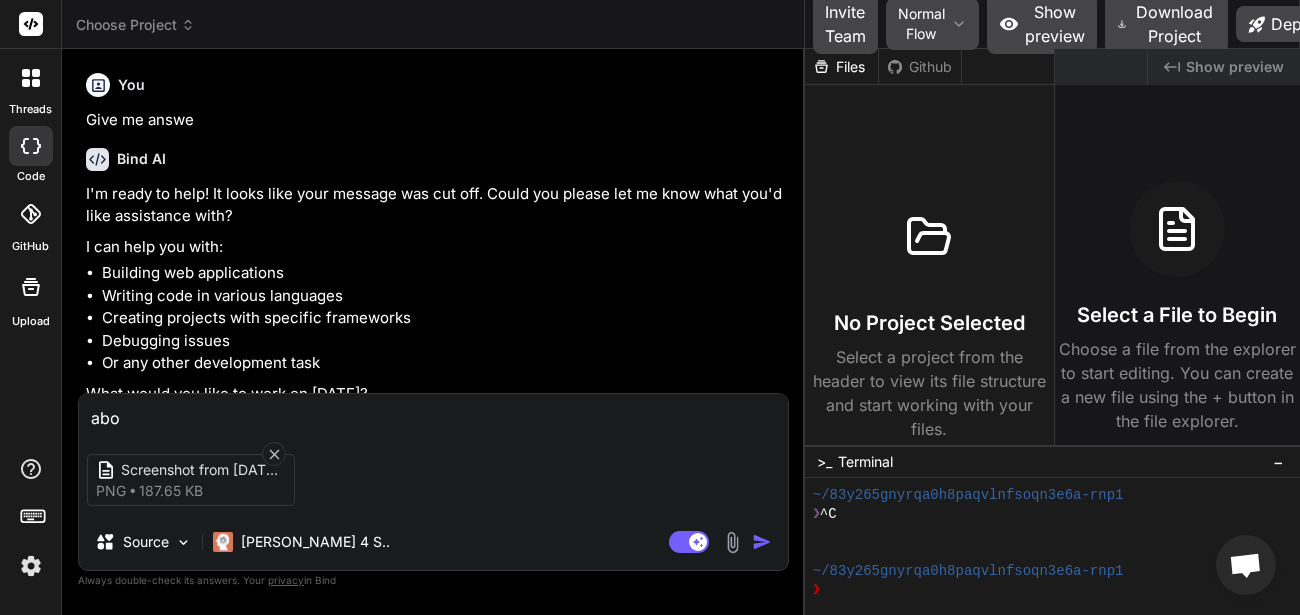 type on "x" 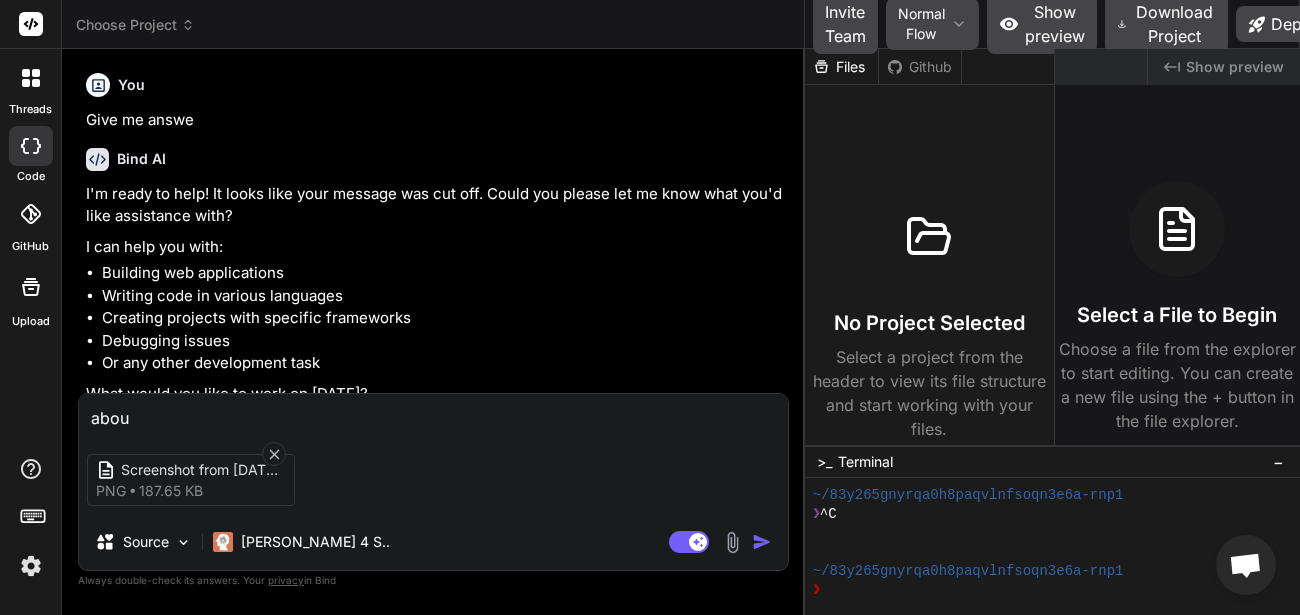 type on "x" 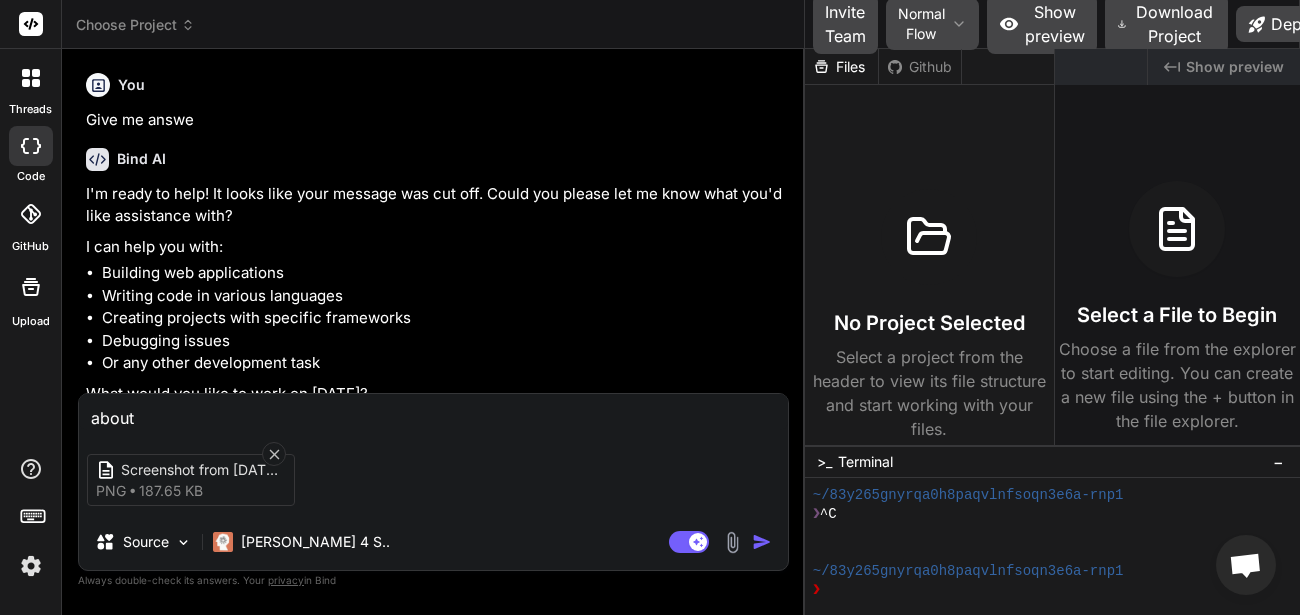 type on "x" 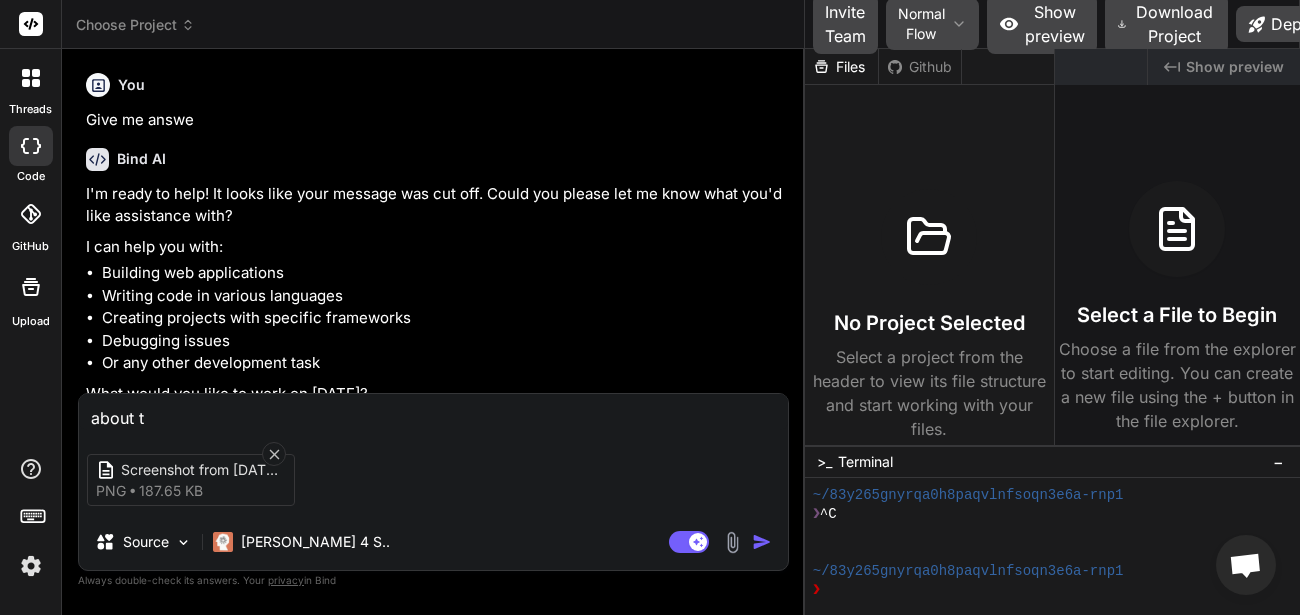 type on "about th" 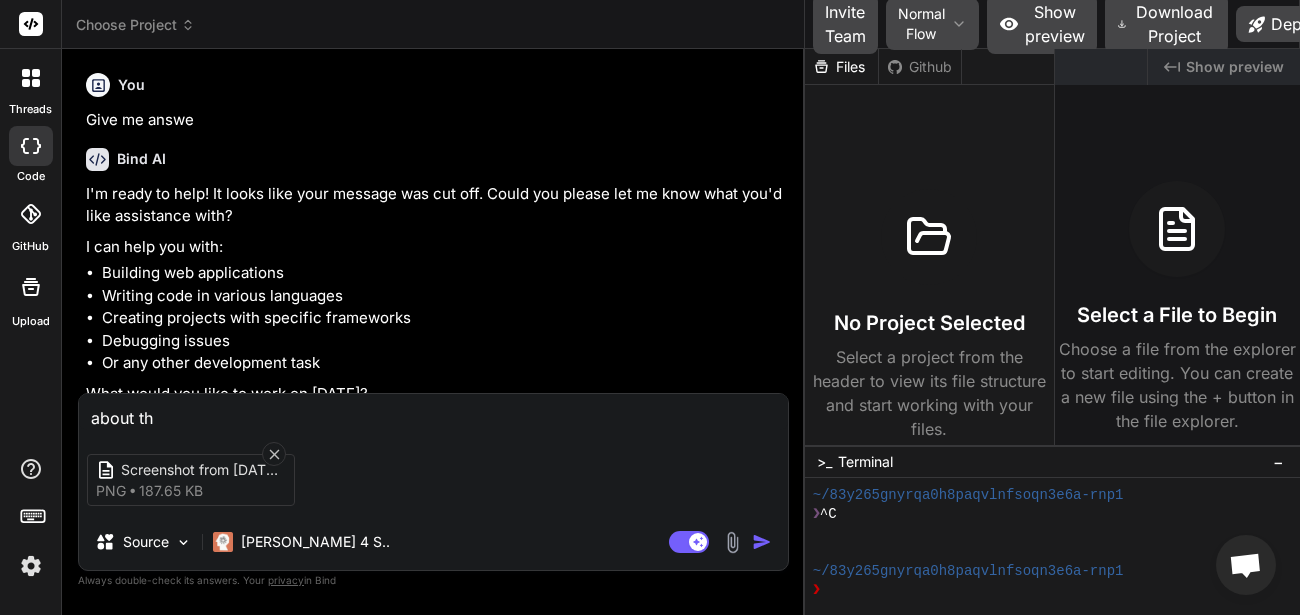 type on "x" 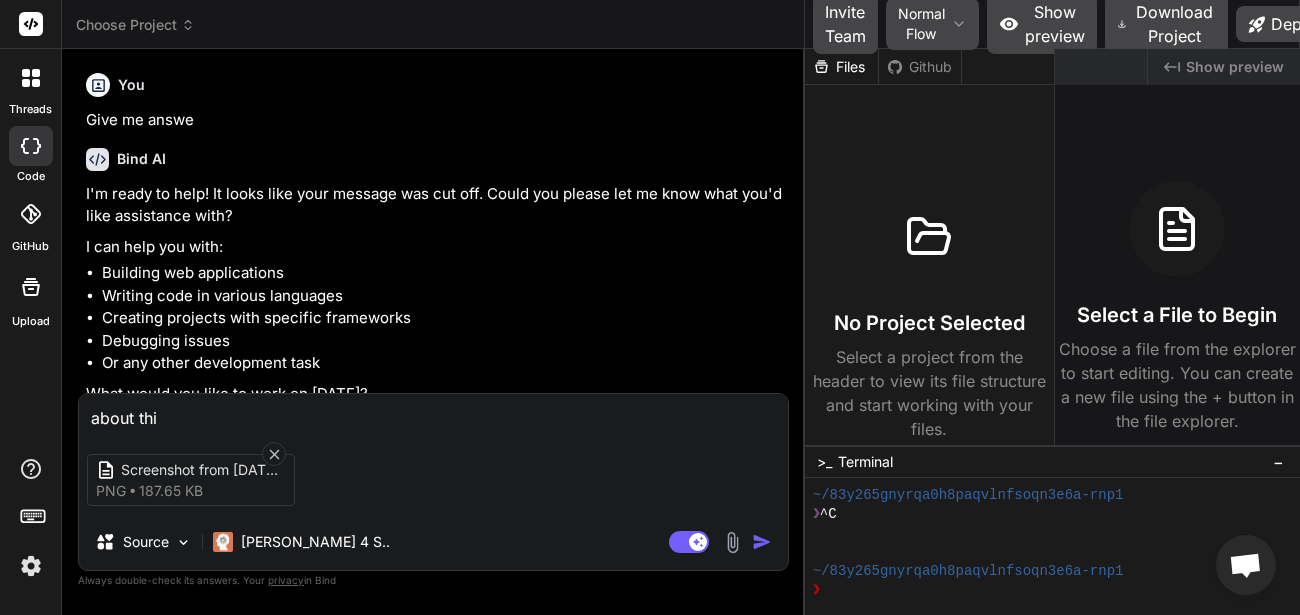 type on "x" 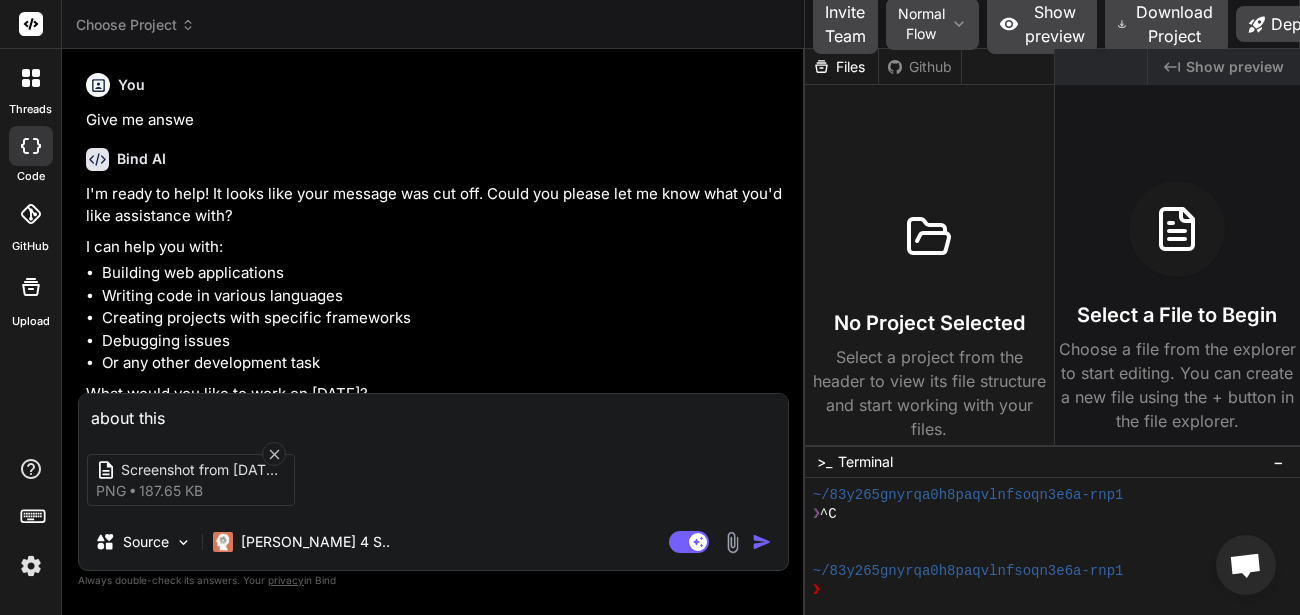 type on "about this" 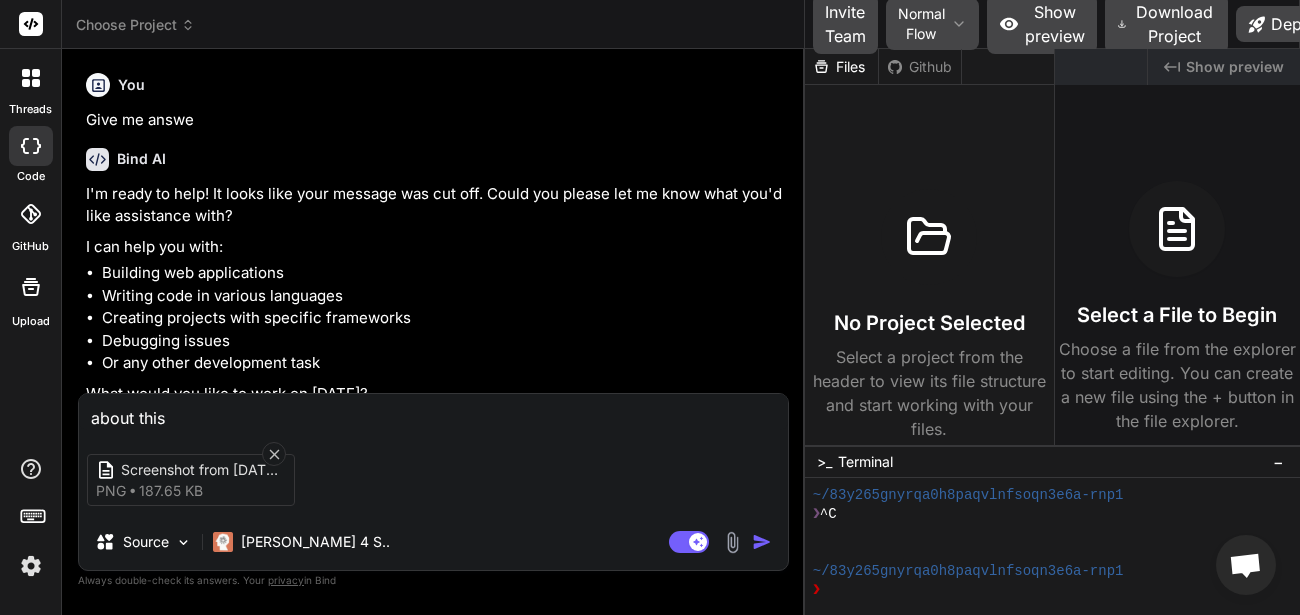 click at bounding box center [762, 542] 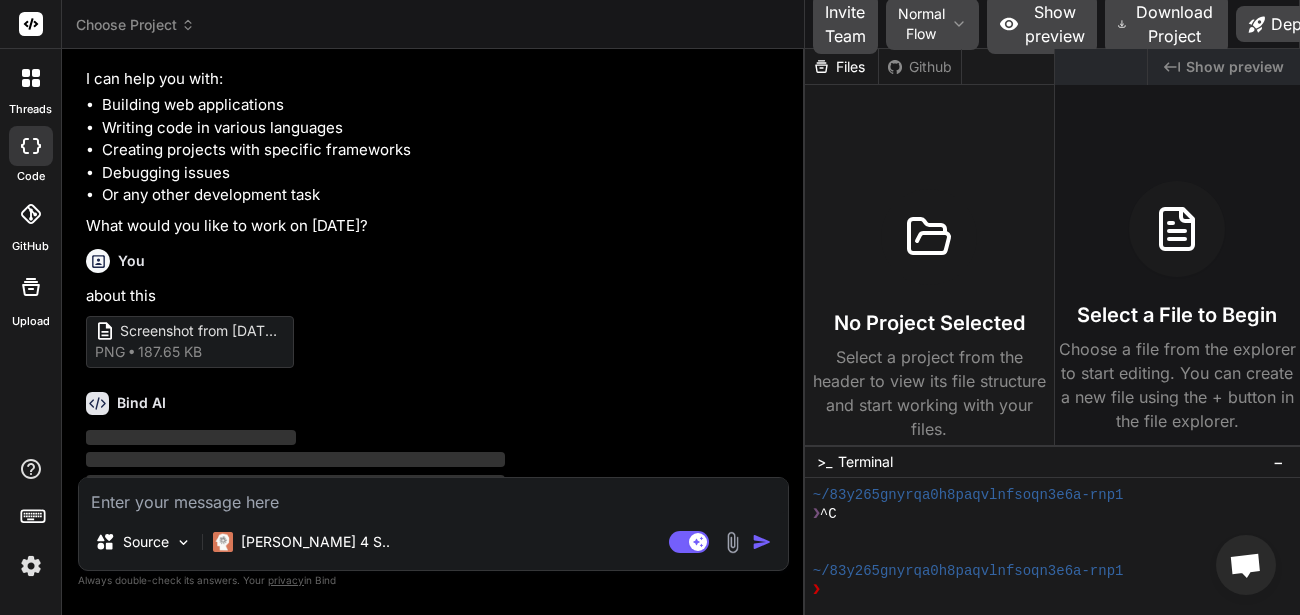 scroll, scrollTop: 208, scrollLeft: 0, axis: vertical 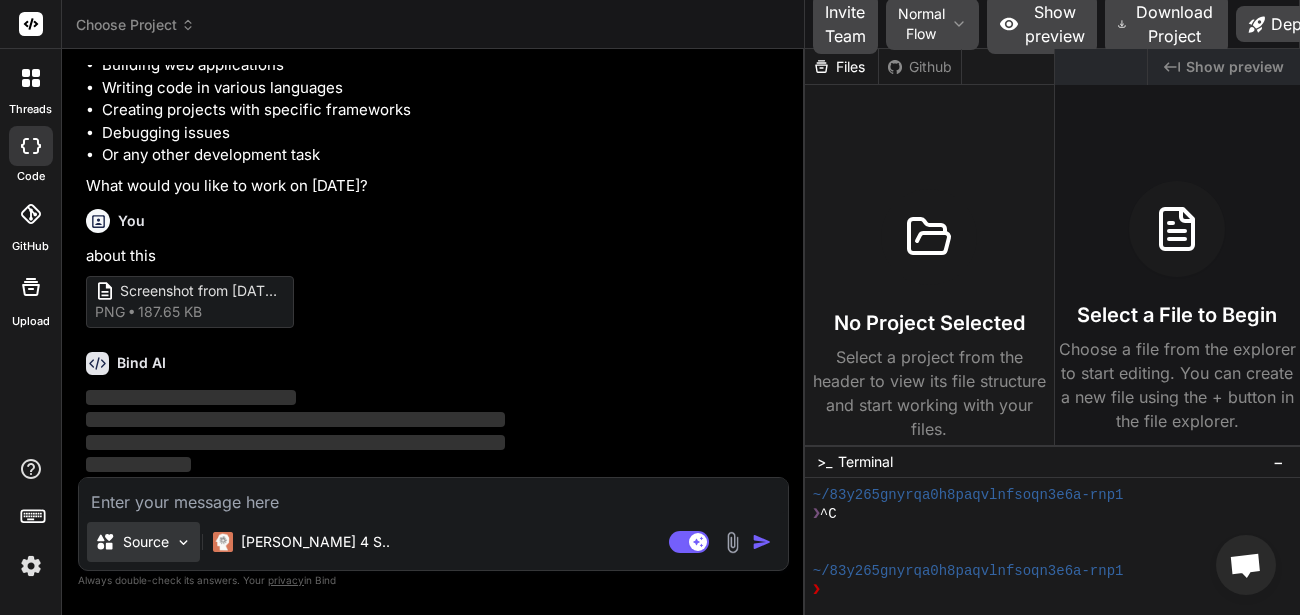 click on "Source" at bounding box center [143, 542] 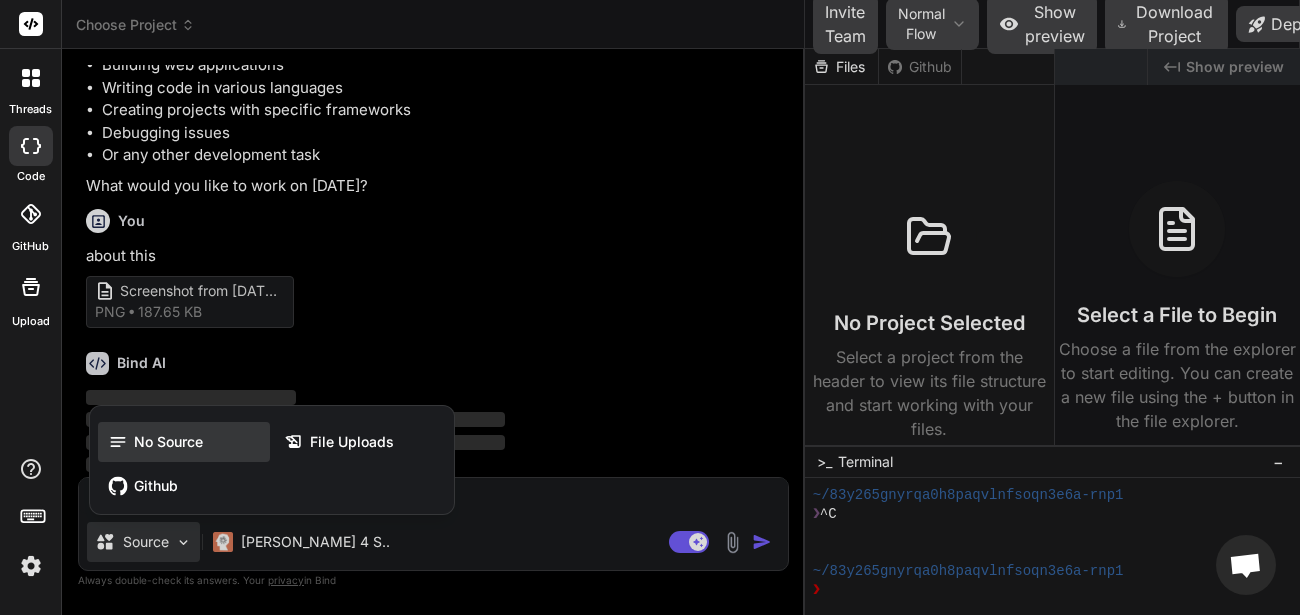 click on "No Source" at bounding box center (184, 442) 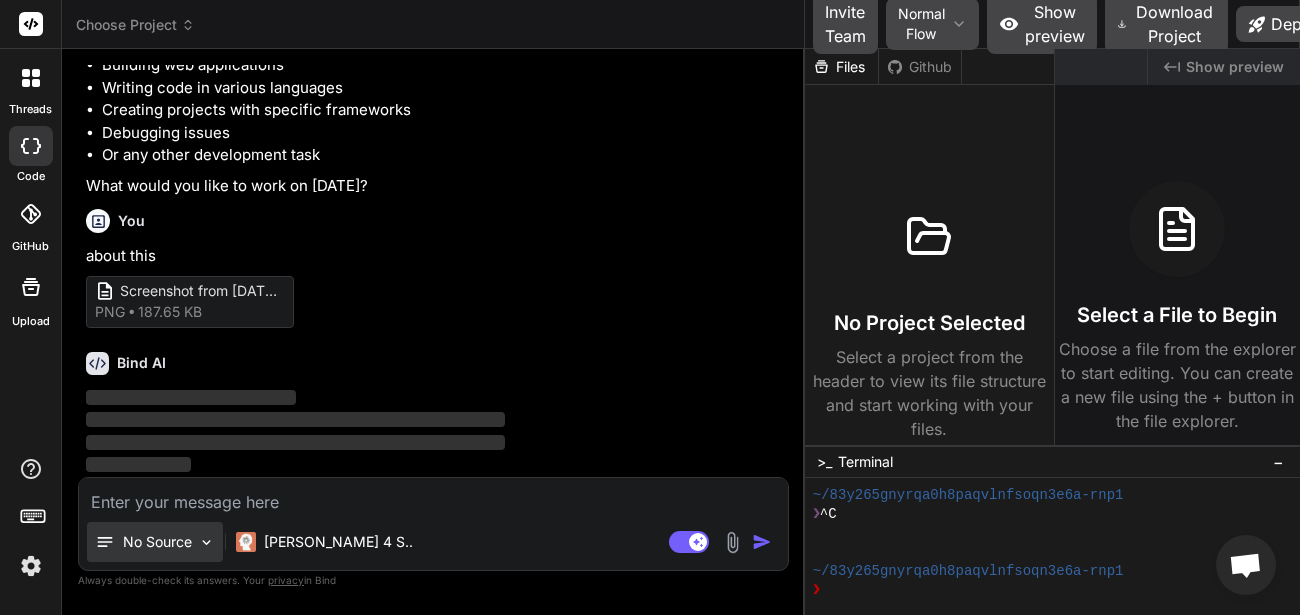click on "No Source" at bounding box center (157, 542) 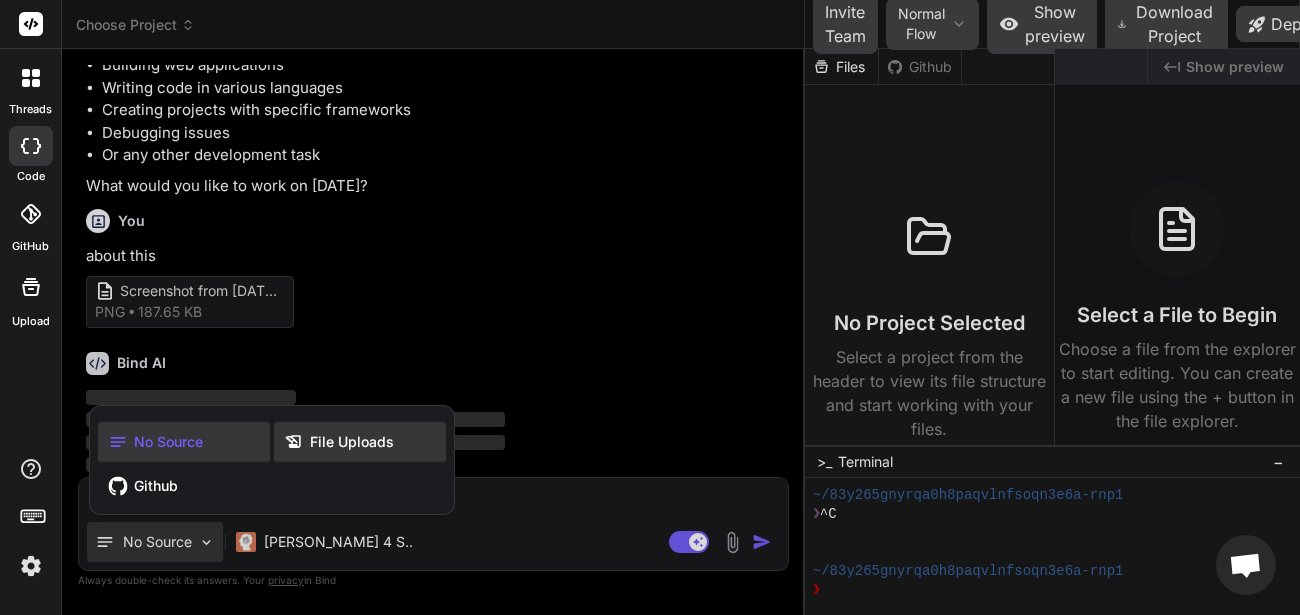 click on "File Uploads" at bounding box center [352, 442] 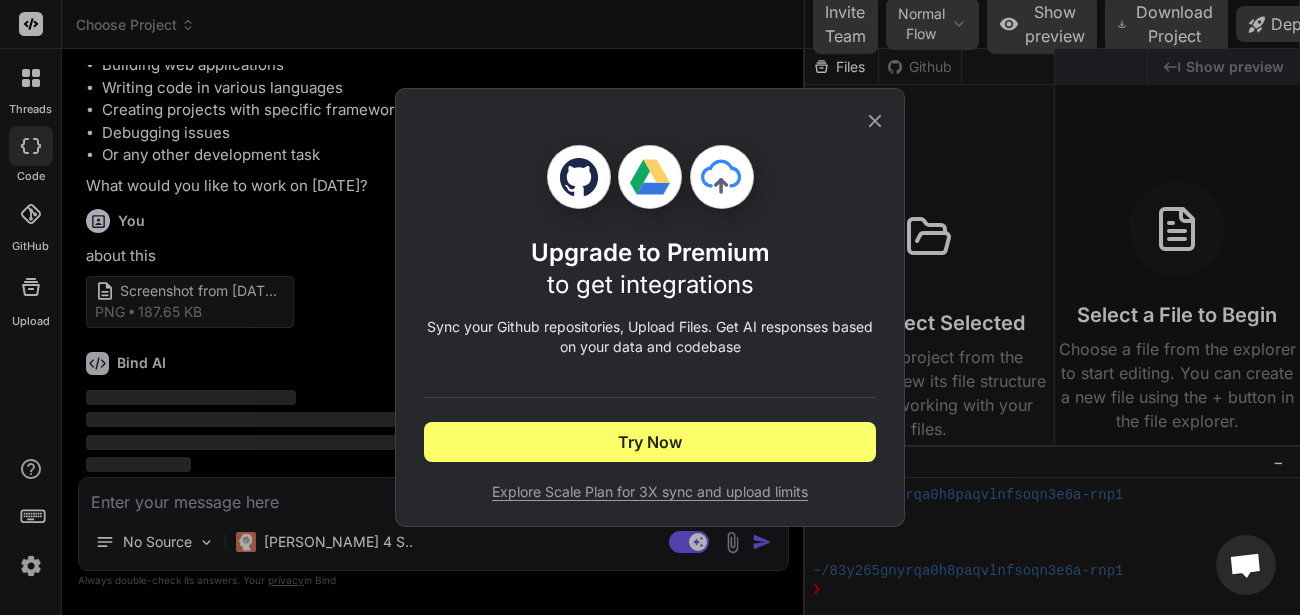click 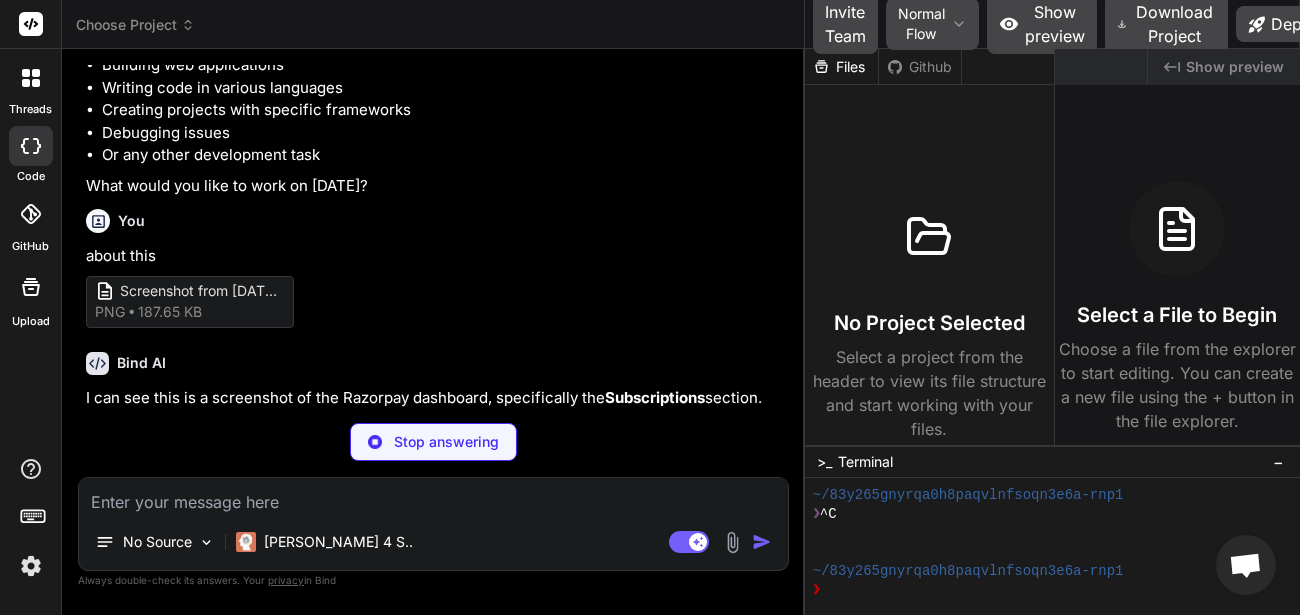 click at bounding box center [31, 566] 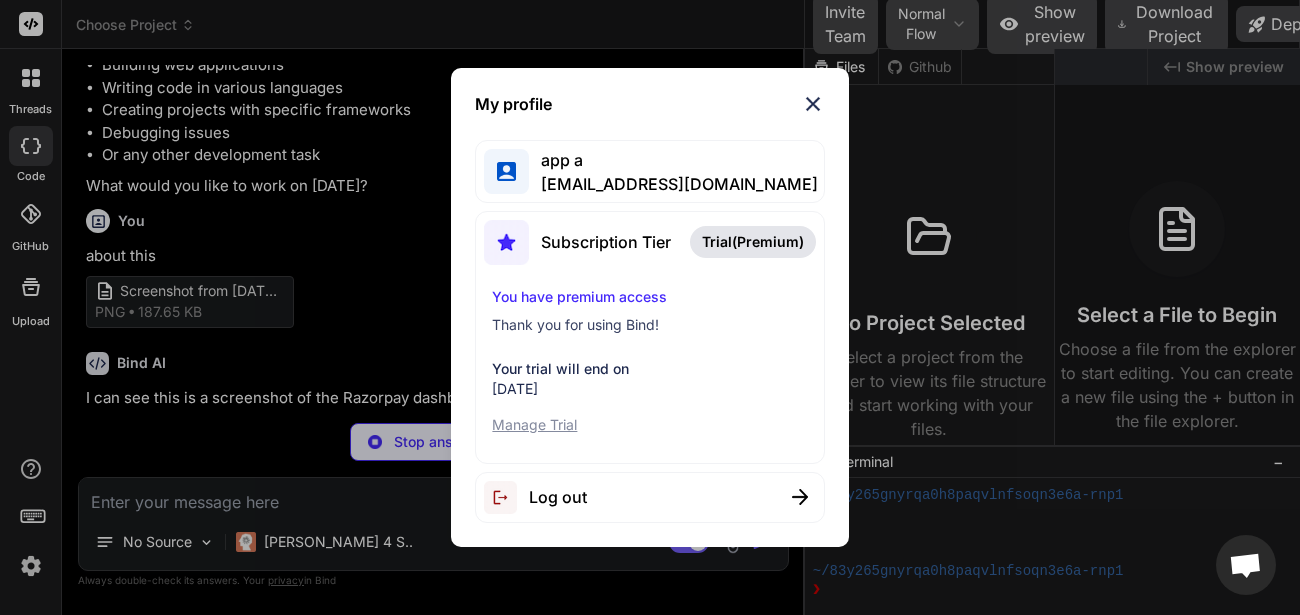 click on "Trial(Premium)" at bounding box center [753, 242] 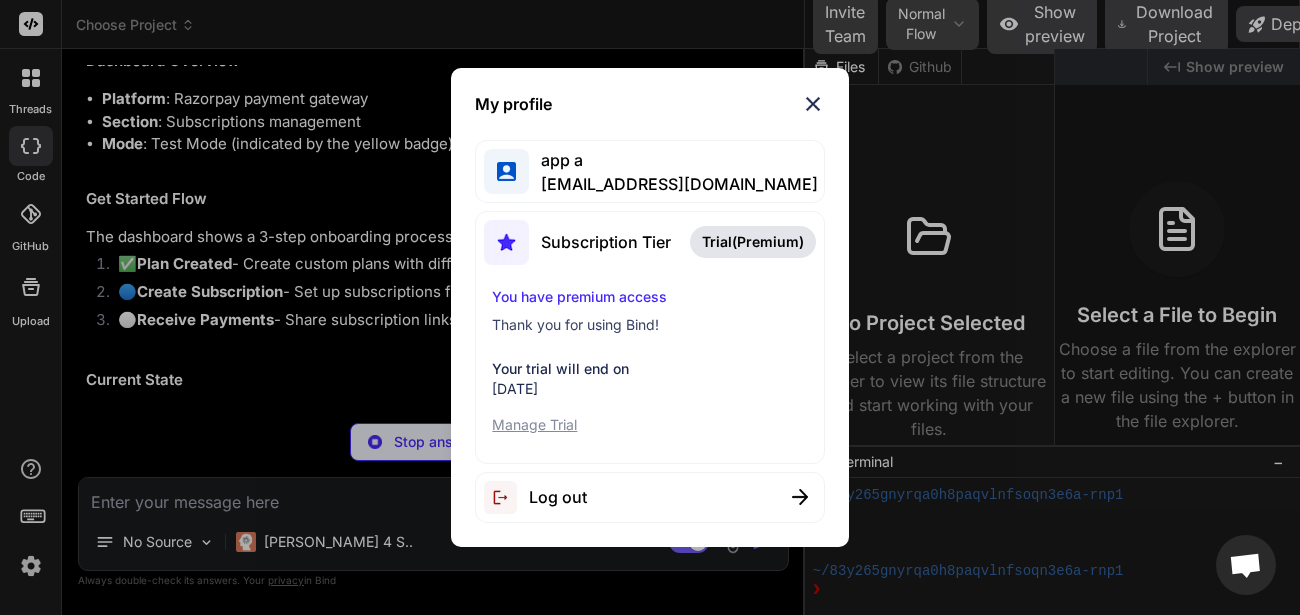 click on "You have premium  access" at bounding box center [649, 297] 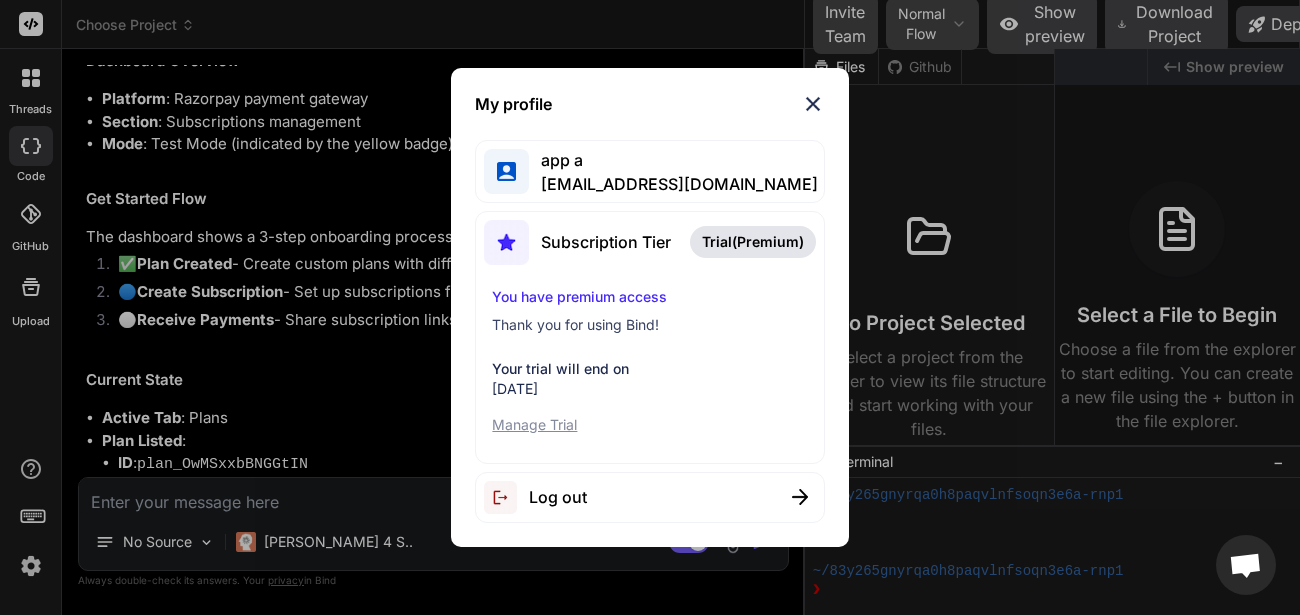 click at bounding box center (813, 104) 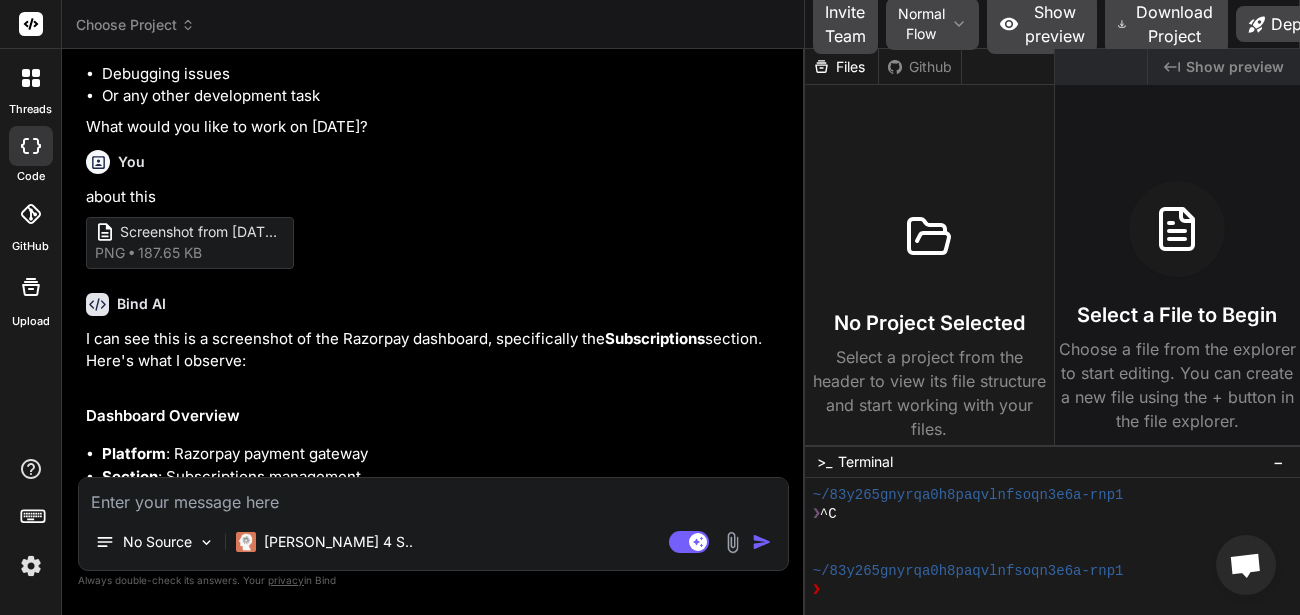 scroll, scrollTop: 187, scrollLeft: 0, axis: vertical 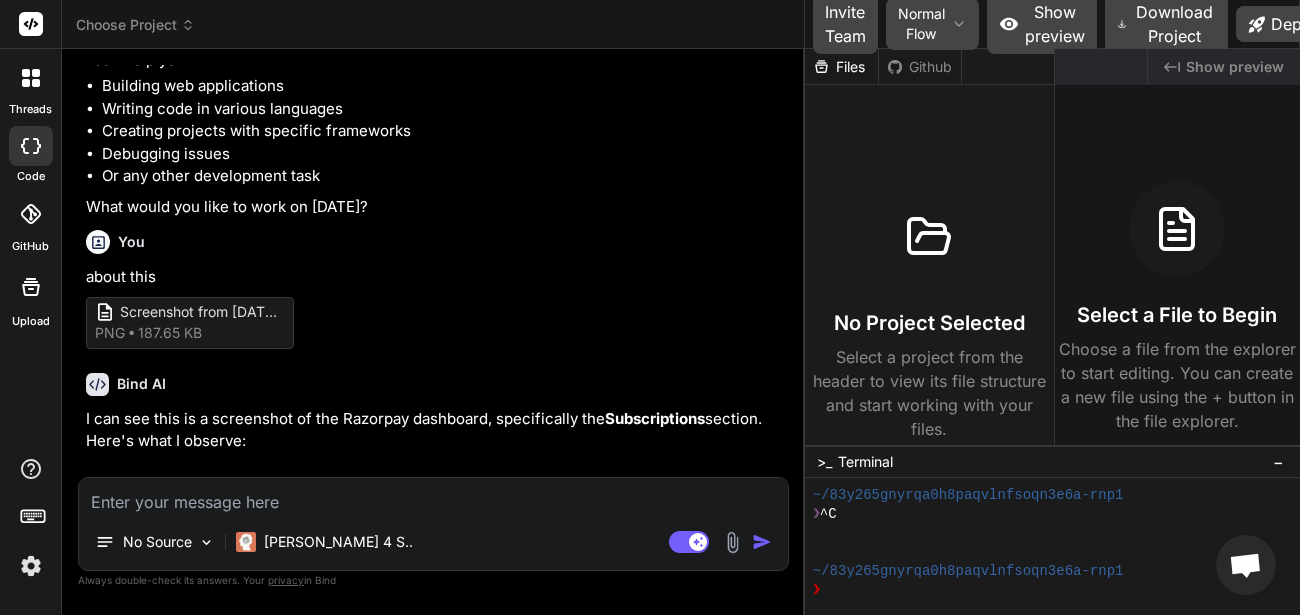 click on "Screenshot from 2025-07-24 19-55-02" at bounding box center (200, 312) 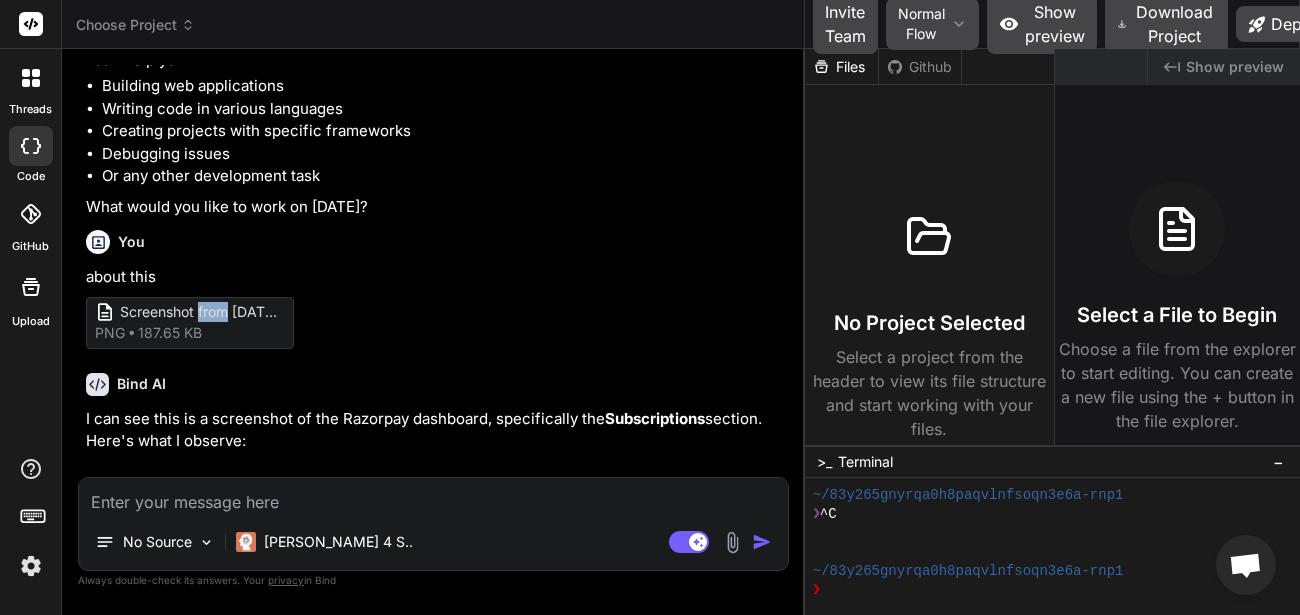 click on "Screenshot from 2025-07-24 19-55-02" at bounding box center [200, 312] 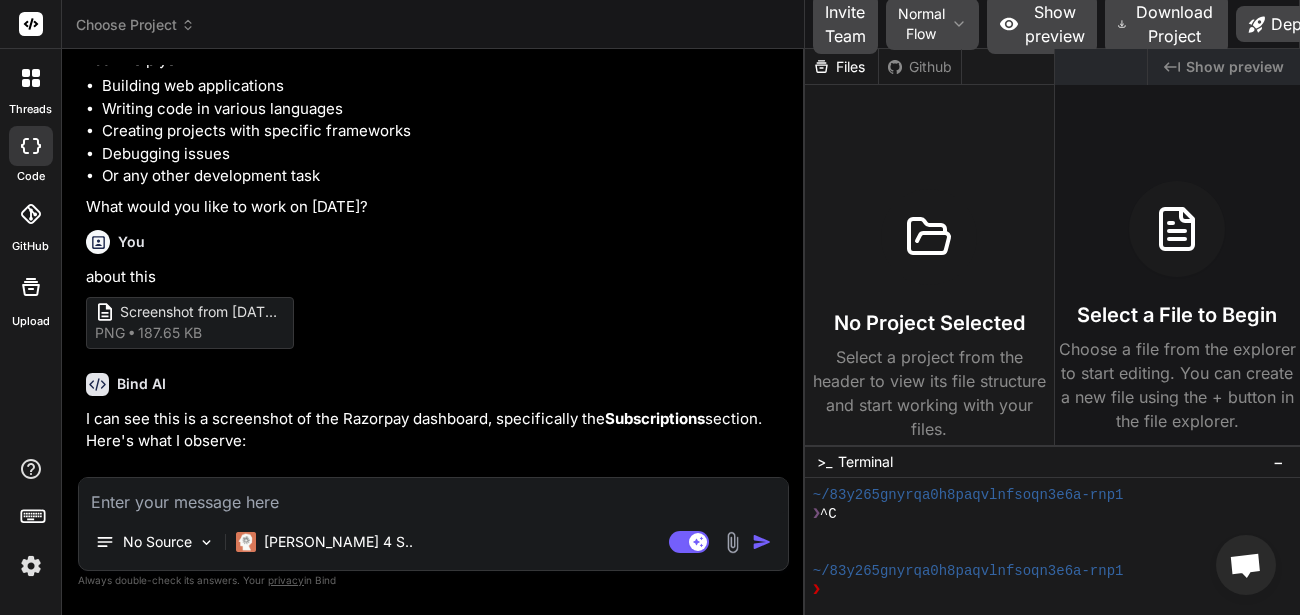 click on "You about this Screenshot from 2025-07-24 19-55-02 png 187.65 KB" at bounding box center (435, 285) 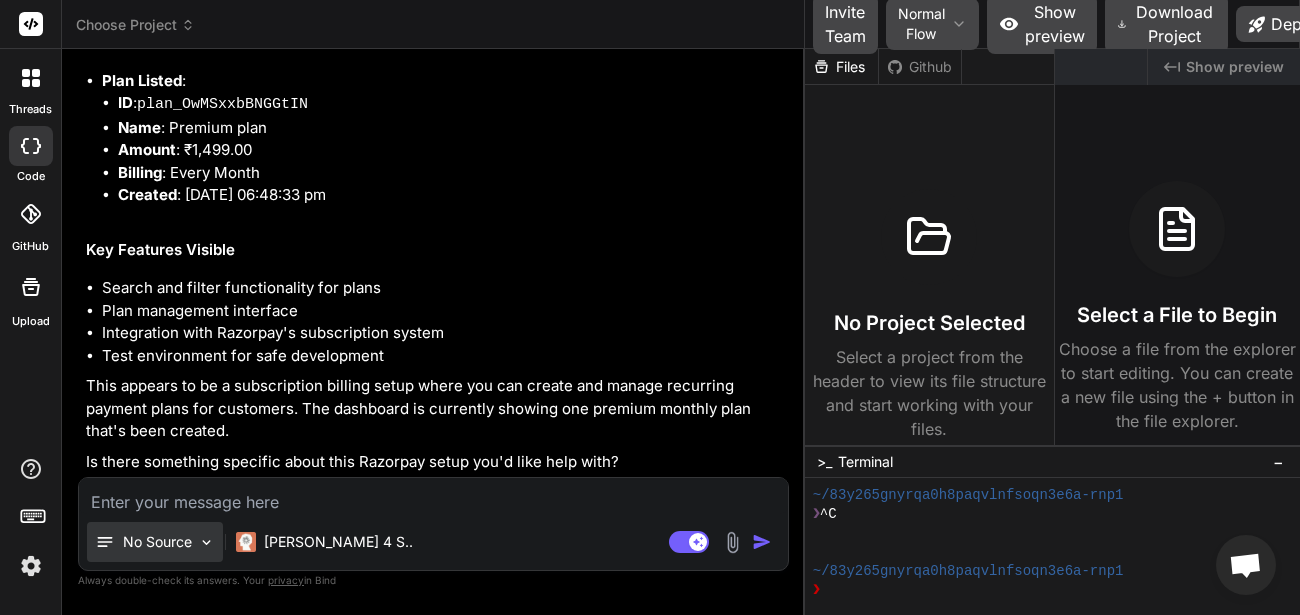 click on "No Source" at bounding box center [155, 542] 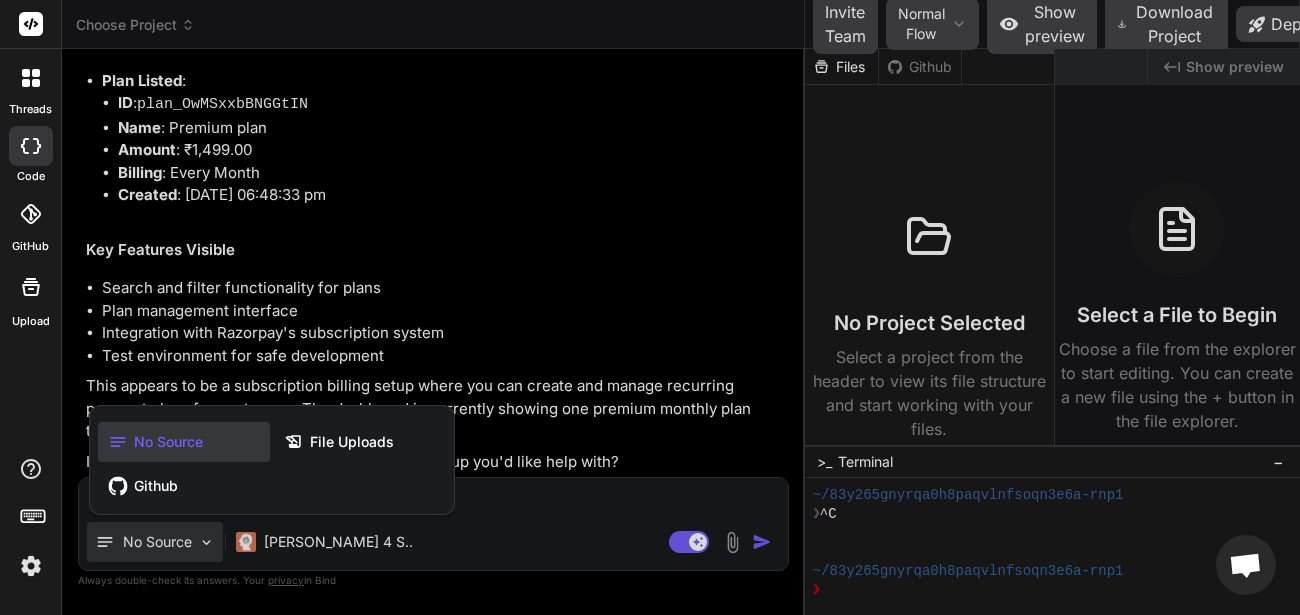 click at bounding box center (650, 307) 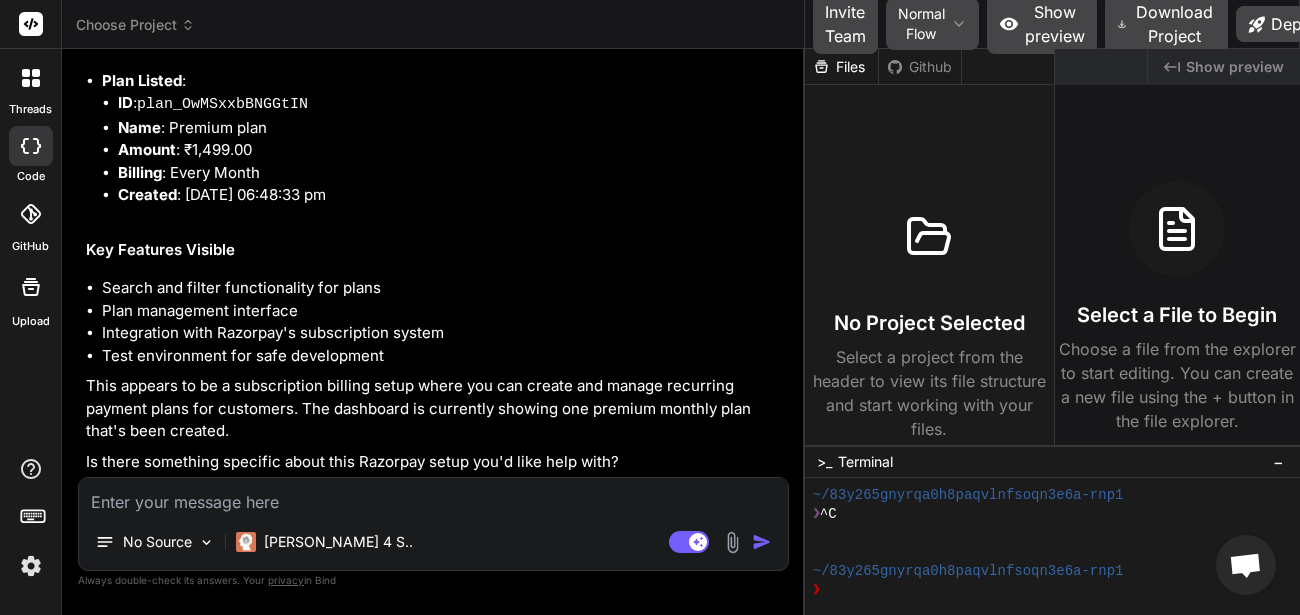click on "No Source" at bounding box center (155, 542) 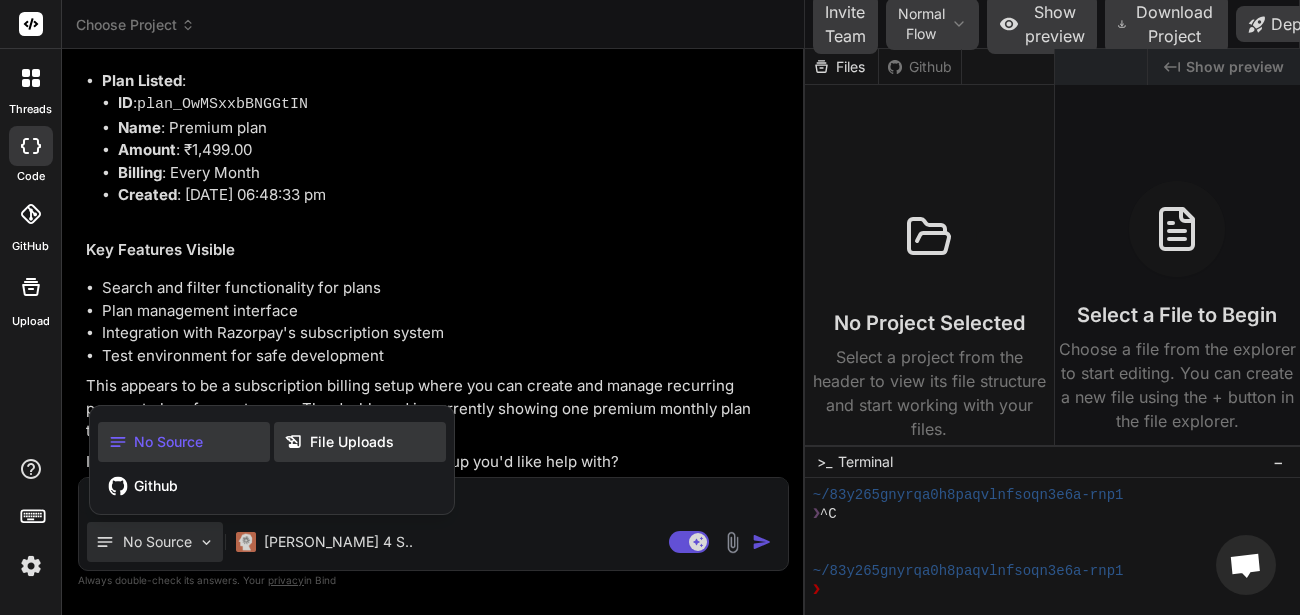 click on "File Uploads" at bounding box center (360, 442) 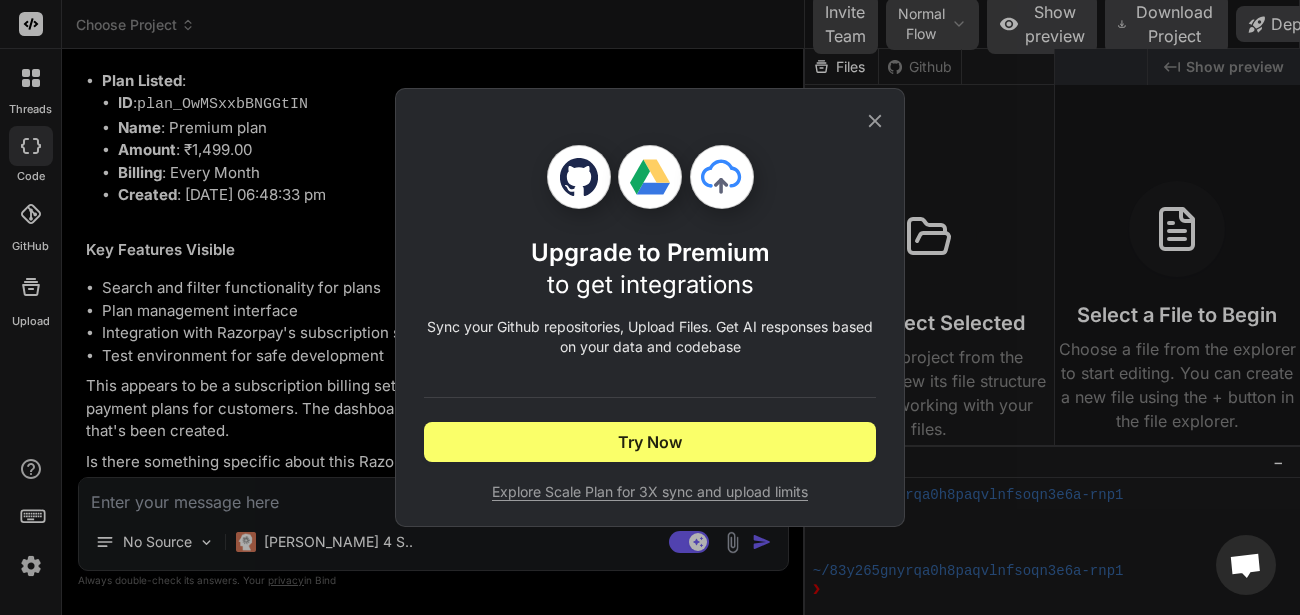 click 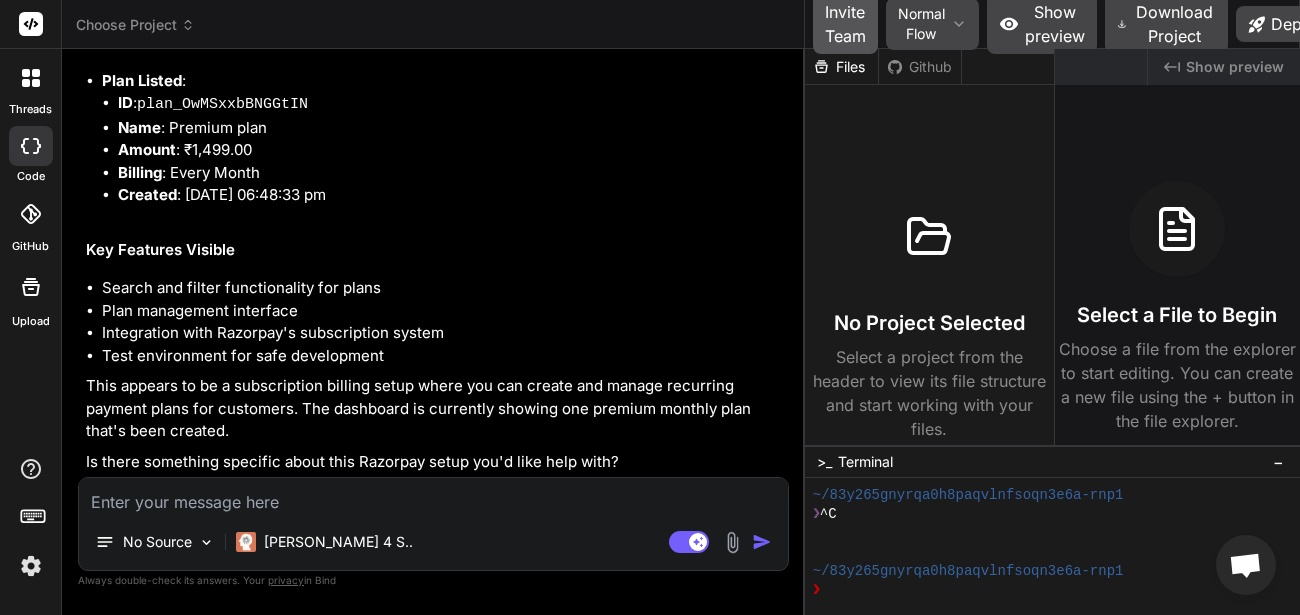 click on "Invite Team" at bounding box center [845, 24] 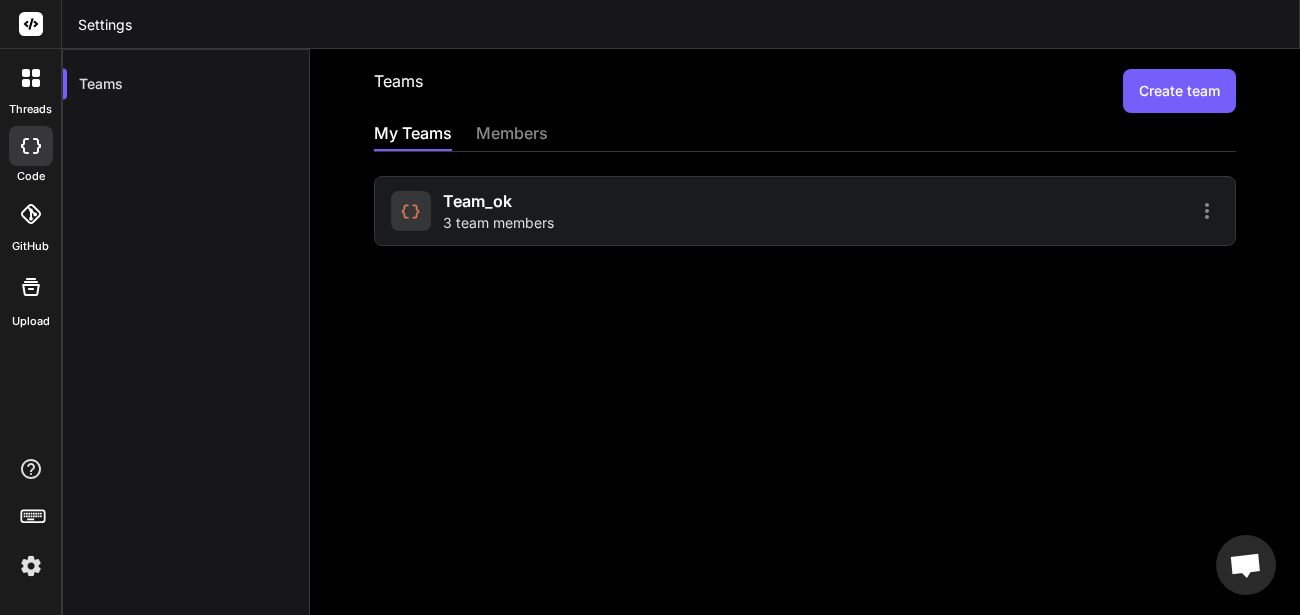 click 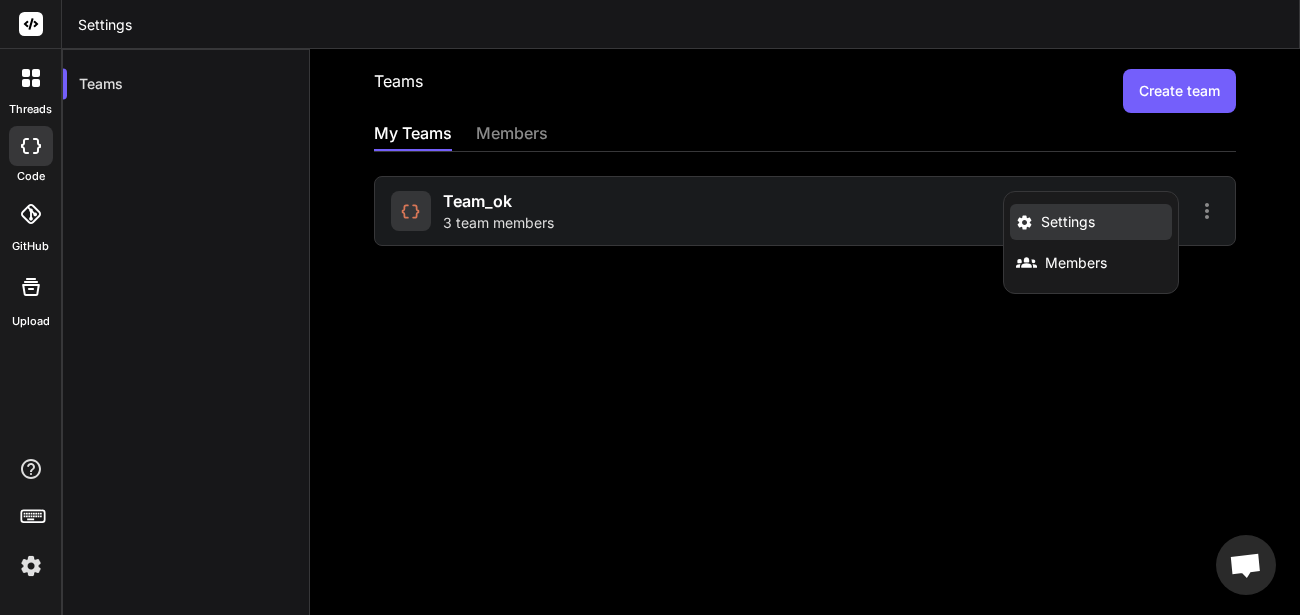 click on "Settings" at bounding box center (1068, 222) 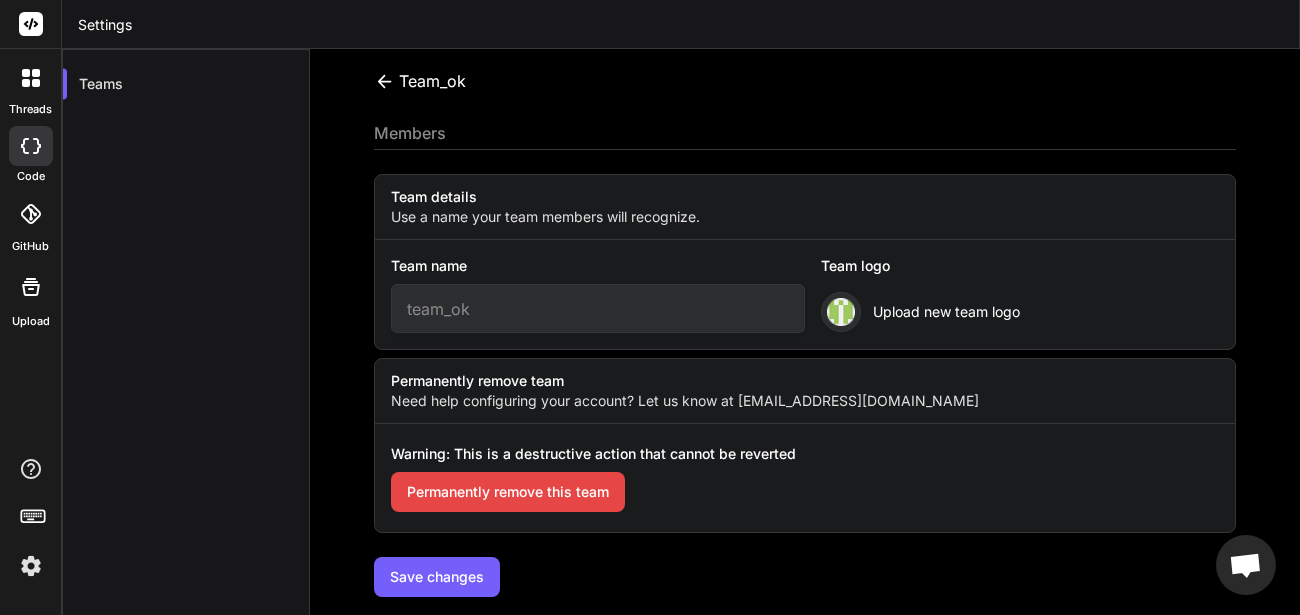 click 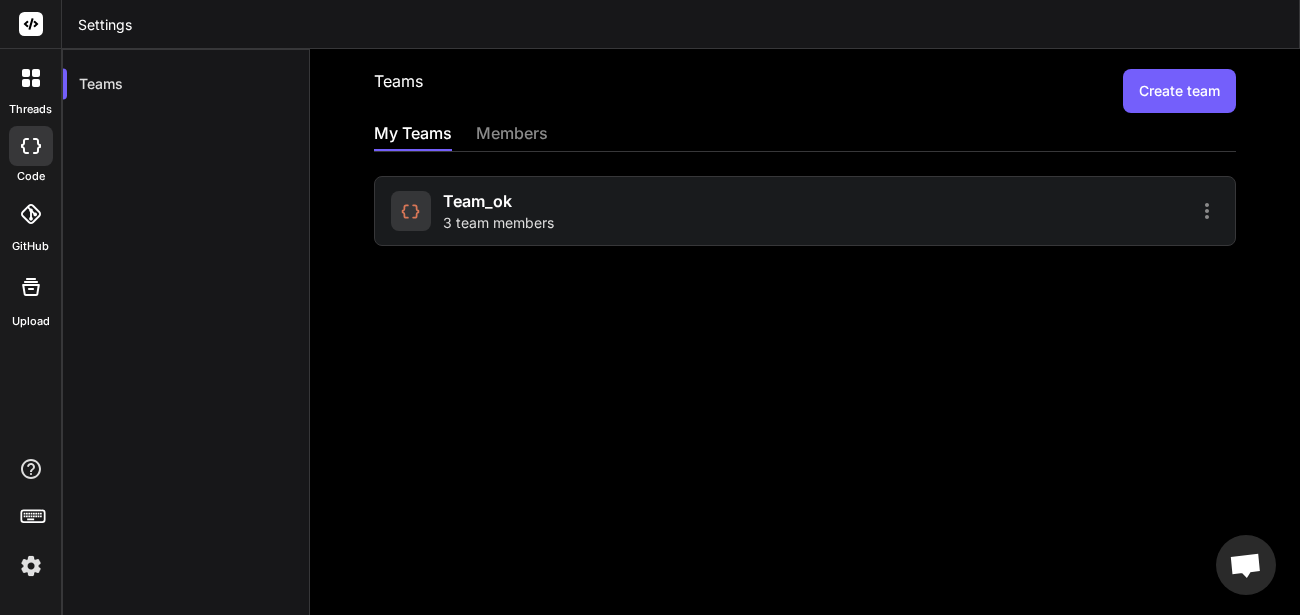 click on "team_ok 3 team members" at bounding box center (805, 211) 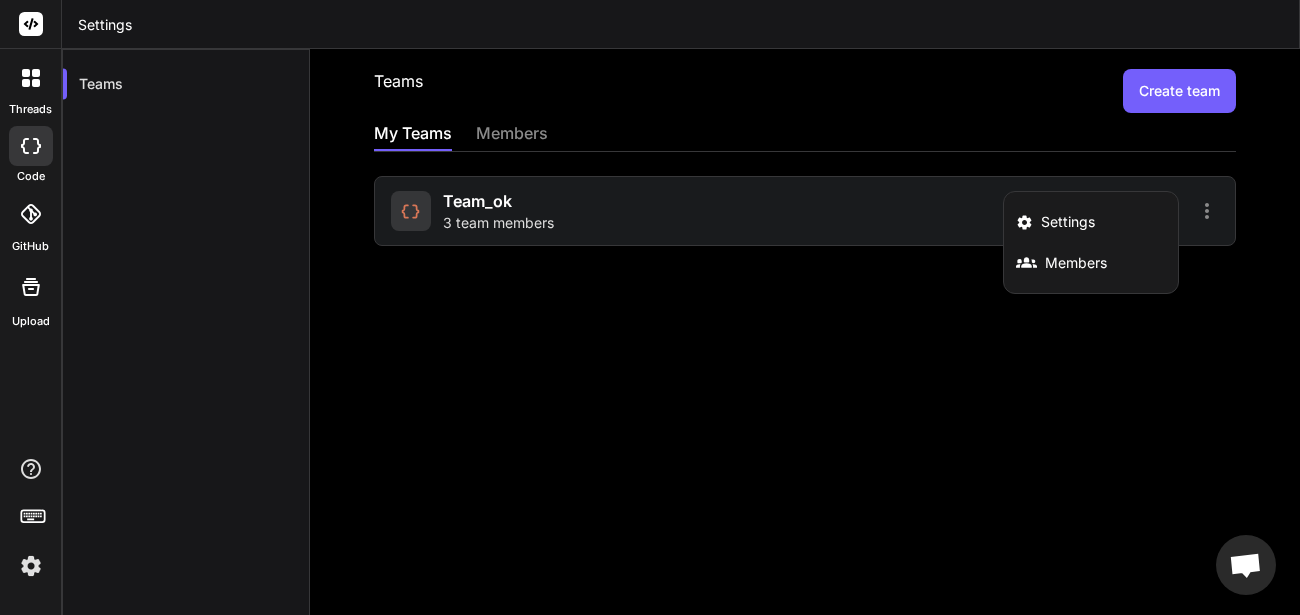 click at bounding box center [650, 307] 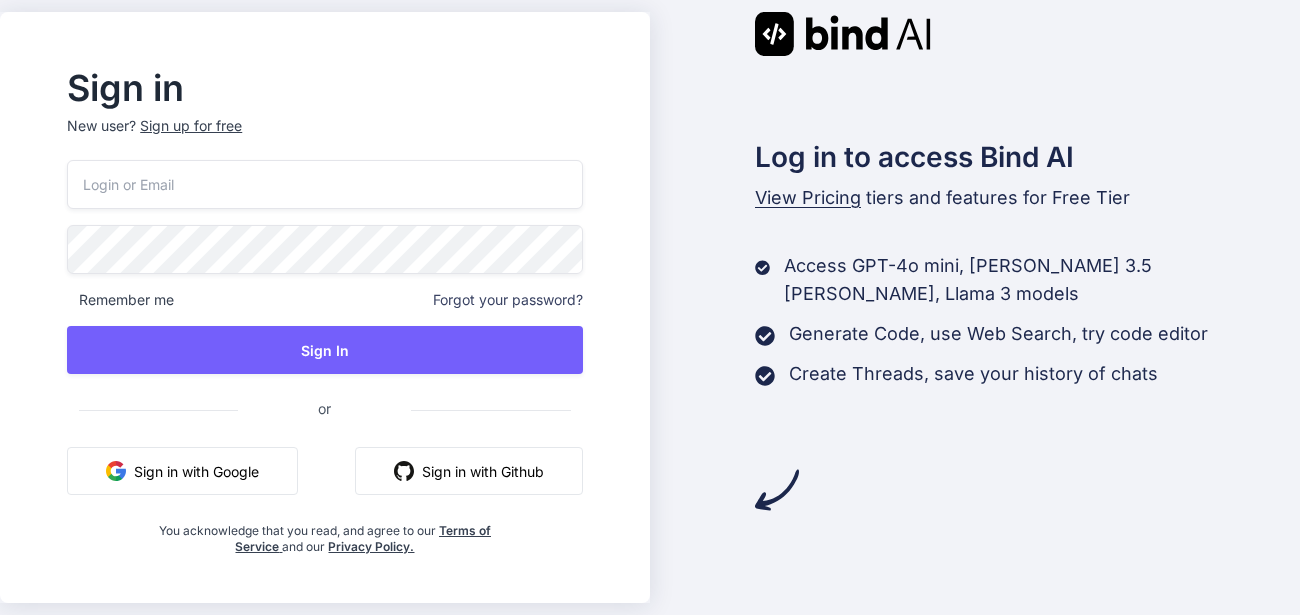 scroll, scrollTop: 0, scrollLeft: 0, axis: both 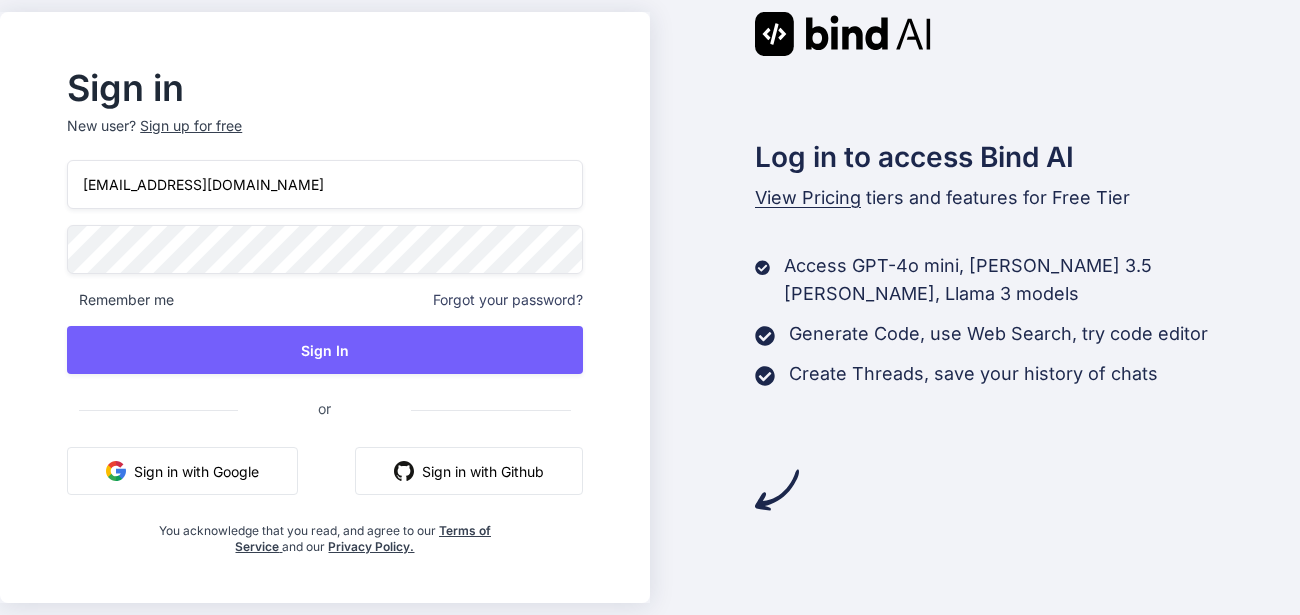 type on "[EMAIL_ADDRESS][DOMAIN_NAME]" 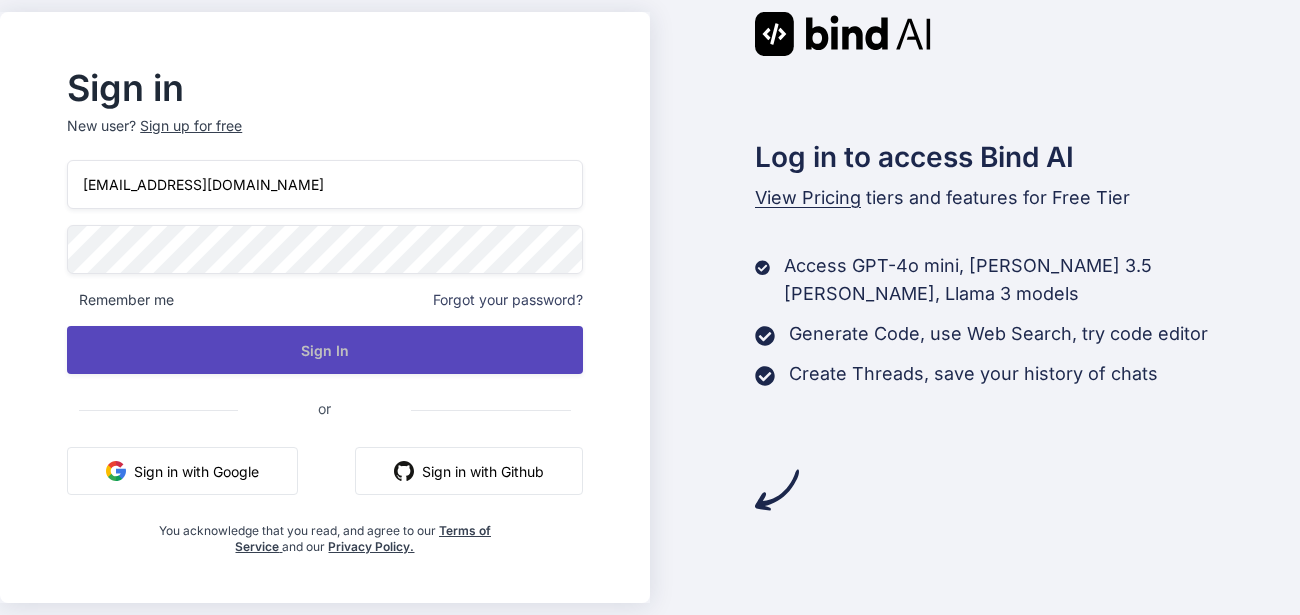 click on "Sign In" at bounding box center [324, 350] 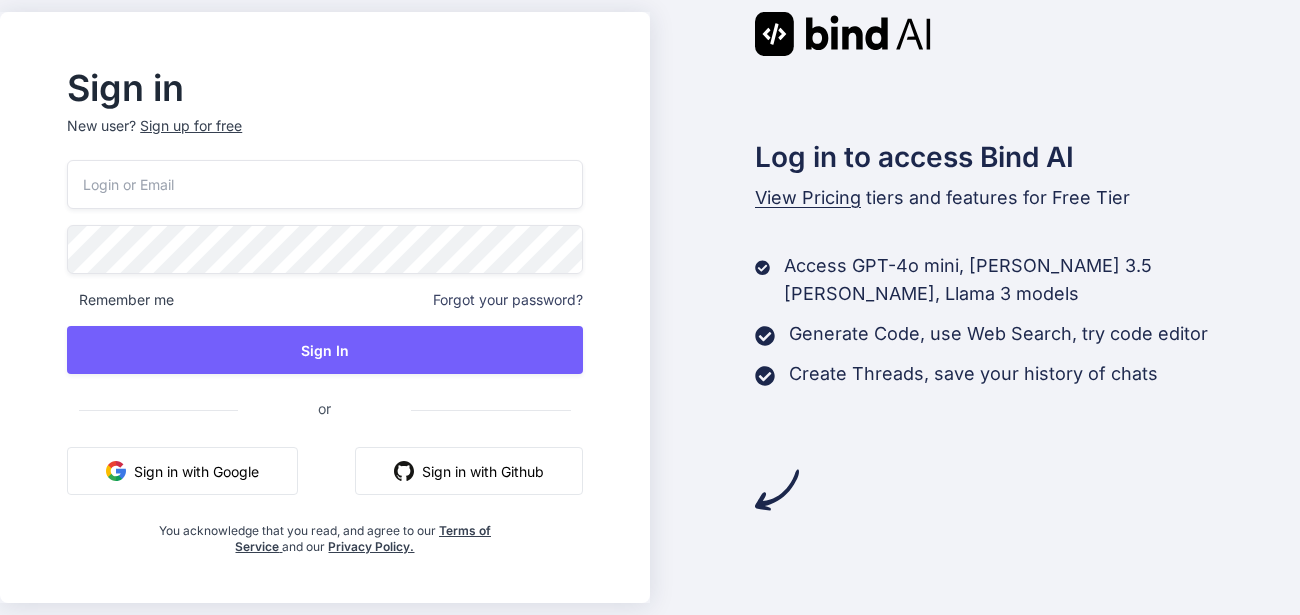 scroll, scrollTop: 0, scrollLeft: 0, axis: both 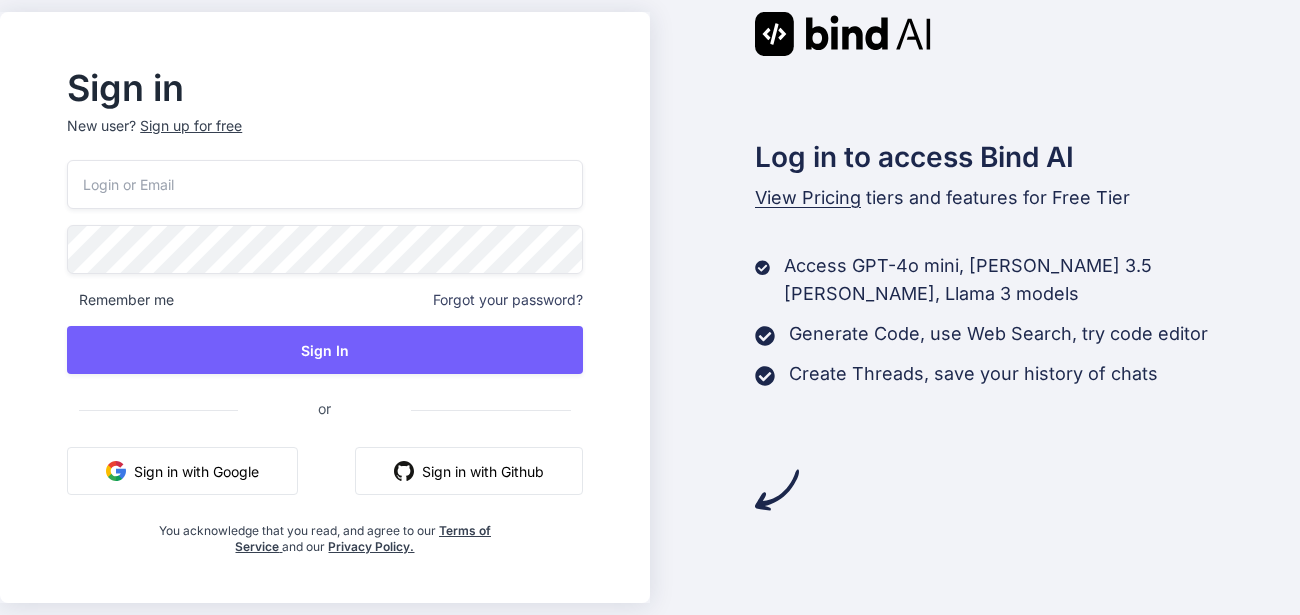 click at bounding box center (324, 184) 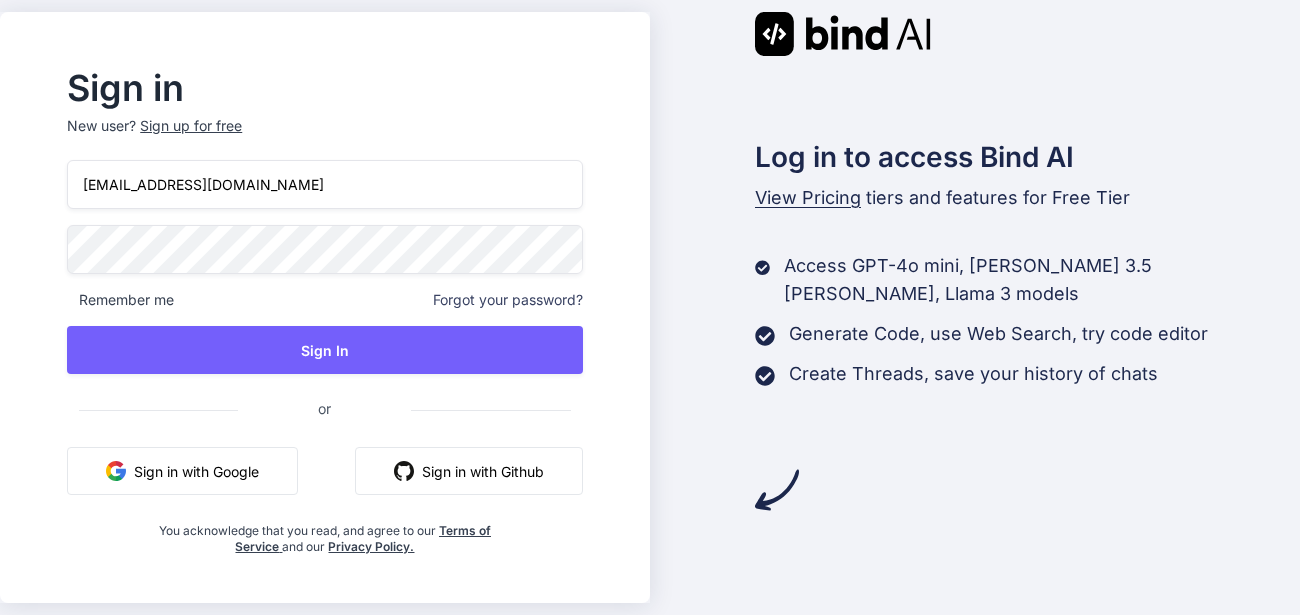 type on "[EMAIL_ADDRESS][DOMAIN_NAME]" 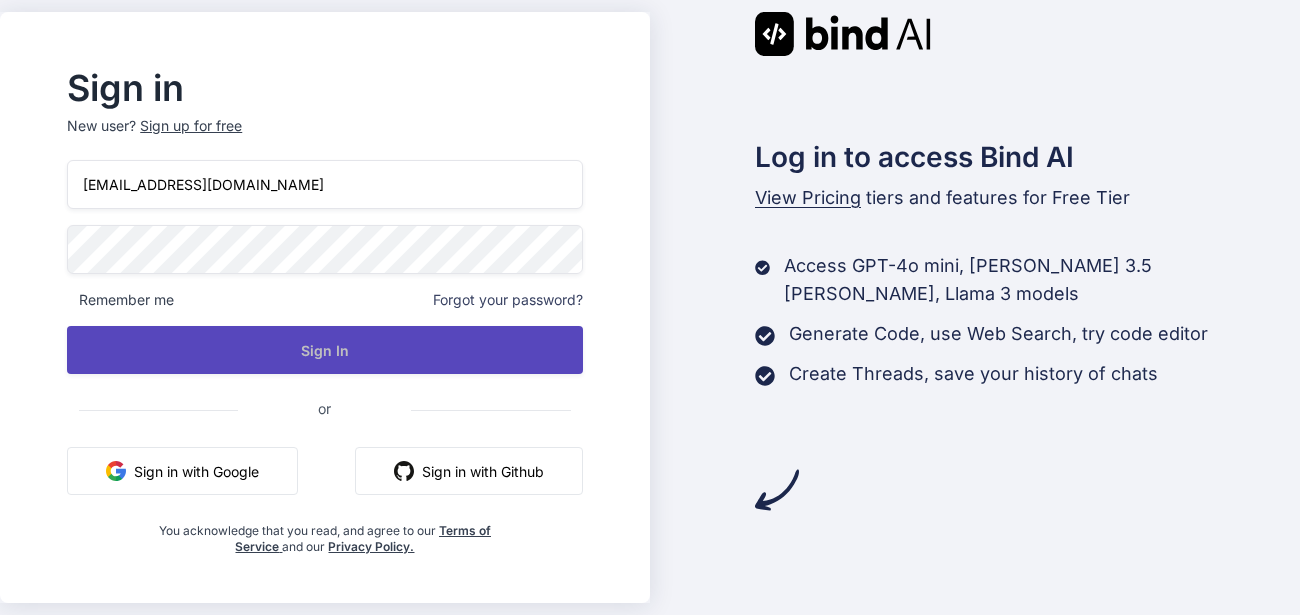 click on "Sign In" at bounding box center [324, 350] 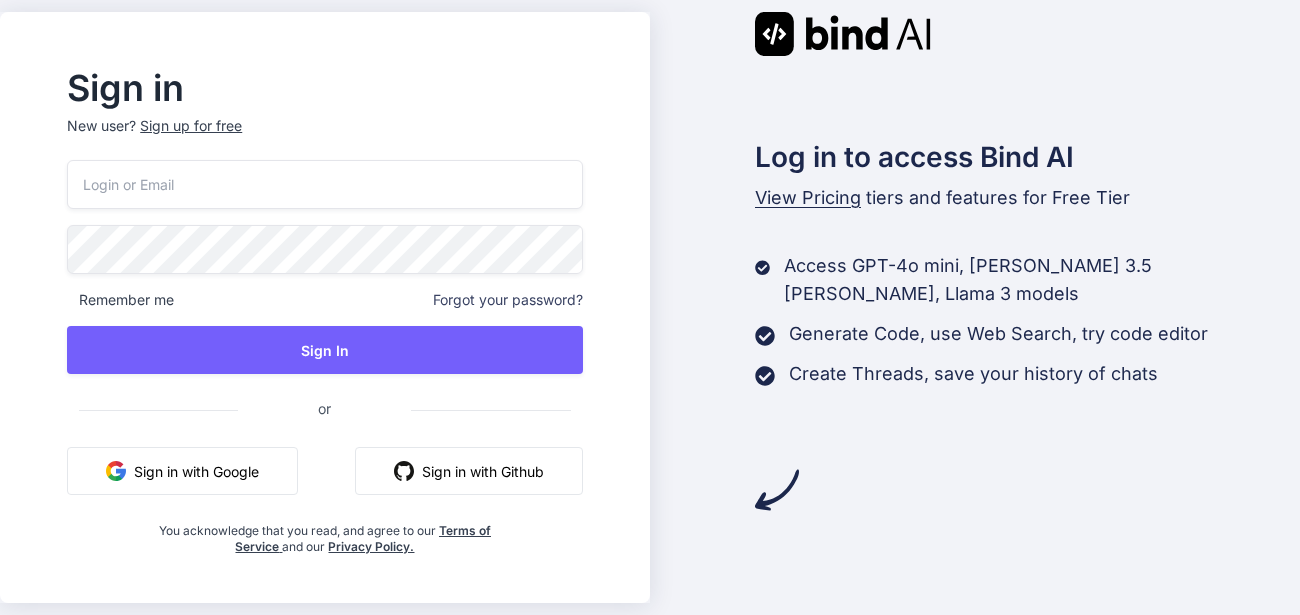 scroll, scrollTop: 0, scrollLeft: 0, axis: both 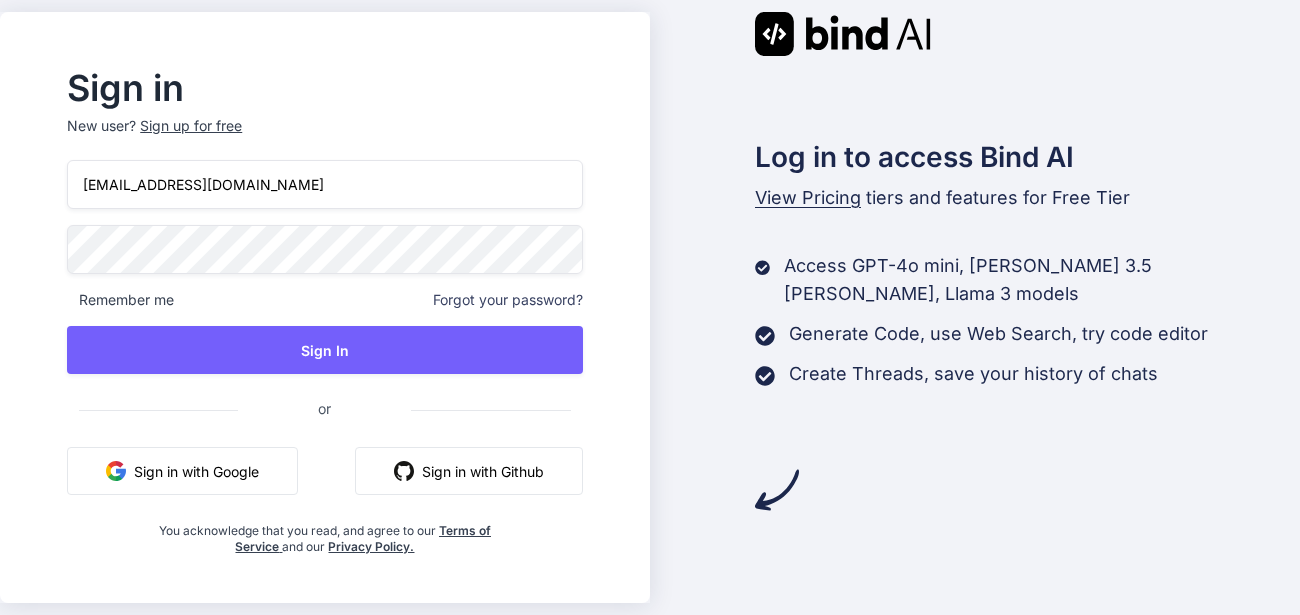 type on "[EMAIL_ADDRESS][DOMAIN_NAME]" 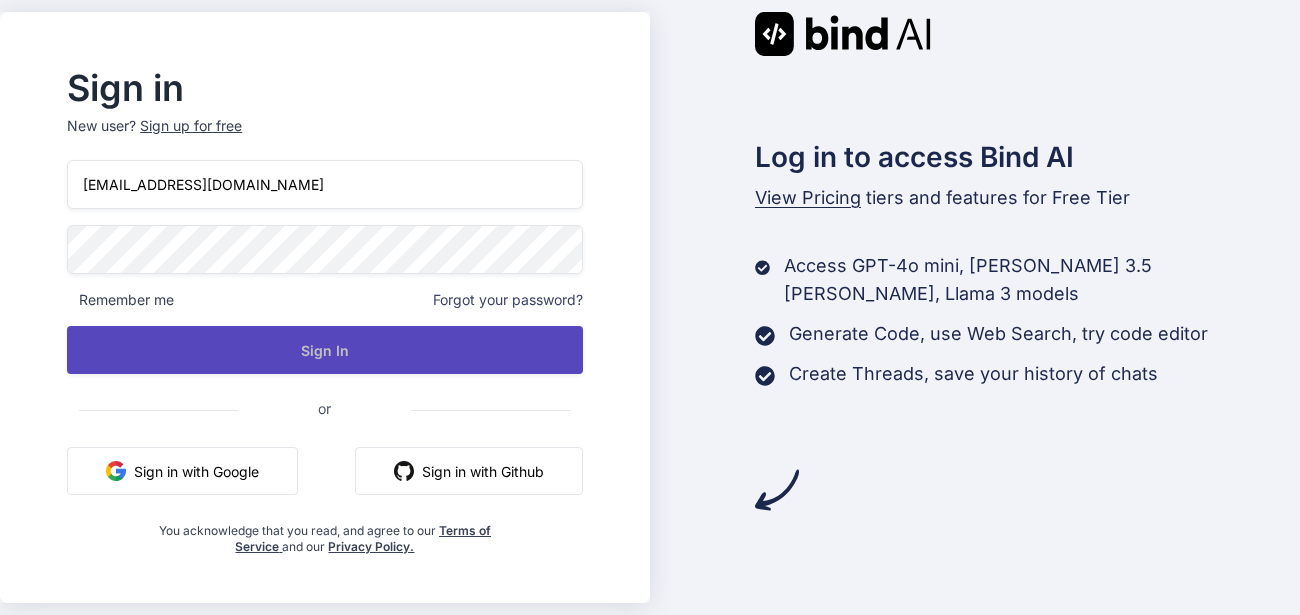 click on "Sign In" at bounding box center (324, 350) 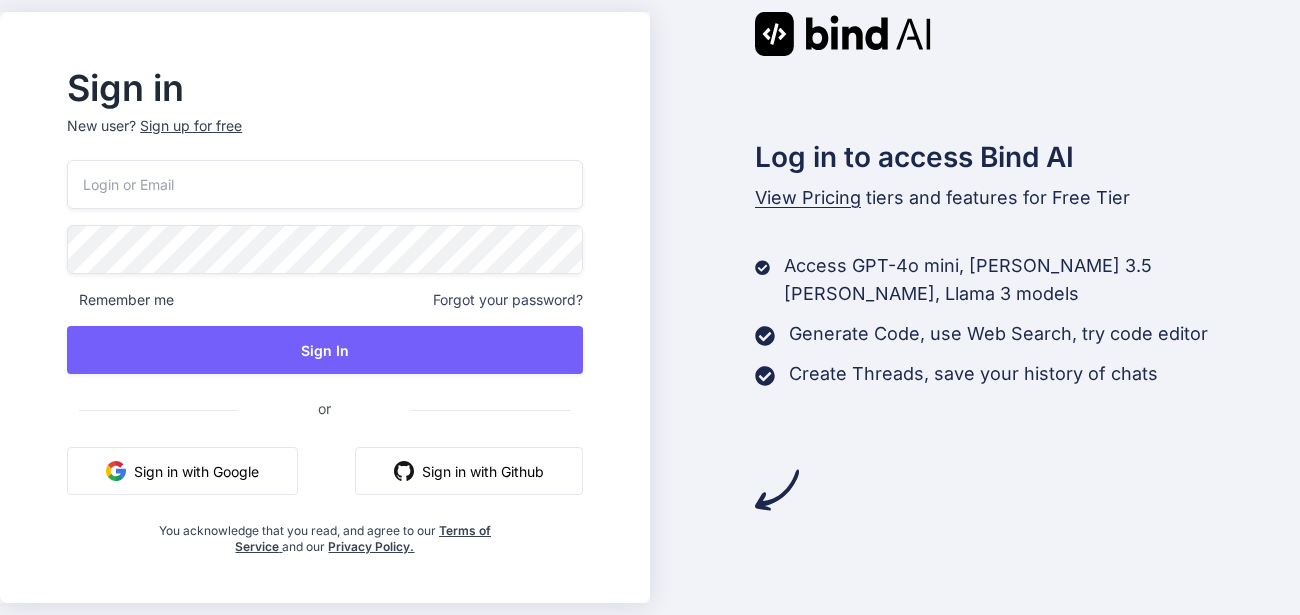 scroll, scrollTop: 0, scrollLeft: 0, axis: both 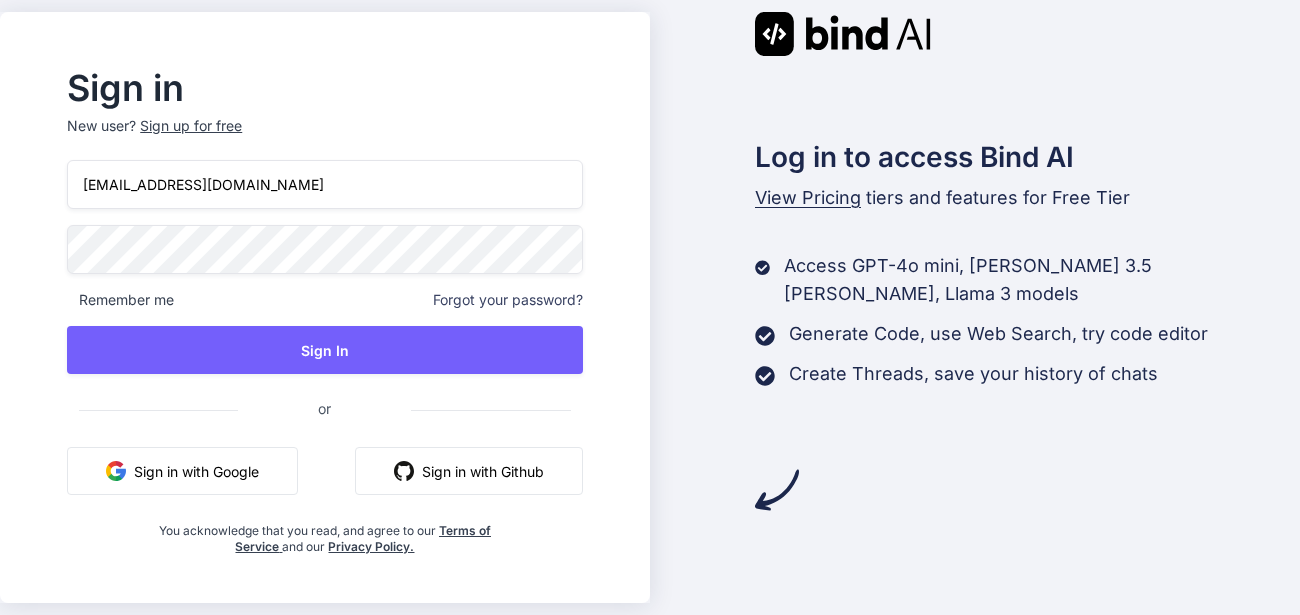 type on "appsumo_8@yopmail.com" 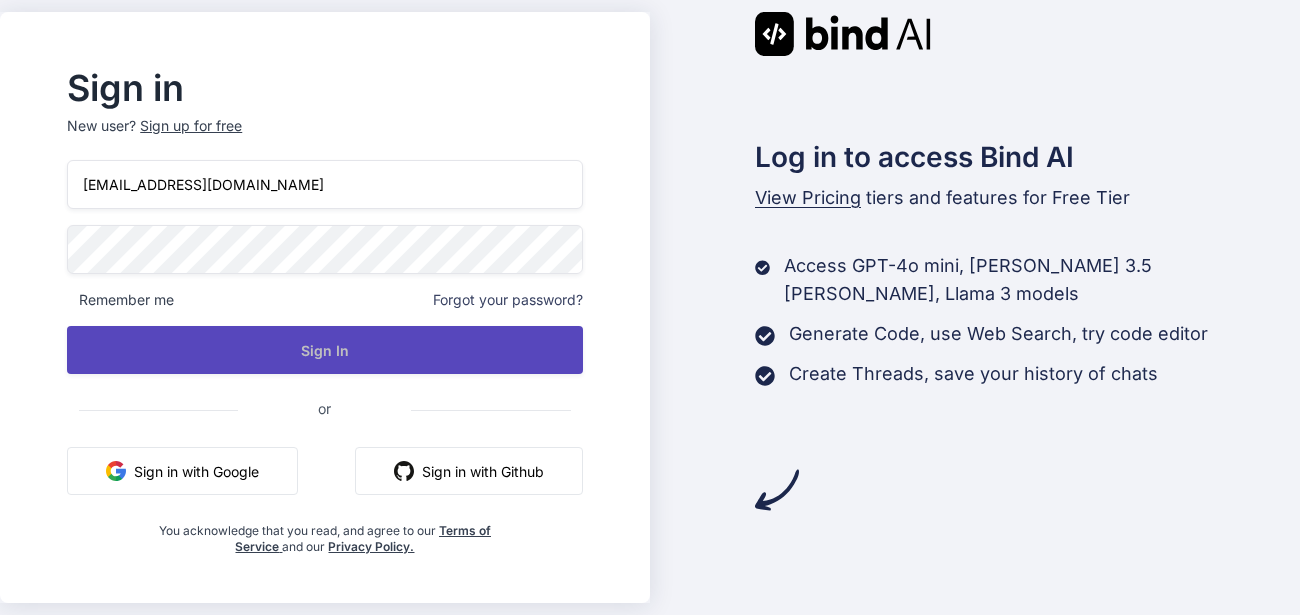click on "Sign In" at bounding box center [324, 350] 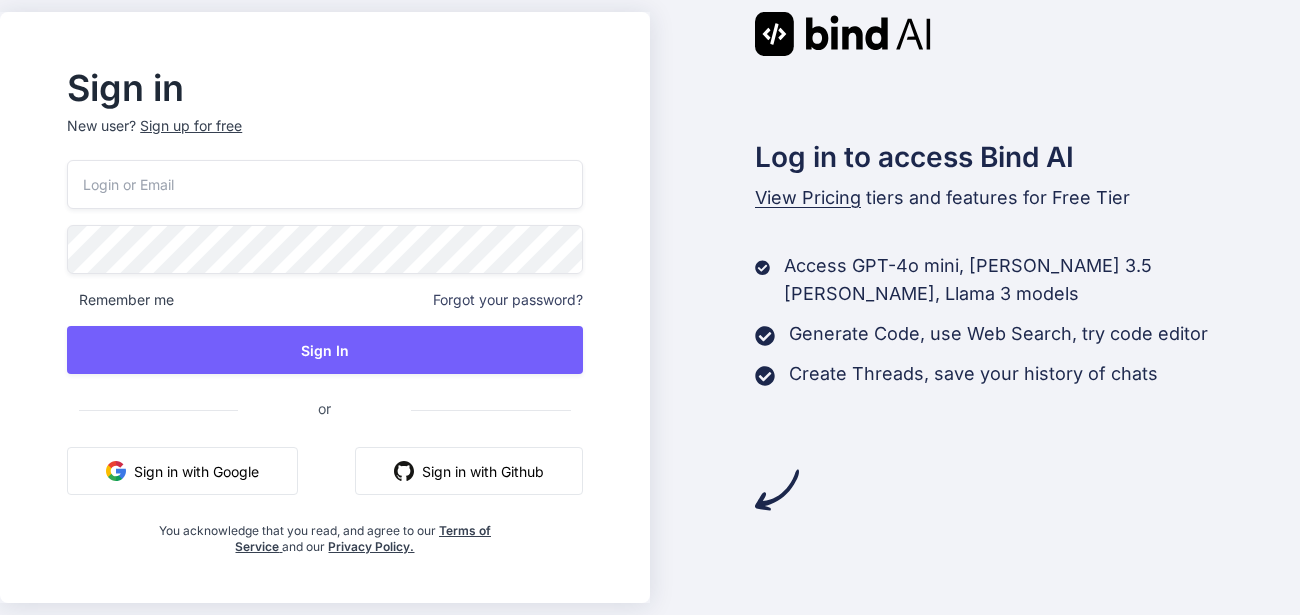 scroll, scrollTop: 0, scrollLeft: 0, axis: both 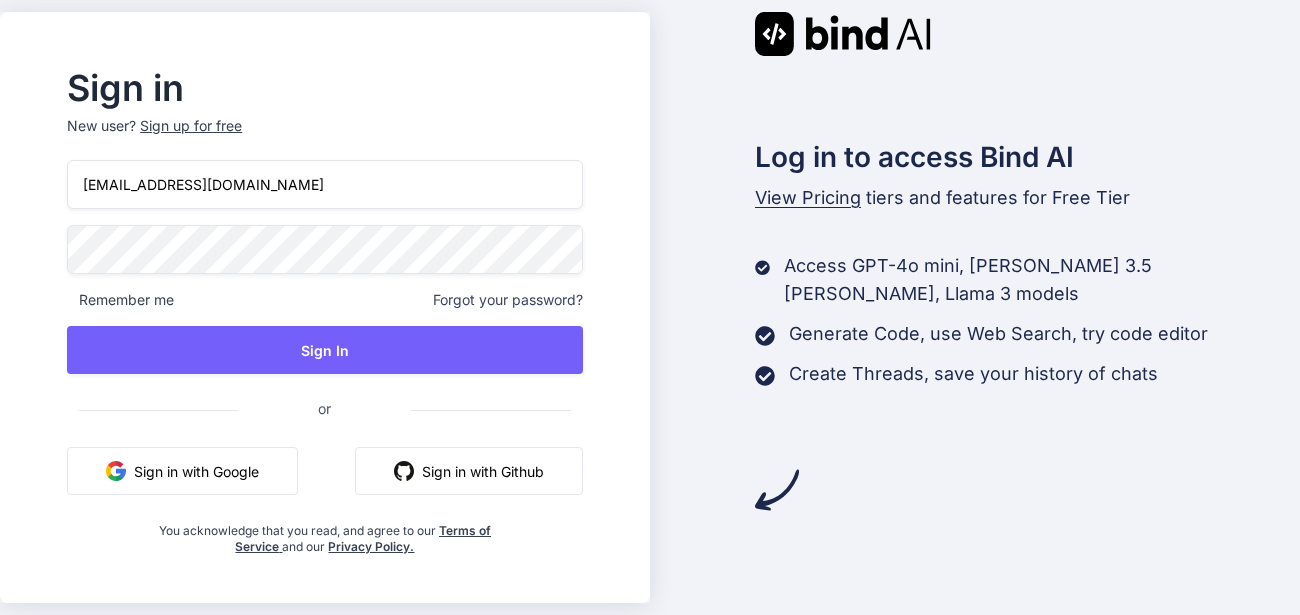 type on "[EMAIL_ADDRESS][DOMAIN_NAME]" 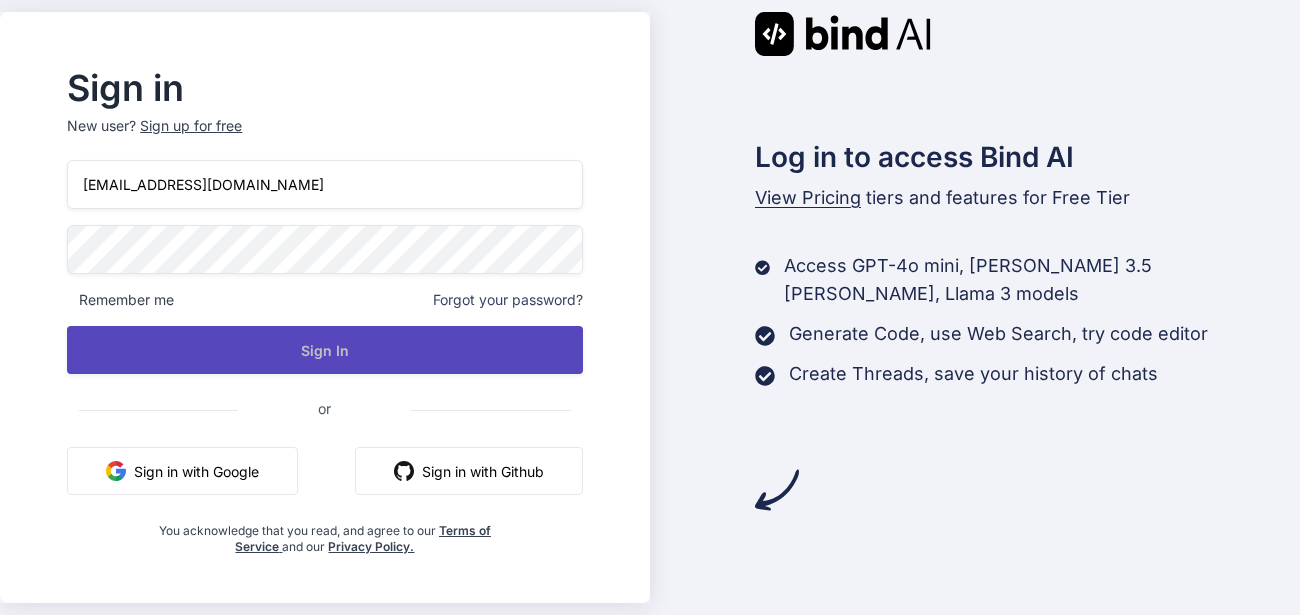 click on "Sign In" at bounding box center (324, 350) 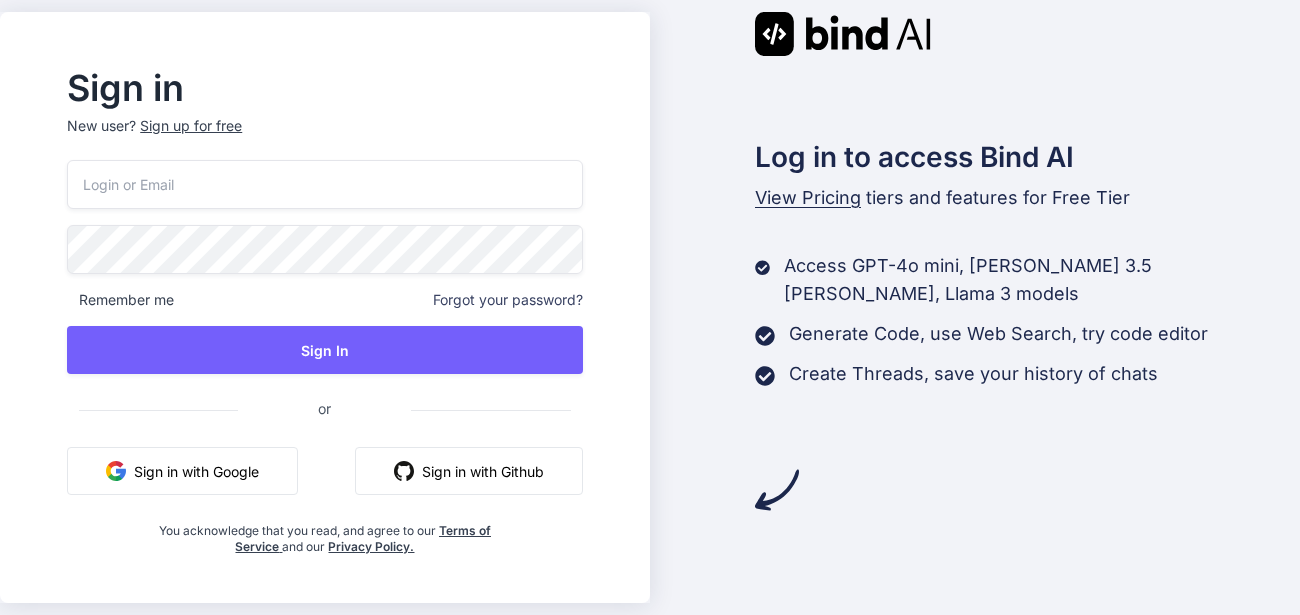 scroll, scrollTop: 0, scrollLeft: 0, axis: both 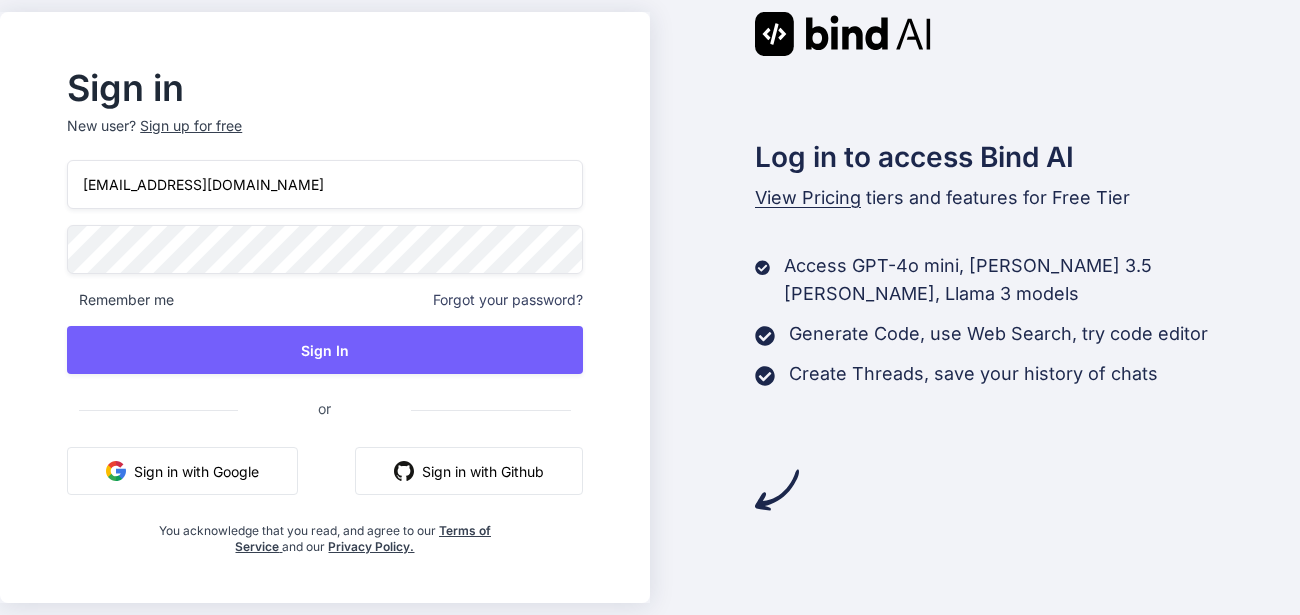 type on "appsumo_7@yopmail.com" 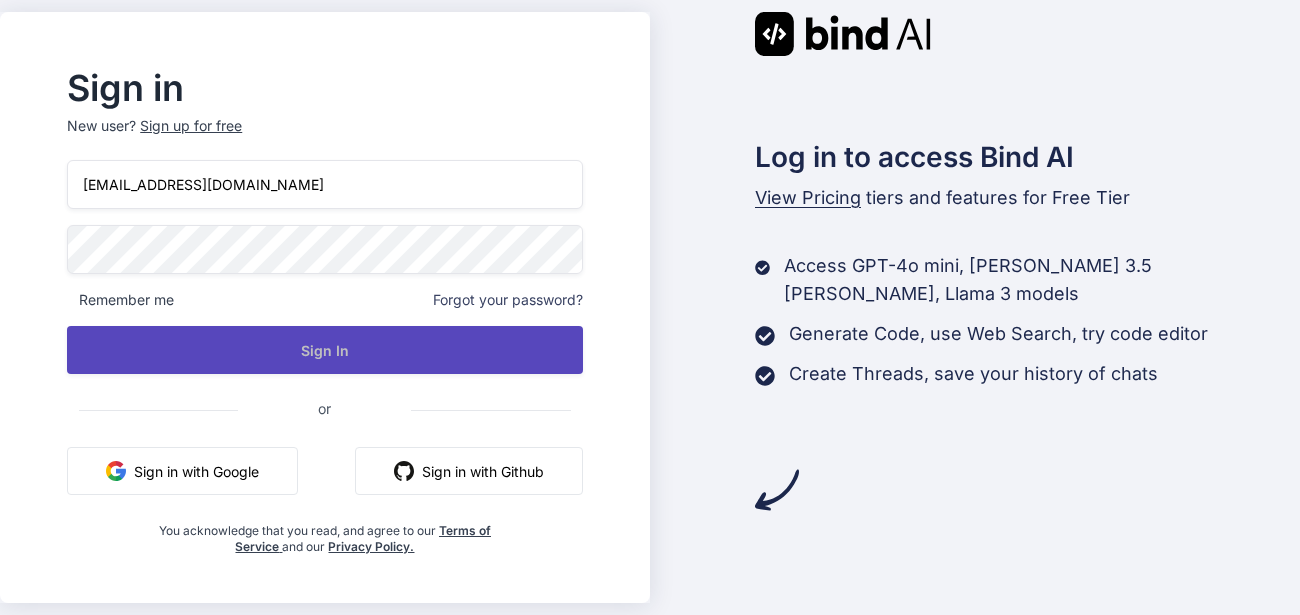 click on "Sign In" at bounding box center [324, 350] 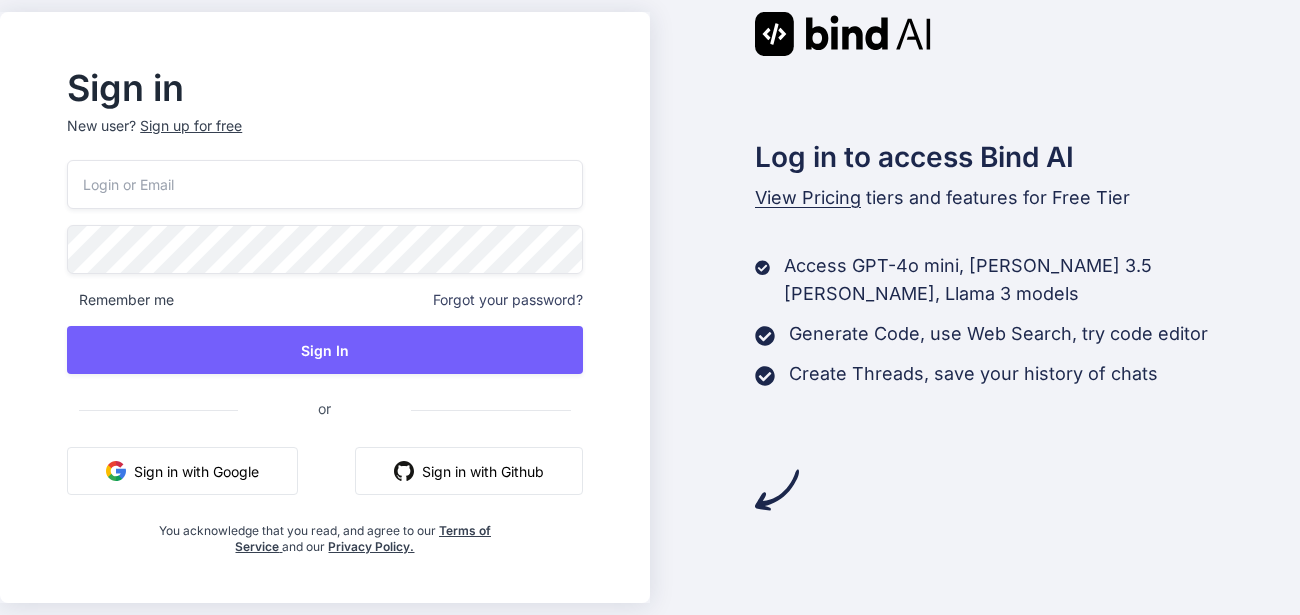 scroll, scrollTop: 0, scrollLeft: 0, axis: both 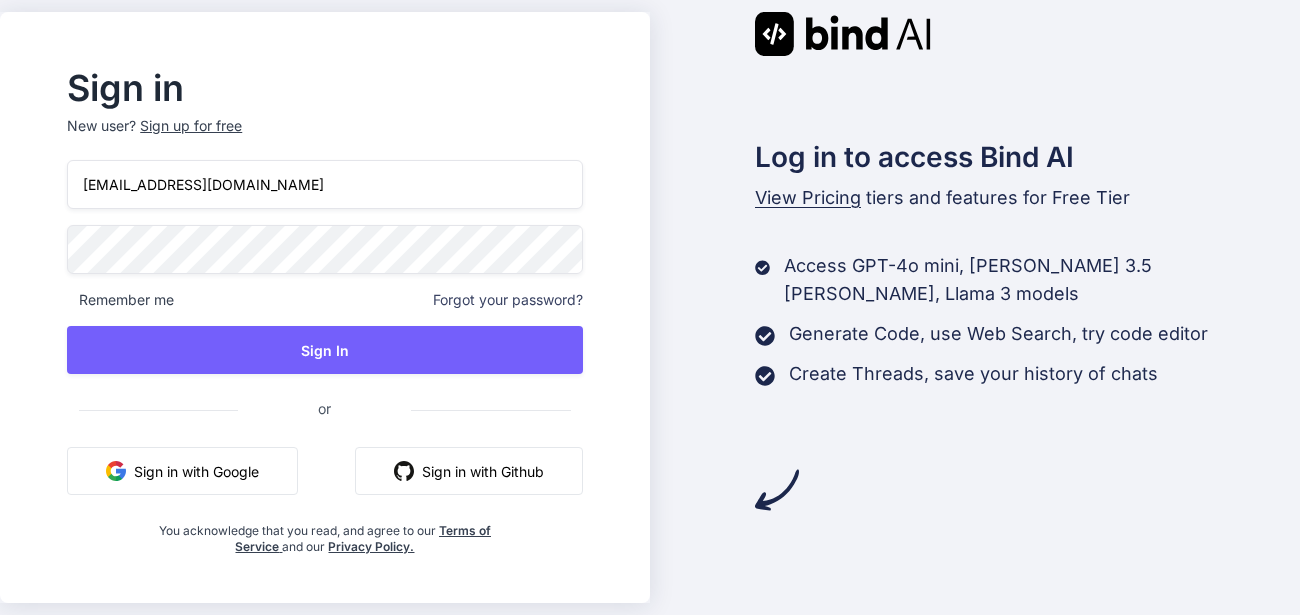 type on "[EMAIL_ADDRESS][DOMAIN_NAME]" 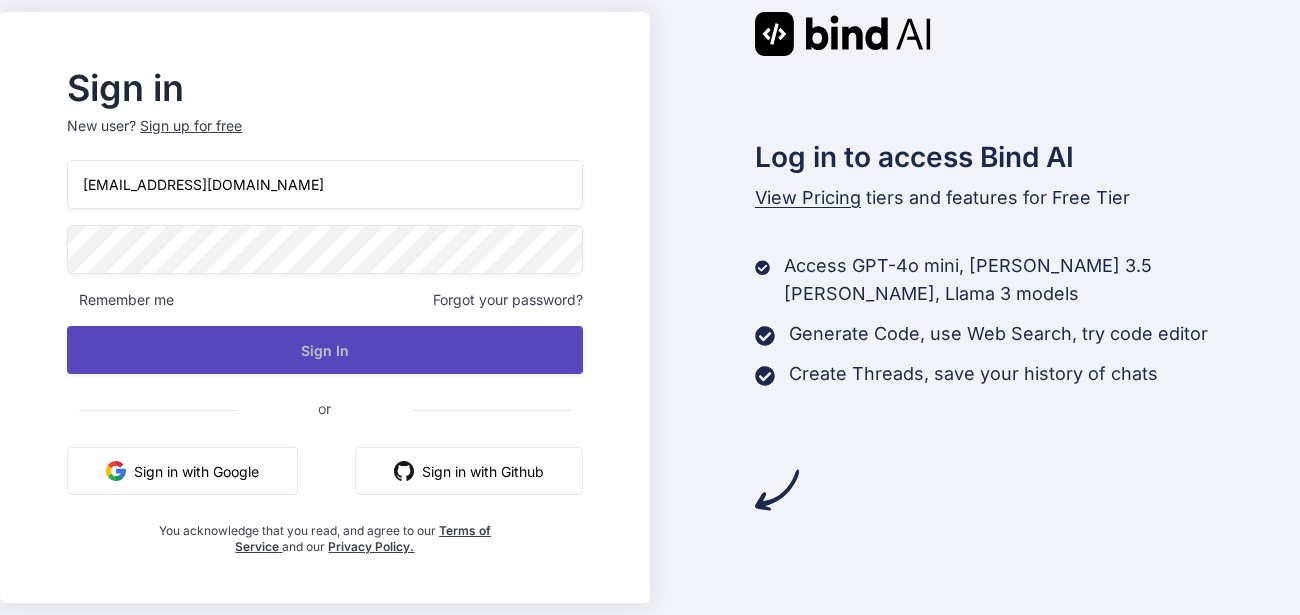 click on "Sign In" at bounding box center (324, 350) 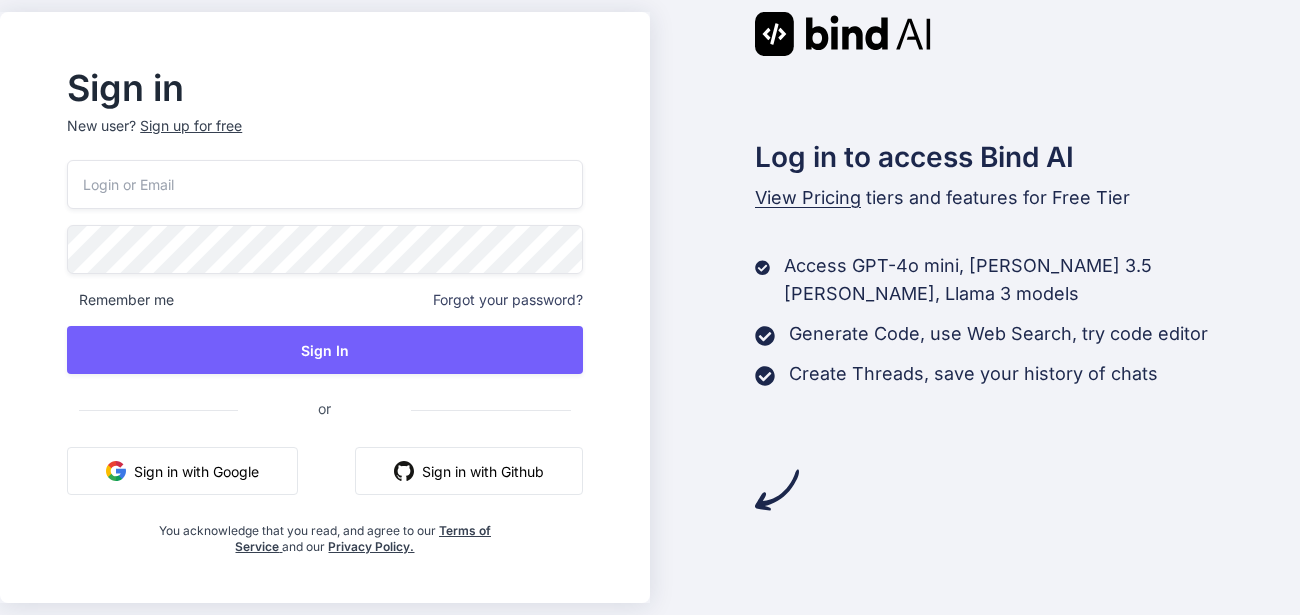 scroll, scrollTop: 0, scrollLeft: 0, axis: both 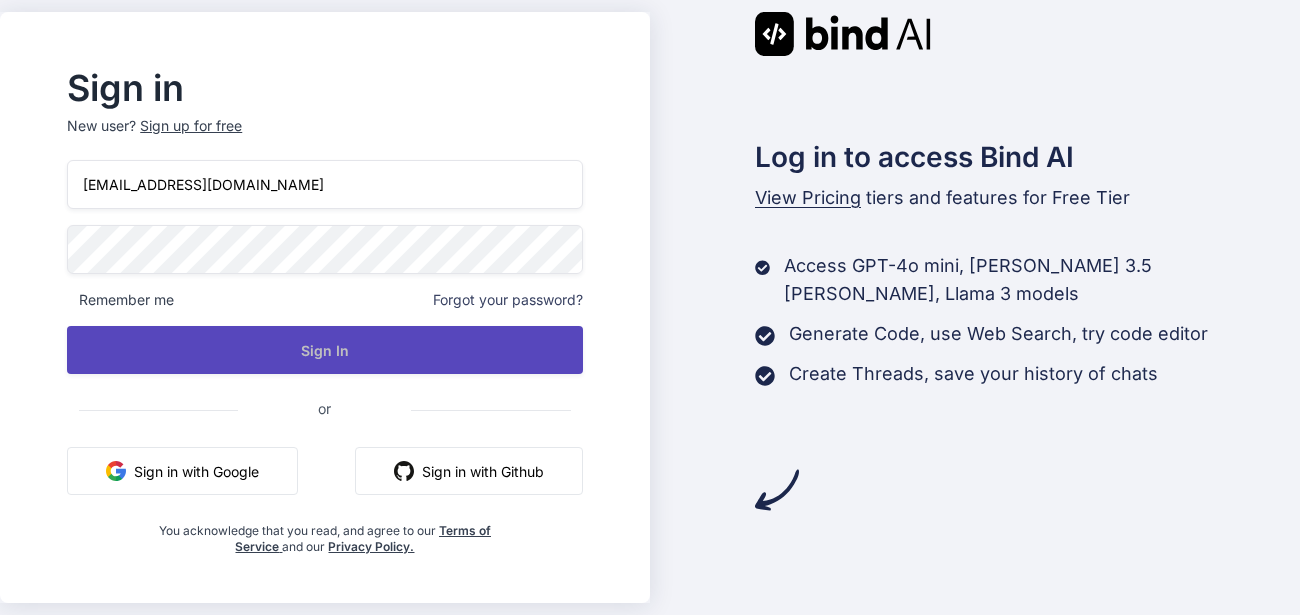 click on "Sign In" at bounding box center (324, 350) 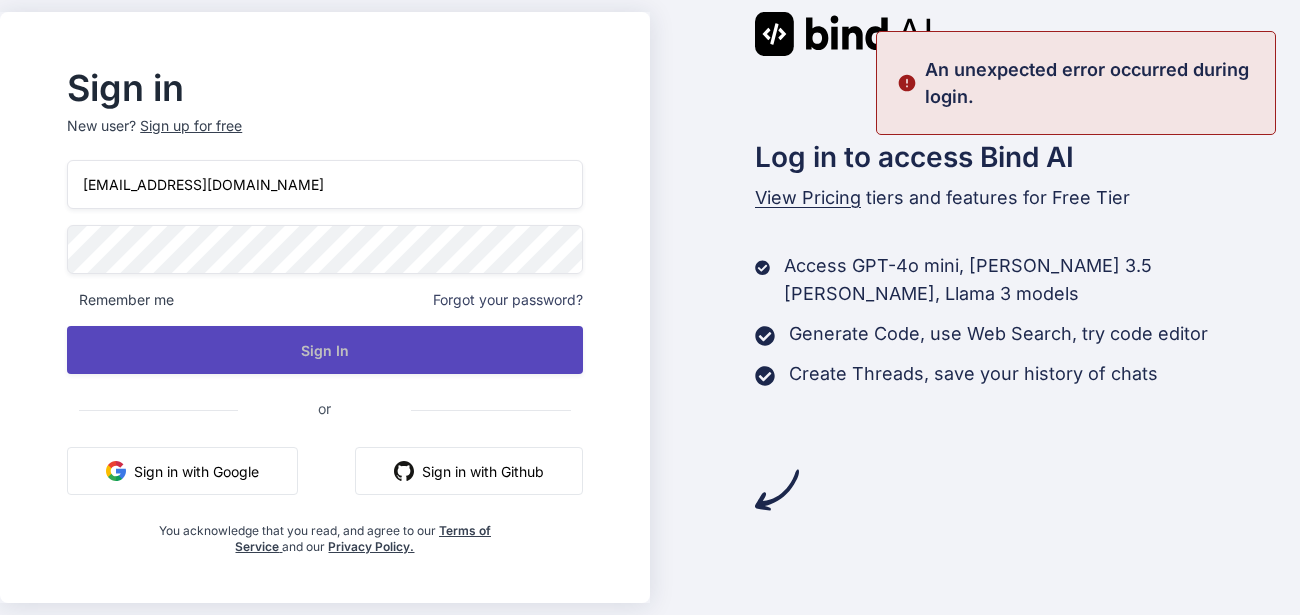 click on "Sign In" at bounding box center [324, 350] 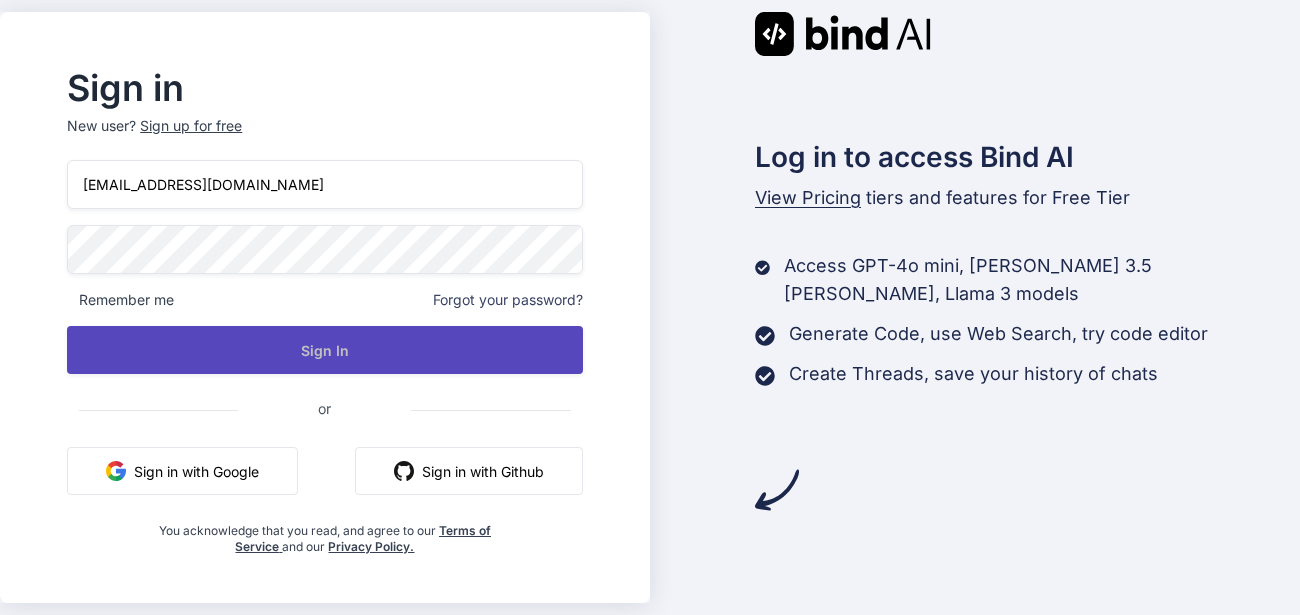 click on "Sign In" at bounding box center (324, 350) 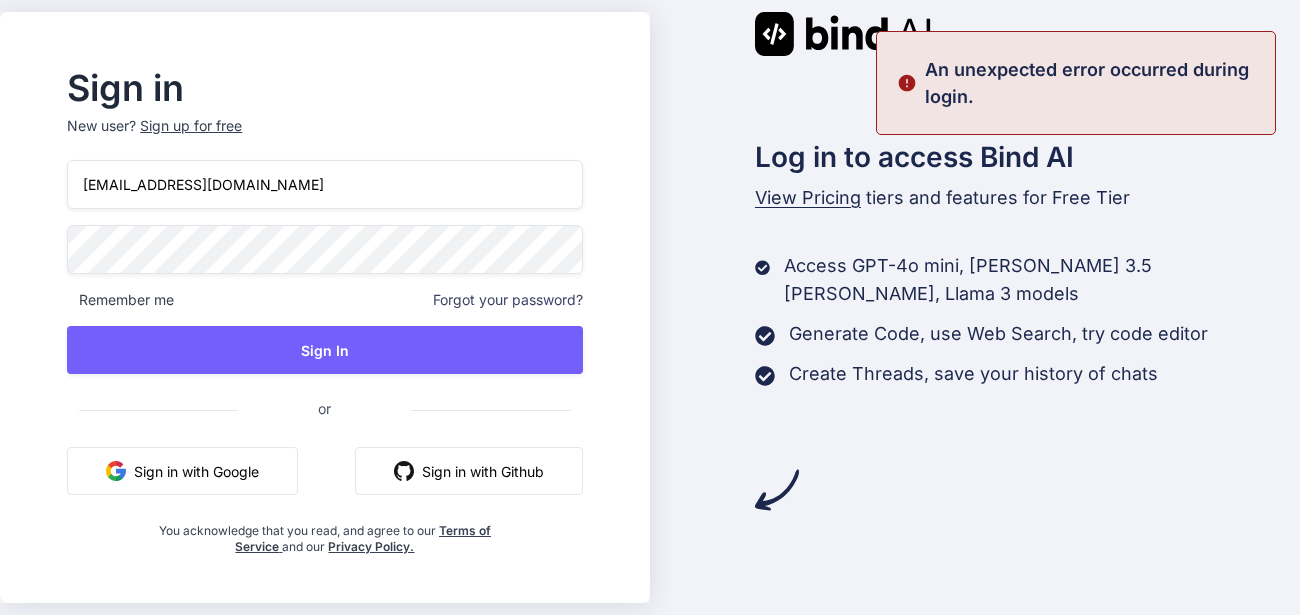 click on "[EMAIL_ADDRESS][DOMAIN_NAME]" at bounding box center [324, 184] 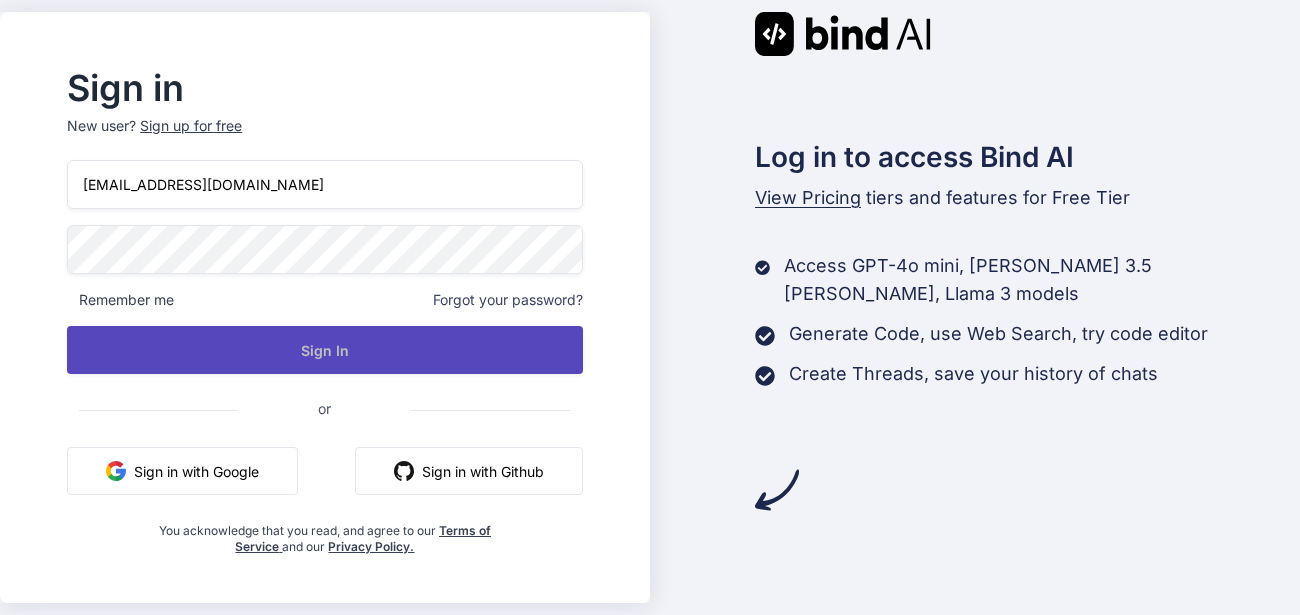 type on "[EMAIL_ADDRESS][DOMAIN_NAME]" 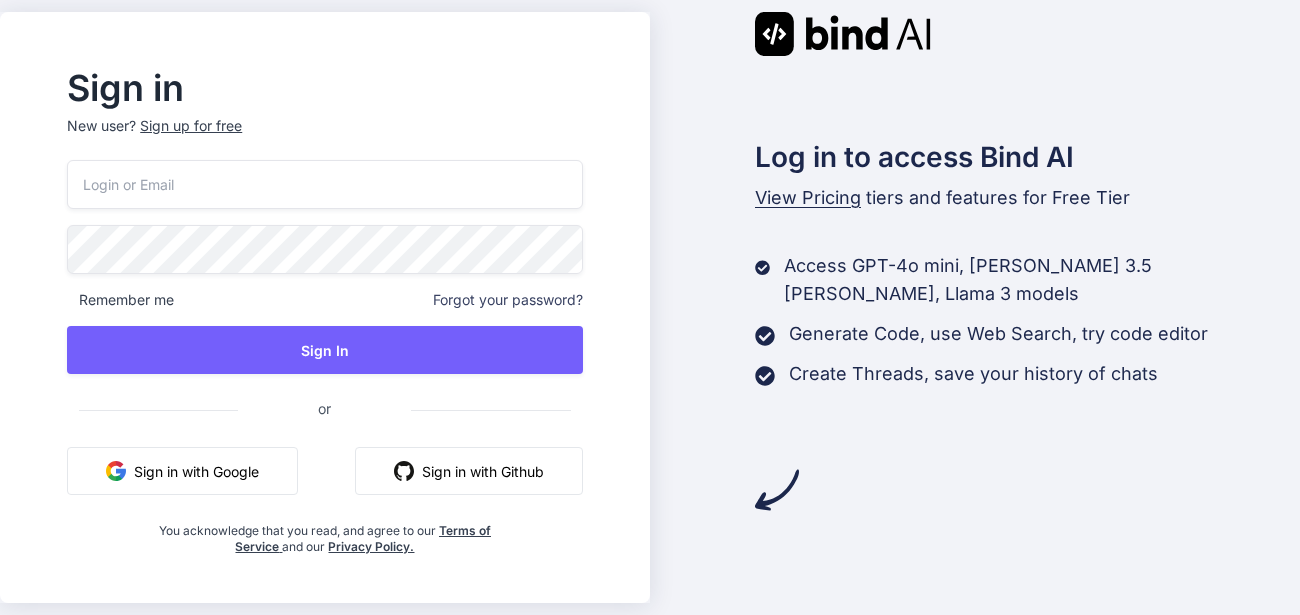 scroll, scrollTop: 0, scrollLeft: 0, axis: both 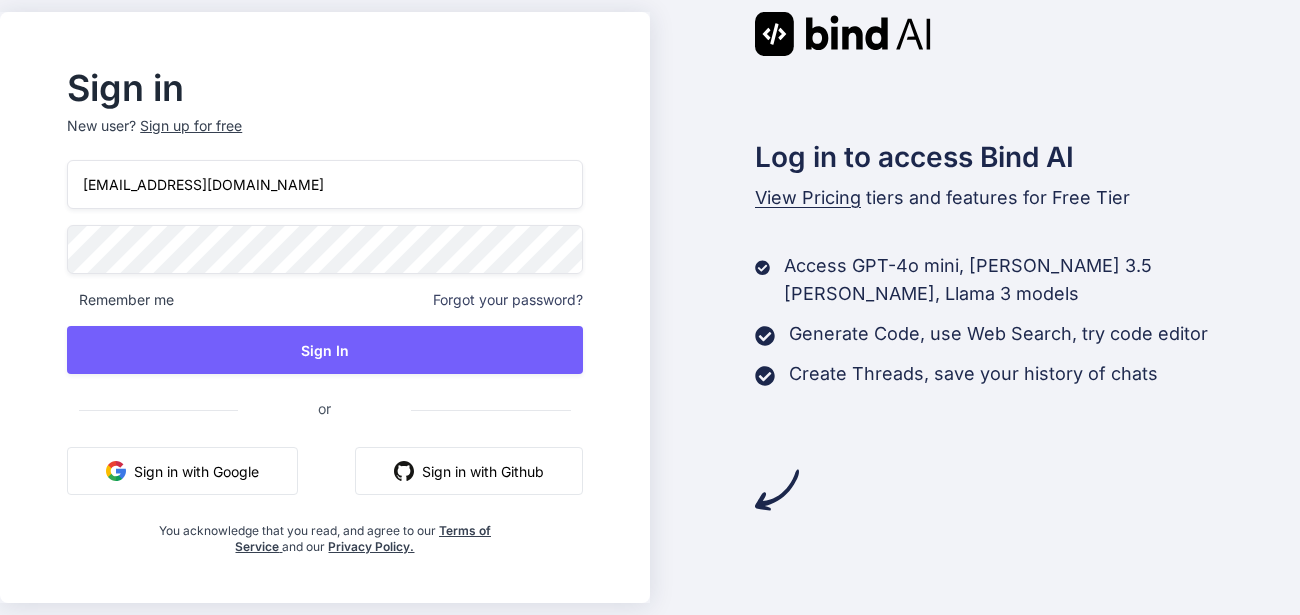 type on "appsumo_7@yopmail.com" 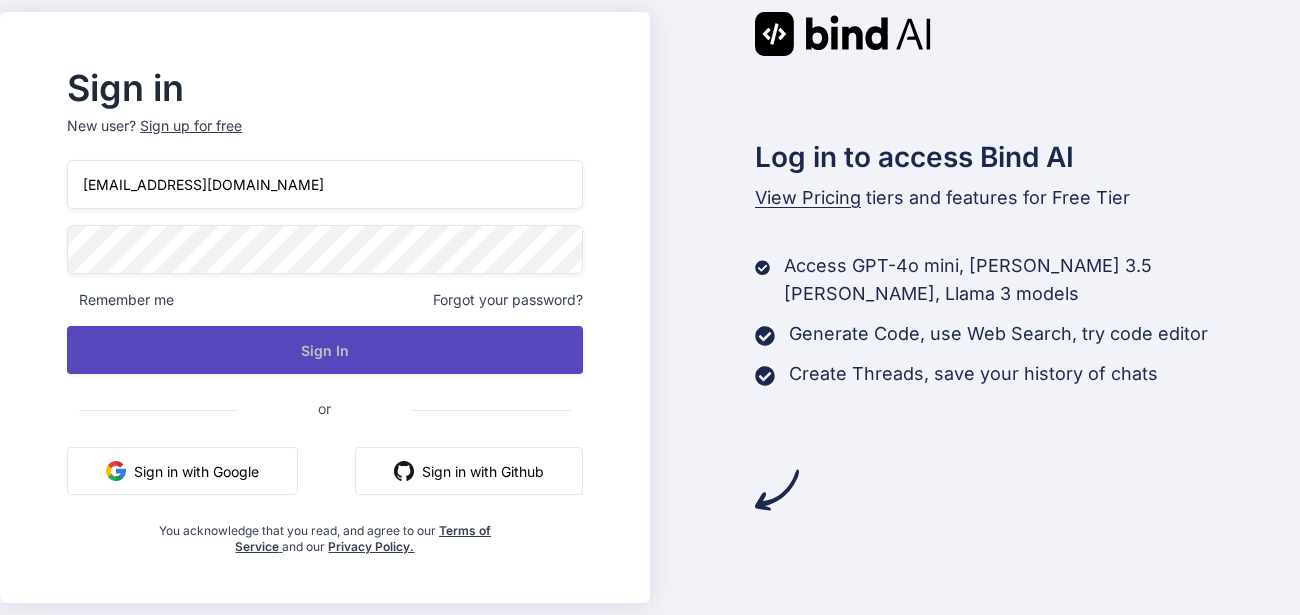 click on "Sign In" at bounding box center (324, 350) 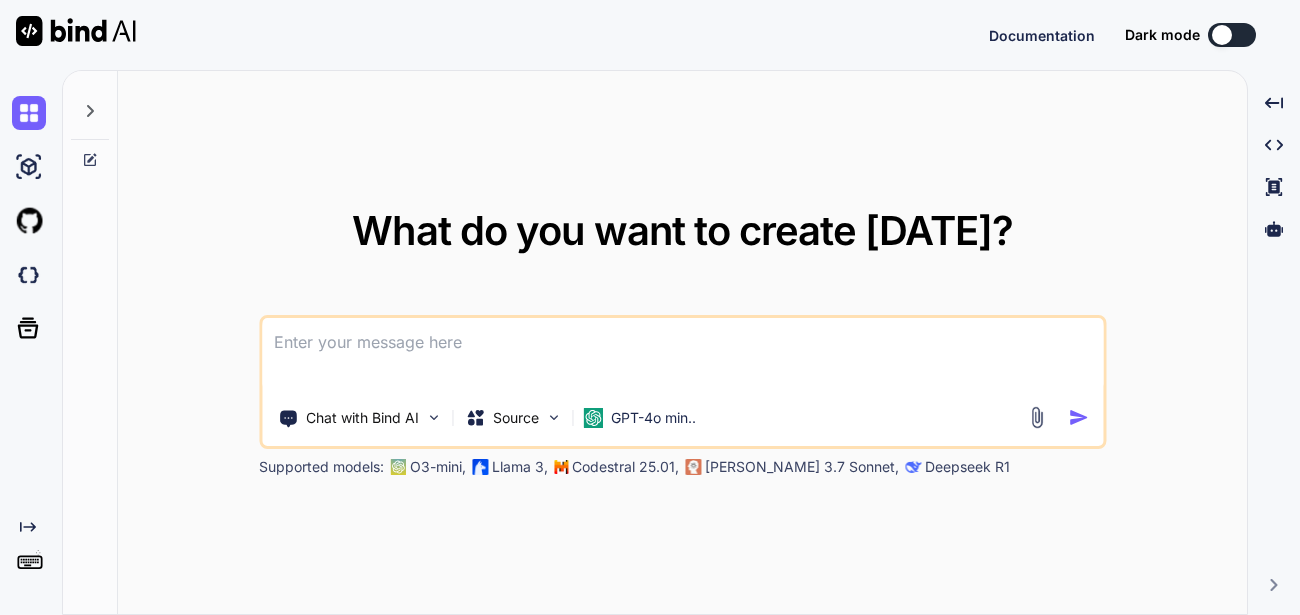 scroll, scrollTop: 0, scrollLeft: 0, axis: both 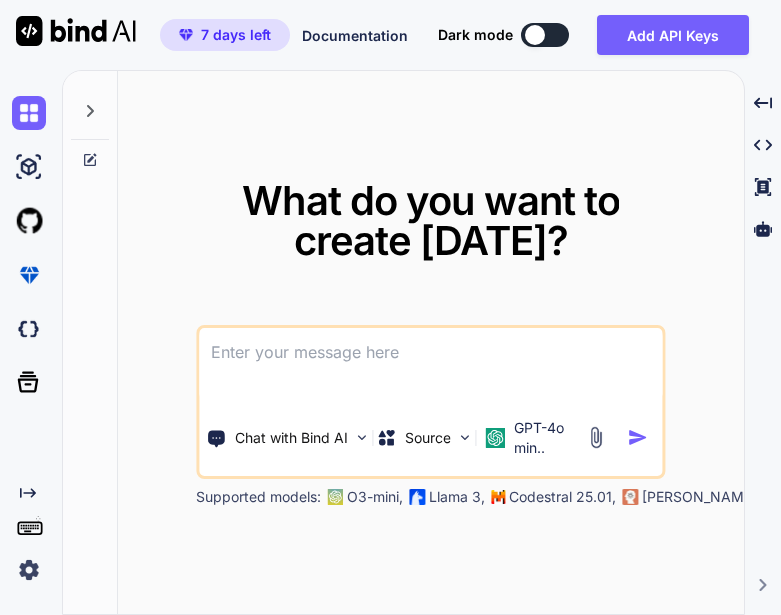 type on "x" 